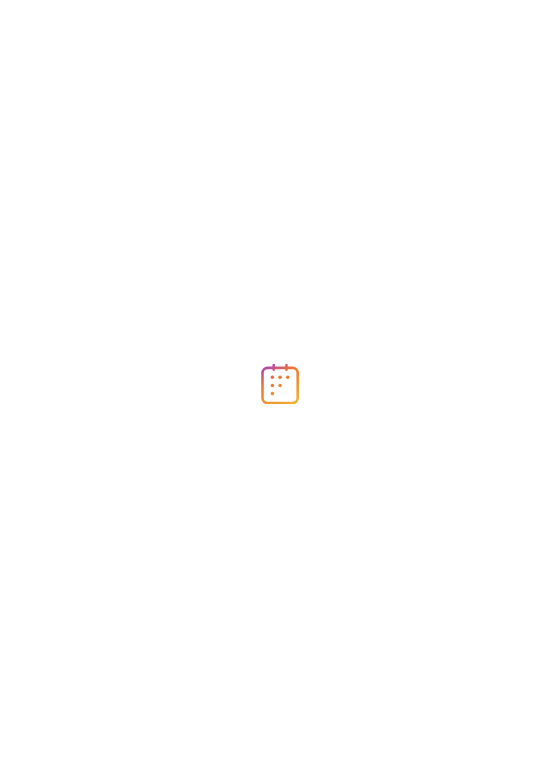 scroll, scrollTop: 0, scrollLeft: 0, axis: both 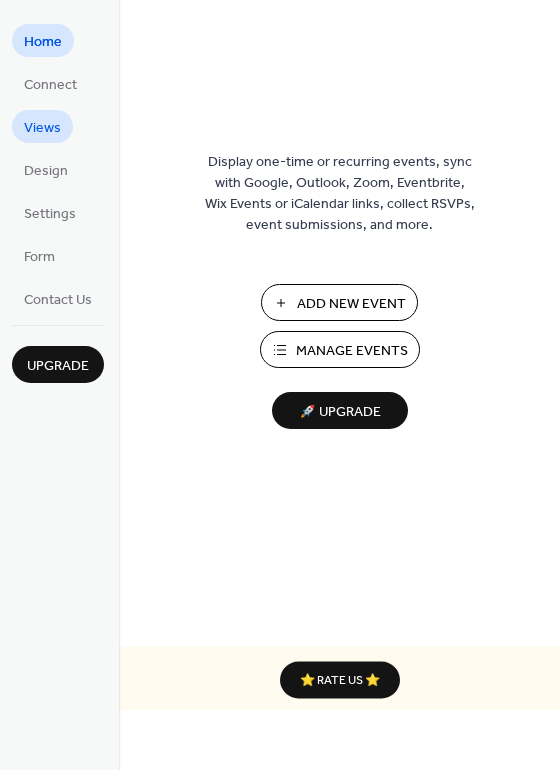 click on "Views" at bounding box center [42, 128] 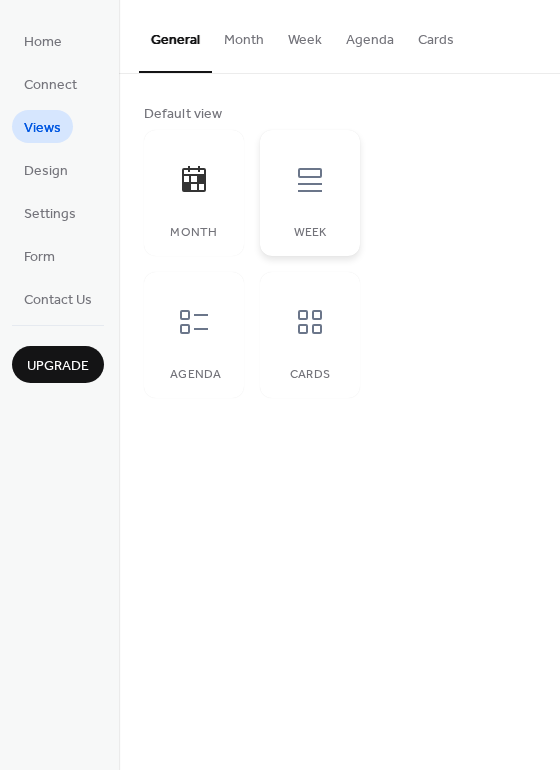 click 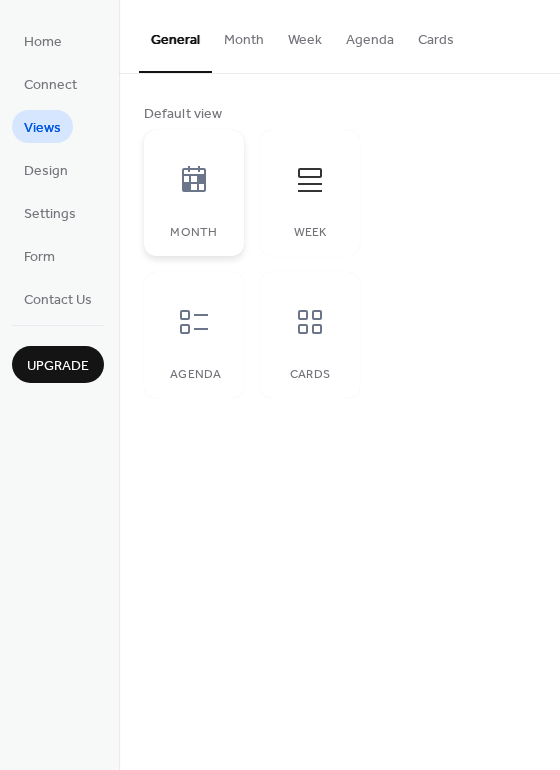 click 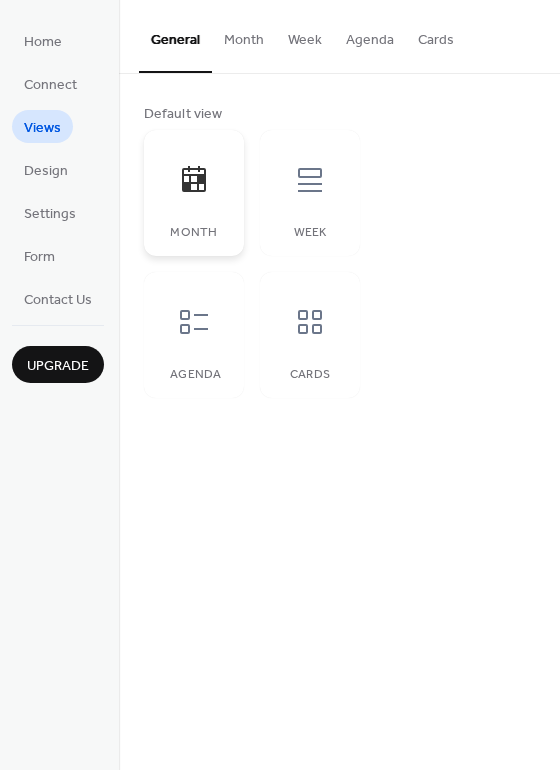 click 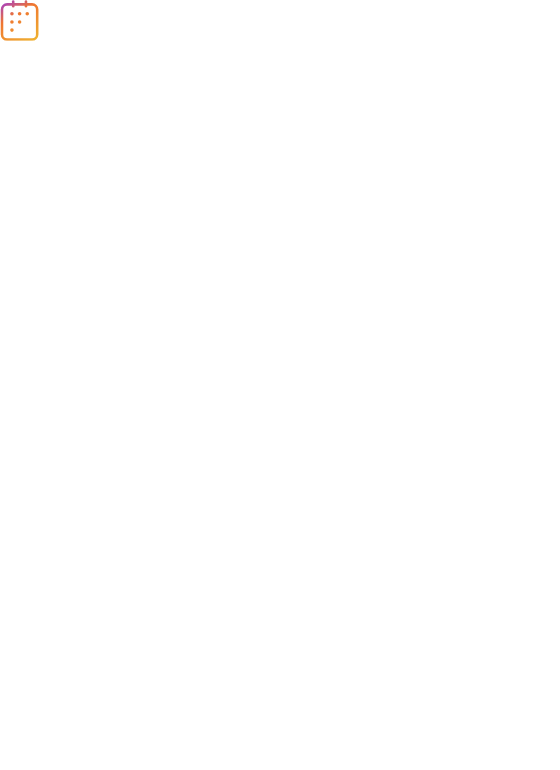 scroll, scrollTop: 0, scrollLeft: 0, axis: both 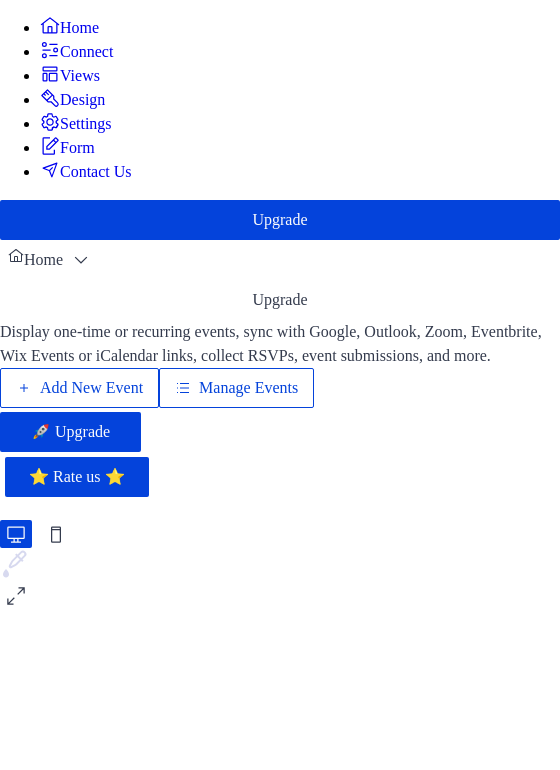 click on "Views" at bounding box center (80, 76) 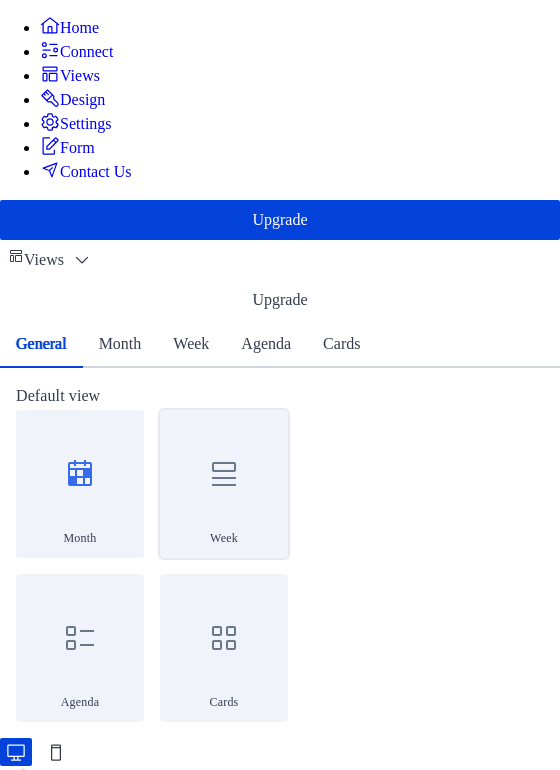 click 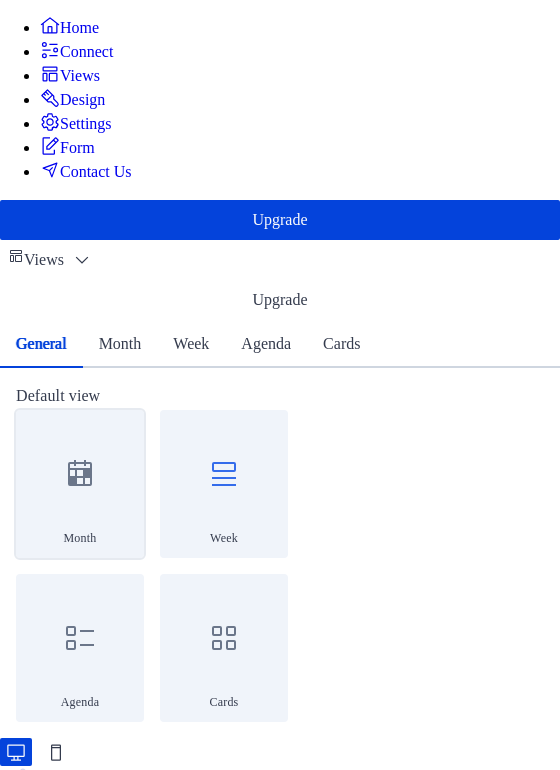 click 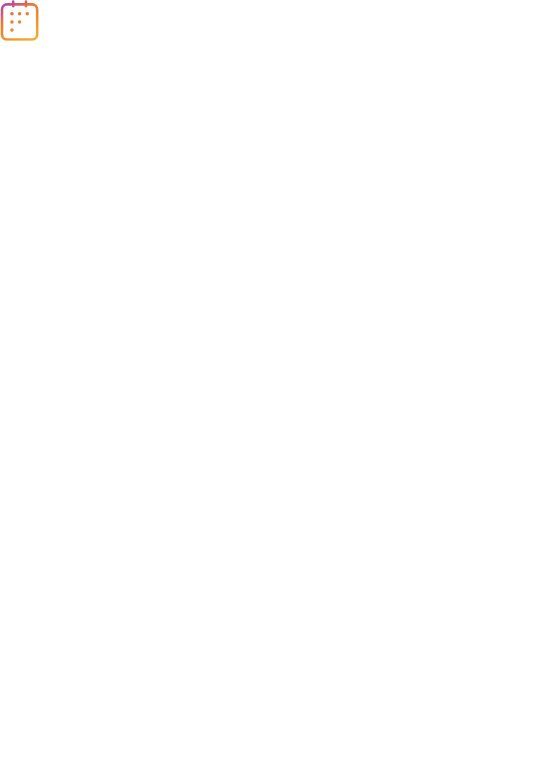 scroll, scrollTop: 0, scrollLeft: 0, axis: both 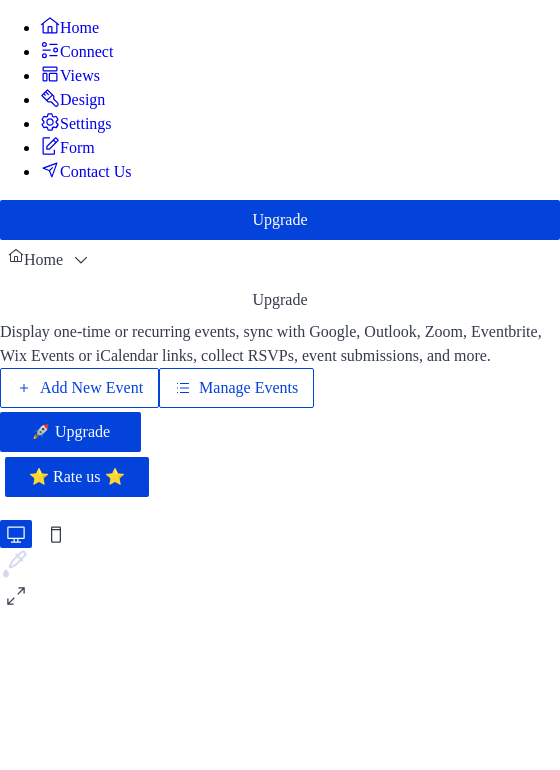 click on "Views" at bounding box center [80, 76] 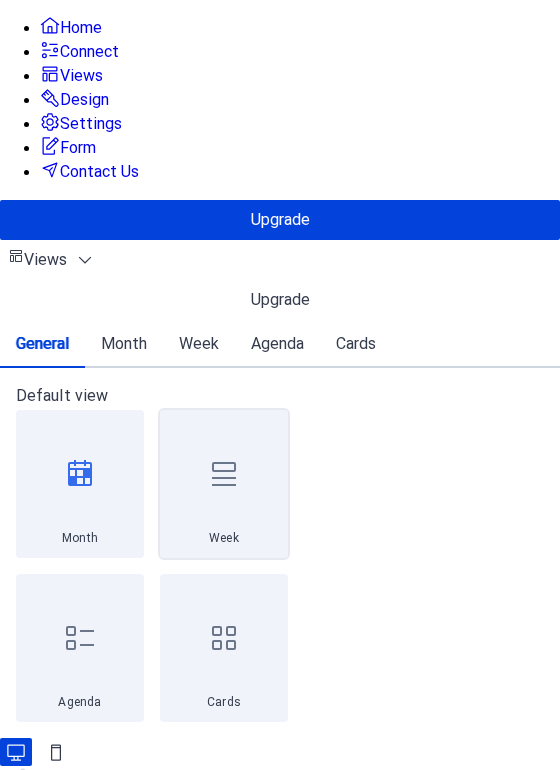 click at bounding box center [224, 474] 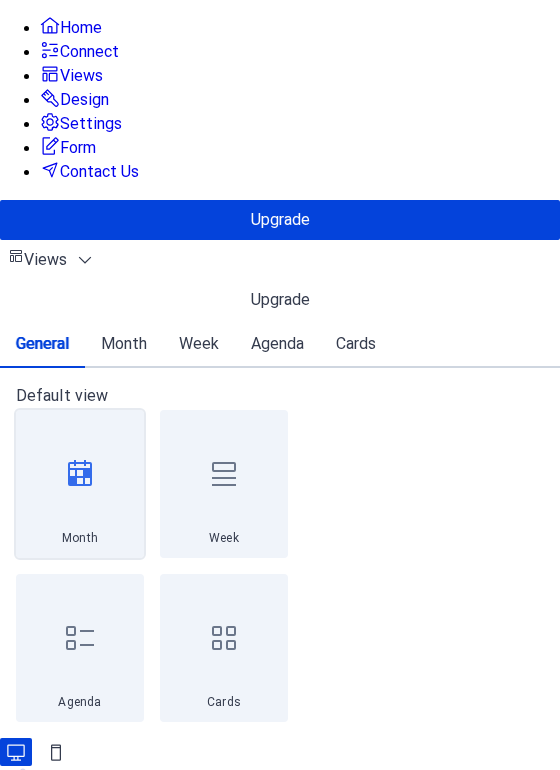 click at bounding box center [80, 474] 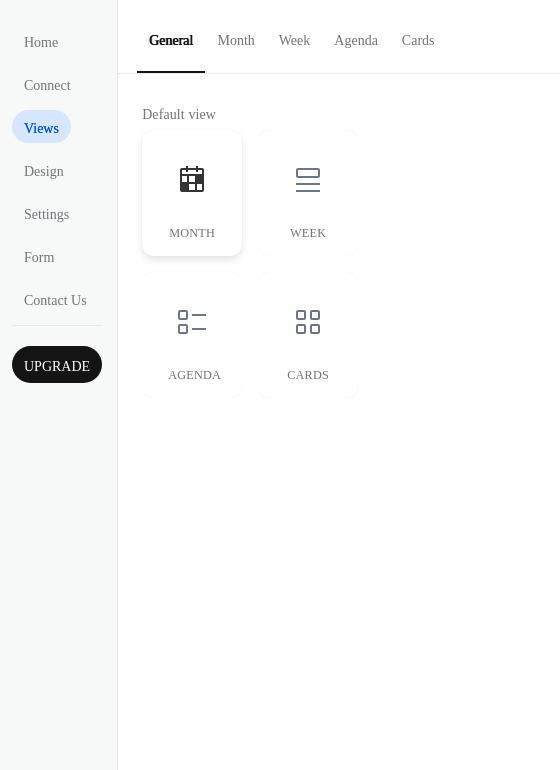 click at bounding box center (192, 180) 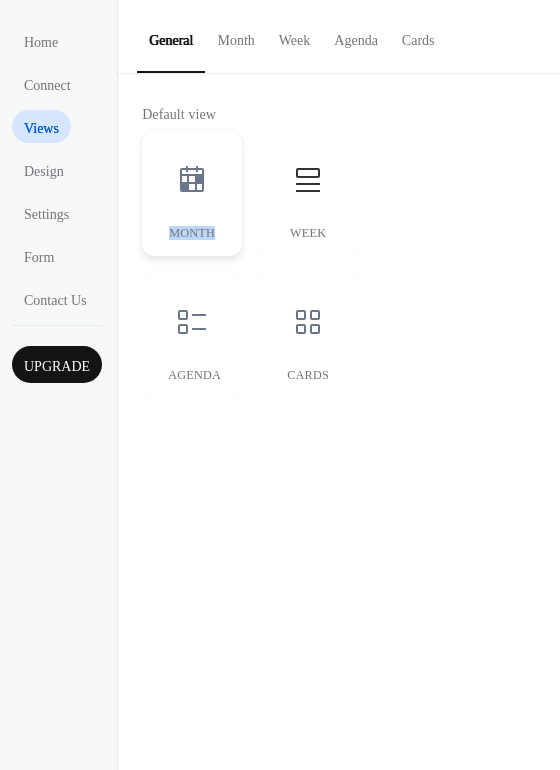click at bounding box center [192, 180] 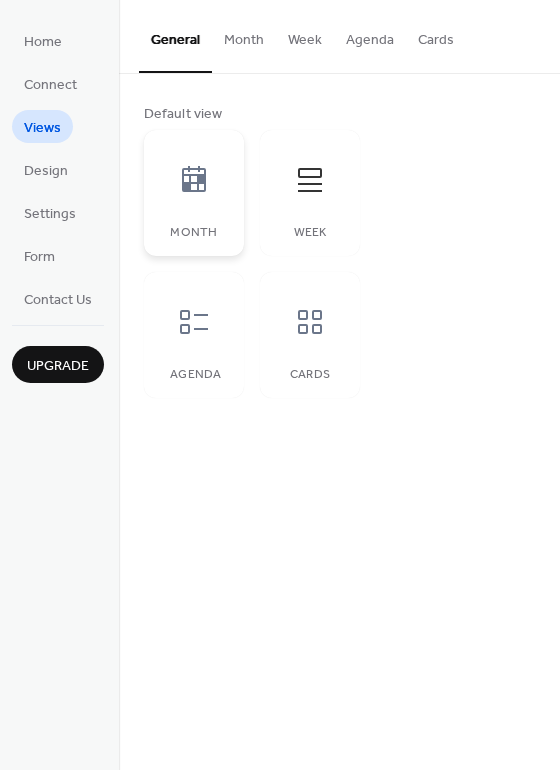 click at bounding box center [194, 180] 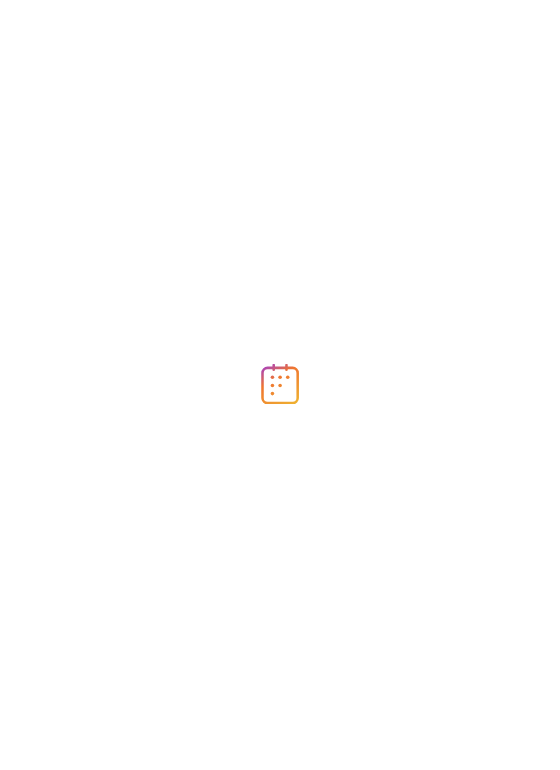 scroll, scrollTop: 0, scrollLeft: 0, axis: both 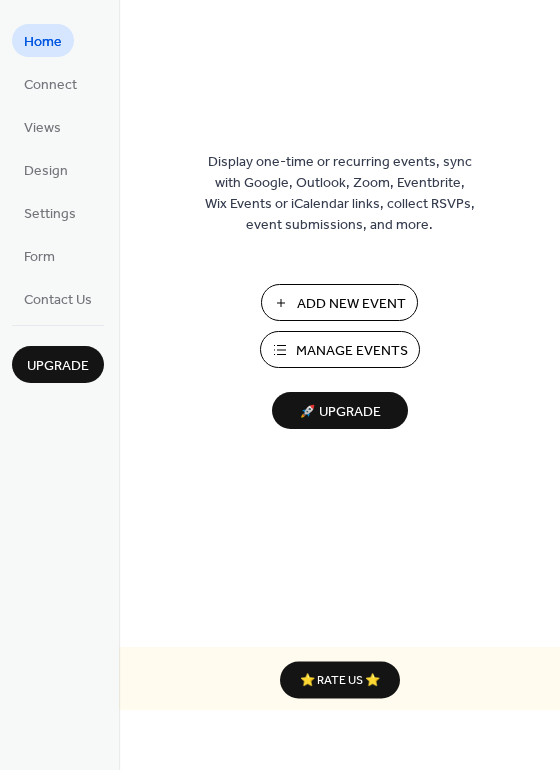 click on "Add New Event" at bounding box center (351, 304) 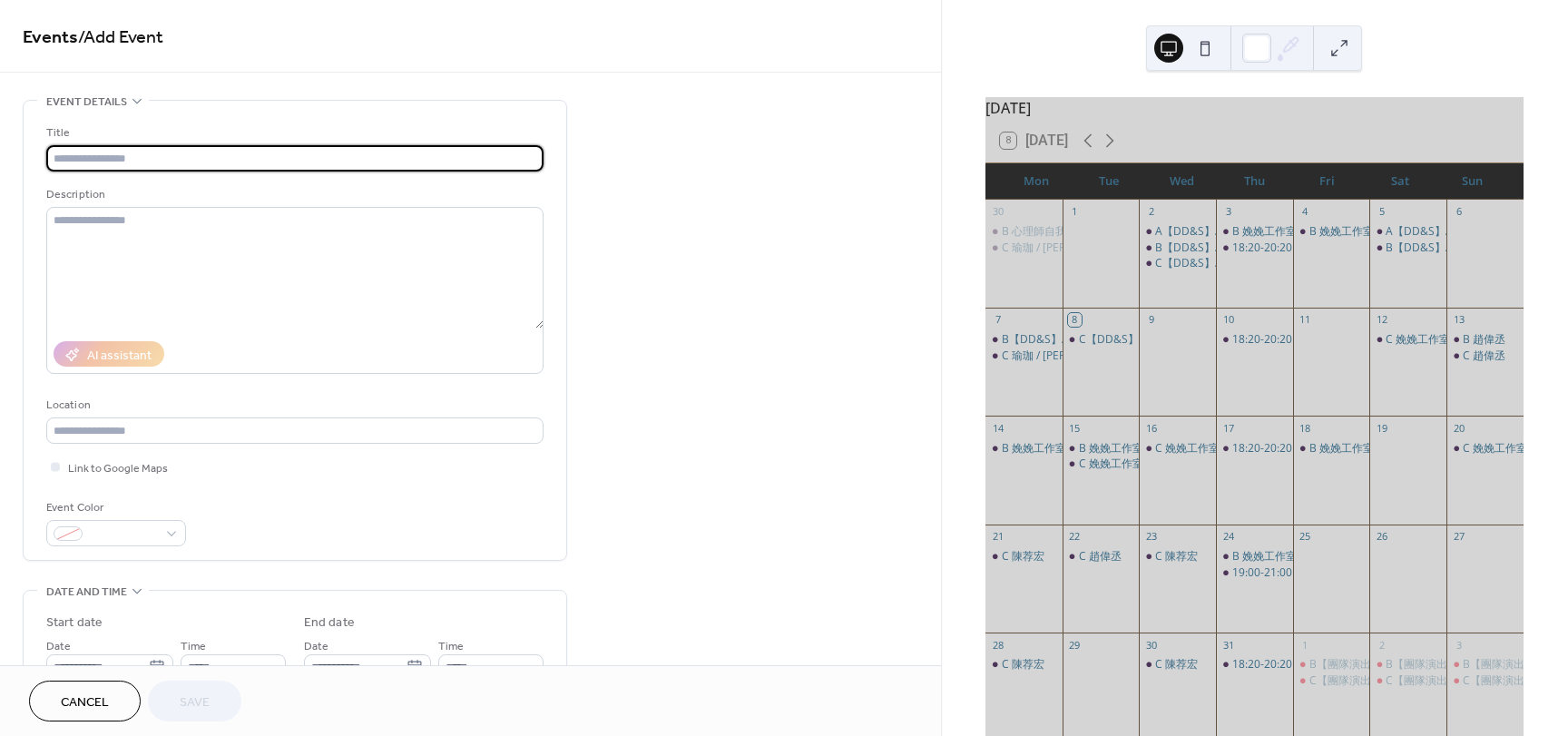 scroll, scrollTop: 0, scrollLeft: 0, axis: both 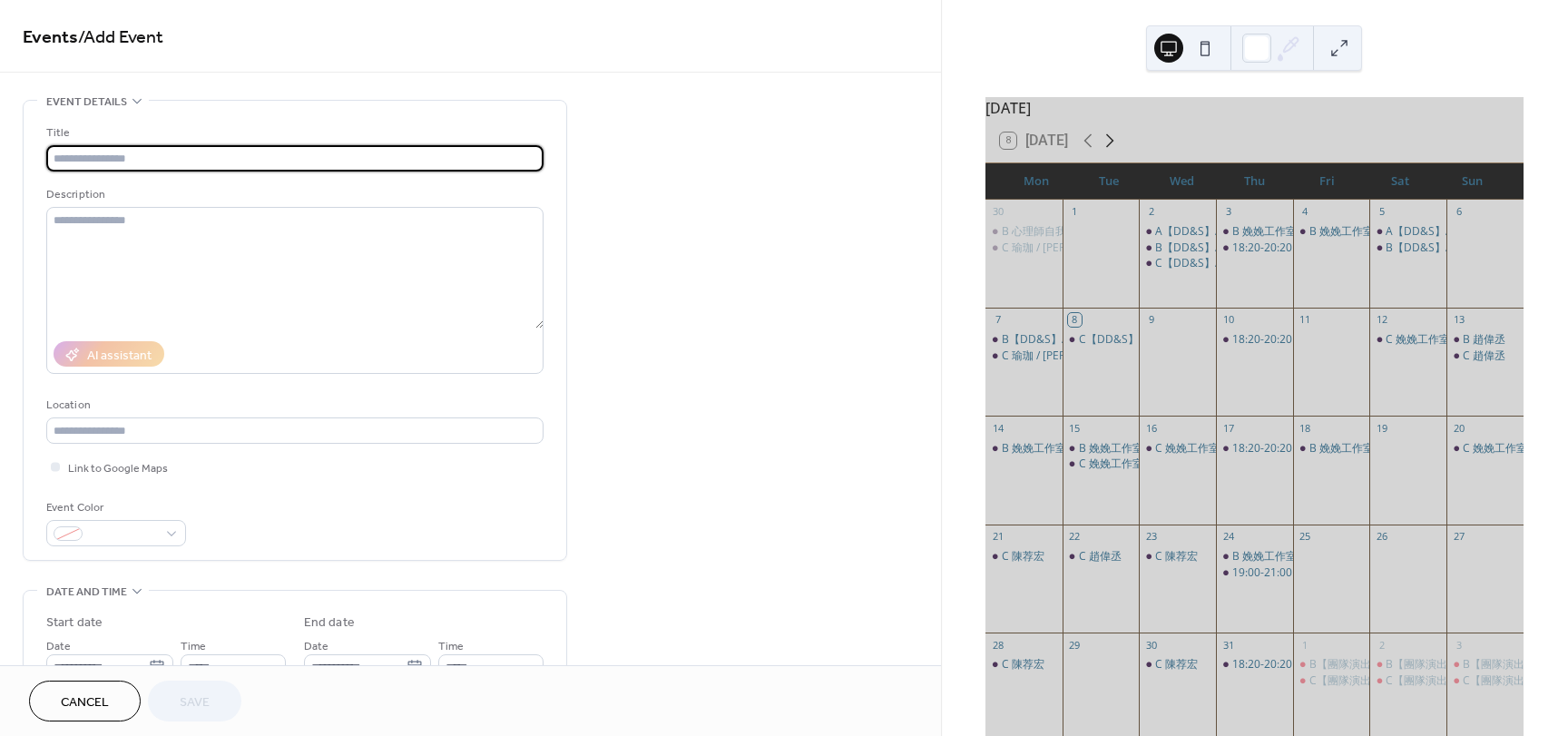 click 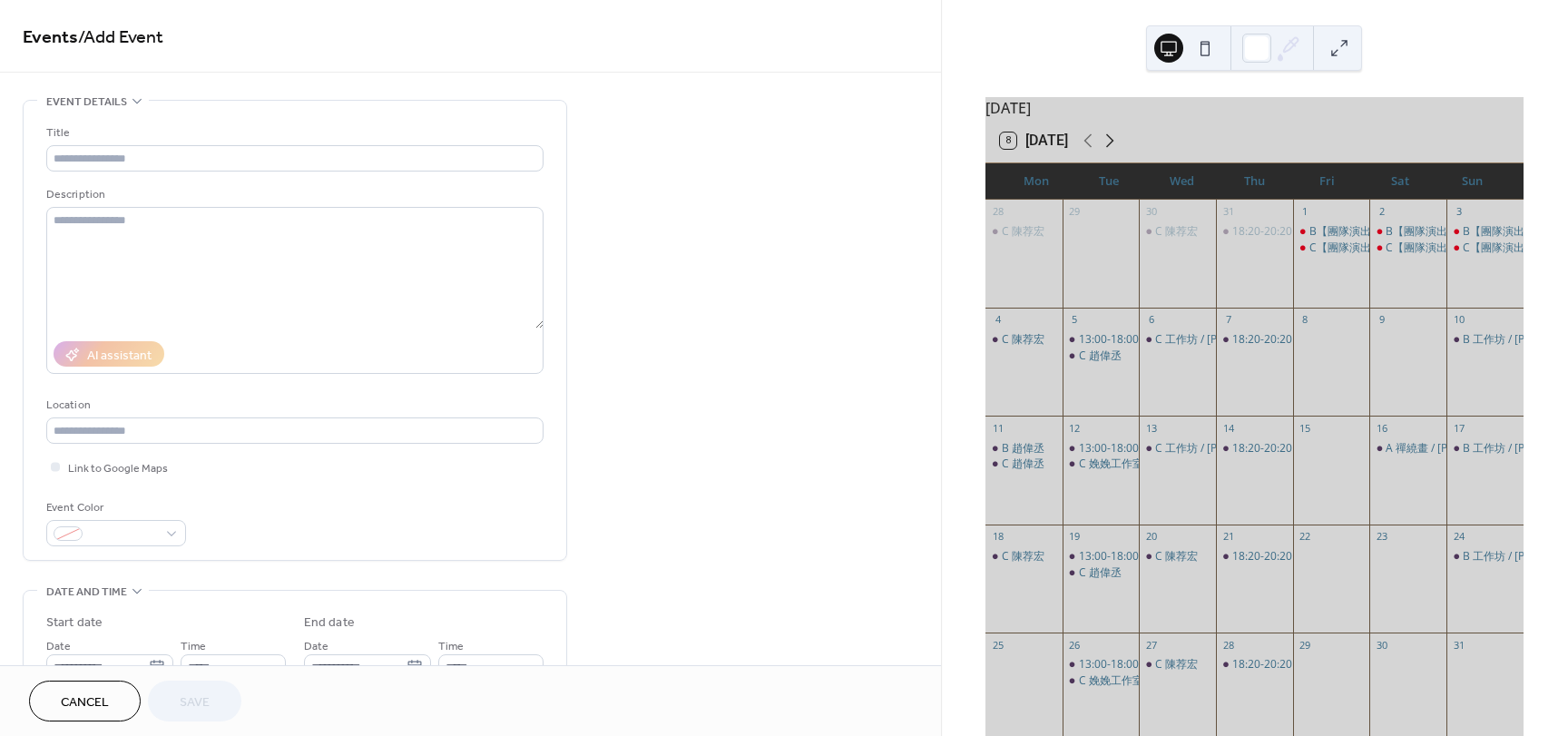 click 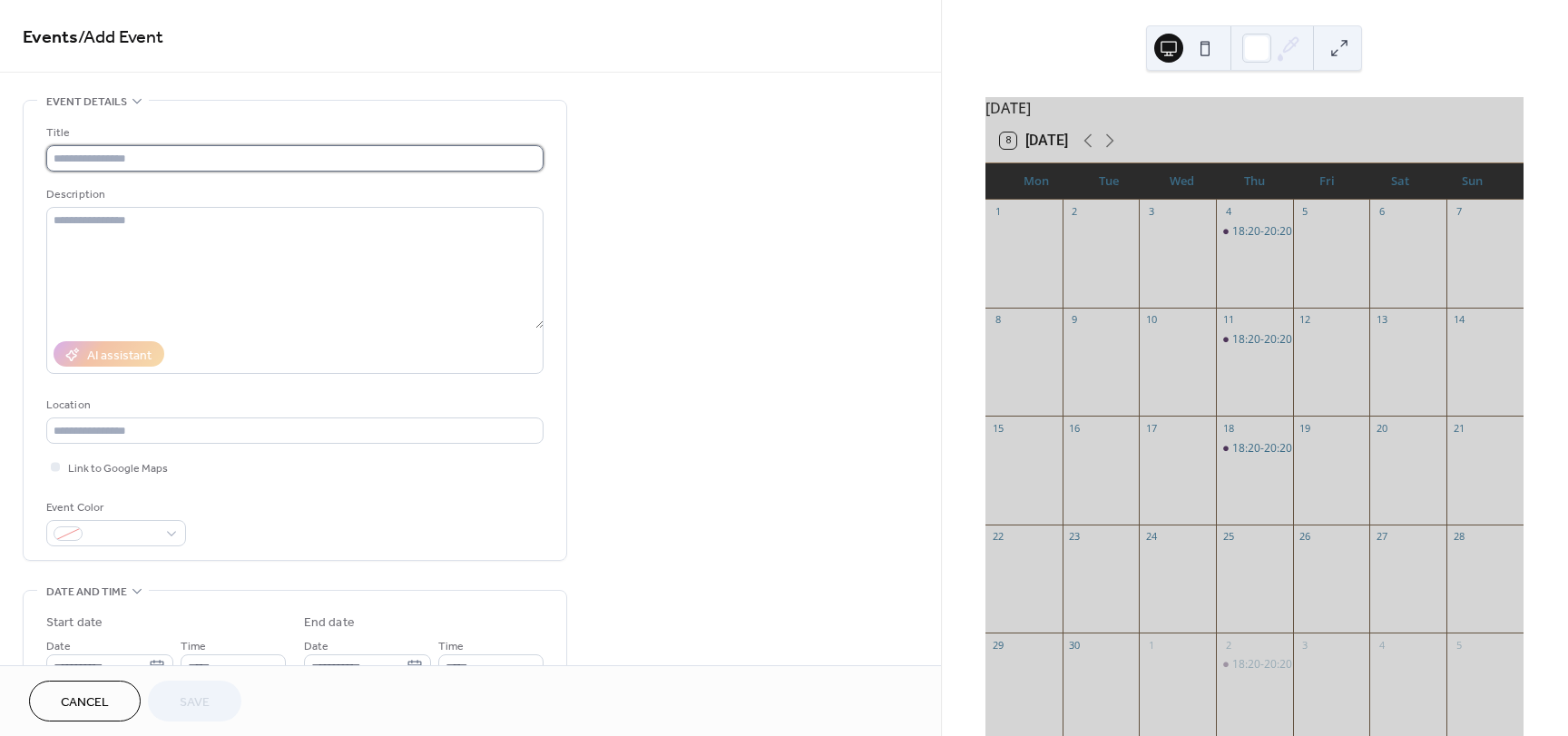 click at bounding box center [295, 158] 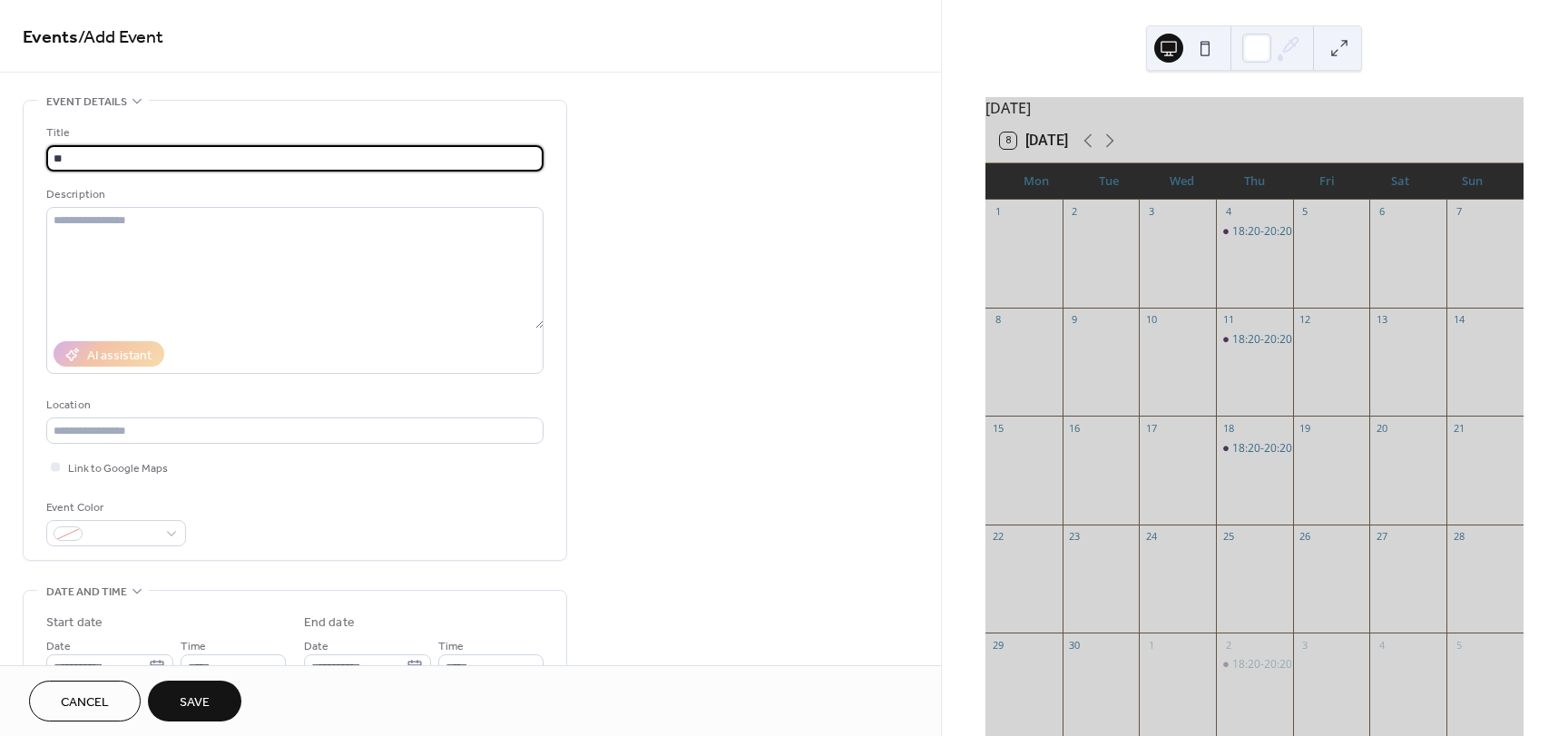 paste on "*********" 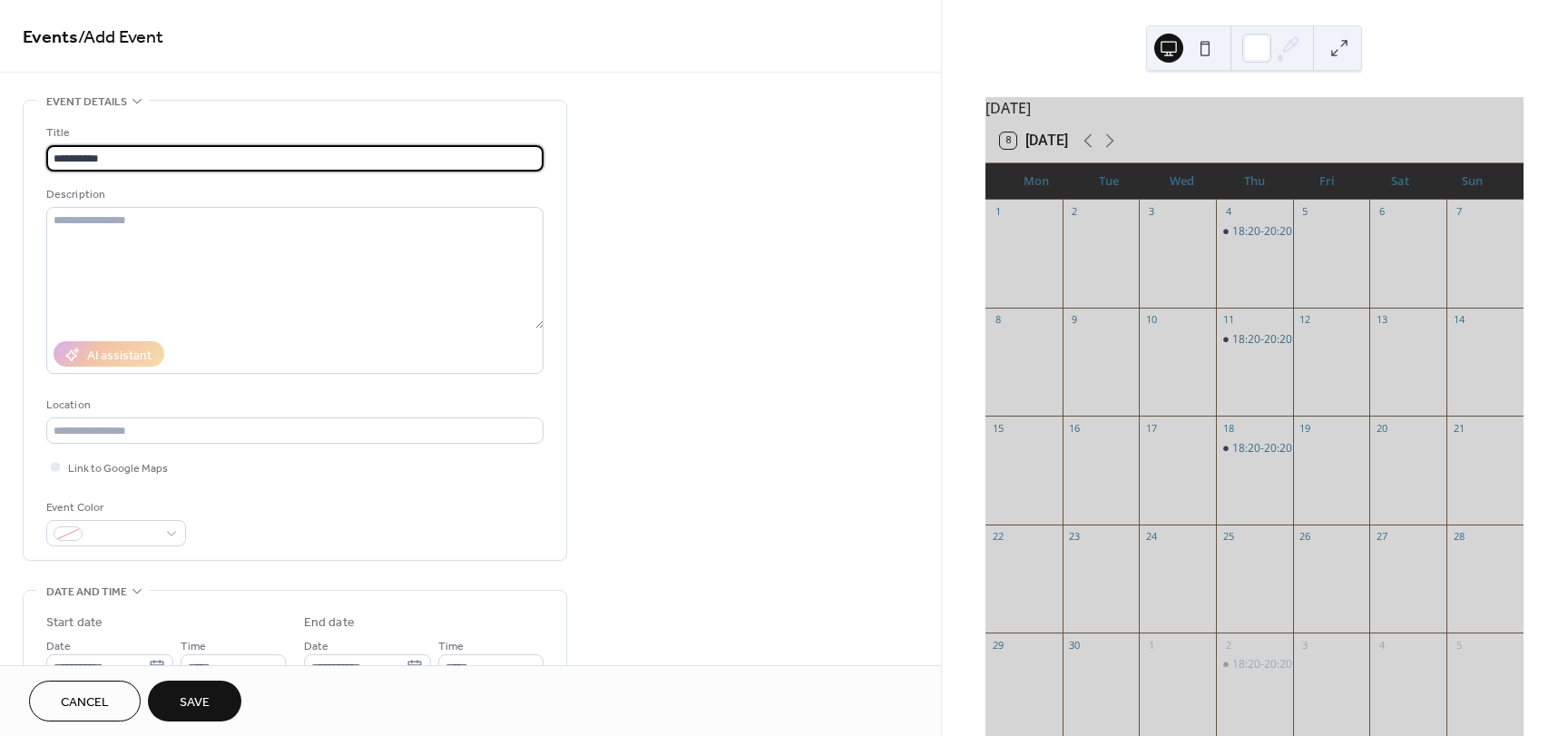 drag, startPoint x: 132, startPoint y: 157, endPoint x: -1, endPoint y: 154, distance: 133.03383 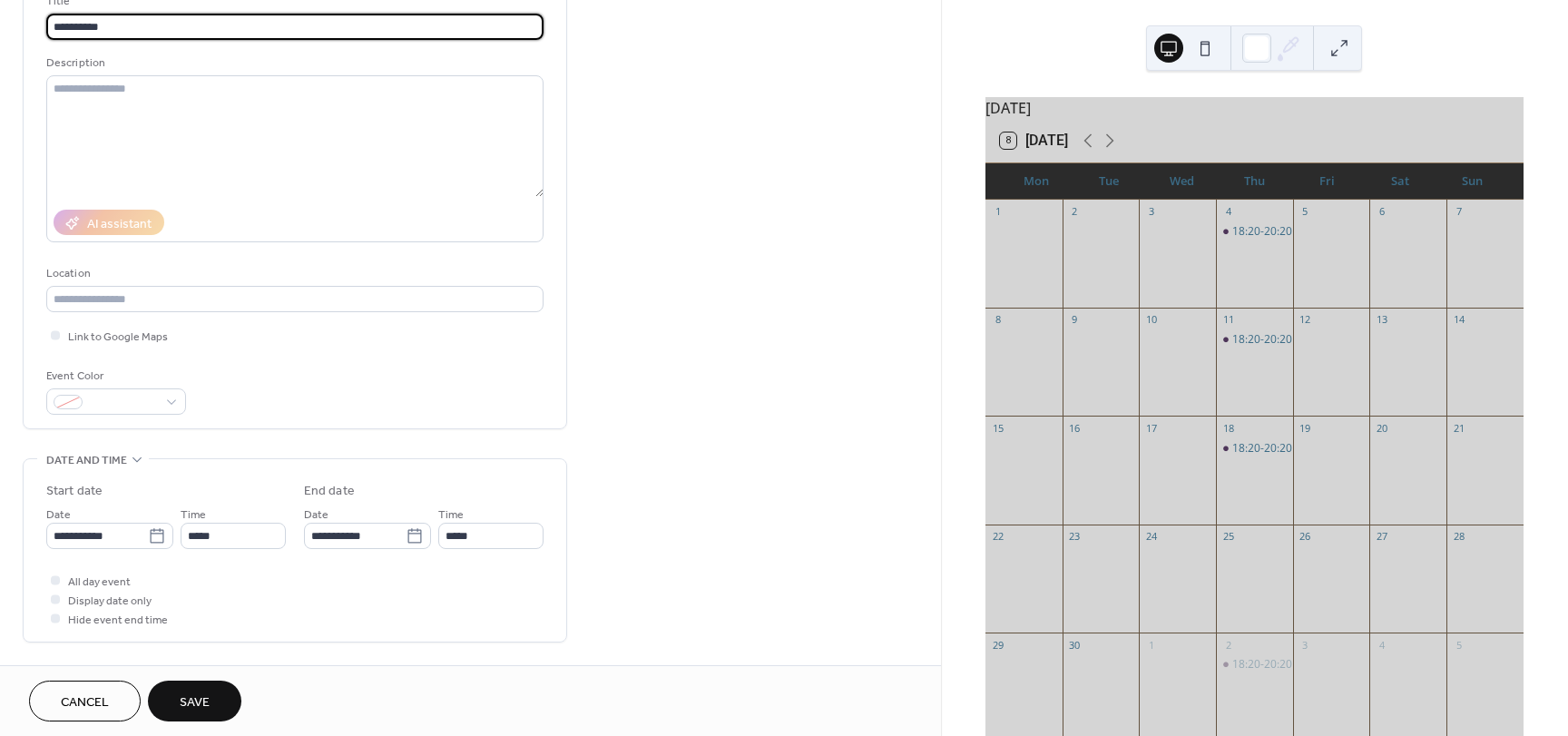 scroll, scrollTop: 182, scrollLeft: 0, axis: vertical 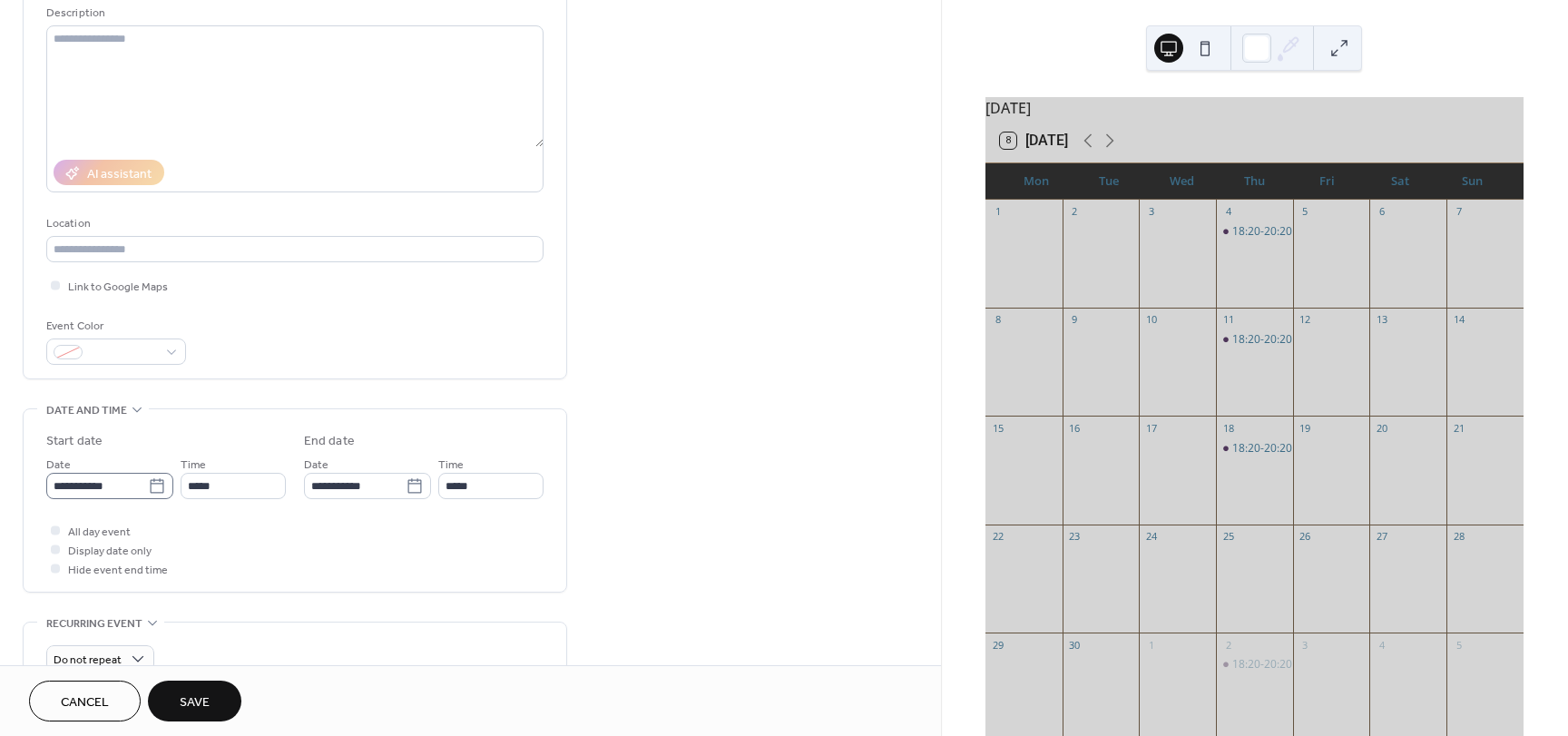 type on "**********" 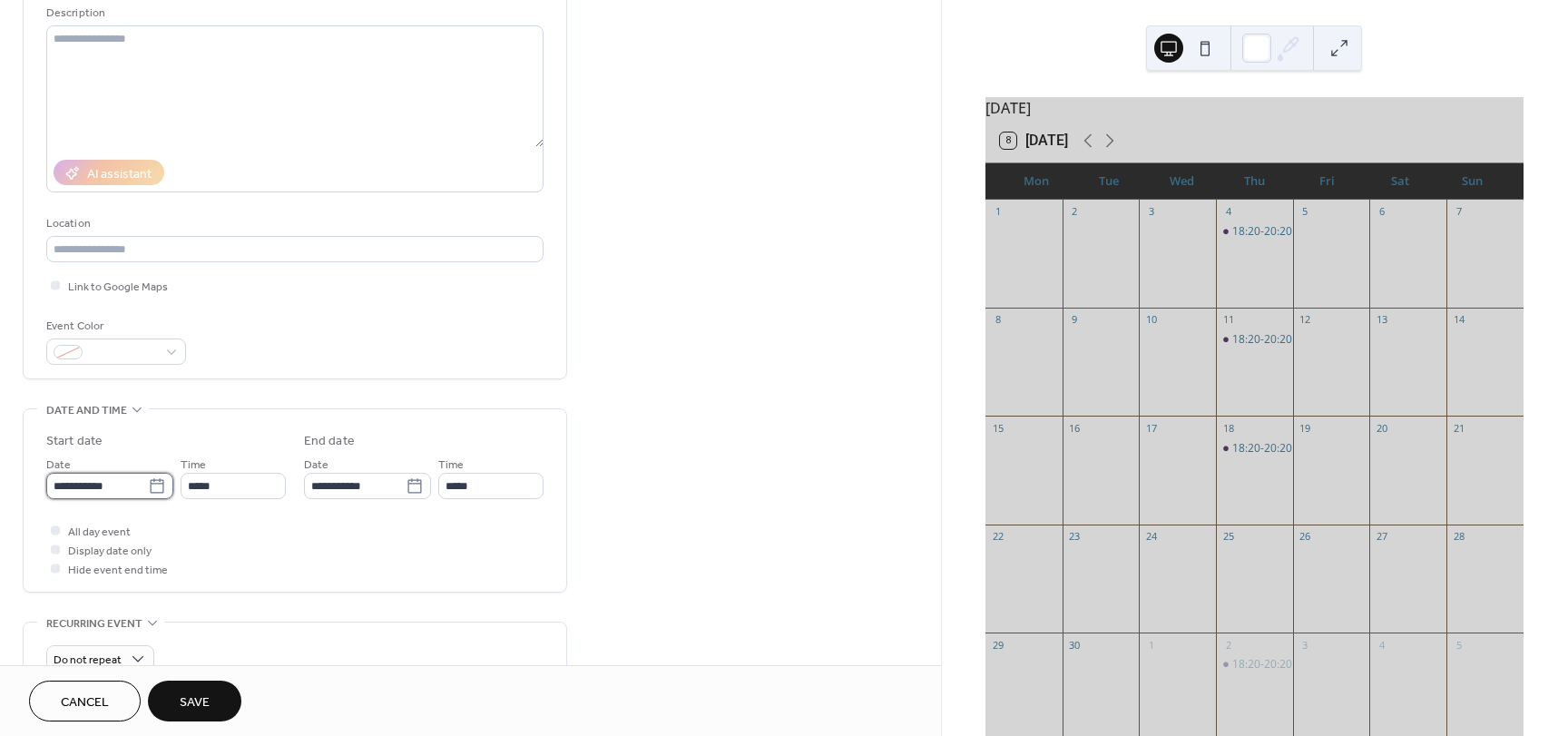 click on "**********" at bounding box center (97, 486) 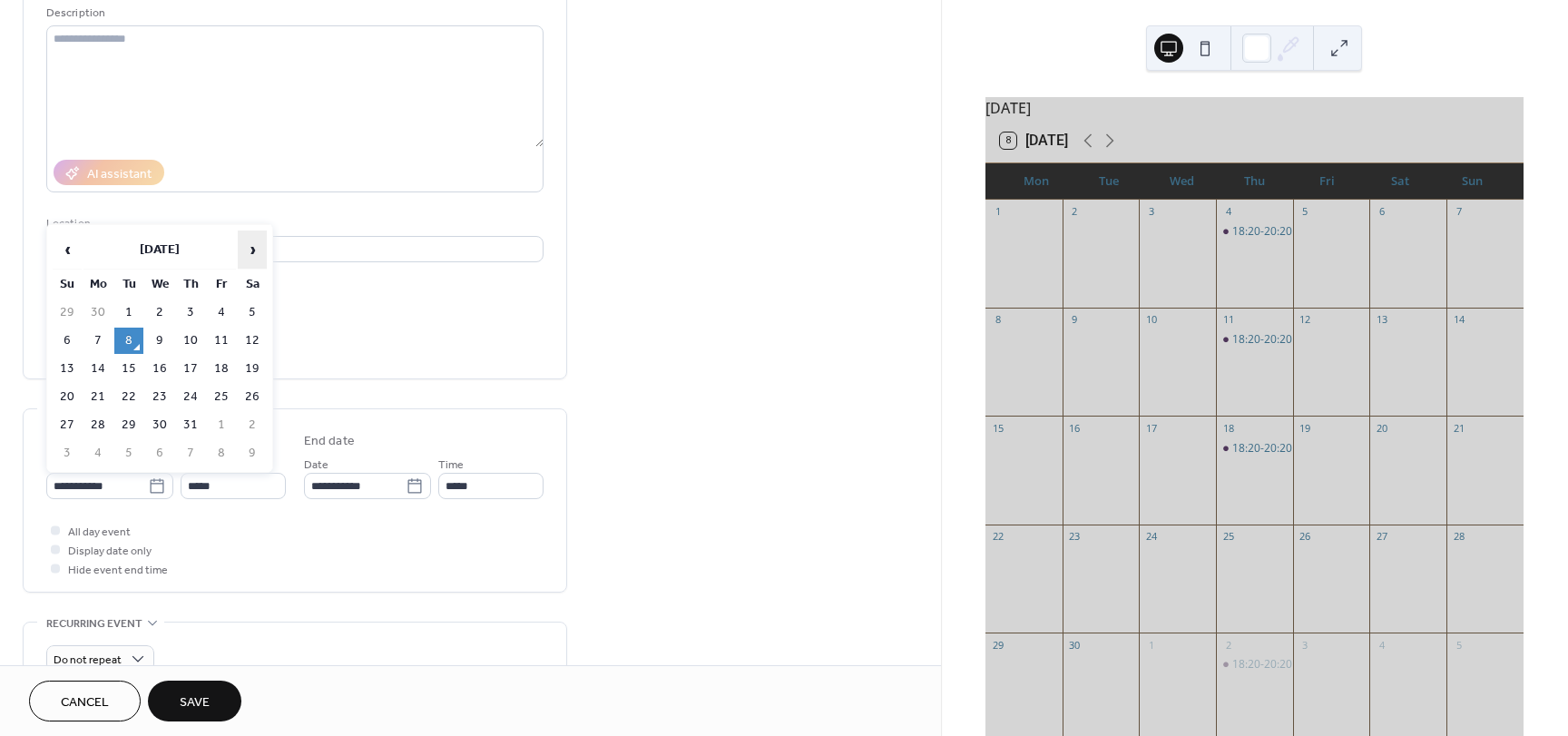 click on "›" at bounding box center (252, 250) 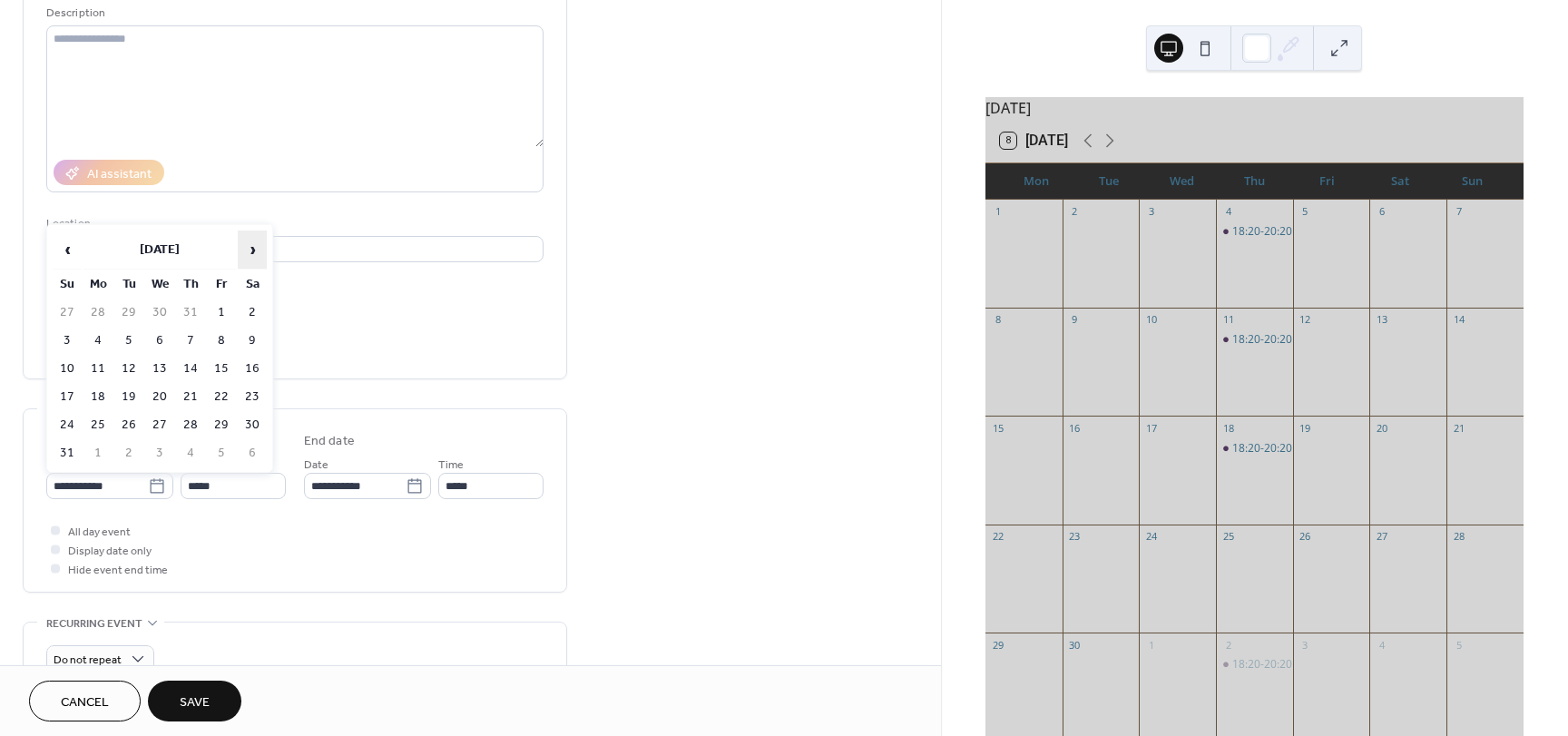 click on "›" at bounding box center [252, 250] 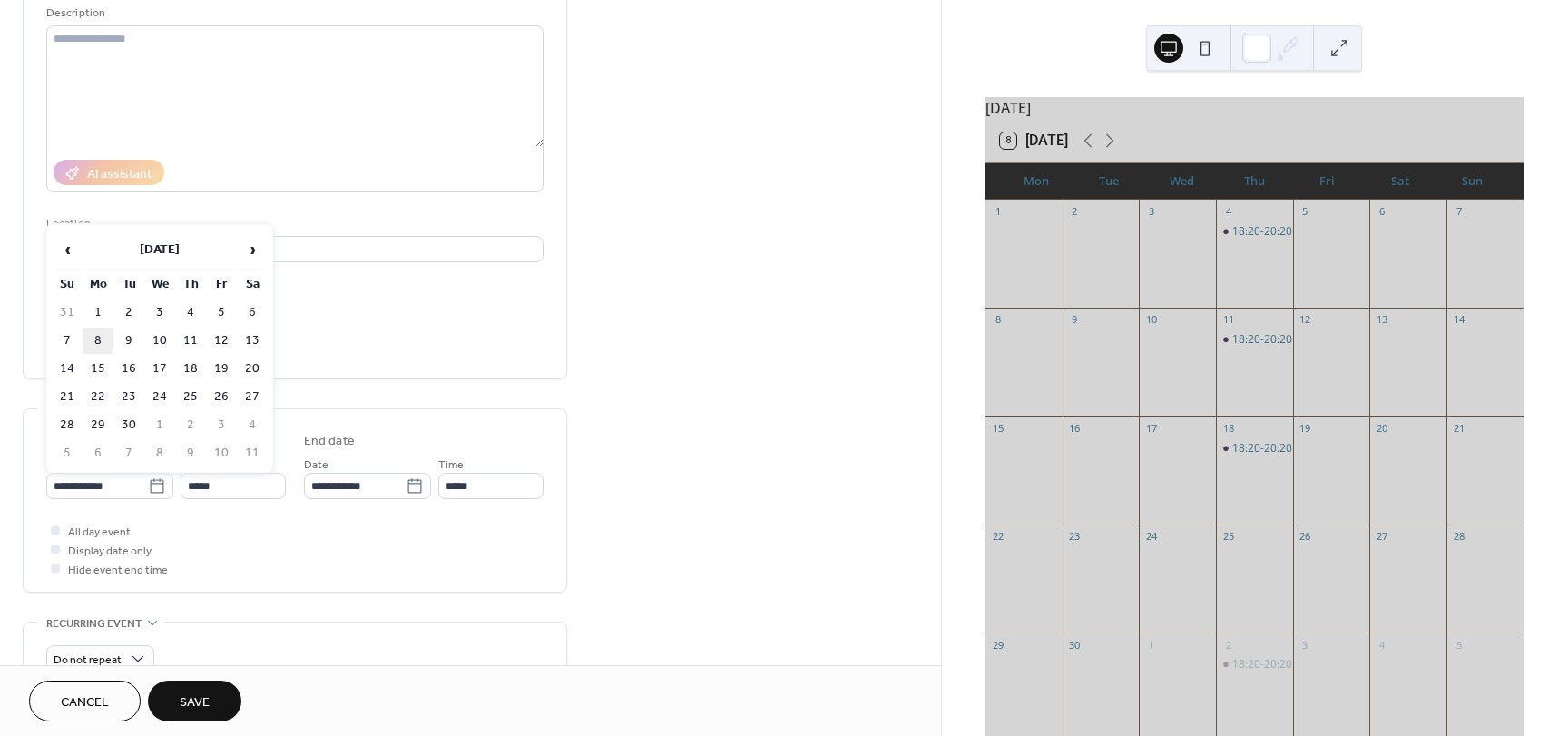 click on "8" at bounding box center (98, 340) 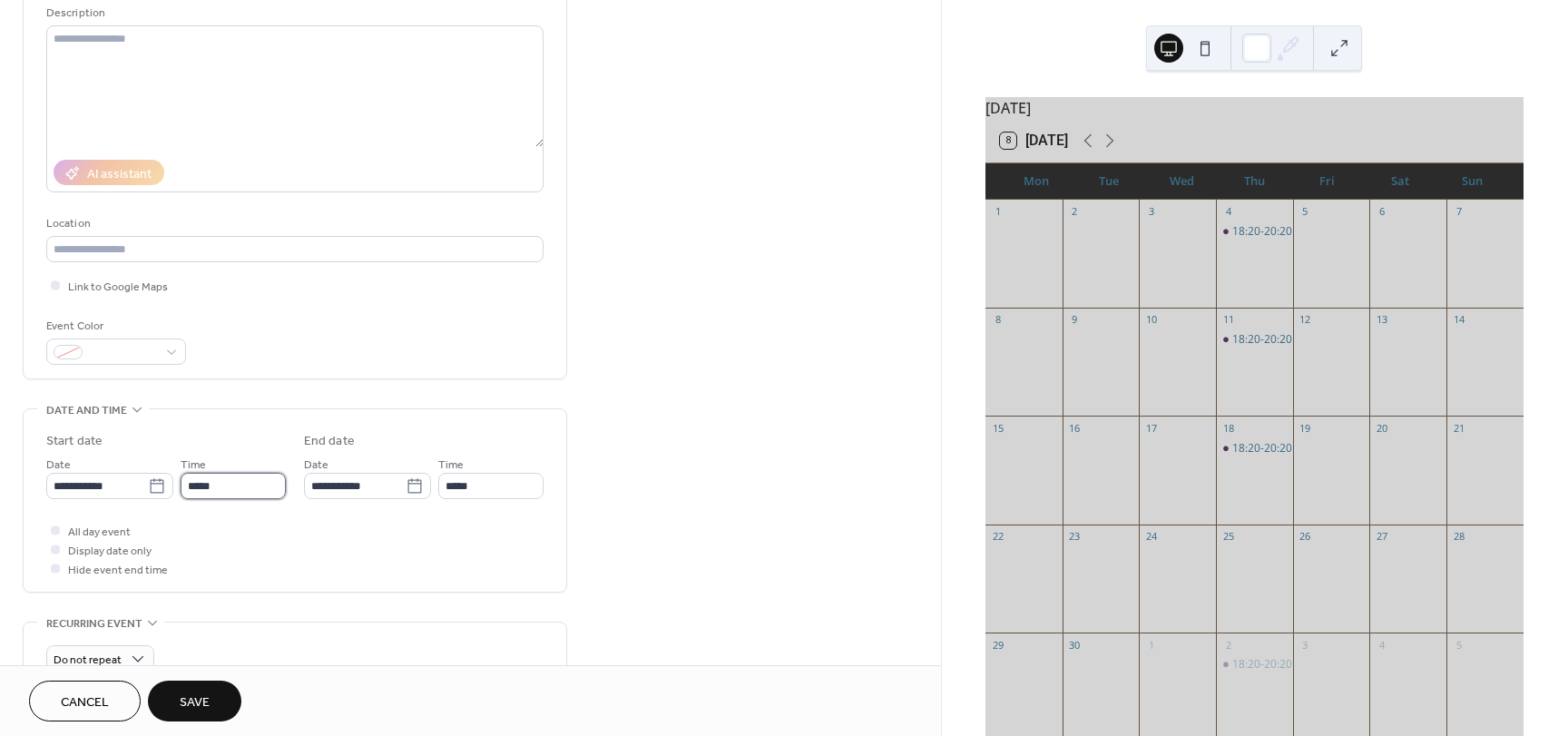 click on "*****" at bounding box center (233, 486) 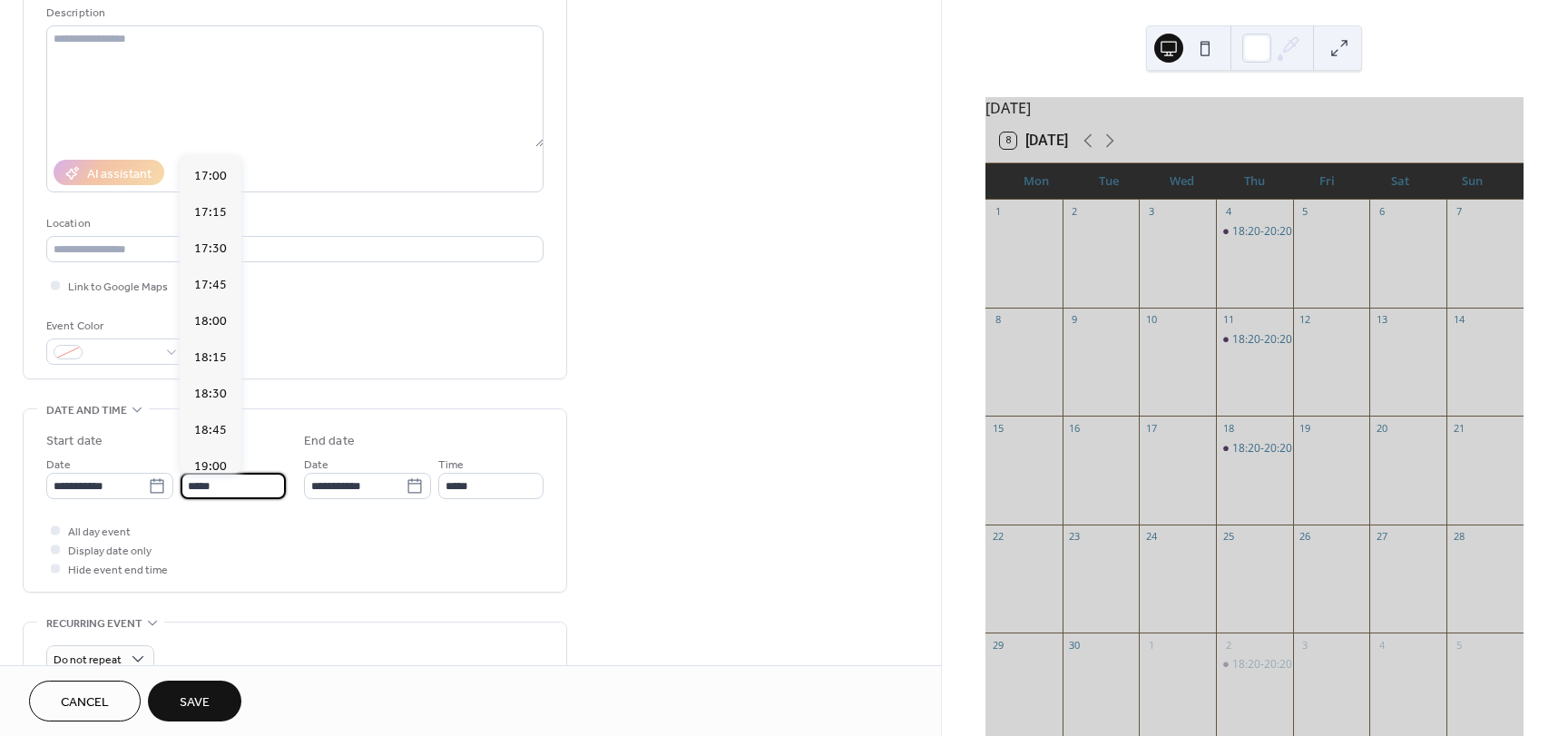 scroll, scrollTop: 2512, scrollLeft: 0, axis: vertical 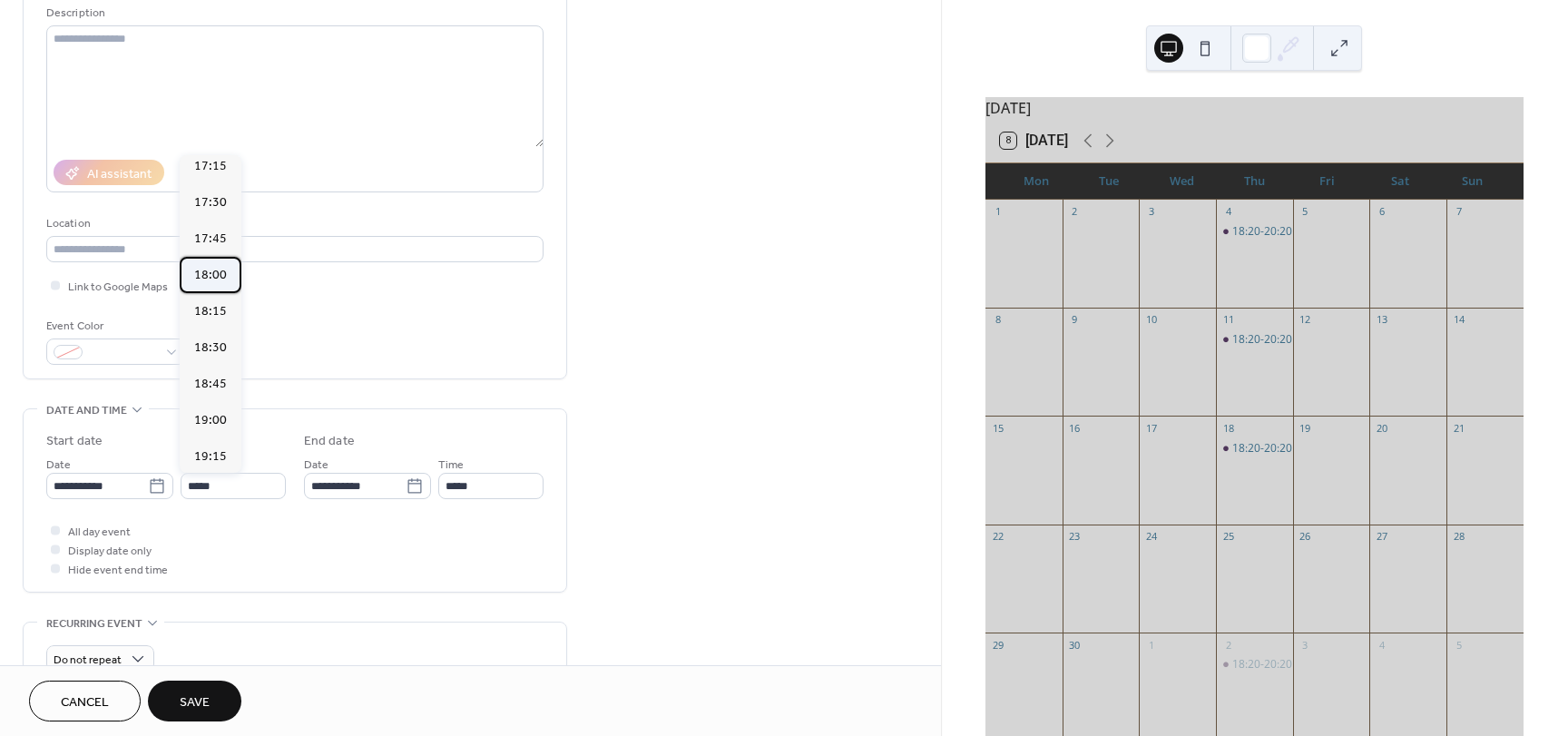 click on "18:00" at bounding box center (211, 275) 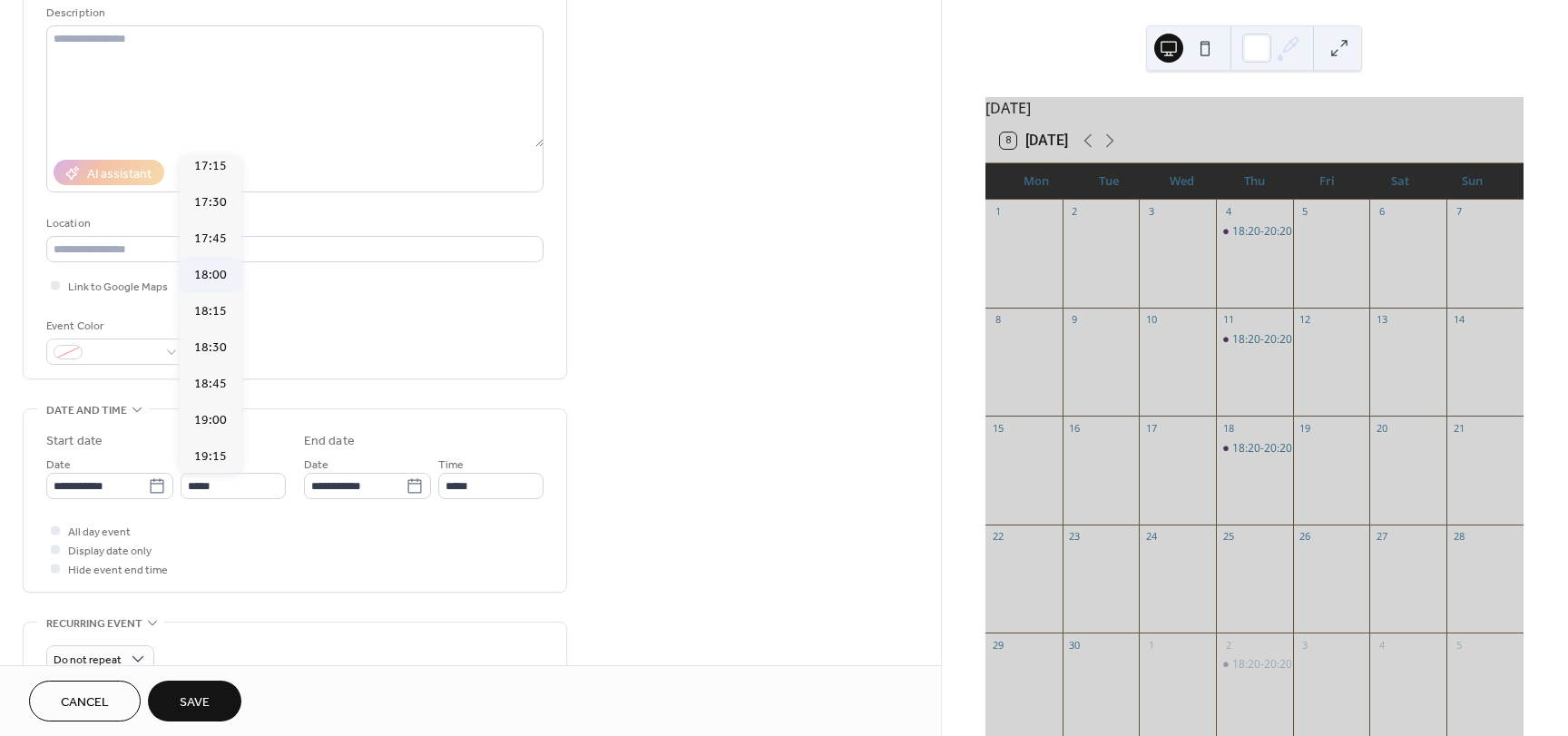type on "*****" 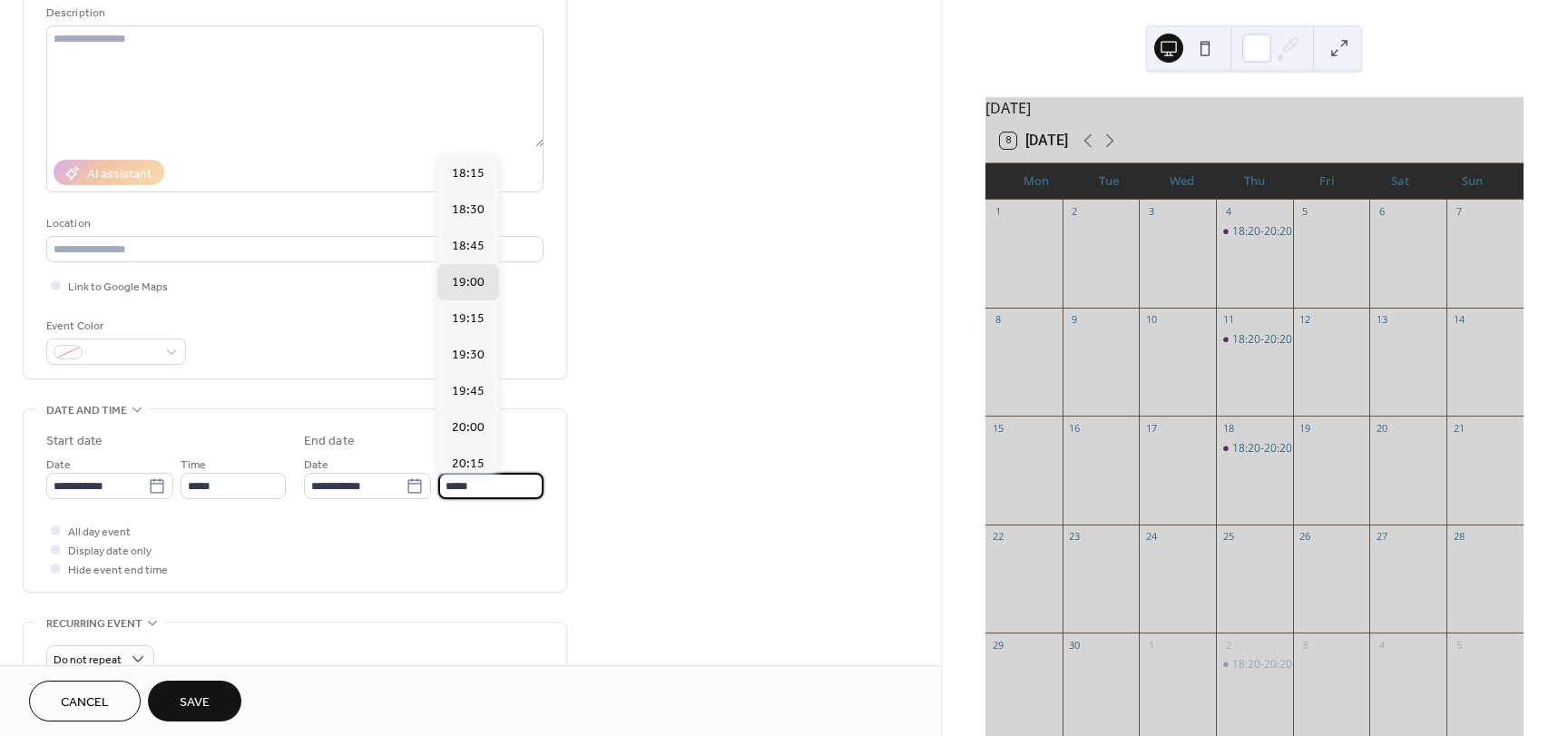 click on "*****" at bounding box center (491, 486) 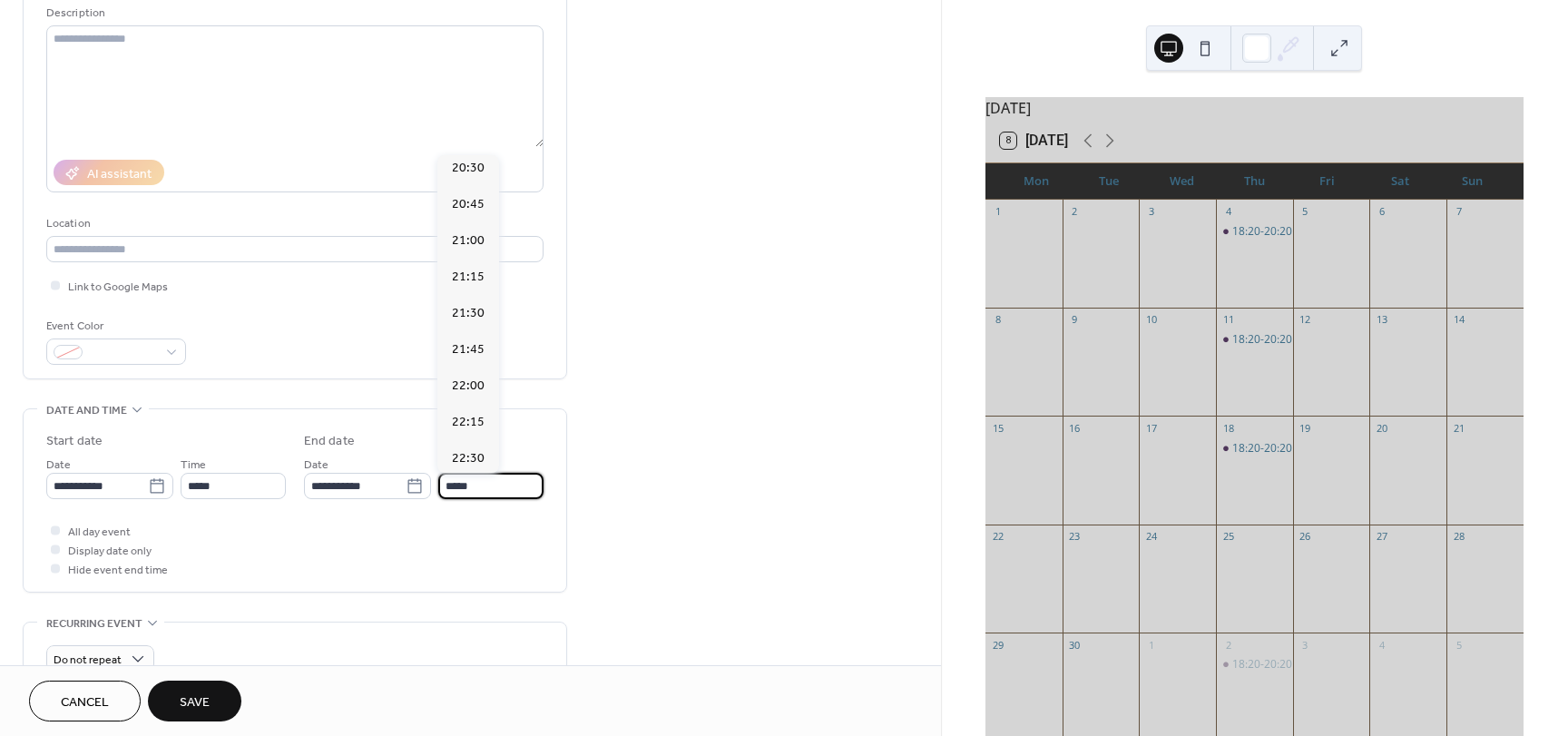 scroll, scrollTop: 363, scrollLeft: 0, axis: vertical 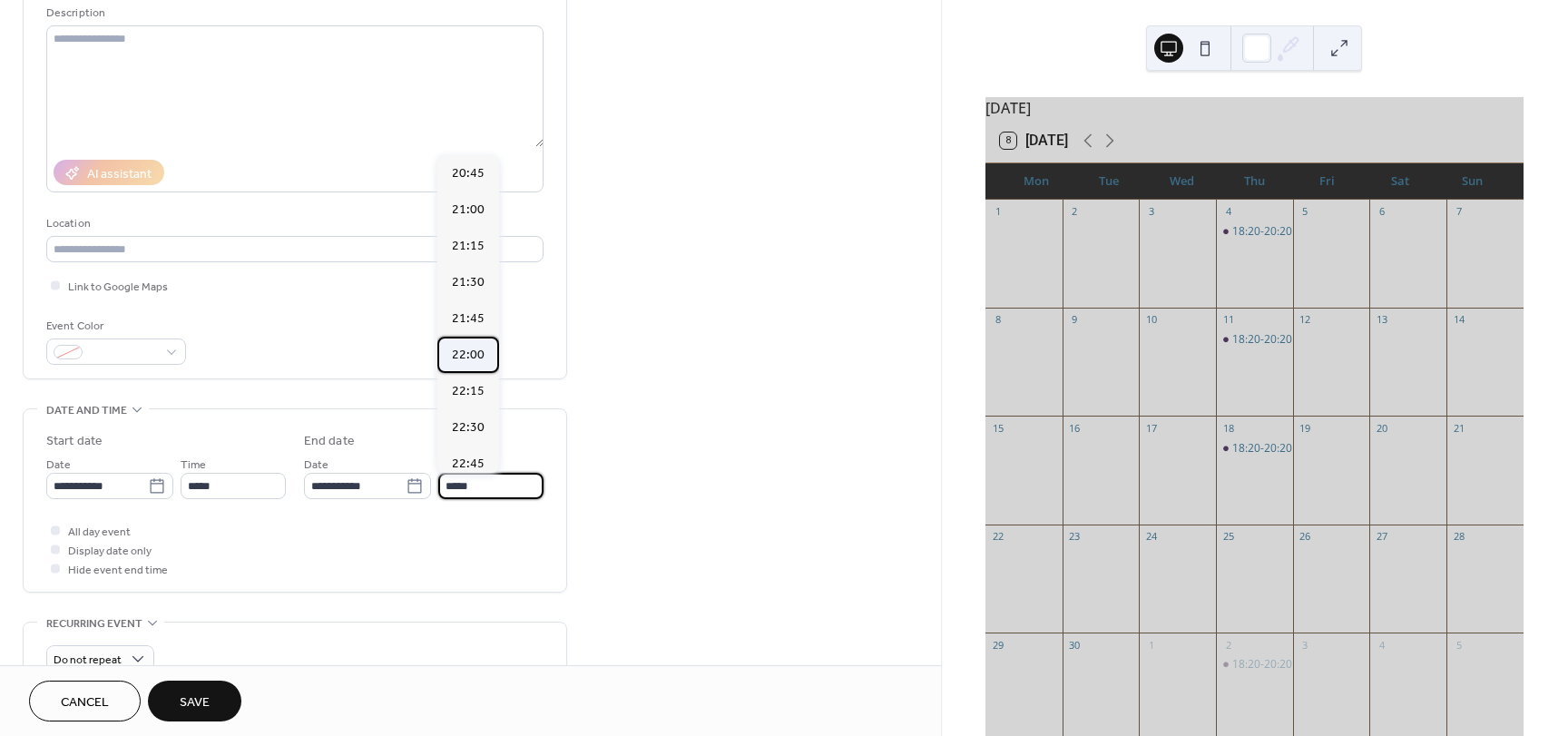 click on "22:00" at bounding box center (468, 355) 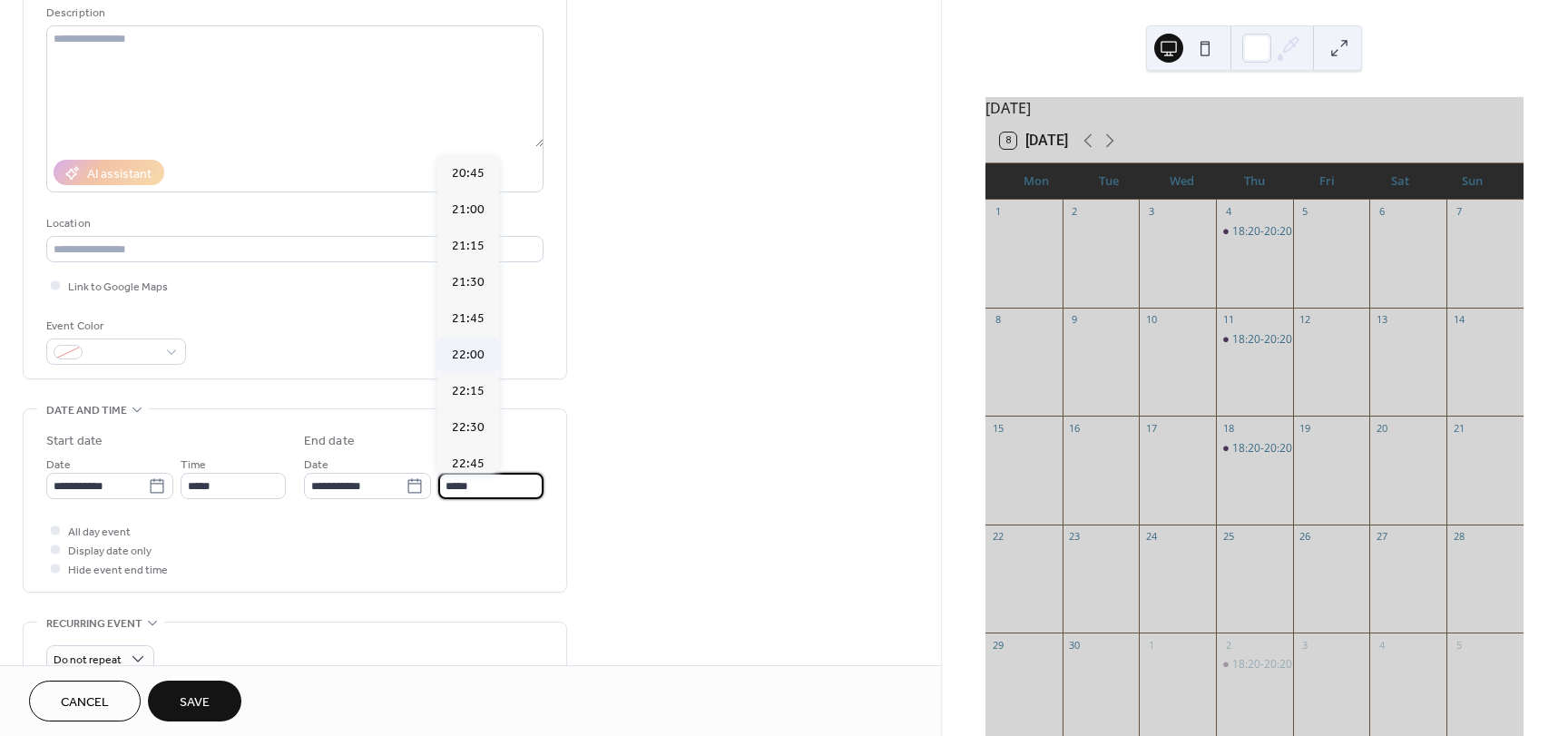 type on "*****" 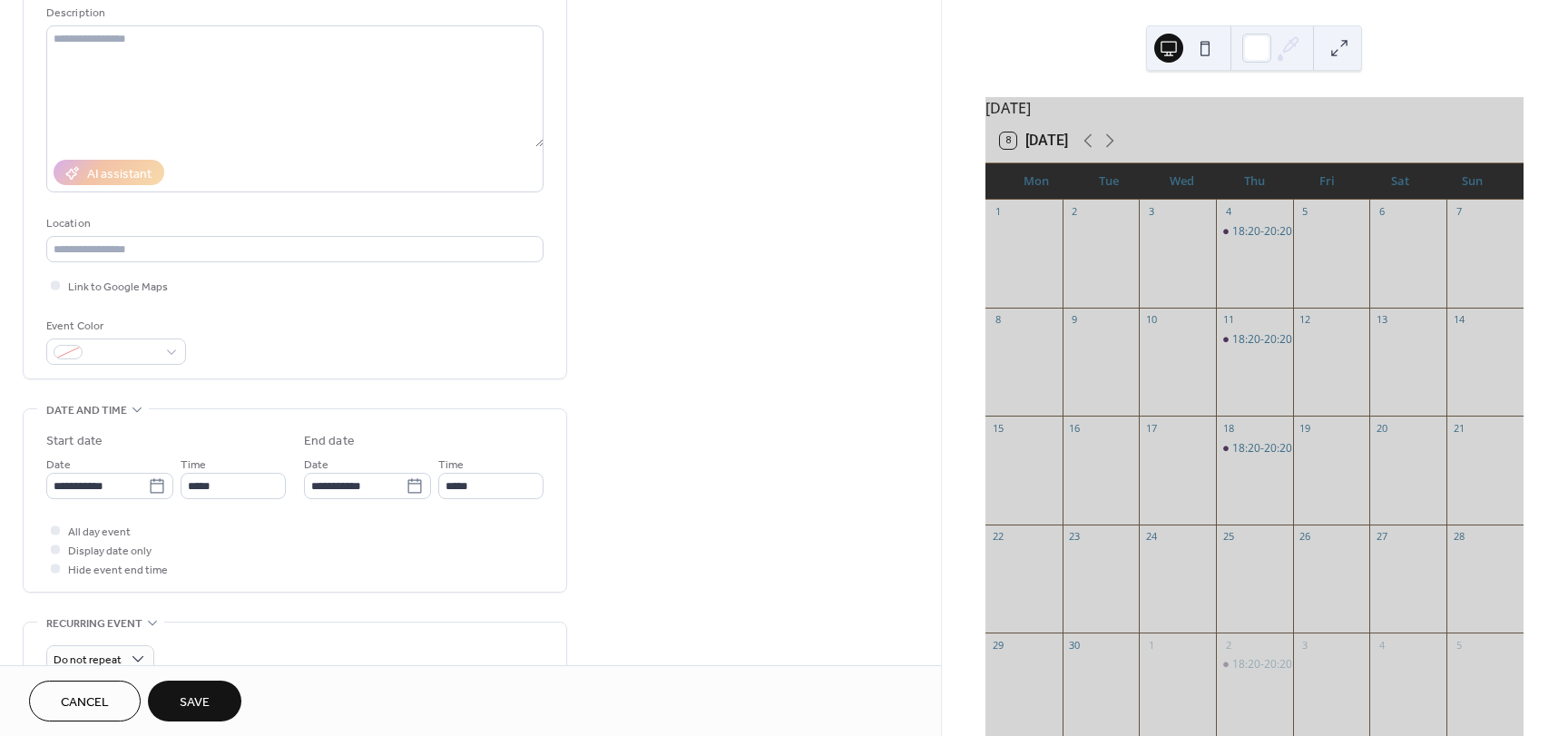 click on "Save" at bounding box center (194, 702) 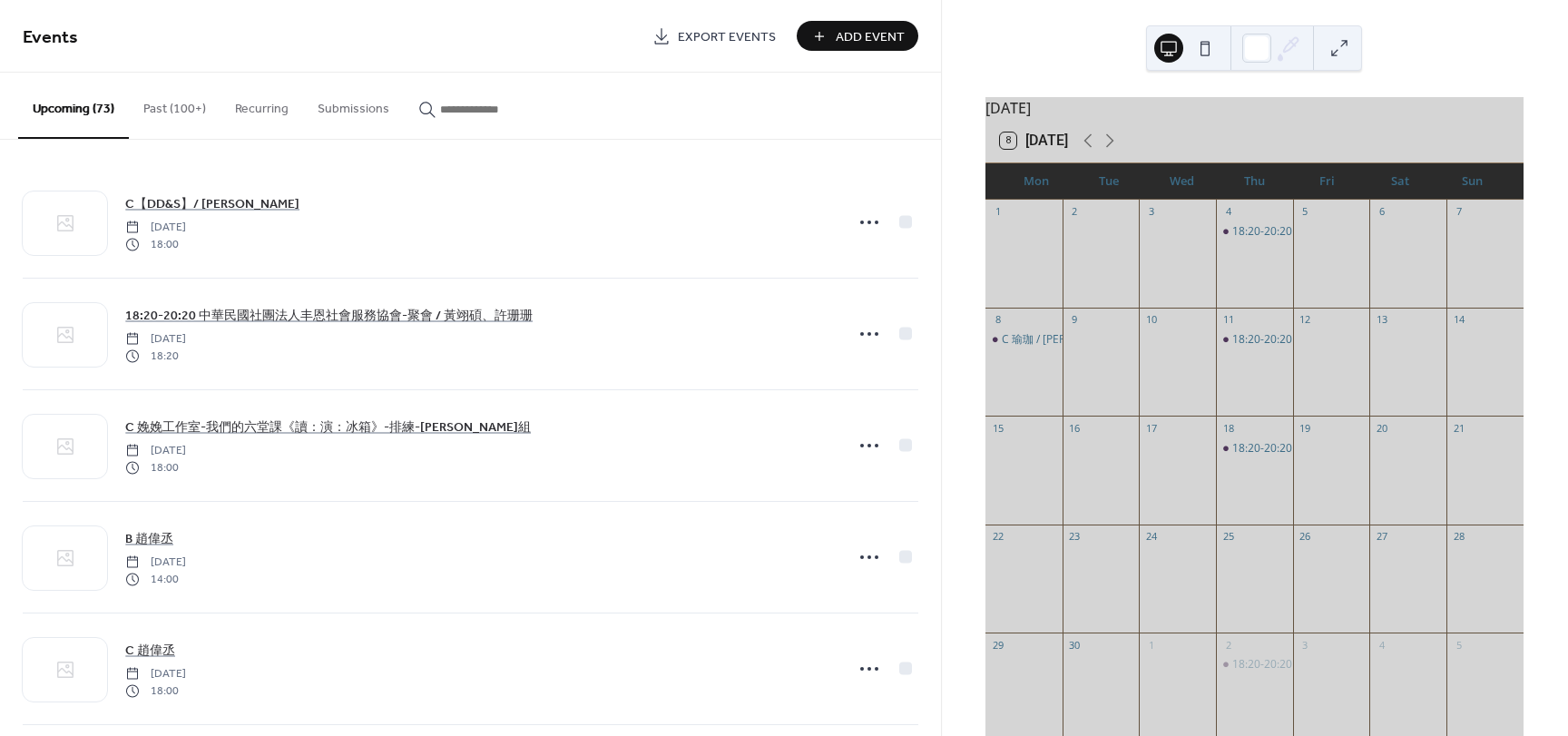 click on "Add Event" at bounding box center (870, 37) 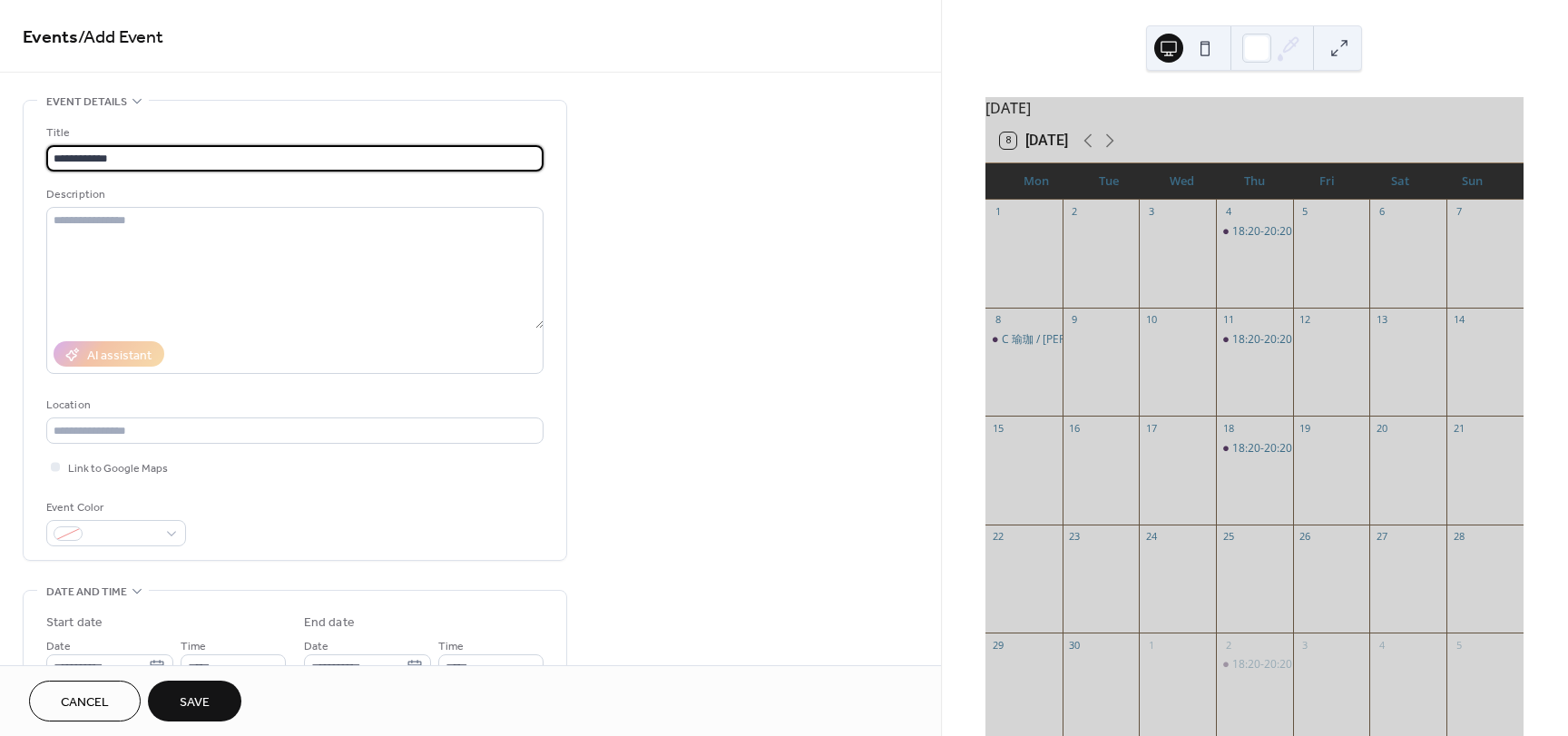 click on "**********" at bounding box center [295, 158] 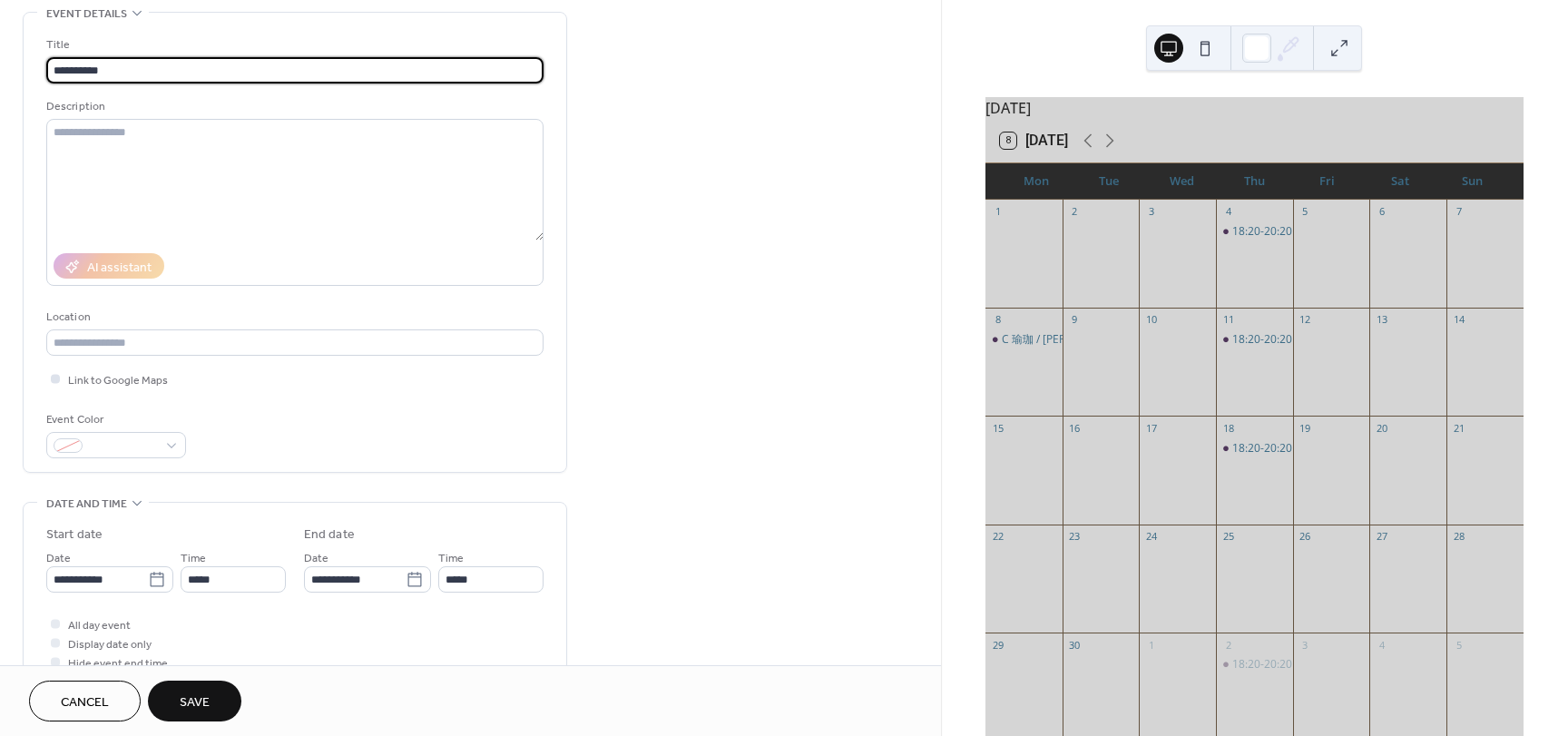 scroll, scrollTop: 91, scrollLeft: 0, axis: vertical 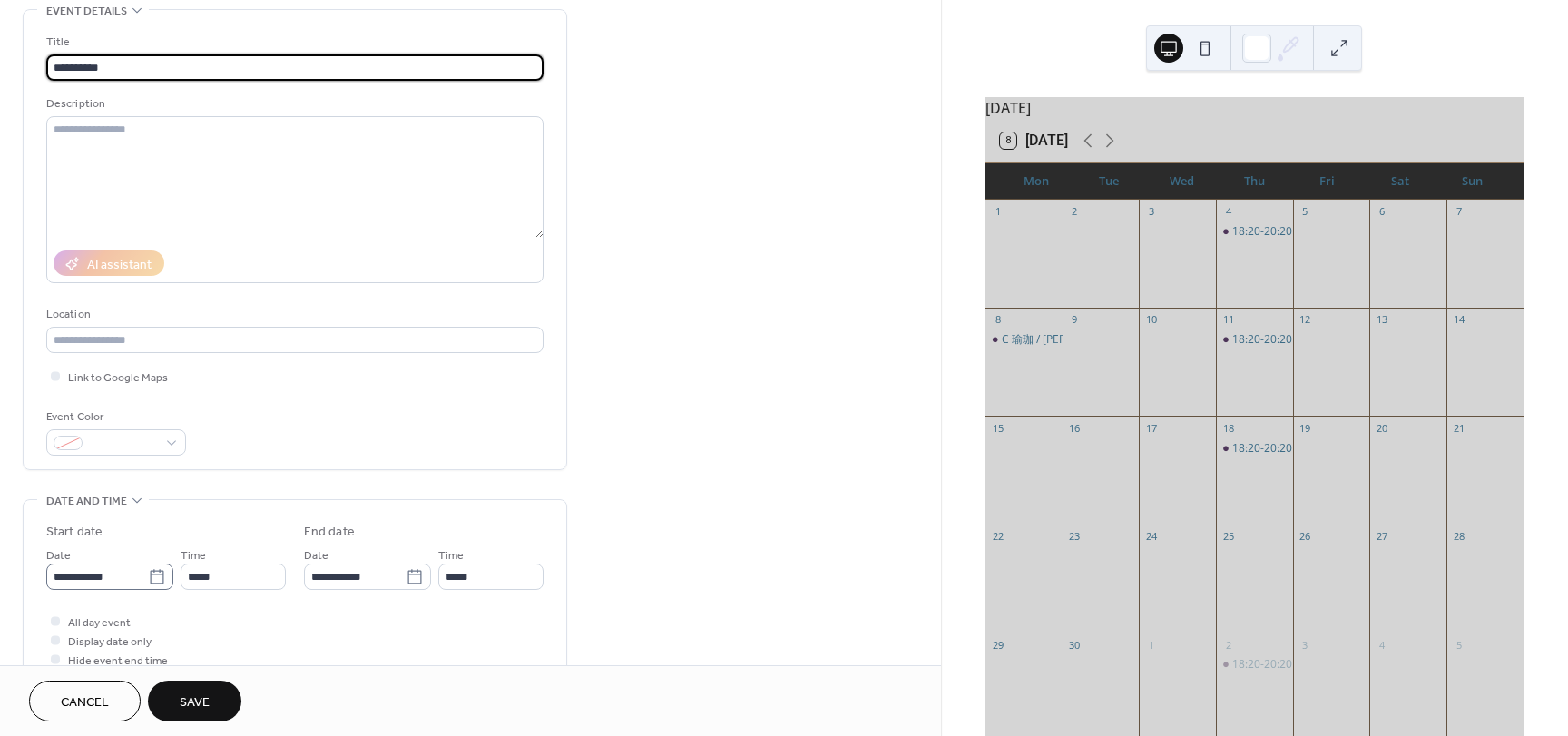 type on "**********" 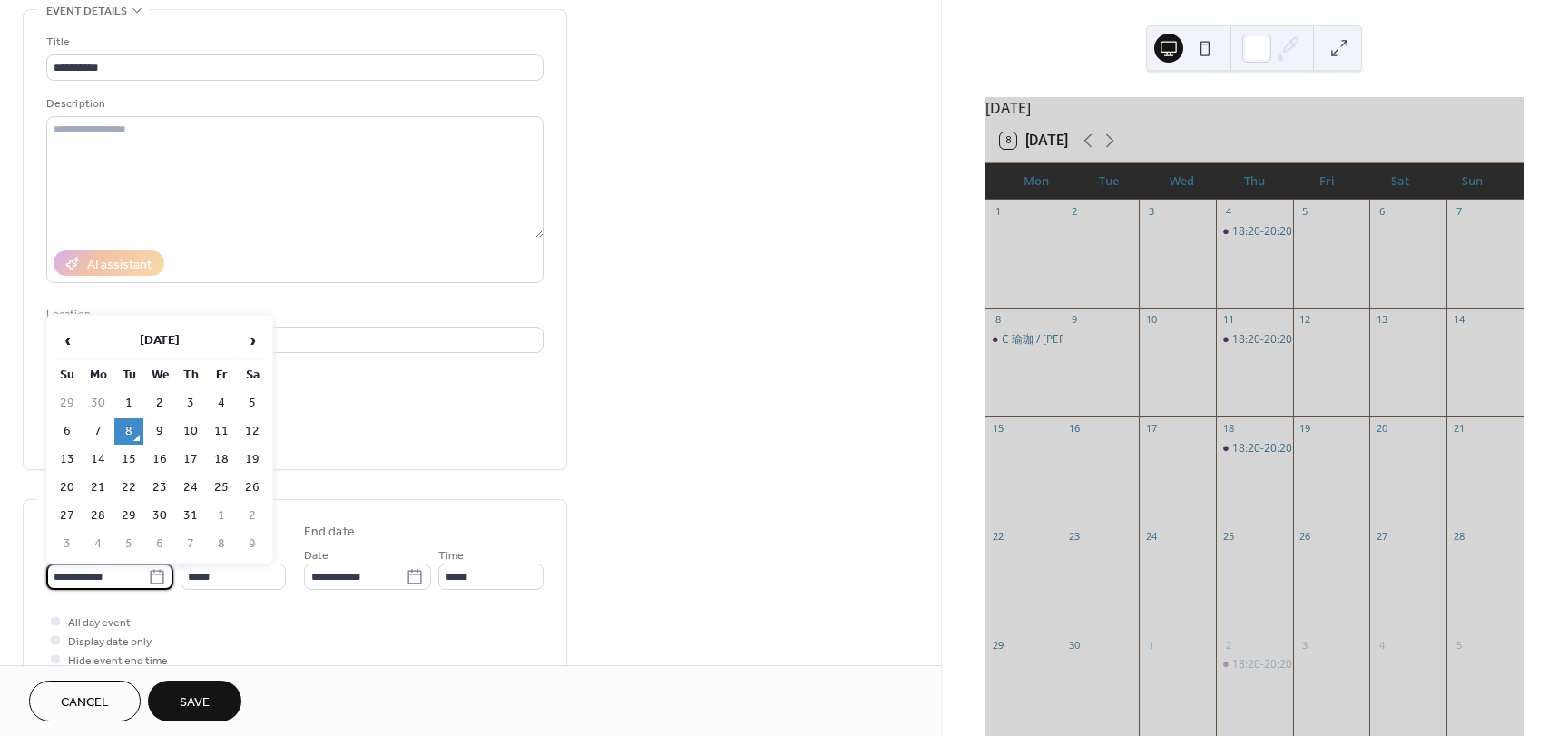 click on "**********" at bounding box center [97, 576] 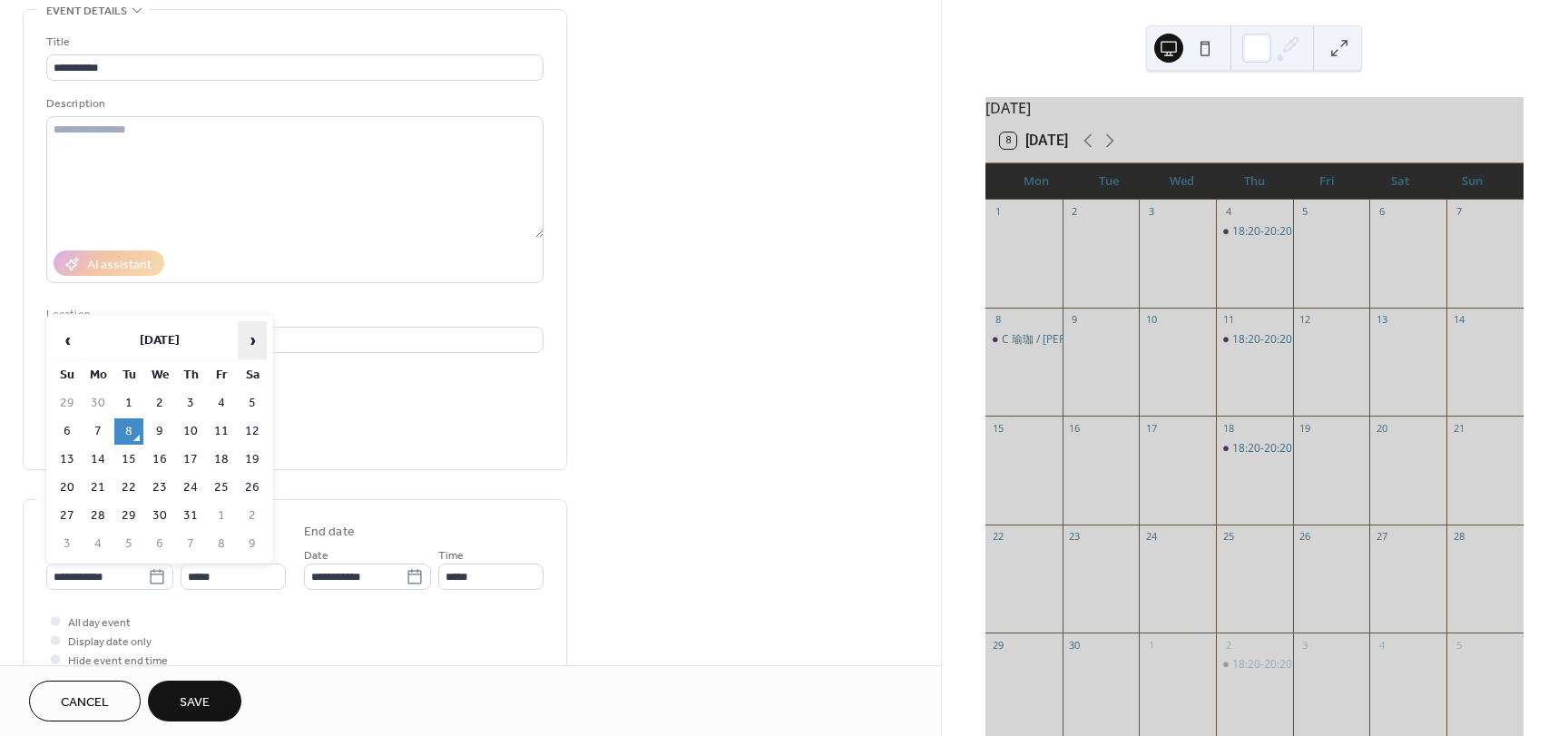 click on "›" at bounding box center (252, 340) 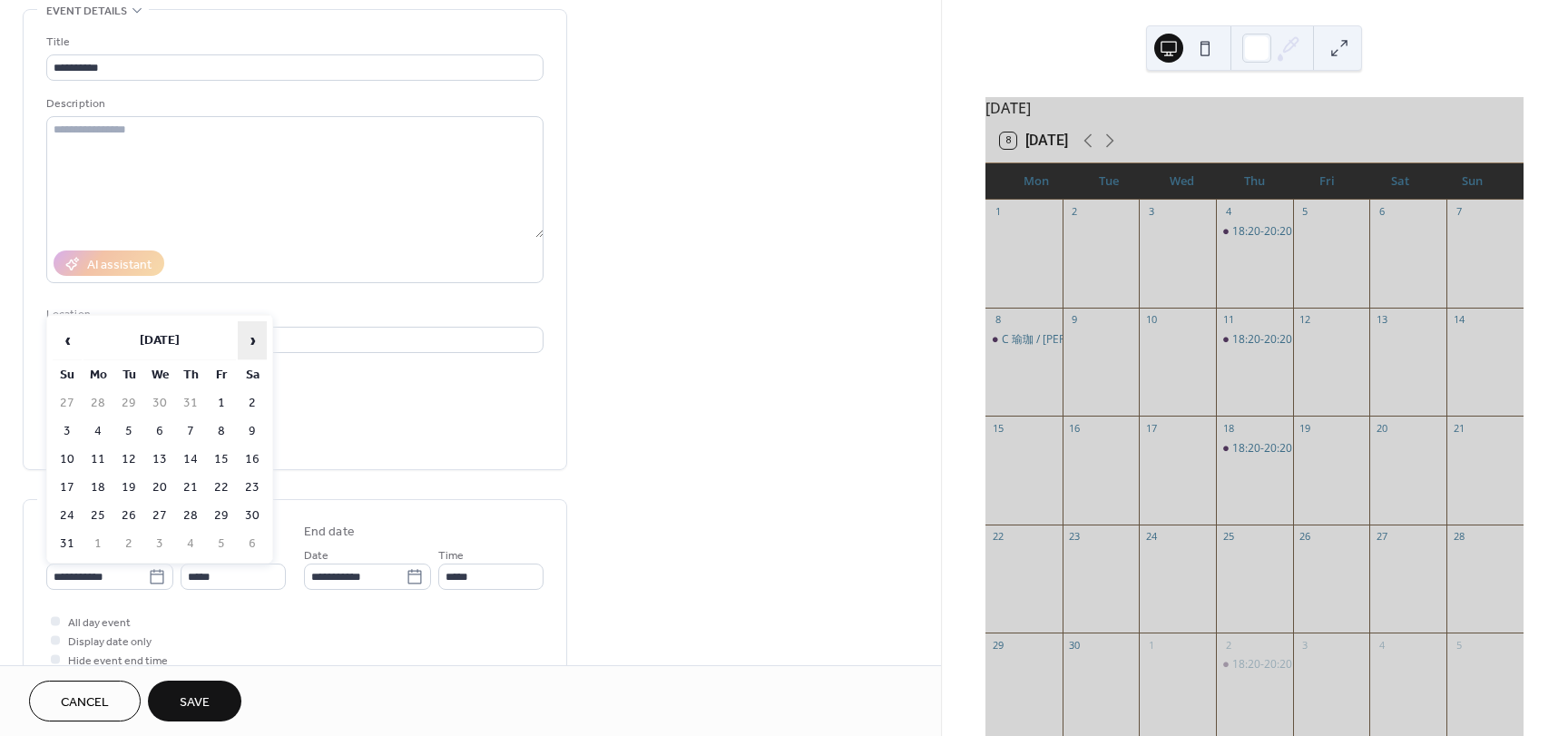 click on "›" at bounding box center (252, 340) 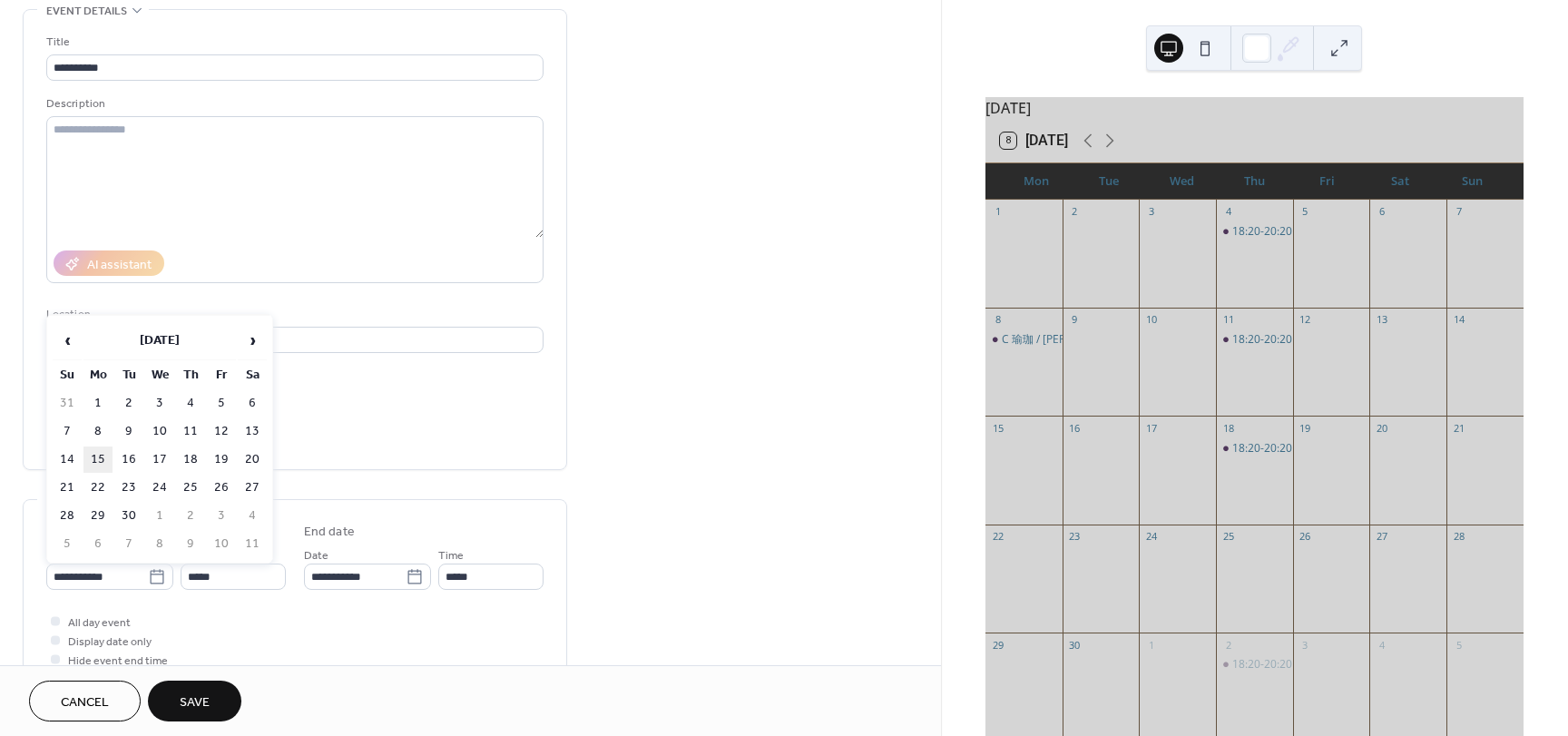 click on "15" at bounding box center (98, 459) 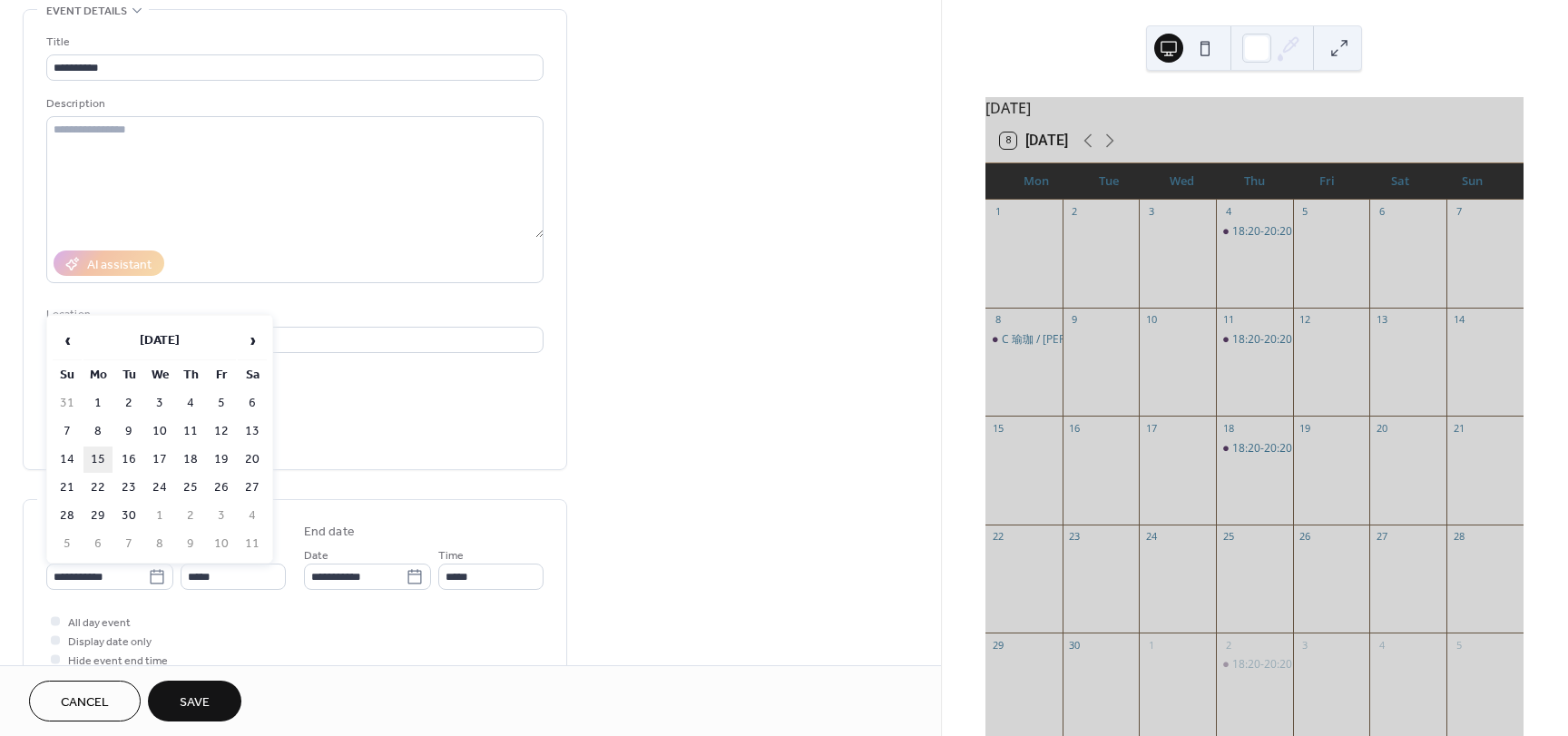 type on "**********" 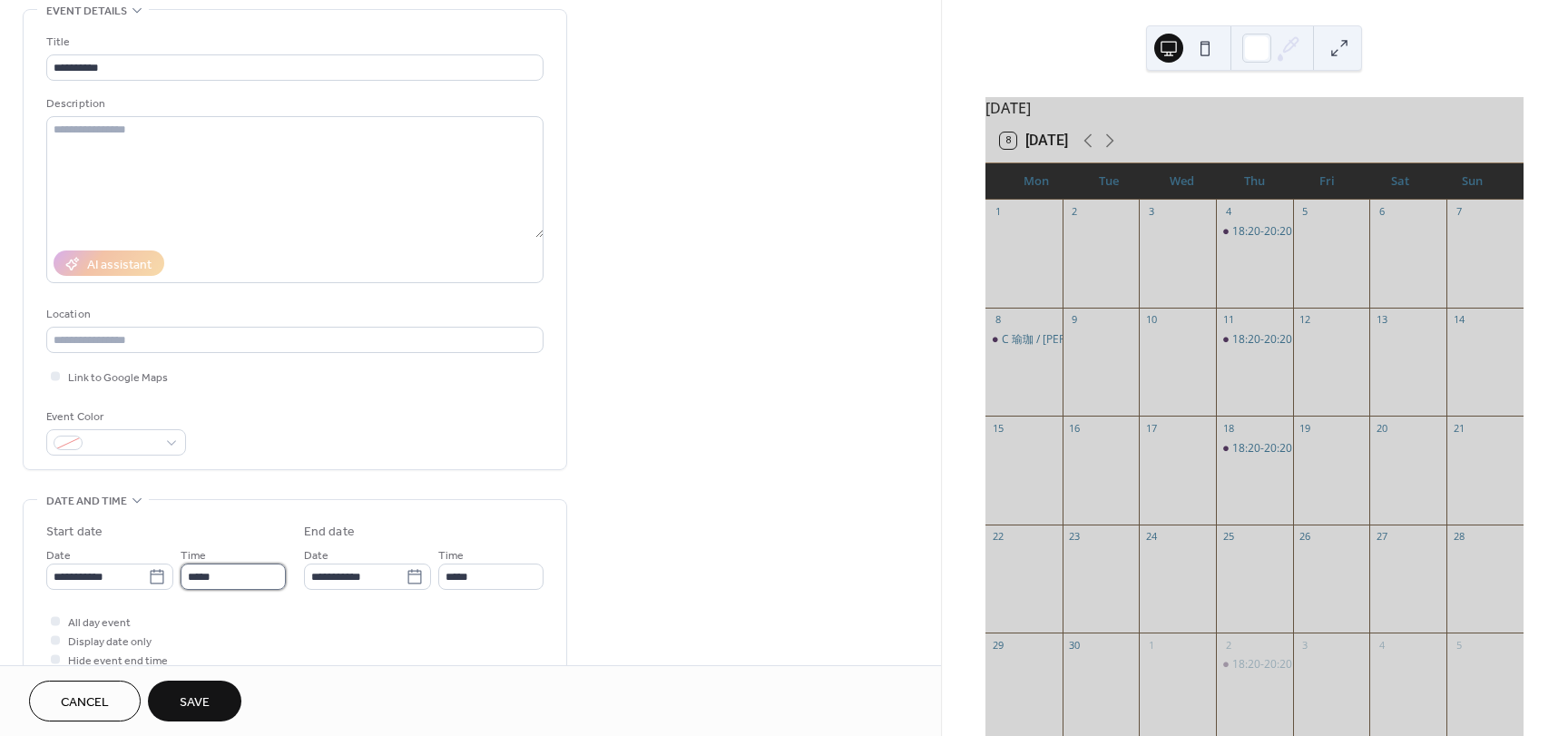 click on "*****" at bounding box center (233, 576) 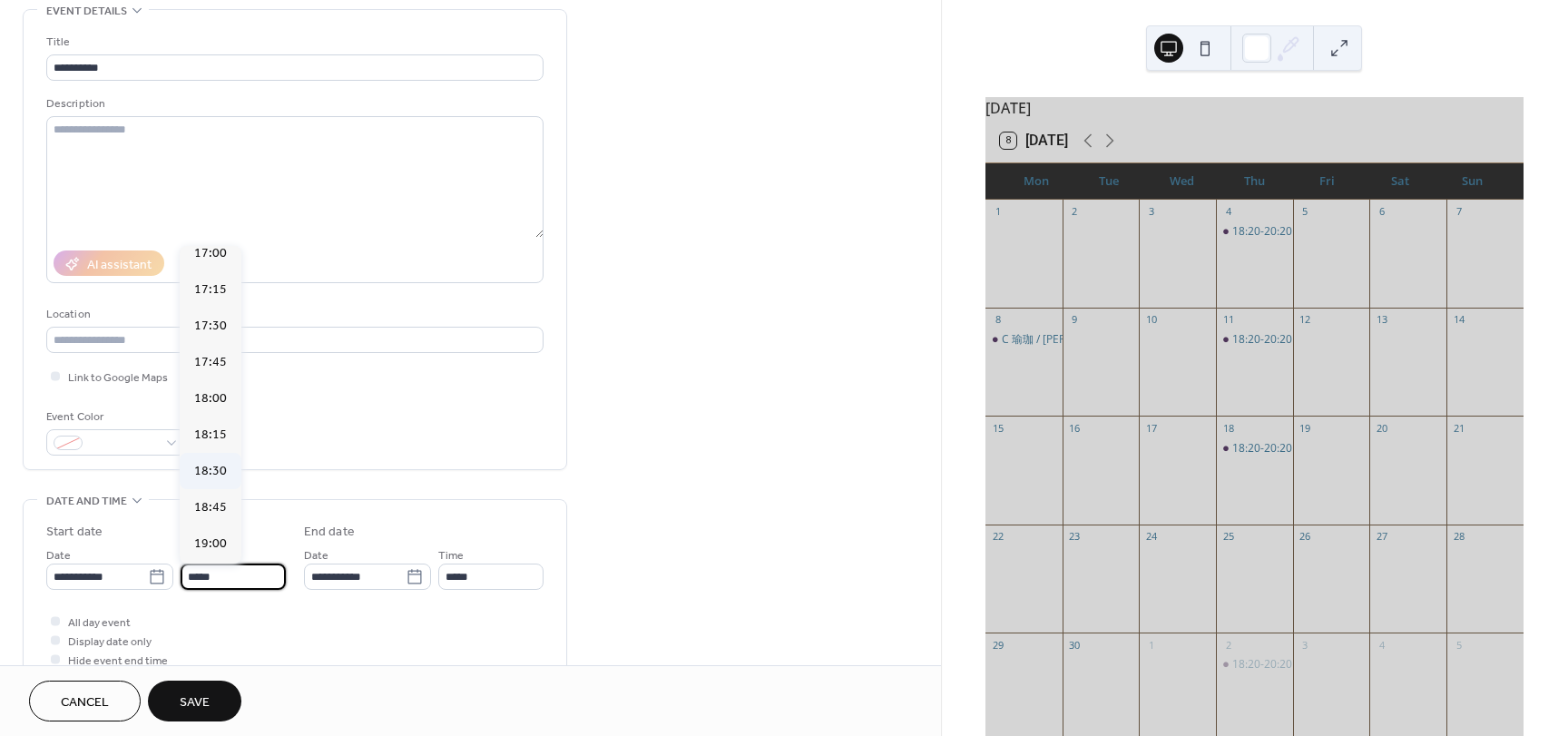 scroll, scrollTop: 2512, scrollLeft: 0, axis: vertical 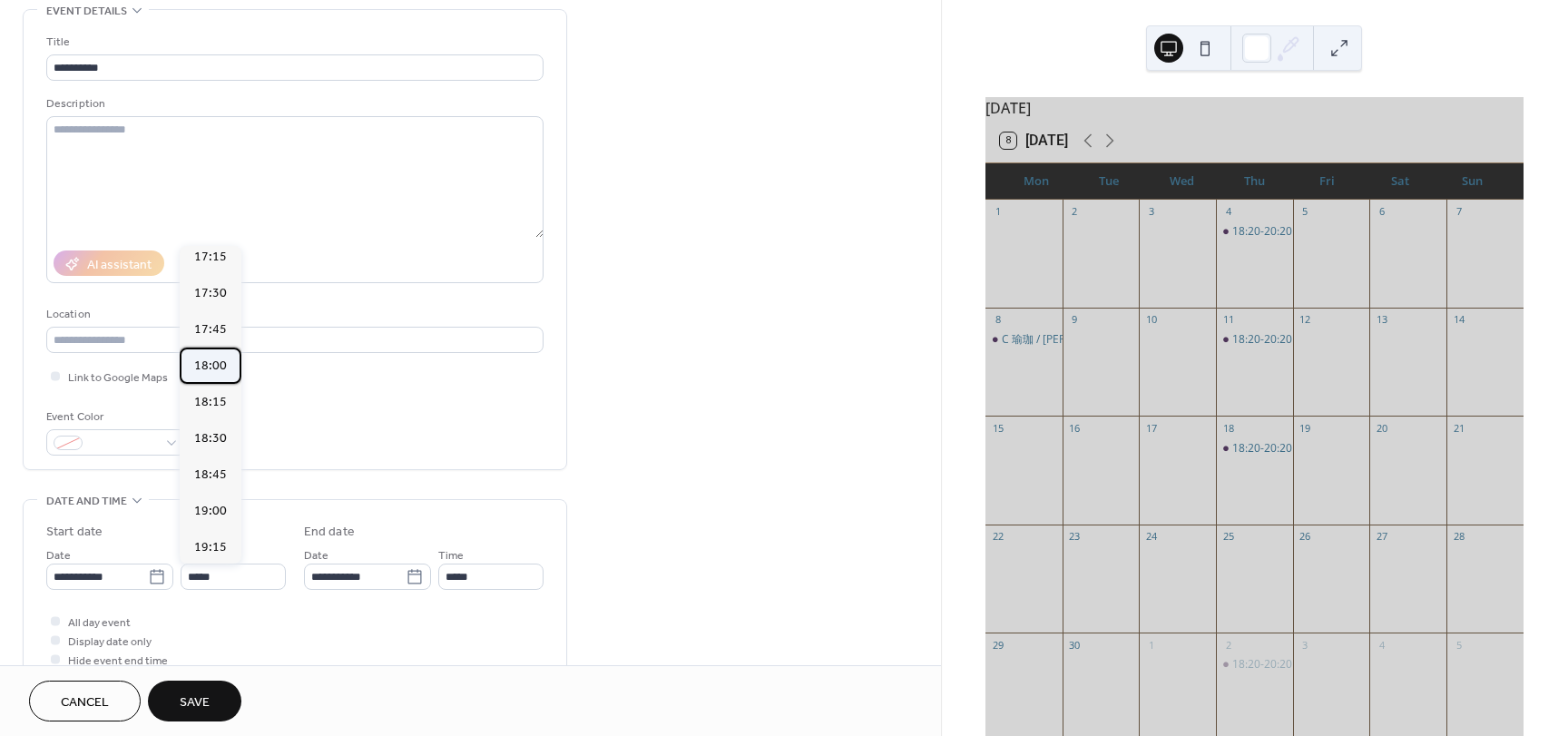 click on "18:00" at bounding box center (211, 366) 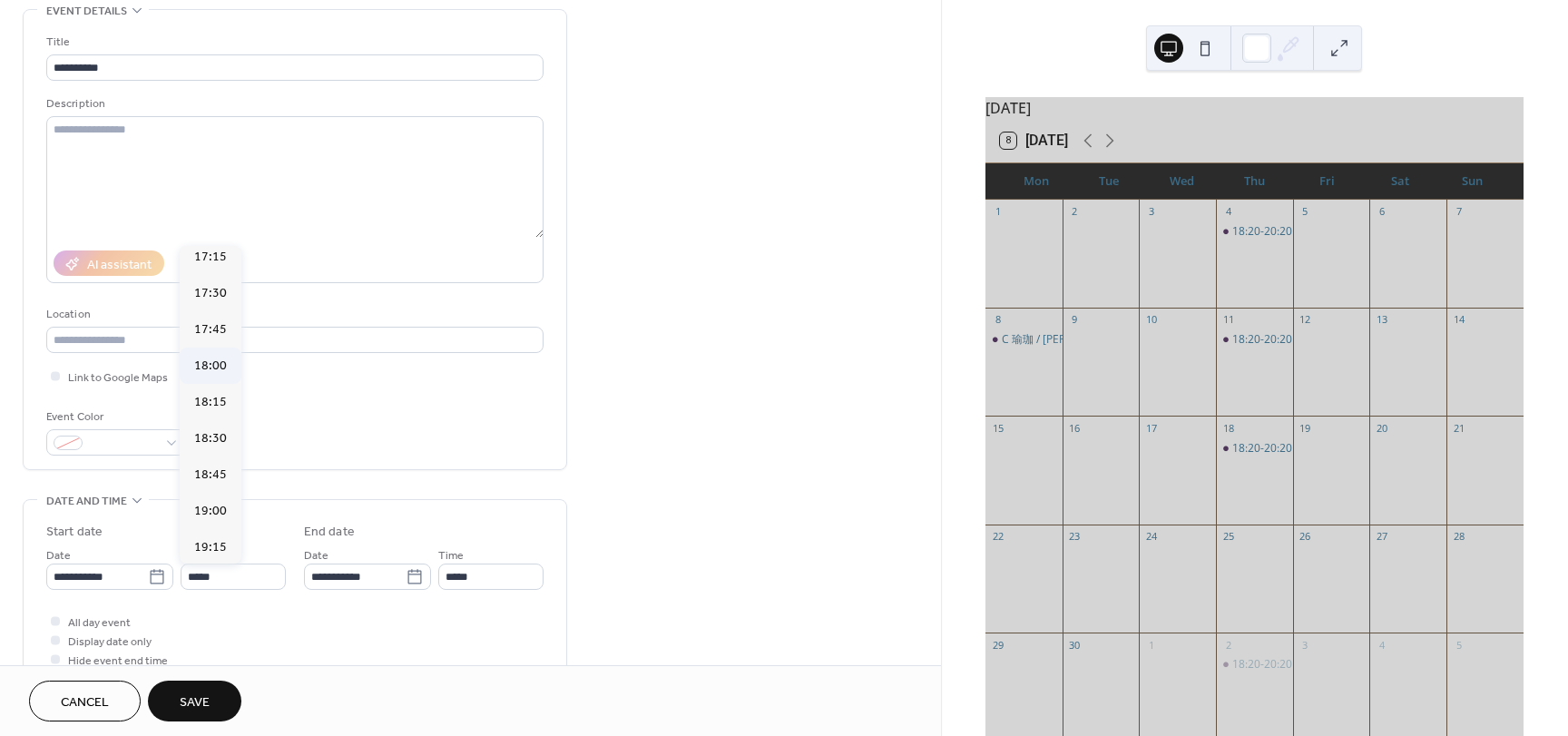 type on "*****" 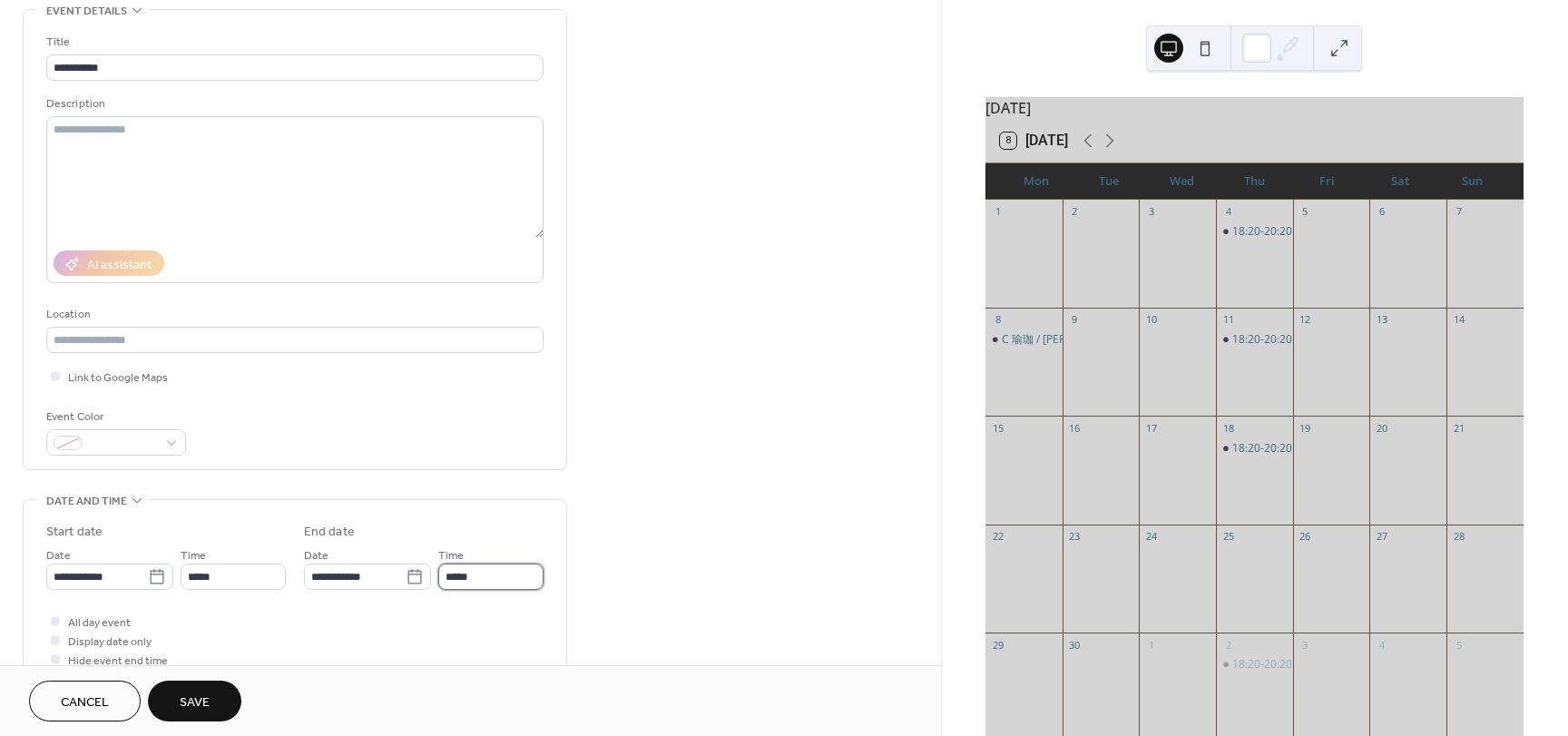 click on "*****" at bounding box center (491, 576) 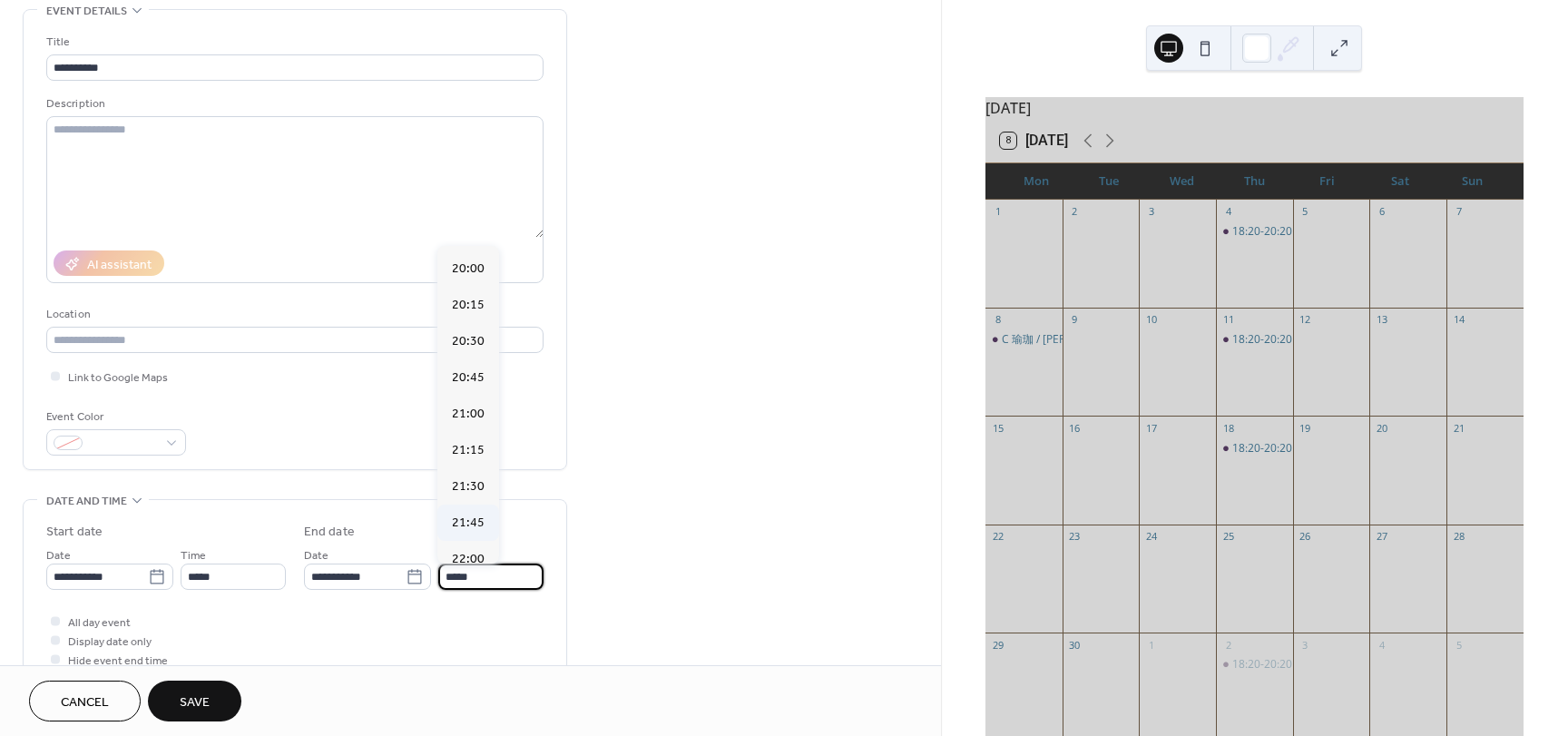 scroll, scrollTop: 272, scrollLeft: 0, axis: vertical 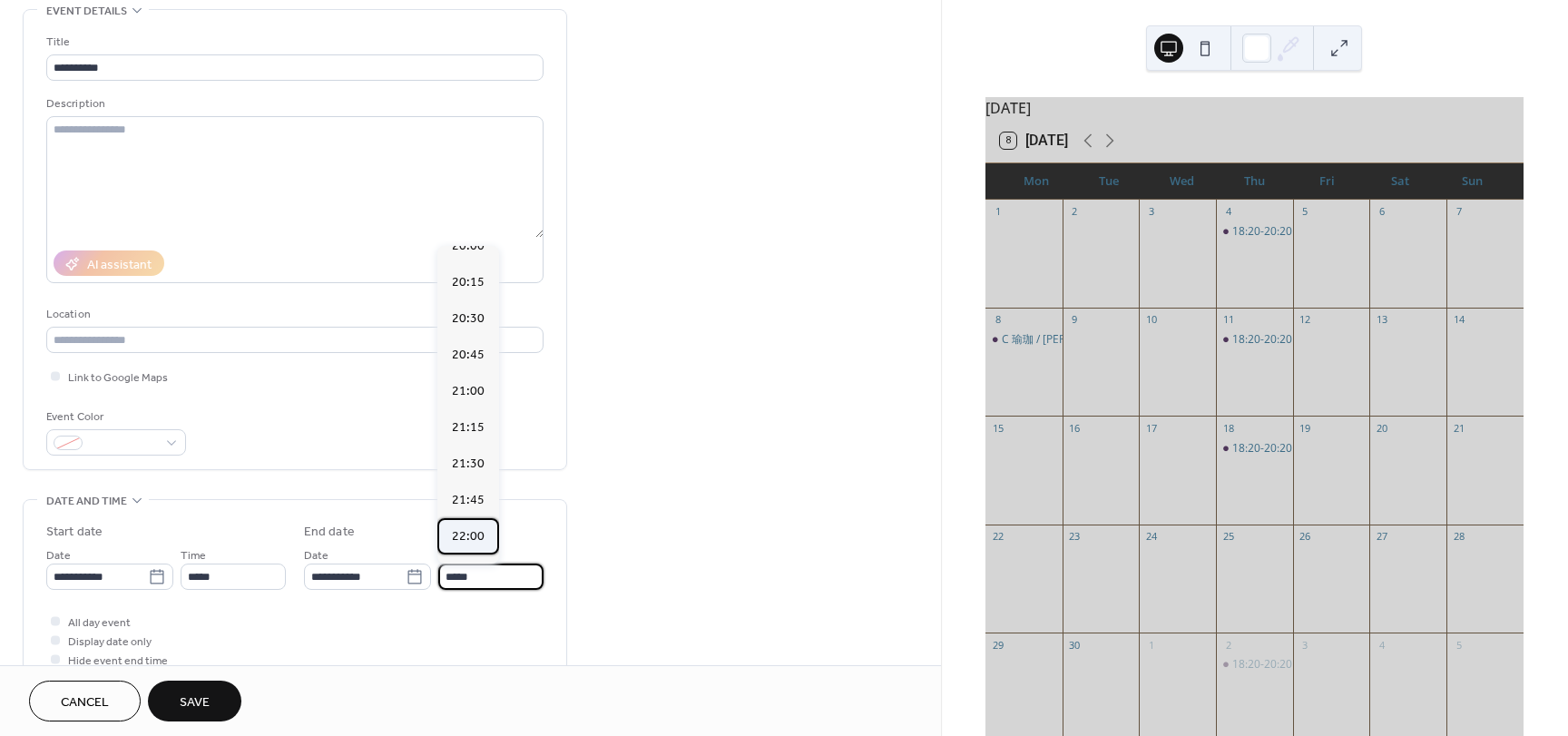 click on "22:00" at bounding box center [468, 536] 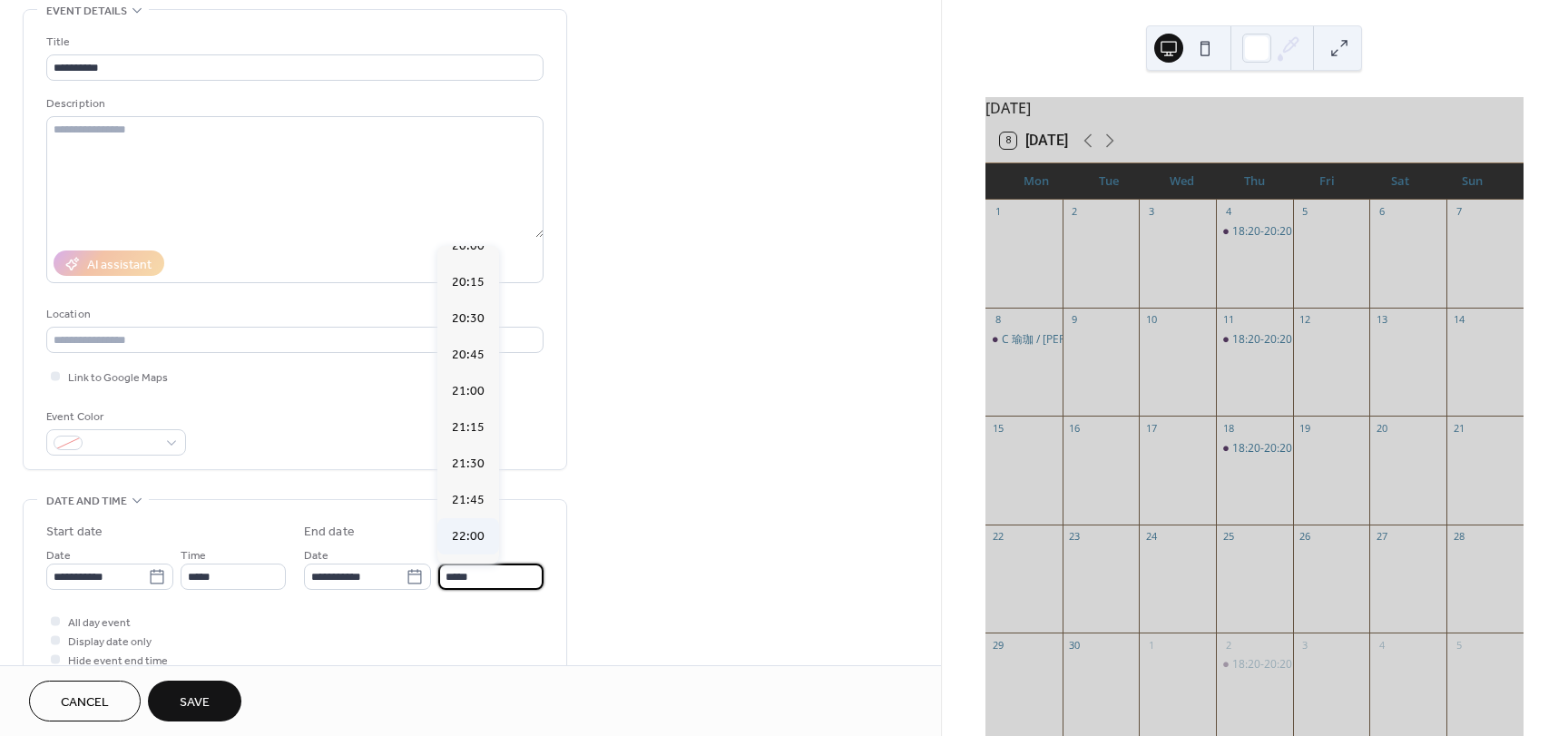type on "*****" 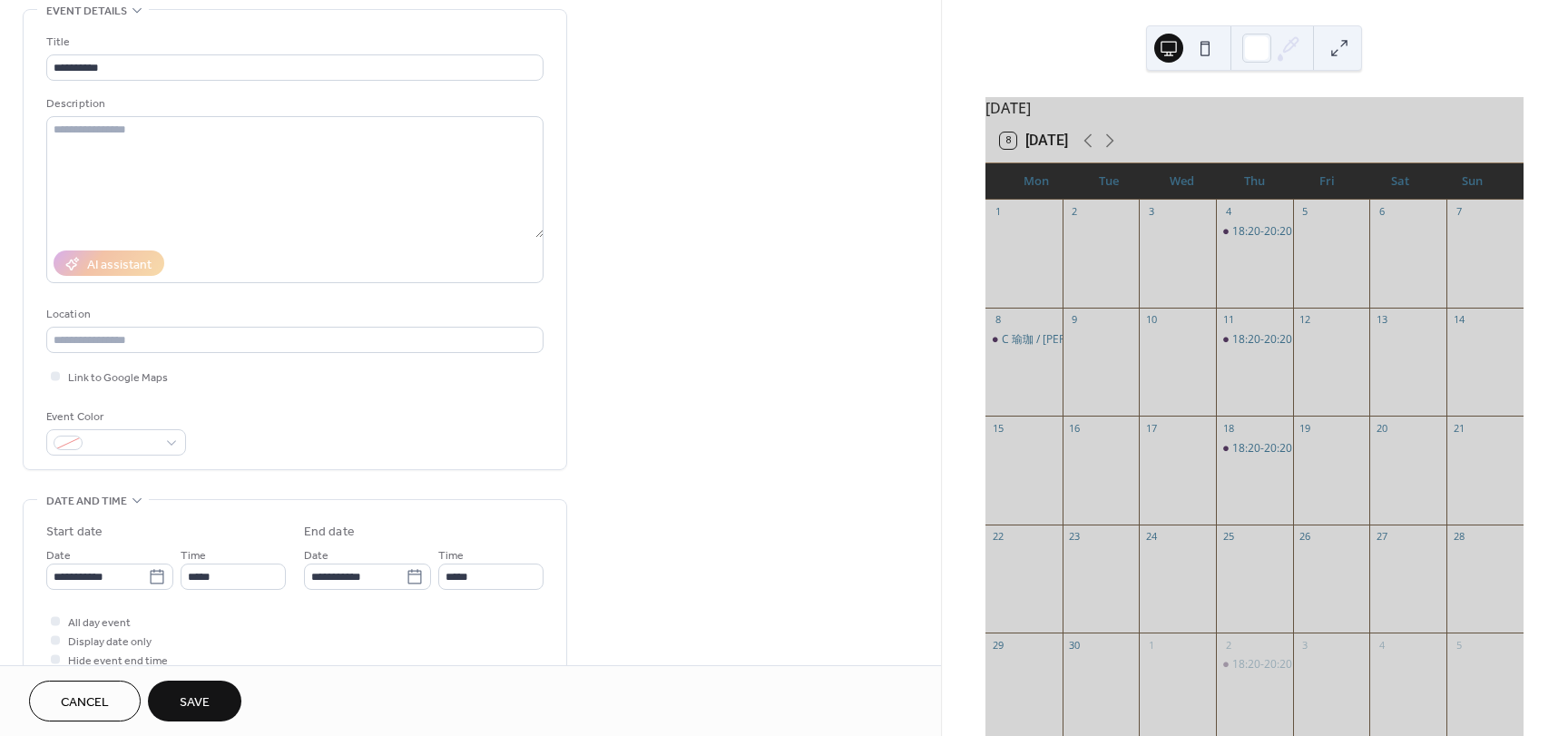 click on "Save" at bounding box center (194, 702) 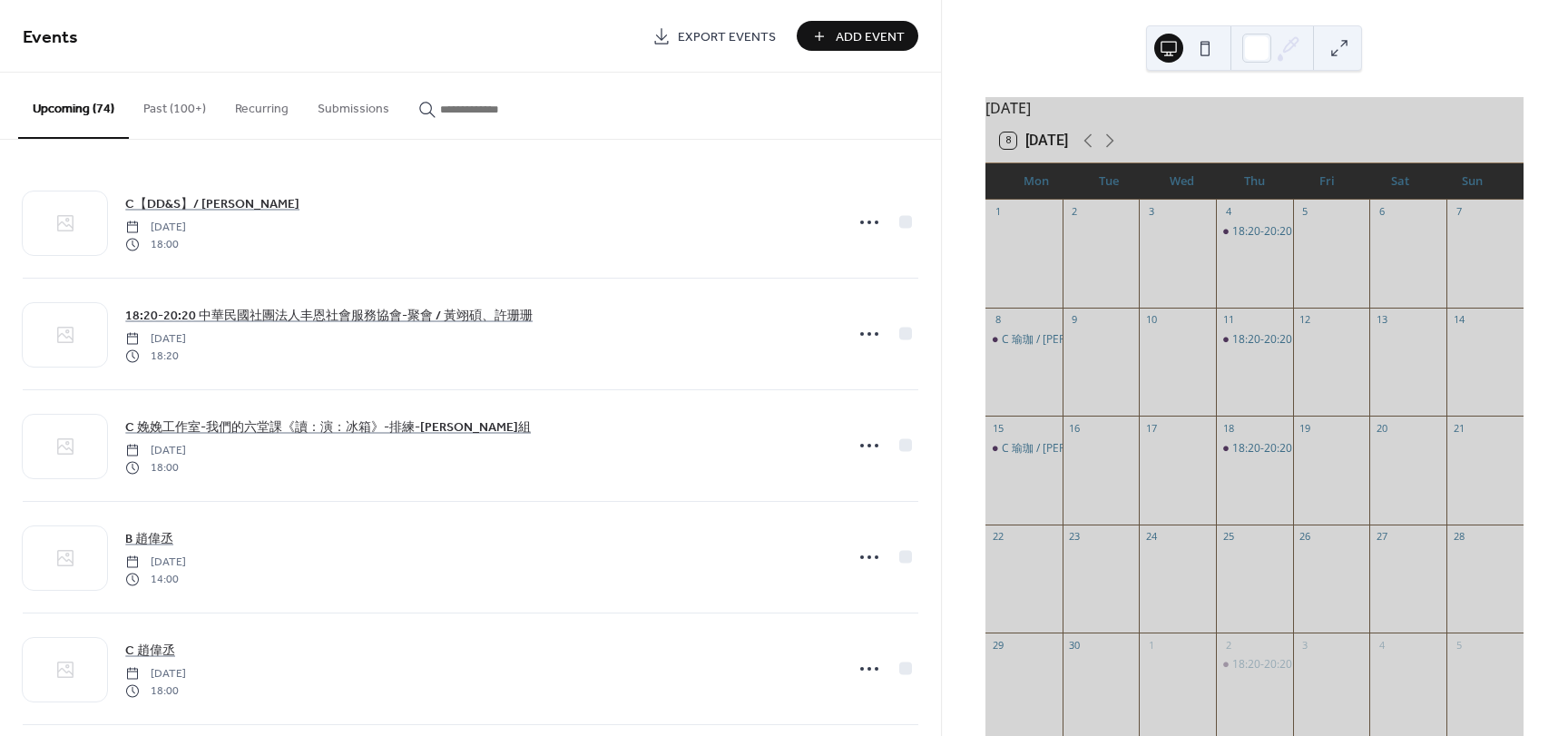 click on "Add Event" at bounding box center (870, 37) 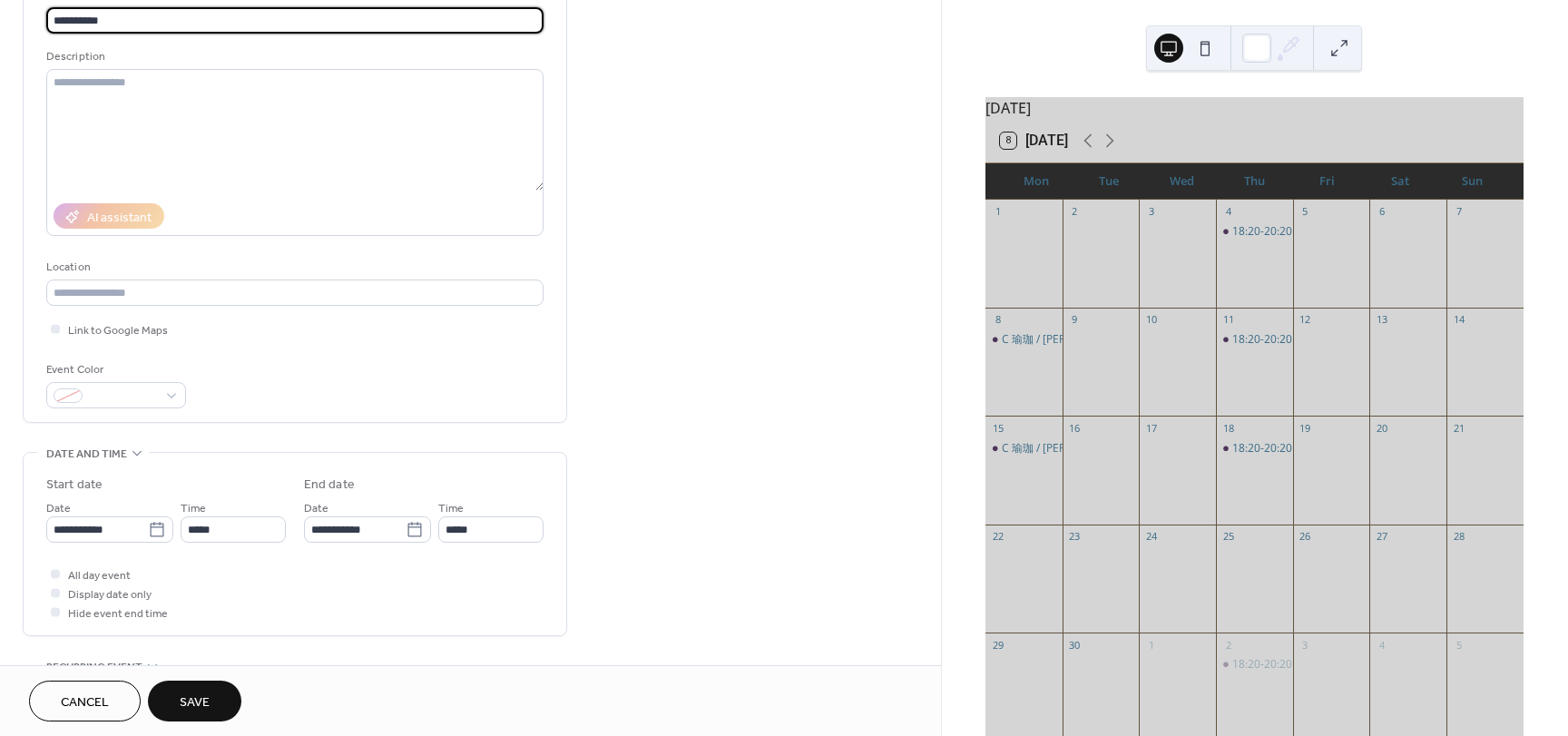 scroll, scrollTop: 182, scrollLeft: 0, axis: vertical 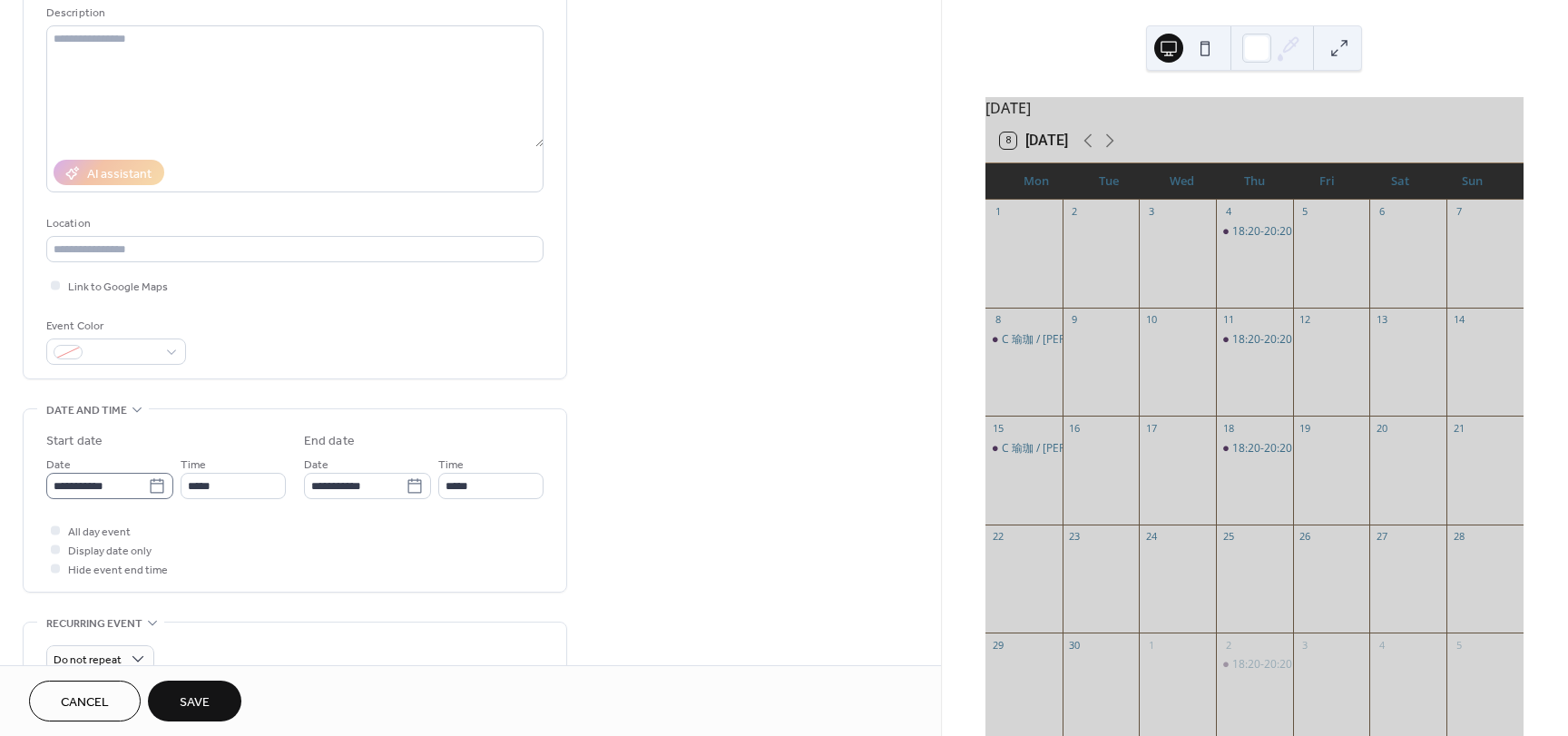 type on "**********" 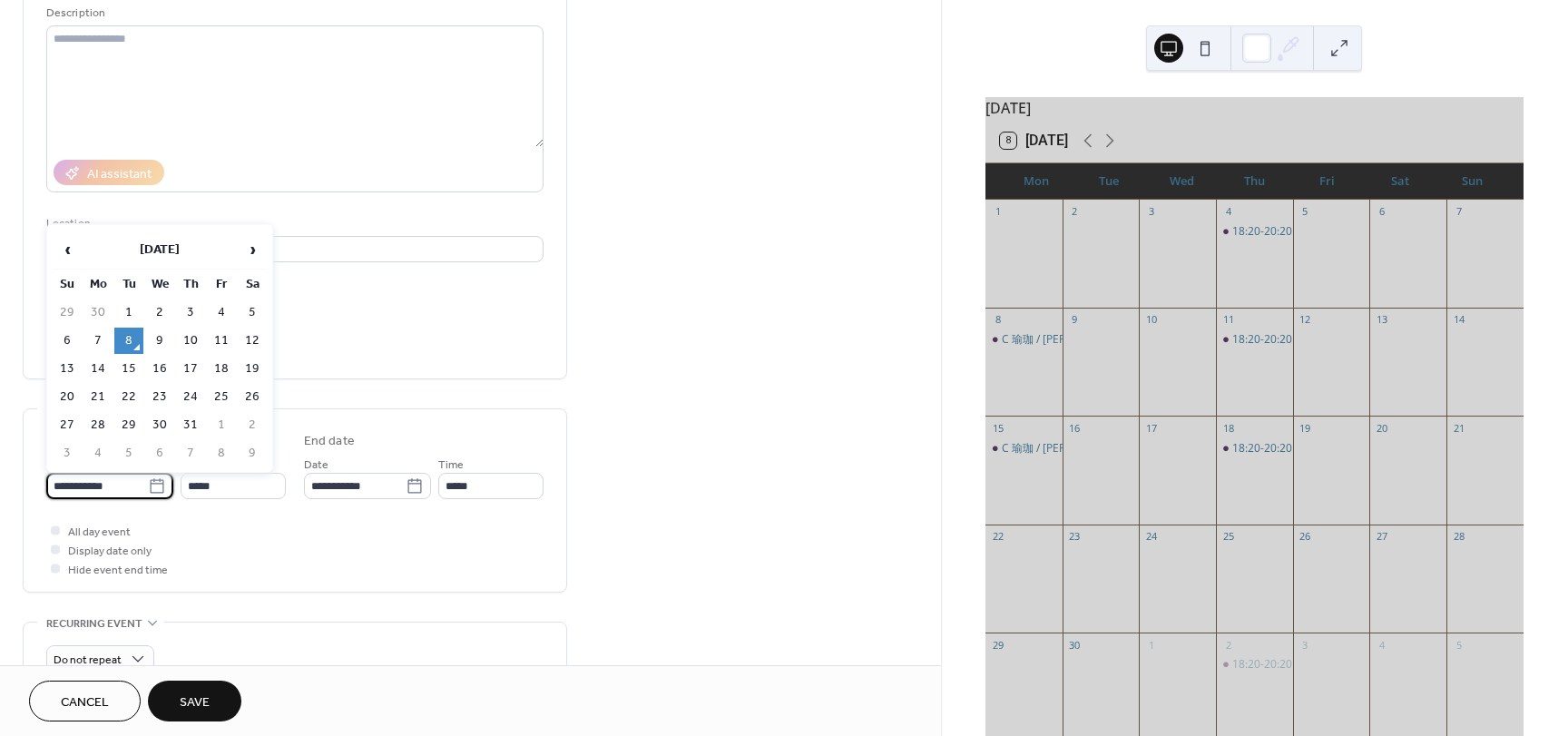 drag, startPoint x: 130, startPoint y: 493, endPoint x: 163, endPoint y: 488, distance: 33.376639 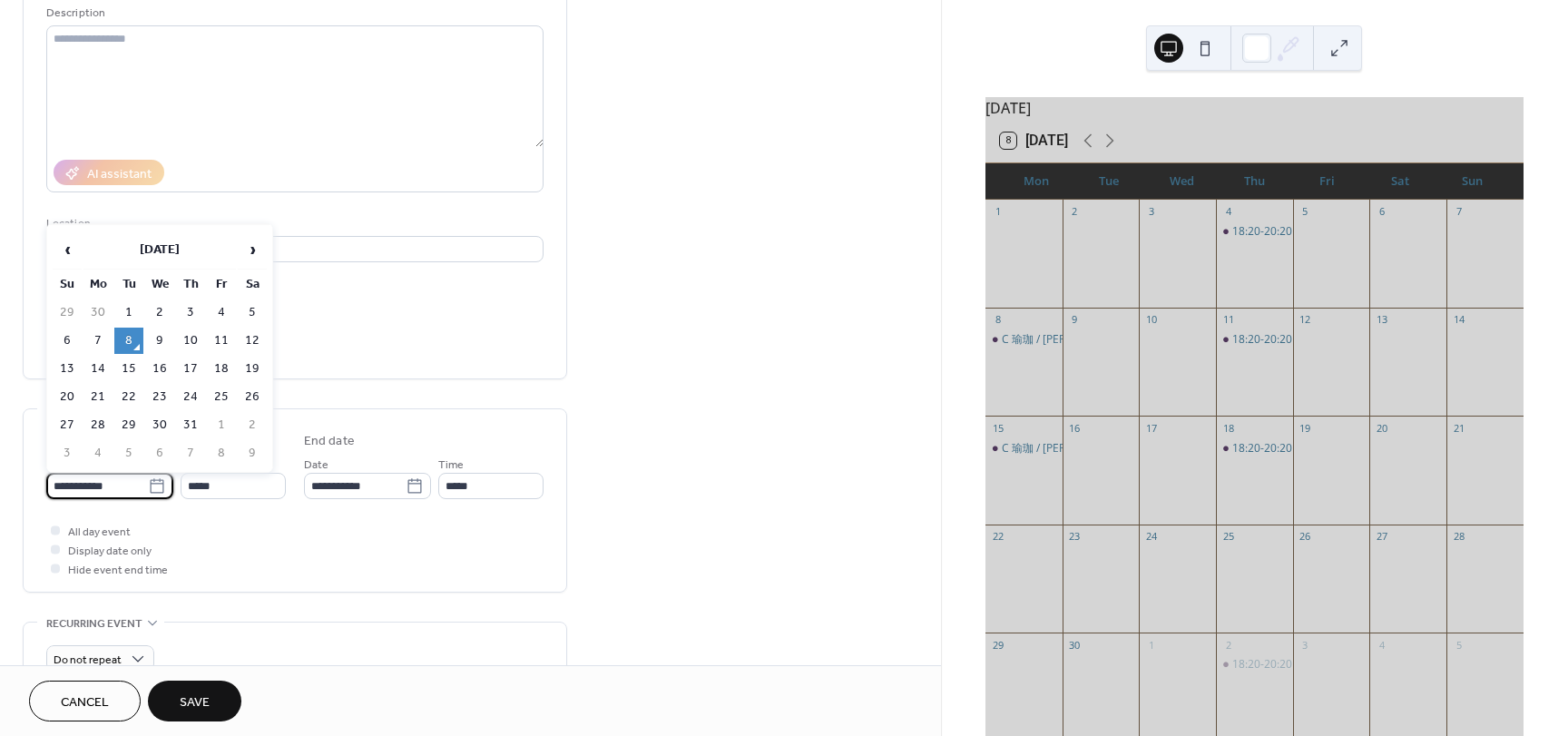 click on "**********" at bounding box center [97, 486] 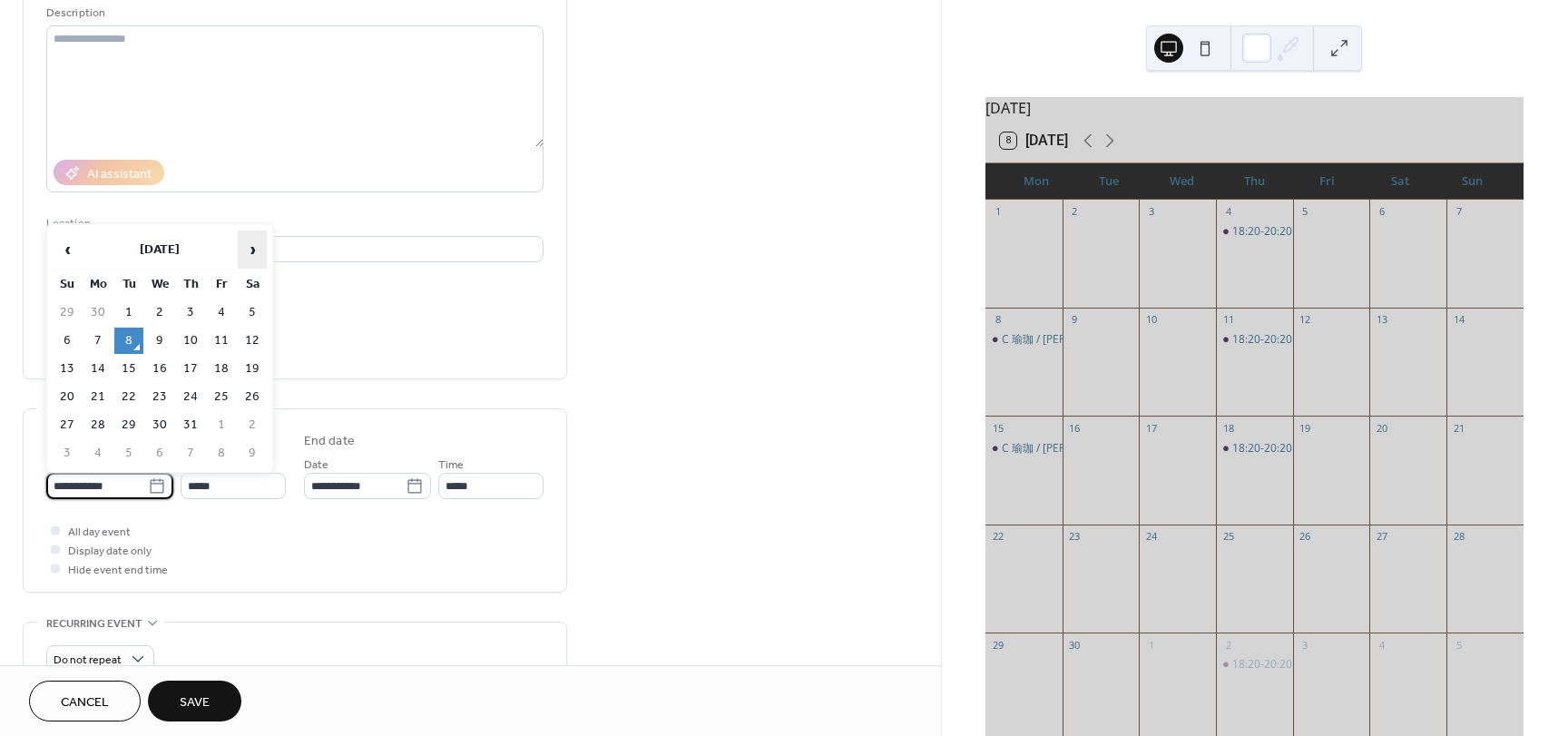 click on "›" at bounding box center [252, 250] 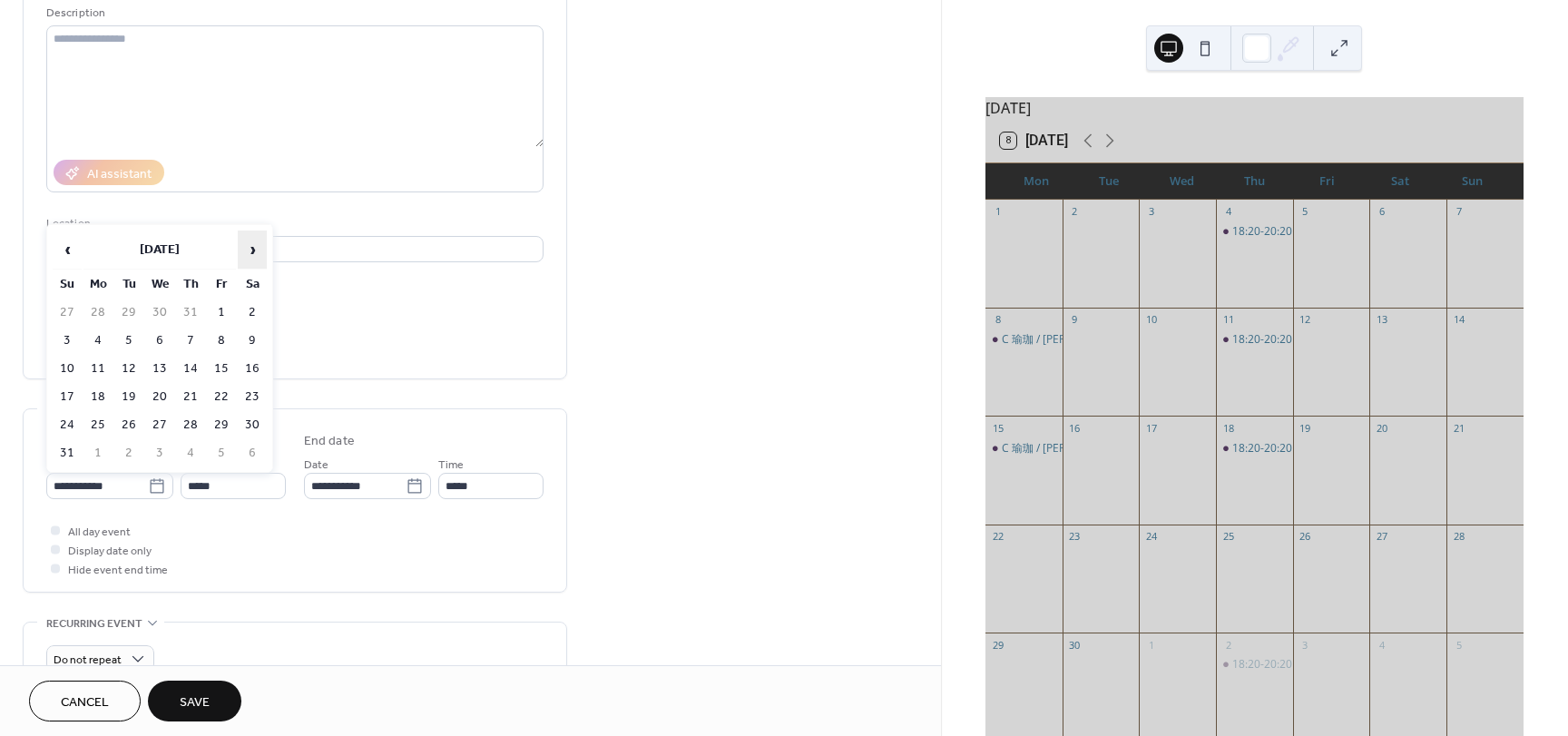 click on "›" at bounding box center [252, 250] 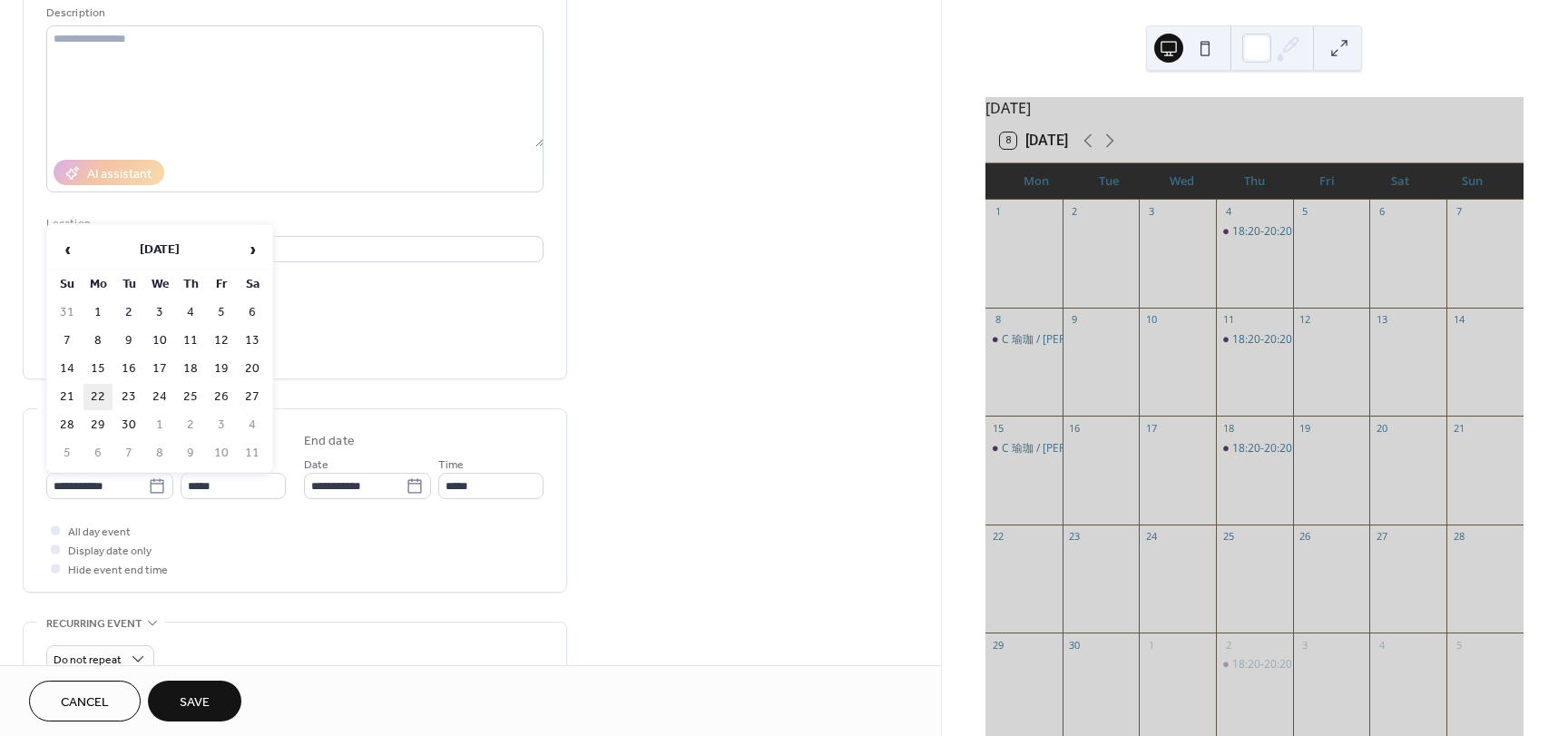 click on "22" at bounding box center (98, 397) 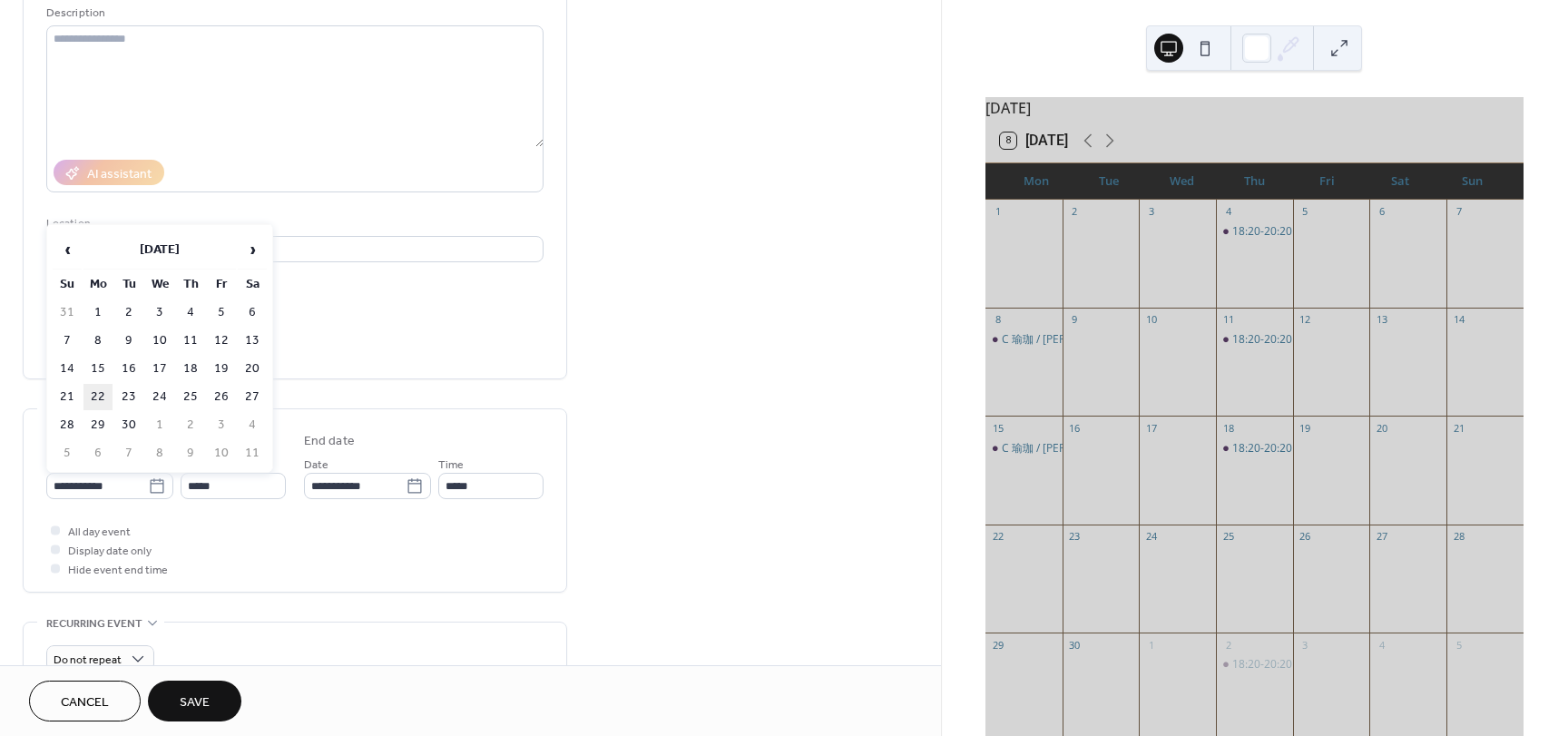 type on "**********" 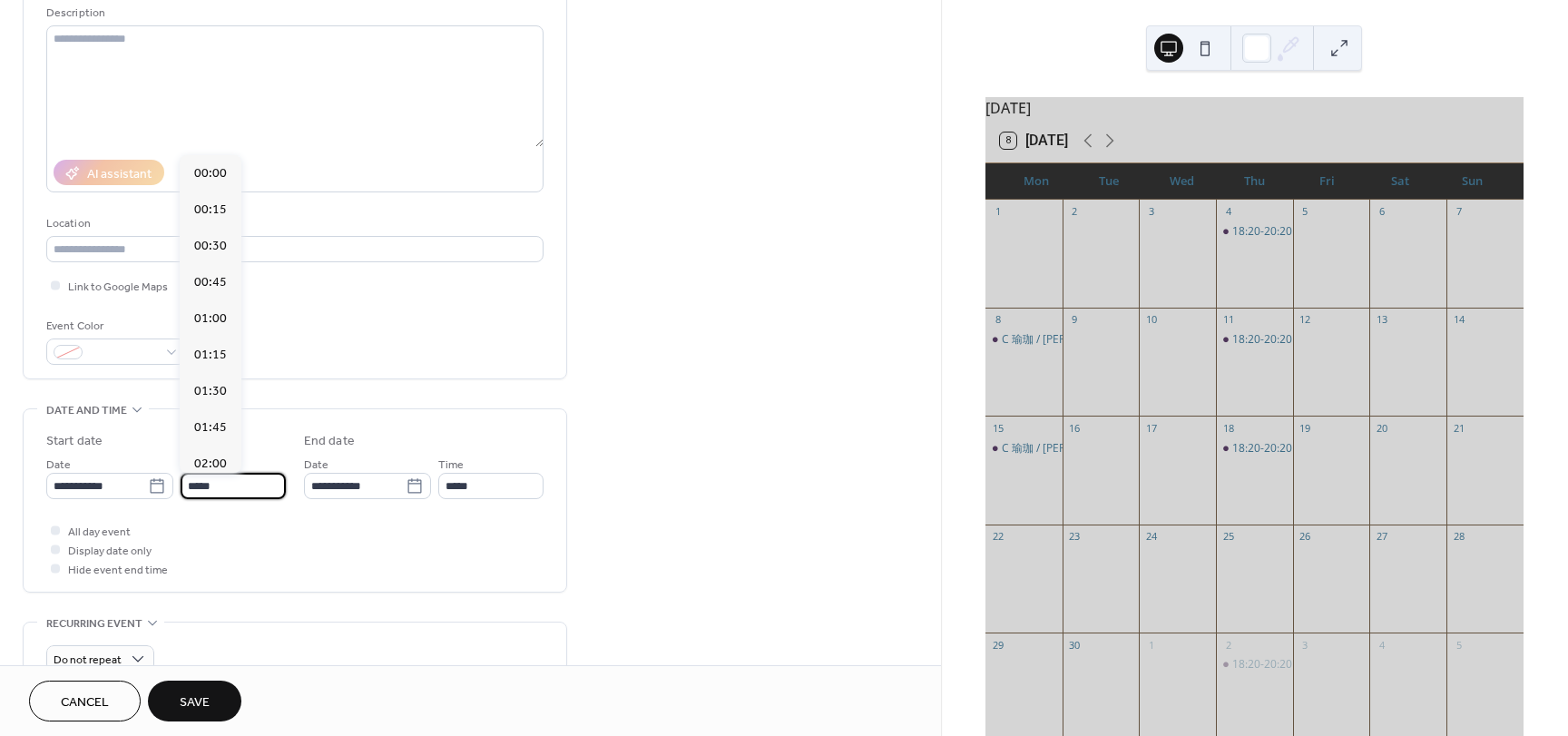 click on "*****" at bounding box center (233, 486) 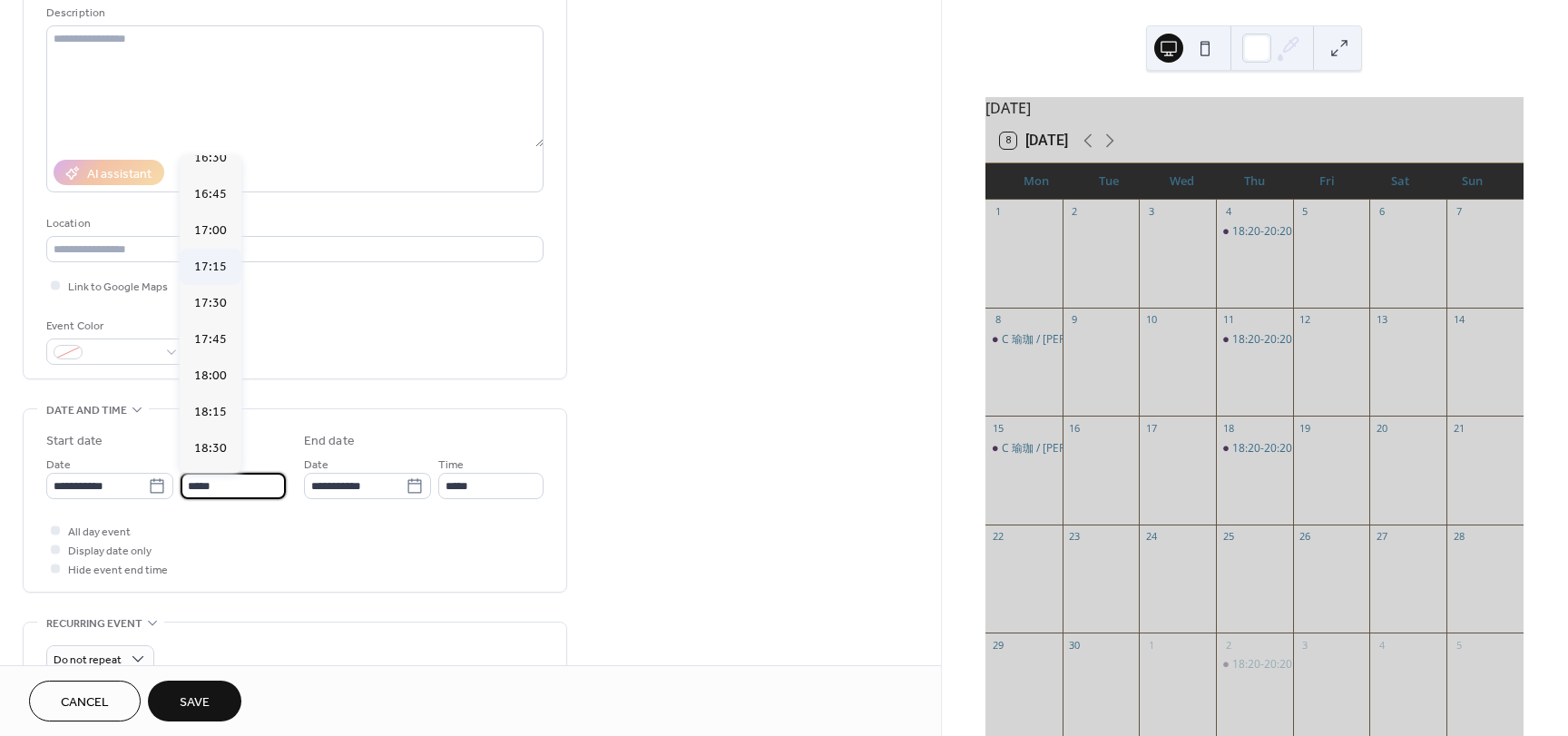 scroll, scrollTop: 2421, scrollLeft: 0, axis: vertical 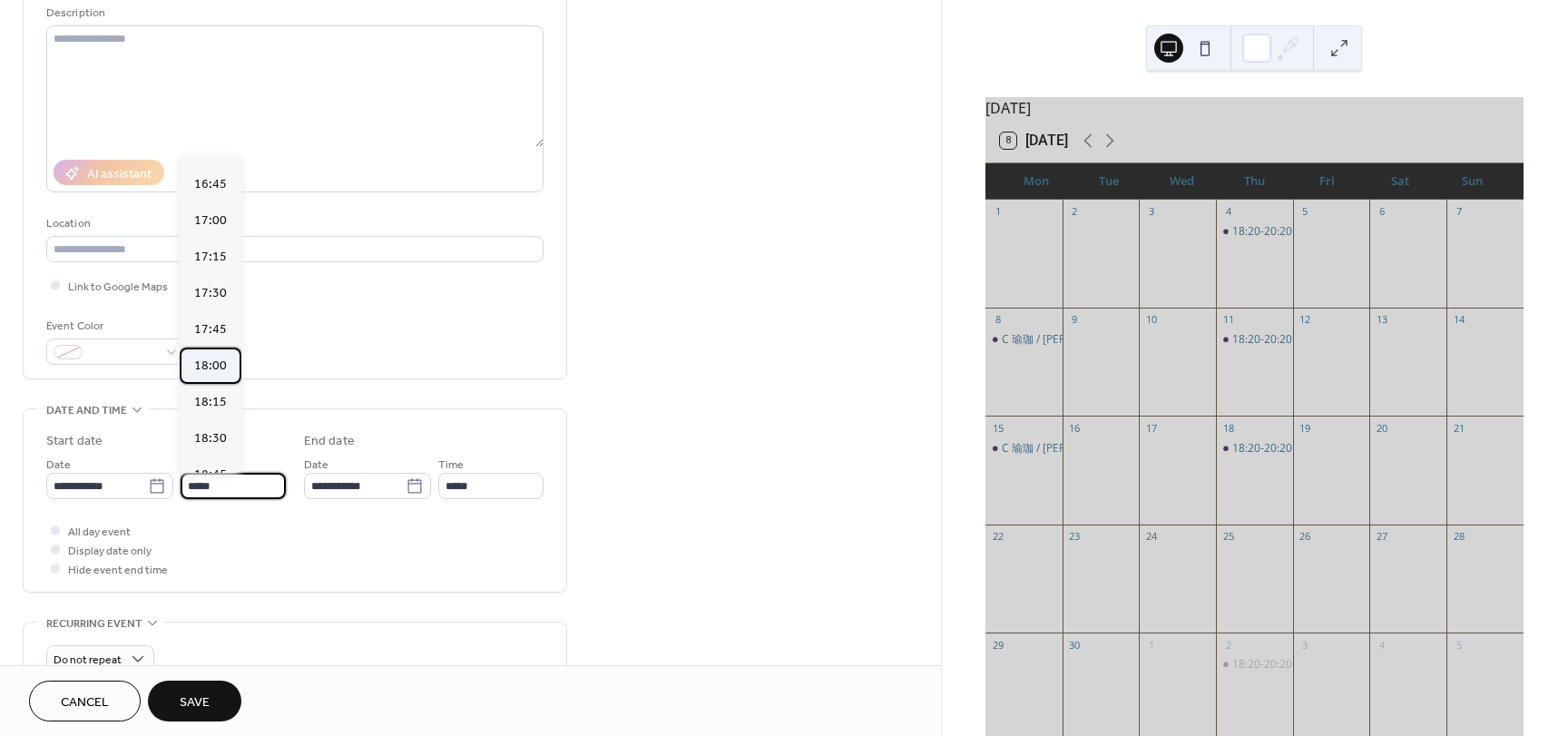 click on "18:00" at bounding box center [211, 366] 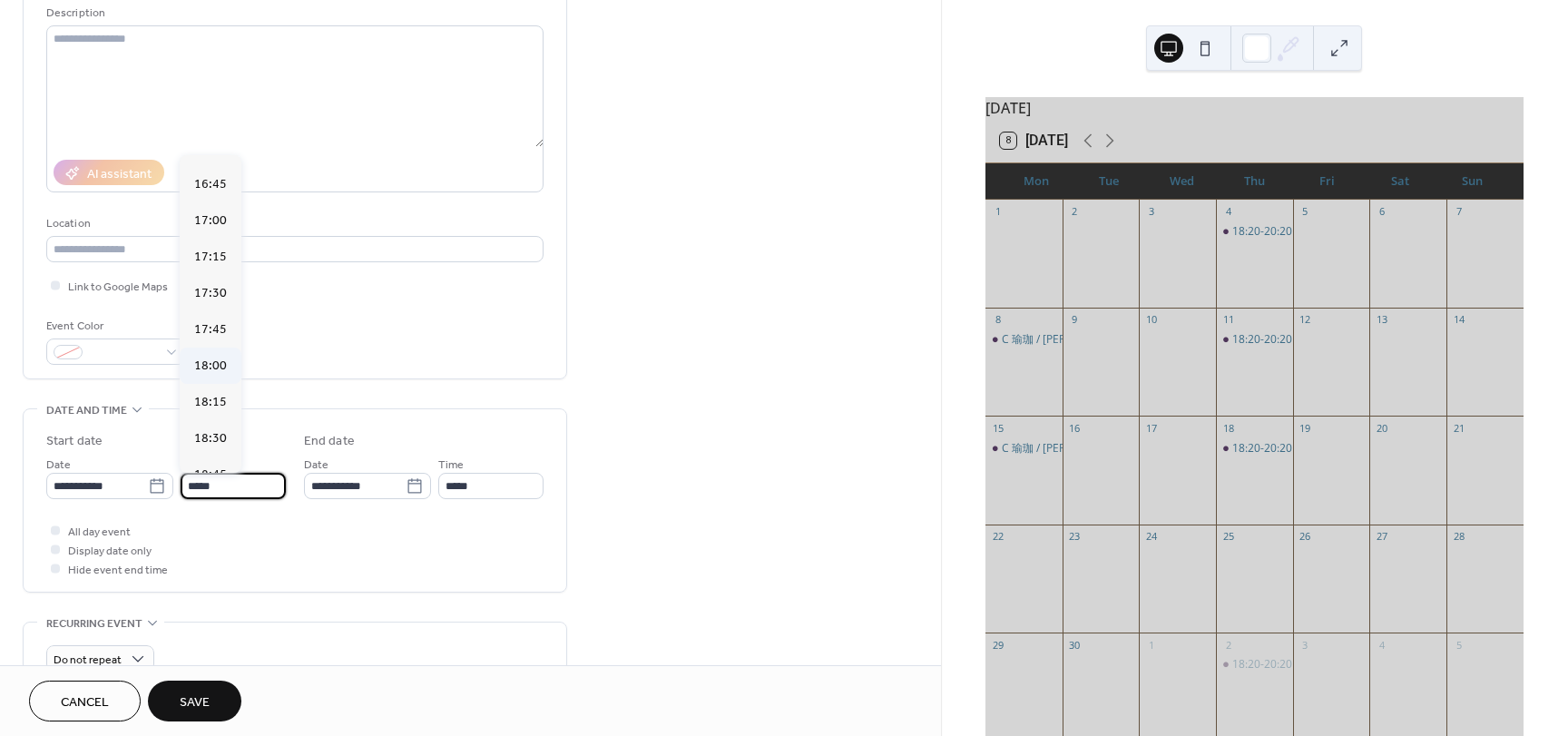 type on "*****" 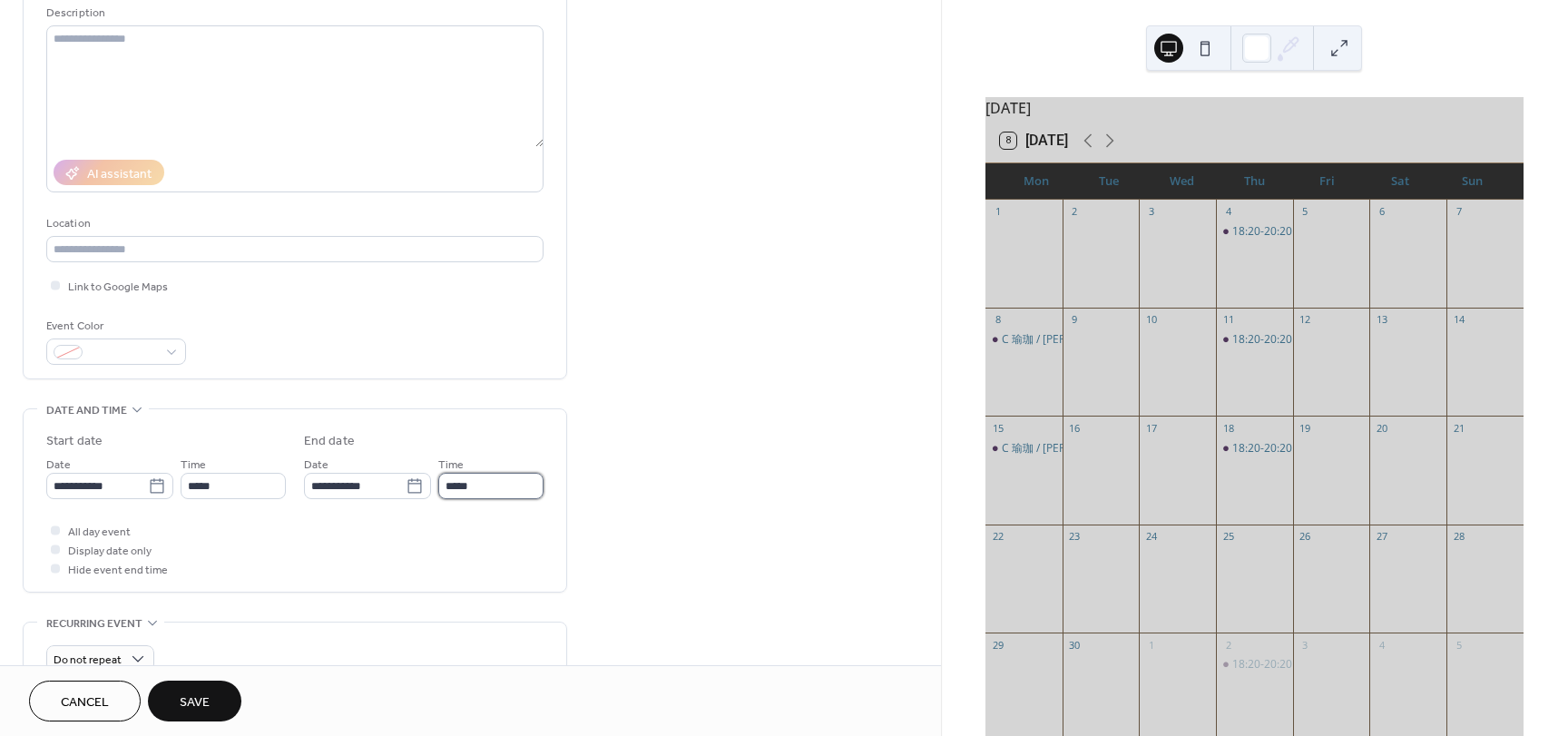 click on "*****" at bounding box center (491, 486) 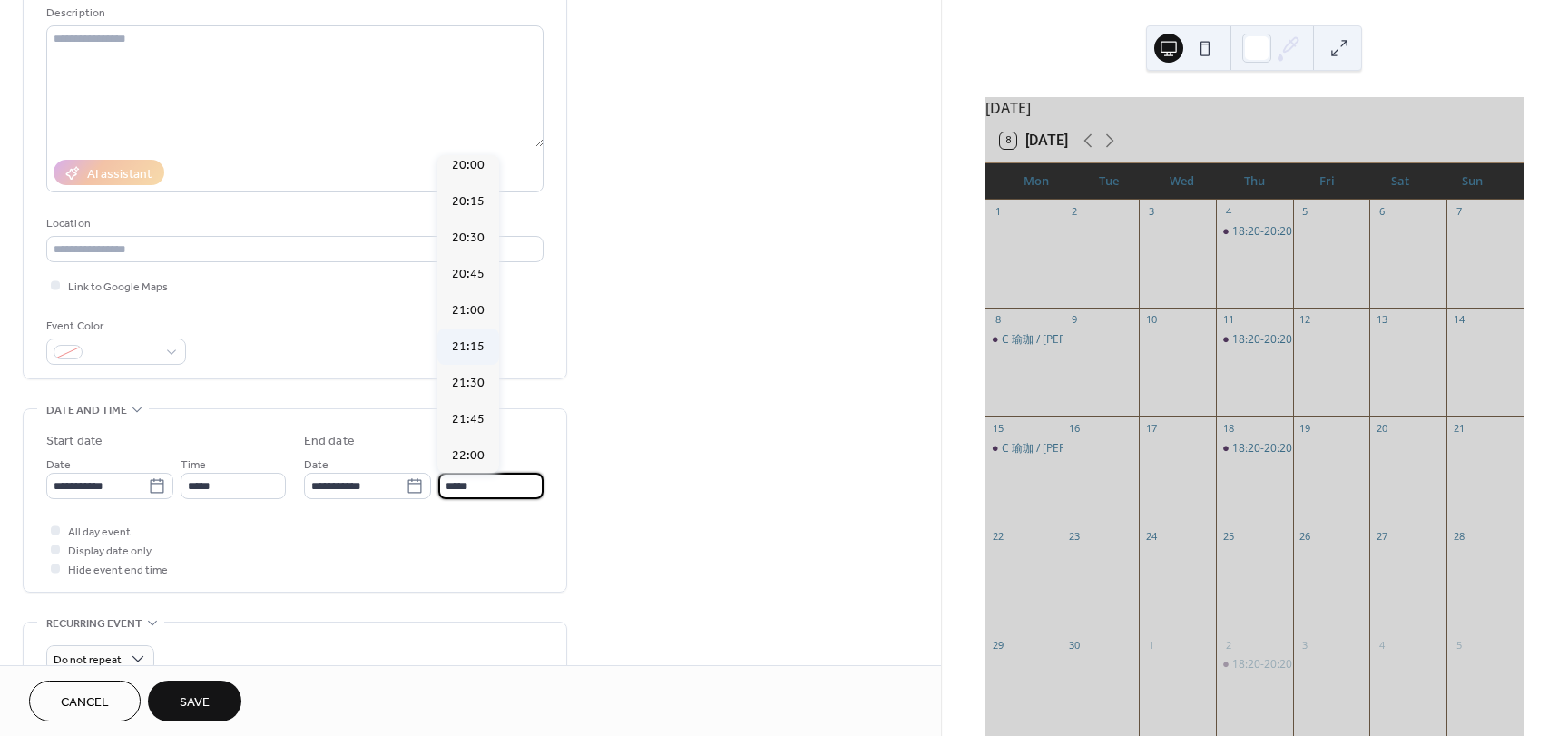scroll, scrollTop: 272, scrollLeft: 0, axis: vertical 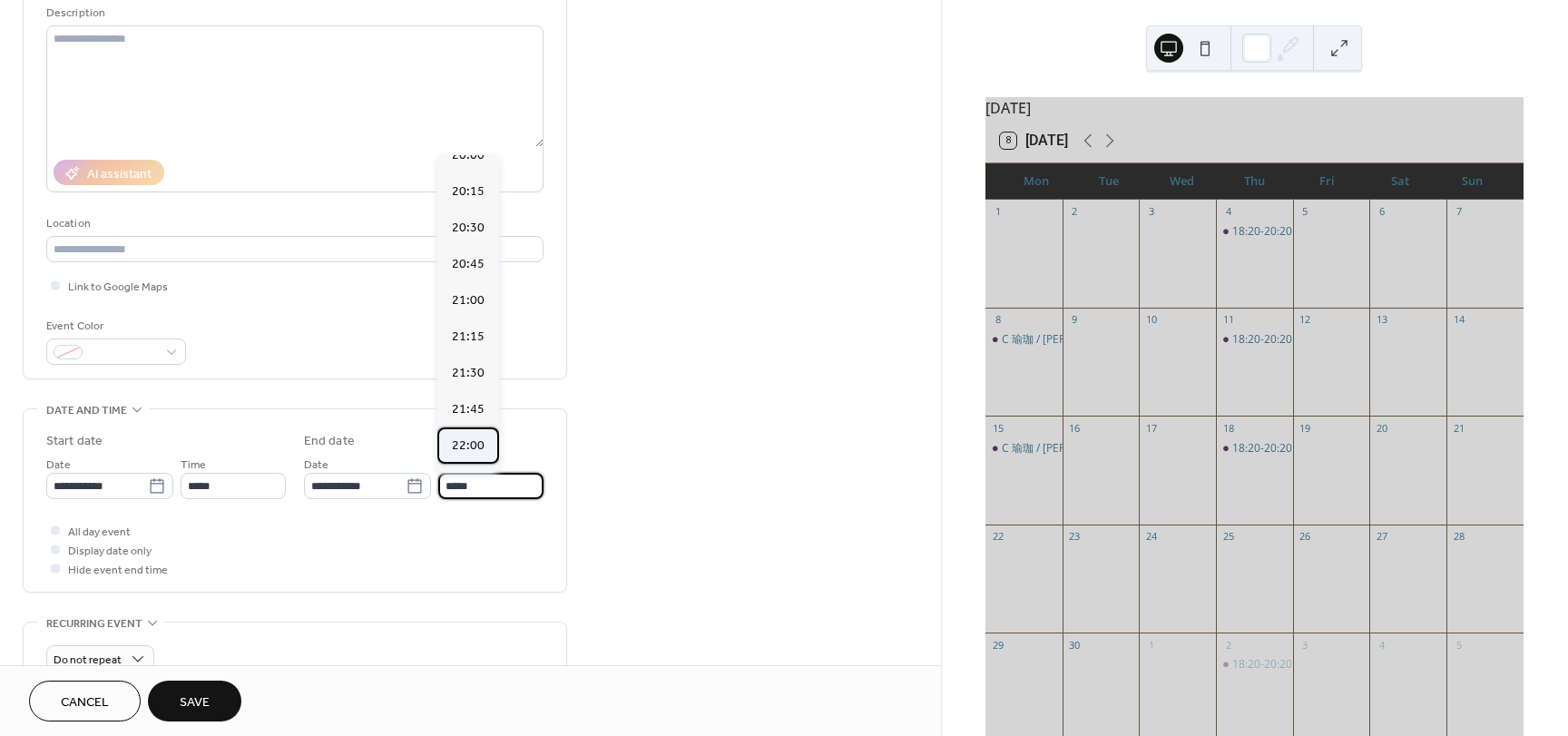 click on "22:00" at bounding box center [468, 446] 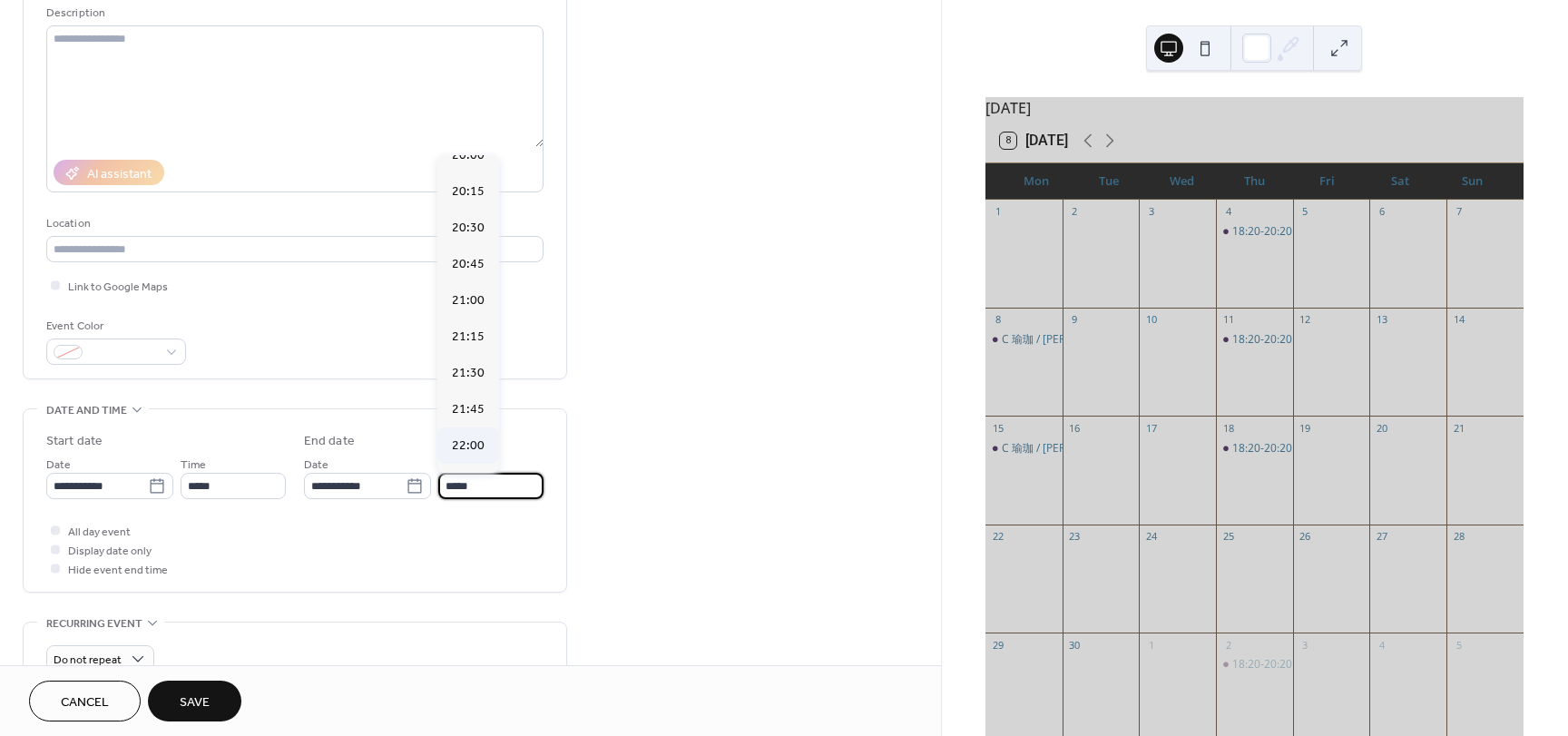 type on "*****" 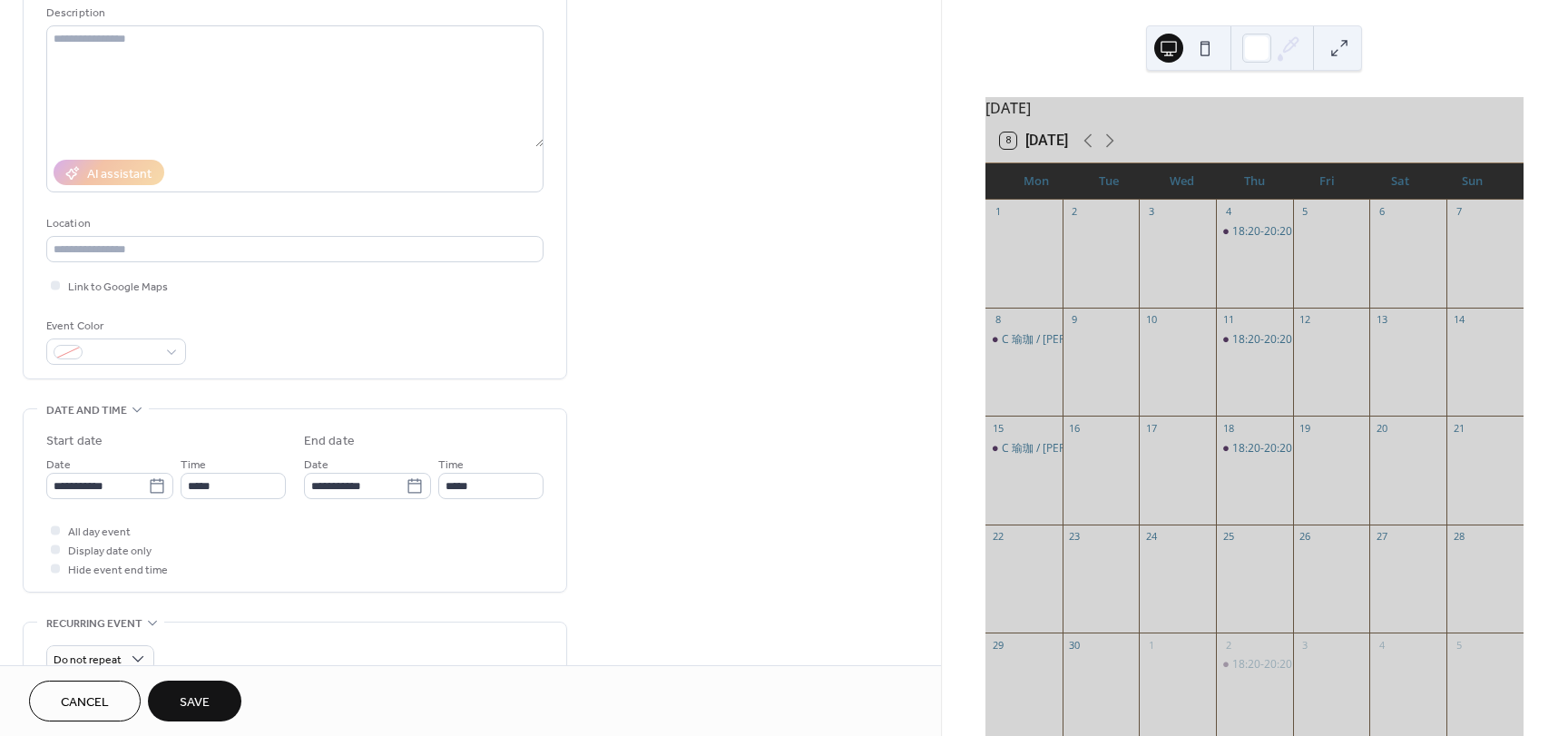 click on "Save" at bounding box center [194, 702] 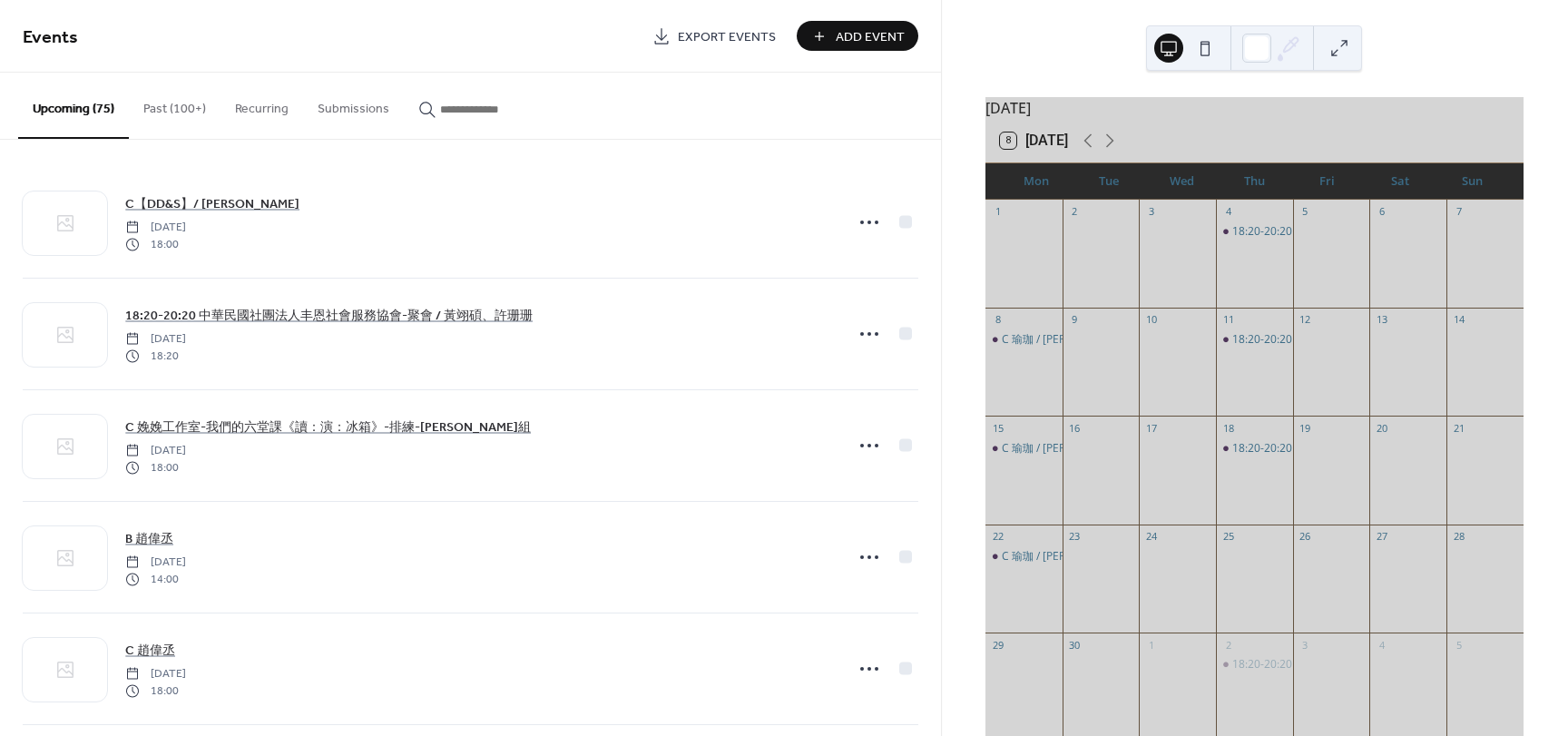 click on "Add Event" at bounding box center (870, 37) 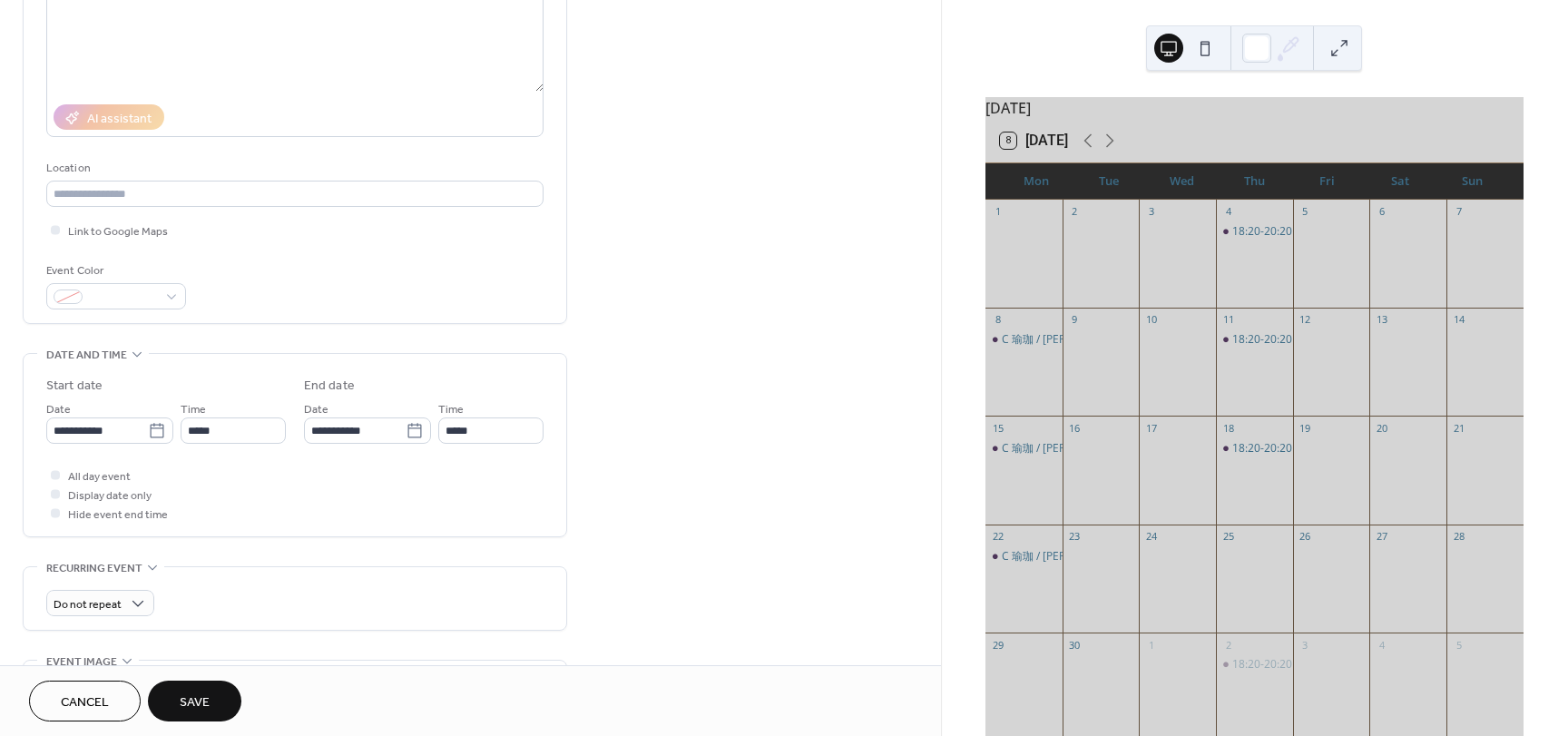 scroll, scrollTop: 272, scrollLeft: 0, axis: vertical 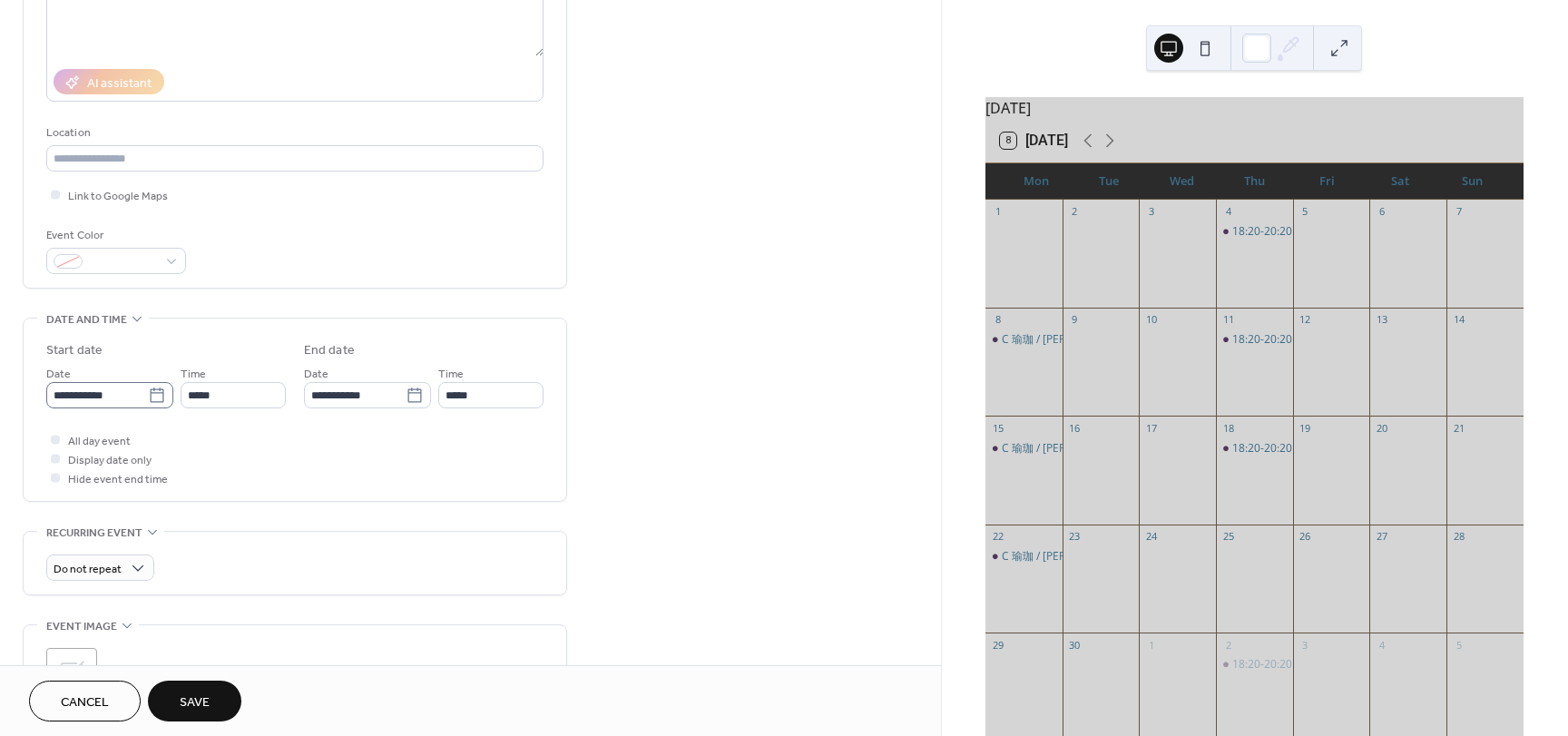 type on "**********" 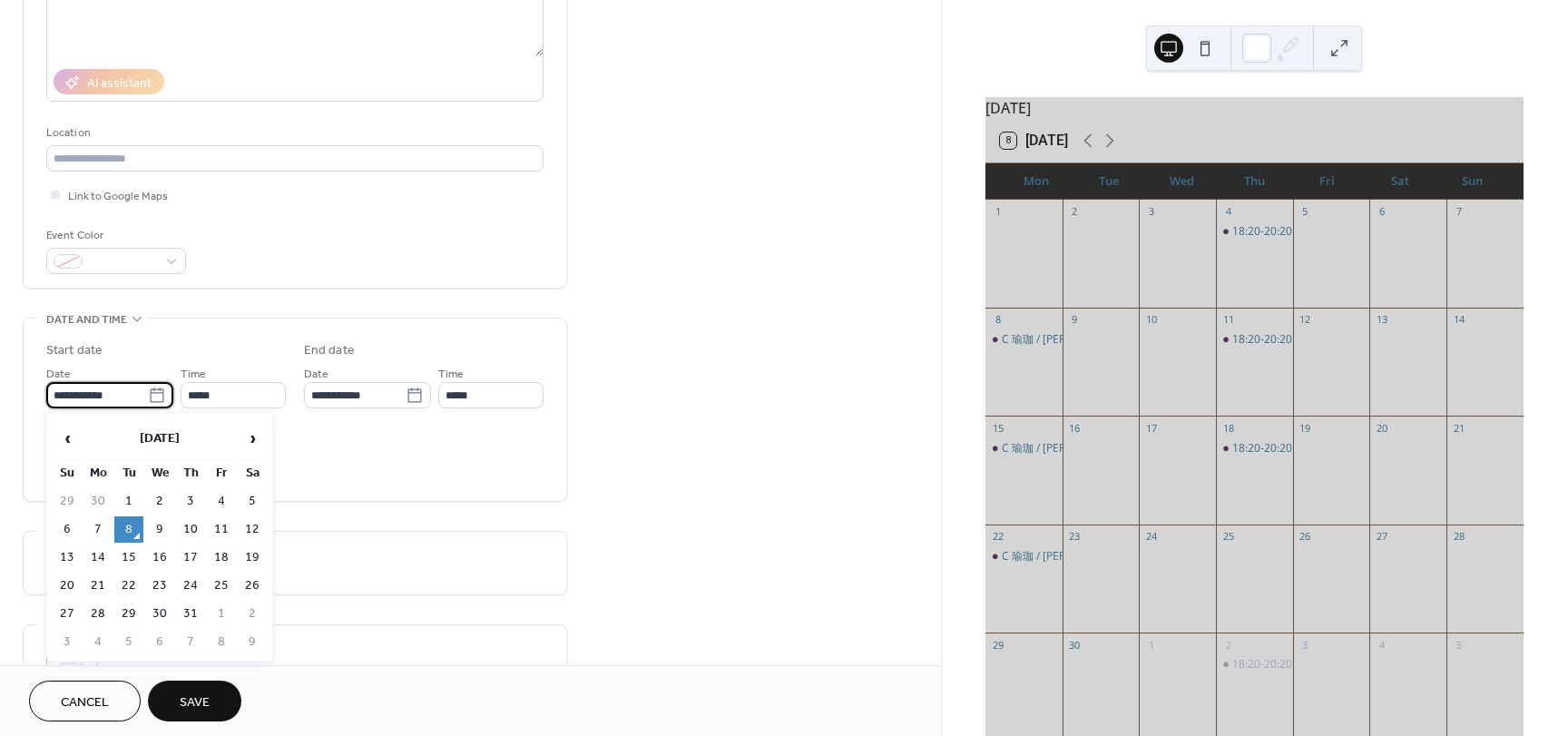 click on "**********" at bounding box center (97, 395) 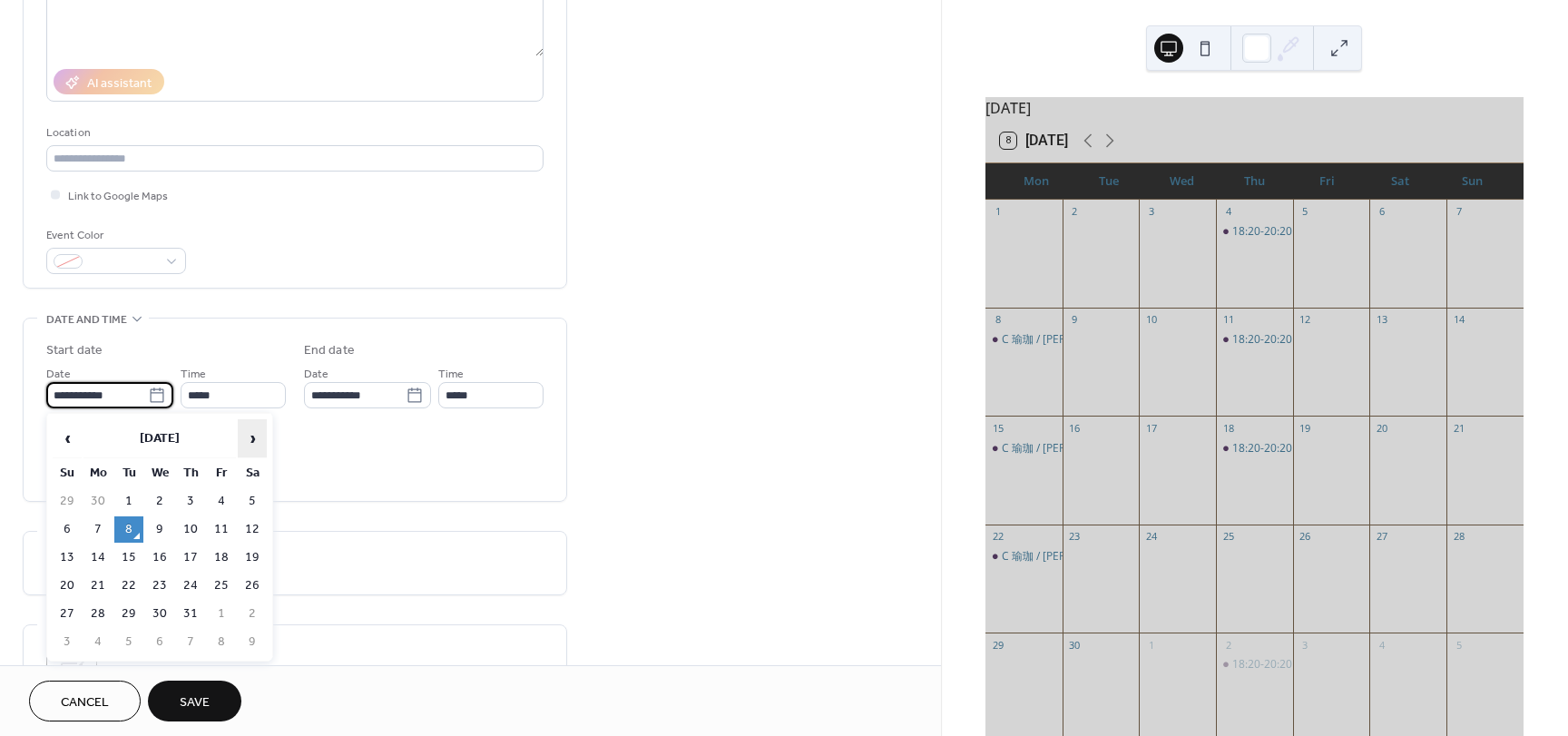 click on "›" at bounding box center (252, 438) 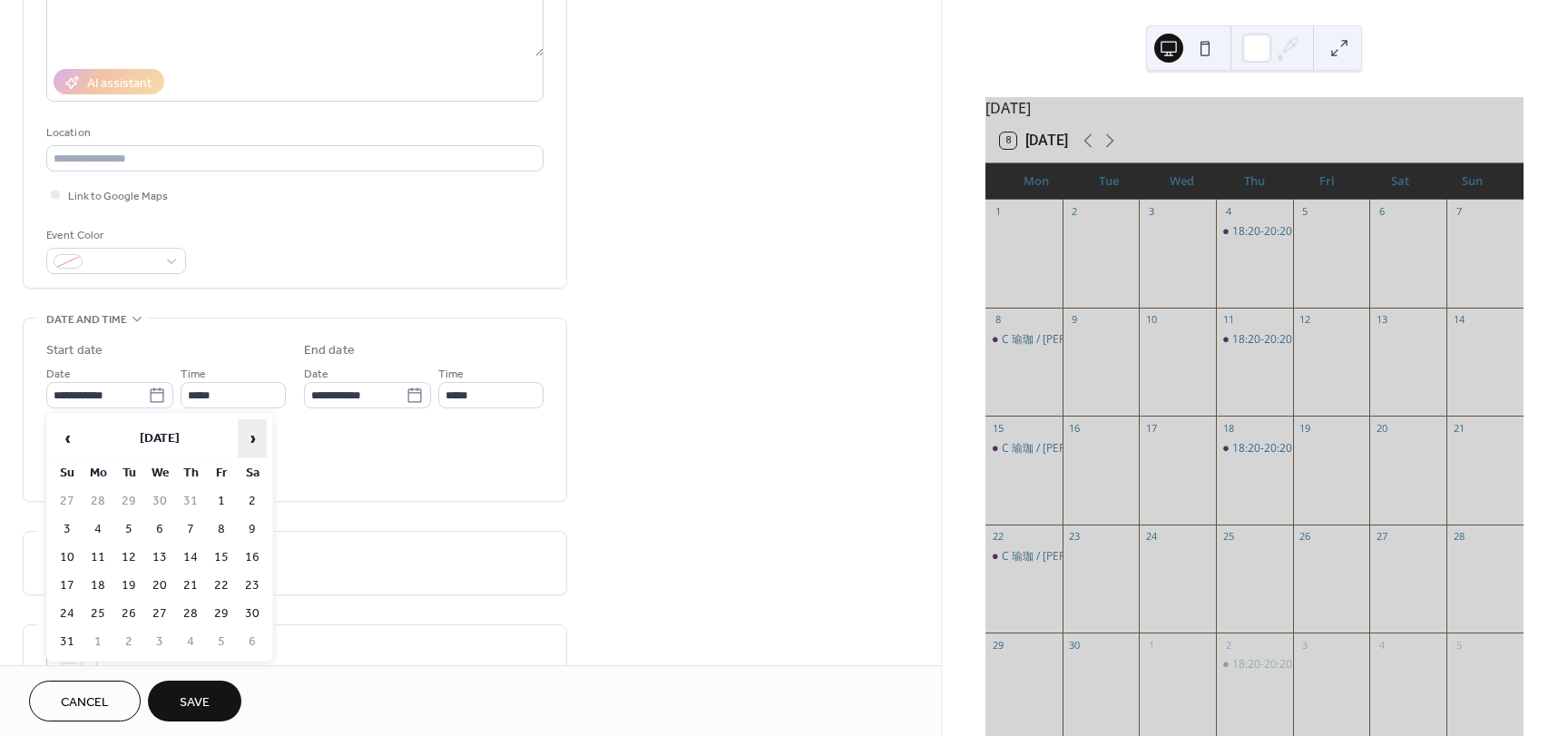 click on "›" at bounding box center [252, 438] 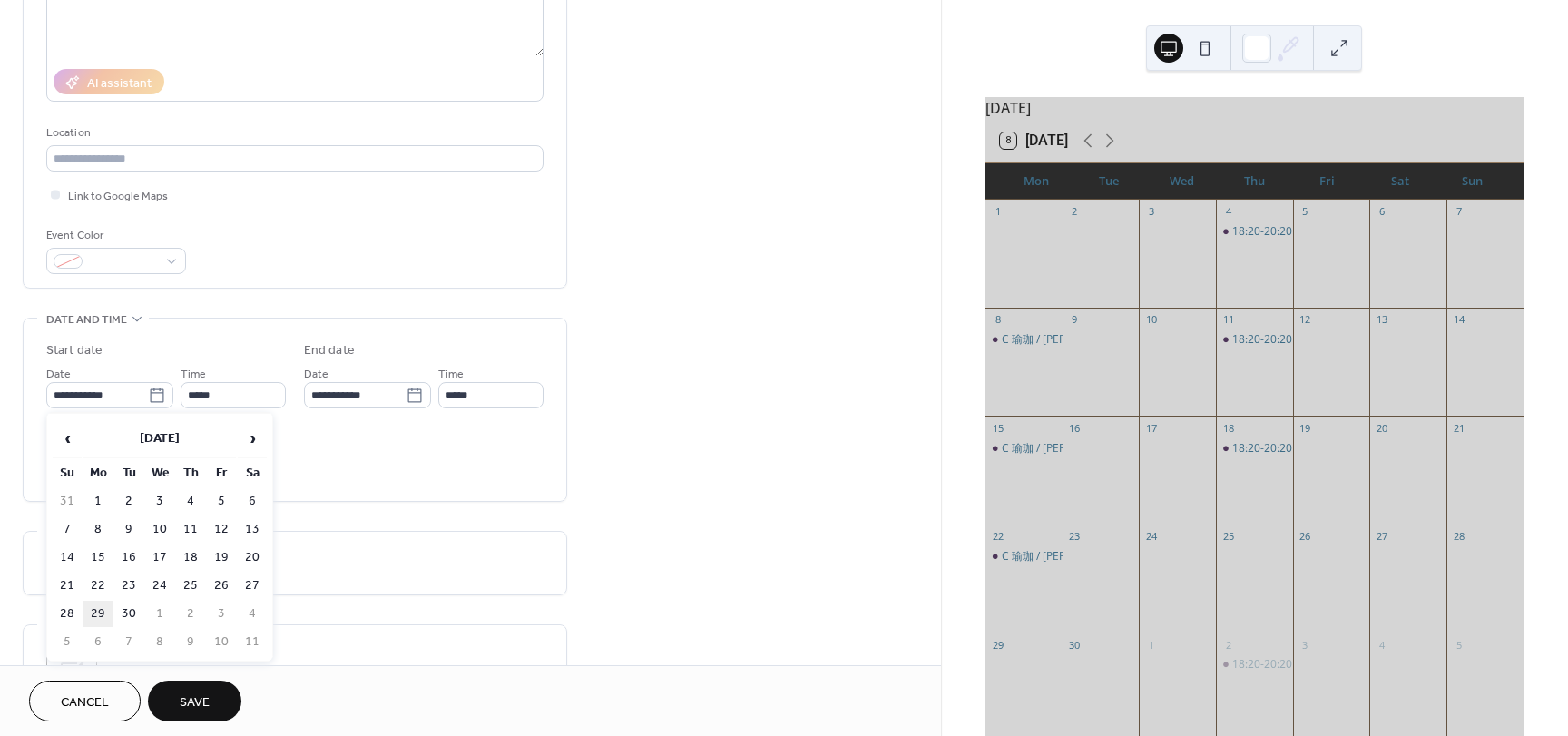 click on "29" at bounding box center [98, 613] 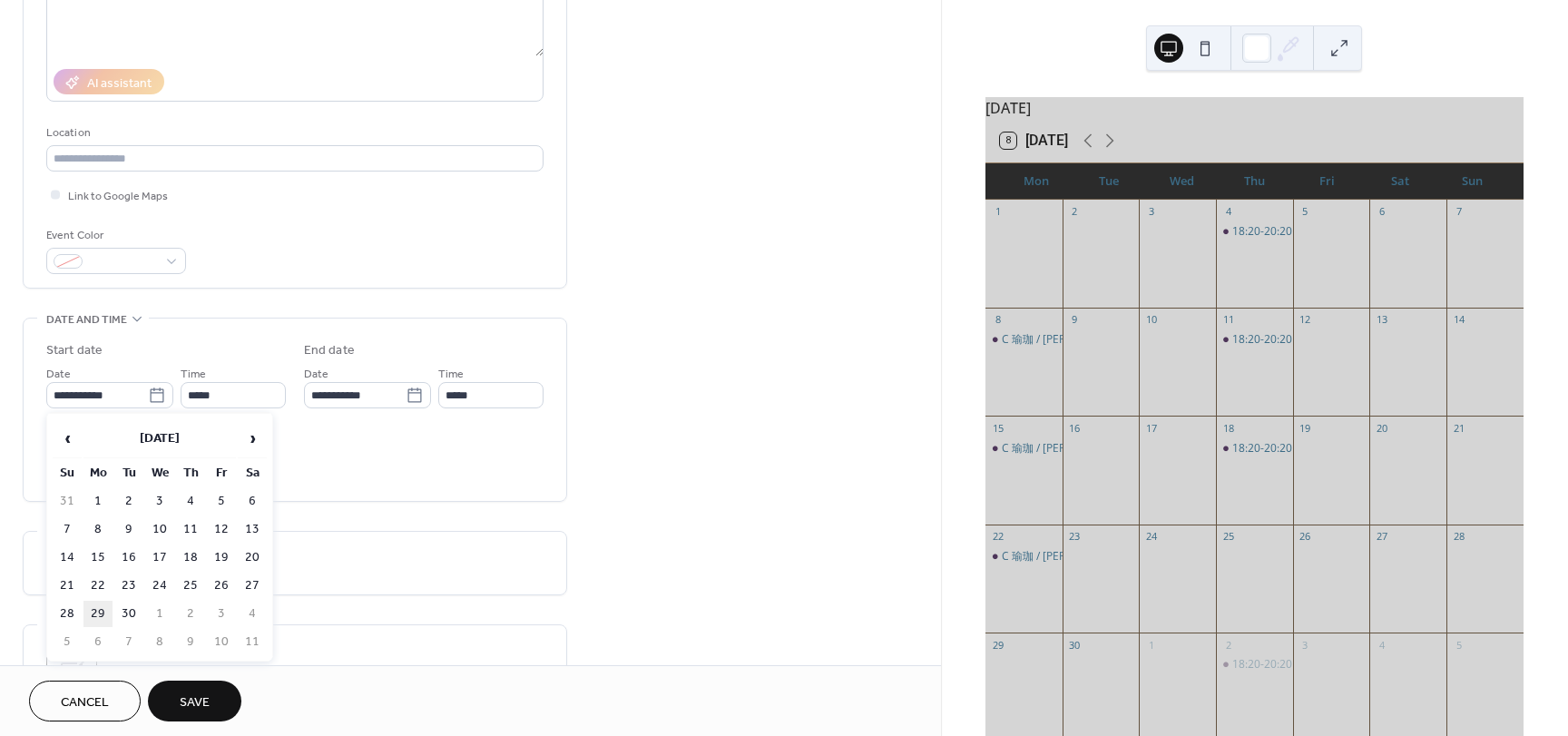 type on "**********" 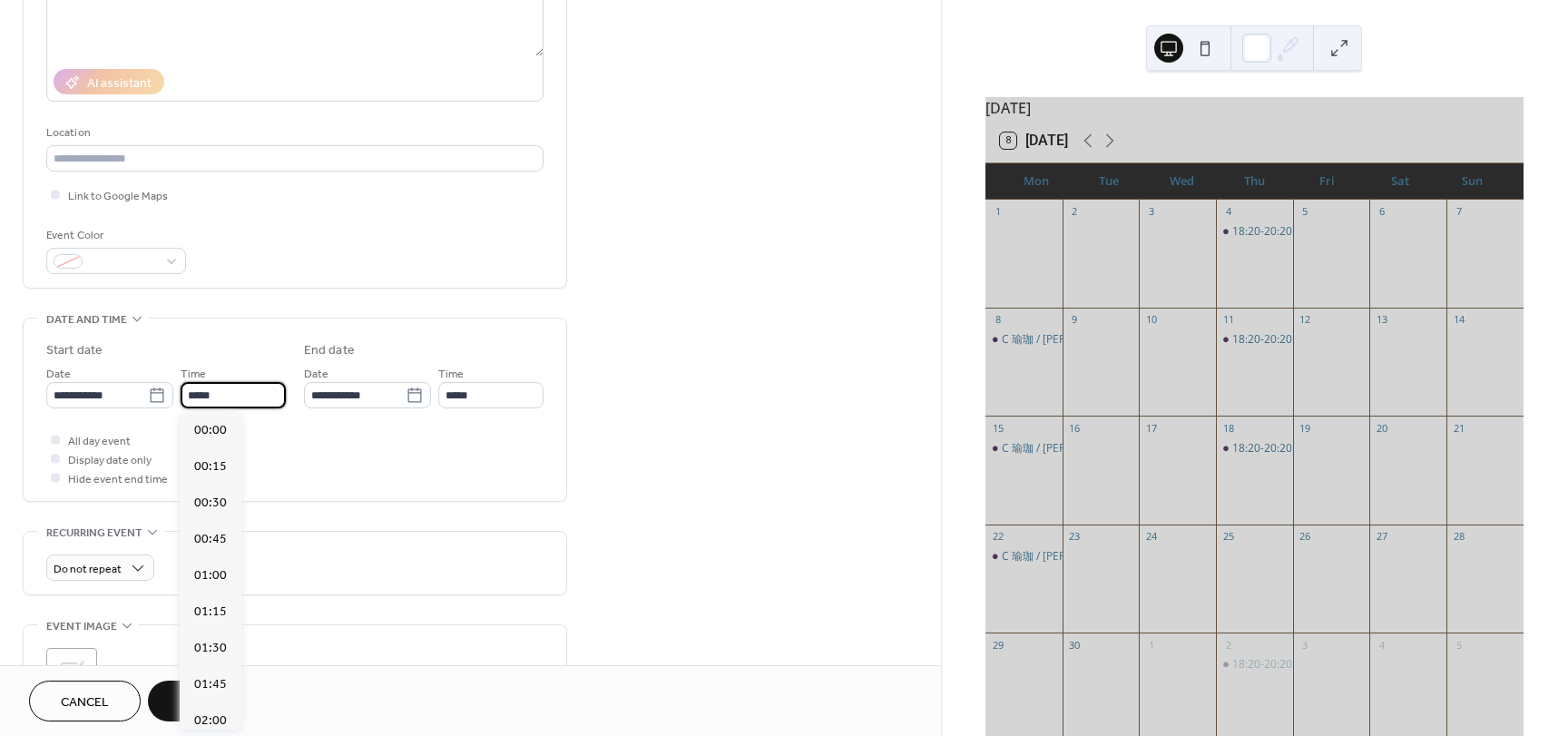 drag, startPoint x: 234, startPoint y: 402, endPoint x: 234, endPoint y: 434, distance: 32 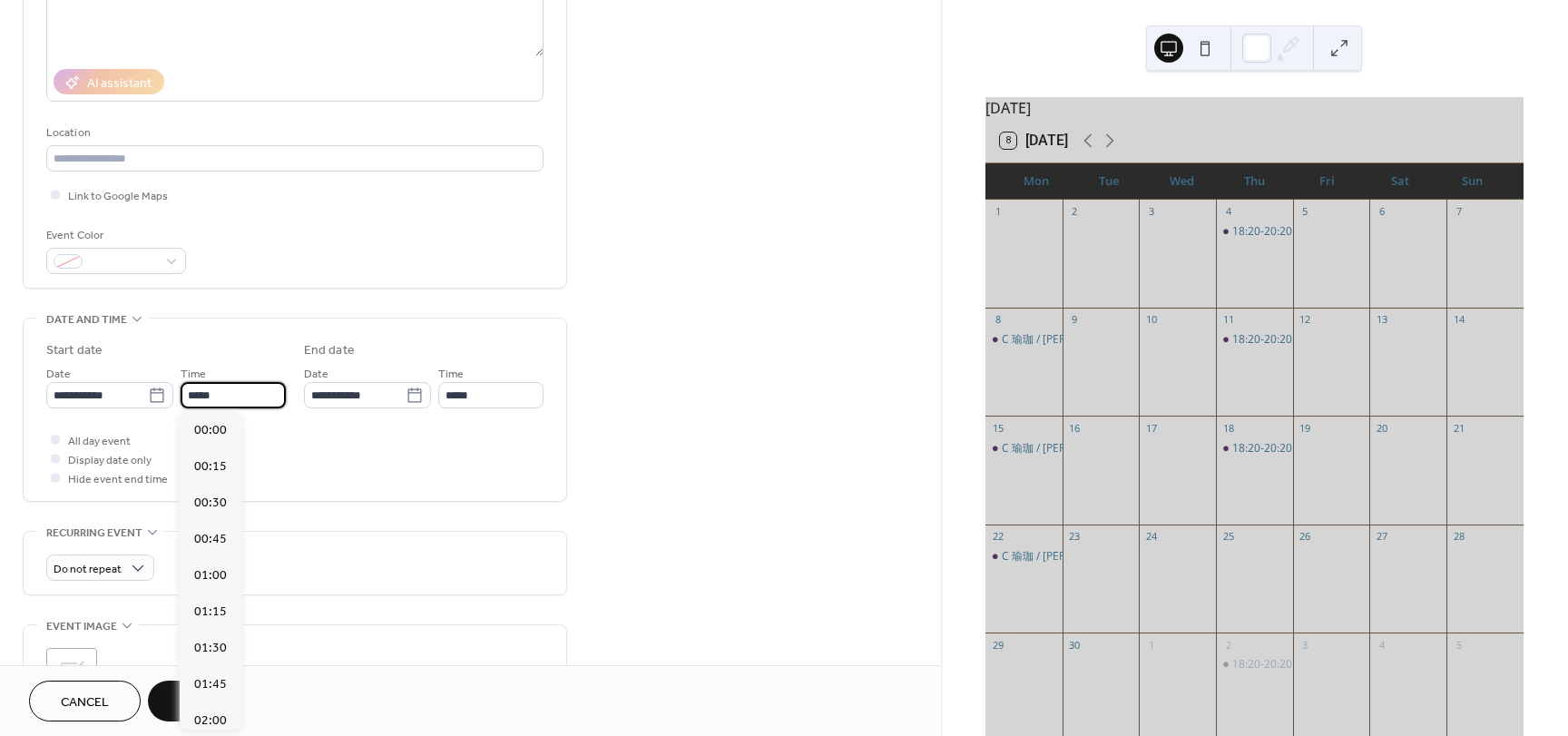 click on "*****" at bounding box center (233, 395) 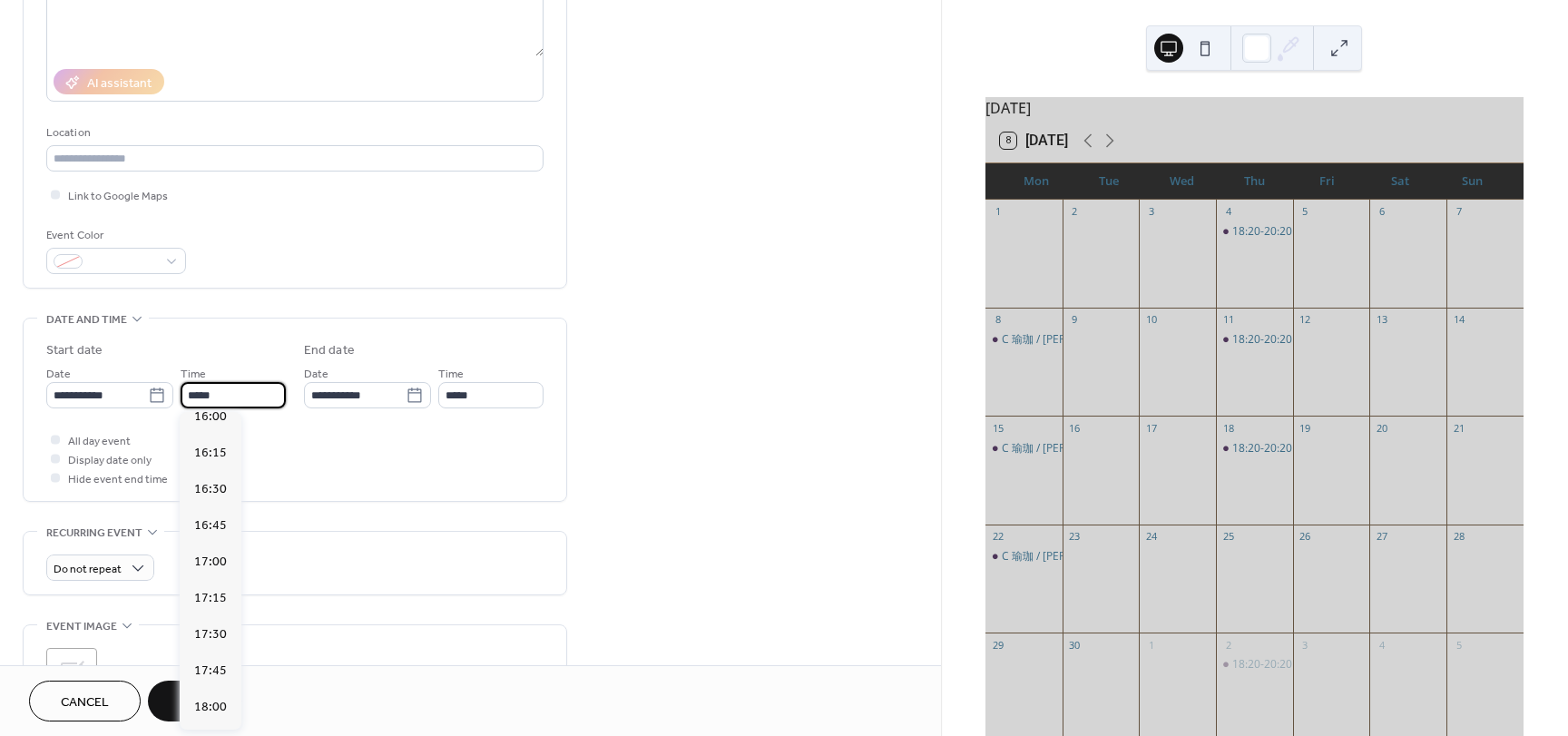 scroll, scrollTop: 2421, scrollLeft: 0, axis: vertical 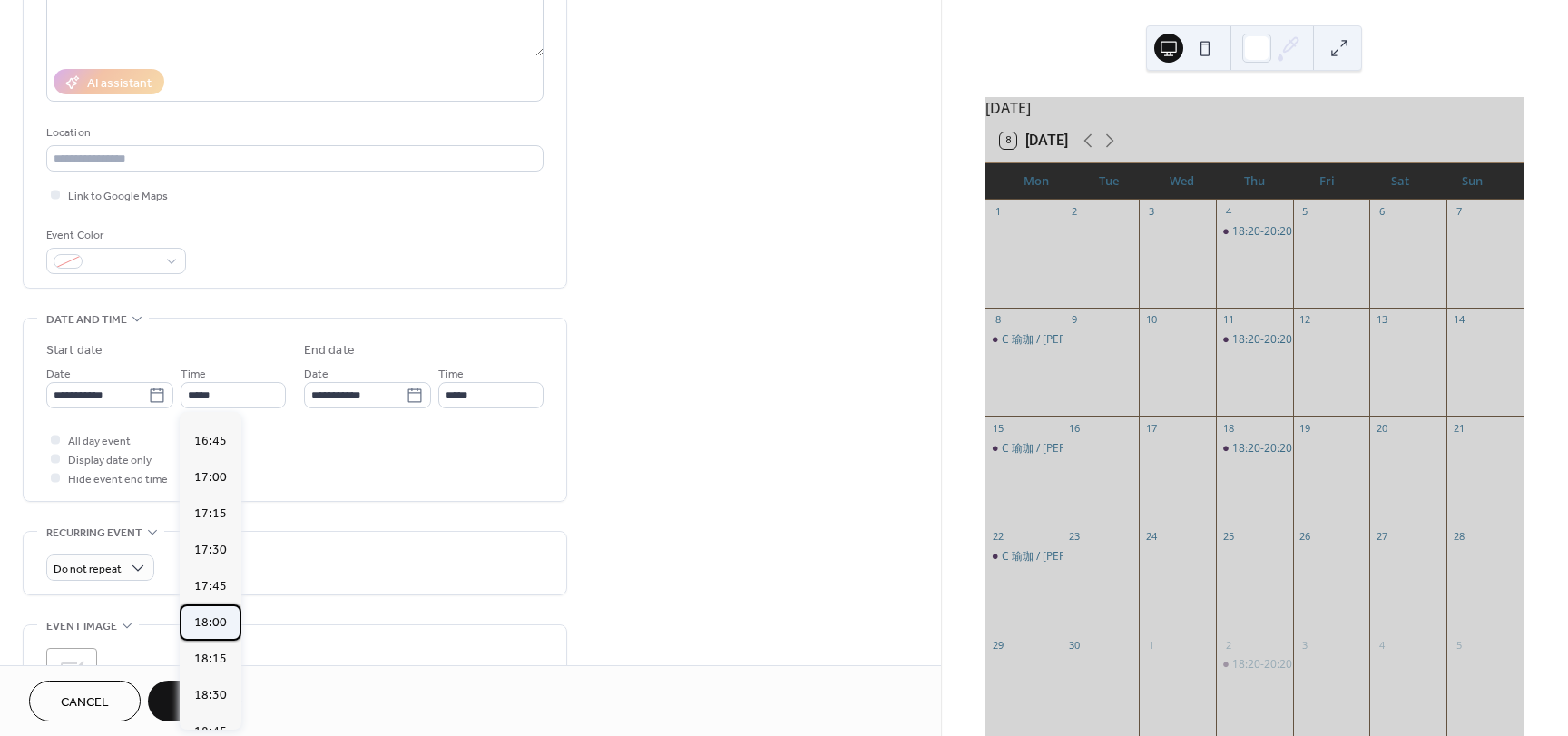 click on "18:00" at bounding box center [211, 623] 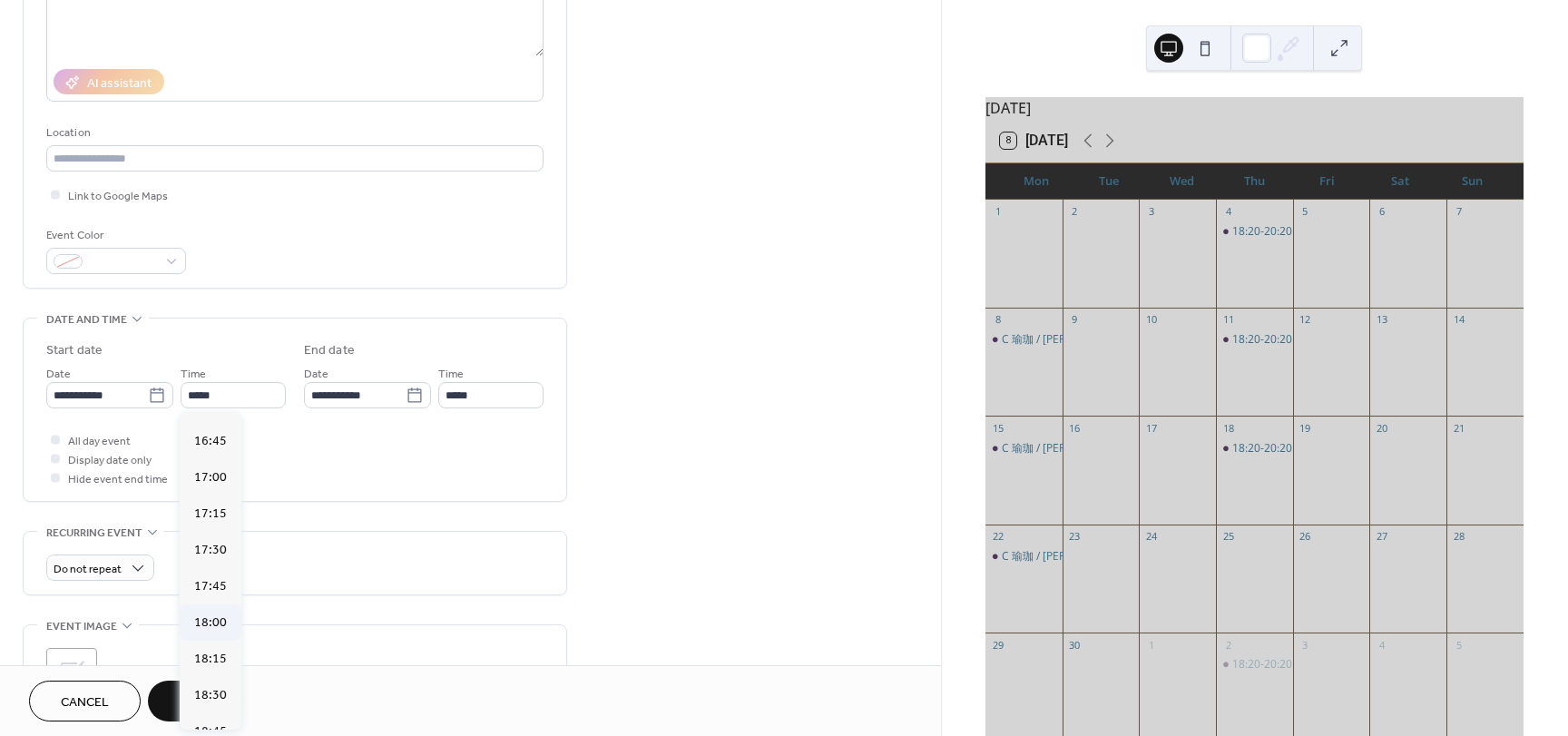 type on "*****" 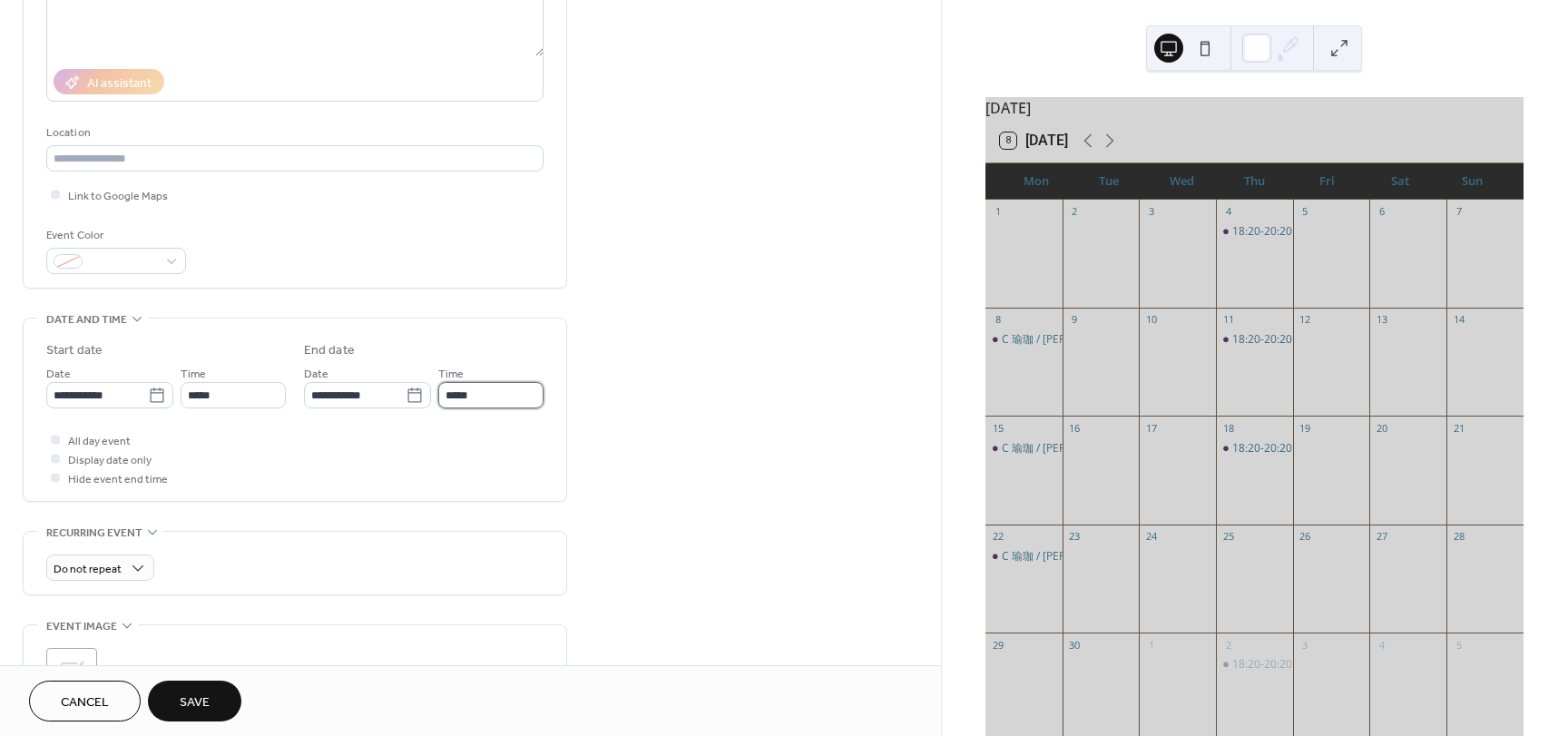 click on "*****" at bounding box center (491, 395) 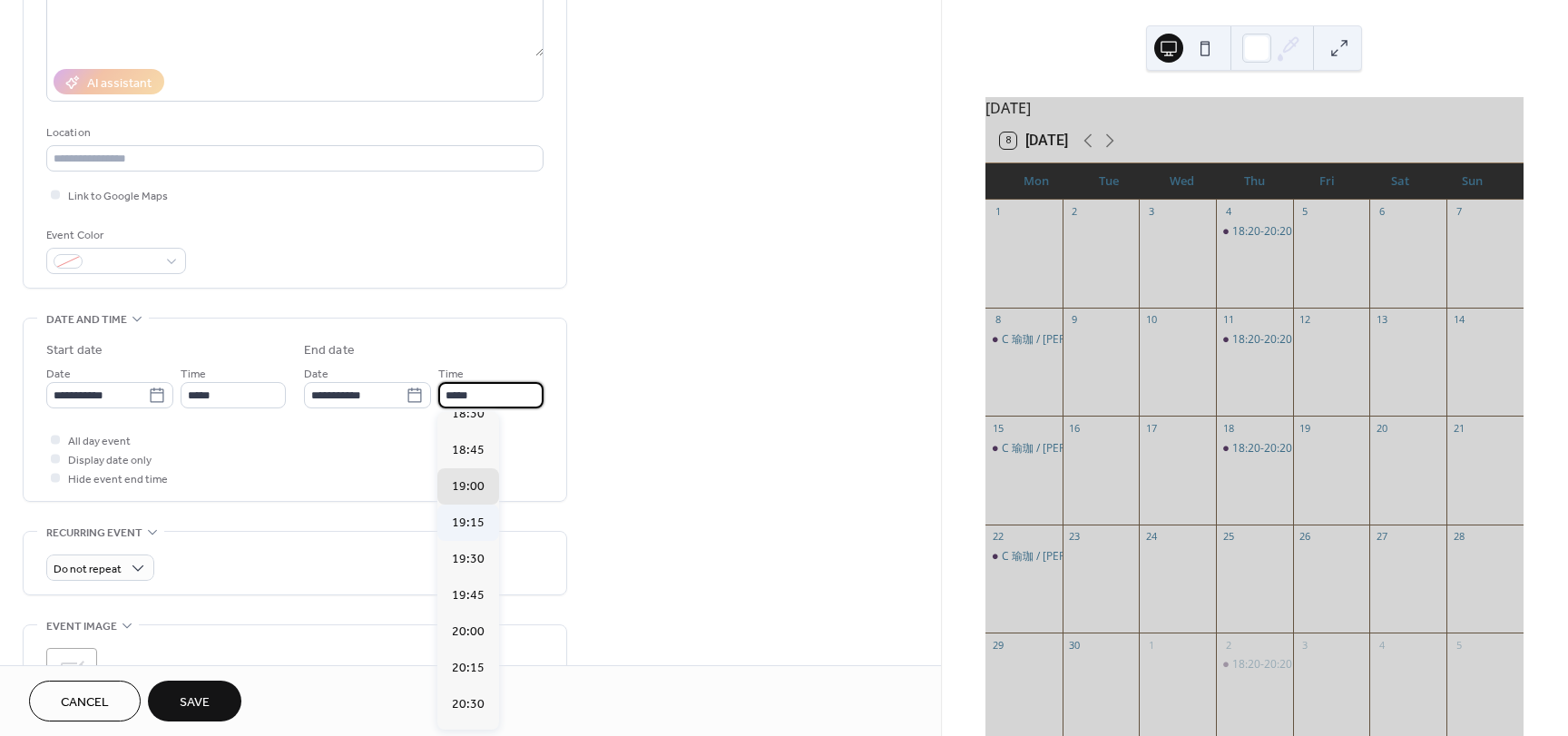 scroll, scrollTop: 454, scrollLeft: 0, axis: vertical 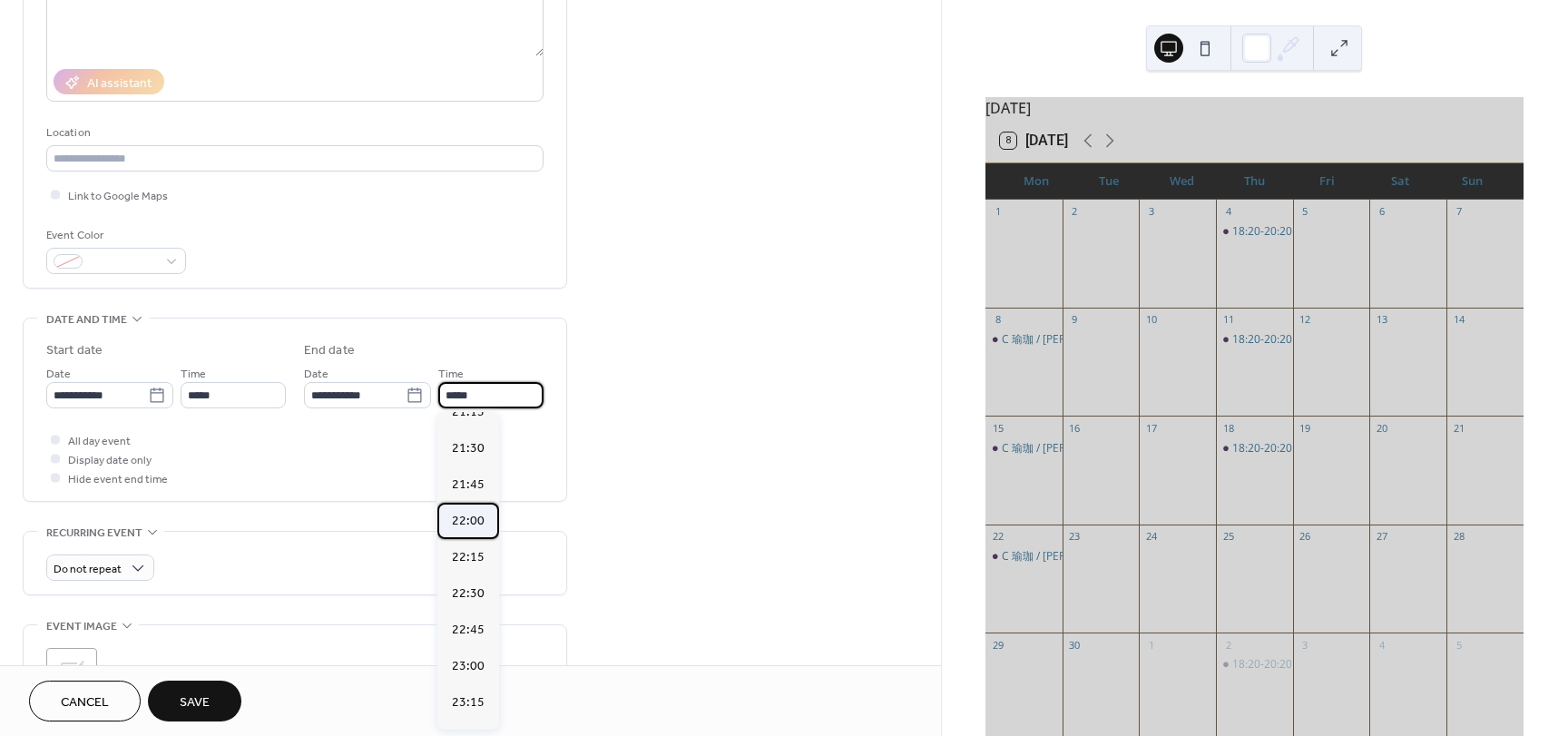click on "22:00" at bounding box center [468, 521] 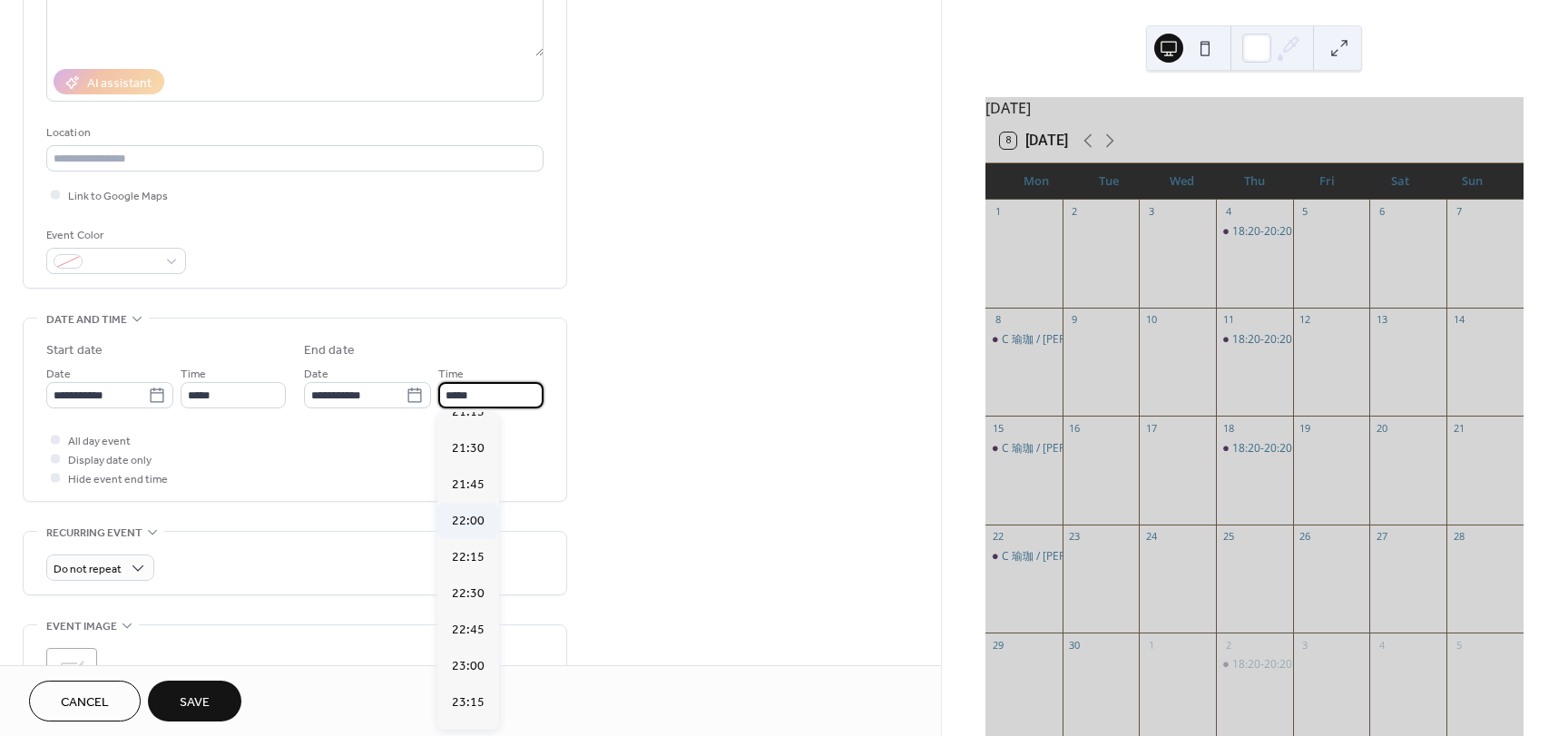 type on "*****" 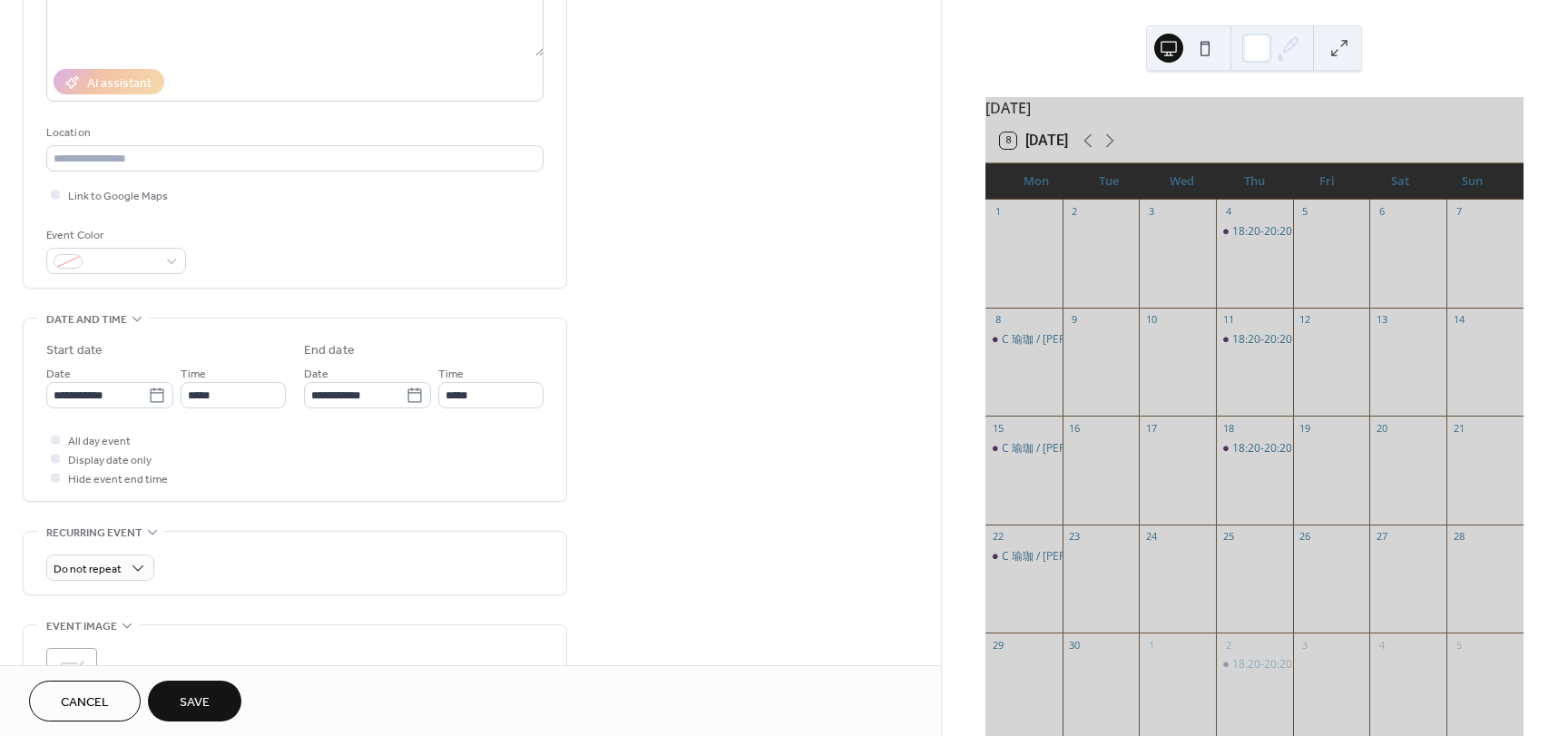 click on "Save" at bounding box center [194, 702] 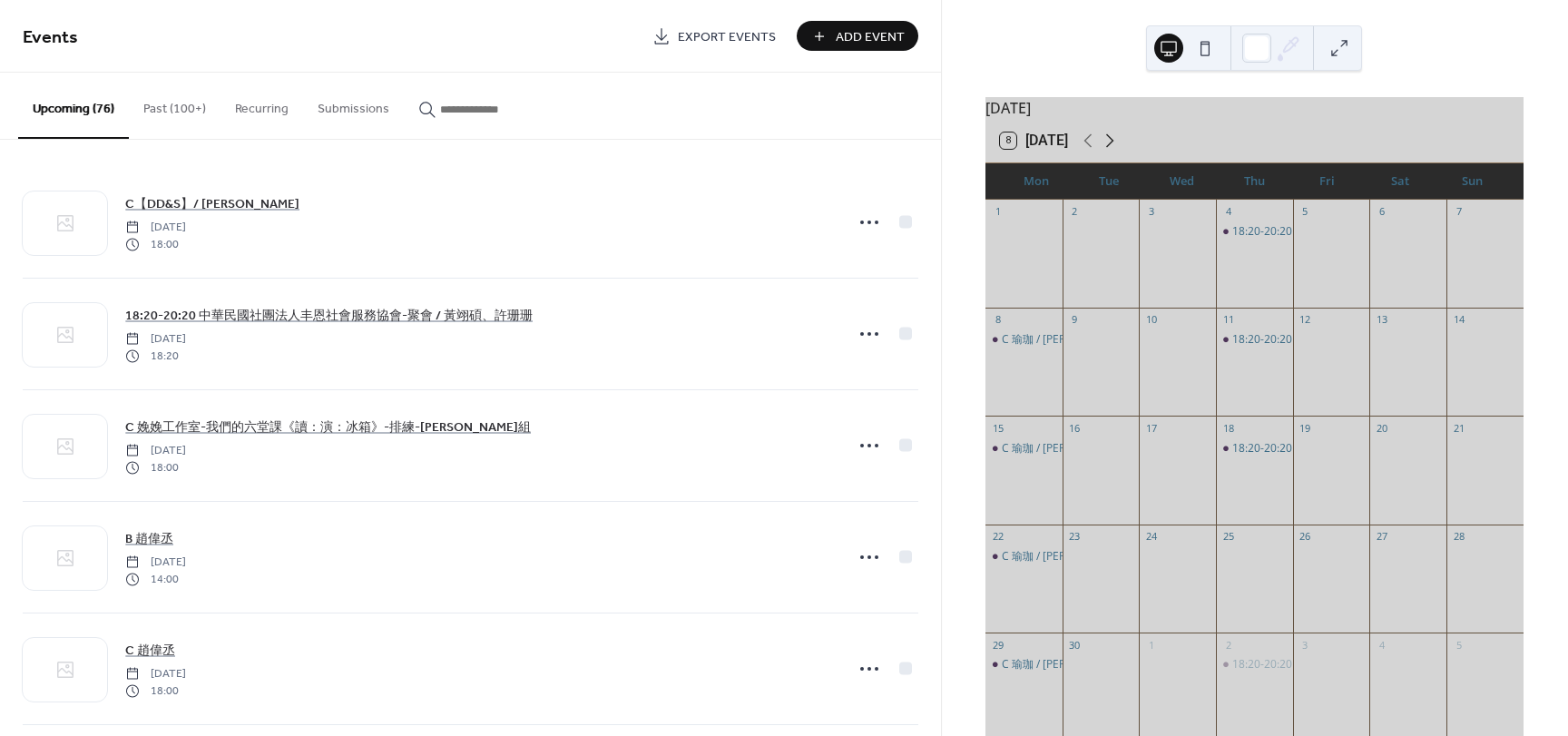 click 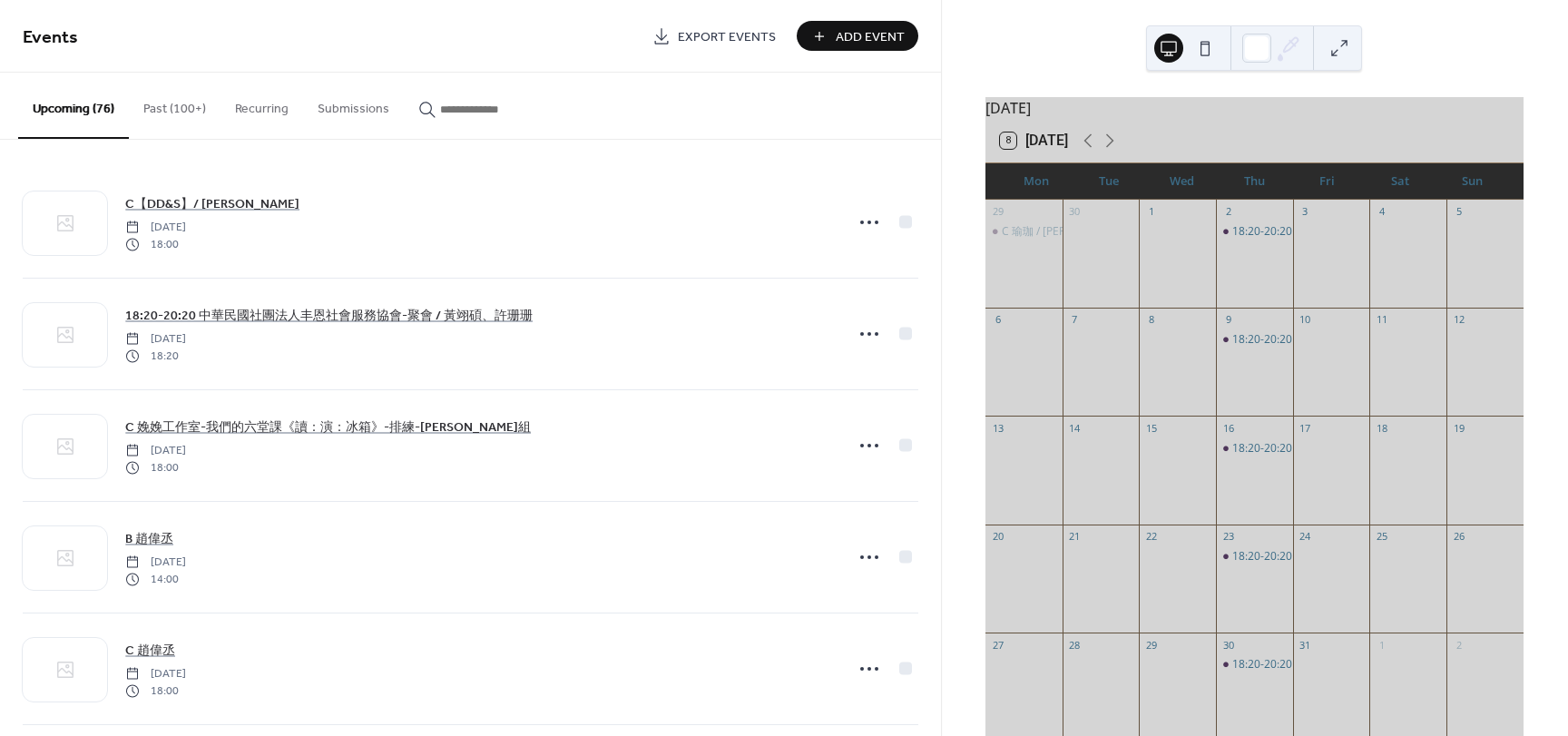 click on "Add Event" at bounding box center [870, 37] 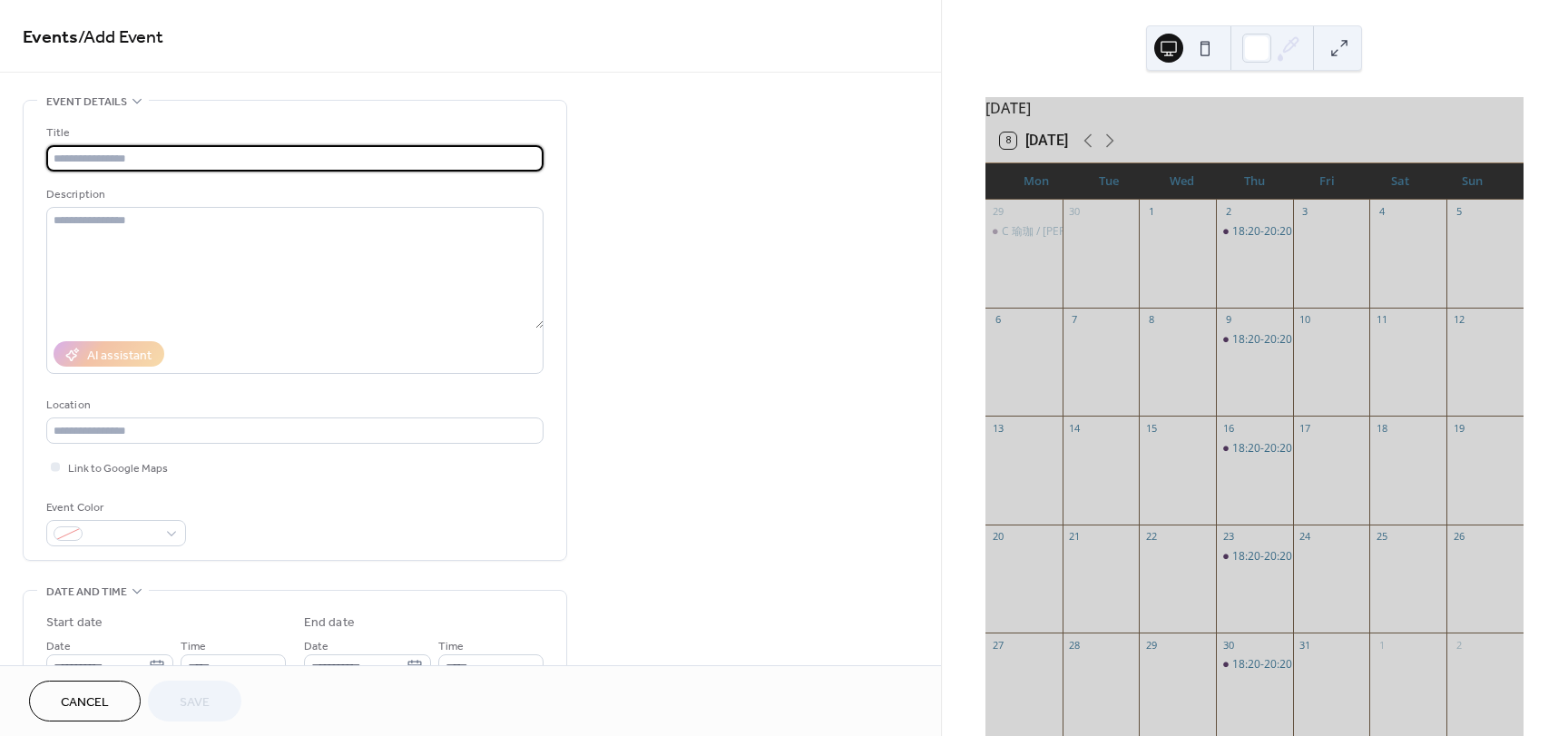click at bounding box center [295, 158] 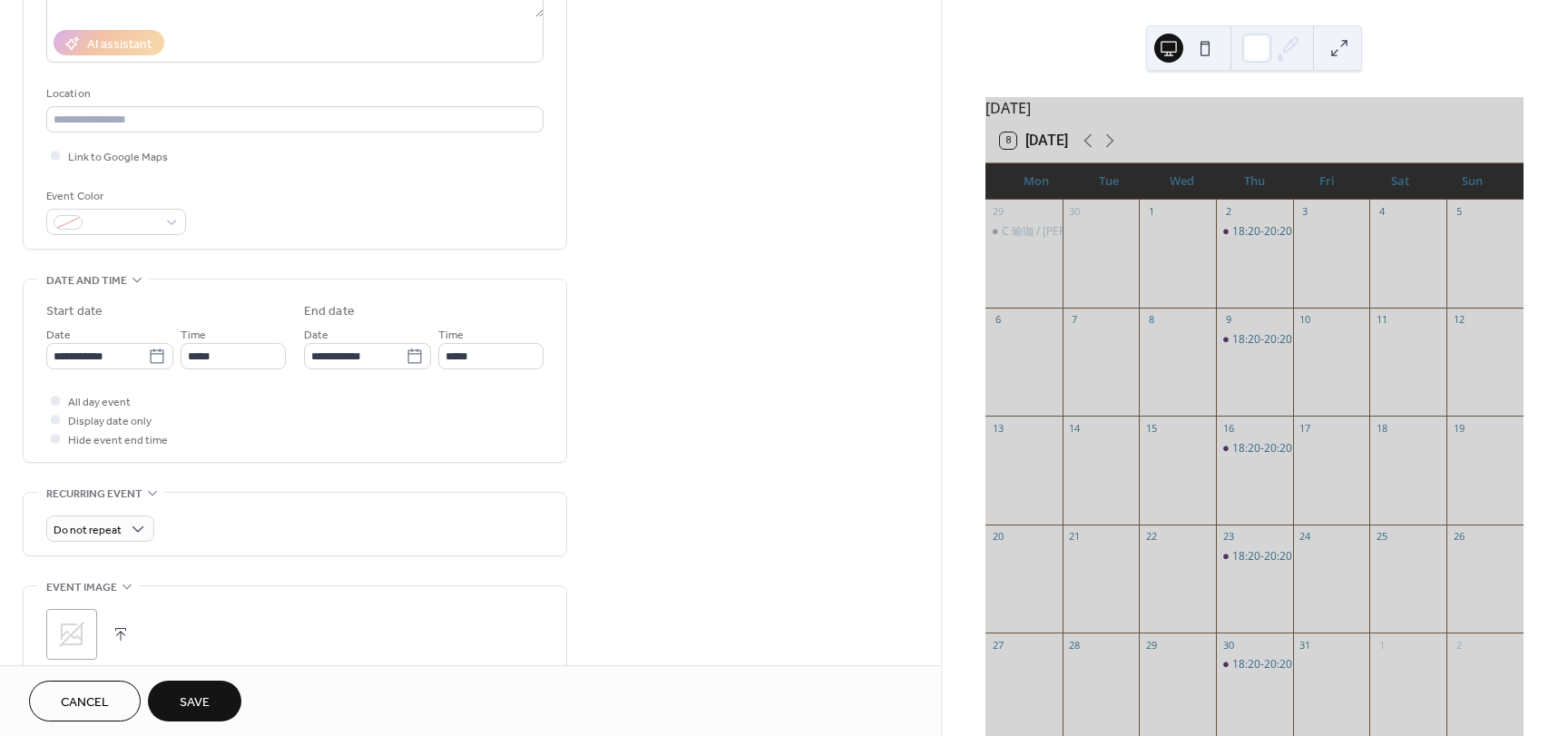 scroll, scrollTop: 363, scrollLeft: 0, axis: vertical 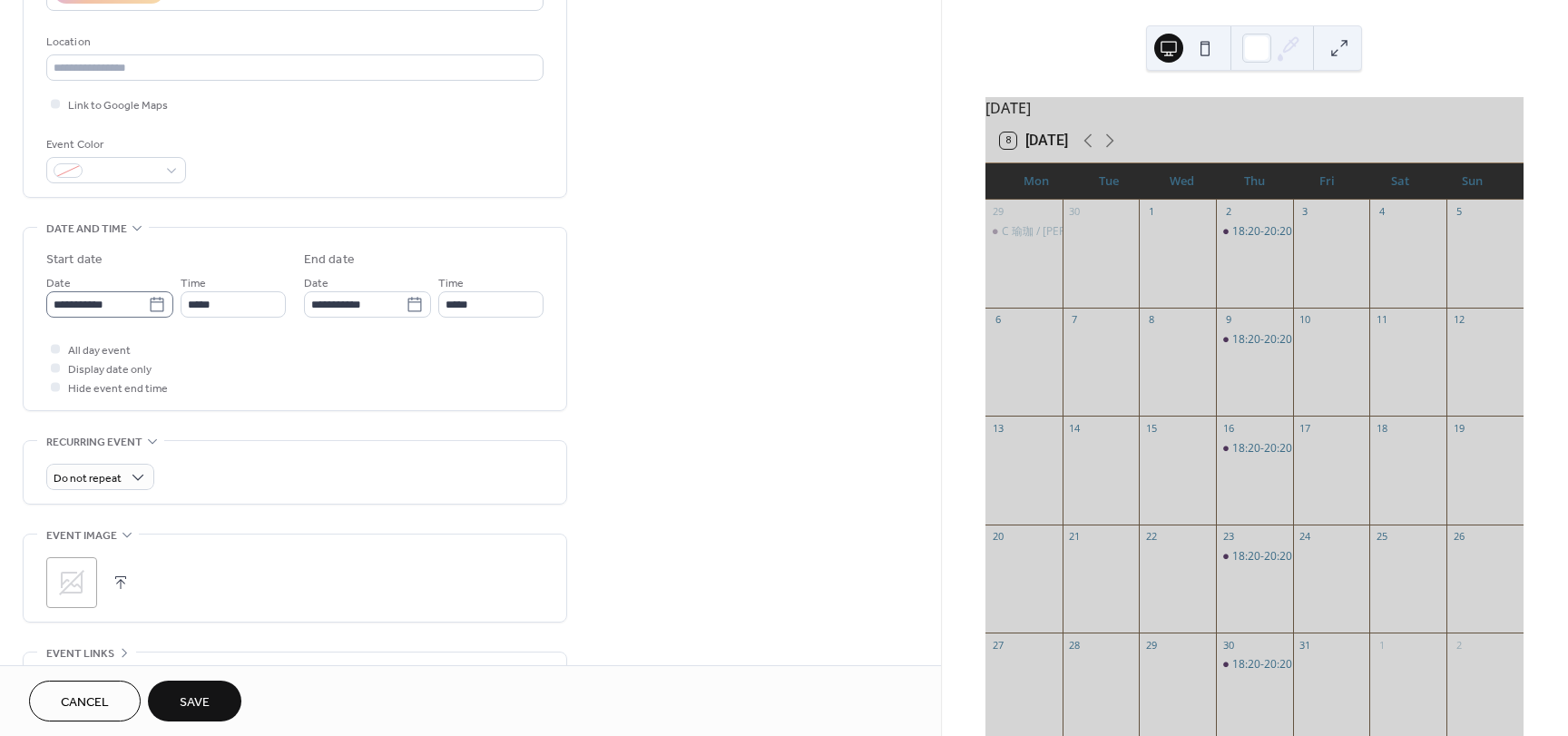 type on "**********" 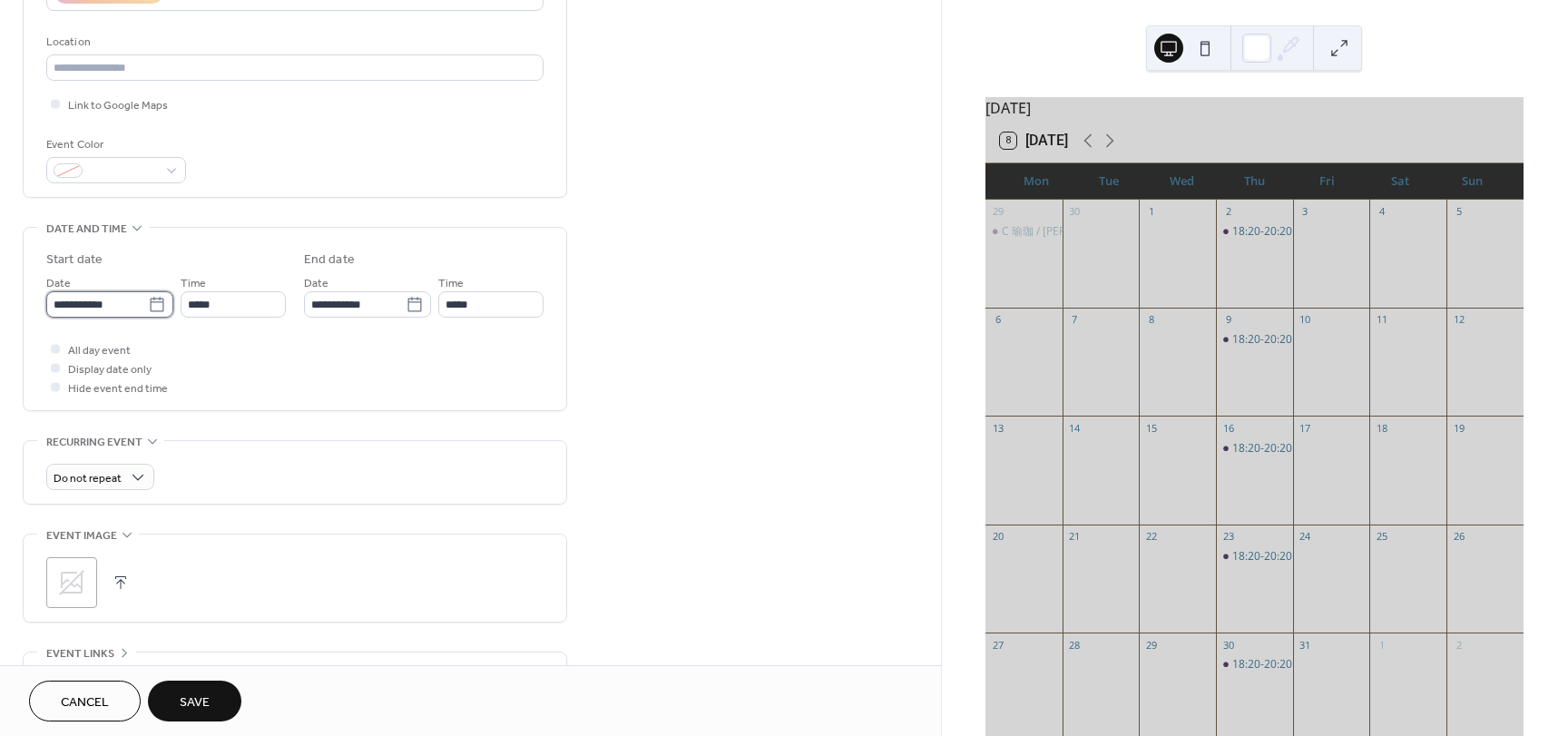 click on "**********" at bounding box center [97, 304] 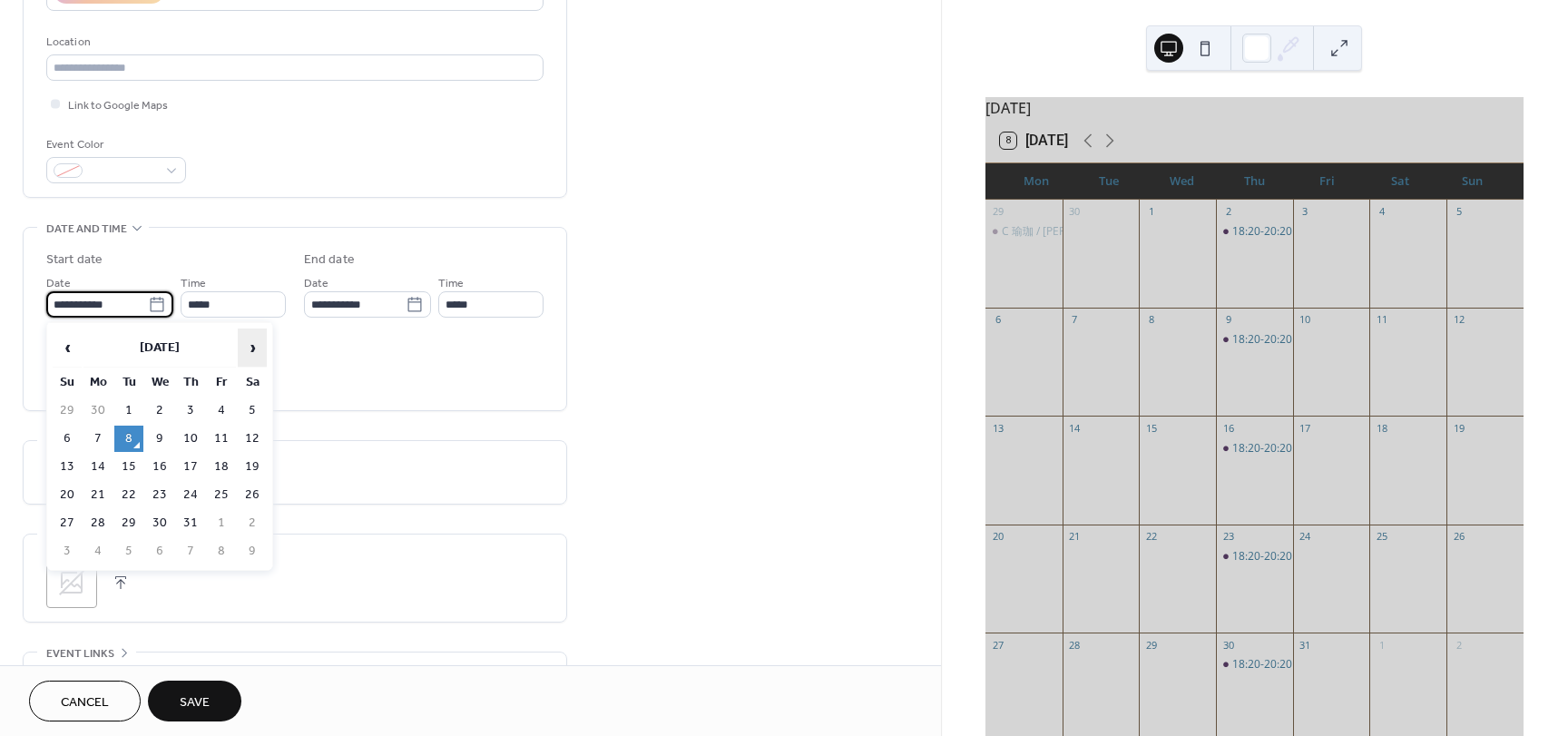 click on "›" at bounding box center [252, 348] 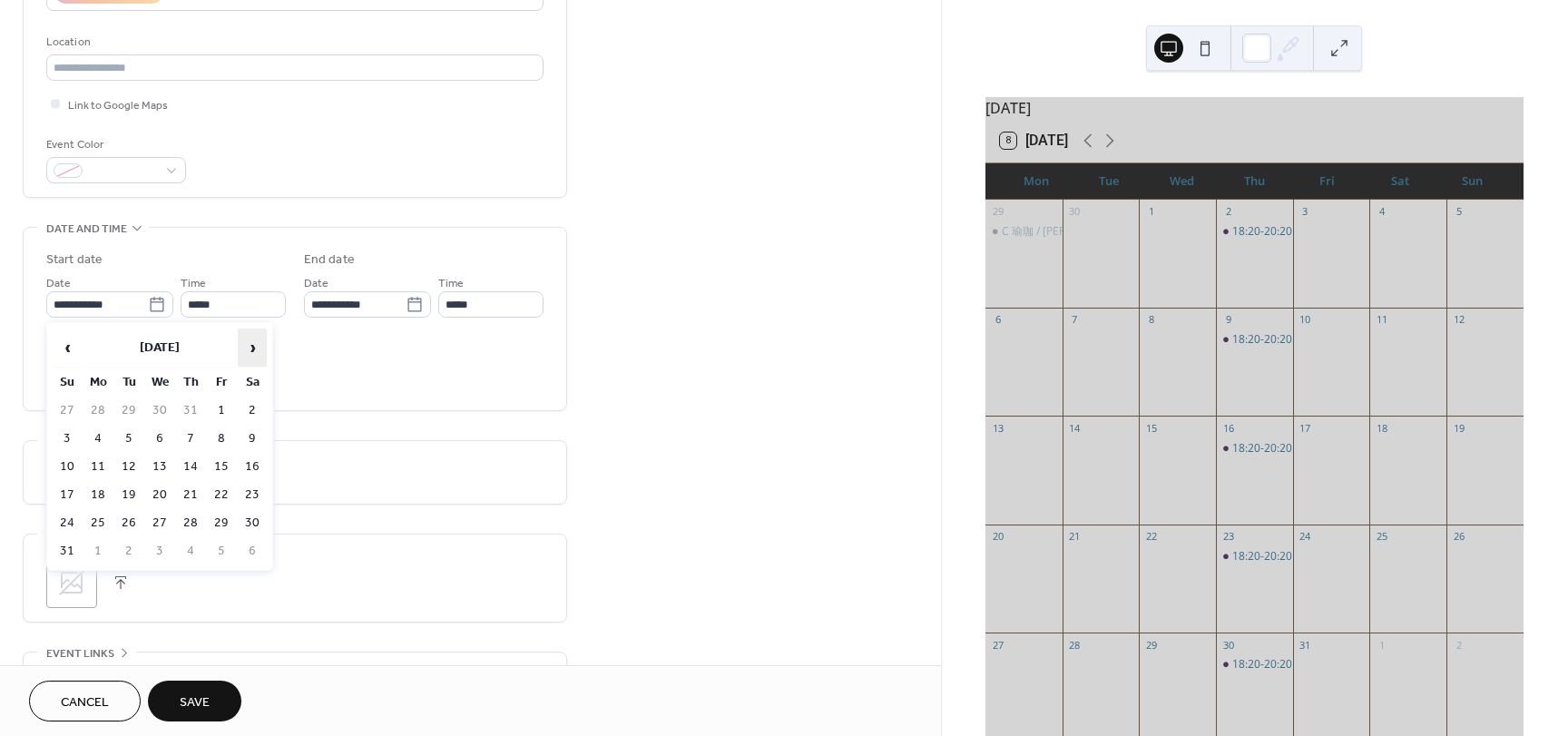 click on "›" at bounding box center [252, 348] 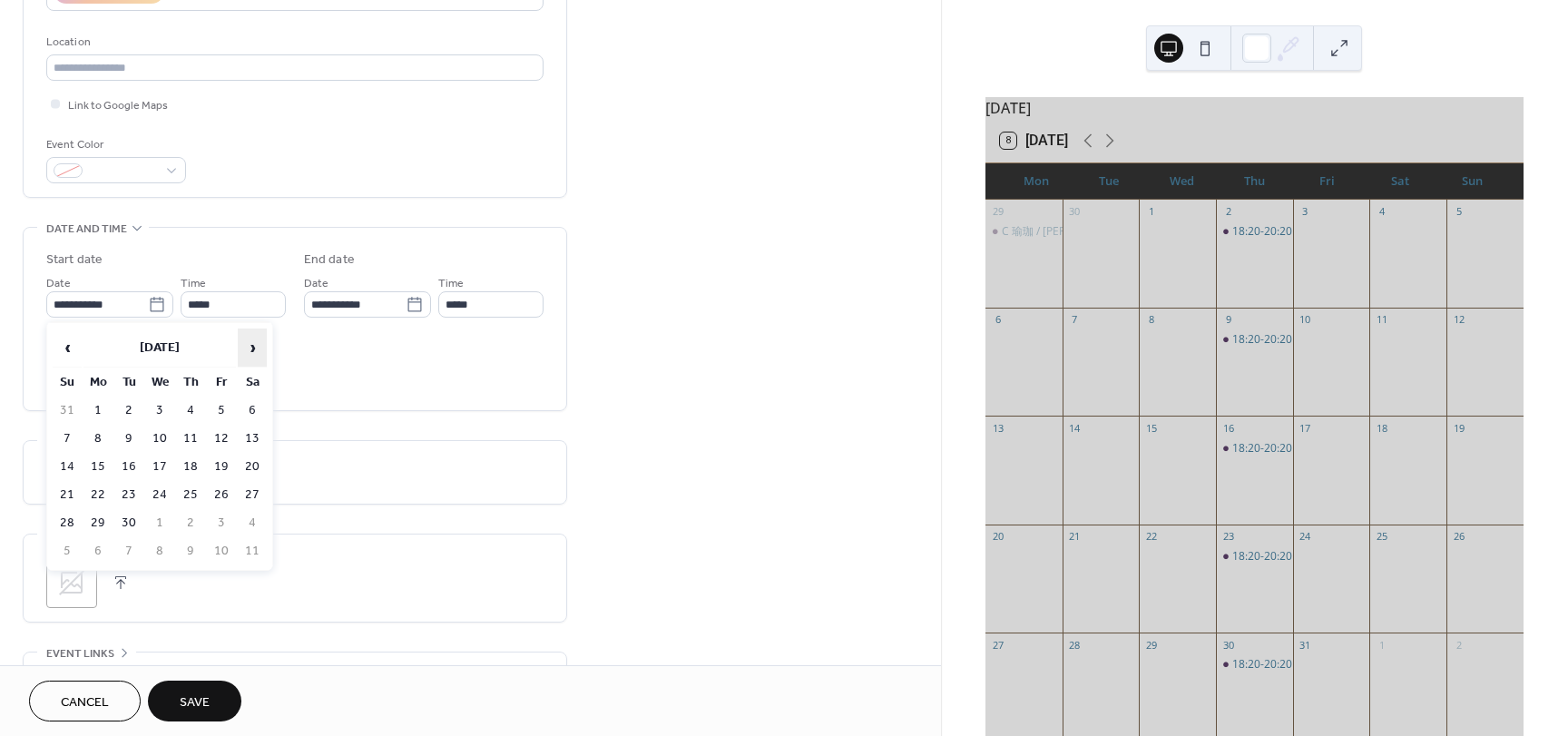 click on "›" at bounding box center (252, 348) 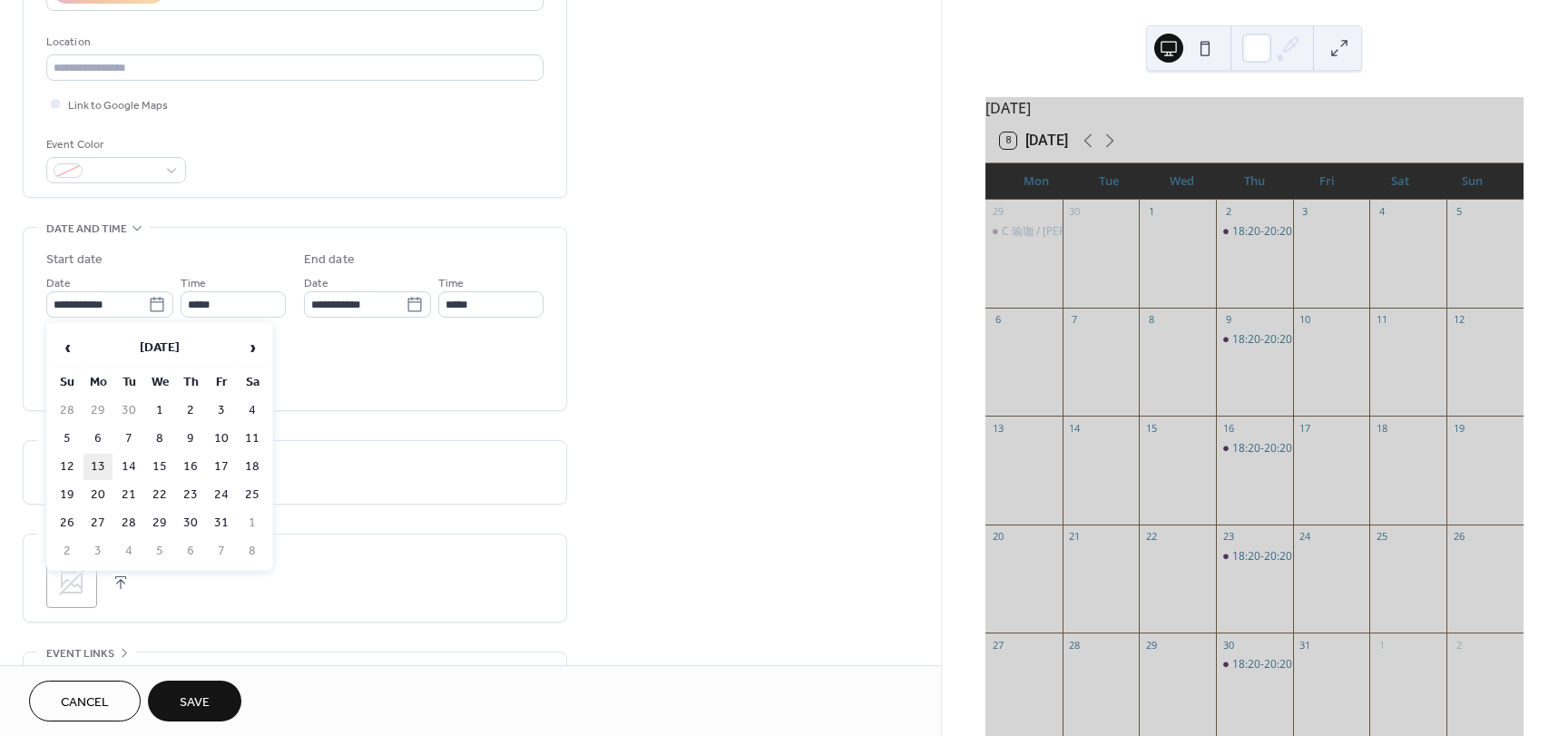 click on "13" at bounding box center [98, 466] 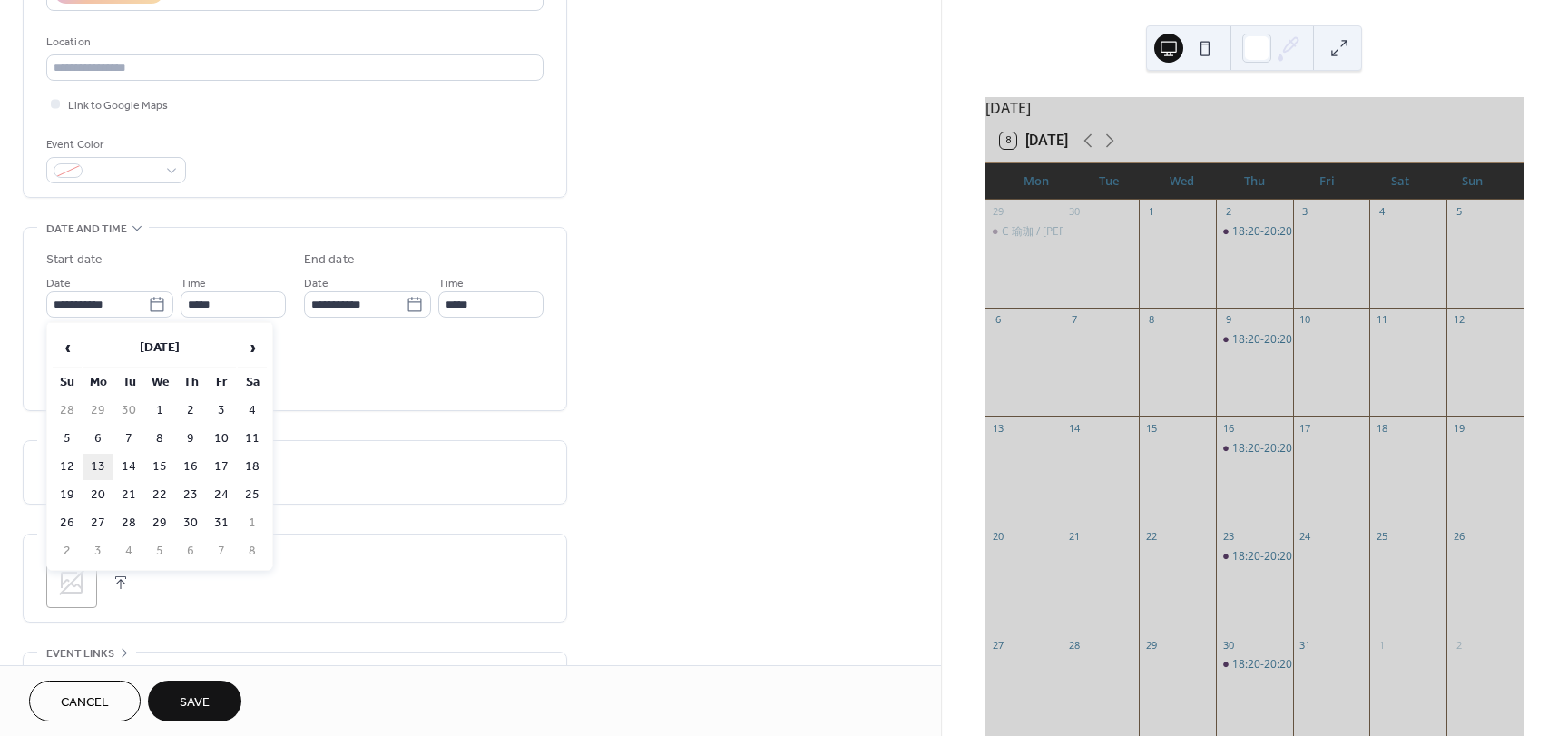 type on "**********" 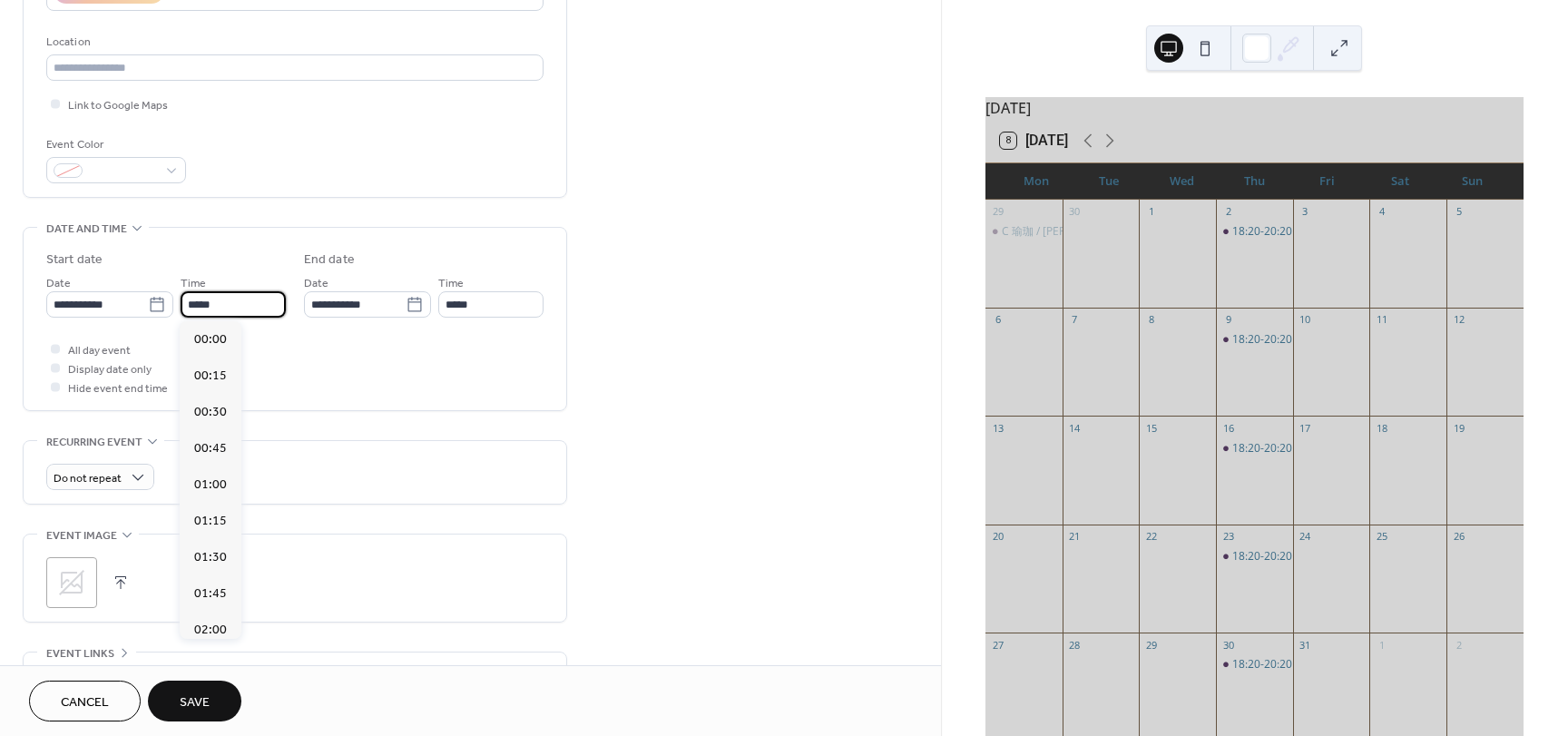 click on "*****" at bounding box center (233, 304) 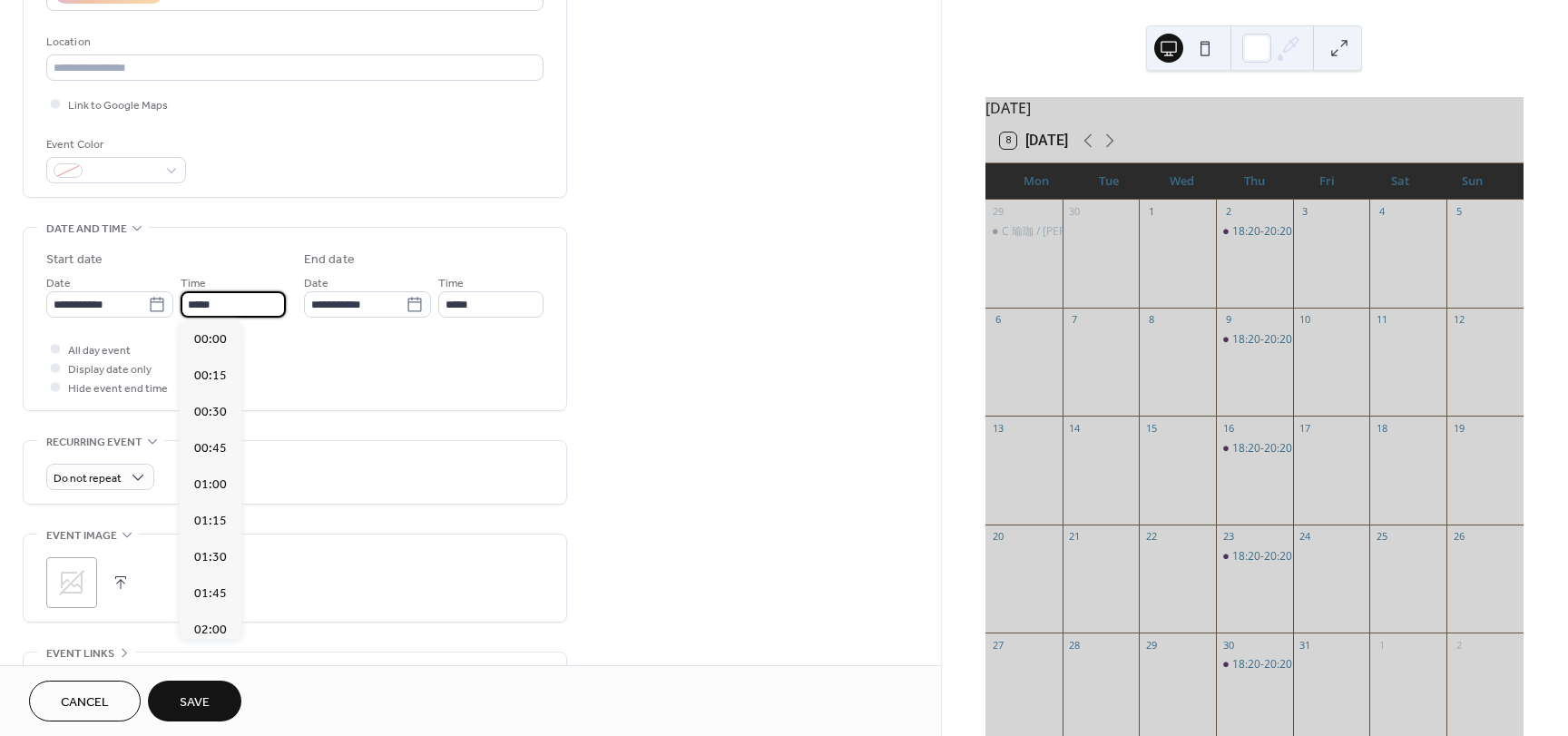 scroll, scrollTop: 1786, scrollLeft: 0, axis: vertical 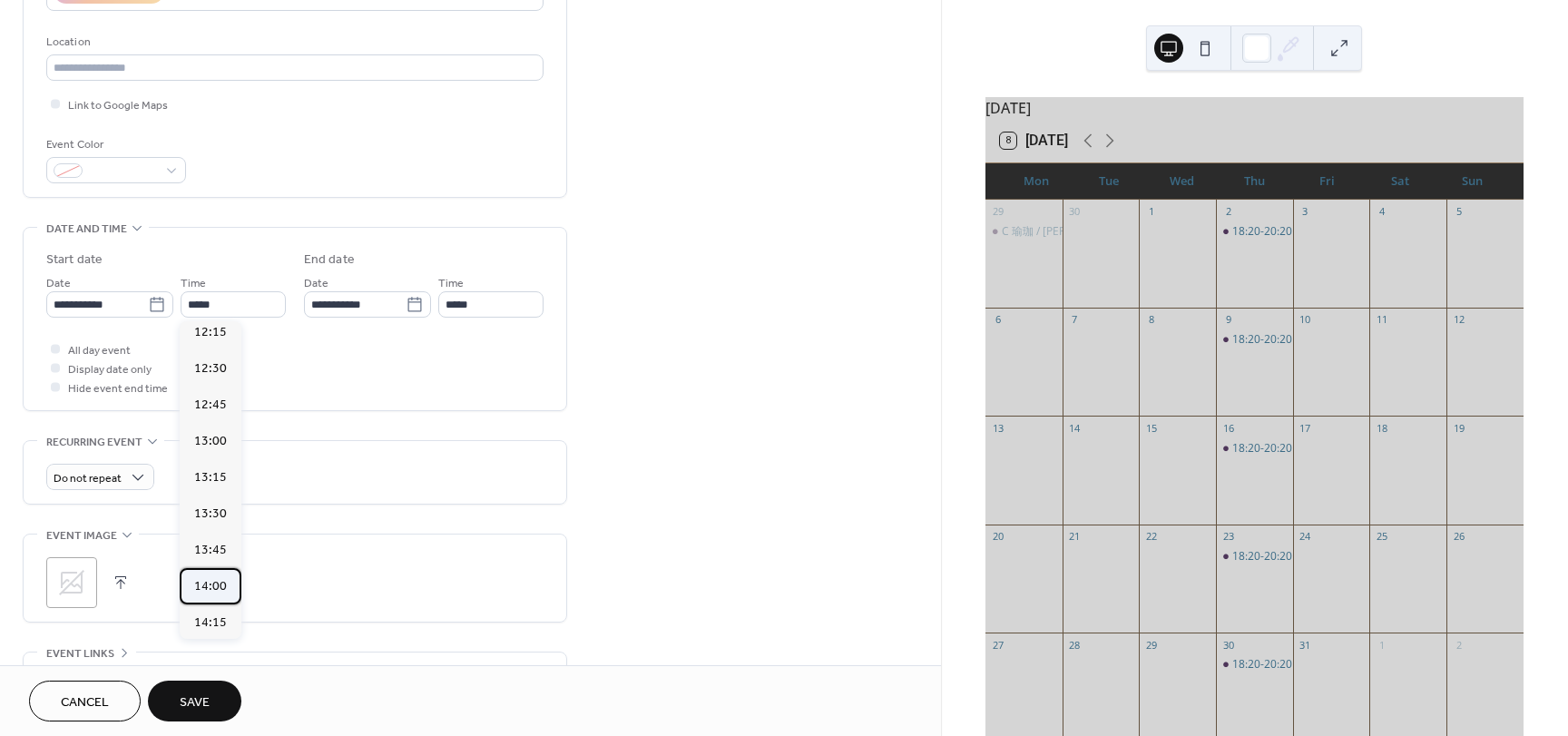 click on "14:00" at bounding box center (211, 586) 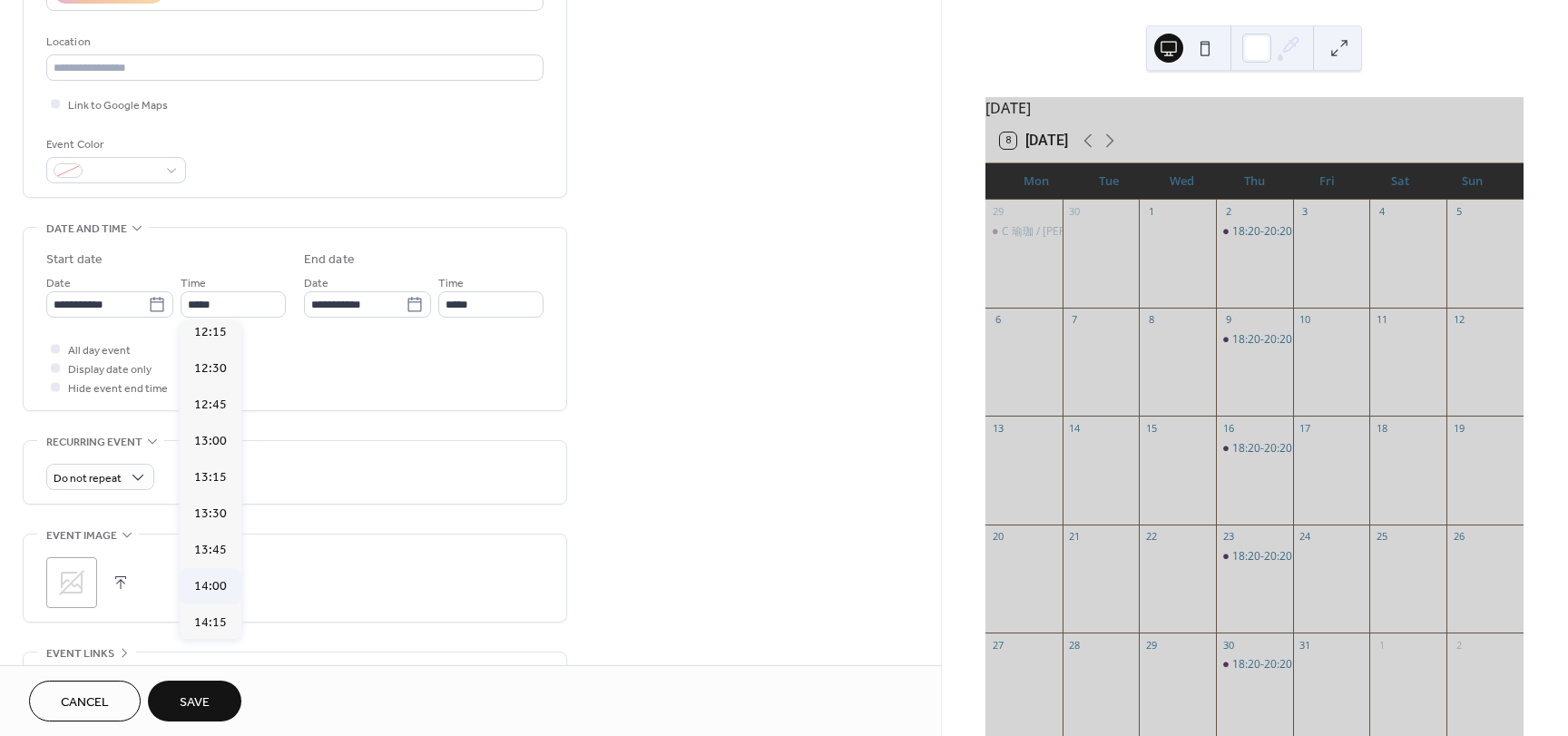 type on "*****" 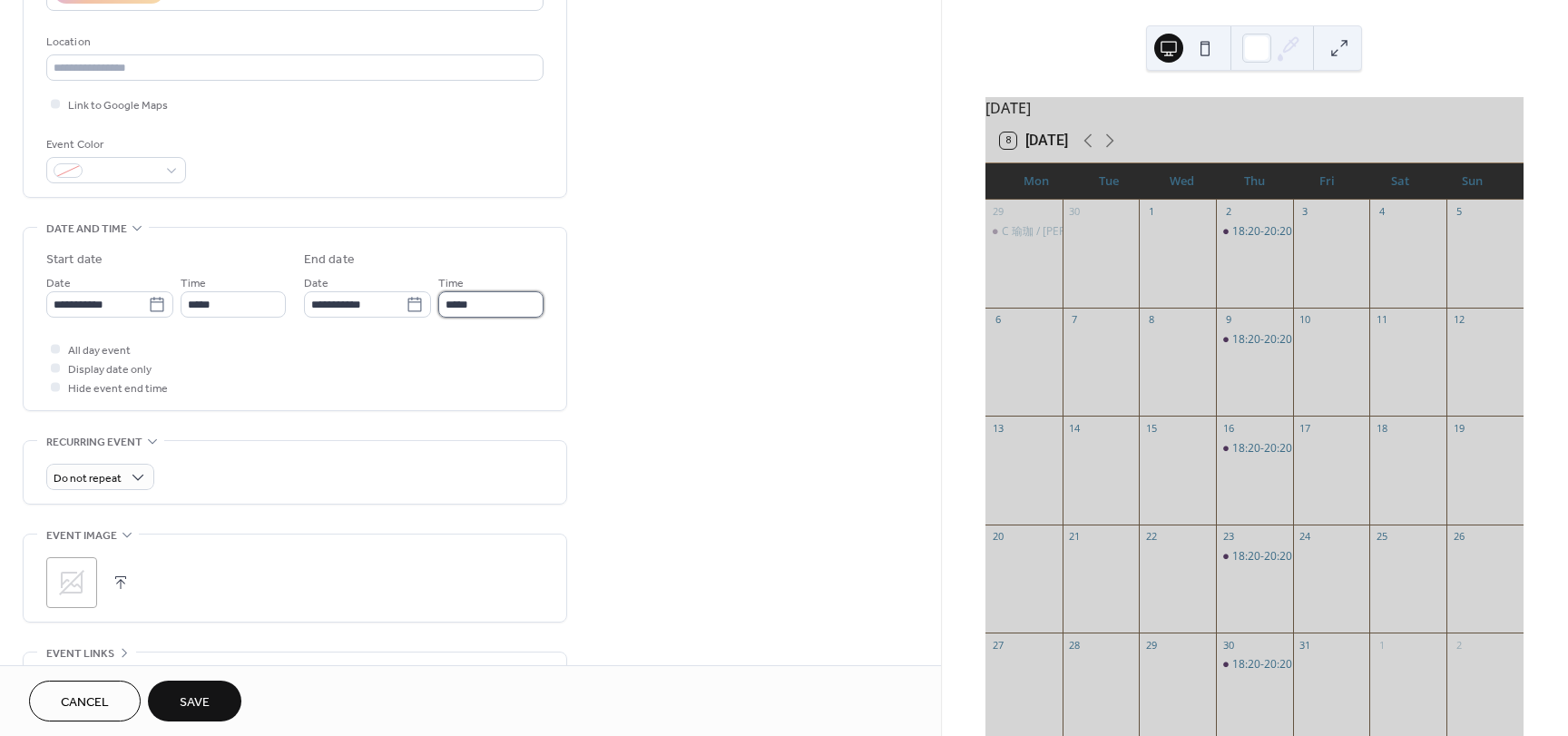 click on "*****" at bounding box center [491, 304] 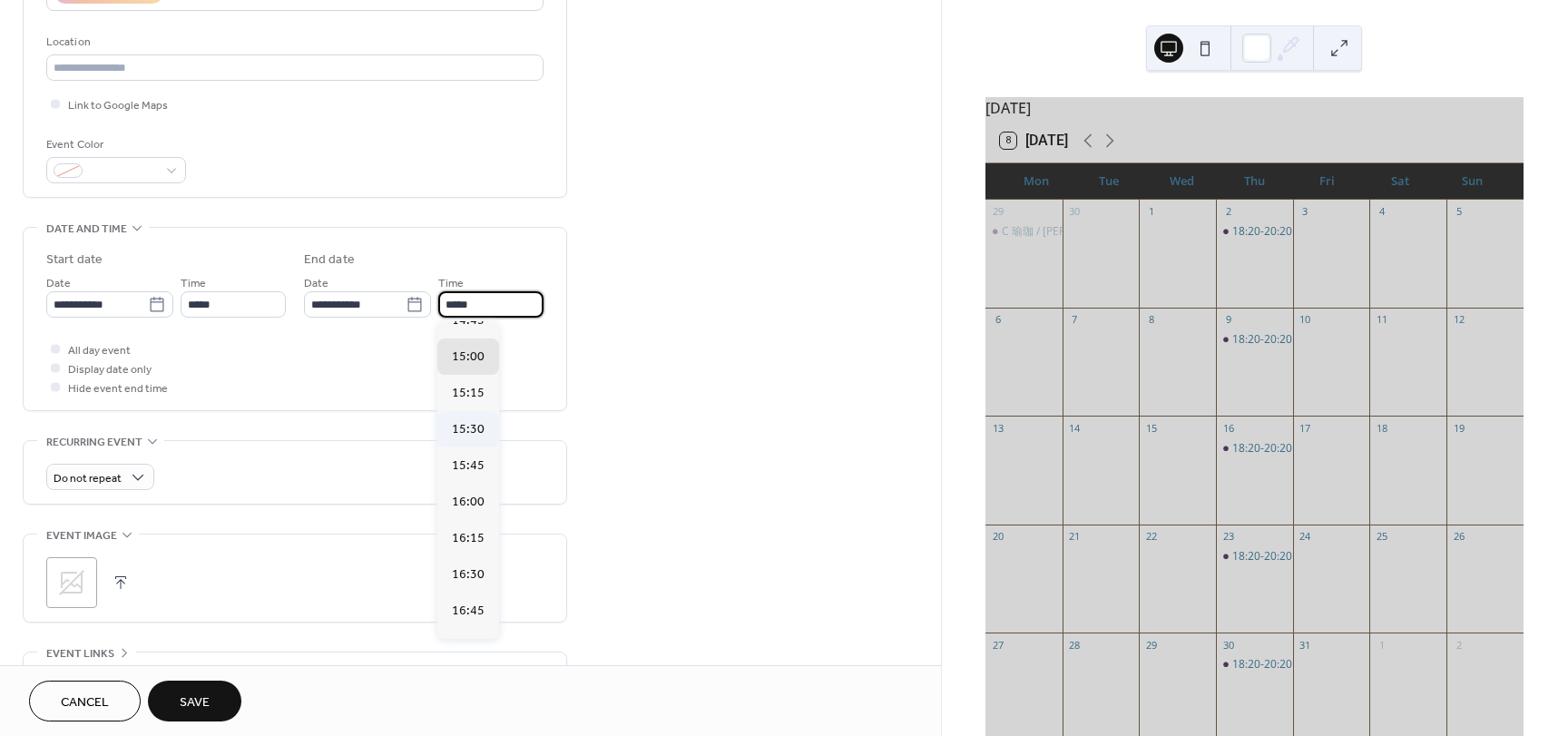 scroll, scrollTop: 363, scrollLeft: 0, axis: vertical 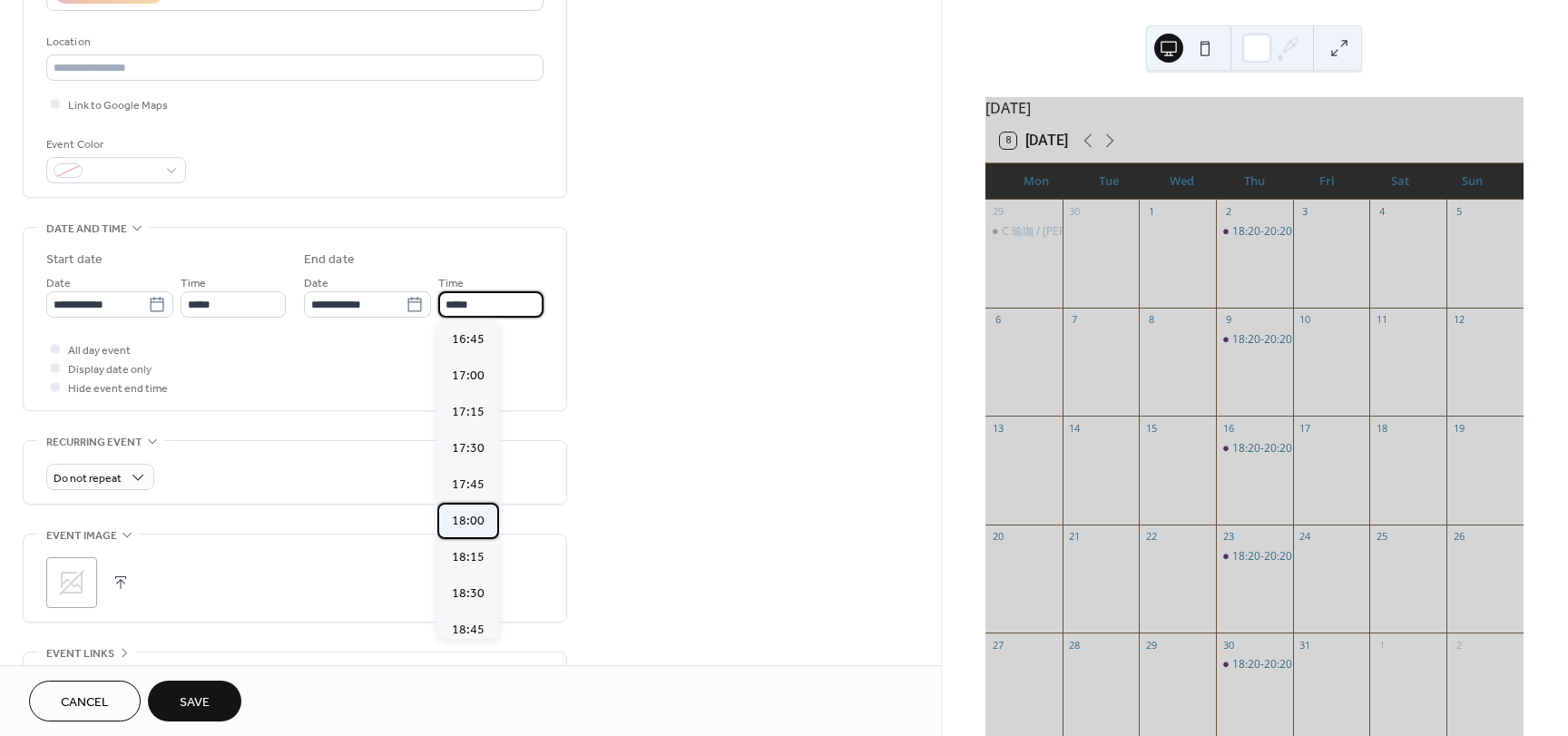 click on "18:00" at bounding box center (468, 521) 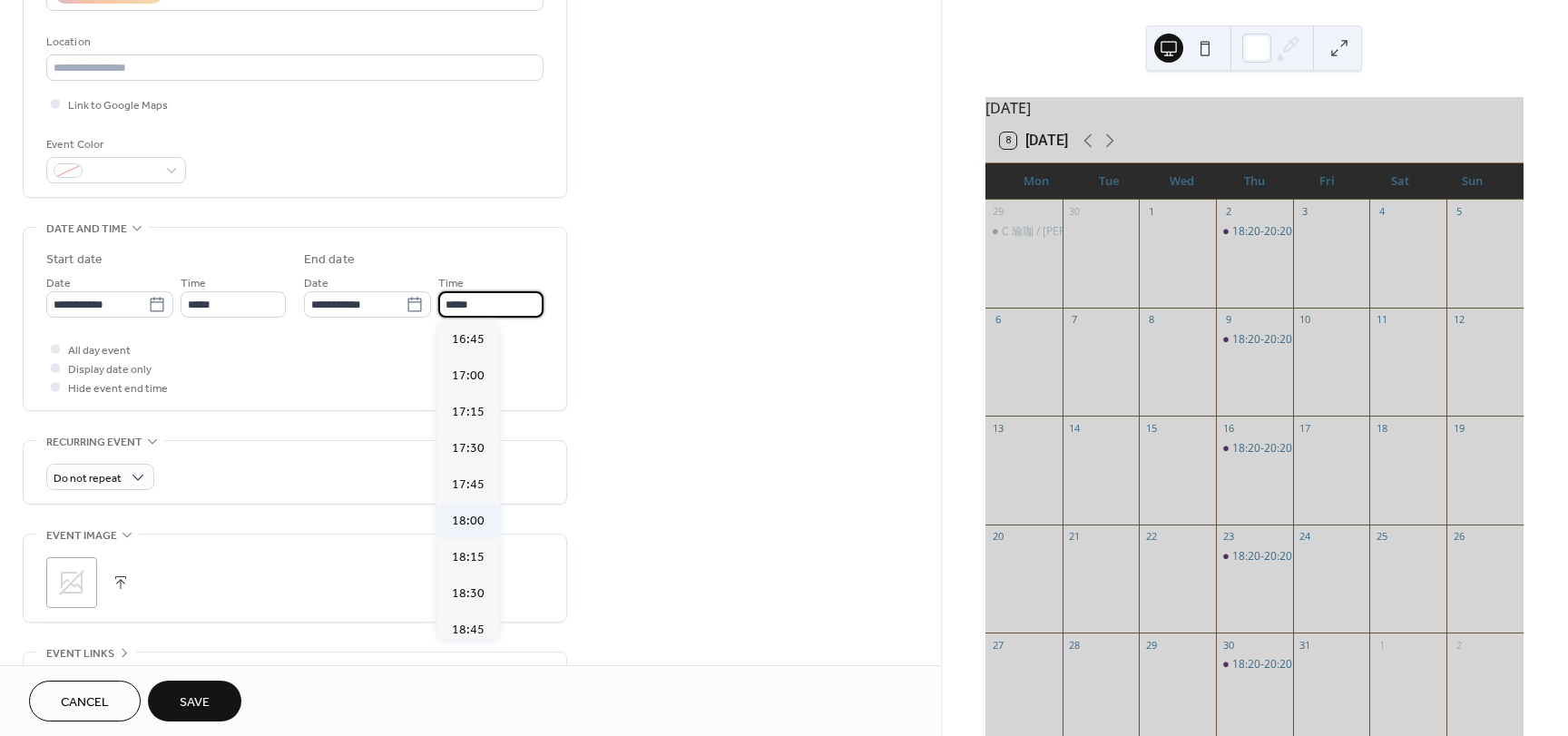 type on "*****" 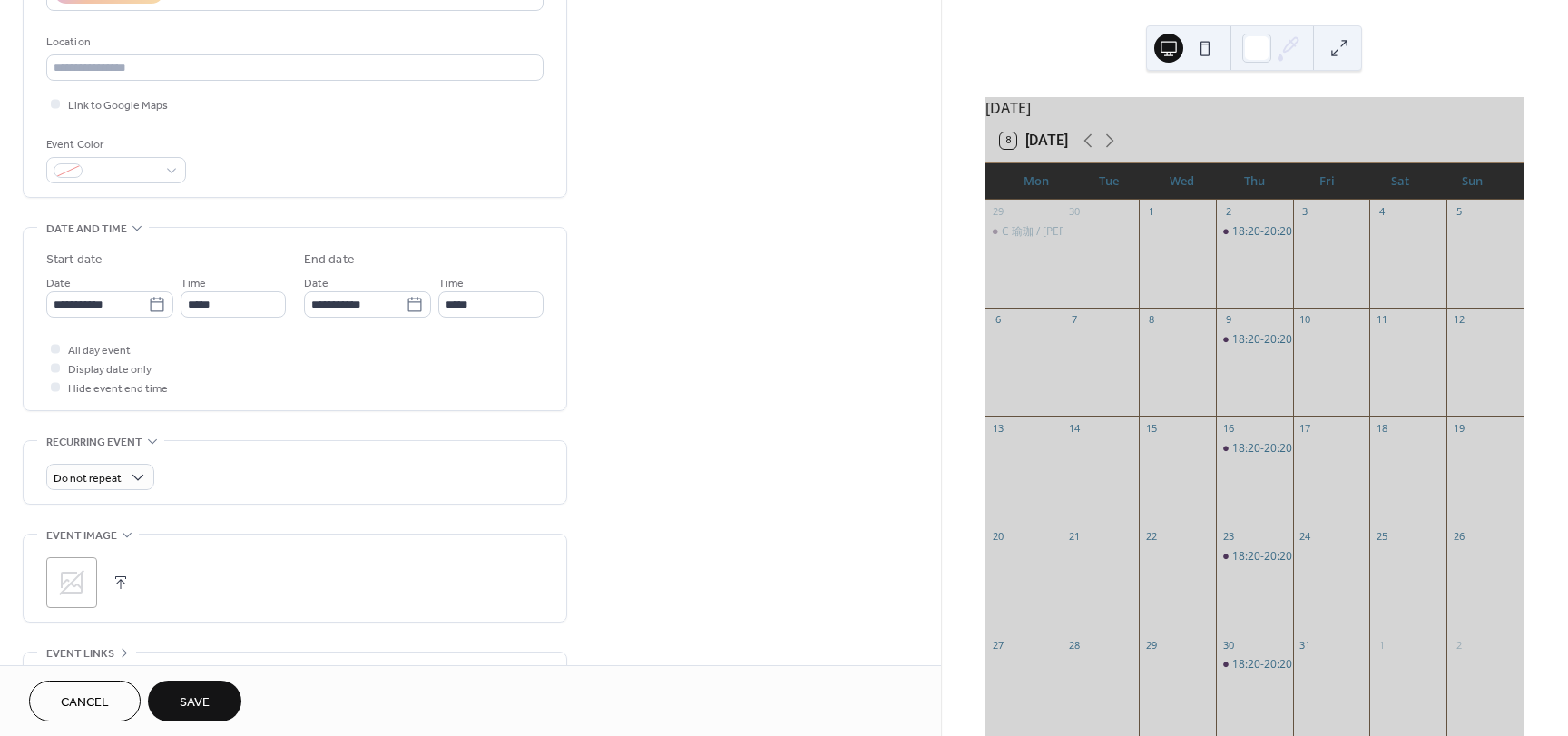click on "Save" at bounding box center (194, 702) 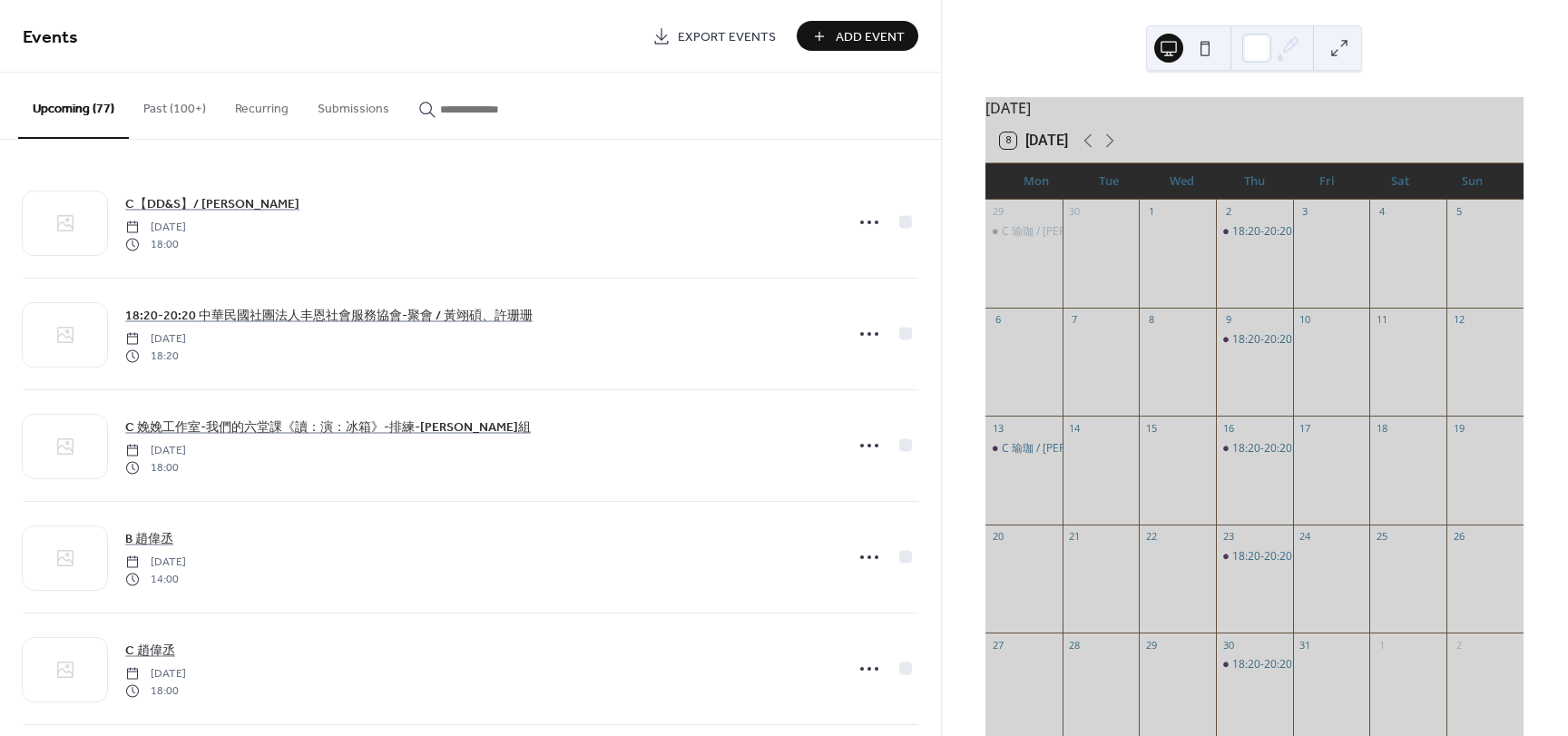 click on "Add Event" at bounding box center (858, 35) 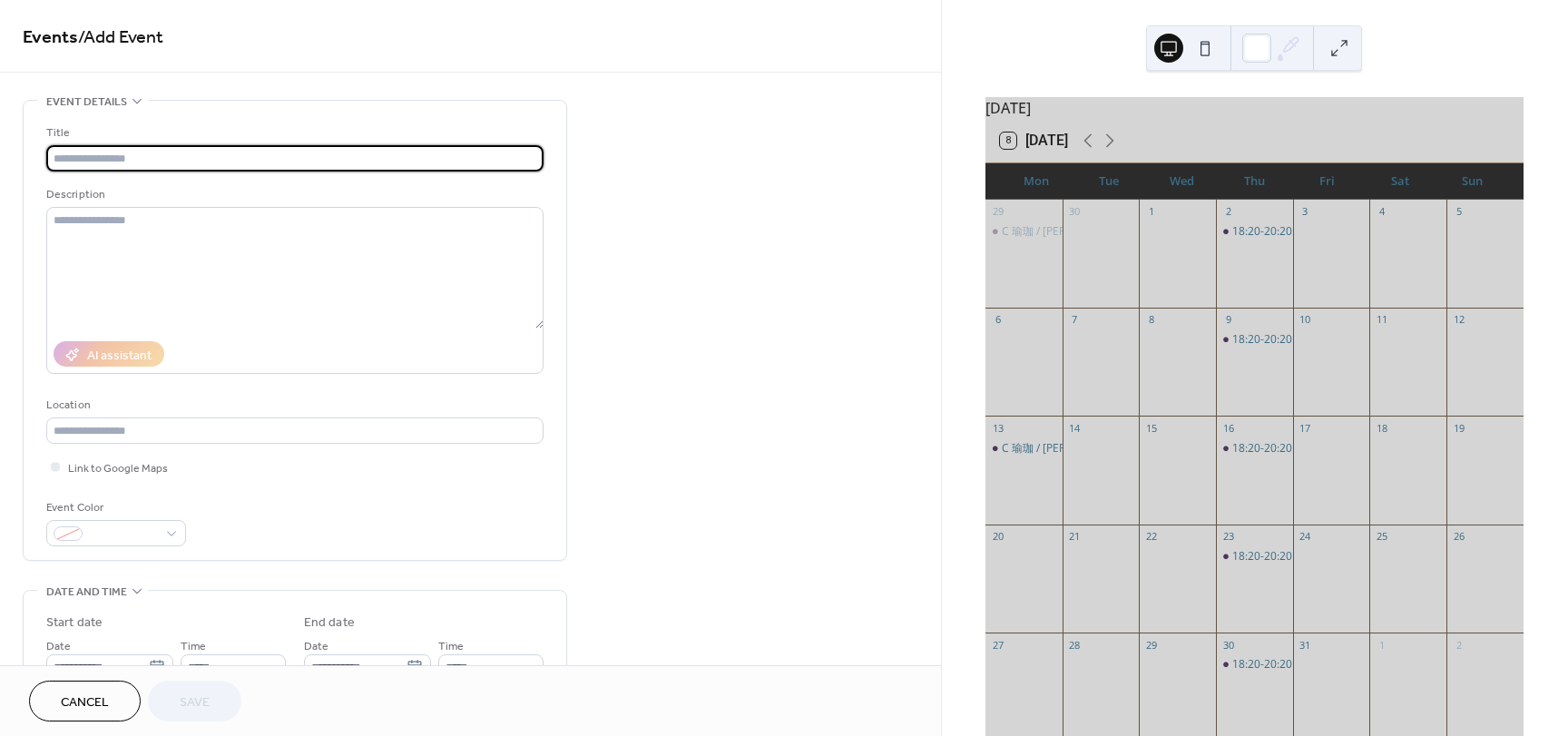 click at bounding box center (295, 158) 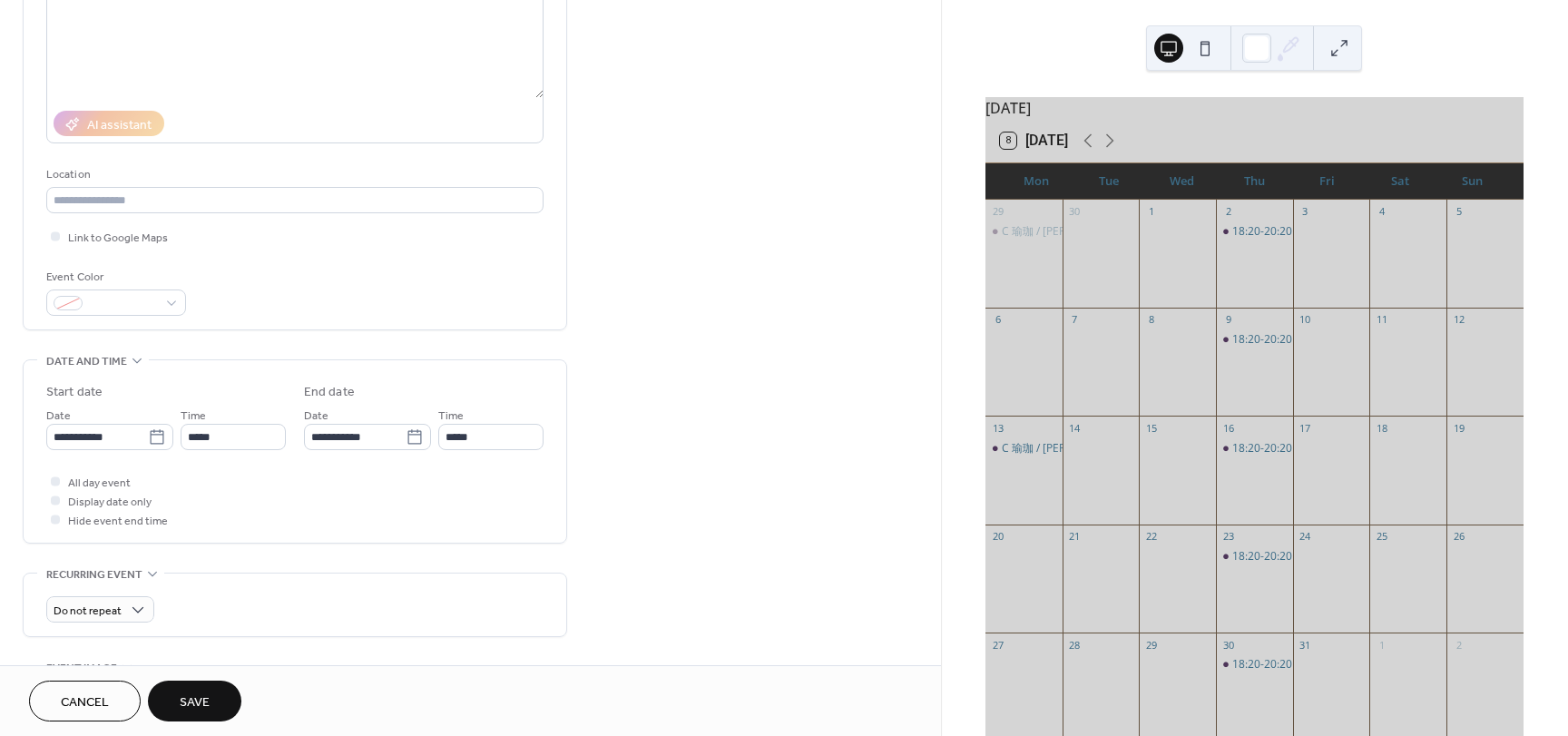 scroll, scrollTop: 272, scrollLeft: 0, axis: vertical 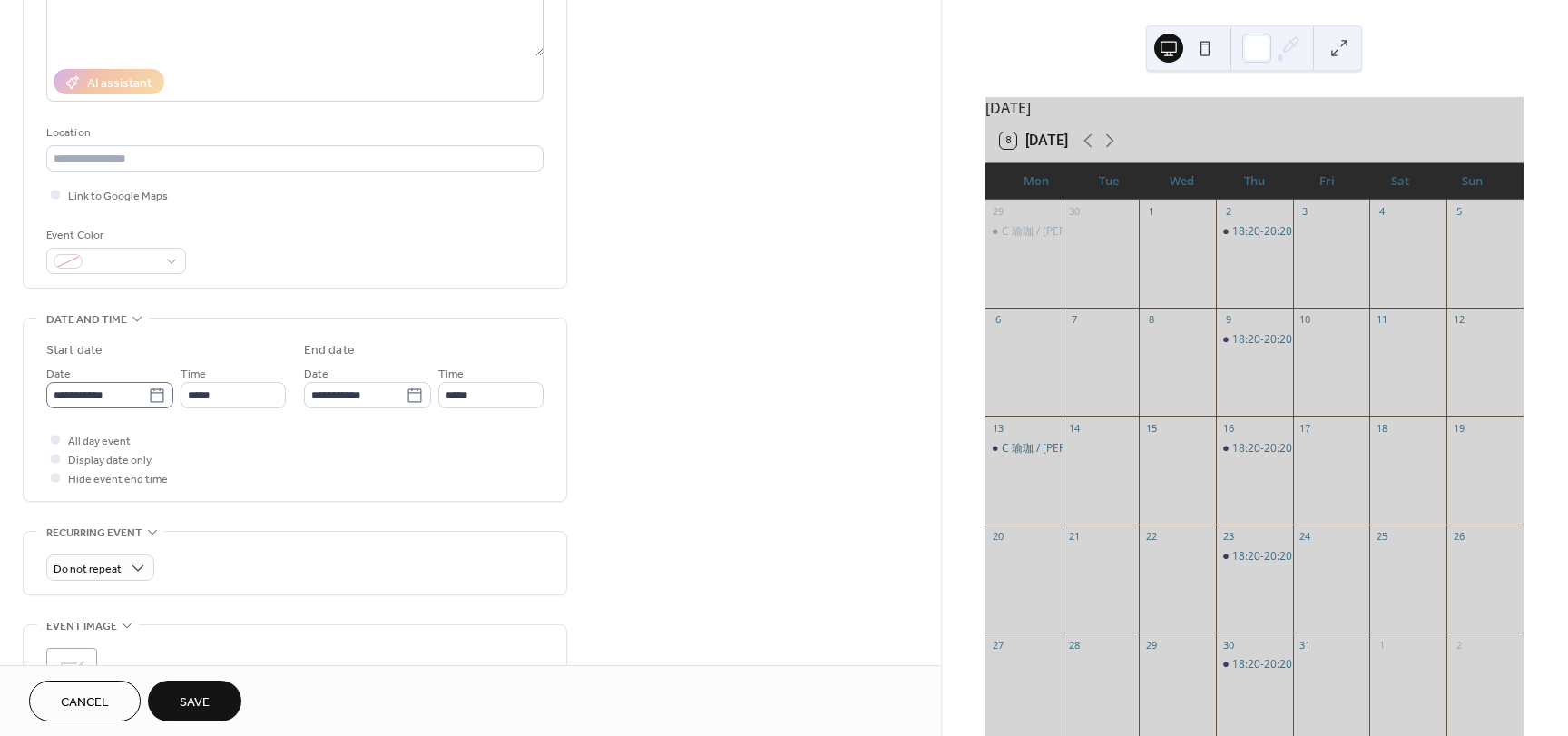 type on "**********" 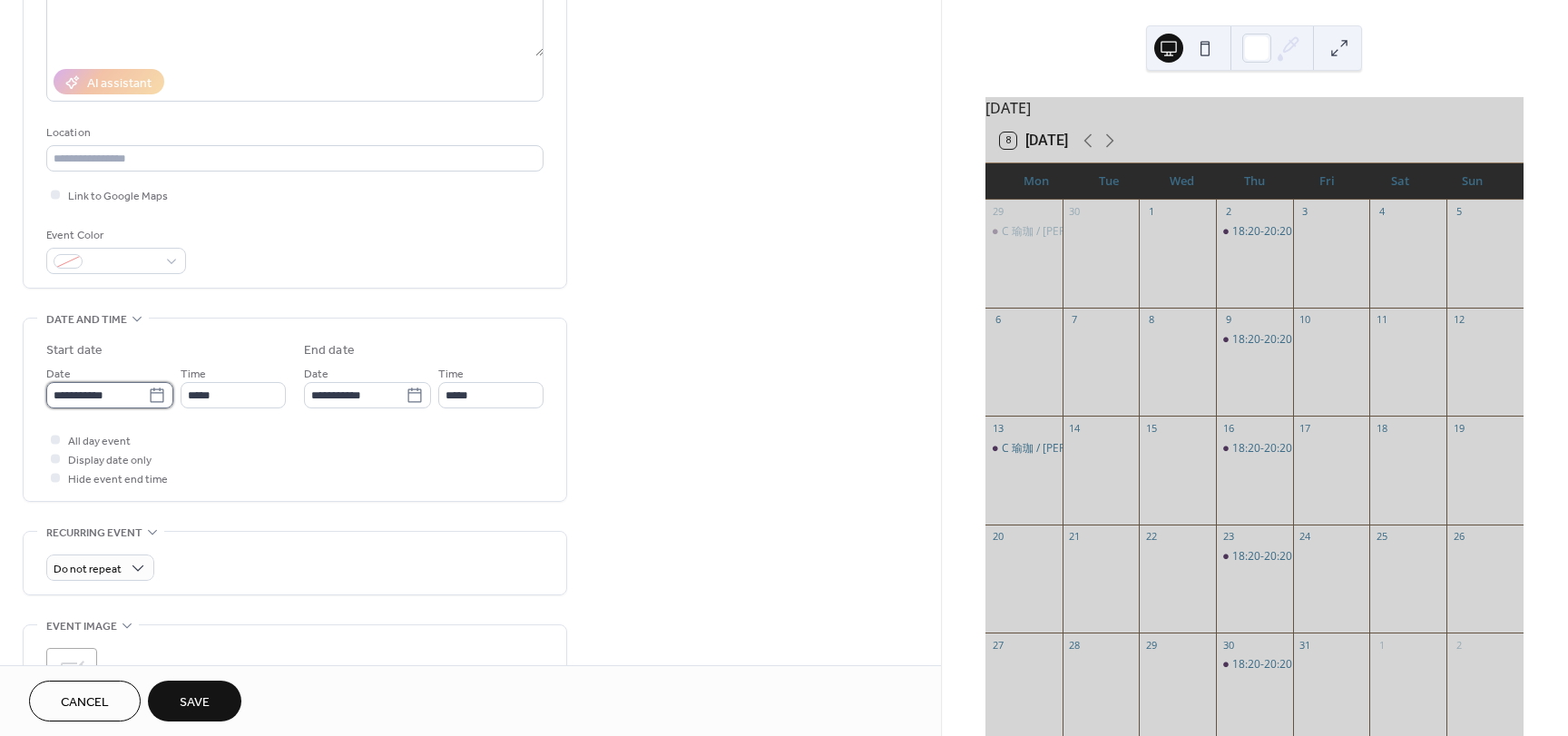 click on "**********" at bounding box center [97, 395] 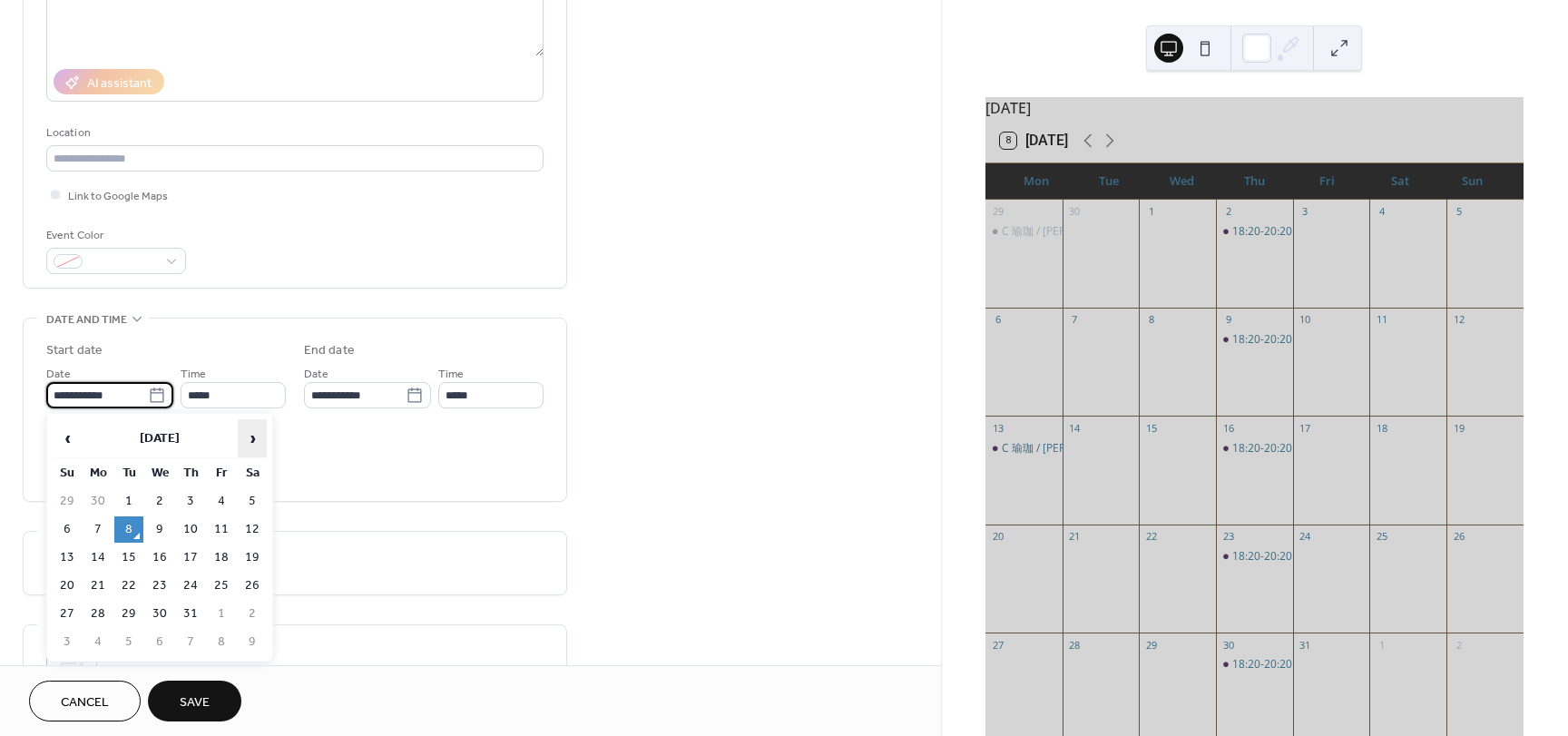 click on "›" at bounding box center (252, 438) 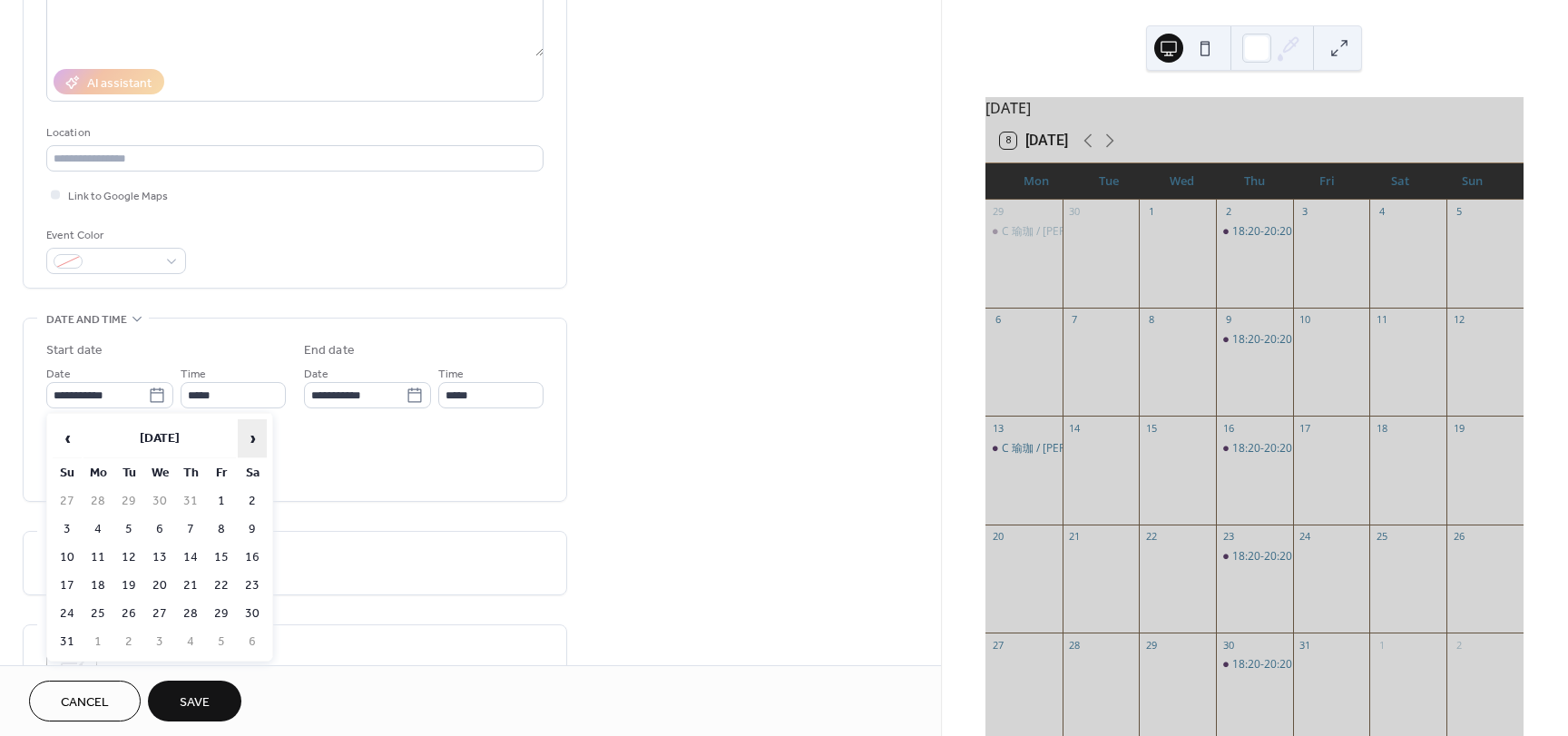 click on "›" at bounding box center [252, 438] 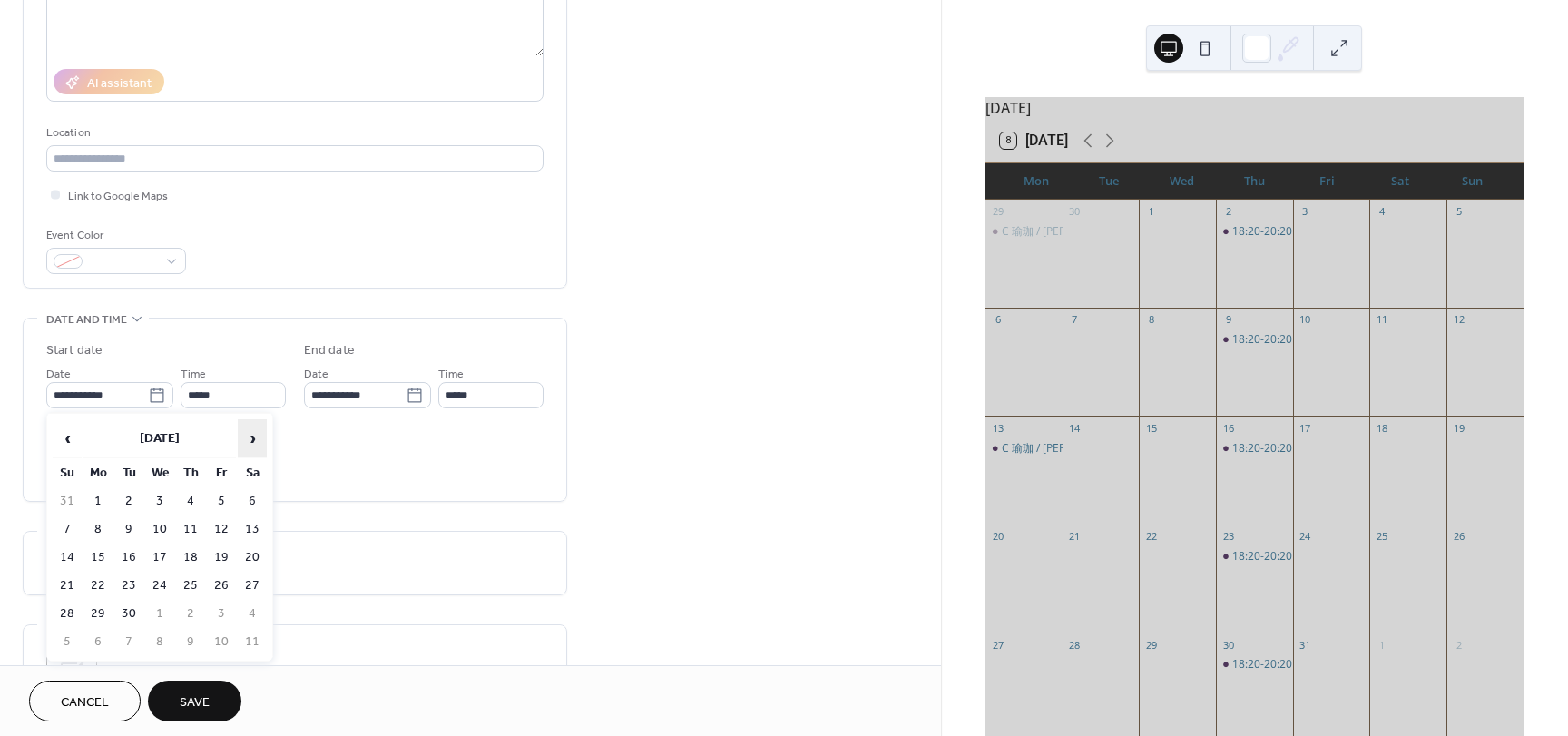 click on "›" at bounding box center (252, 438) 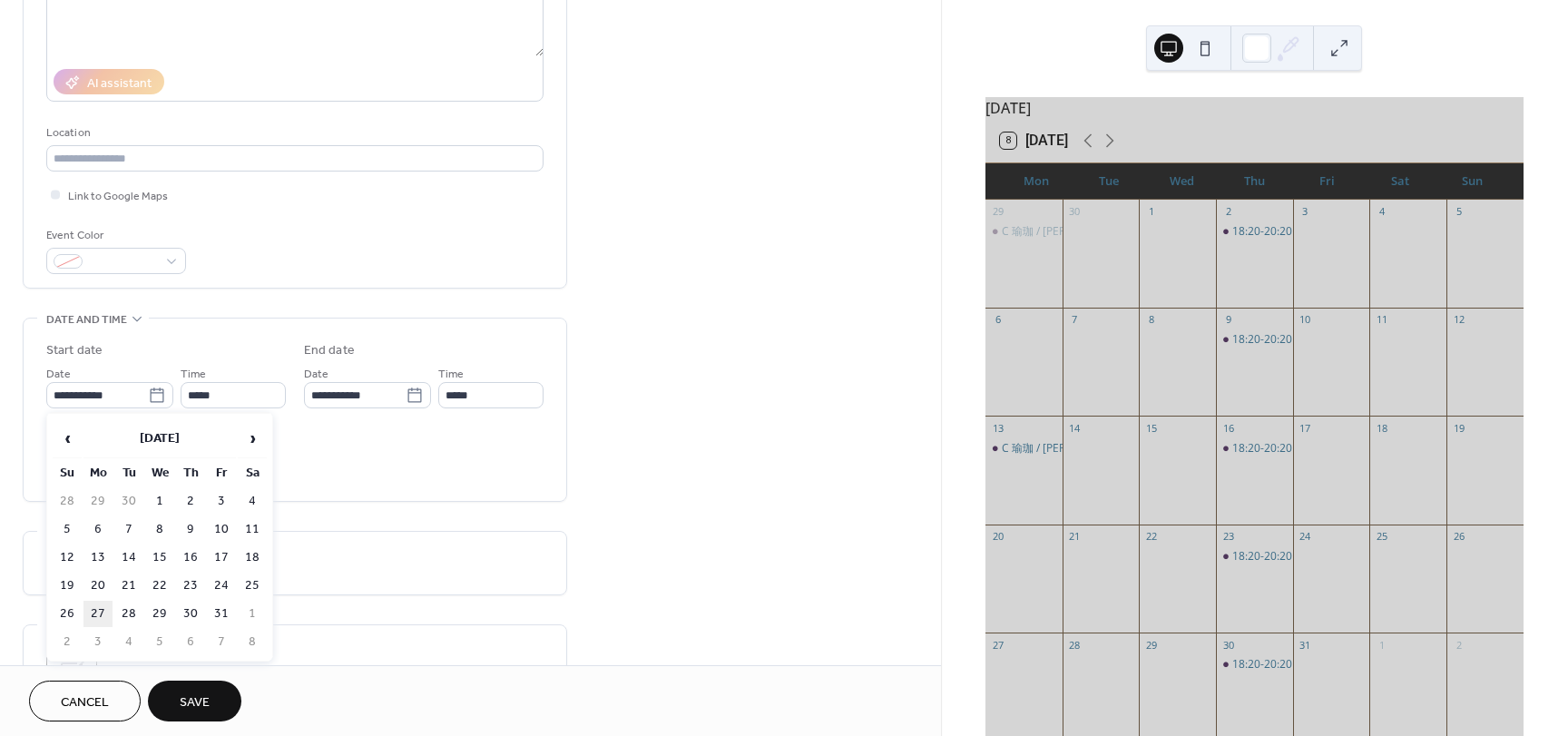 click on "27" at bounding box center (98, 613) 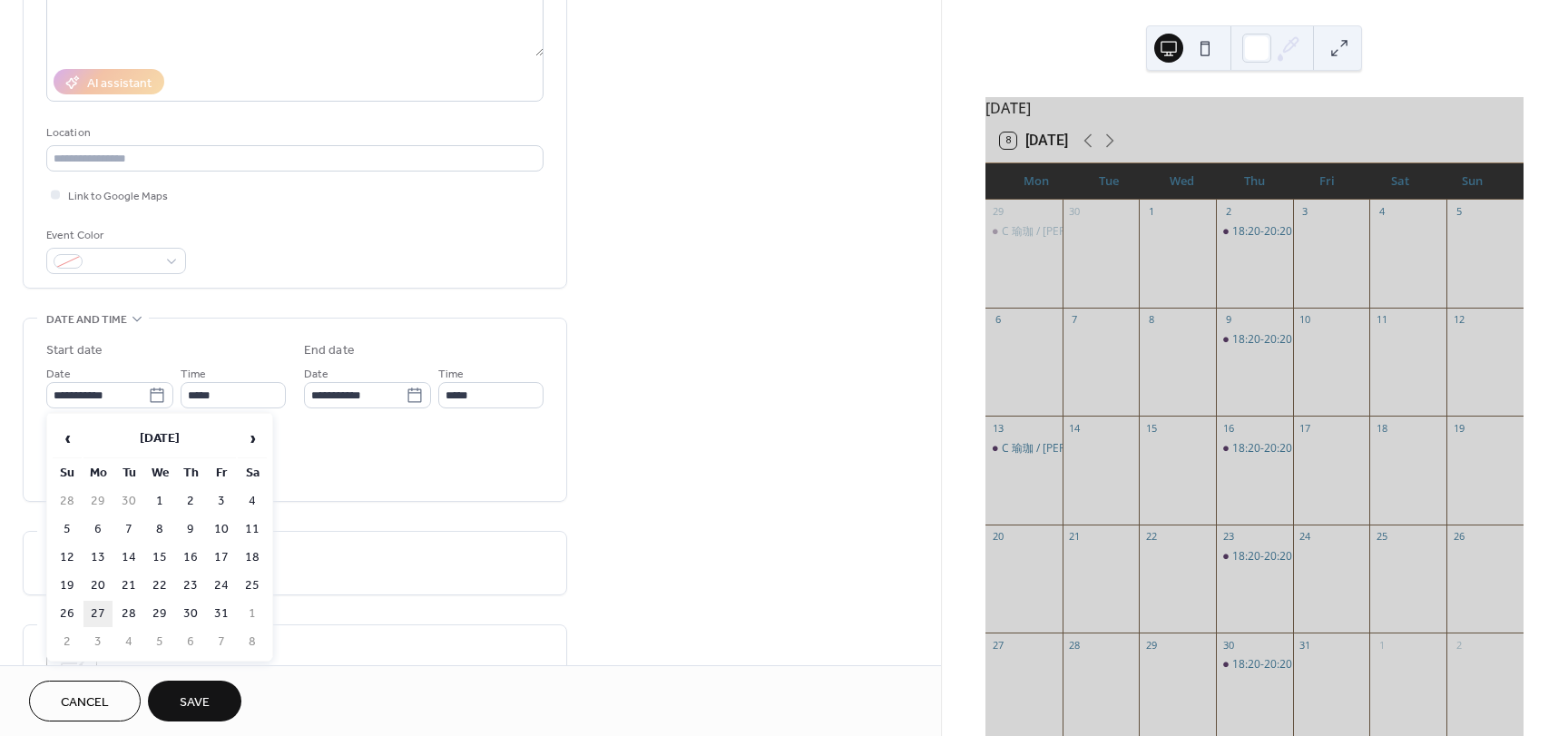 type on "**********" 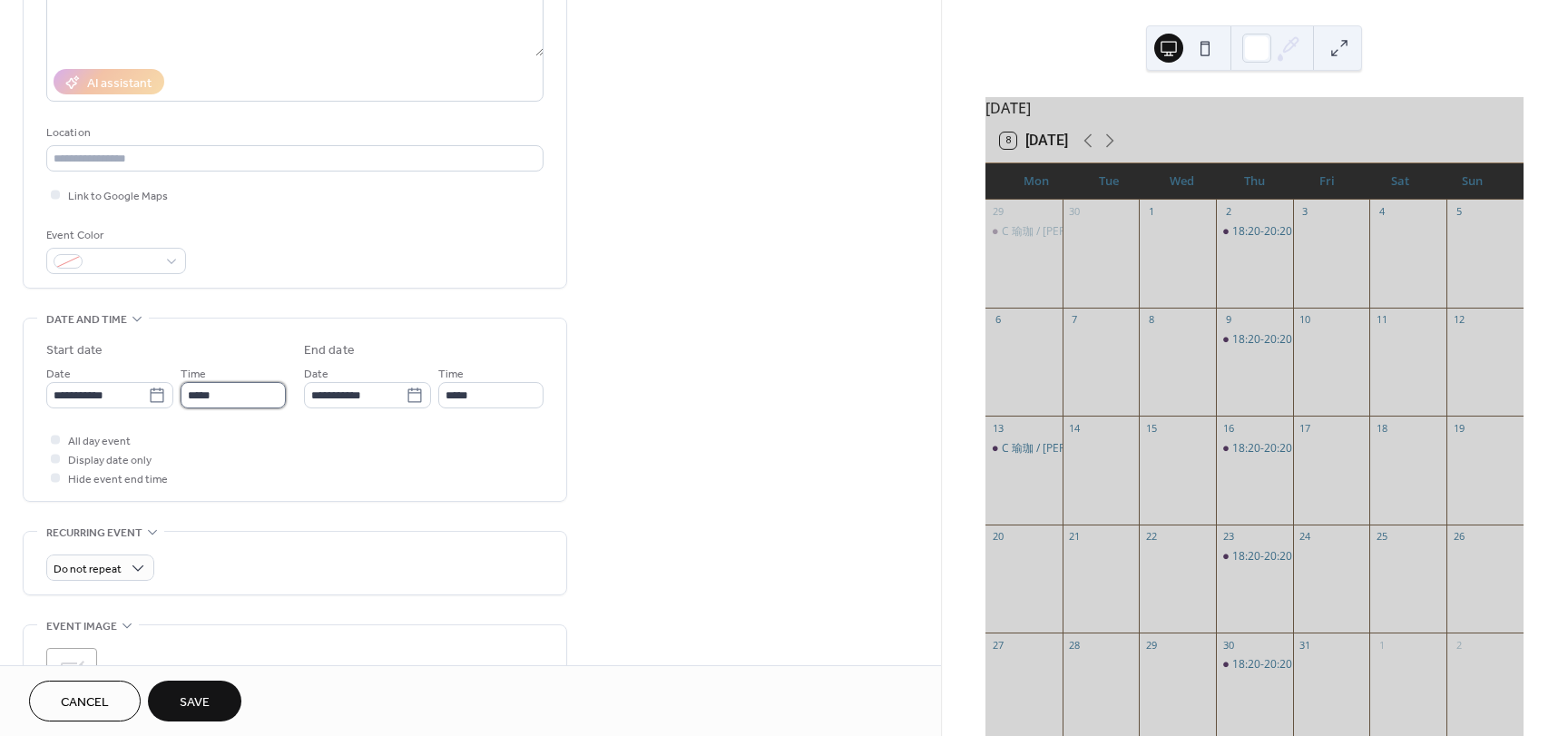 click on "*****" at bounding box center (233, 395) 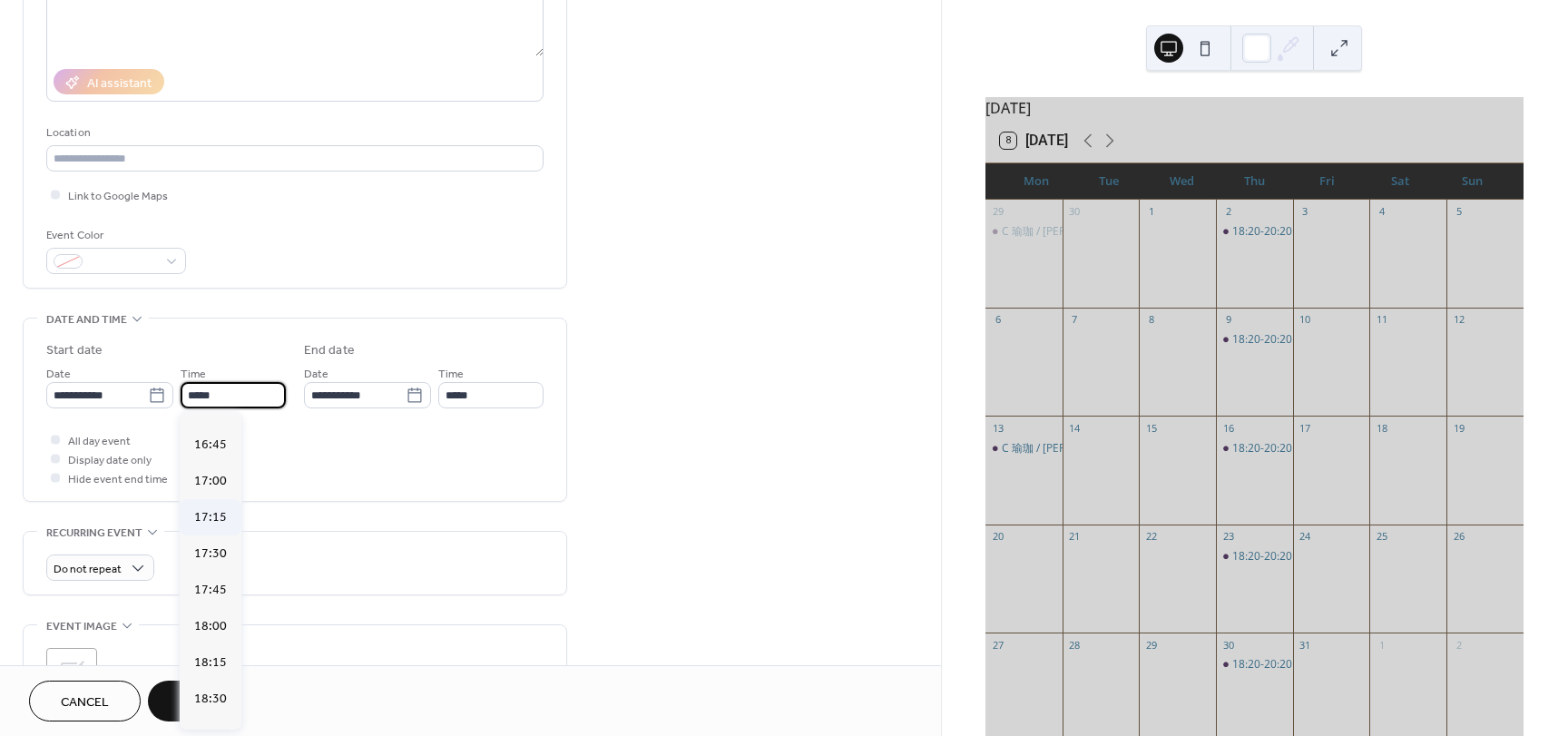scroll, scrollTop: 2421, scrollLeft: 0, axis: vertical 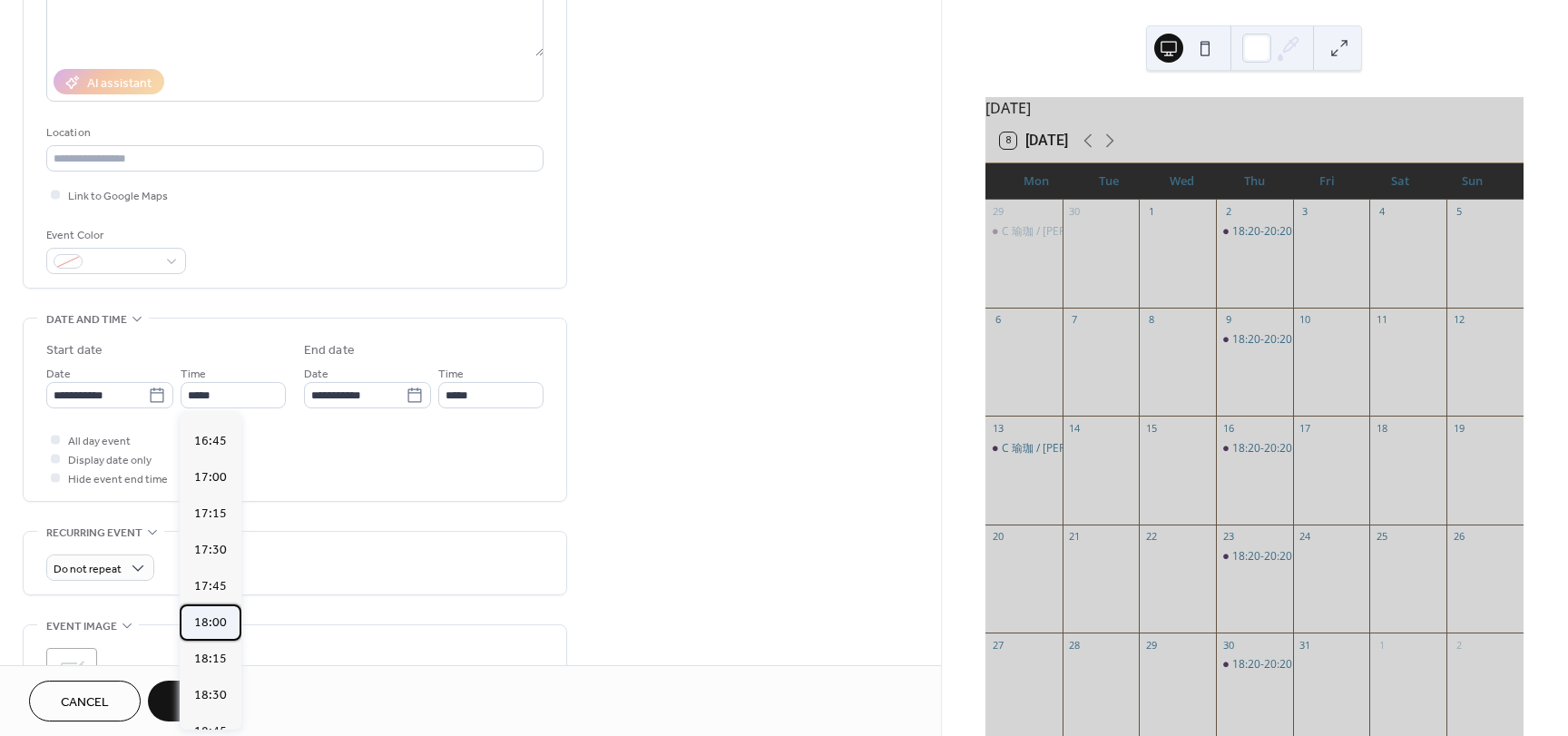 click on "18:00" at bounding box center (211, 623) 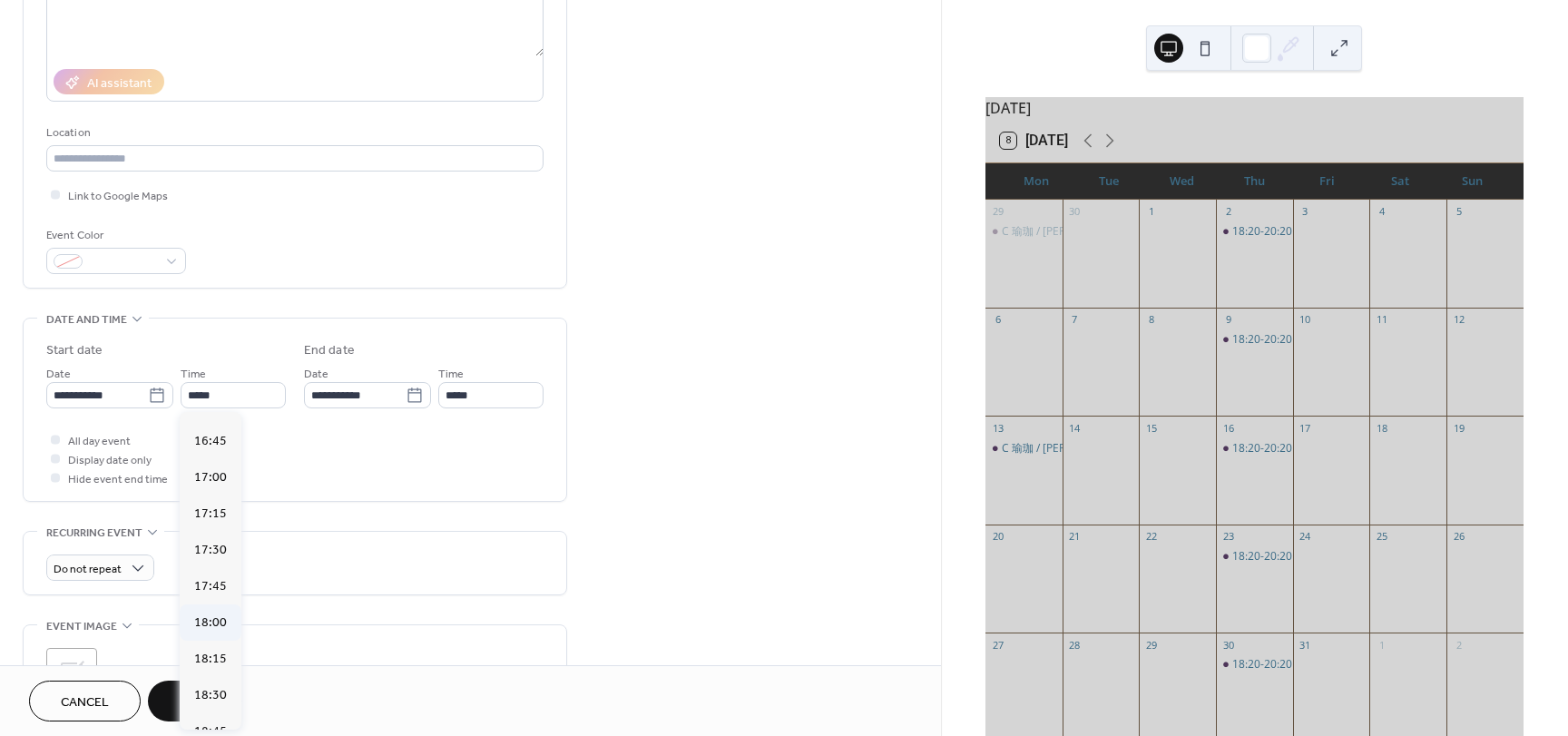 type on "*****" 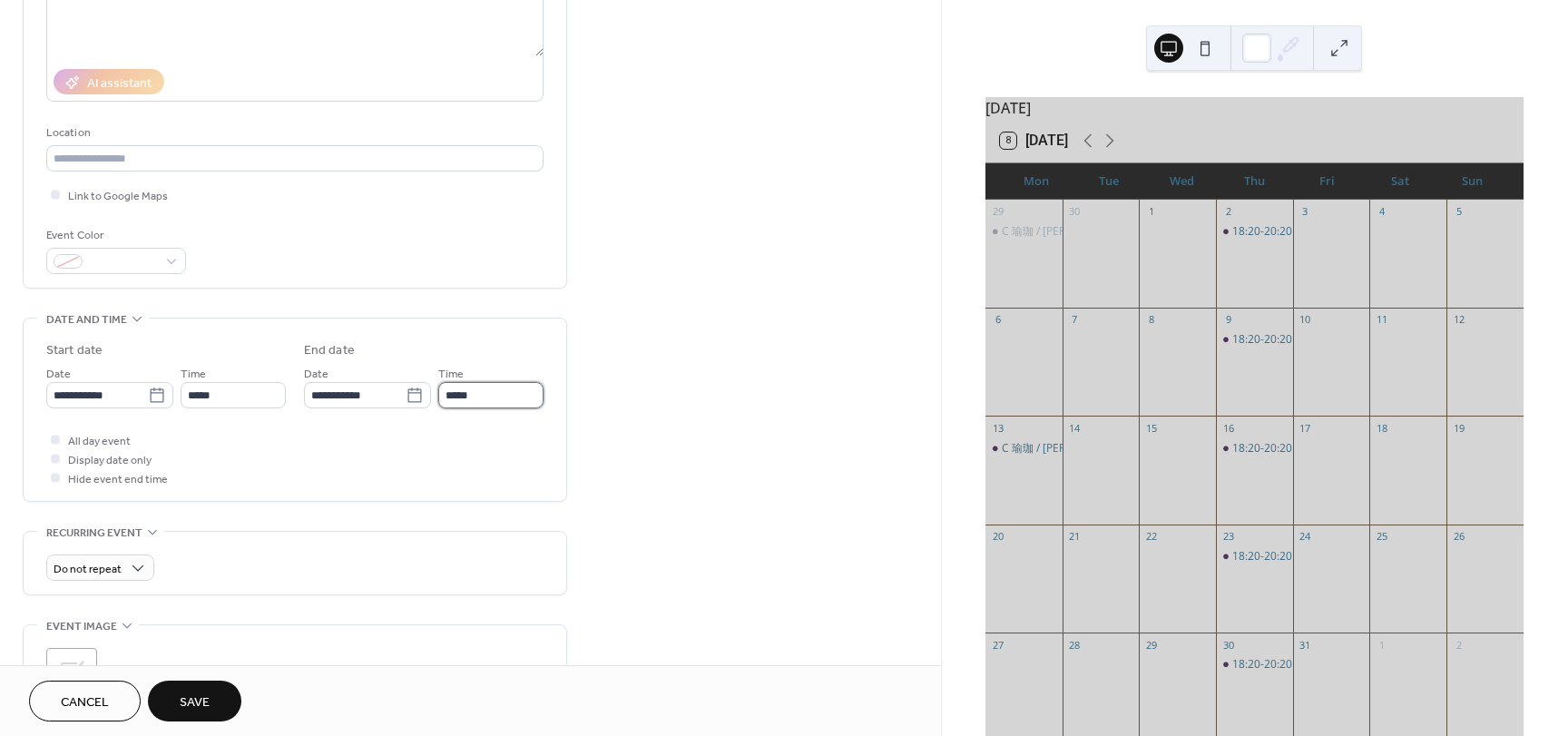 click on "*****" at bounding box center [491, 395] 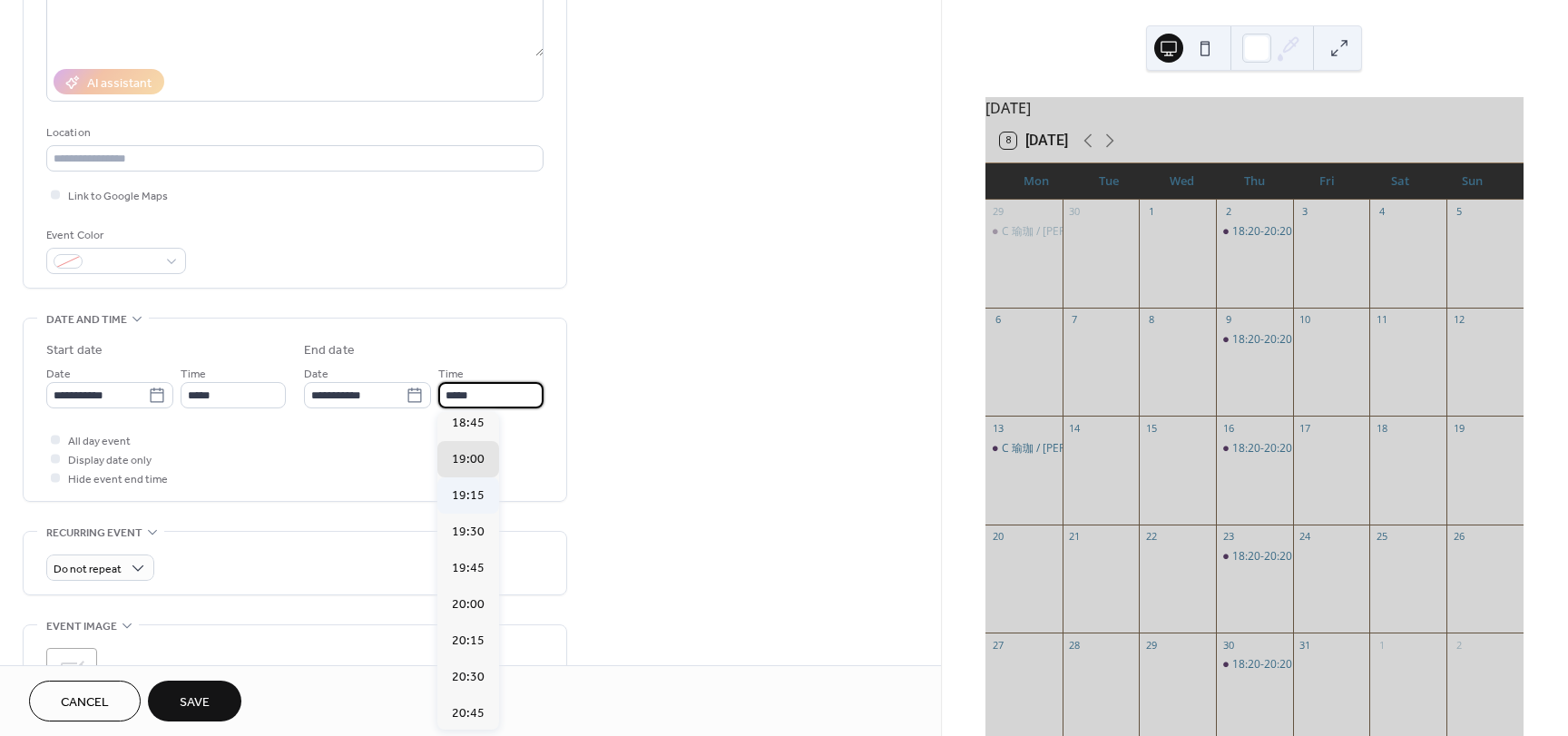 scroll, scrollTop: 363, scrollLeft: 0, axis: vertical 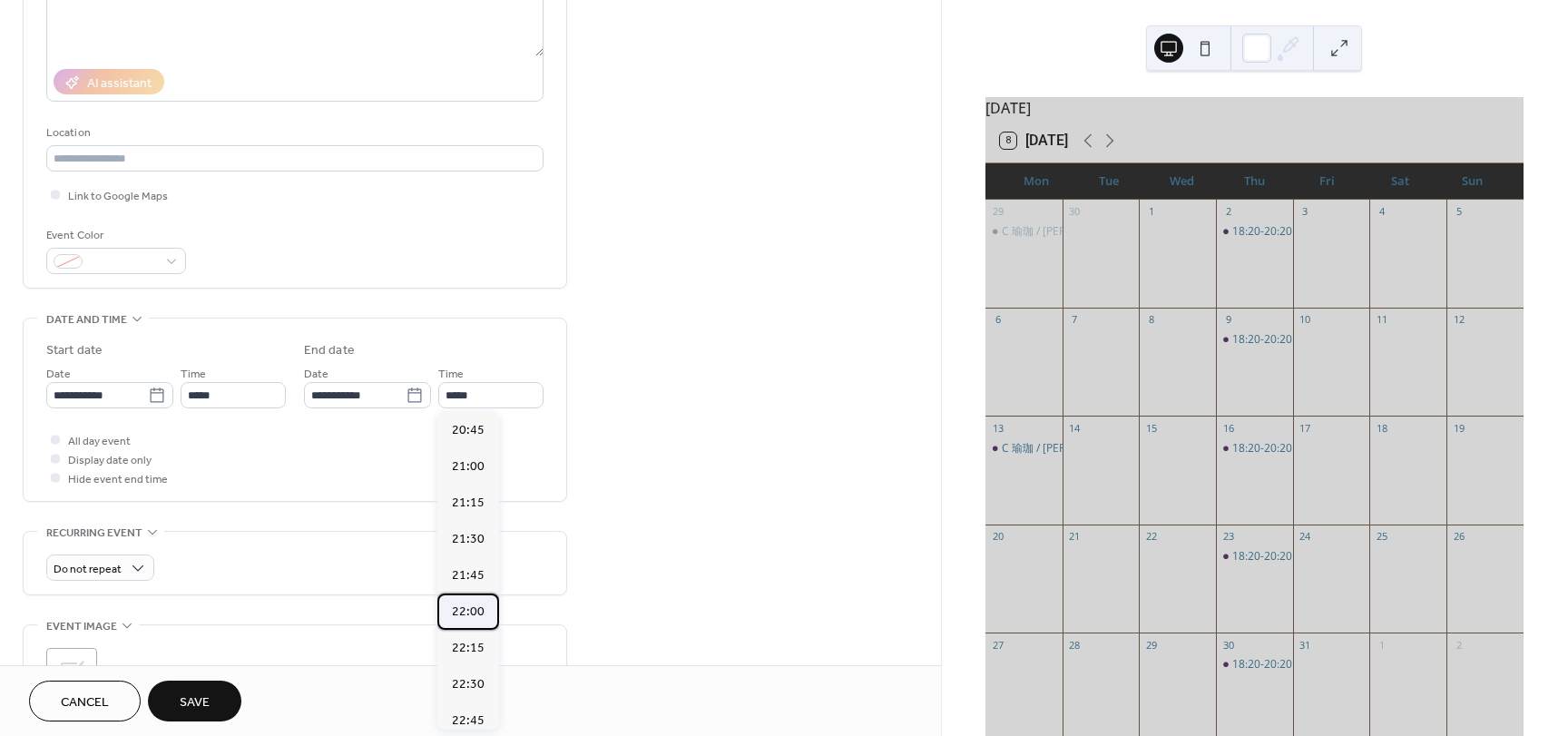 click on "22:00" at bounding box center (468, 612) 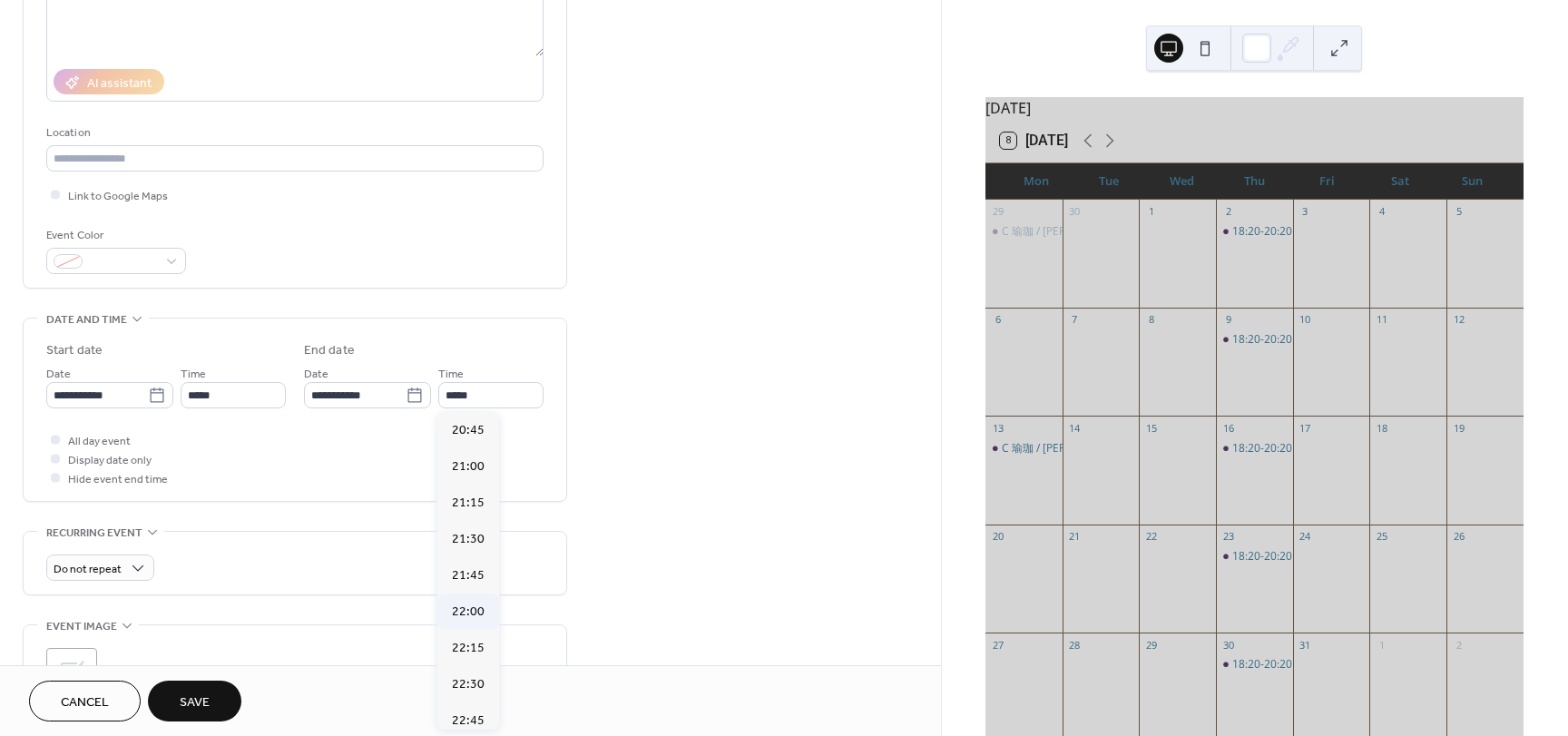 type on "*****" 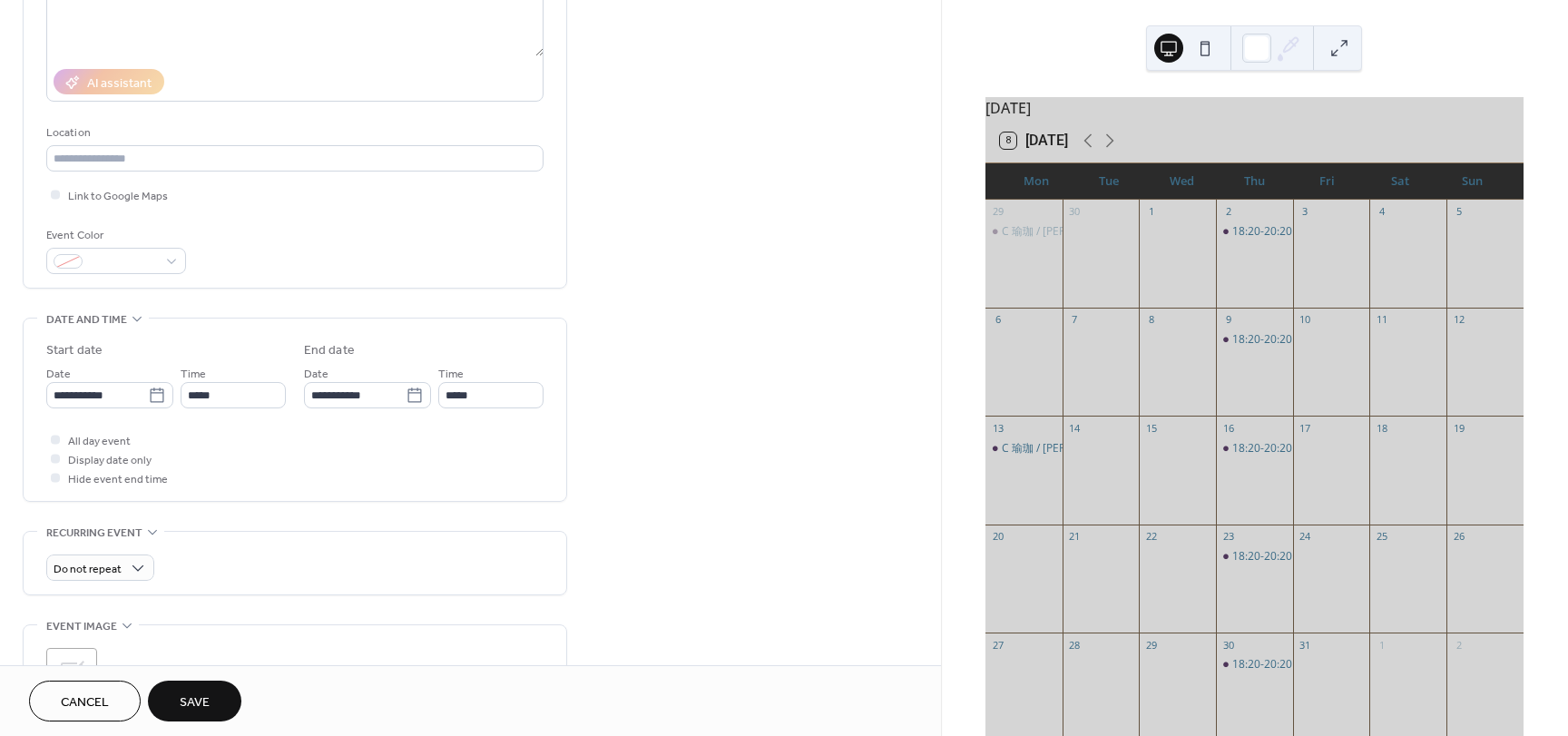 click on "Save" at bounding box center [194, 702] 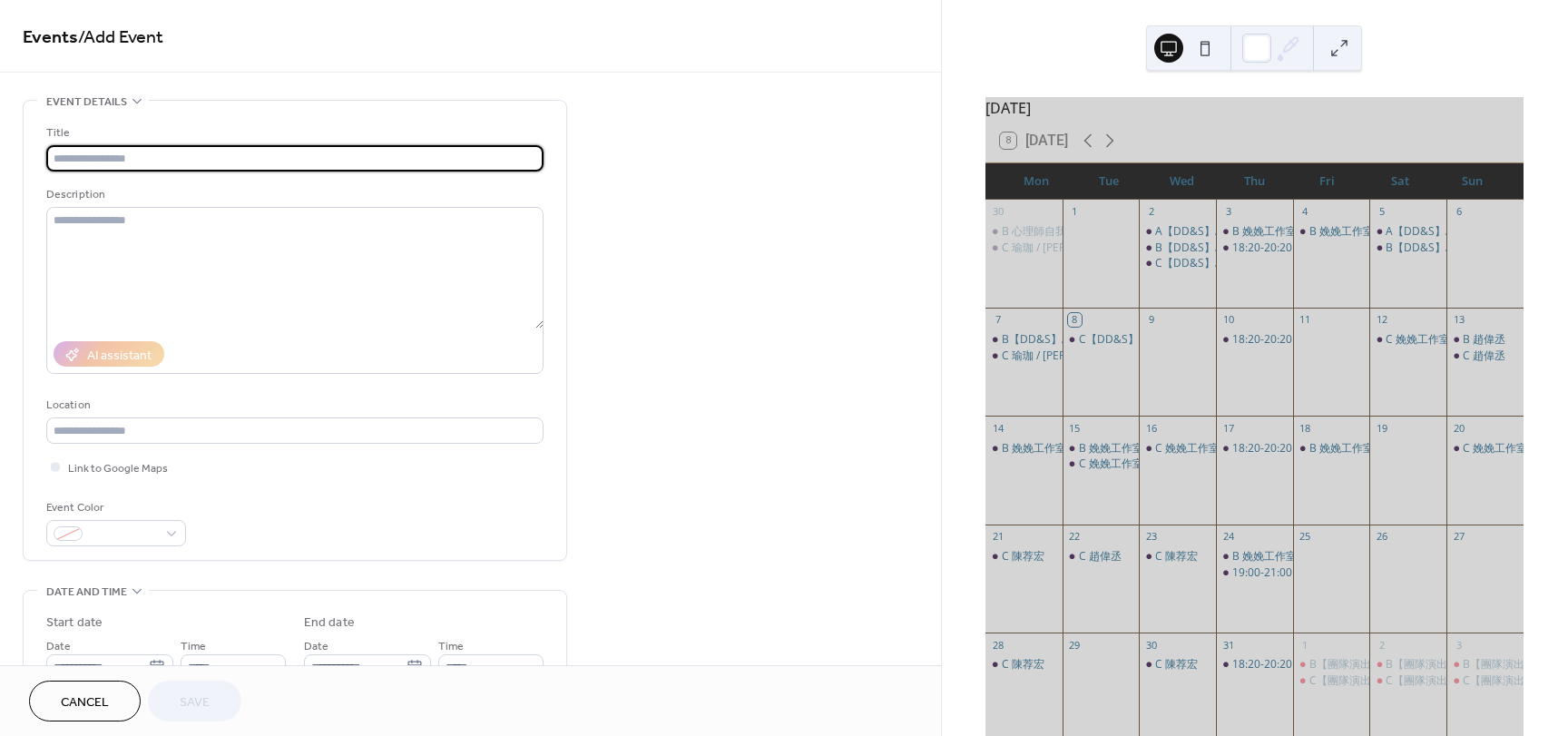 scroll, scrollTop: 0, scrollLeft: 0, axis: both 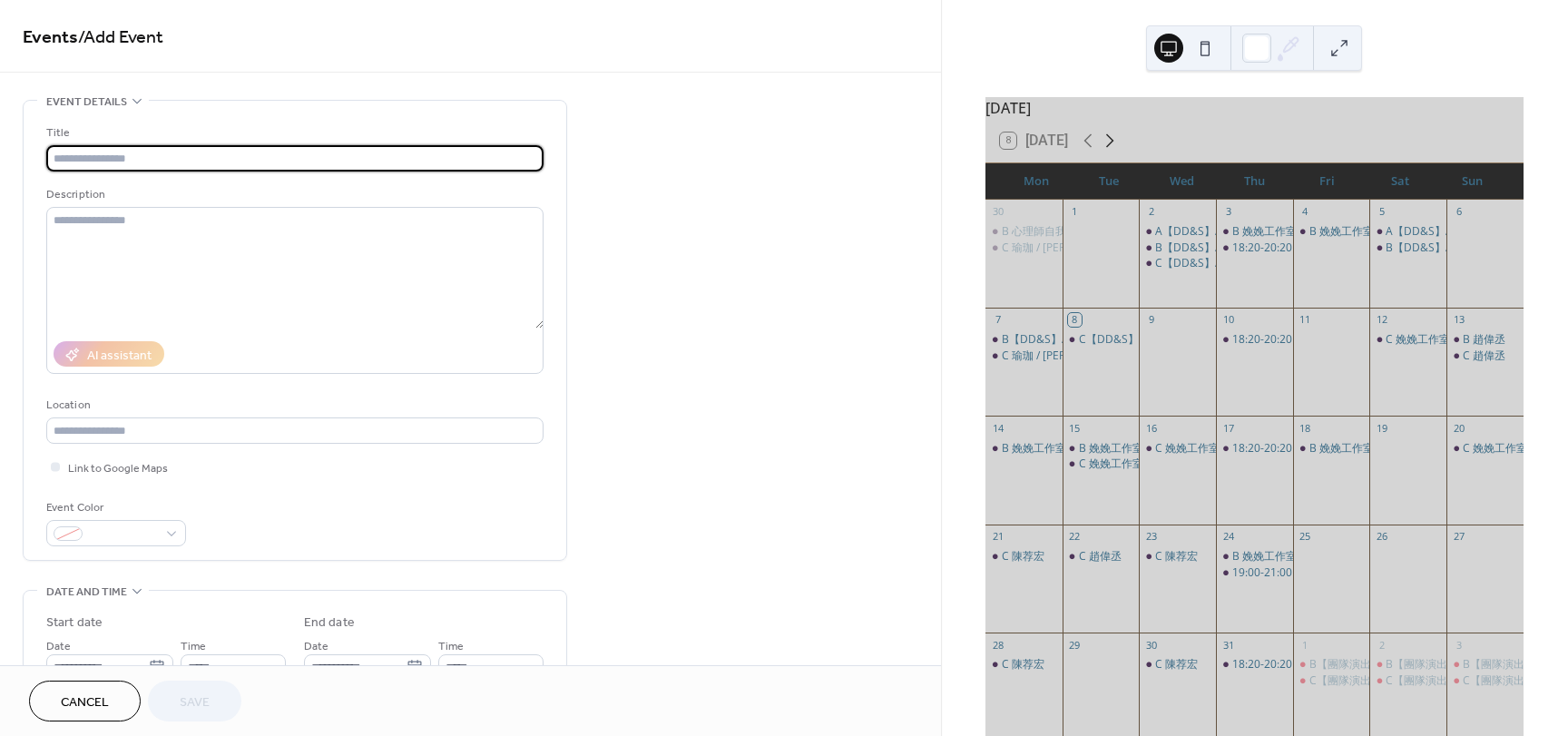 click 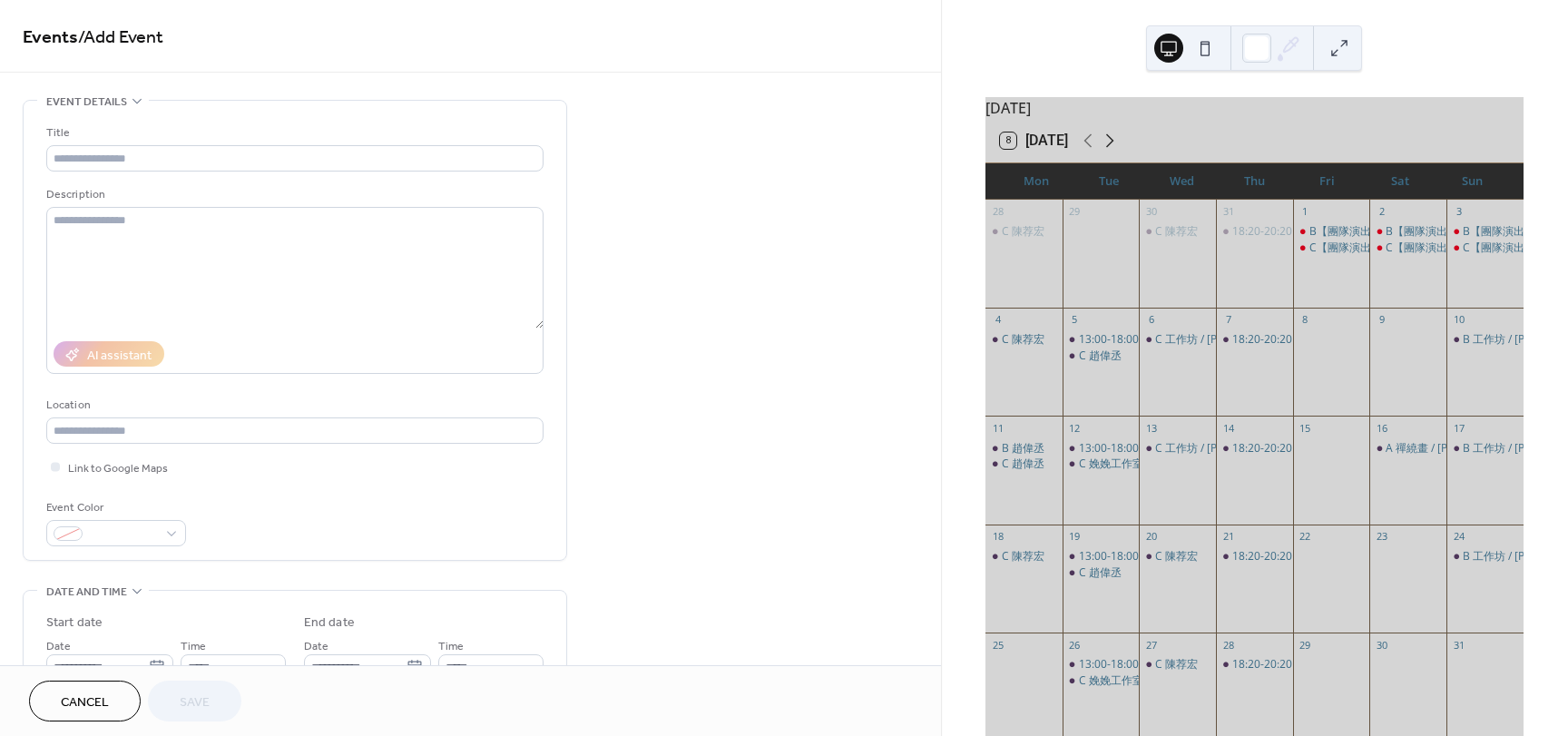 click 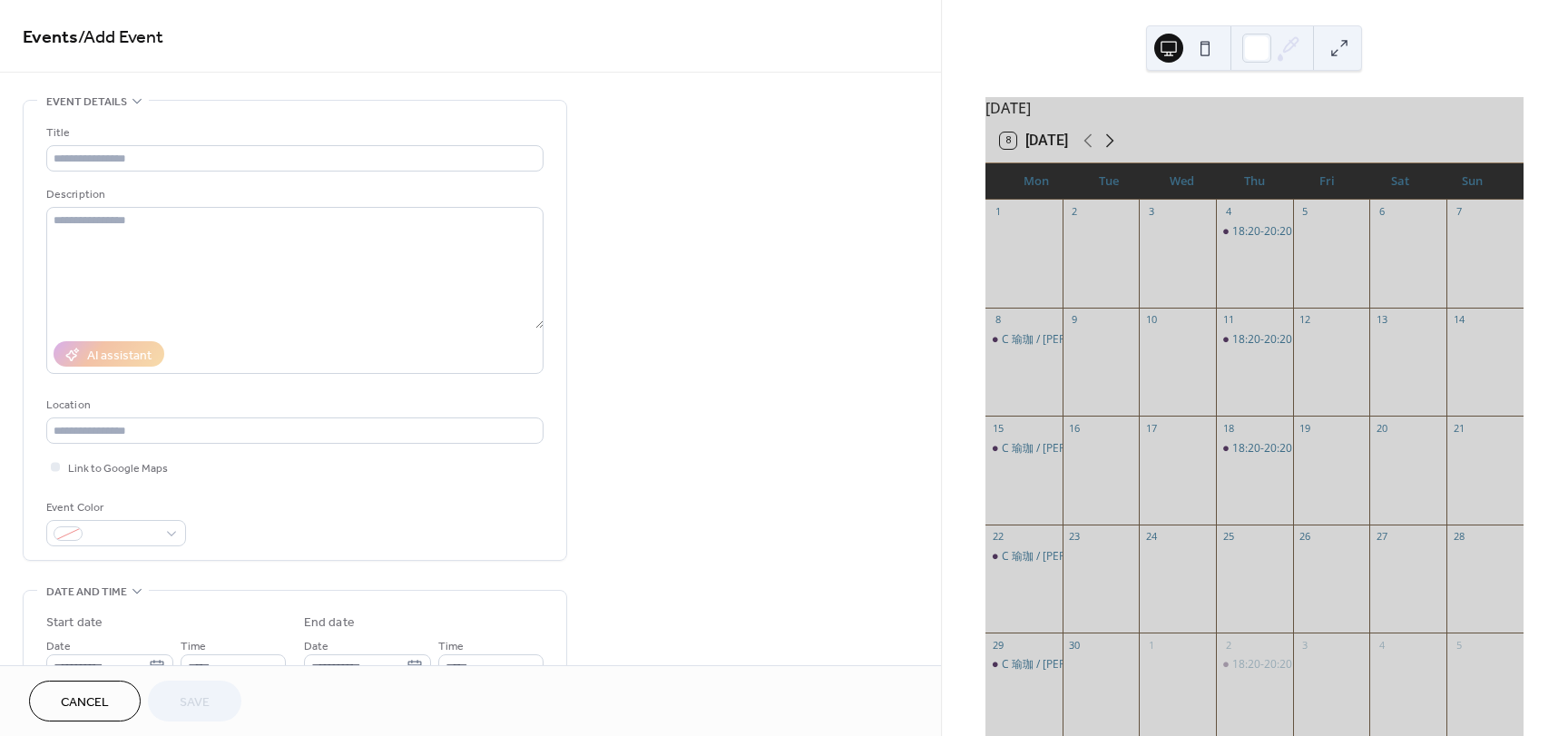 click 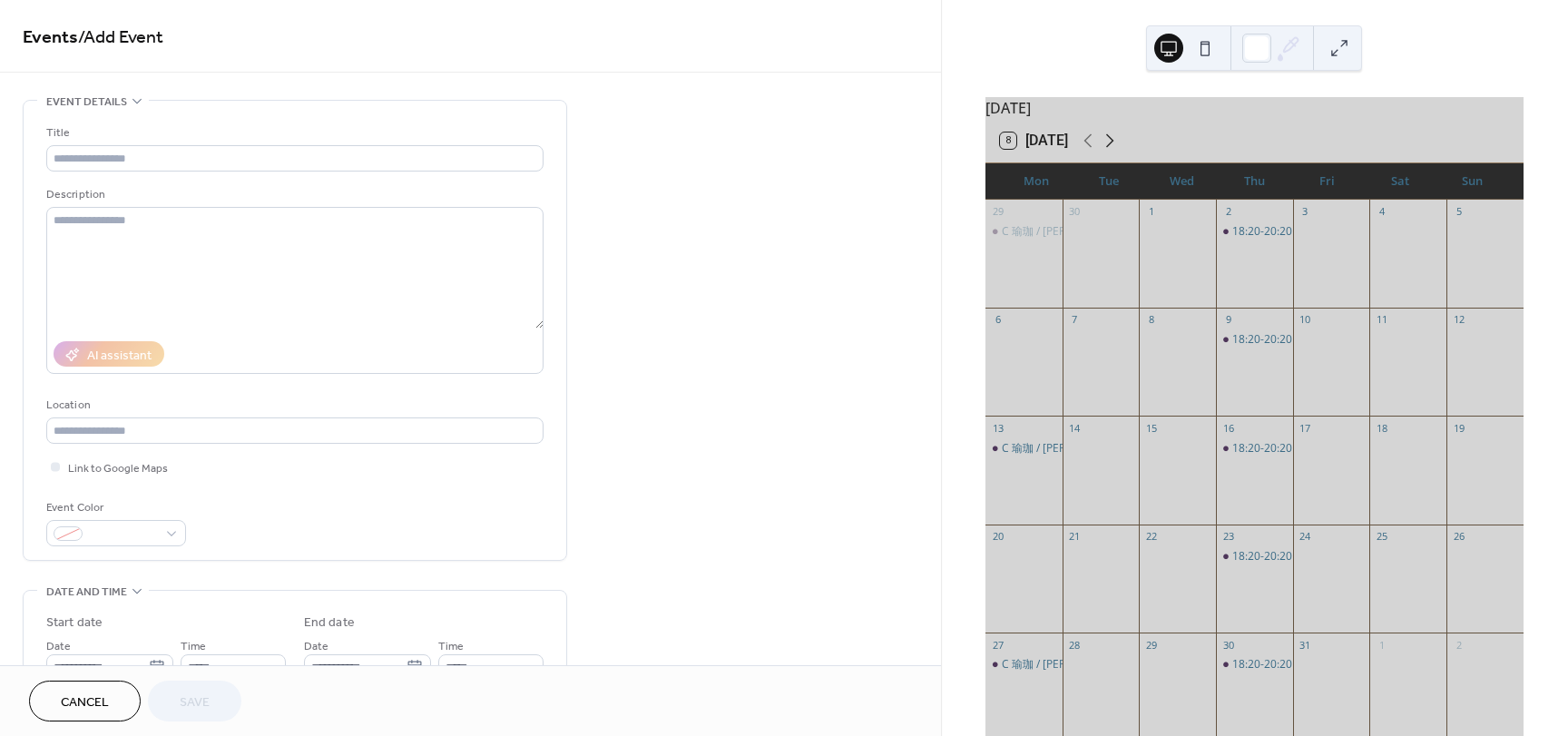 click 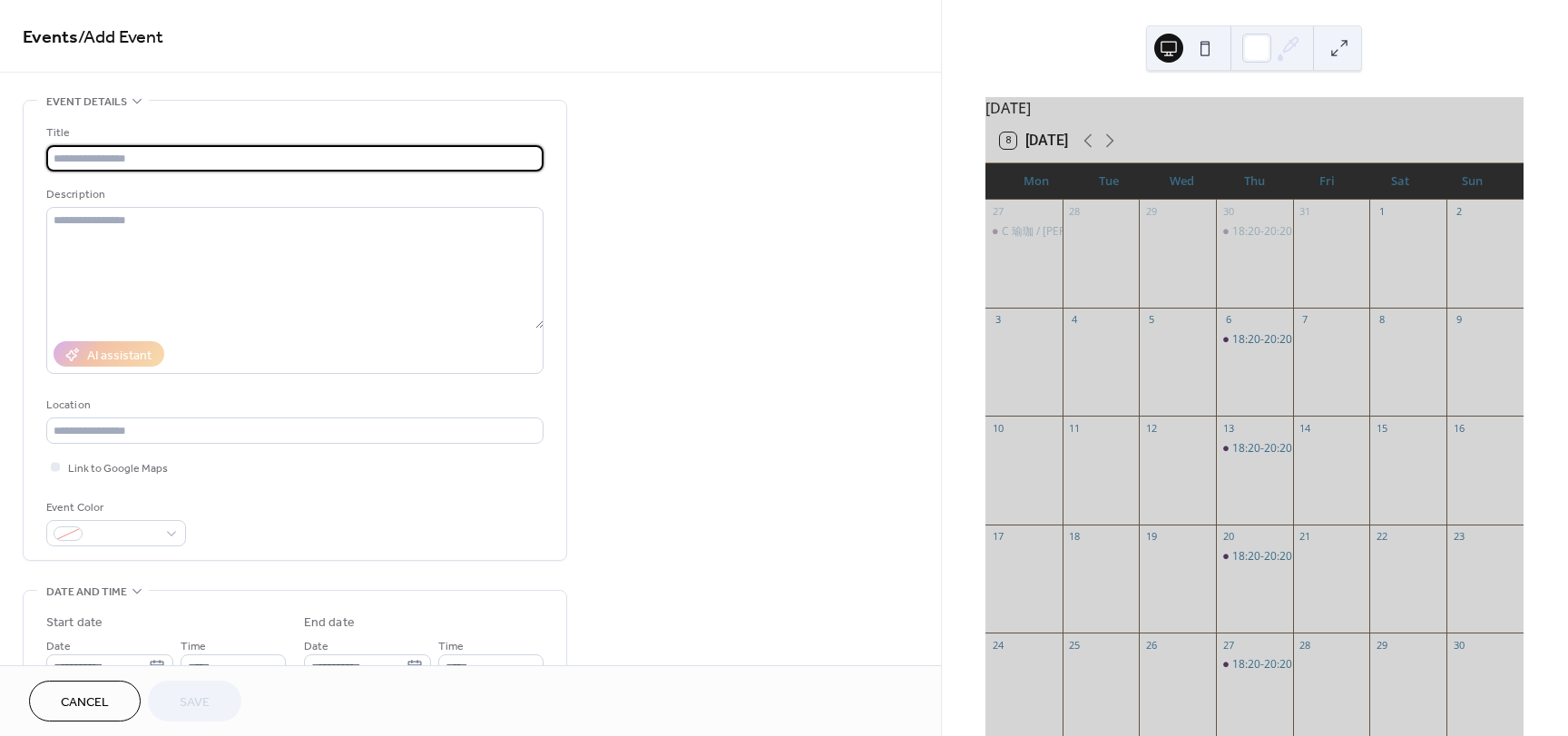 click at bounding box center (295, 158) 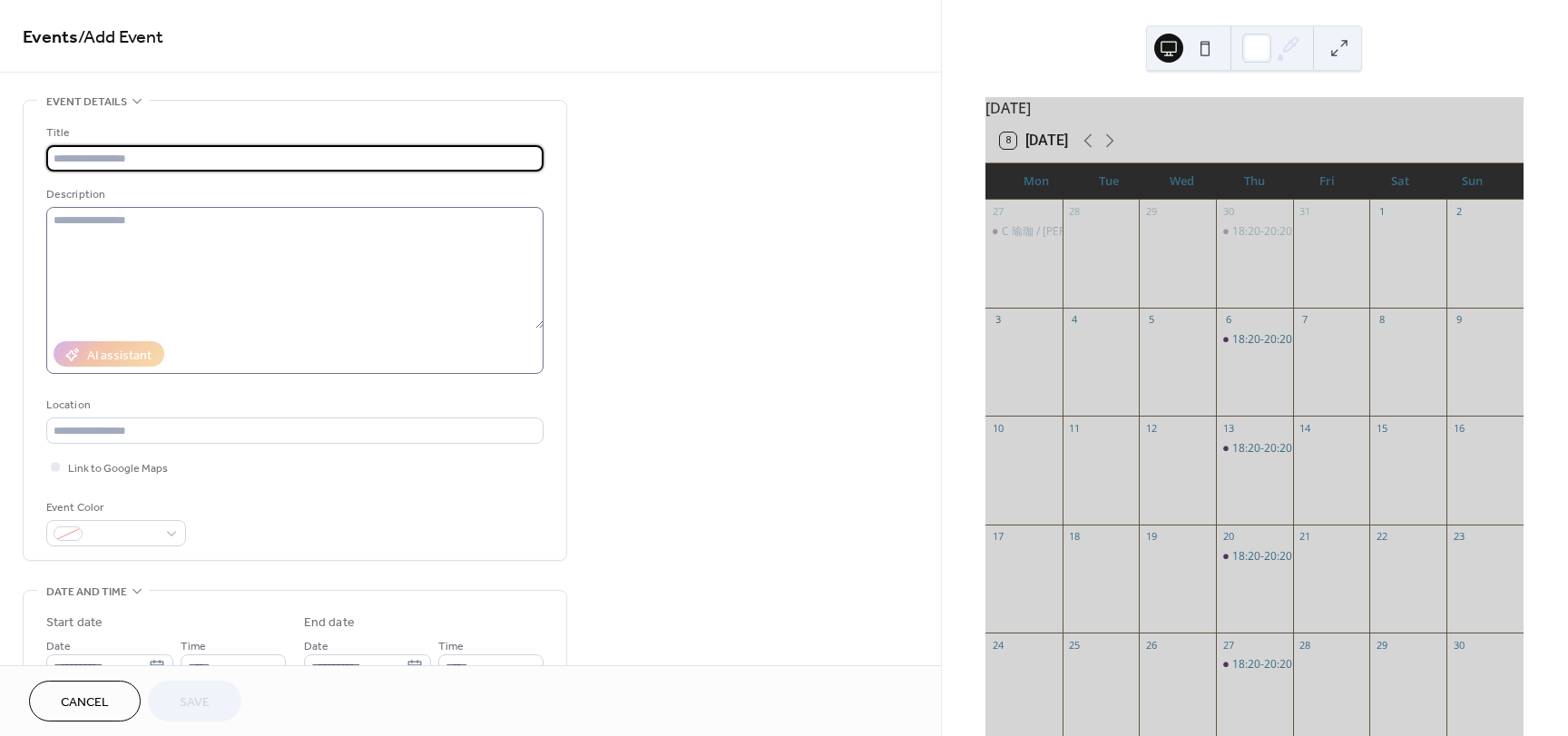 paste on "**********" 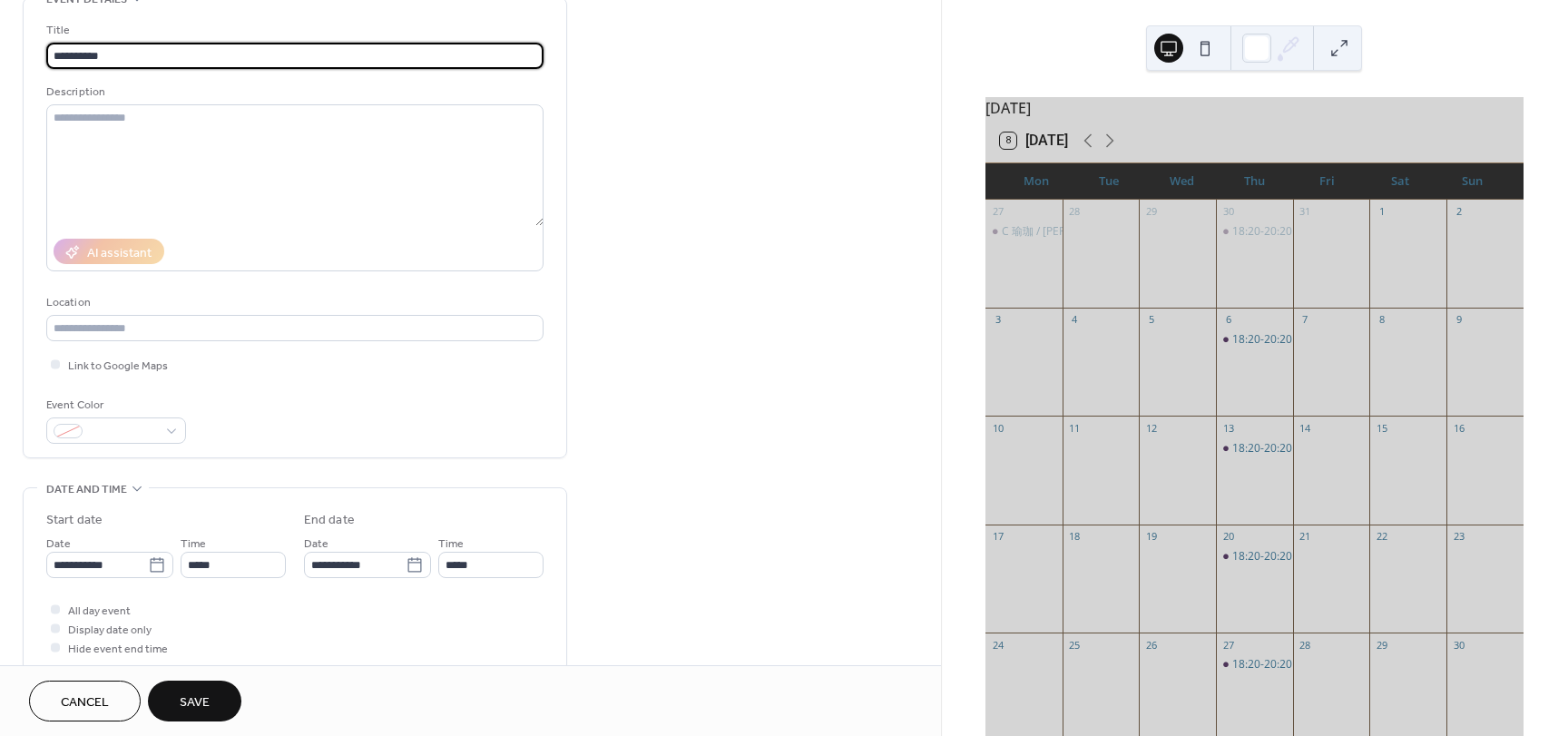 scroll, scrollTop: 363, scrollLeft: 0, axis: vertical 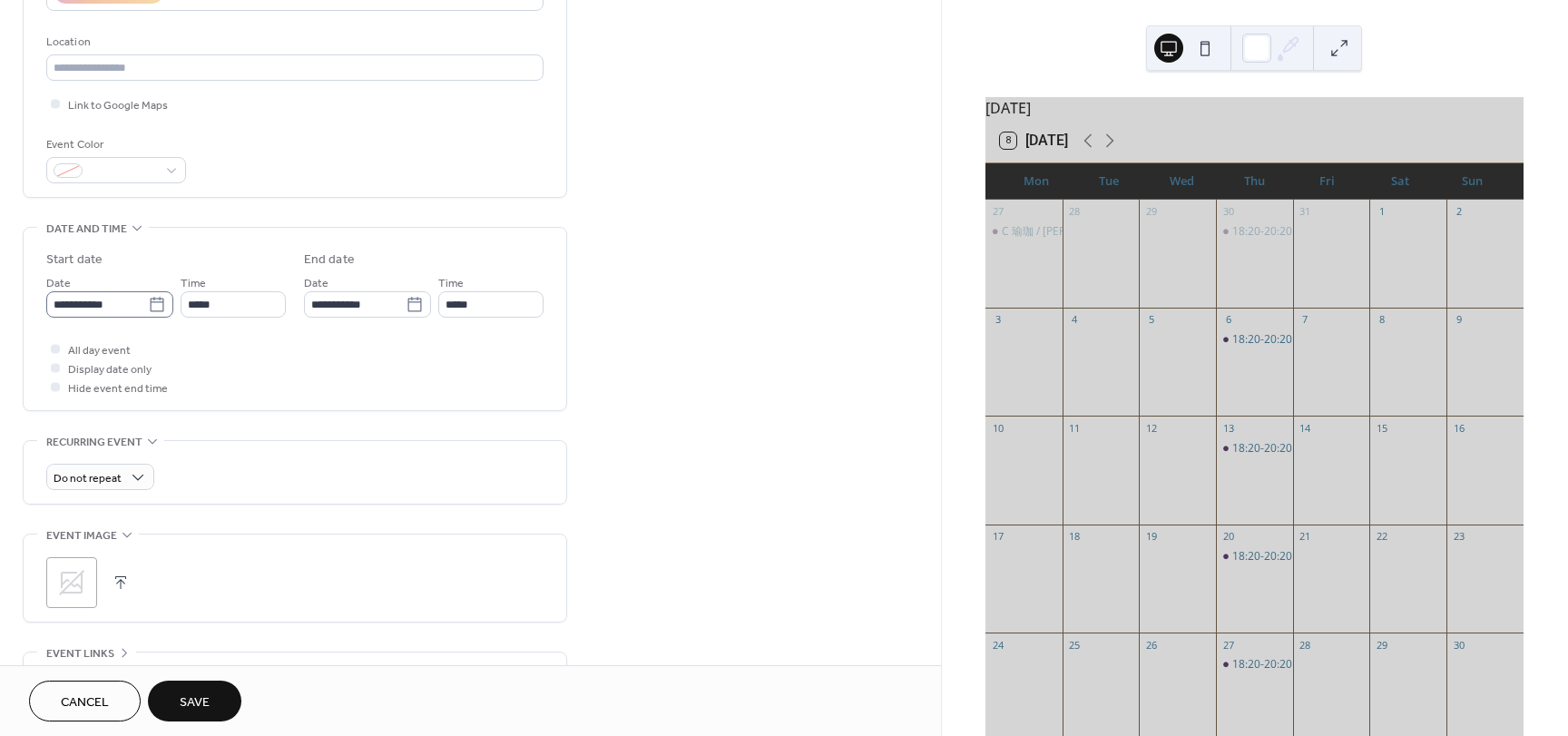 type on "**********" 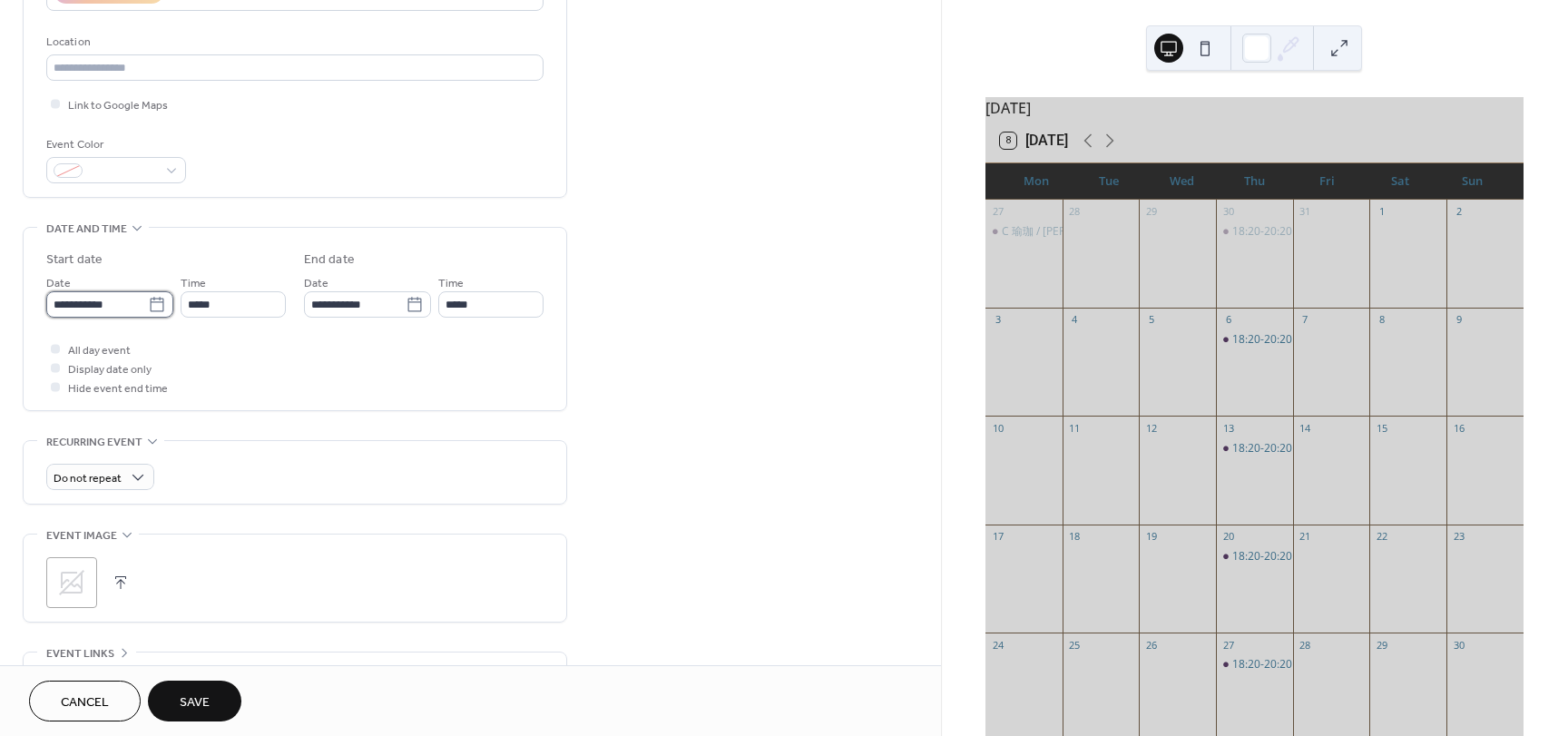 click on "**********" at bounding box center [97, 304] 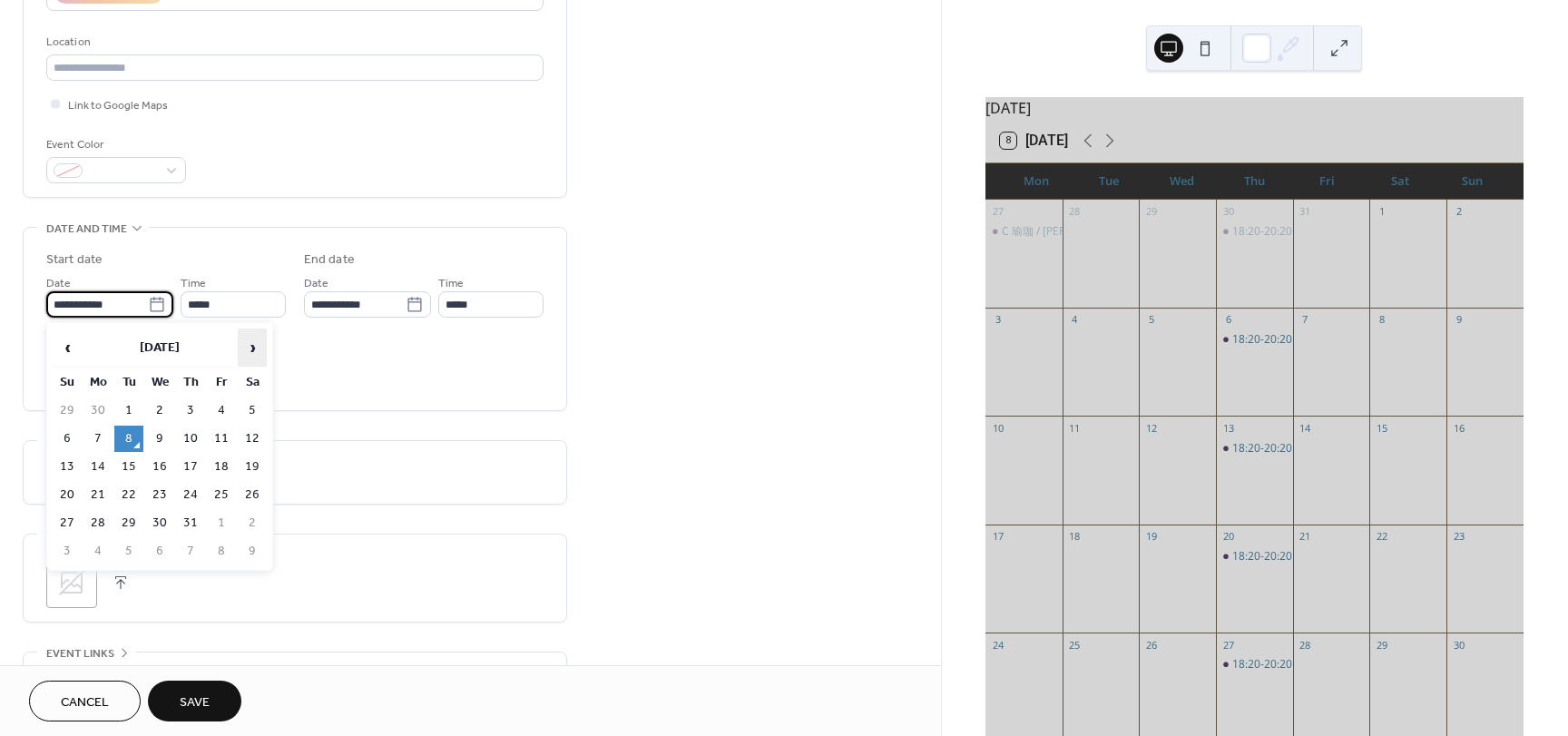 click on "›" at bounding box center [252, 348] 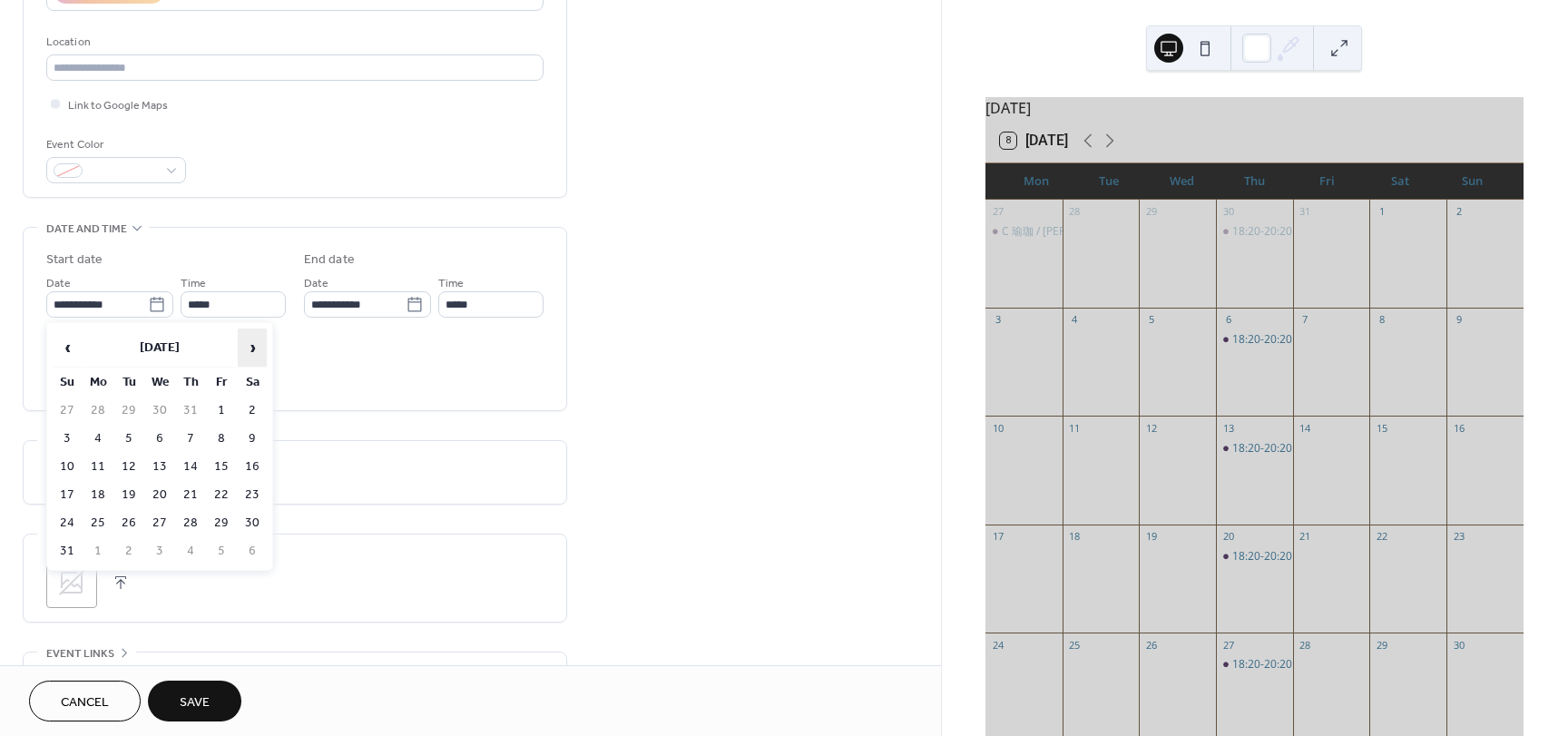 click on "›" at bounding box center (252, 348) 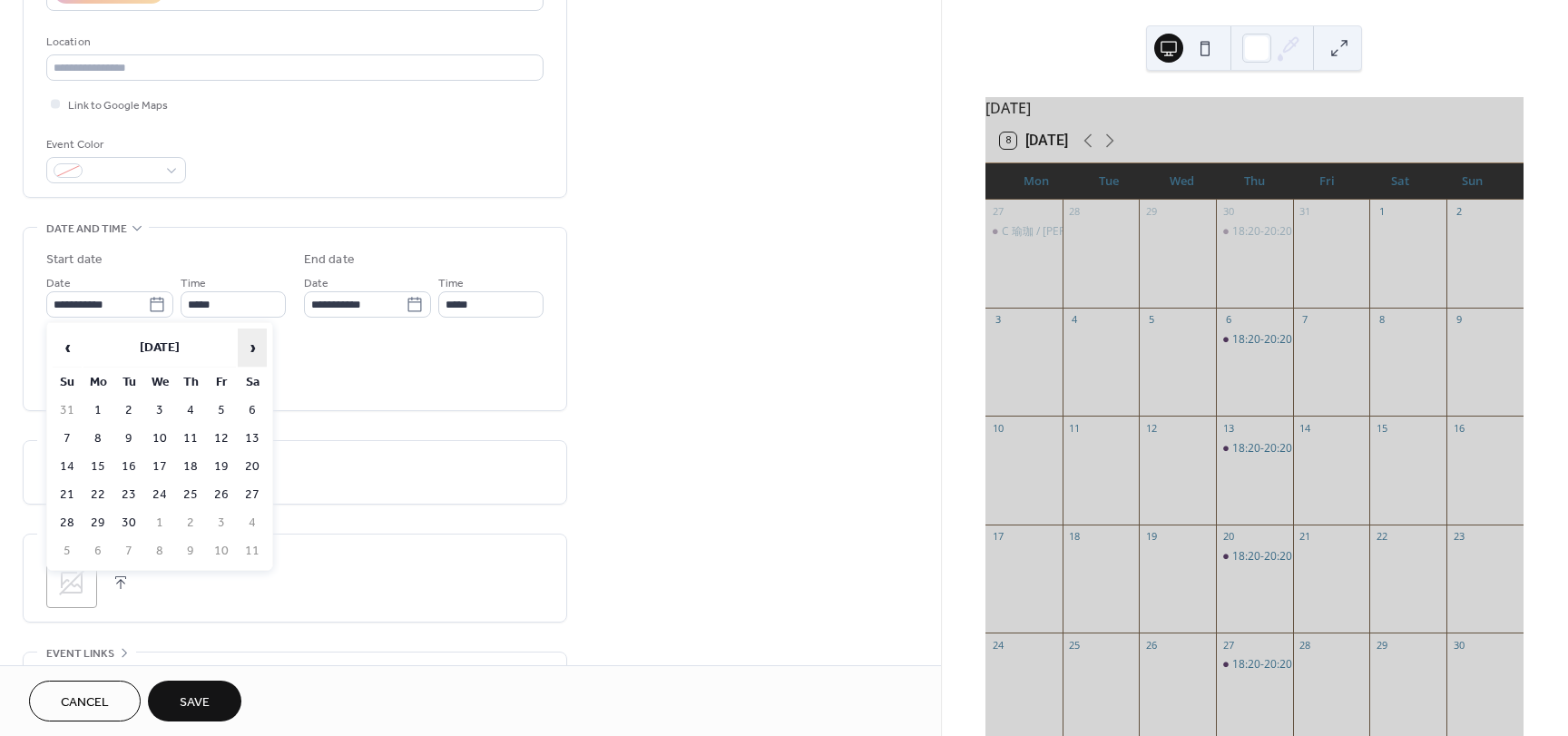 click on "›" at bounding box center [252, 348] 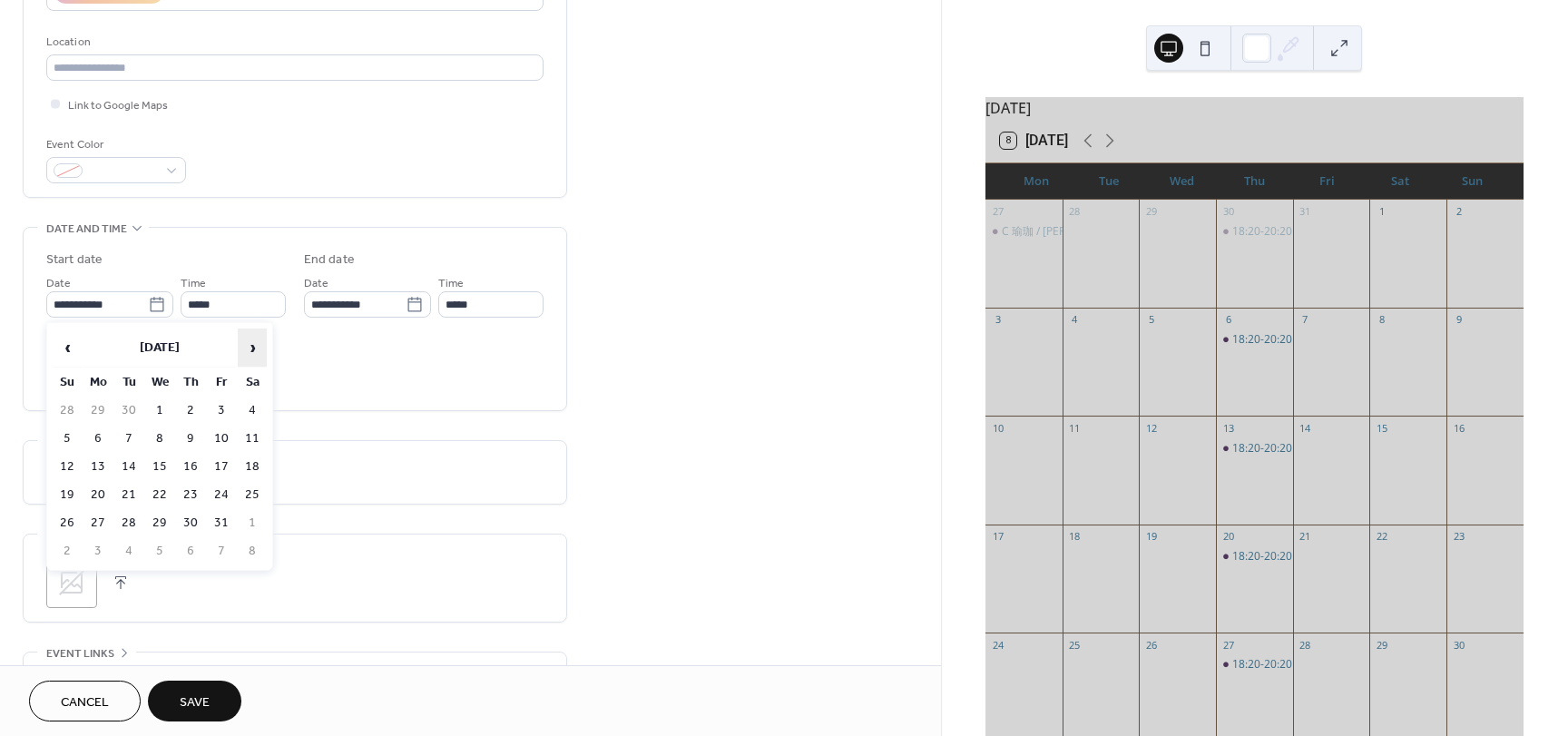 click on "›" at bounding box center (252, 348) 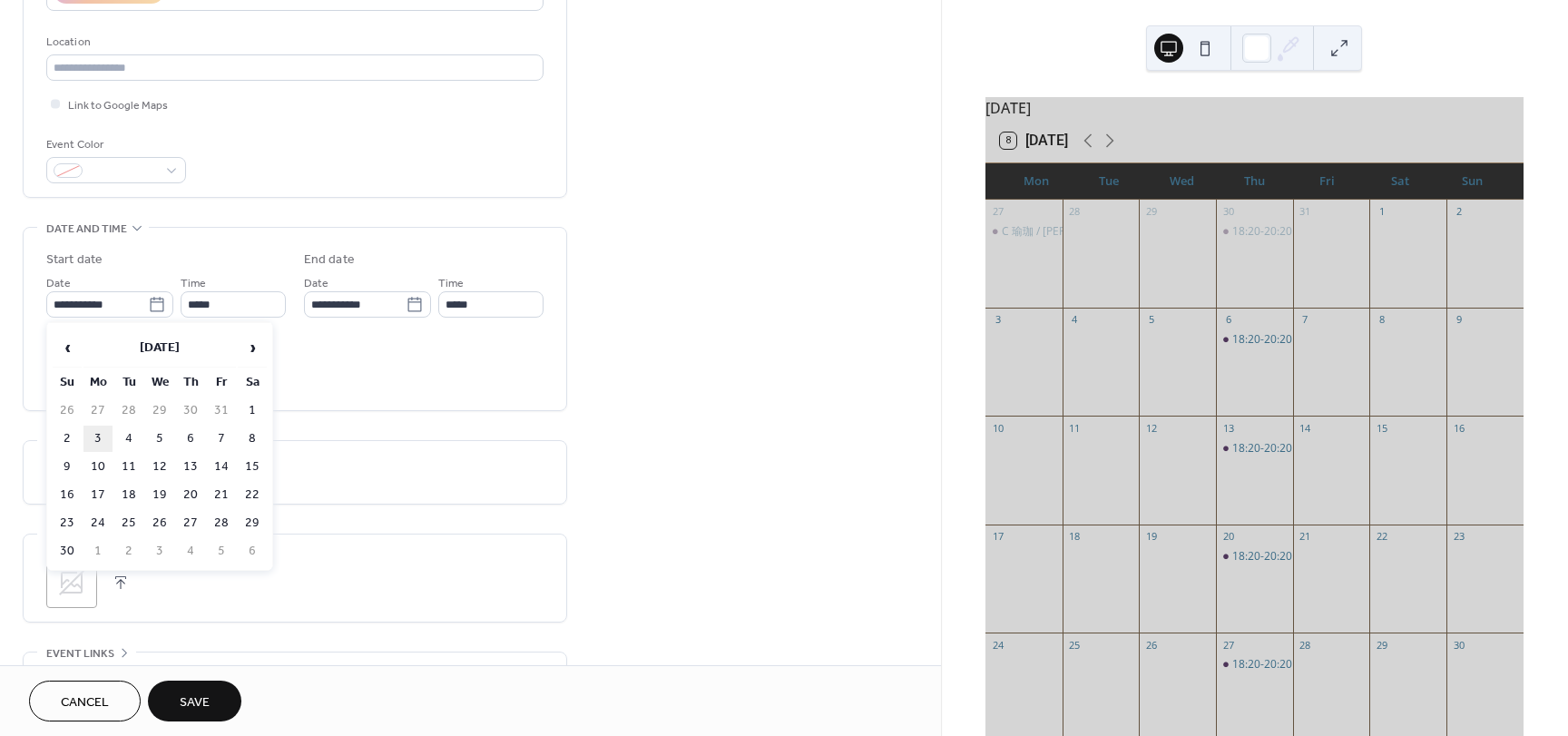 click on "3" at bounding box center [98, 438] 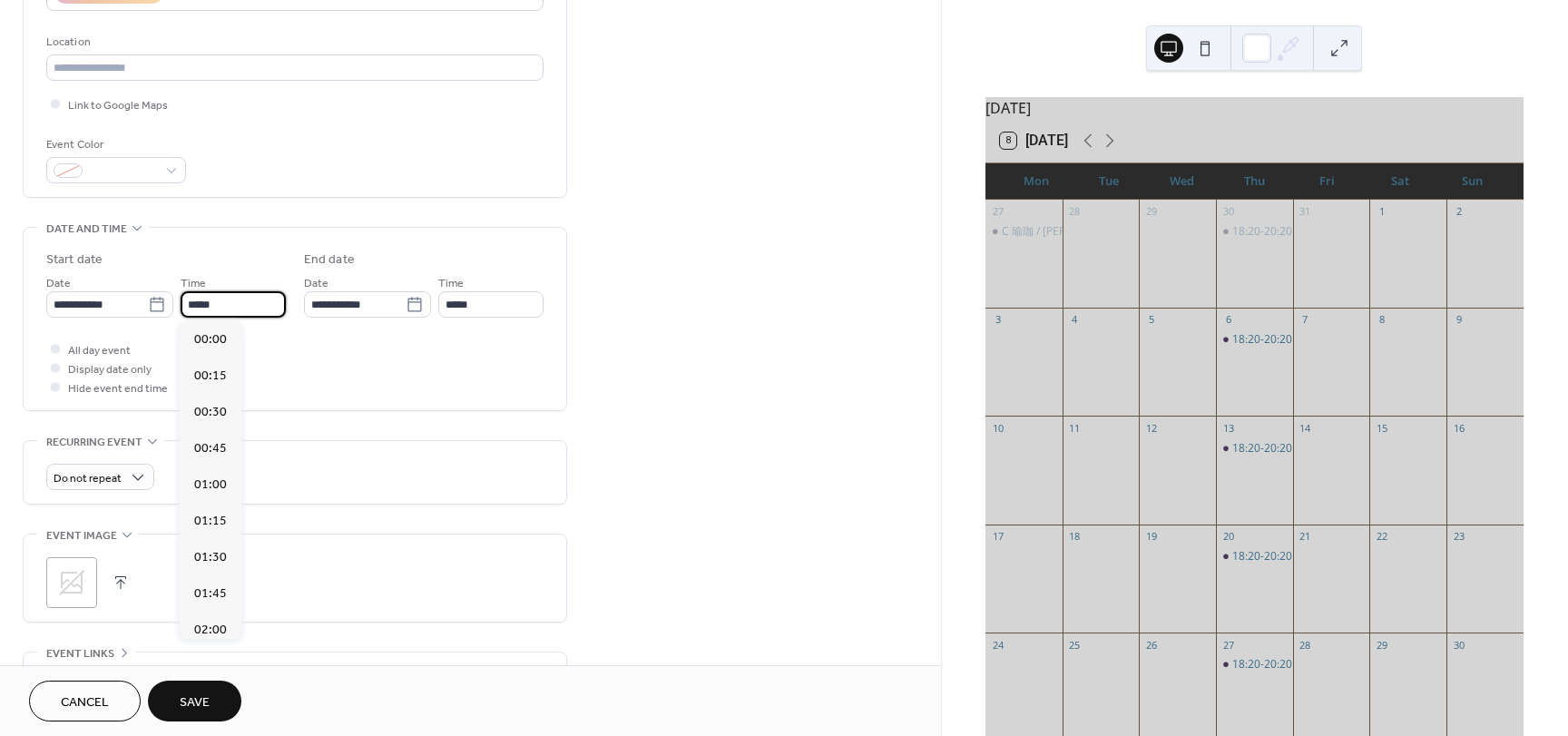 click on "*****" at bounding box center (233, 304) 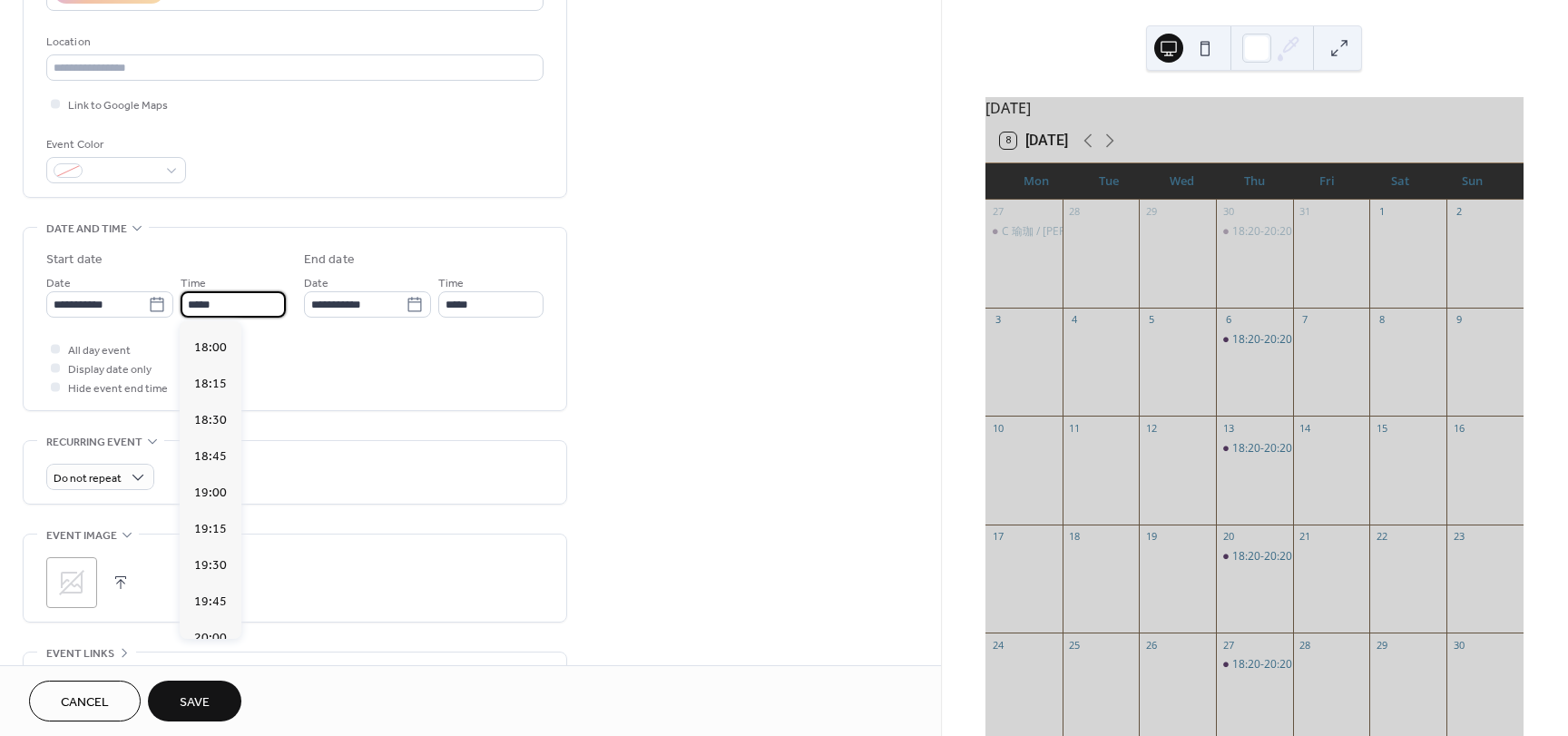 scroll, scrollTop: 2694, scrollLeft: 0, axis: vertical 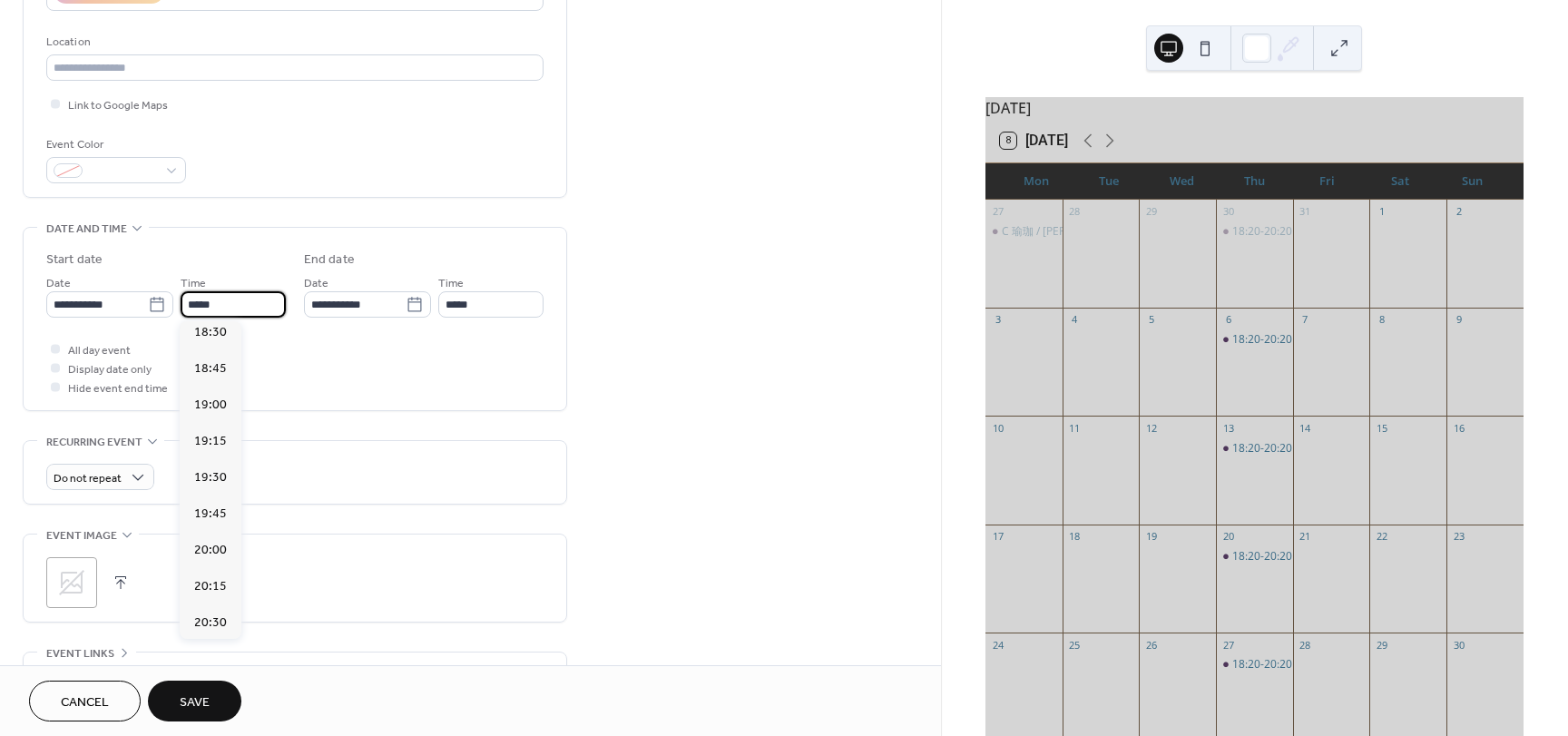 click on "18:00" at bounding box center [211, 260] 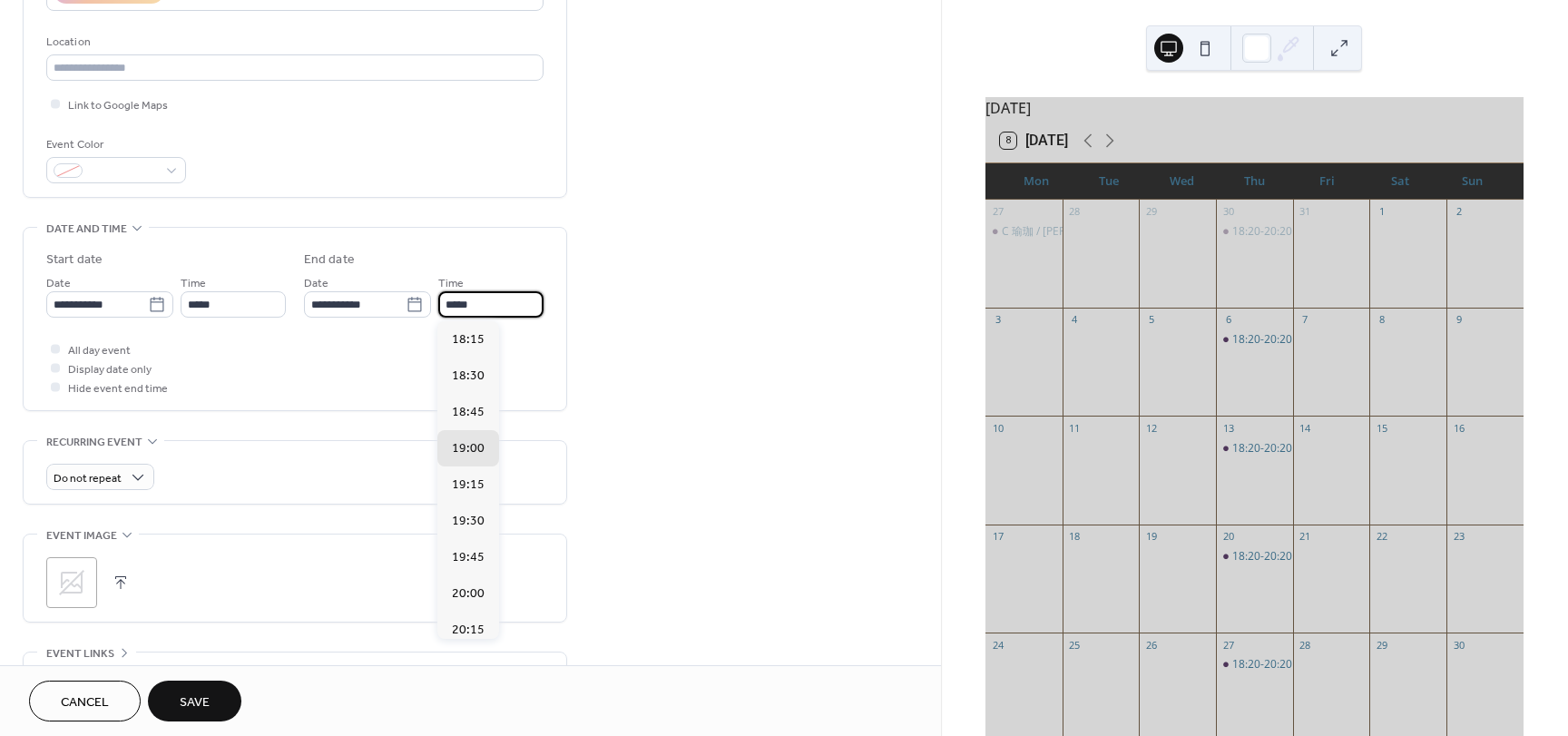 click on "*****" at bounding box center (491, 304) 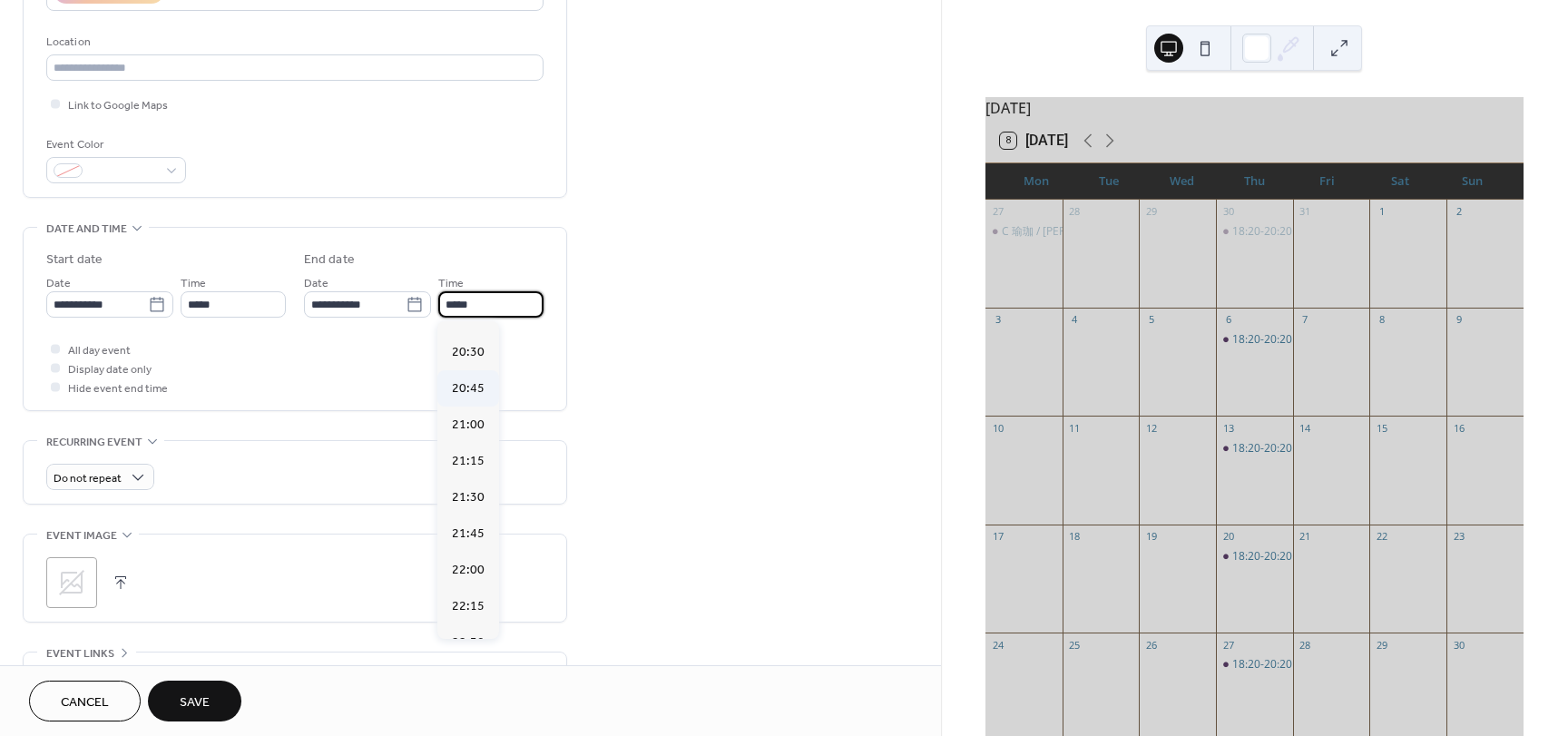 scroll, scrollTop: 363, scrollLeft: 0, axis: vertical 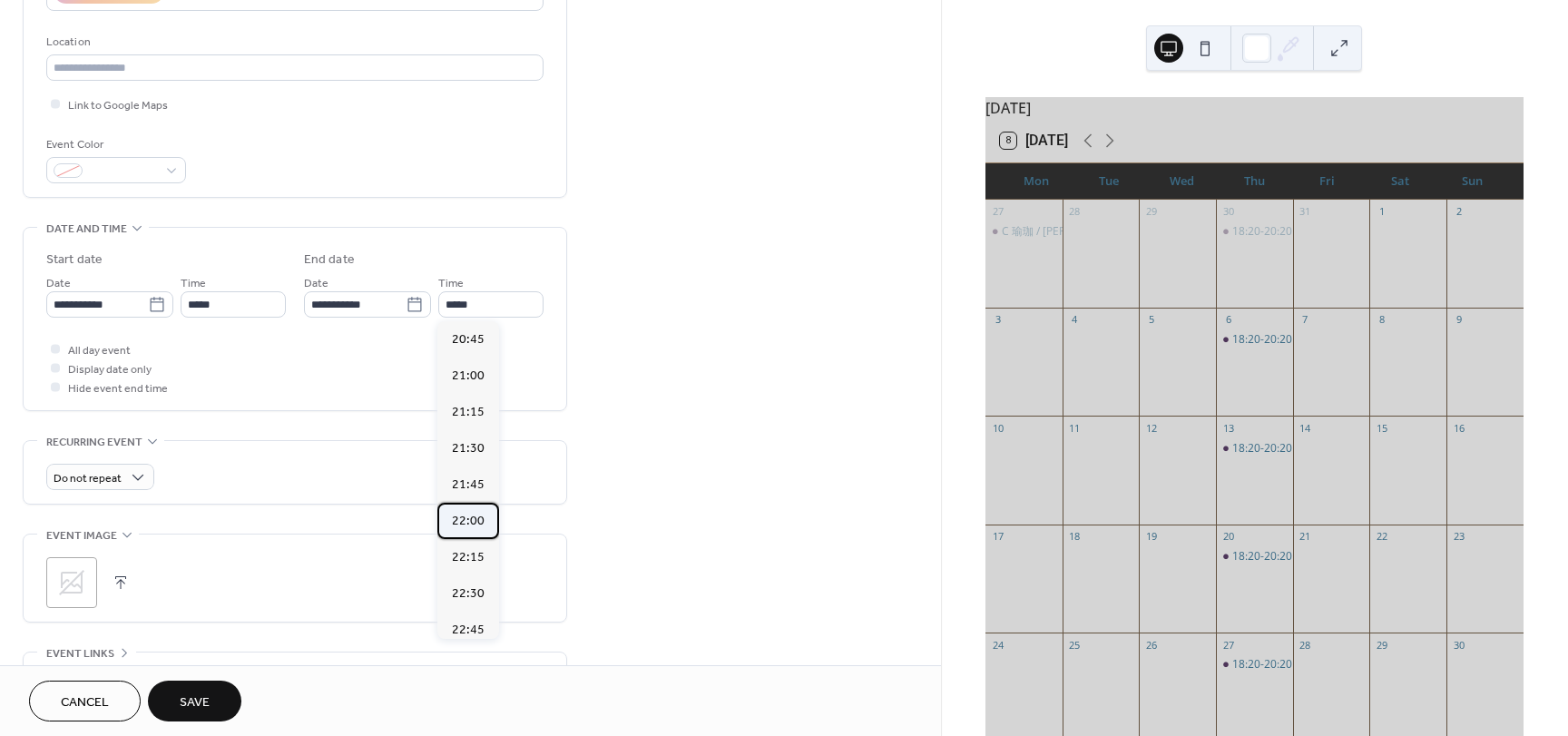 click on "22:00" at bounding box center [468, 521] 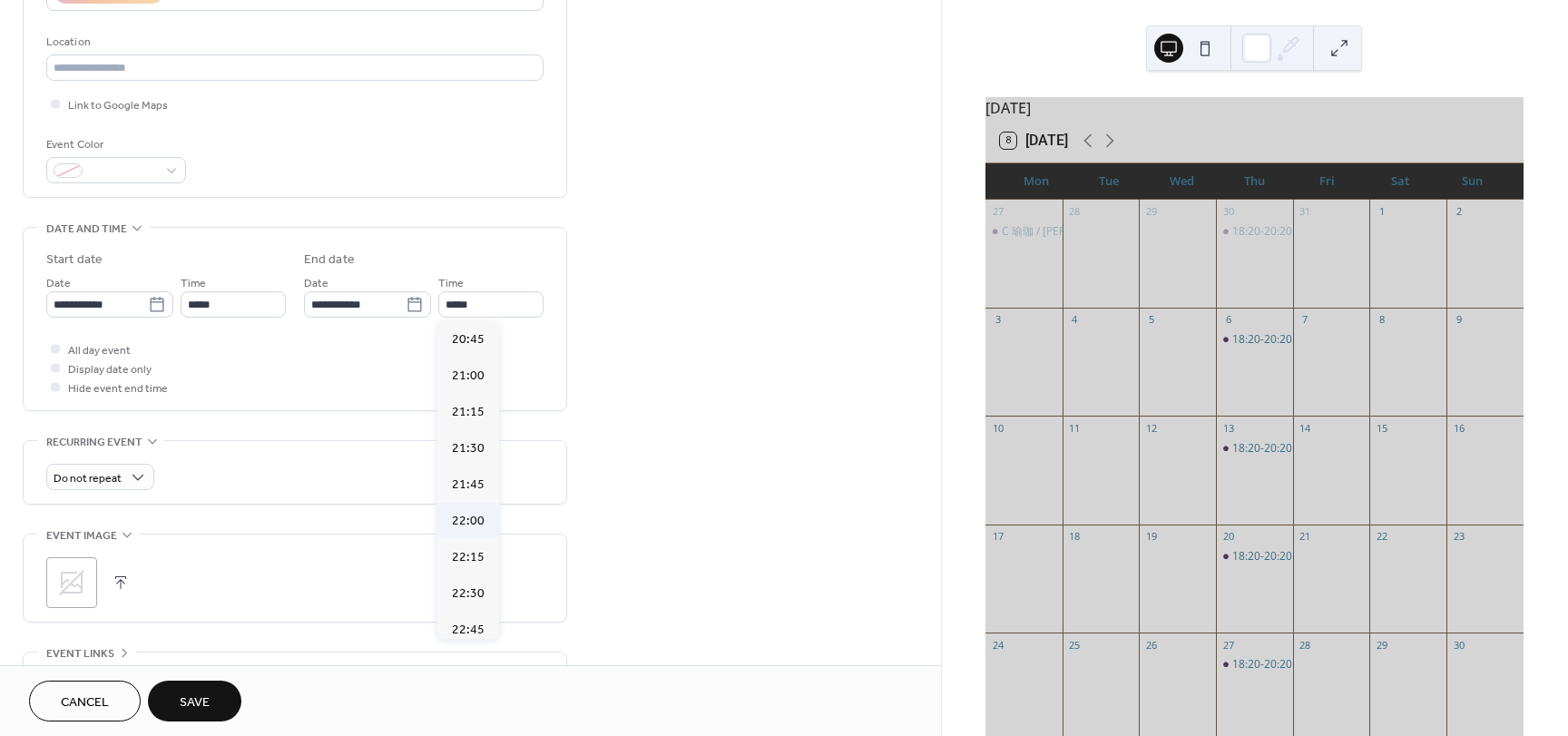 type on "*****" 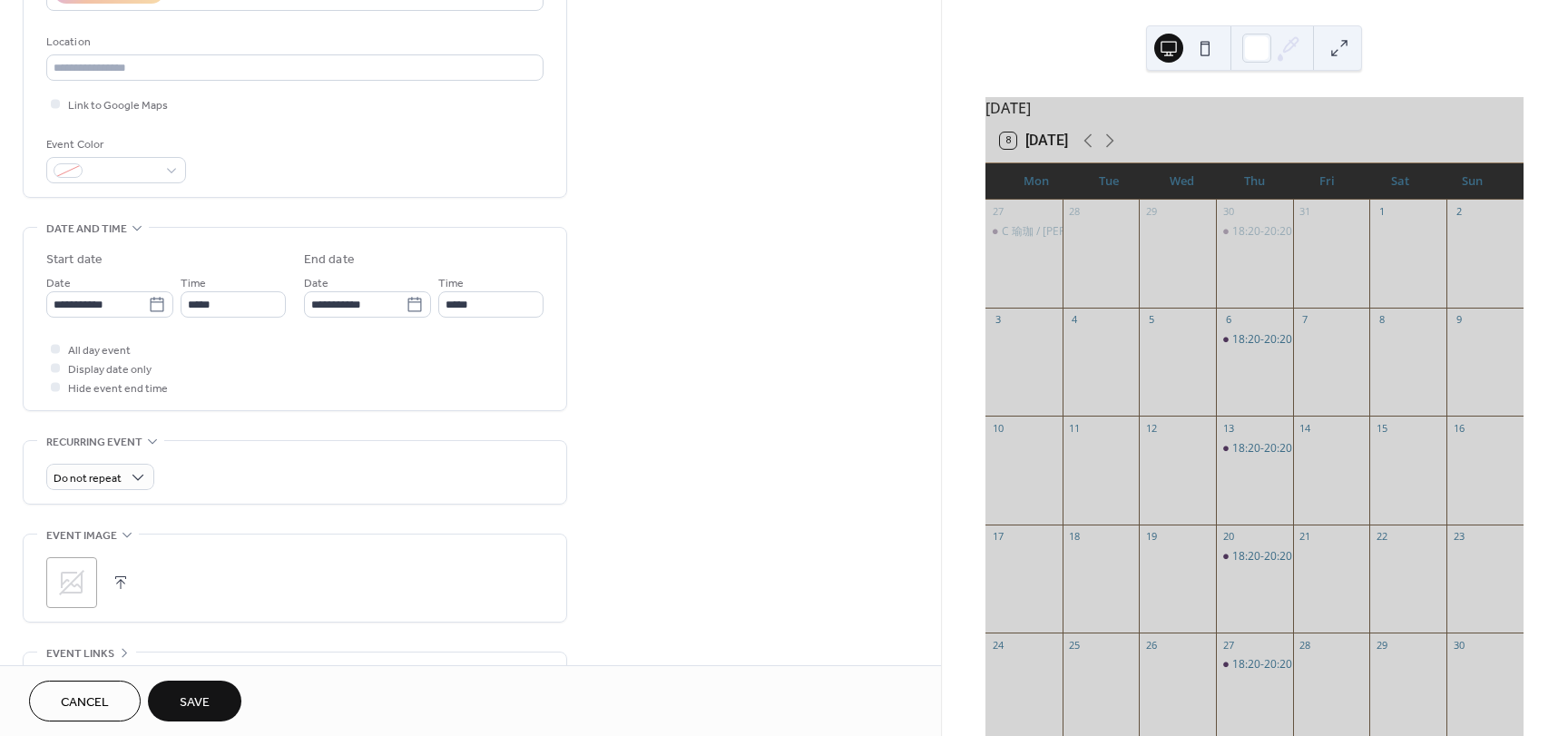 click on "Save" at bounding box center (194, 701) 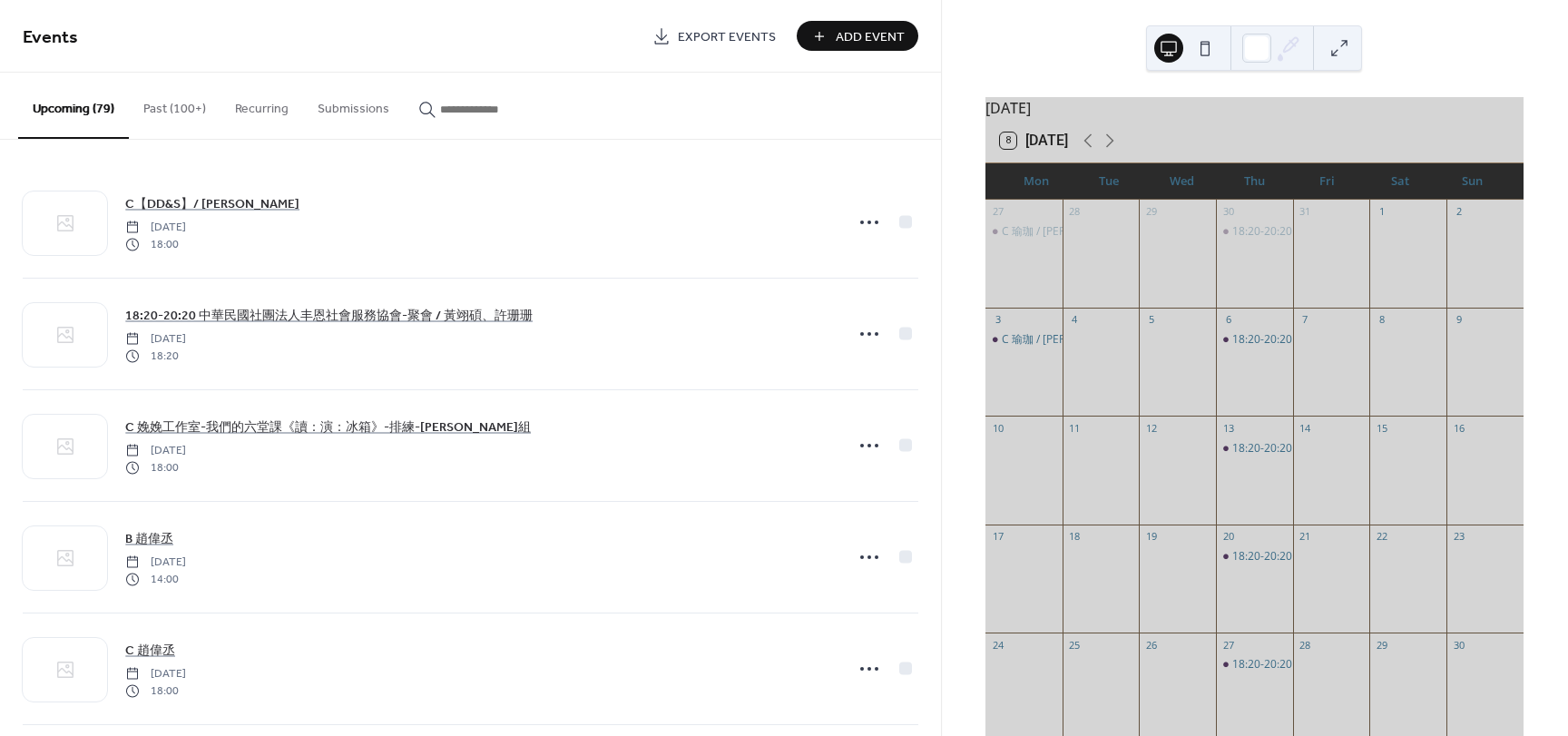 click on "Add Event" at bounding box center [870, 37] 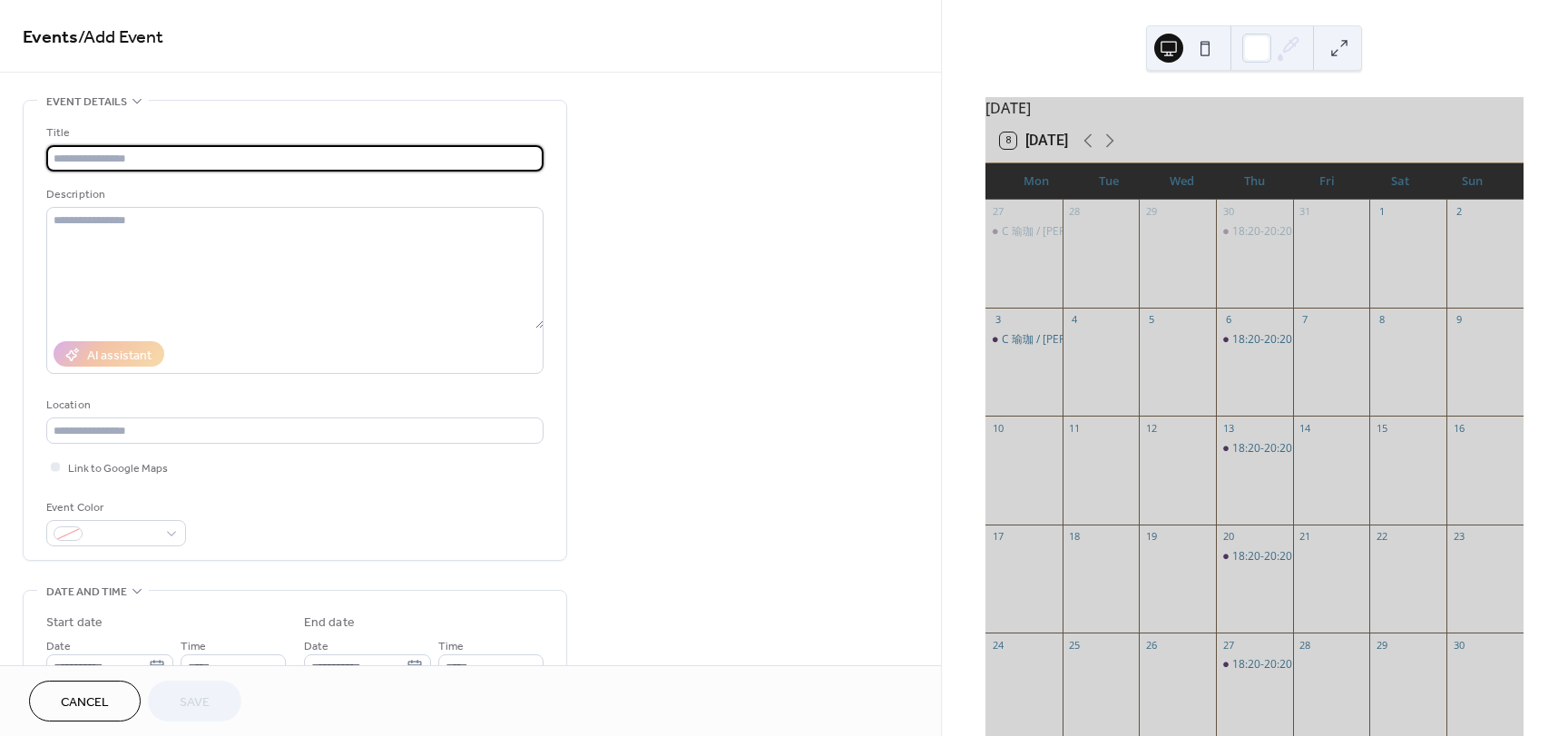 click at bounding box center [295, 158] 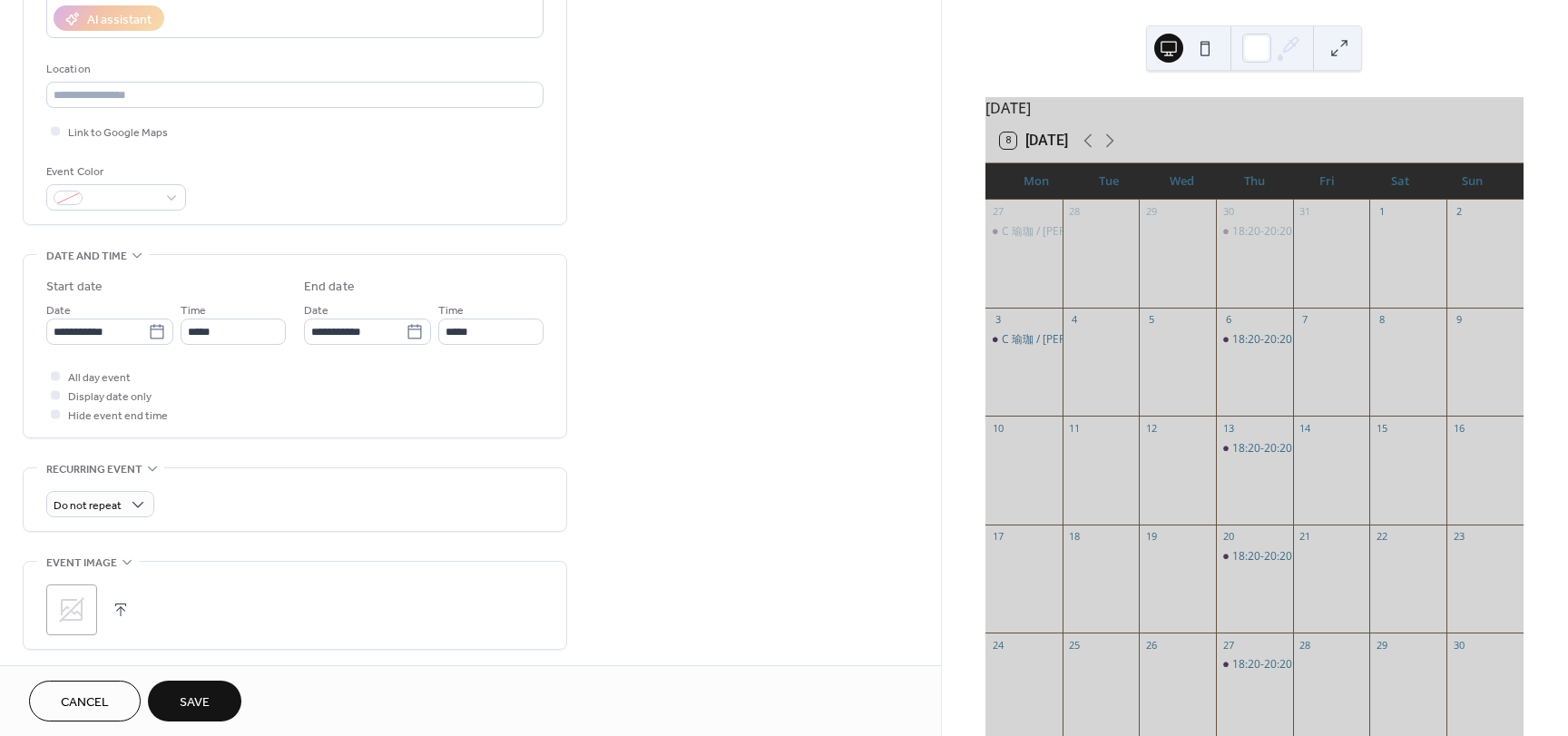 scroll, scrollTop: 363, scrollLeft: 0, axis: vertical 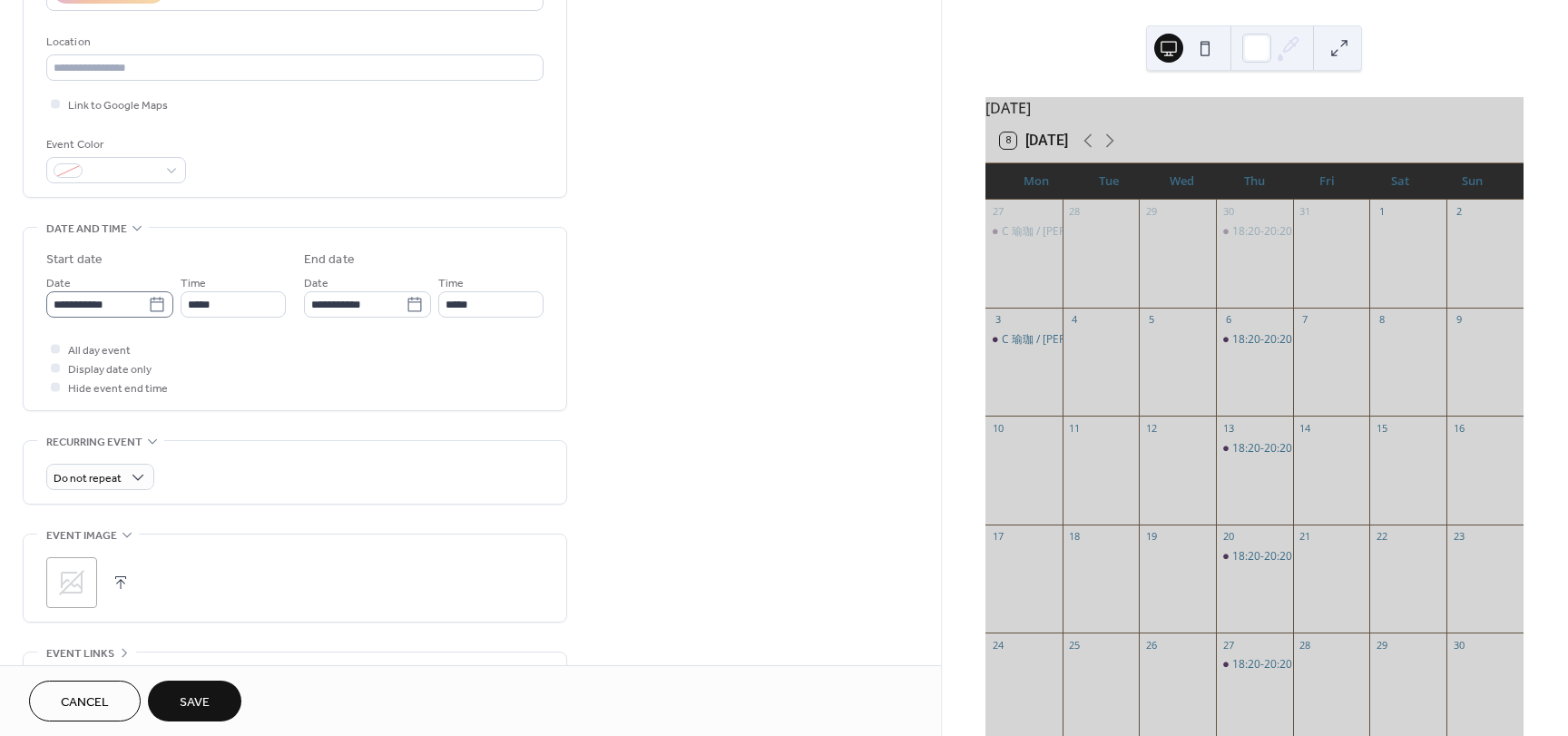 type on "**********" 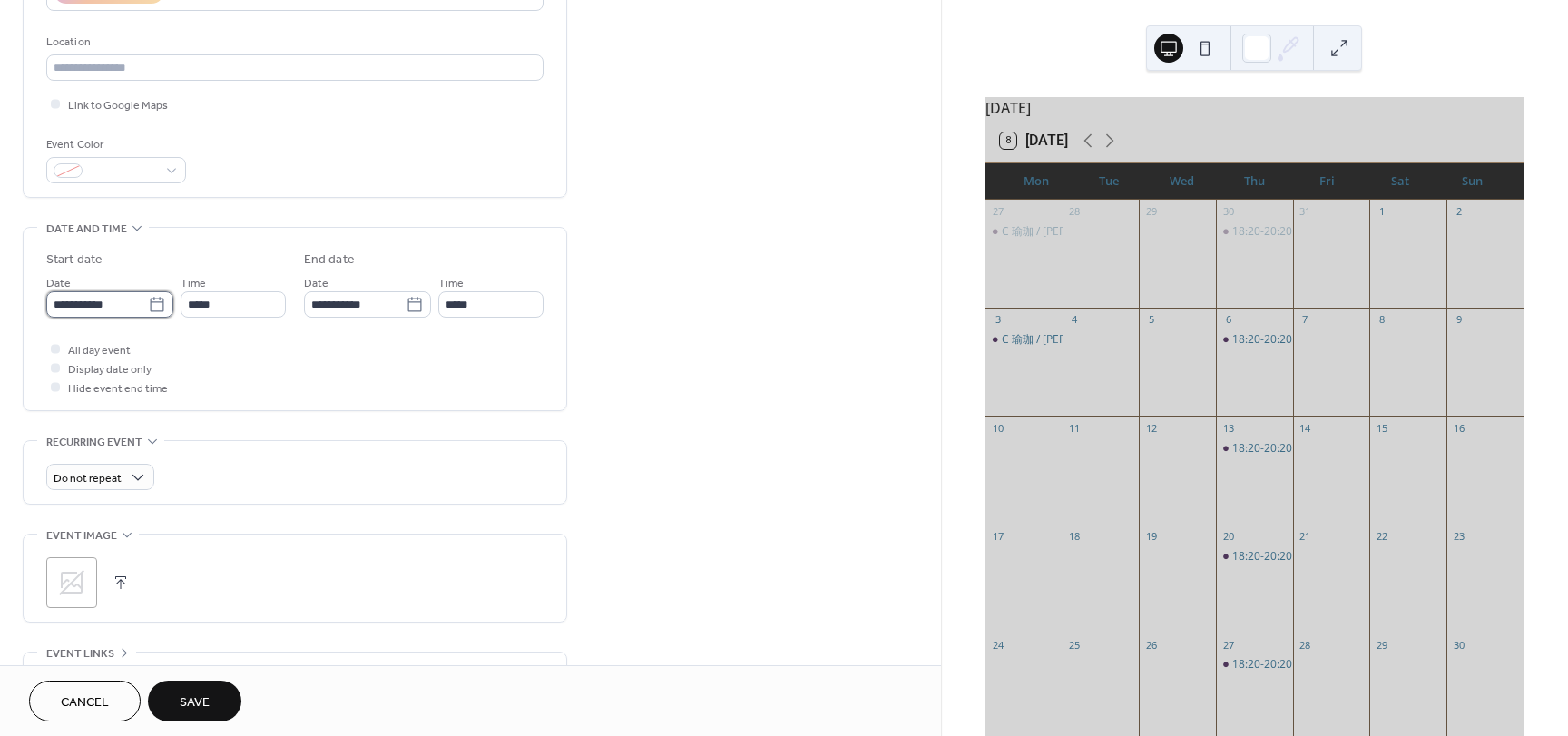click on "**********" at bounding box center (97, 304) 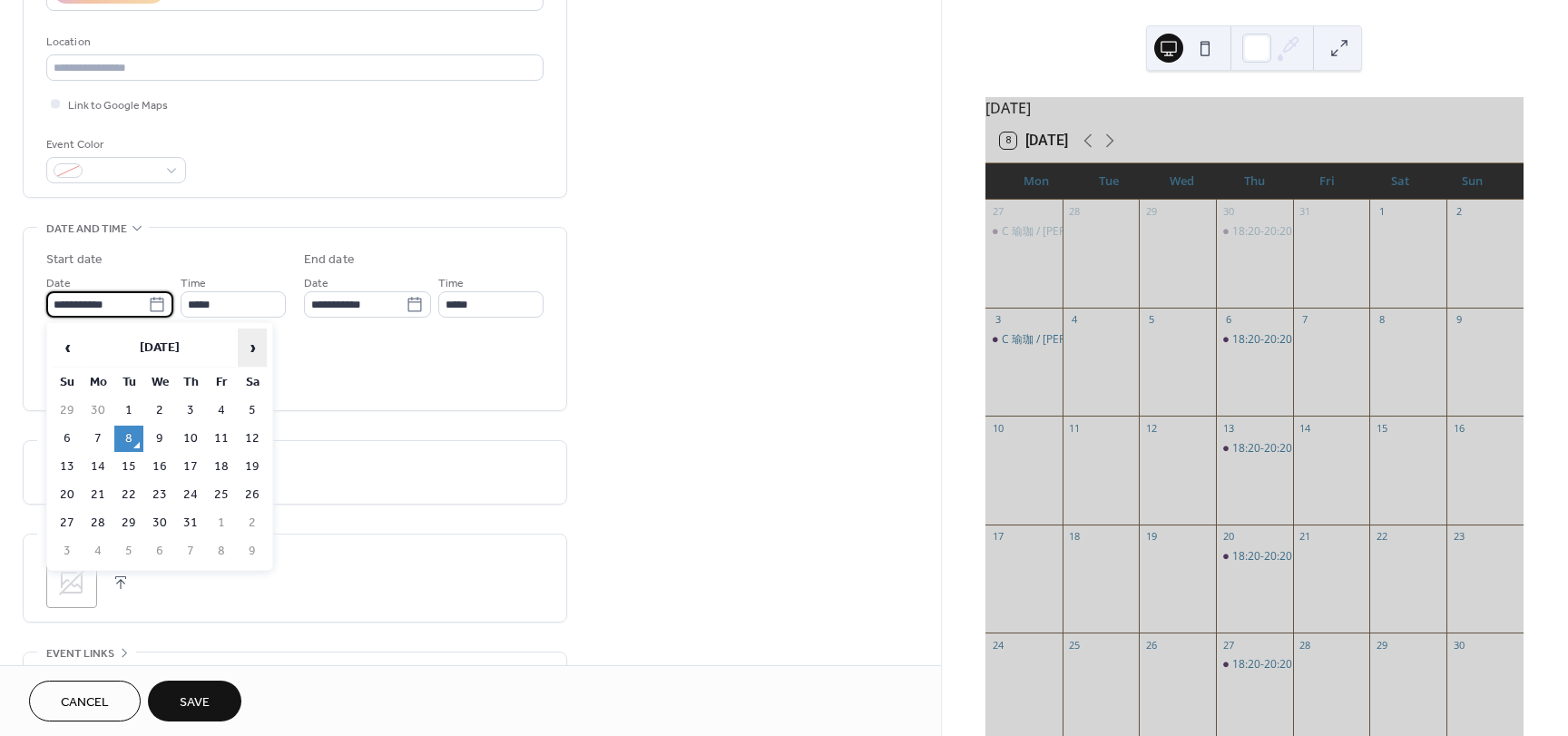 click on "›" at bounding box center [252, 348] 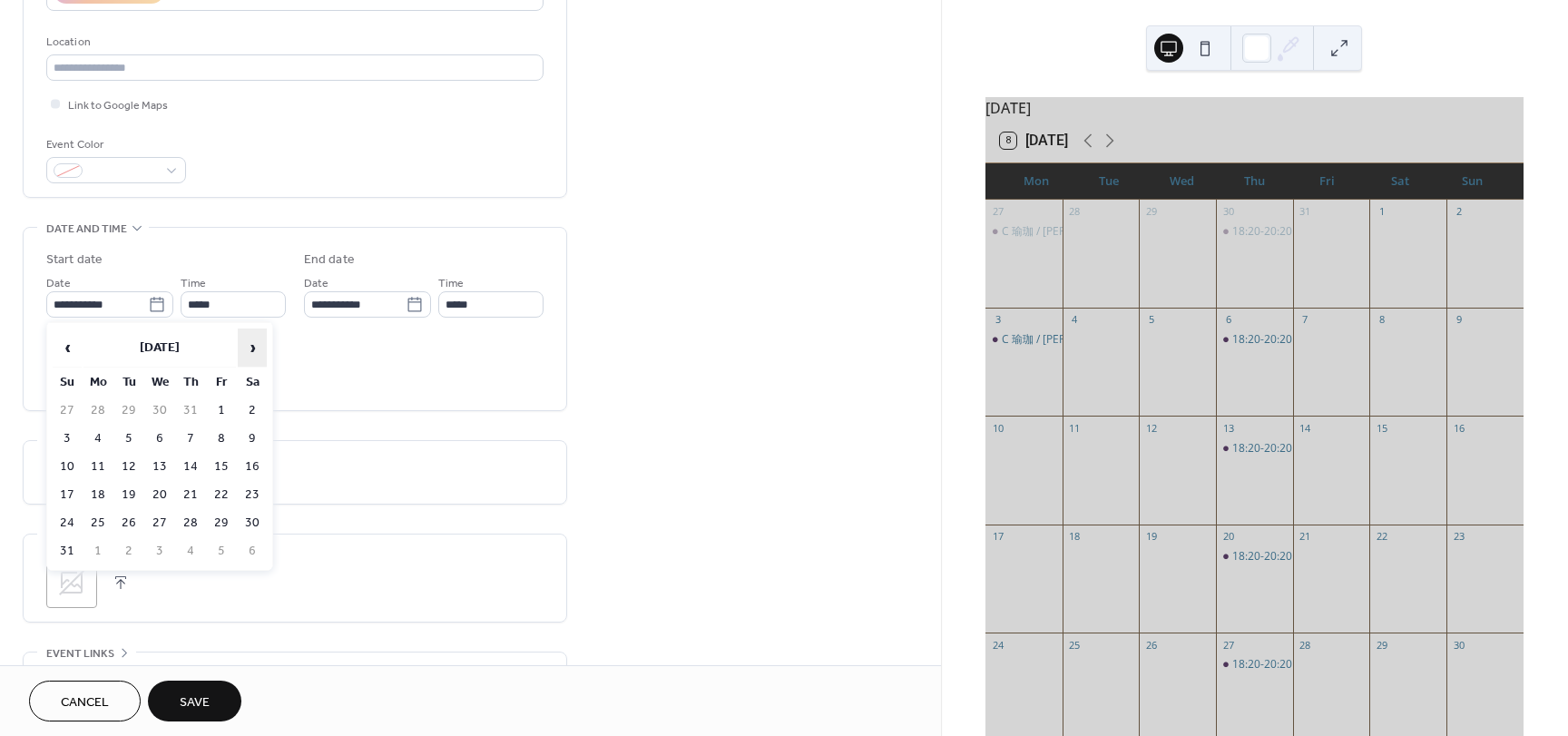 click on "›" at bounding box center (252, 348) 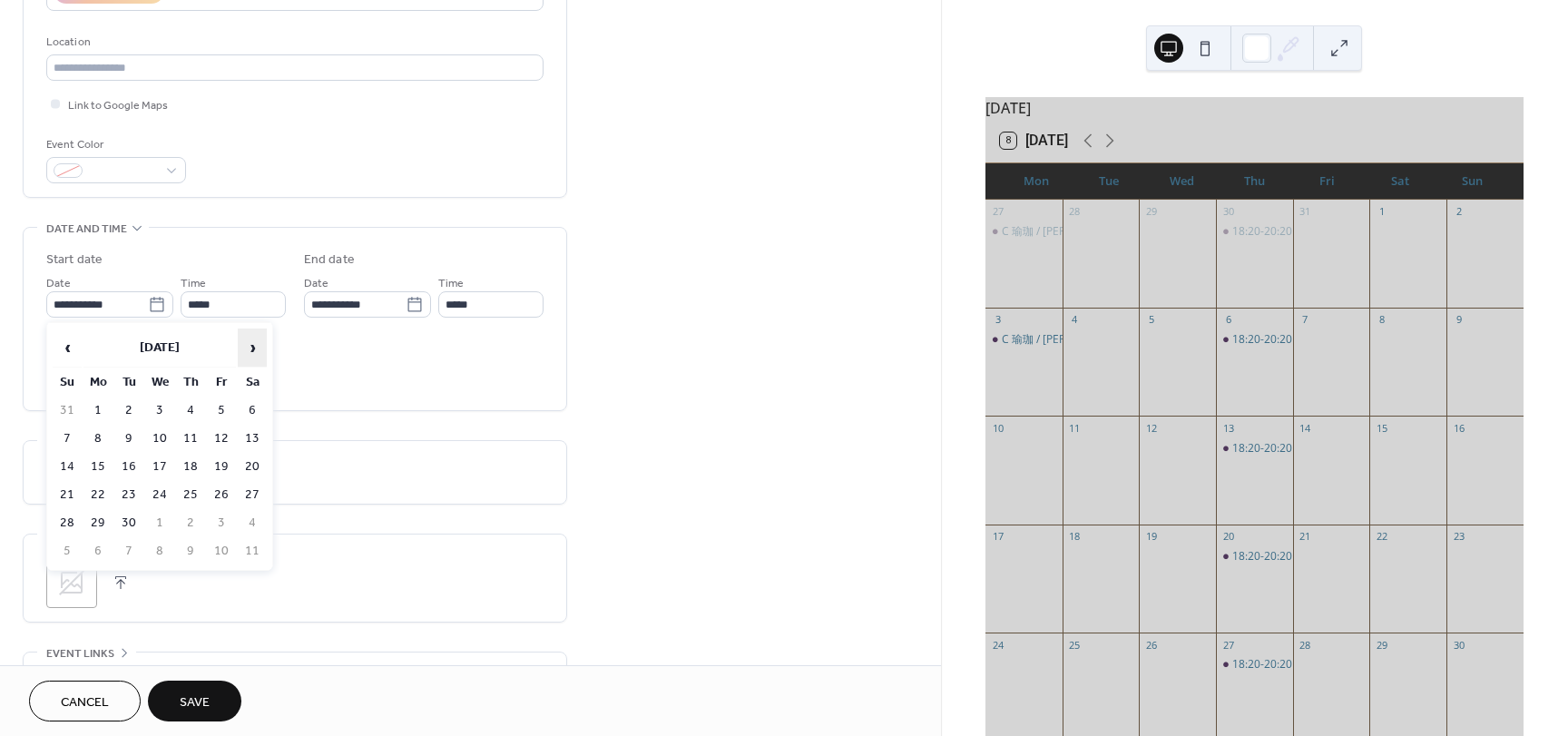 click on "›" at bounding box center (252, 348) 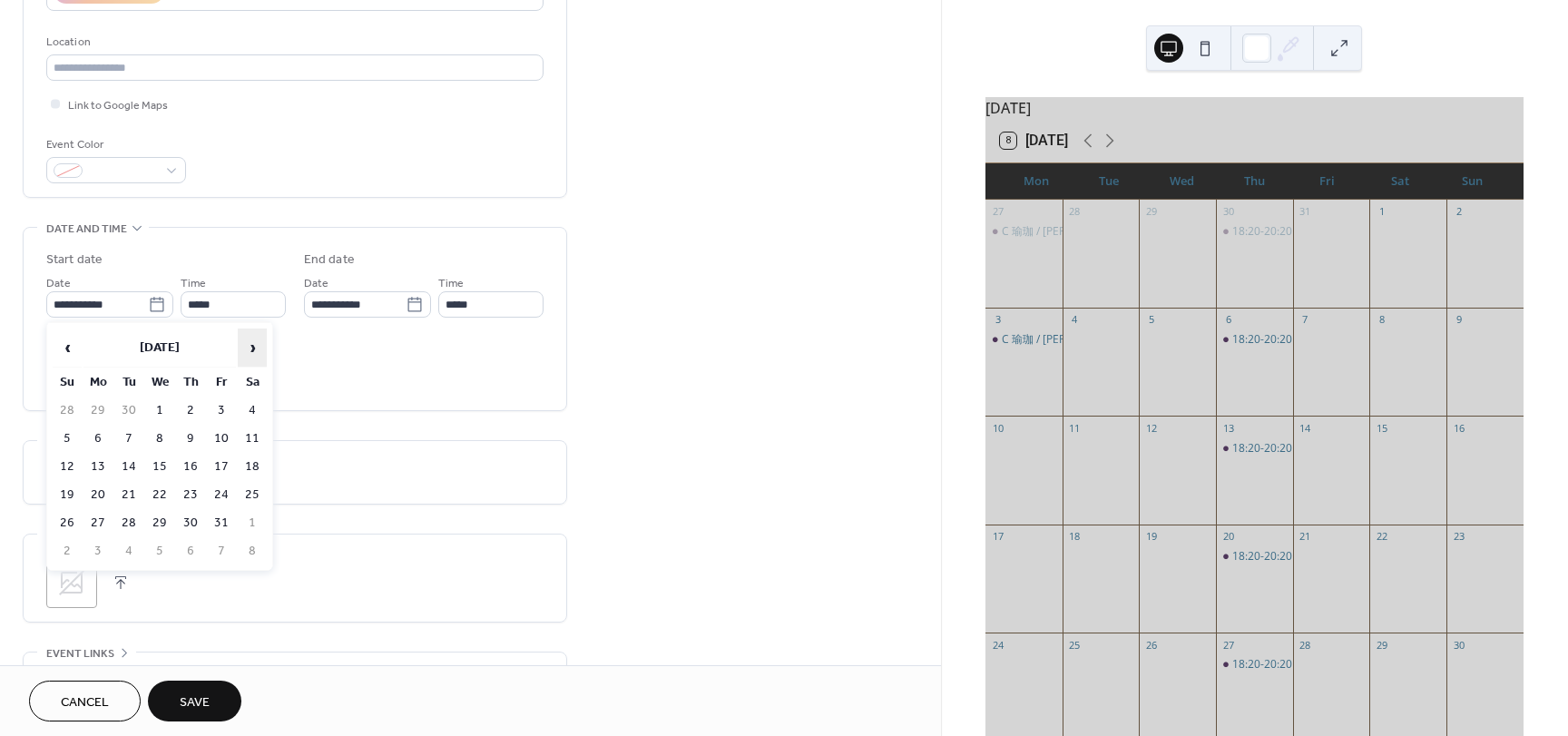 click on "›" at bounding box center [252, 348] 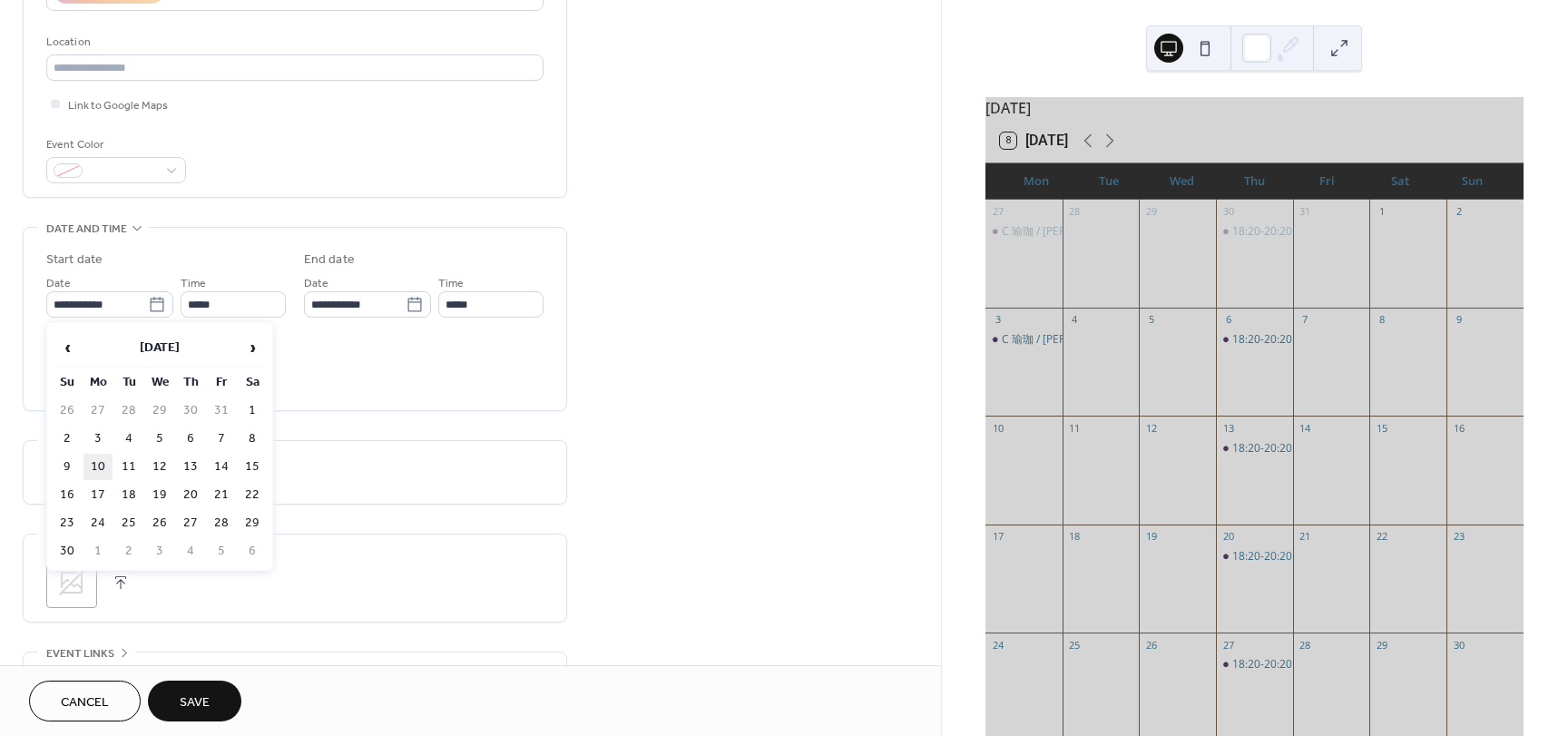 click on "10" at bounding box center [98, 466] 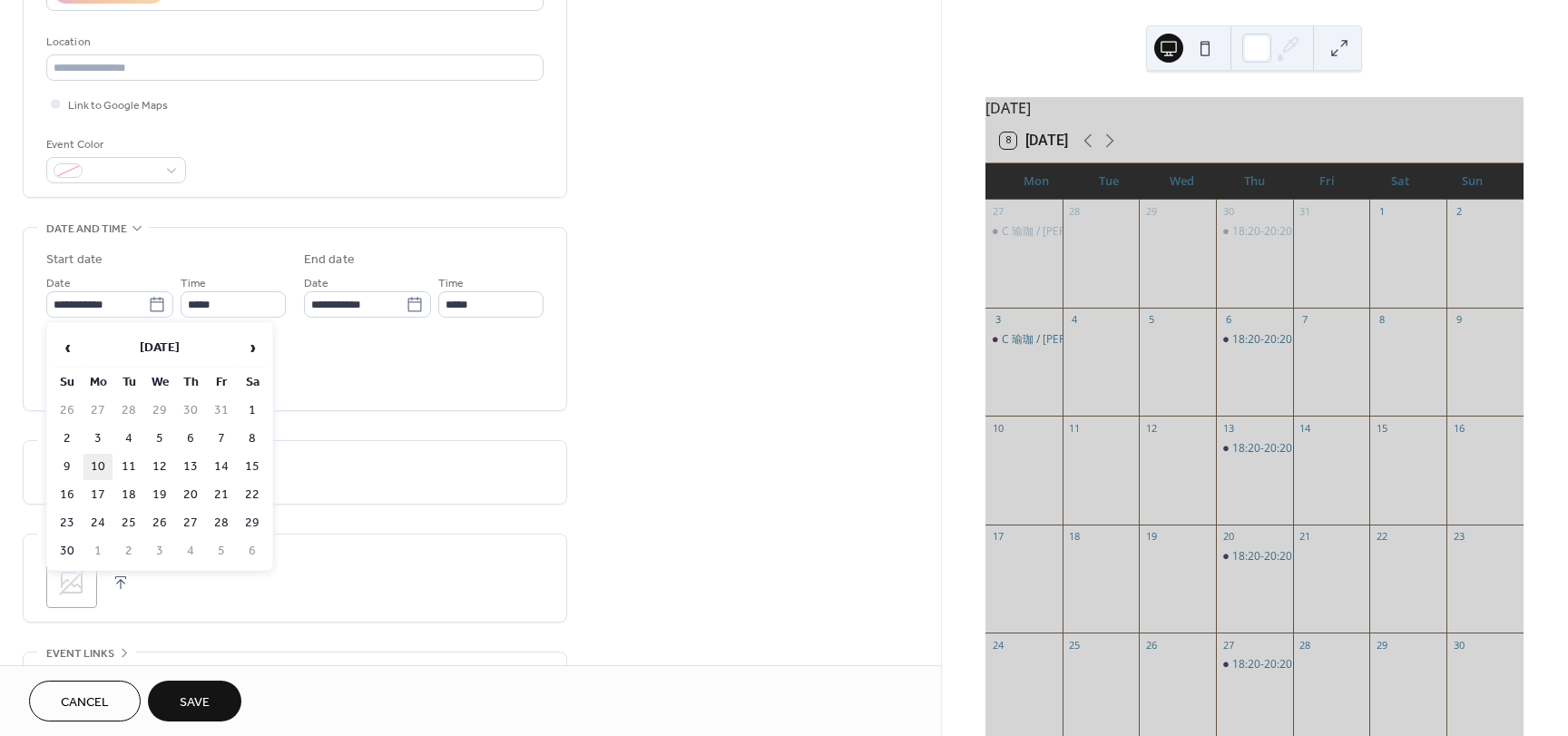 type on "**********" 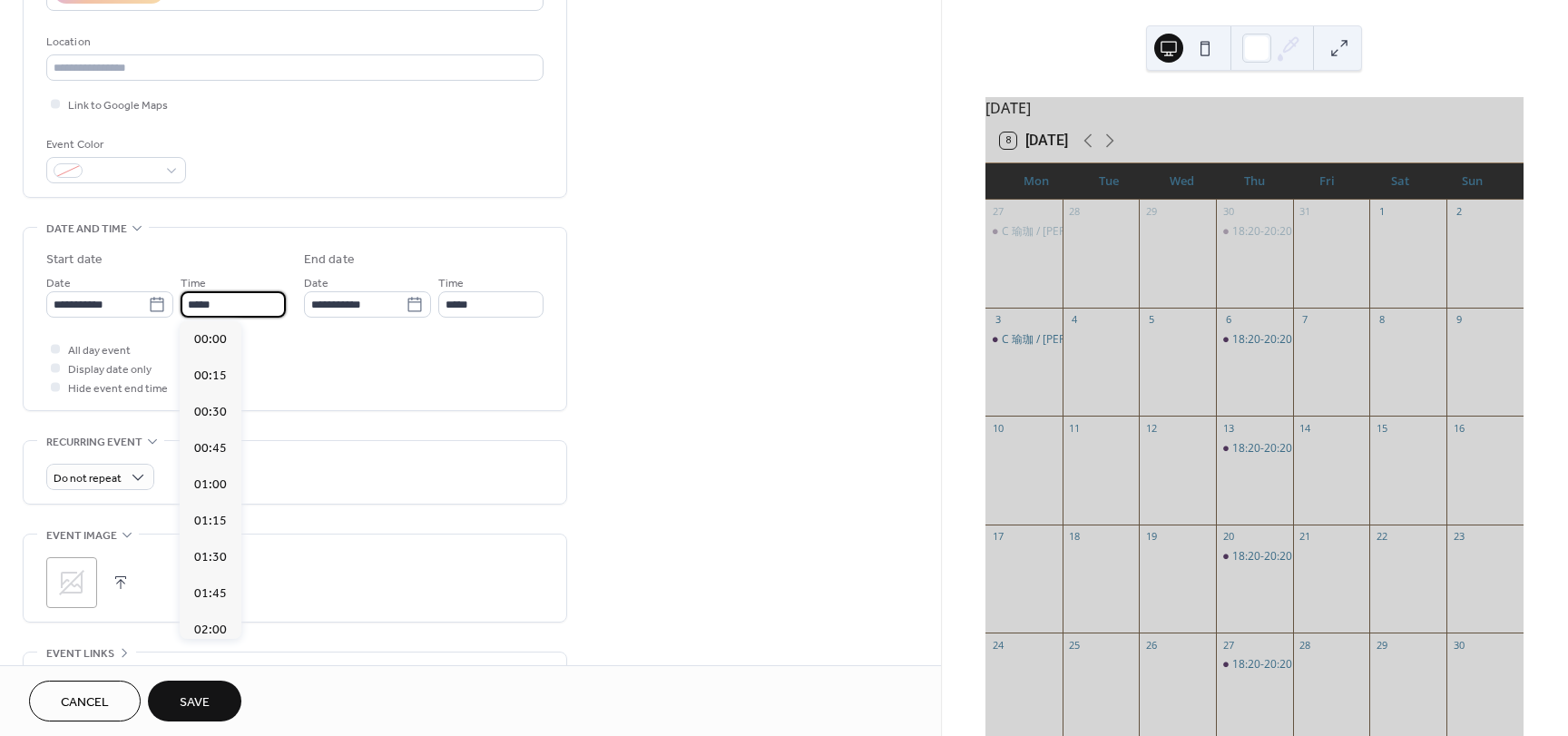 click on "*****" at bounding box center [233, 304] 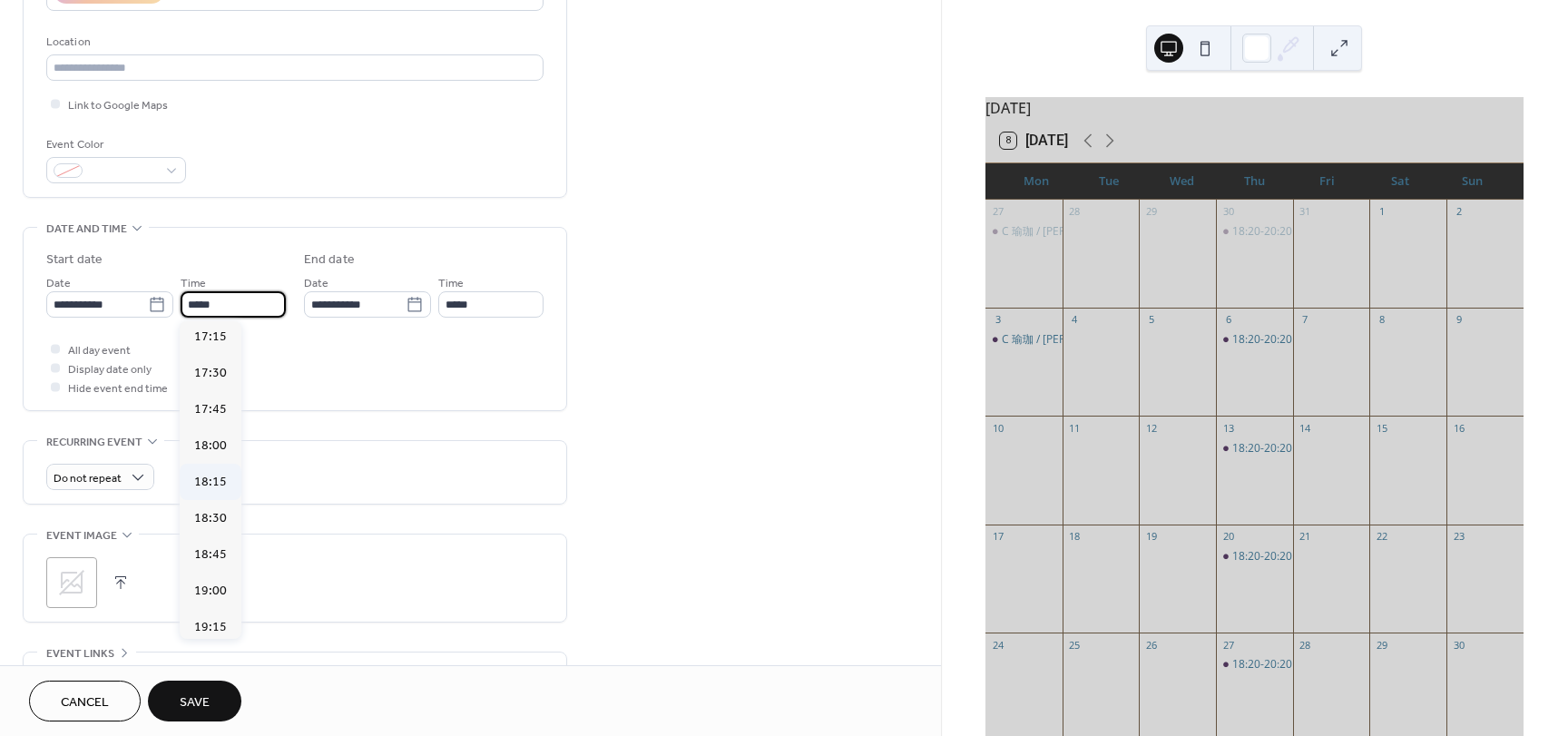 scroll, scrollTop: 2512, scrollLeft: 0, axis: vertical 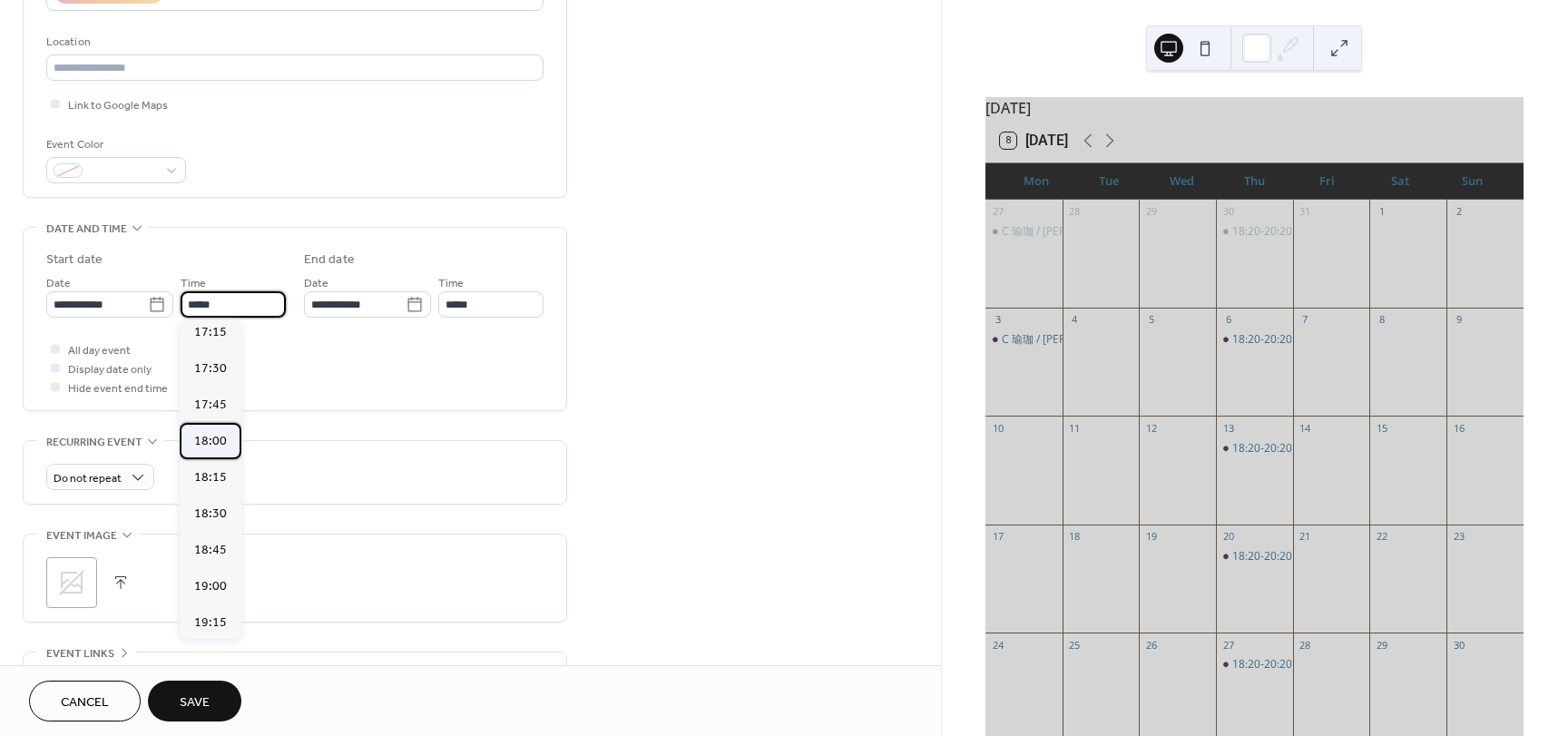 click on "18:00" at bounding box center [211, 441] 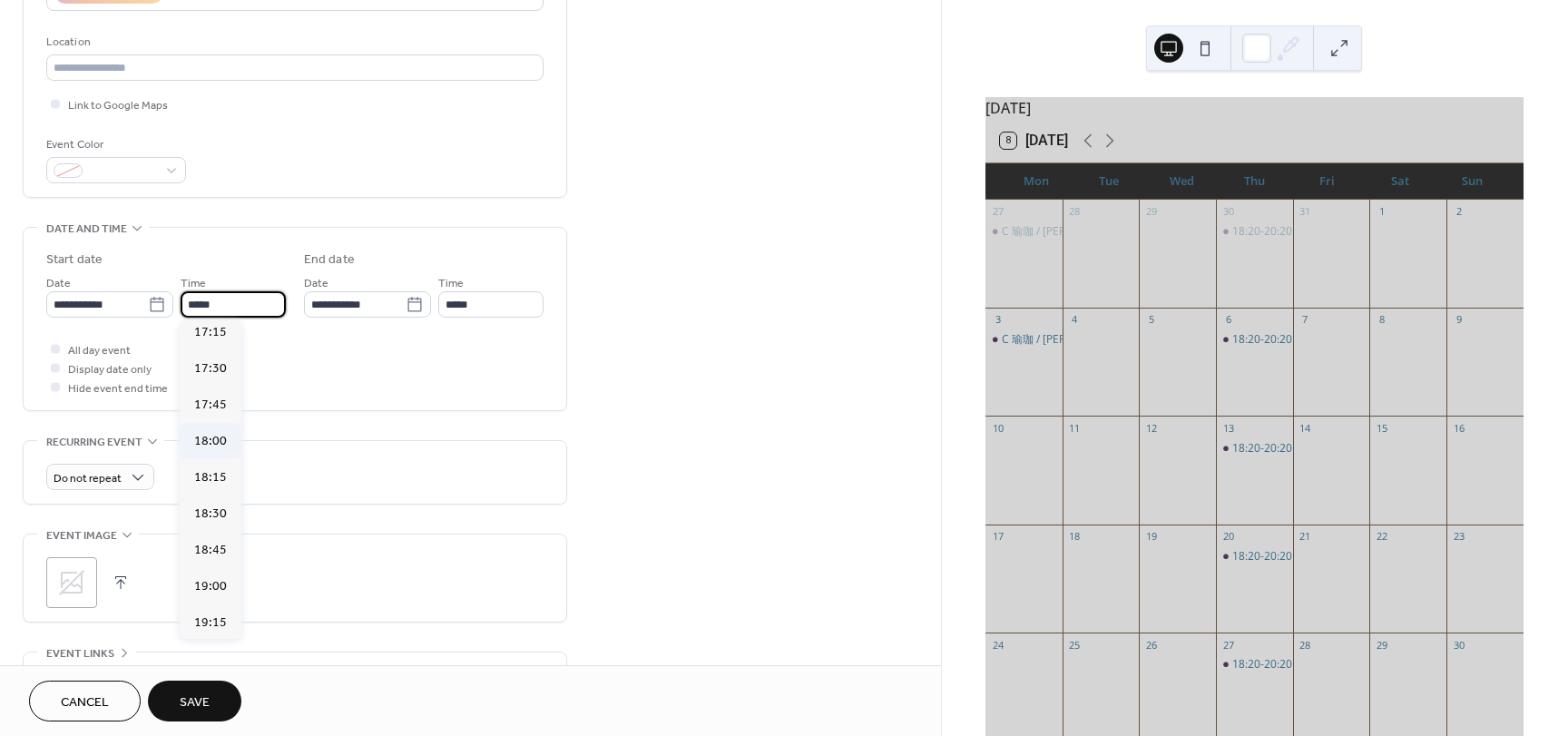 type on "*****" 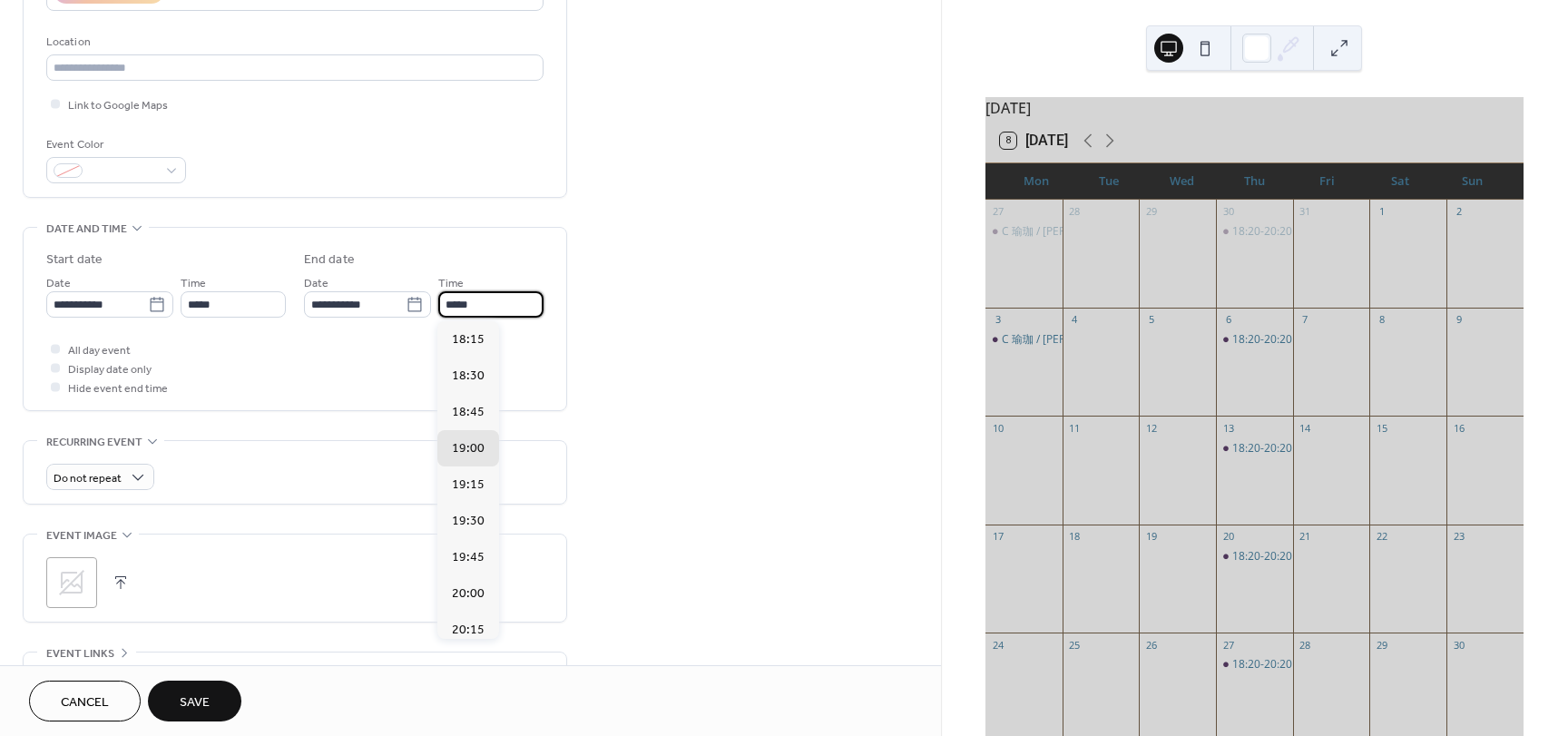 click on "*****" at bounding box center (491, 304) 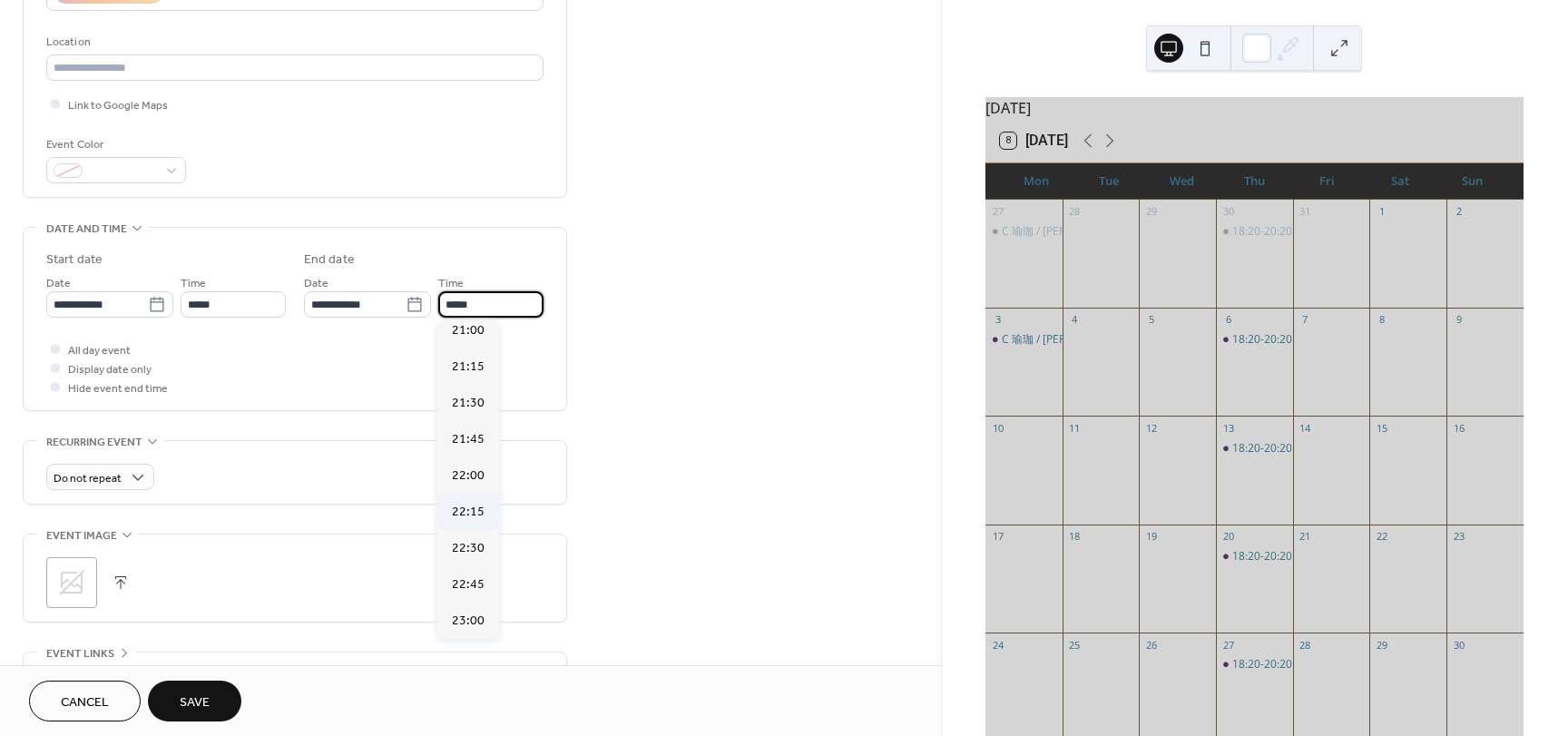 scroll, scrollTop: 454, scrollLeft: 0, axis: vertical 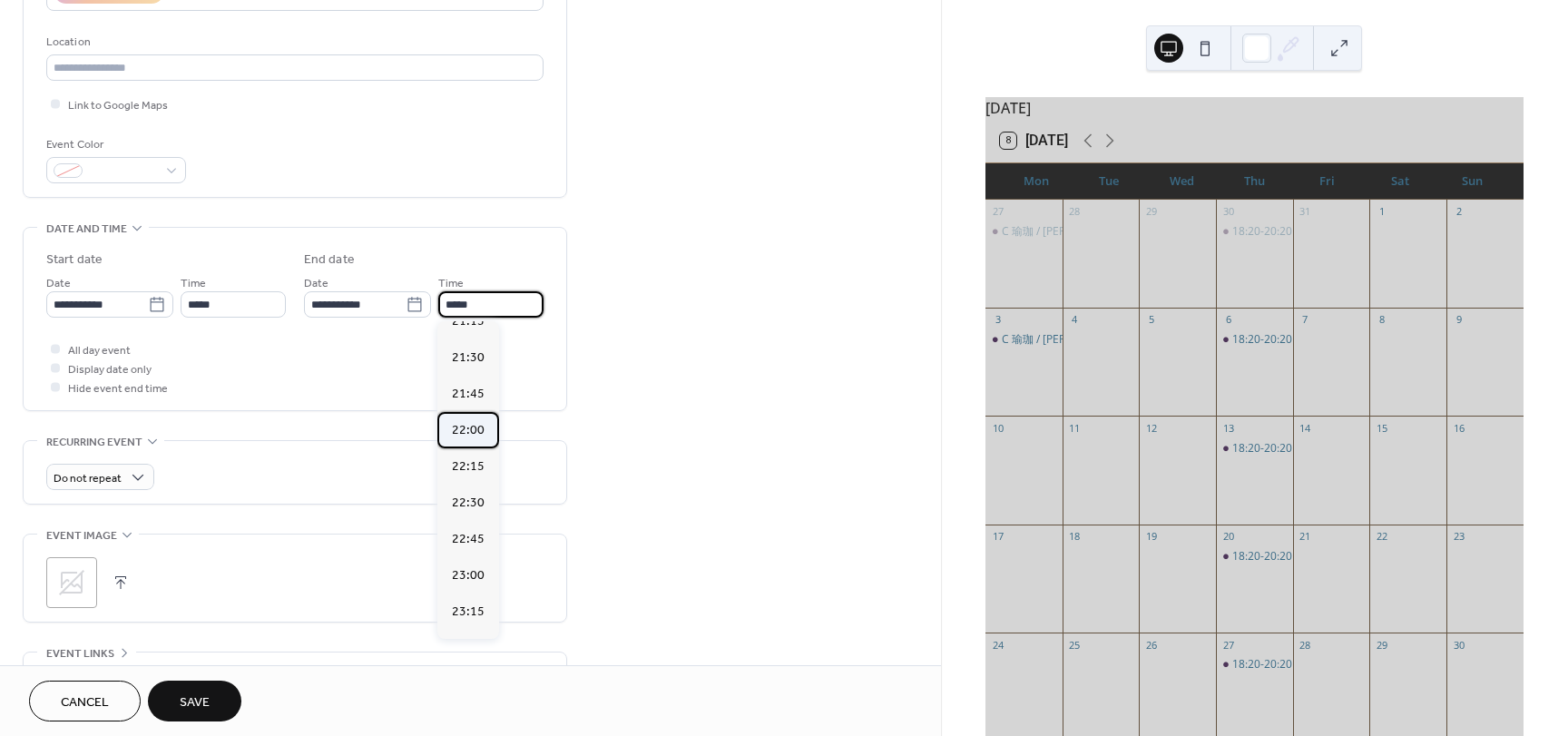 click on "22:00" at bounding box center (468, 430) 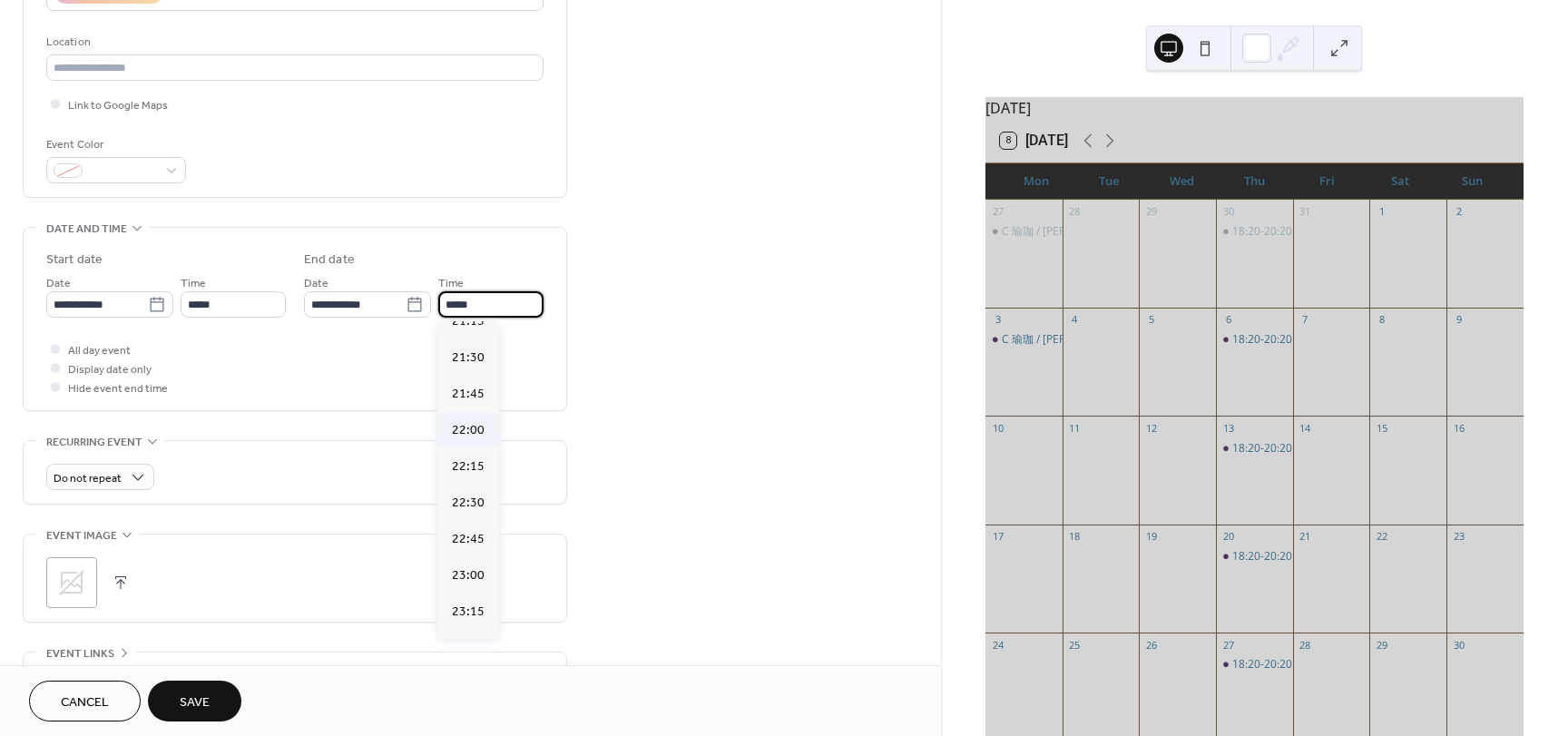type on "*****" 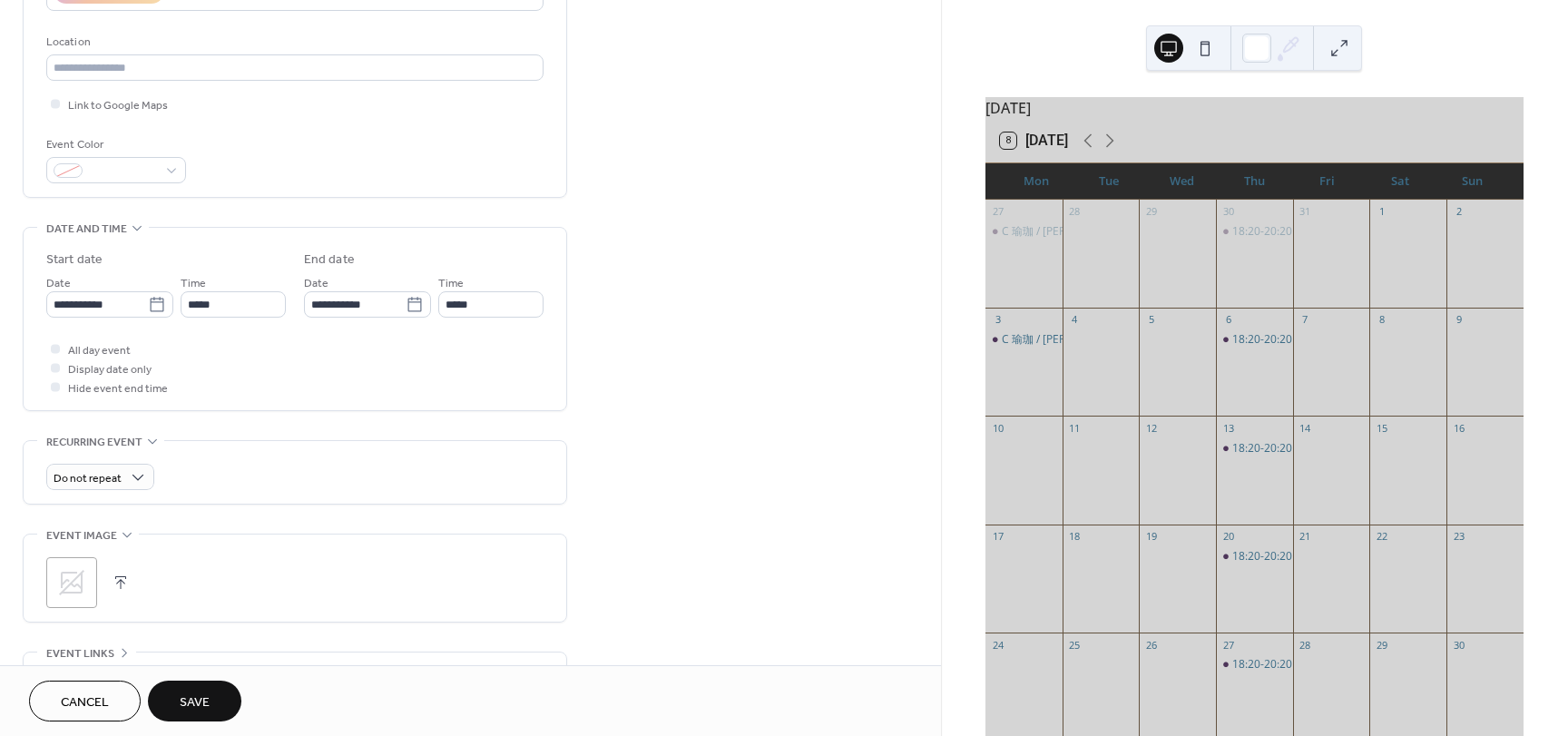 click on "Save" at bounding box center [194, 702] 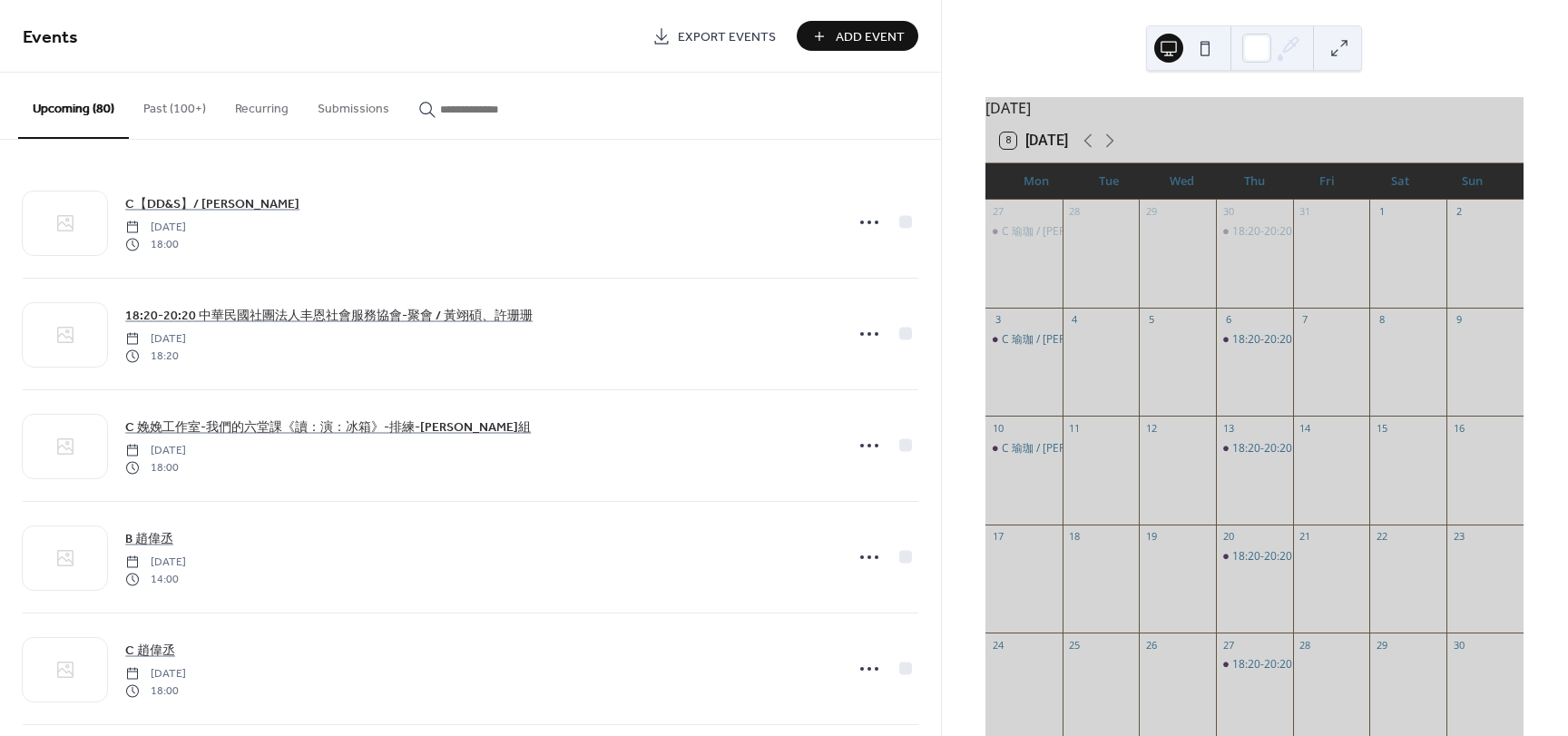 click on "Add Event" at bounding box center (858, 35) 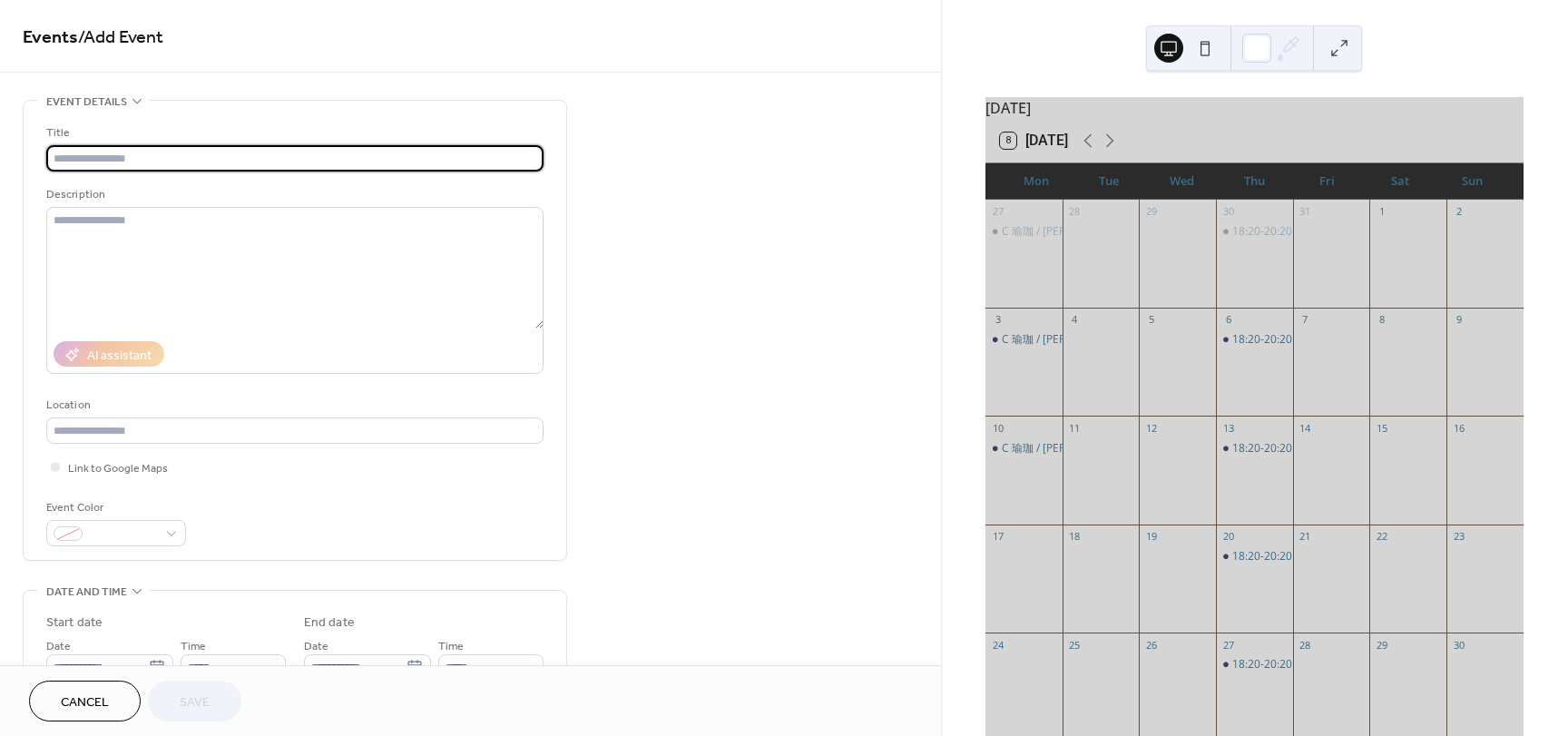 click at bounding box center (295, 158) 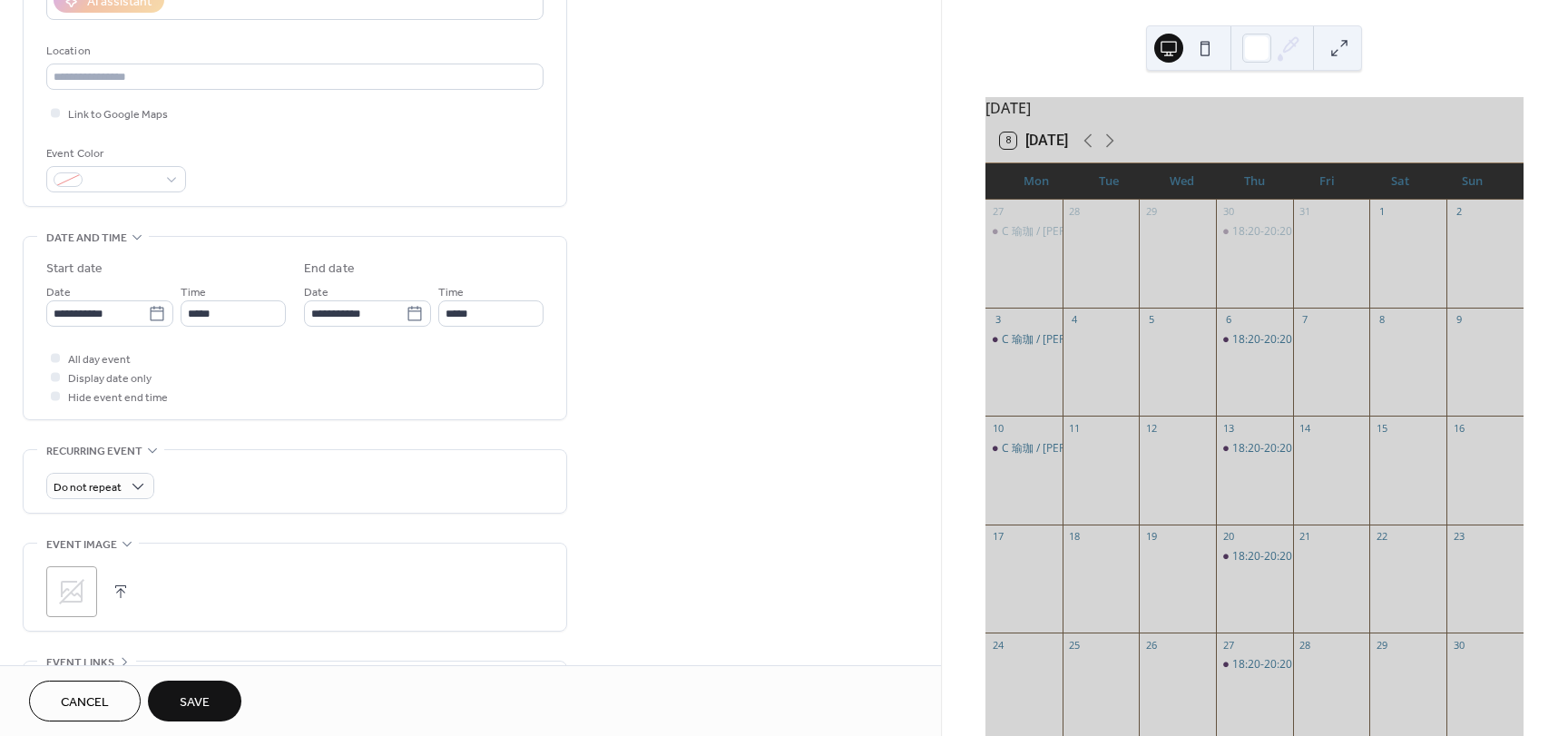 scroll, scrollTop: 363, scrollLeft: 0, axis: vertical 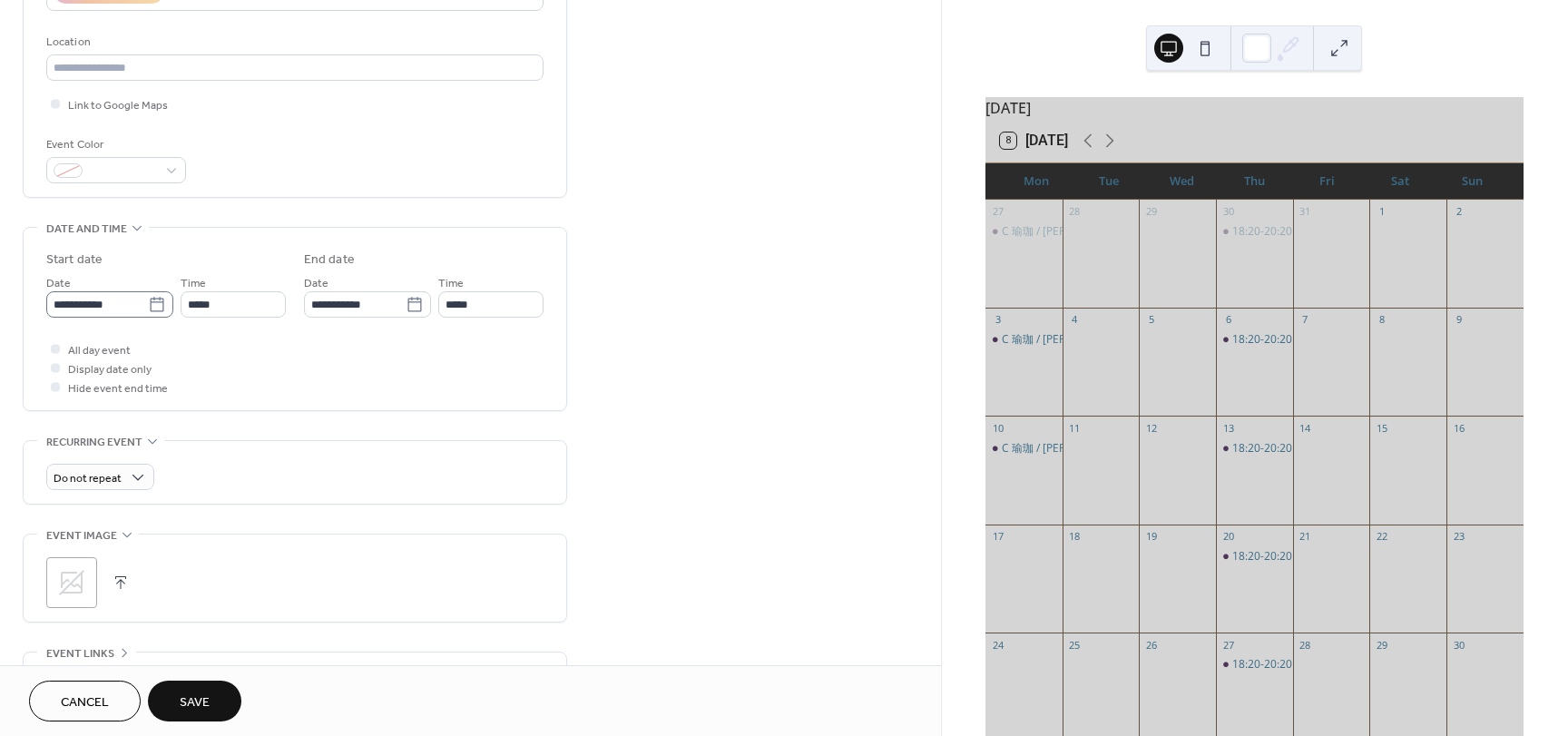 type on "**********" 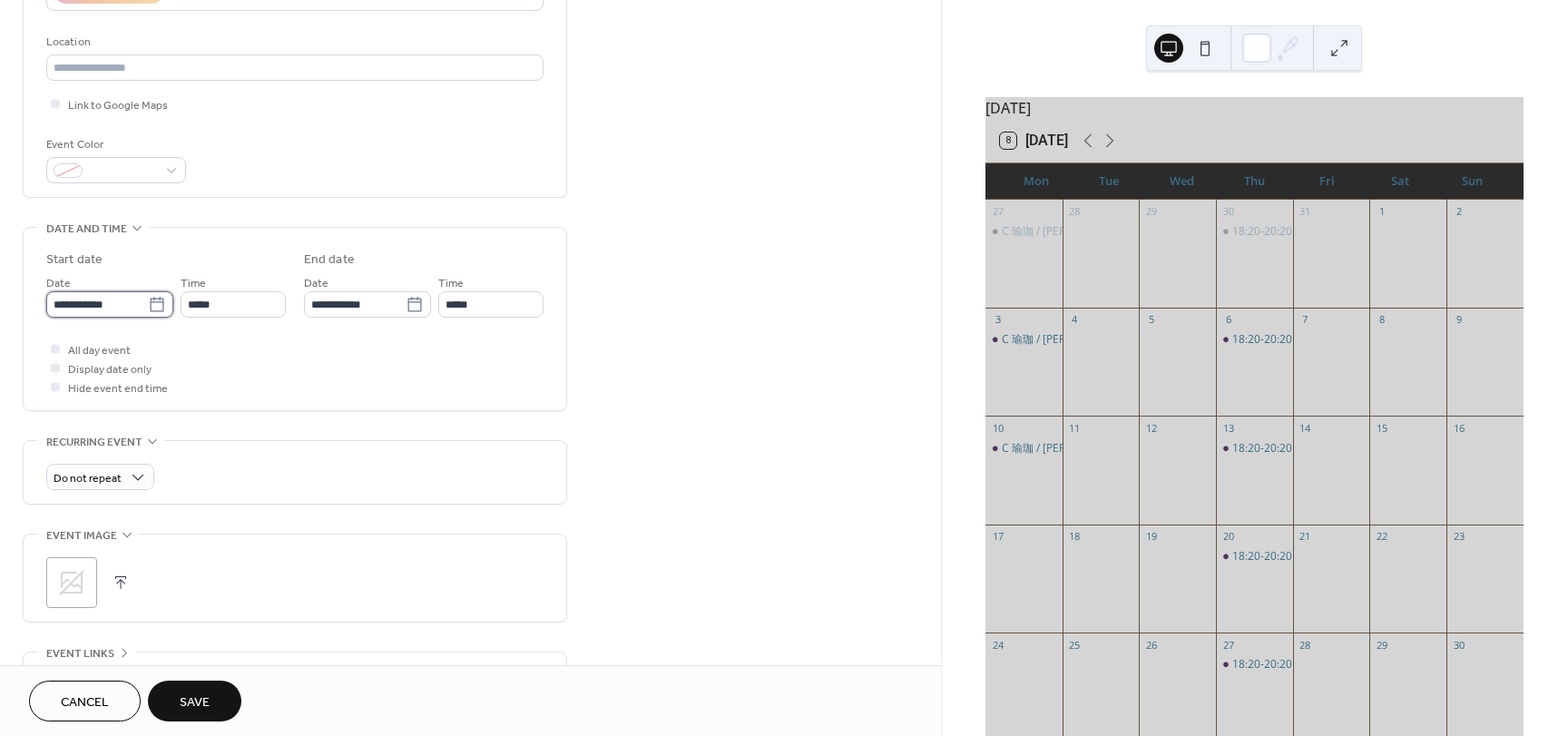 click on "**********" at bounding box center (97, 304) 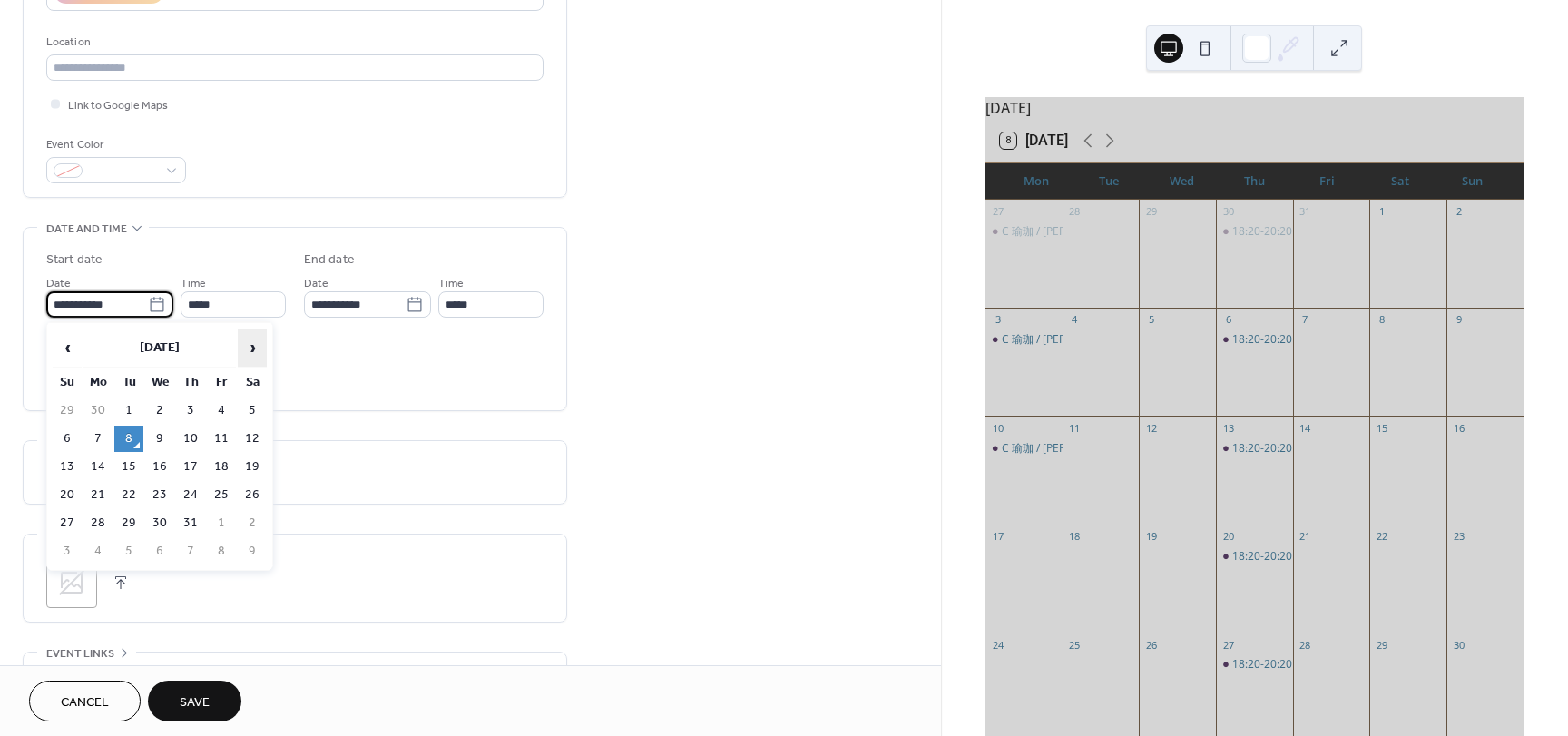 click on "›" at bounding box center (252, 348) 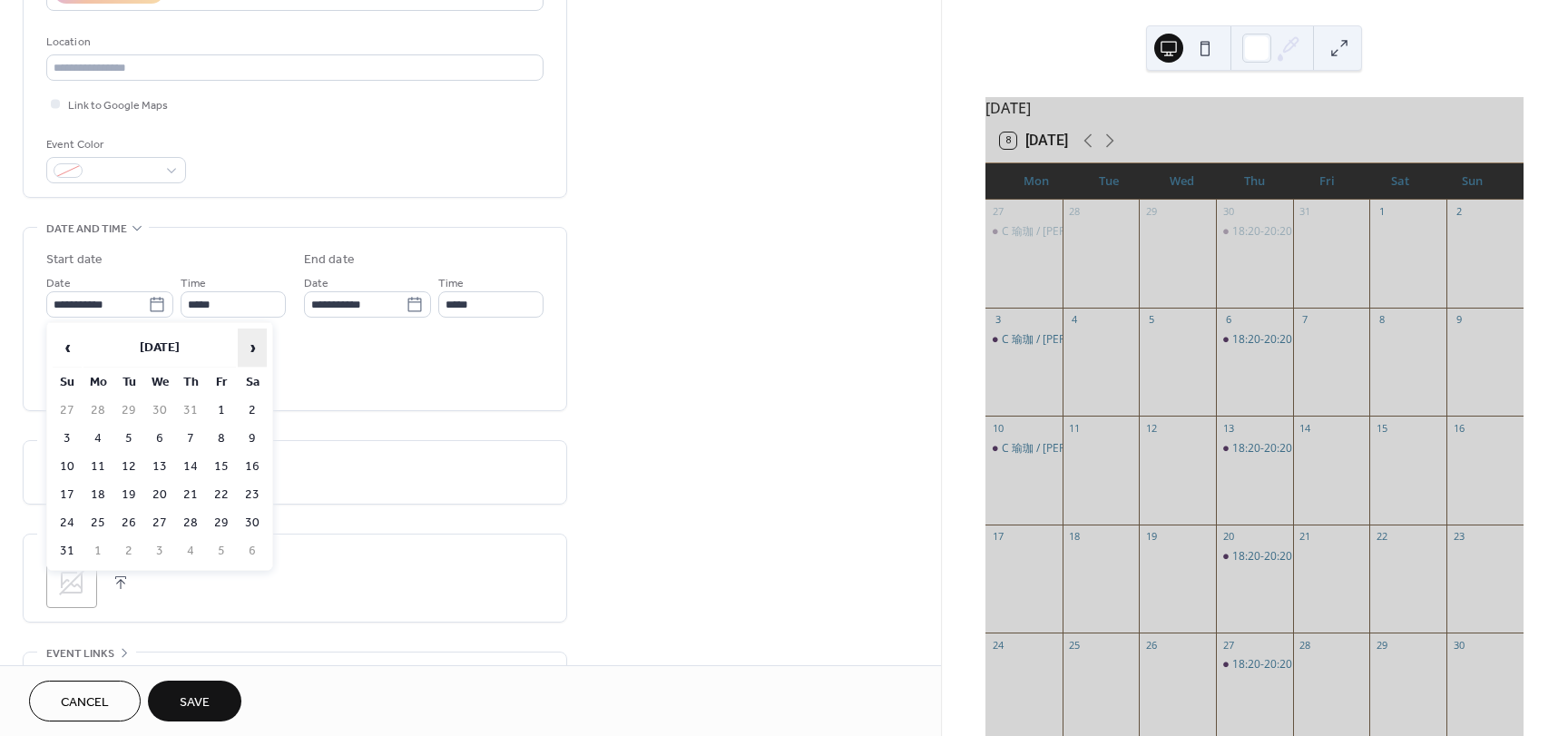 click on "›" at bounding box center [252, 348] 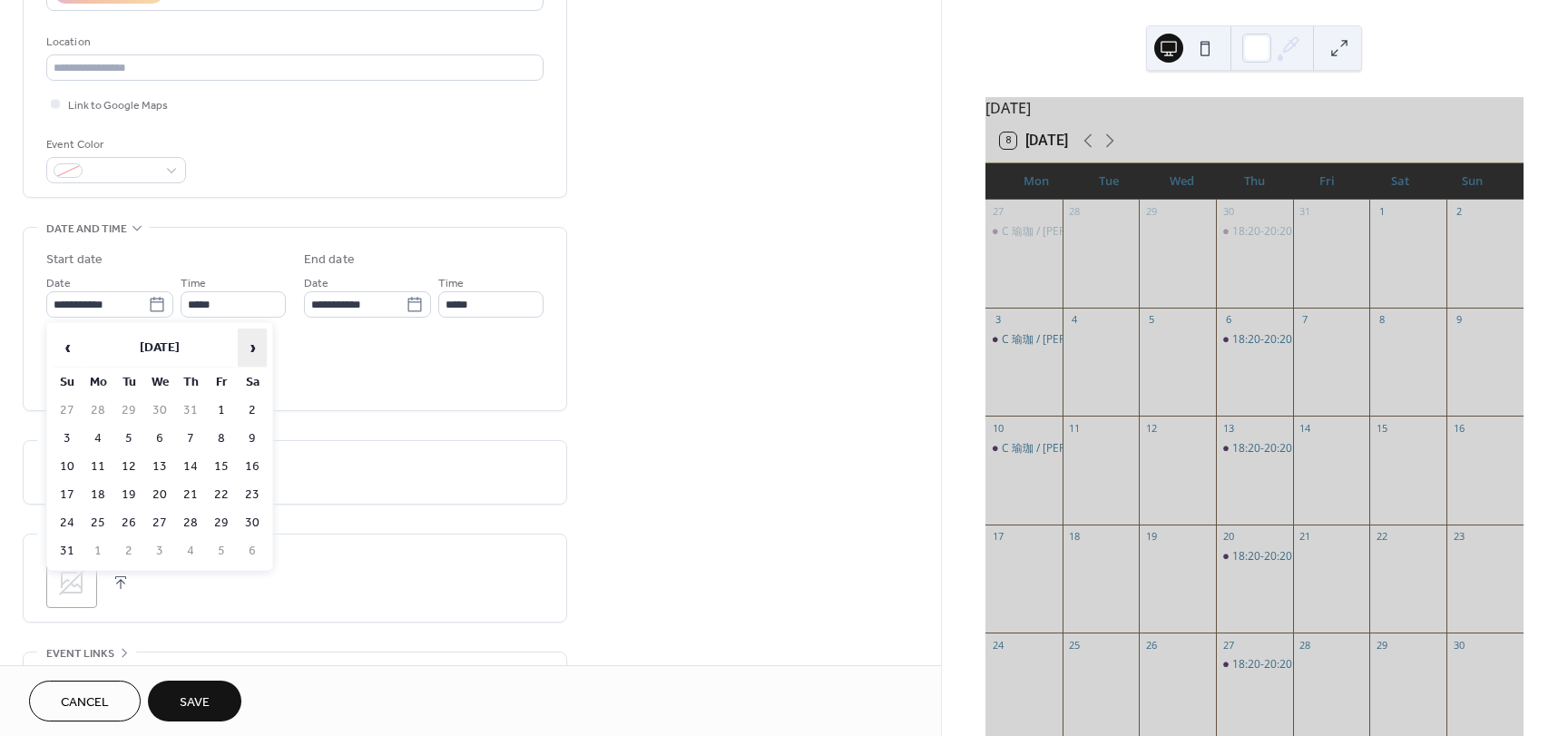 click on "›" at bounding box center [252, 348] 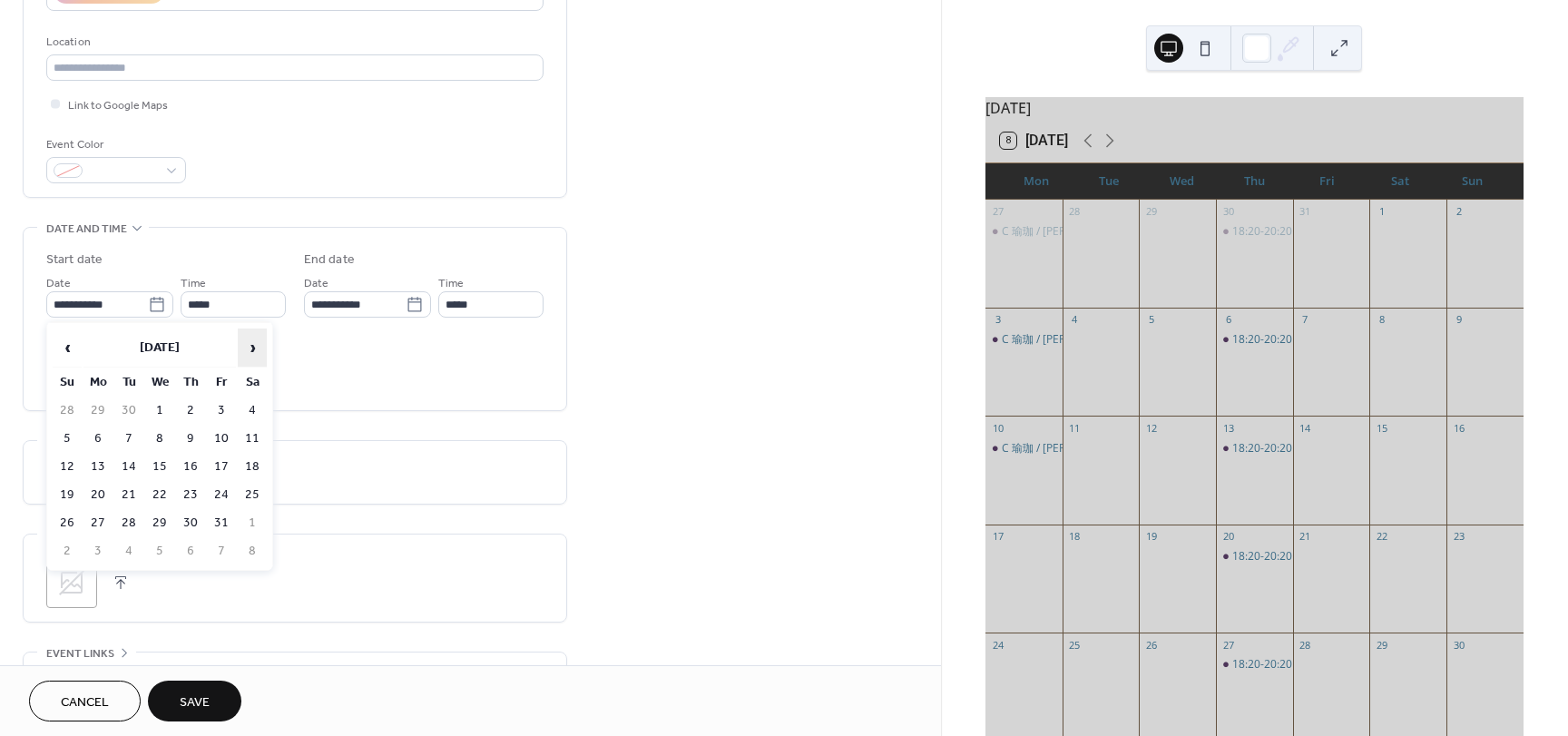 click on "›" at bounding box center (252, 348) 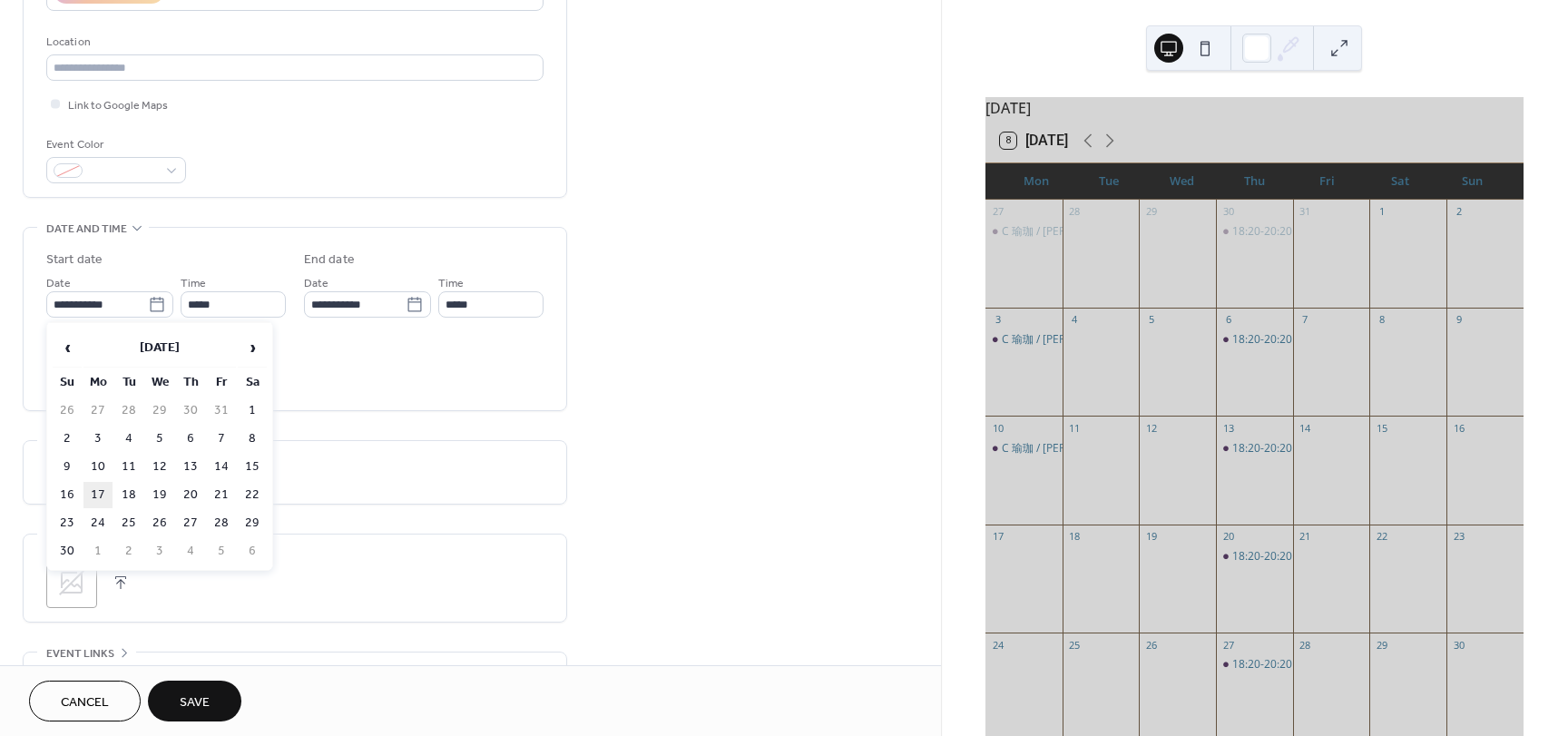 click on "17" at bounding box center [98, 495] 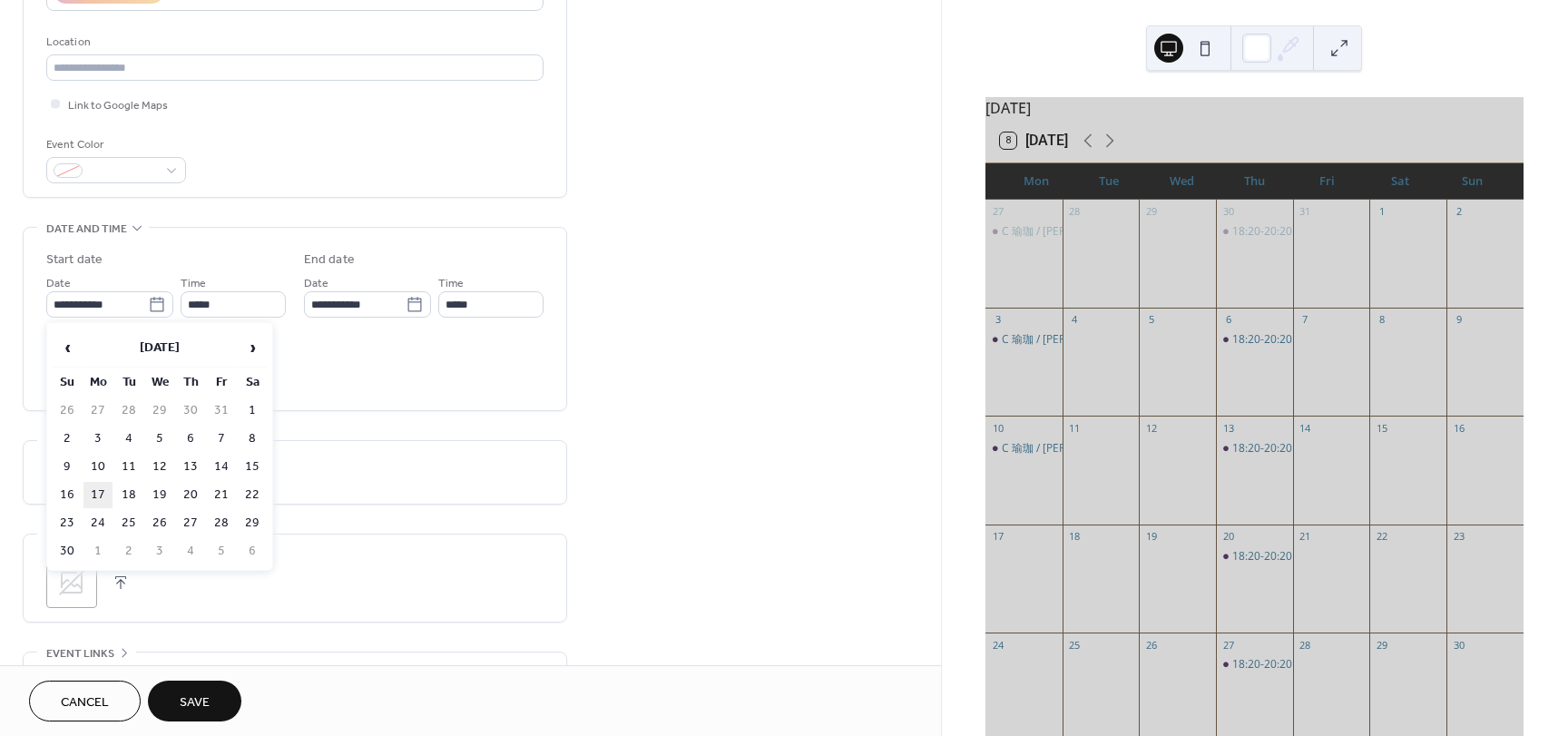 type on "**********" 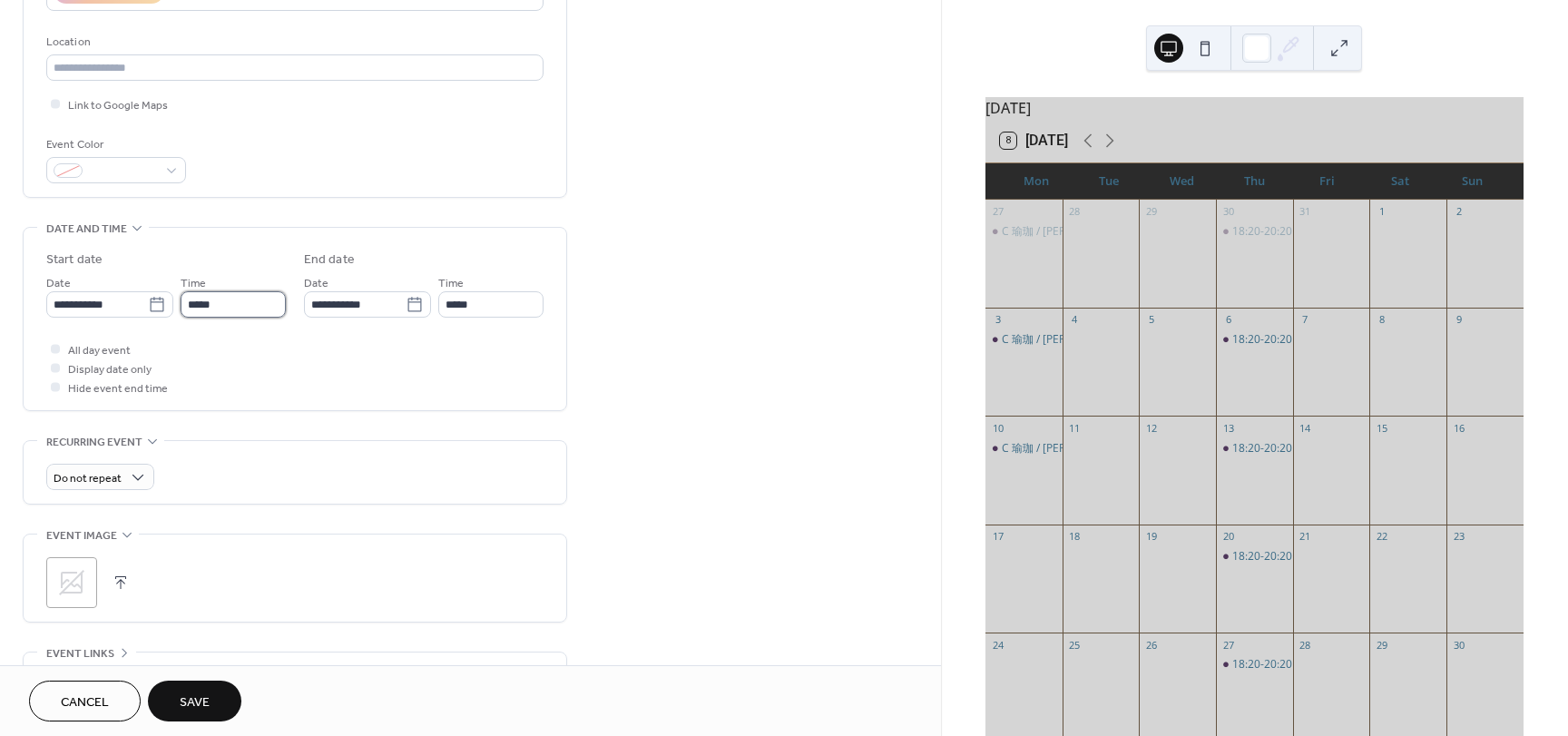 click on "*****" at bounding box center (233, 304) 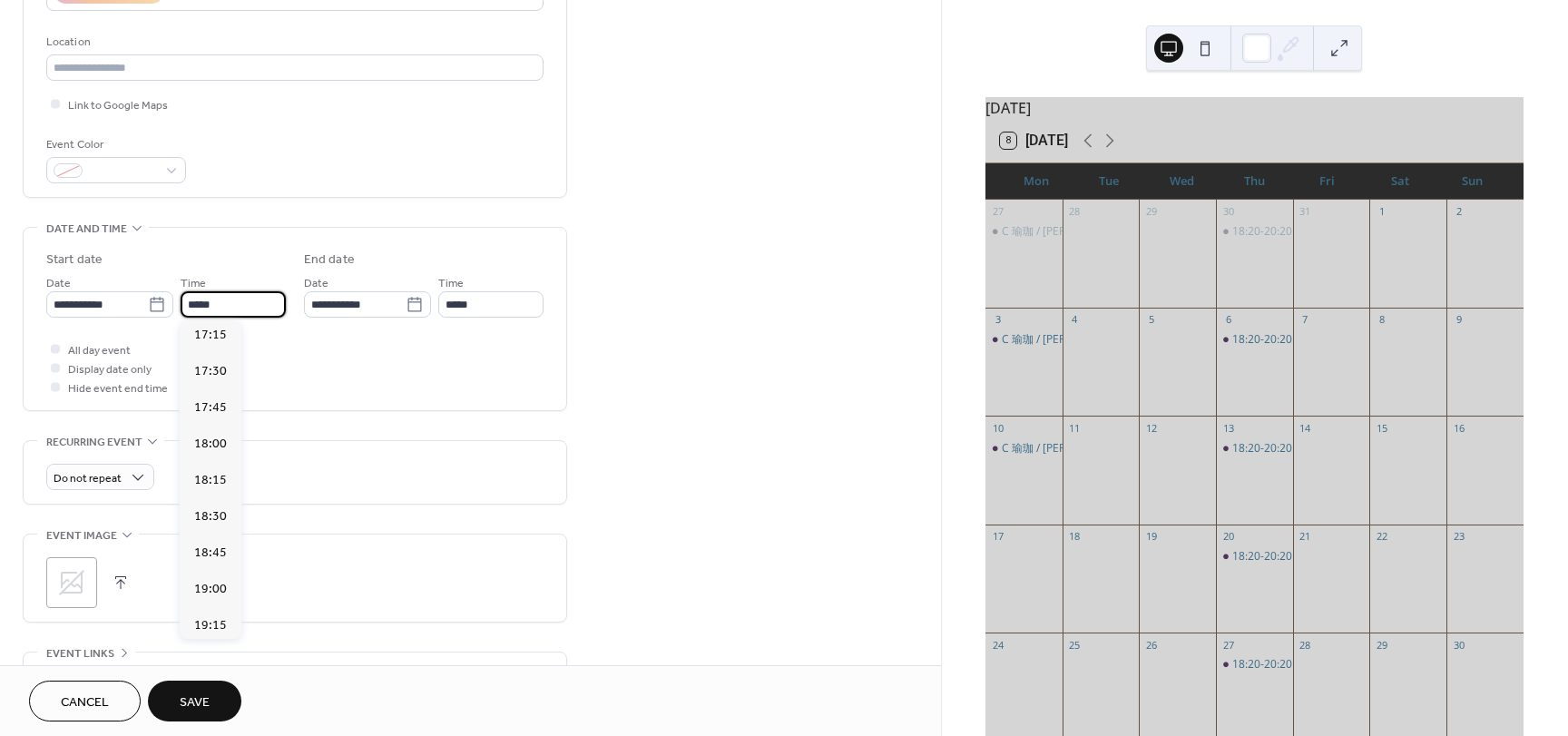 scroll, scrollTop: 2512, scrollLeft: 0, axis: vertical 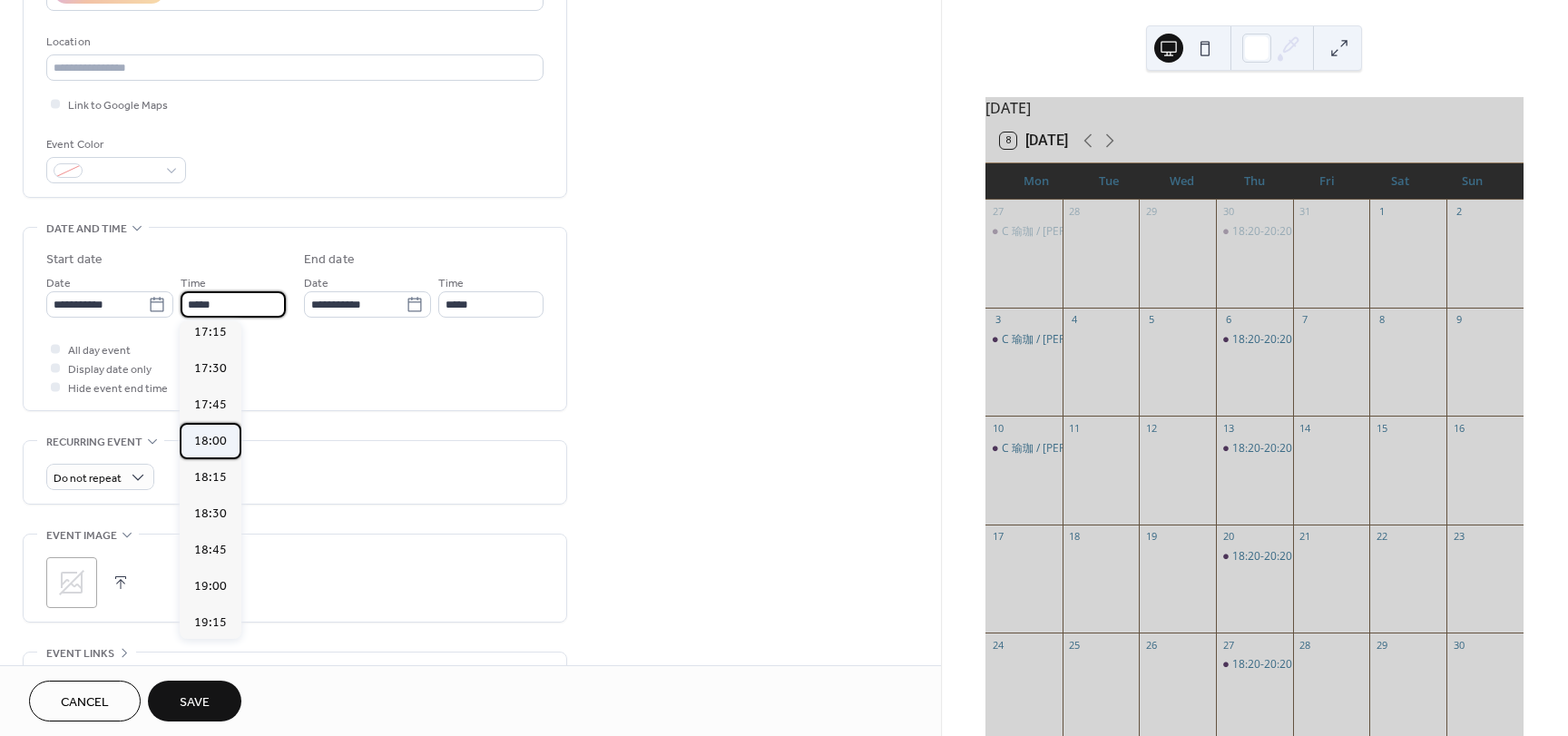 click on "18:00" at bounding box center (211, 441) 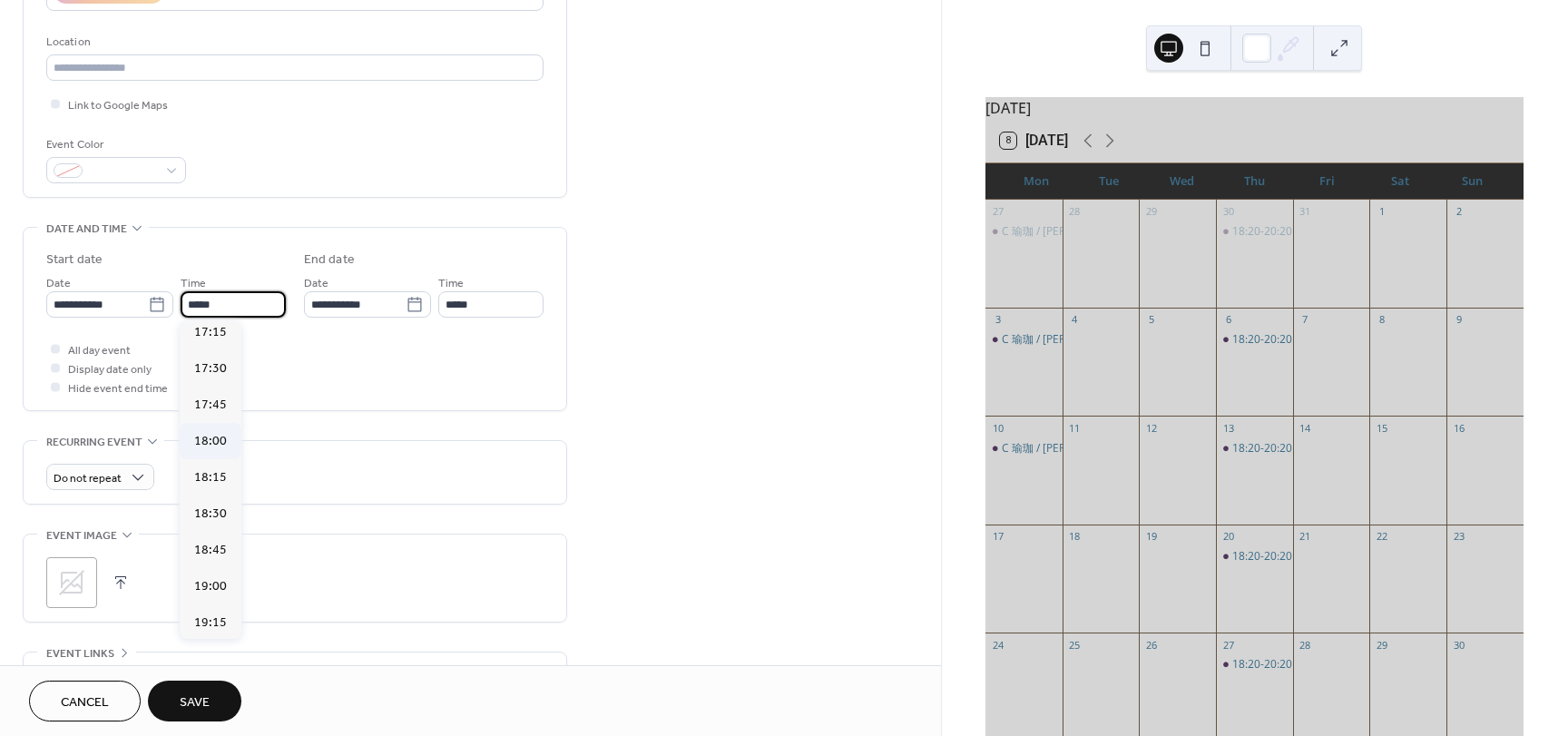 type on "*****" 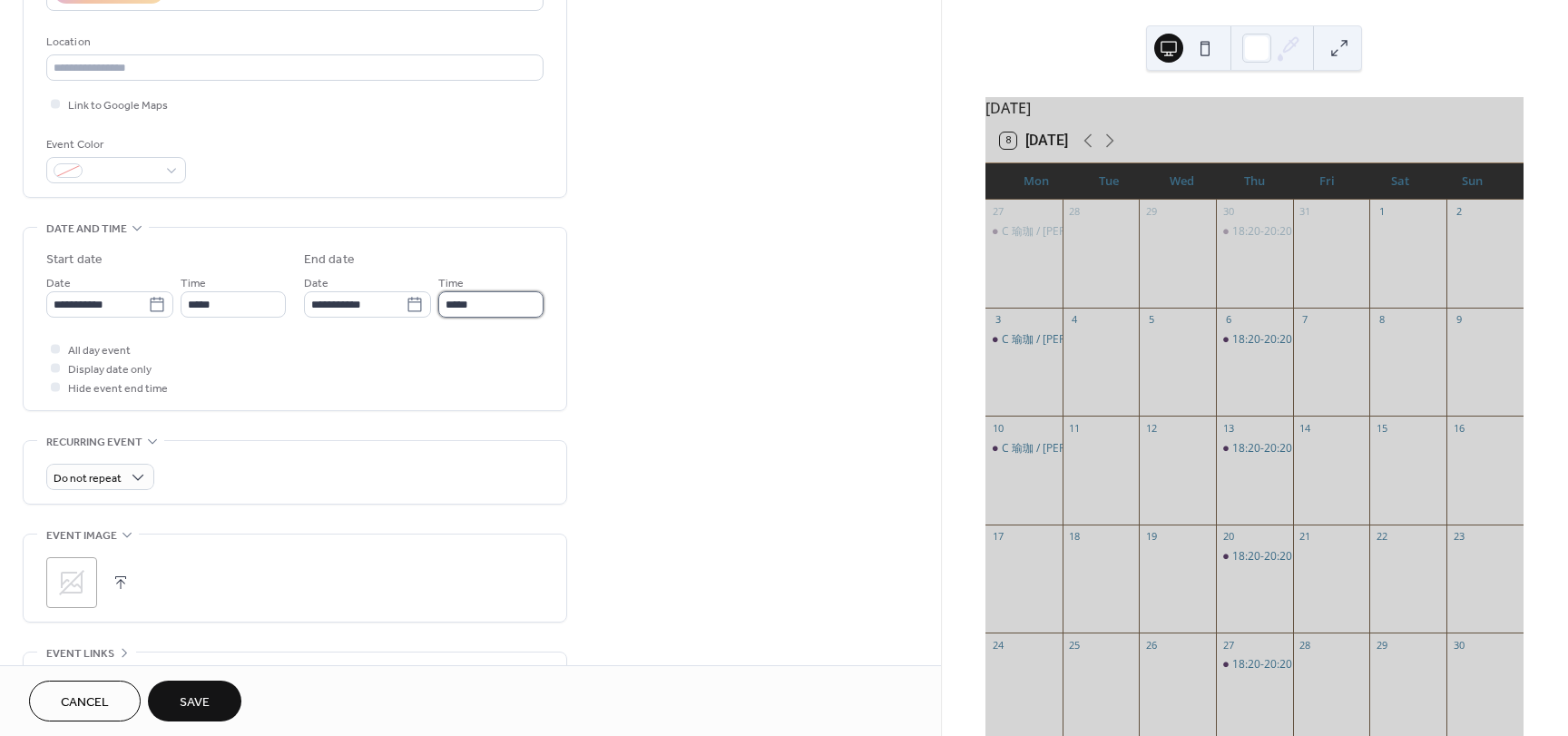 click on "*****" at bounding box center [491, 304] 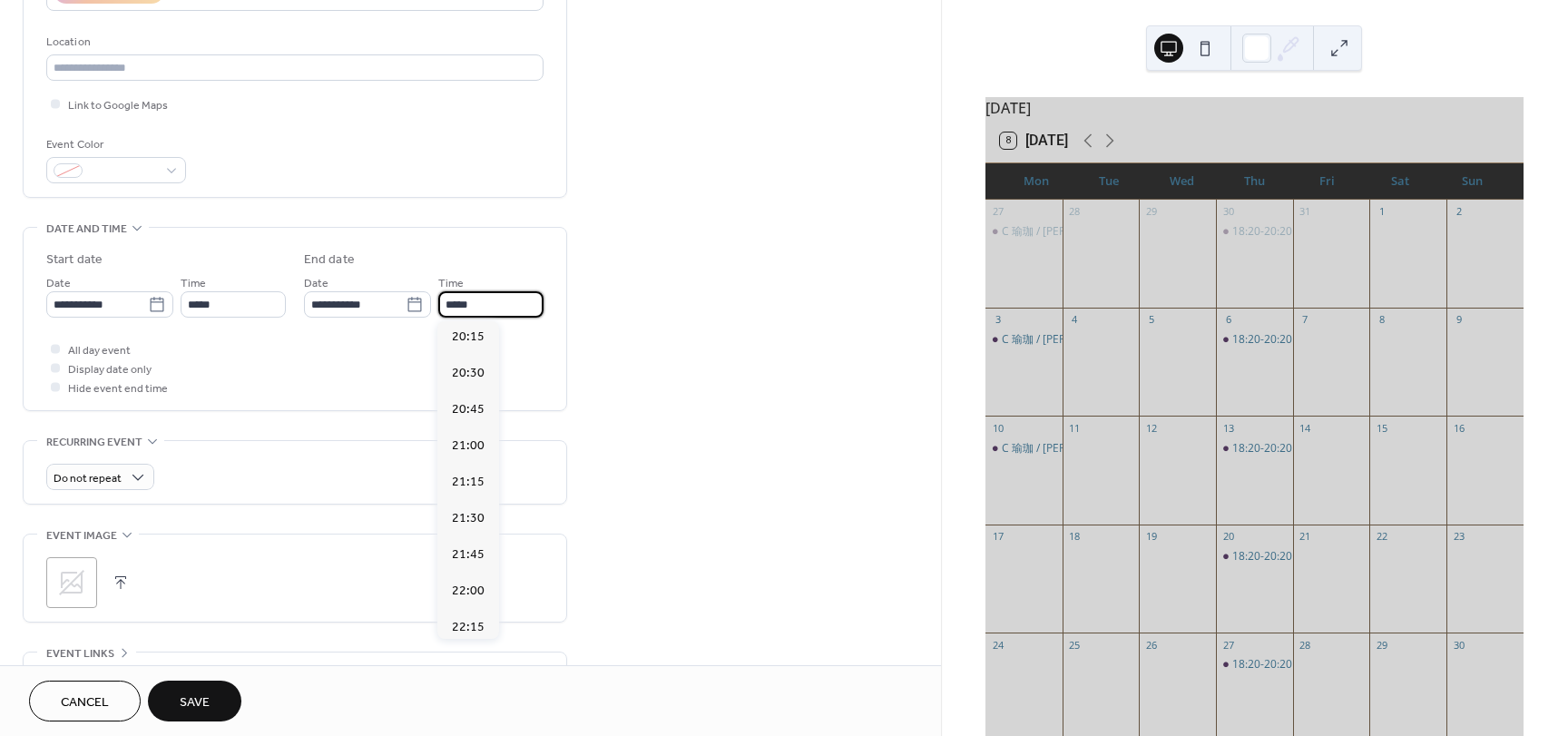 scroll, scrollTop: 363, scrollLeft: 0, axis: vertical 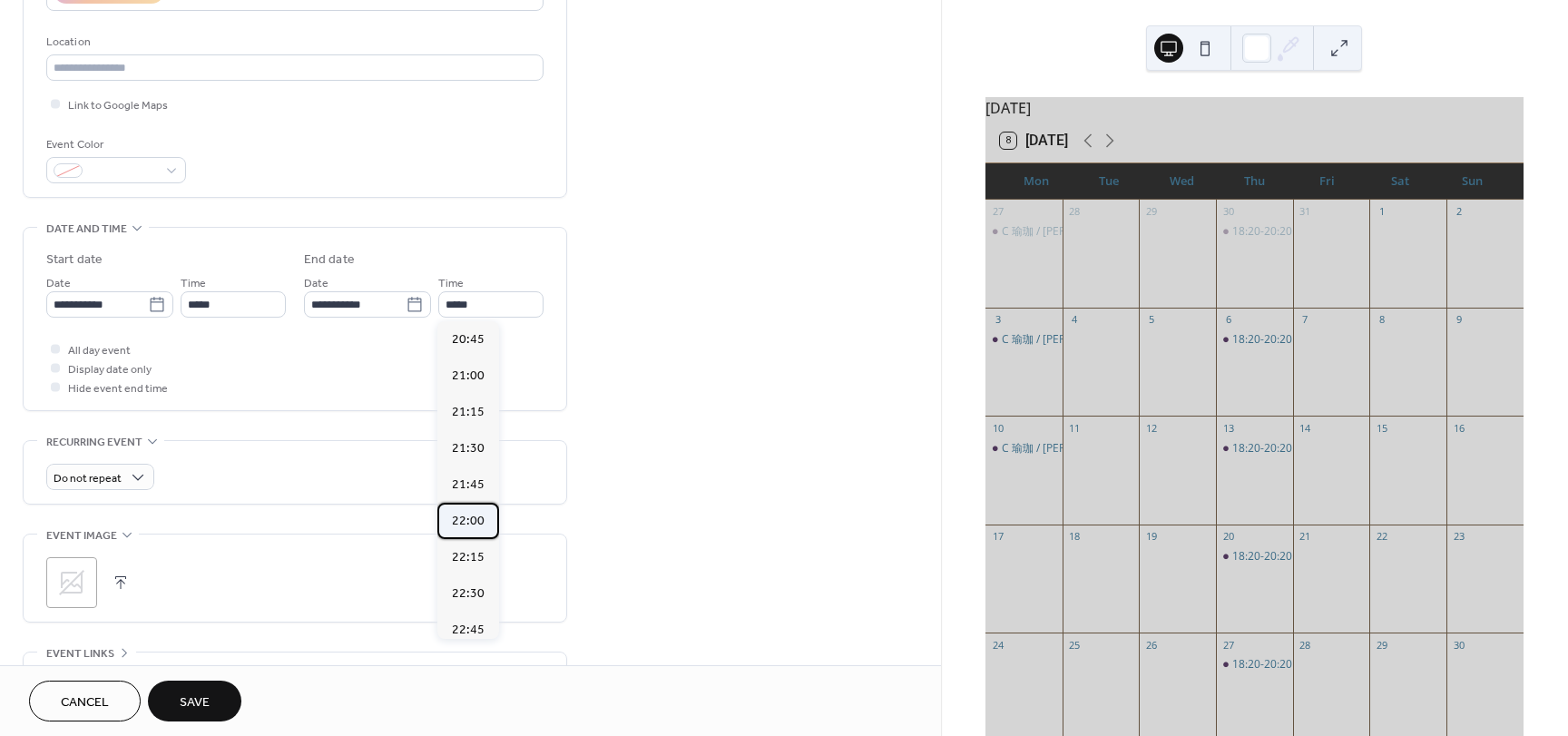 click on "22:00" at bounding box center (468, 521) 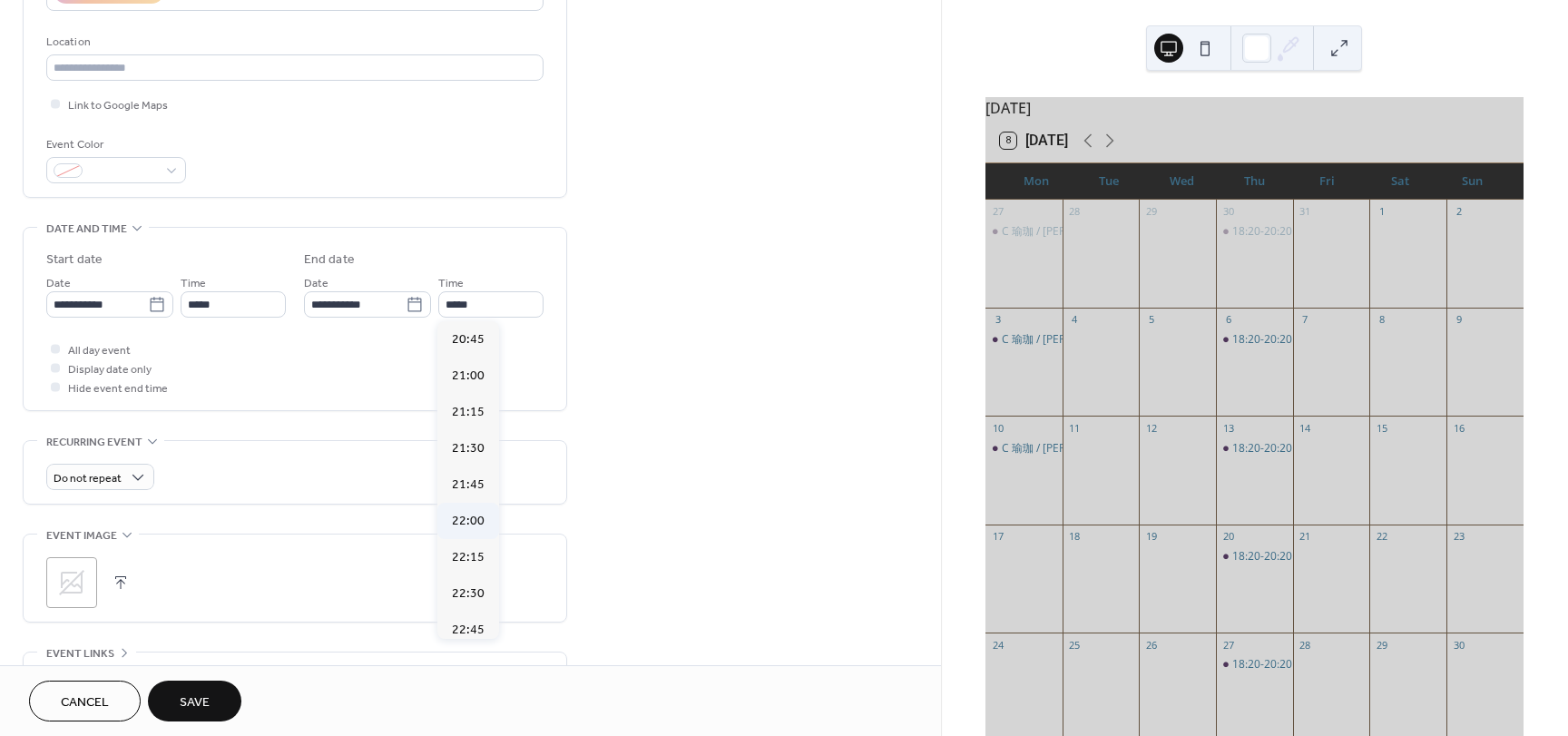 type on "*****" 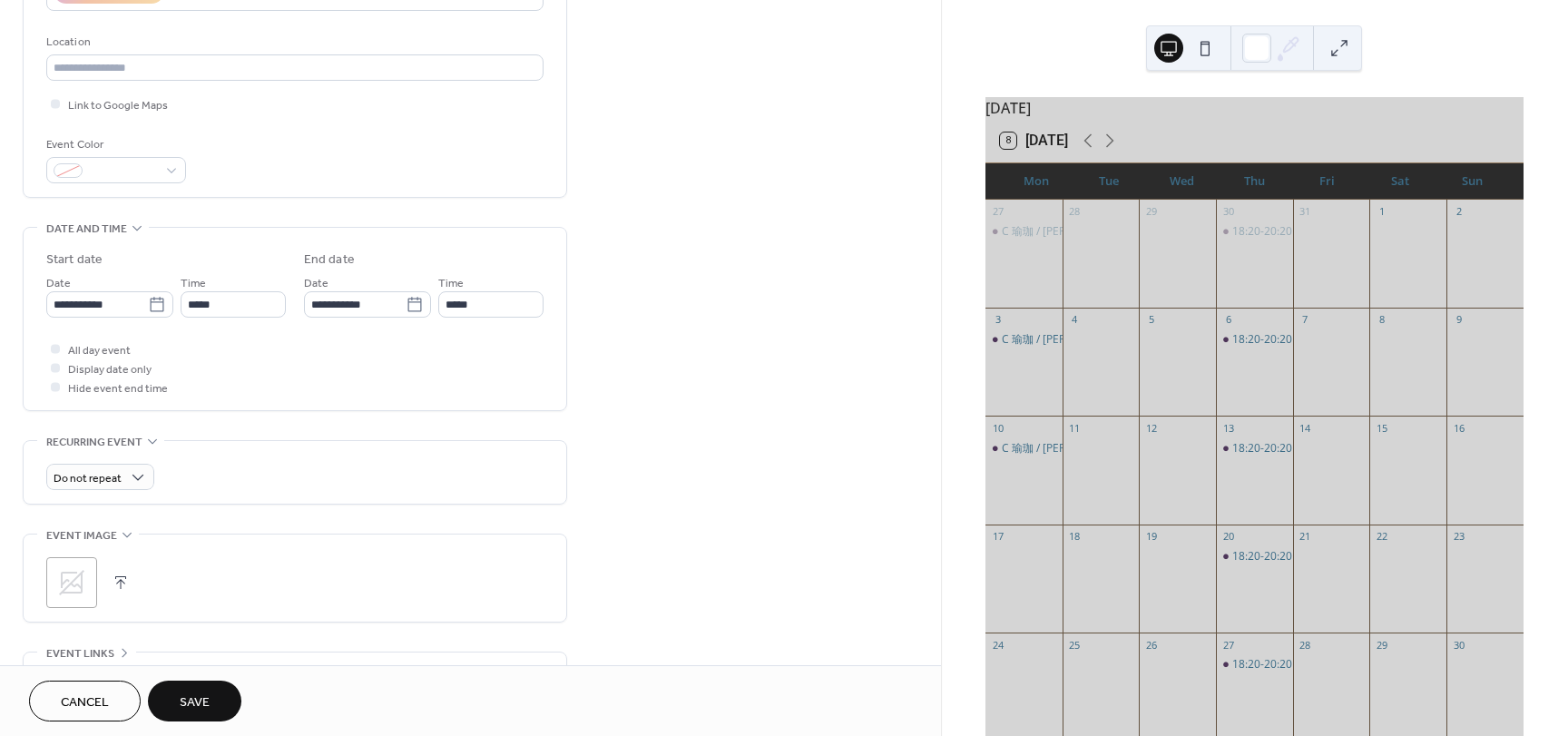 click on "Save" at bounding box center (194, 701) 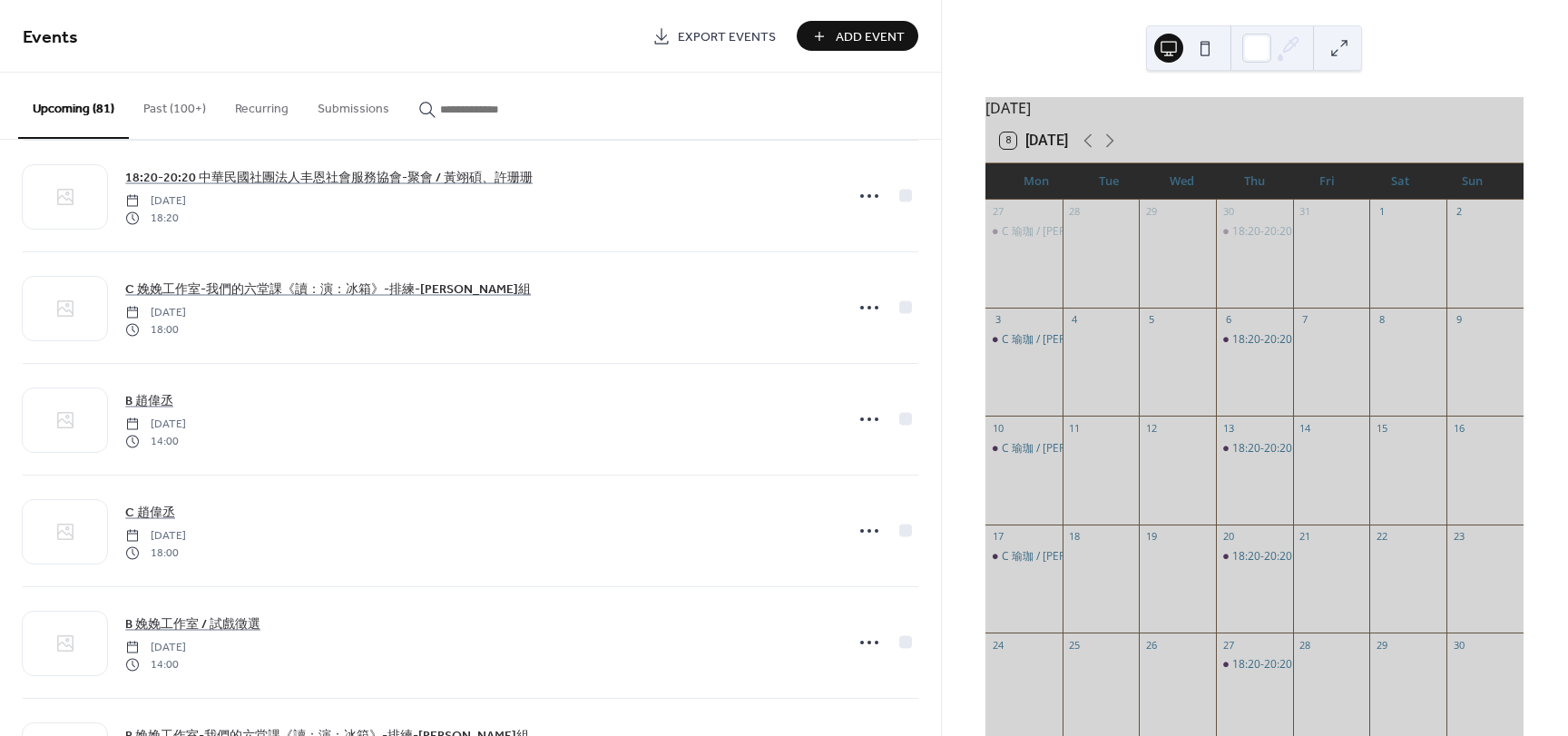 scroll, scrollTop: 182, scrollLeft: 0, axis: vertical 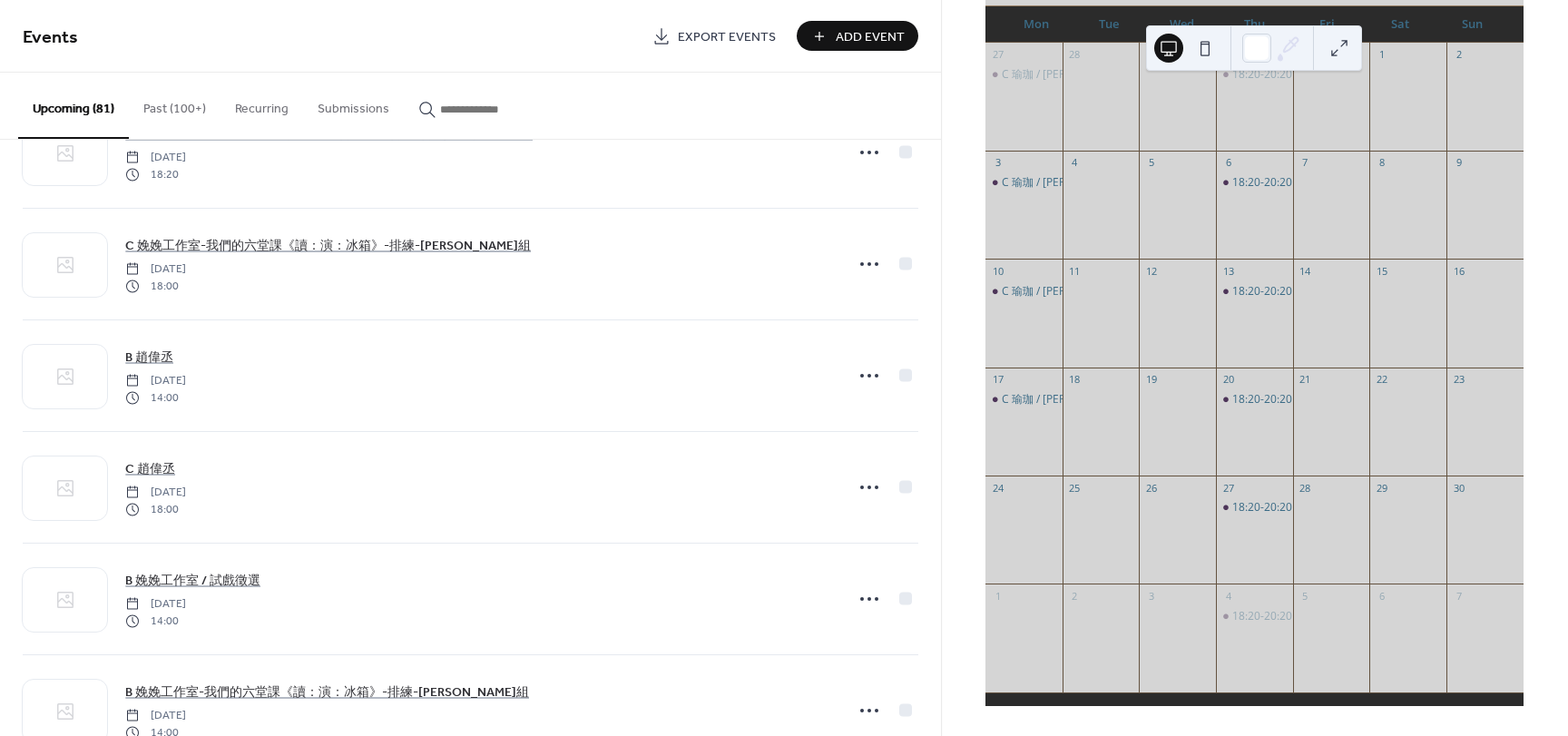 click on "Add Event" at bounding box center (870, 37) 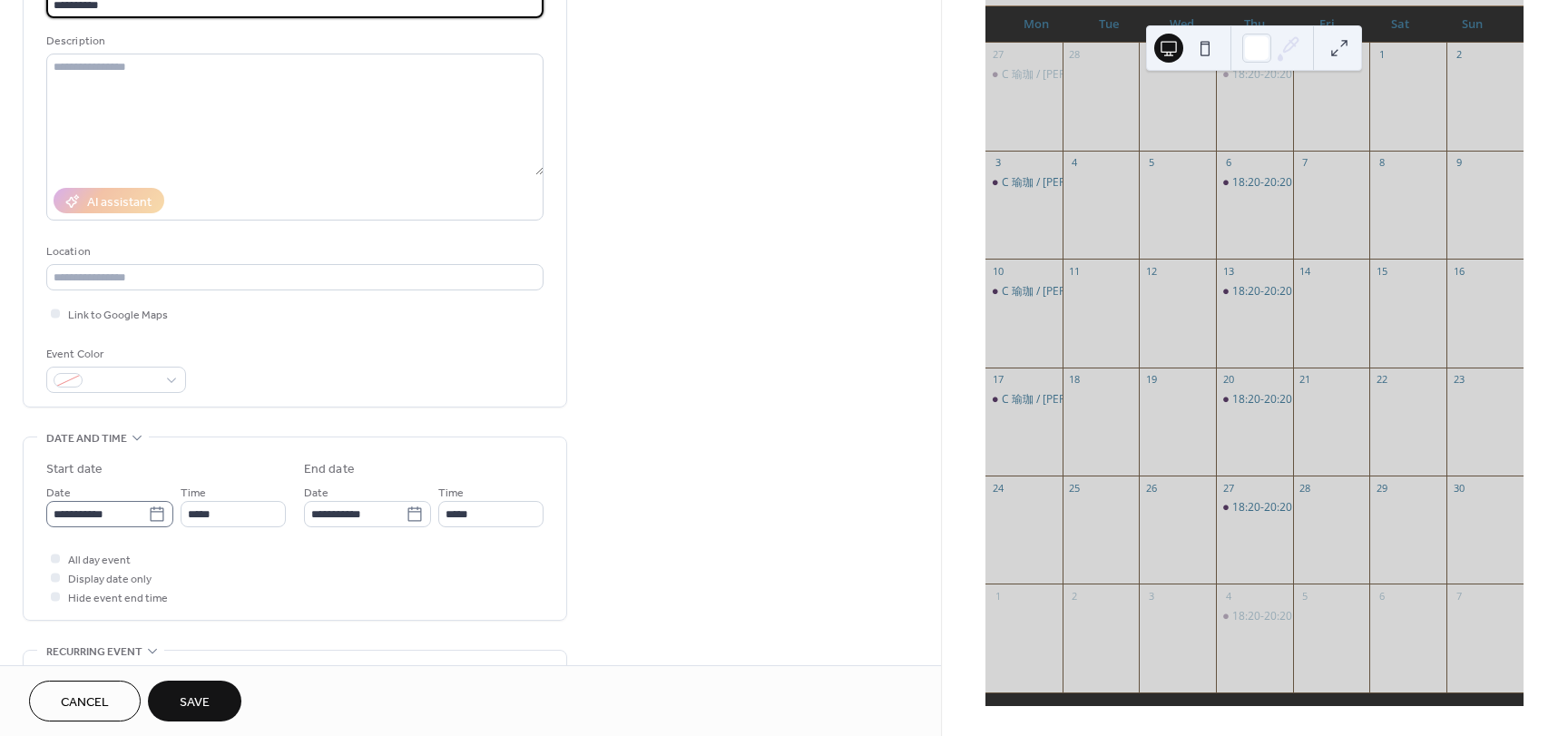scroll, scrollTop: 182, scrollLeft: 0, axis: vertical 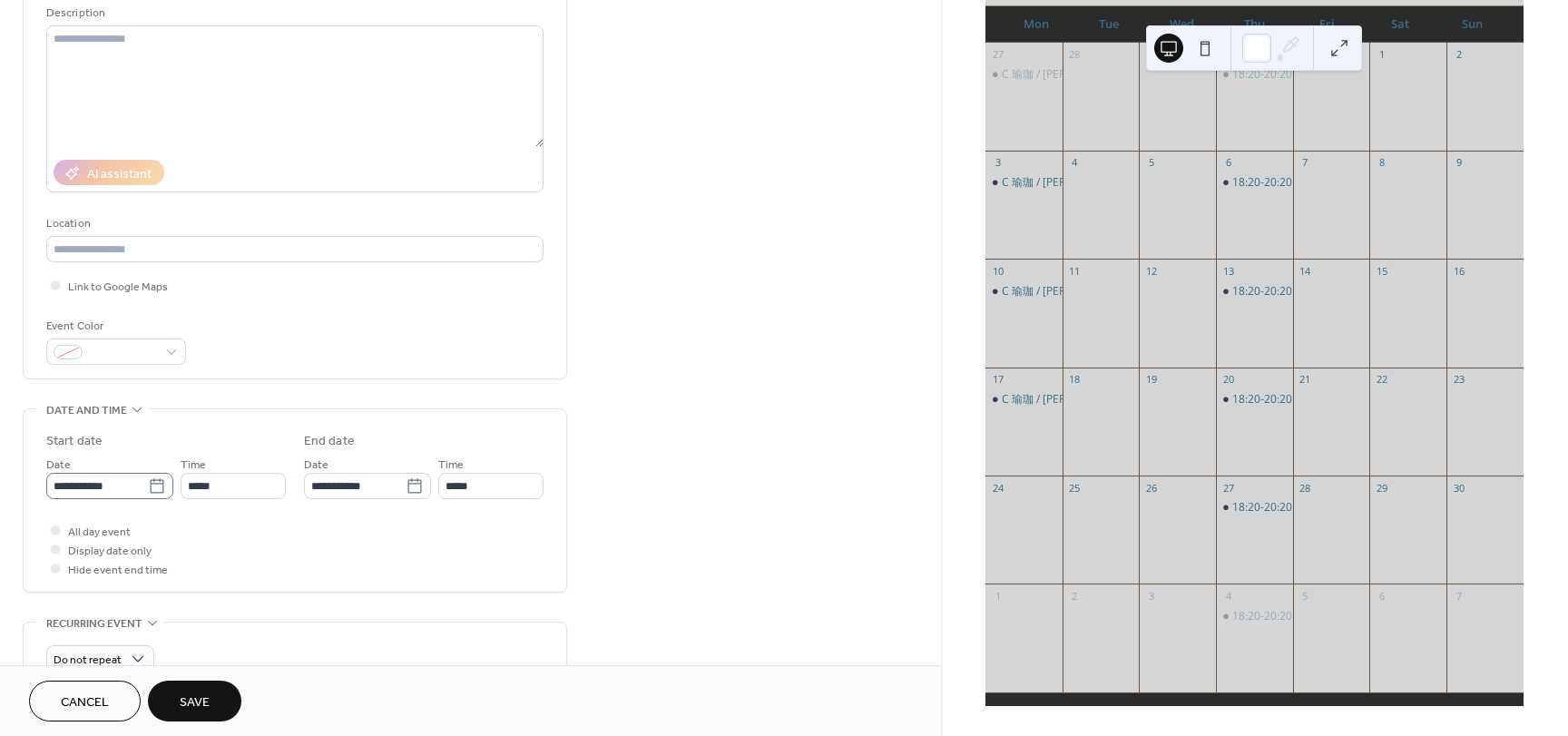 type on "**********" 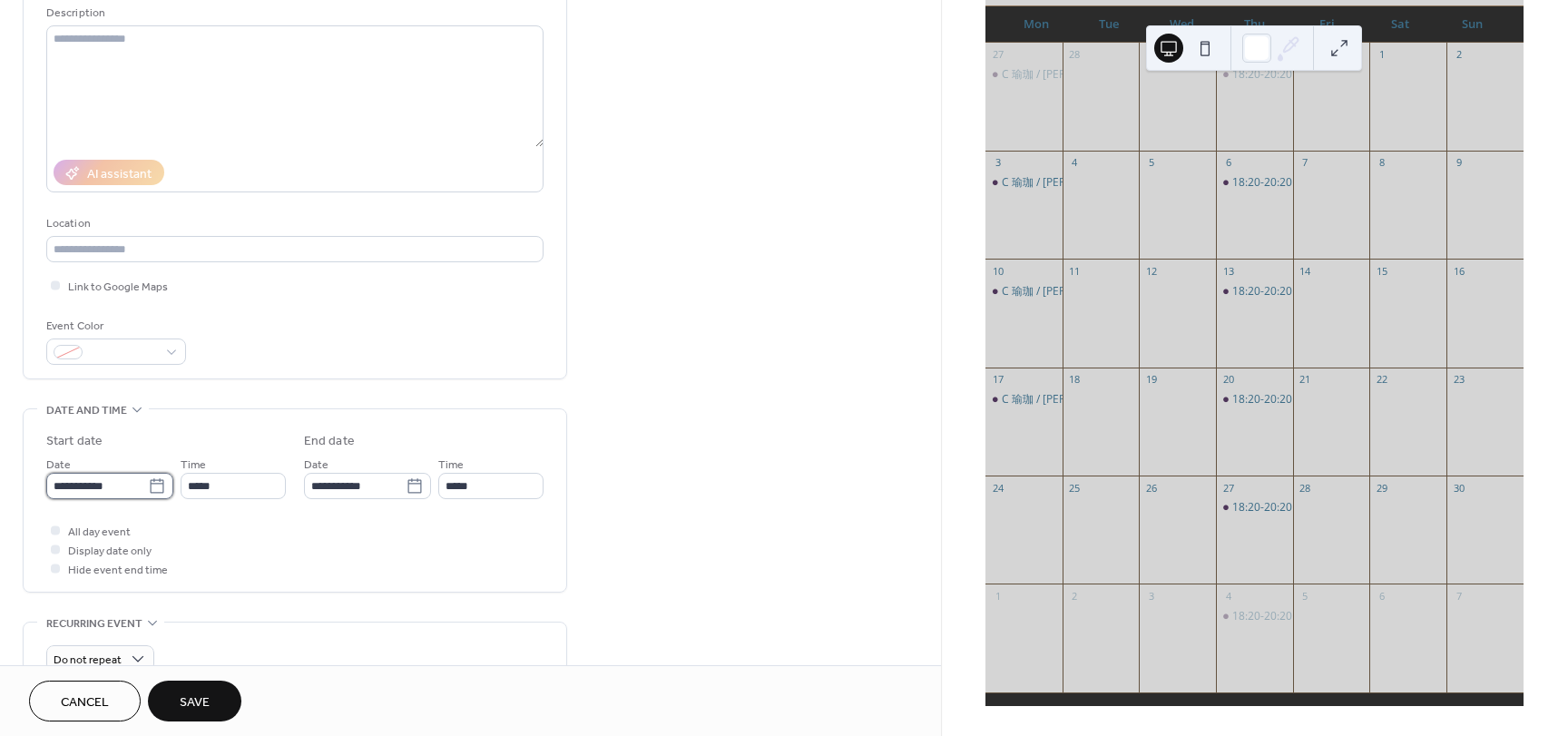 click on "**********" at bounding box center (97, 486) 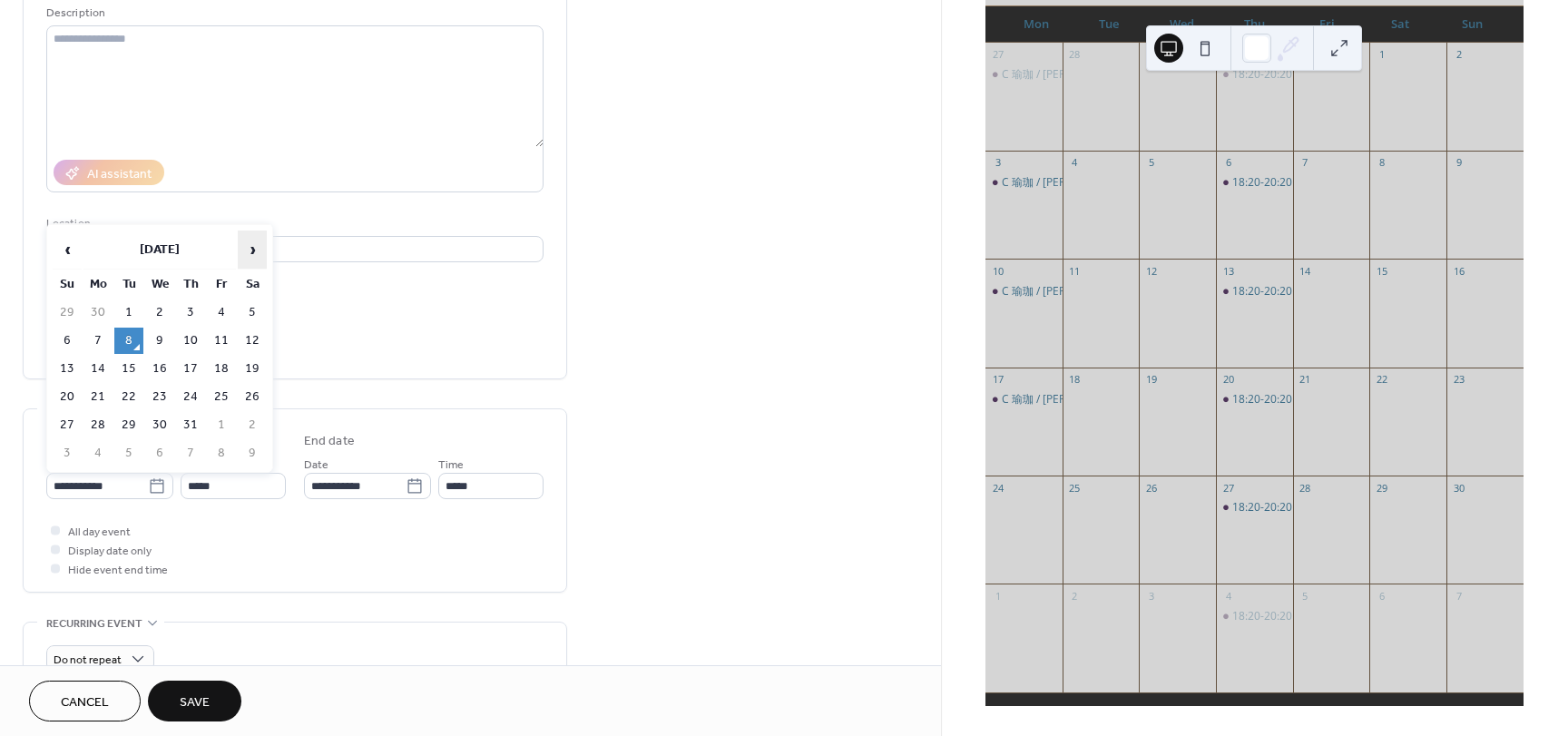 click on "›" at bounding box center [252, 250] 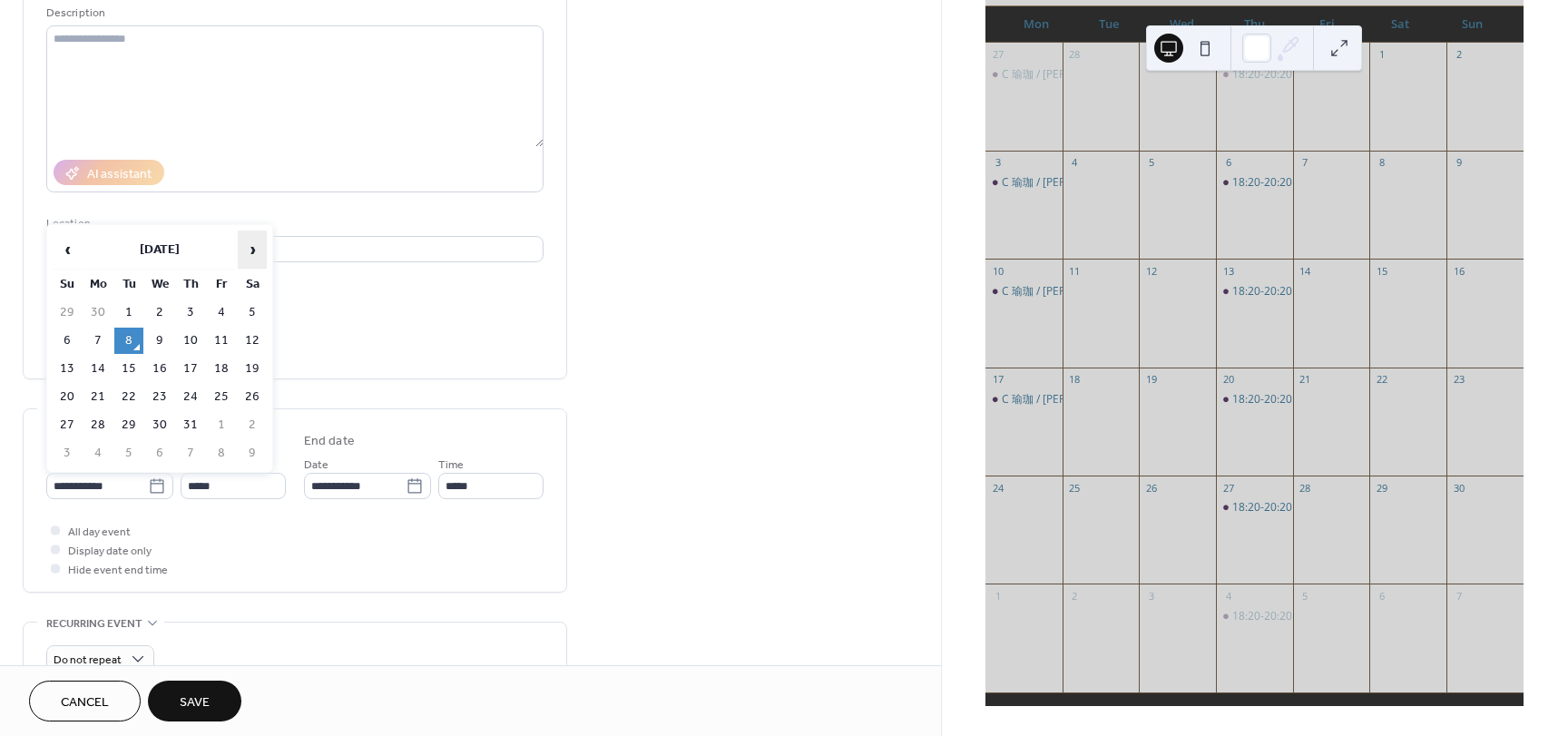 click on "›" at bounding box center (252, 250) 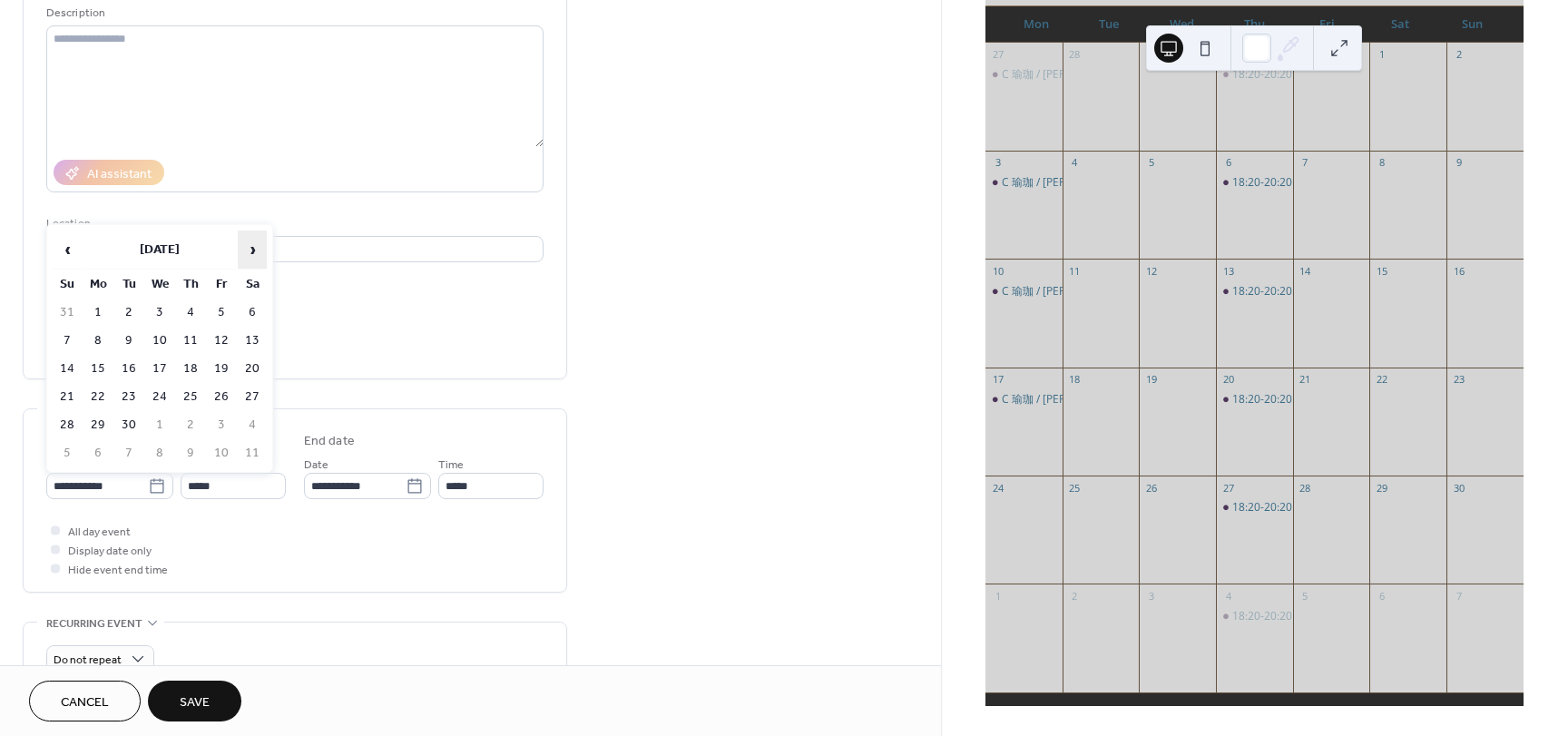 click on "›" at bounding box center (252, 250) 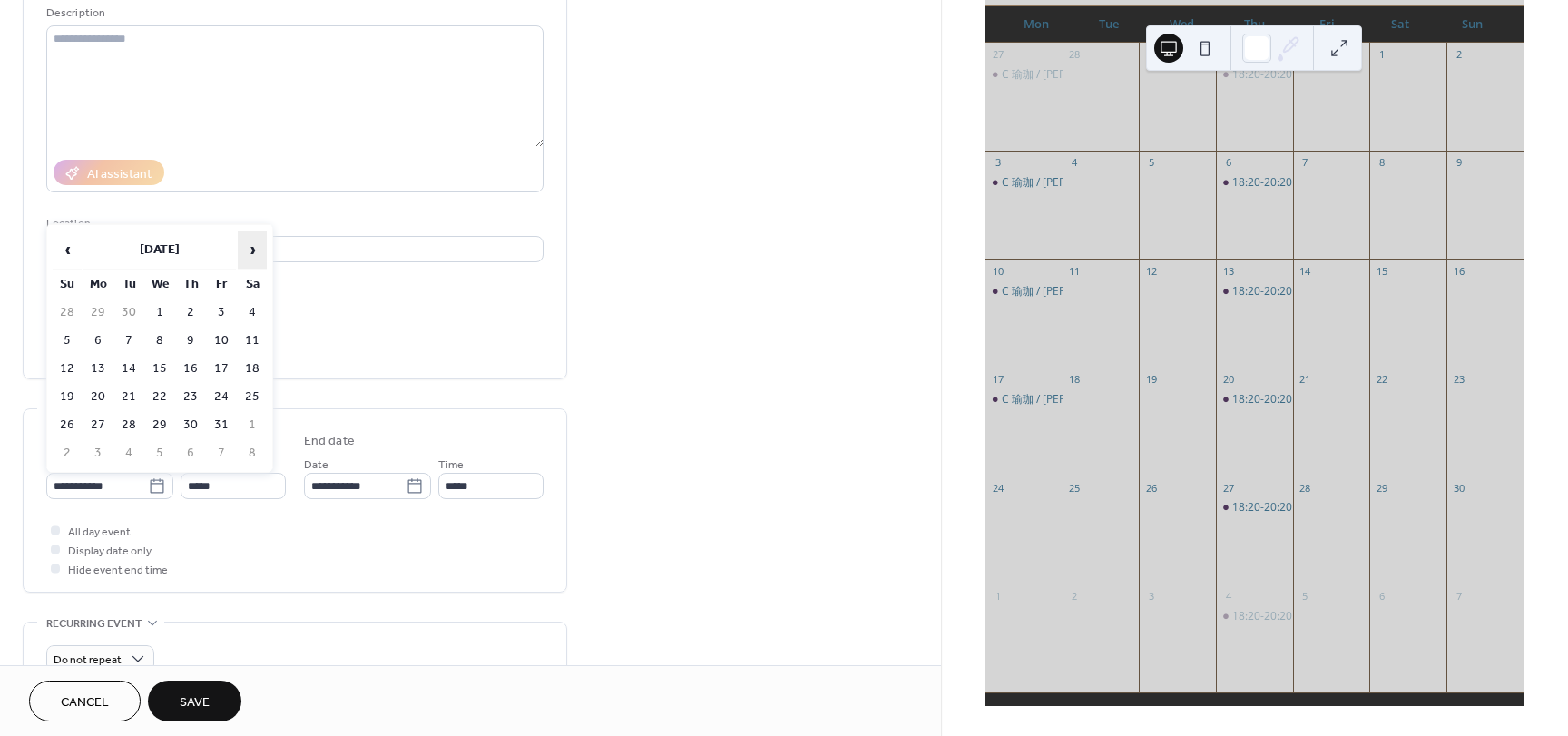 click on "›" at bounding box center (252, 250) 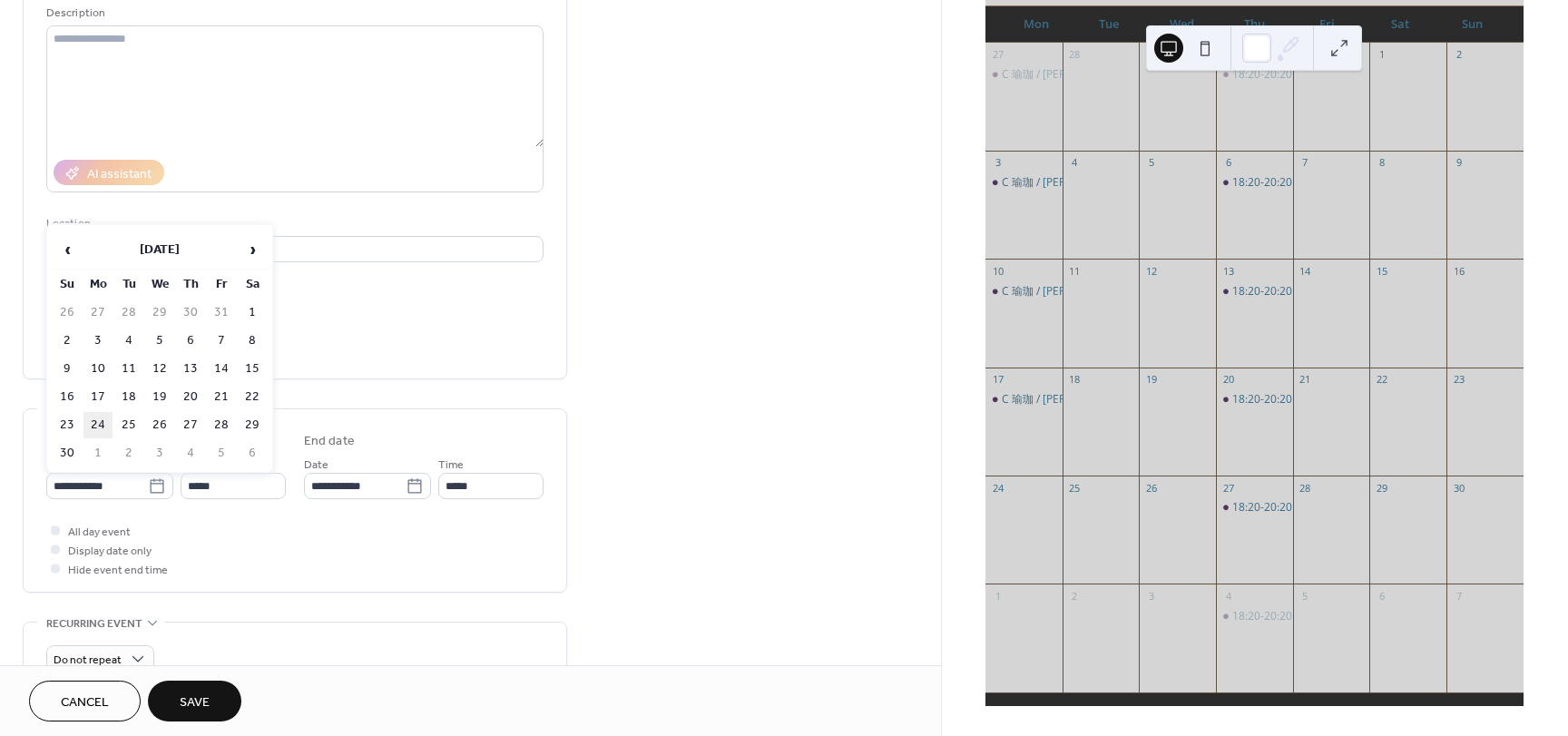 click on "24" at bounding box center (98, 425) 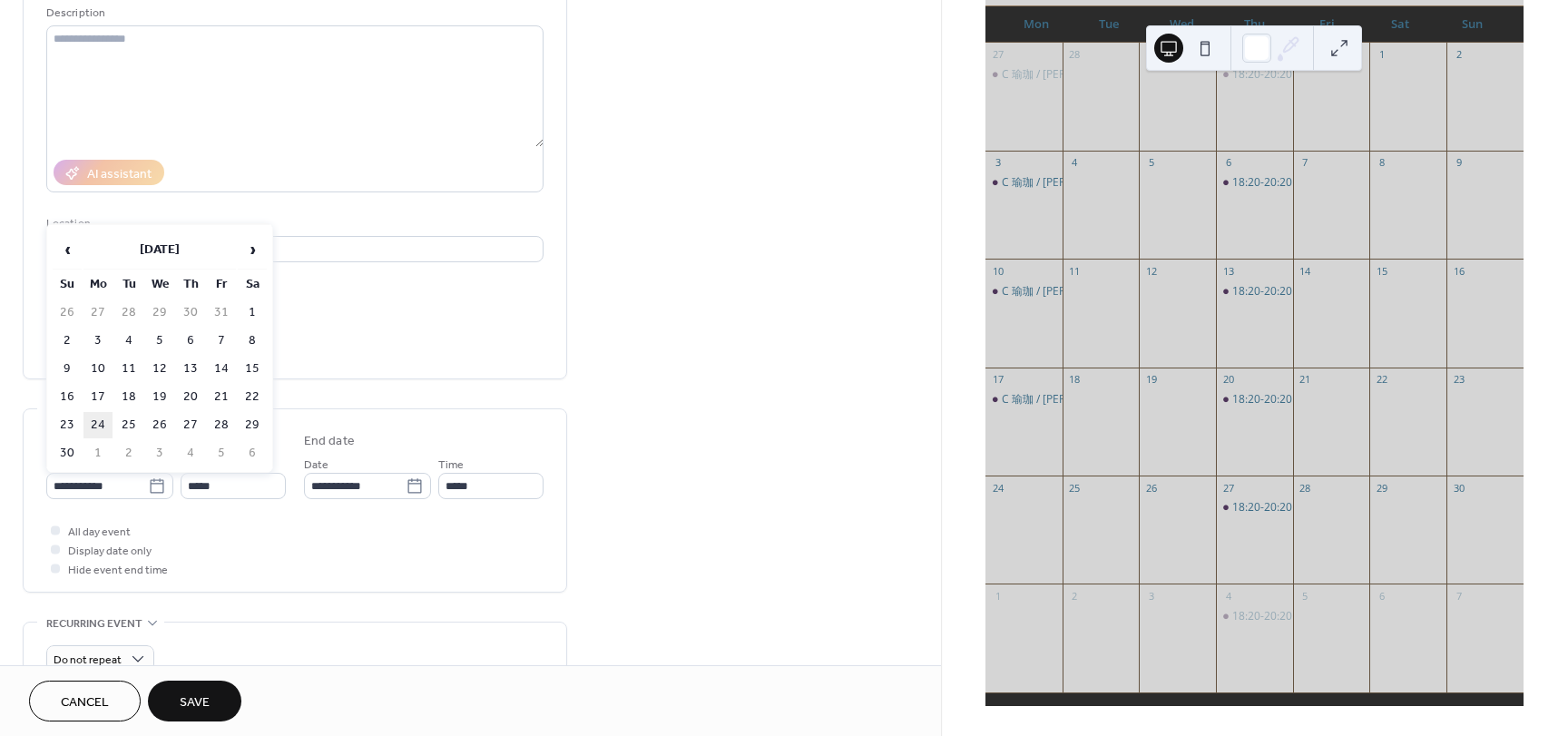 type on "**********" 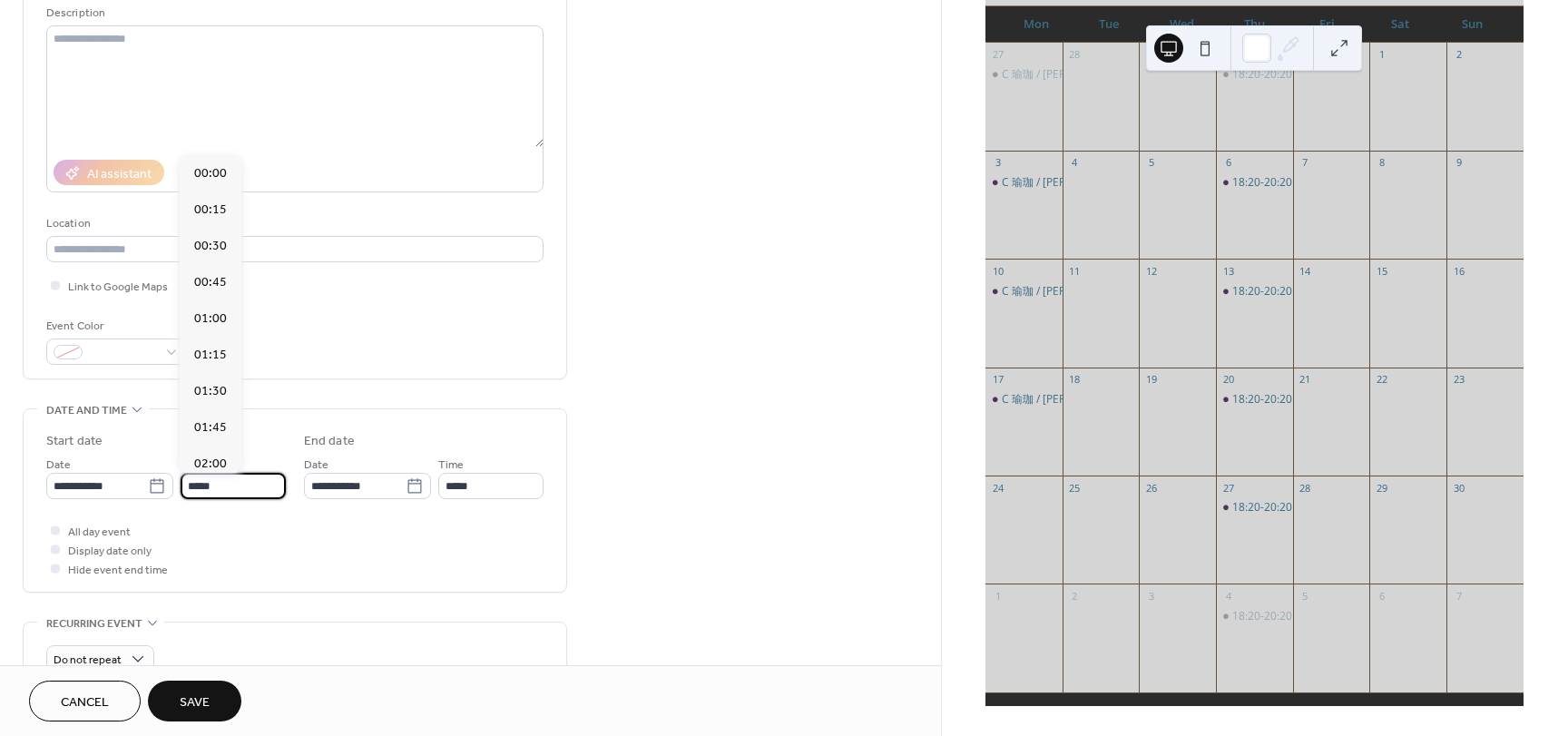 click on "*****" at bounding box center [233, 486] 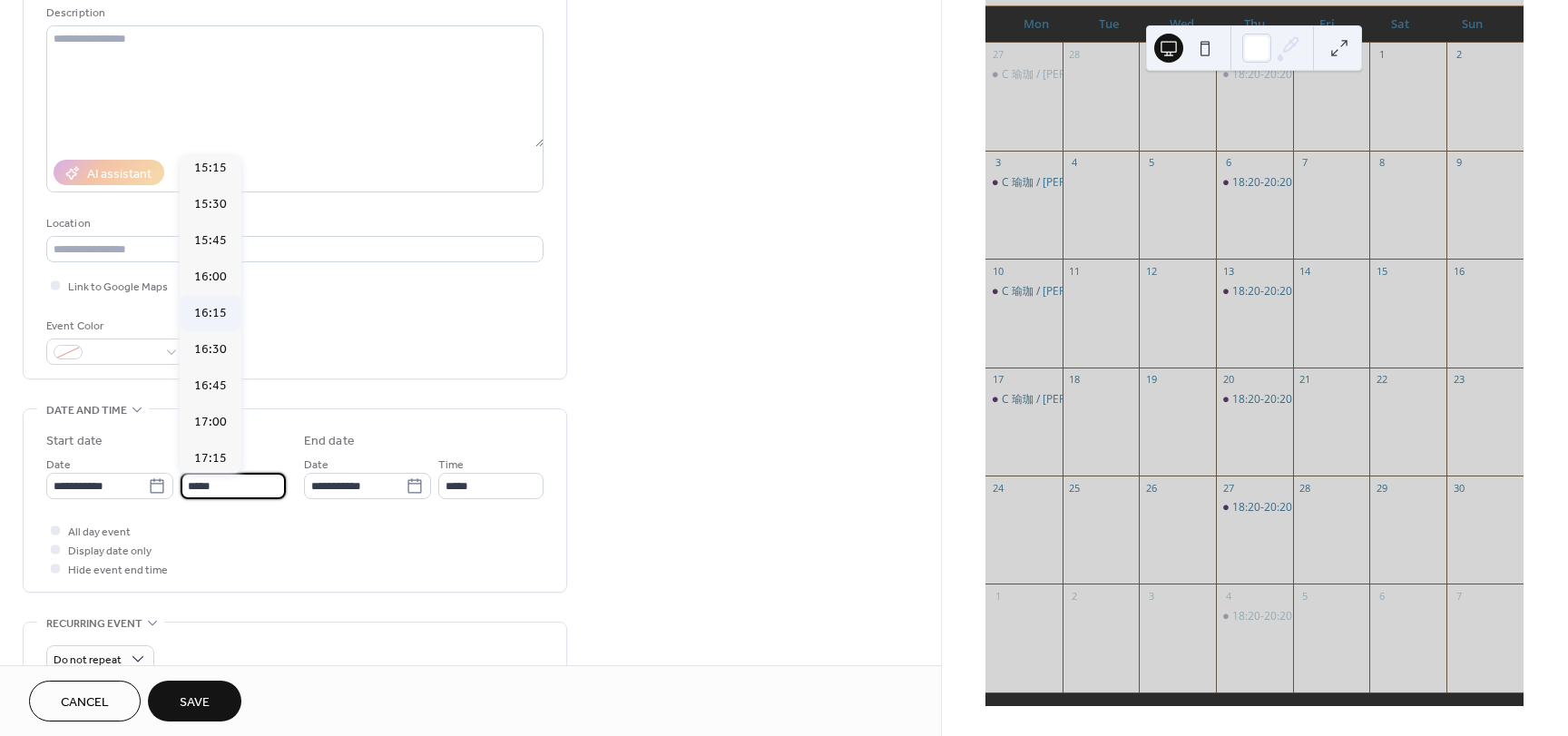 scroll, scrollTop: 2512, scrollLeft: 0, axis: vertical 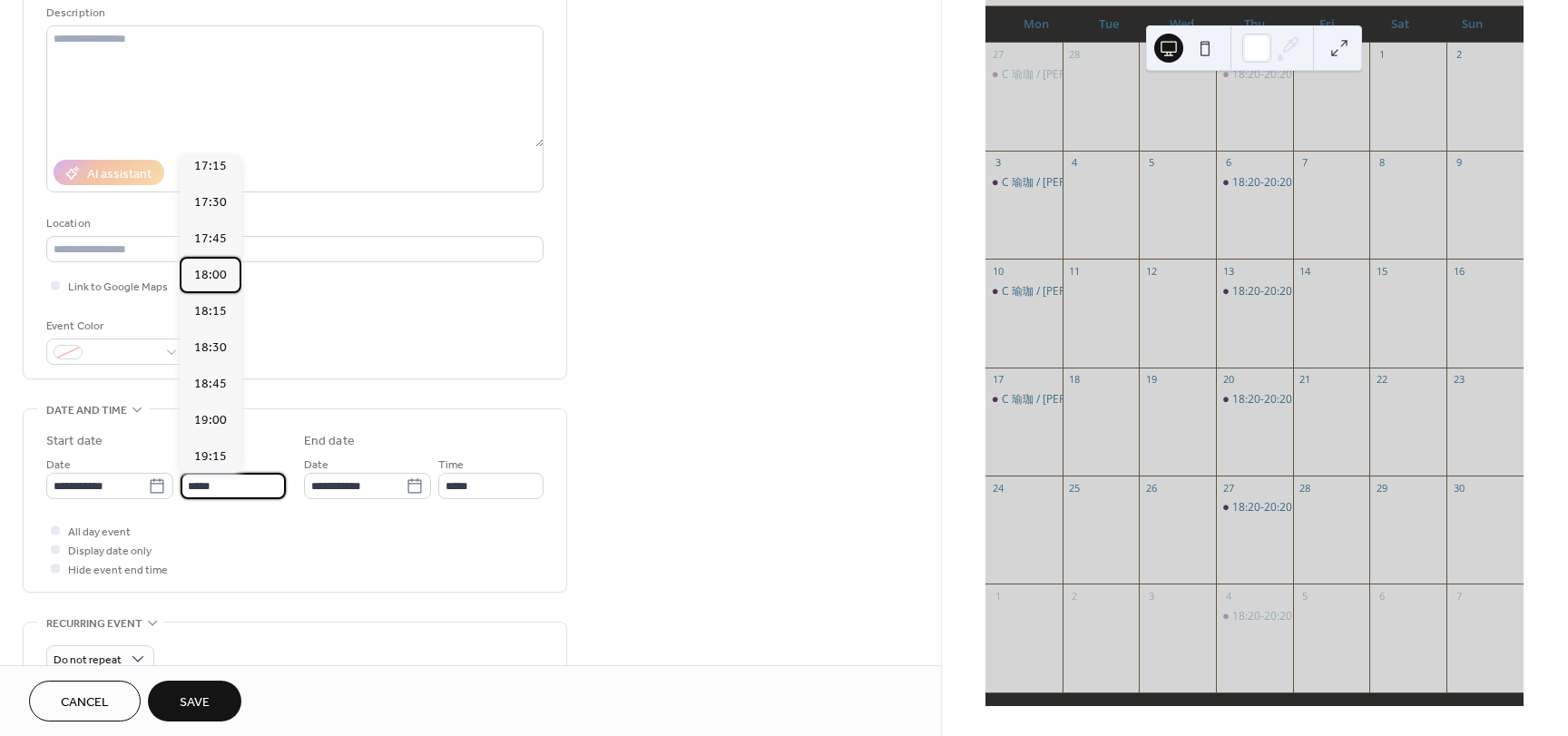 drag, startPoint x: 213, startPoint y: 339, endPoint x: 250, endPoint y: 352, distance: 39.21734 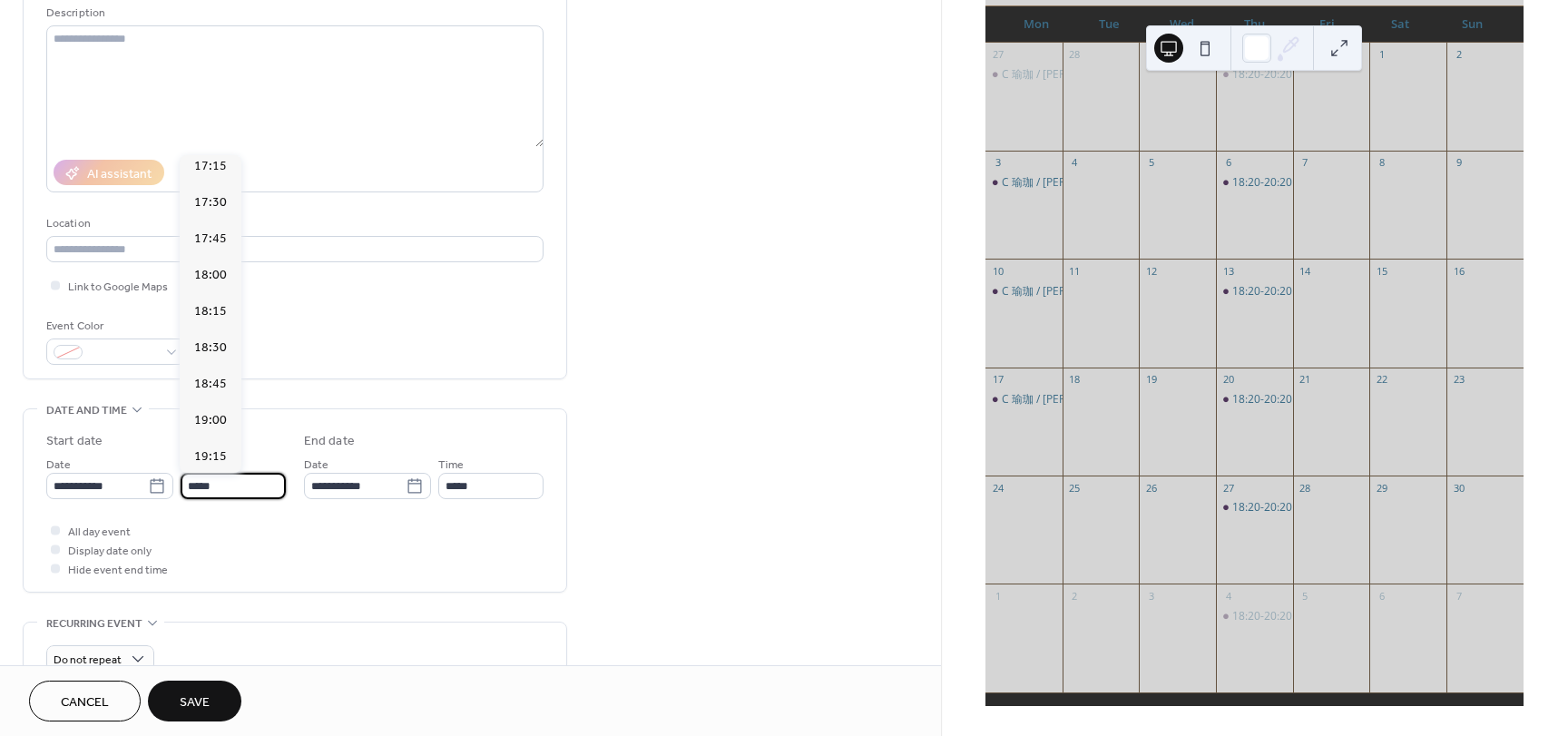 type on "*****" 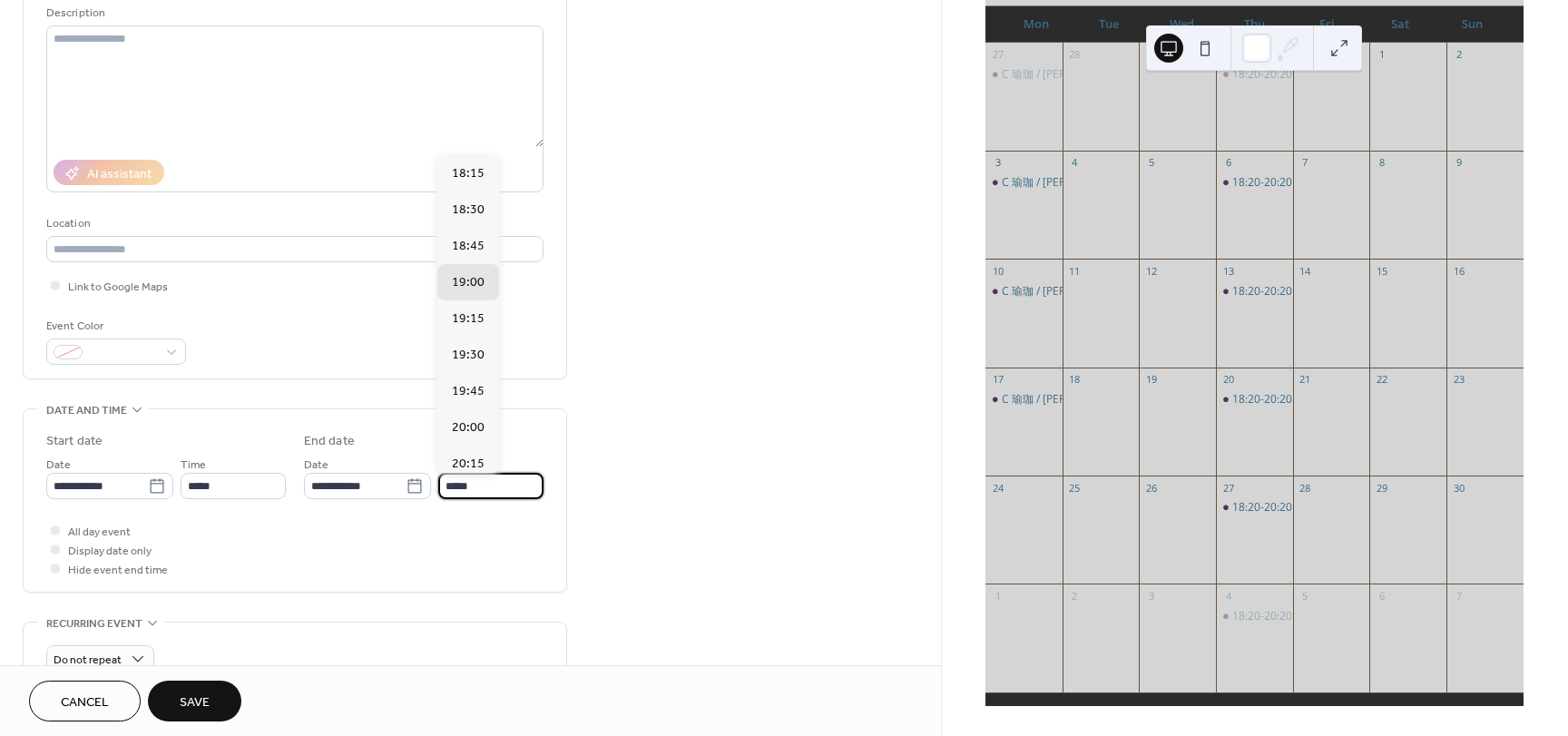 click on "*****" at bounding box center (491, 486) 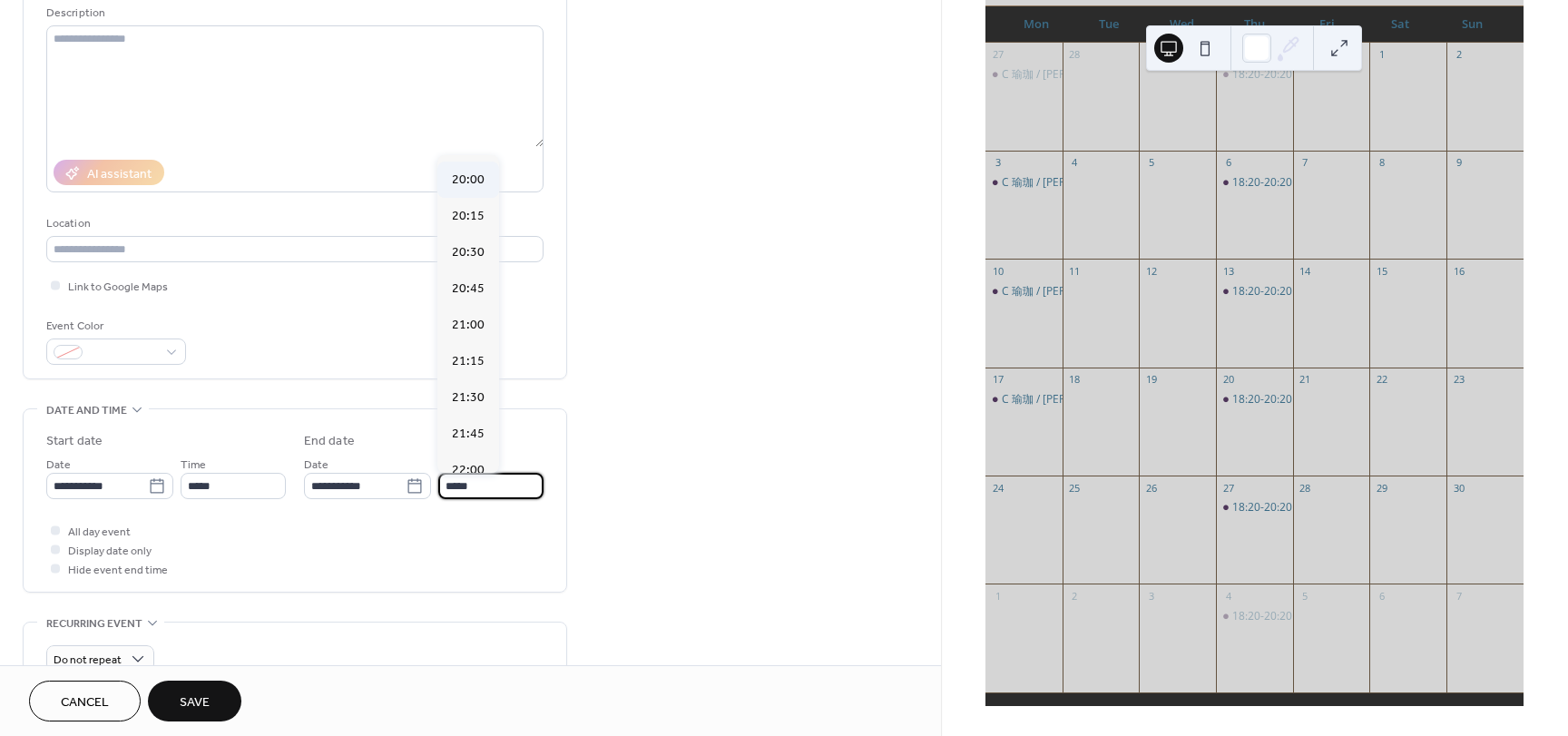 scroll, scrollTop: 272, scrollLeft: 0, axis: vertical 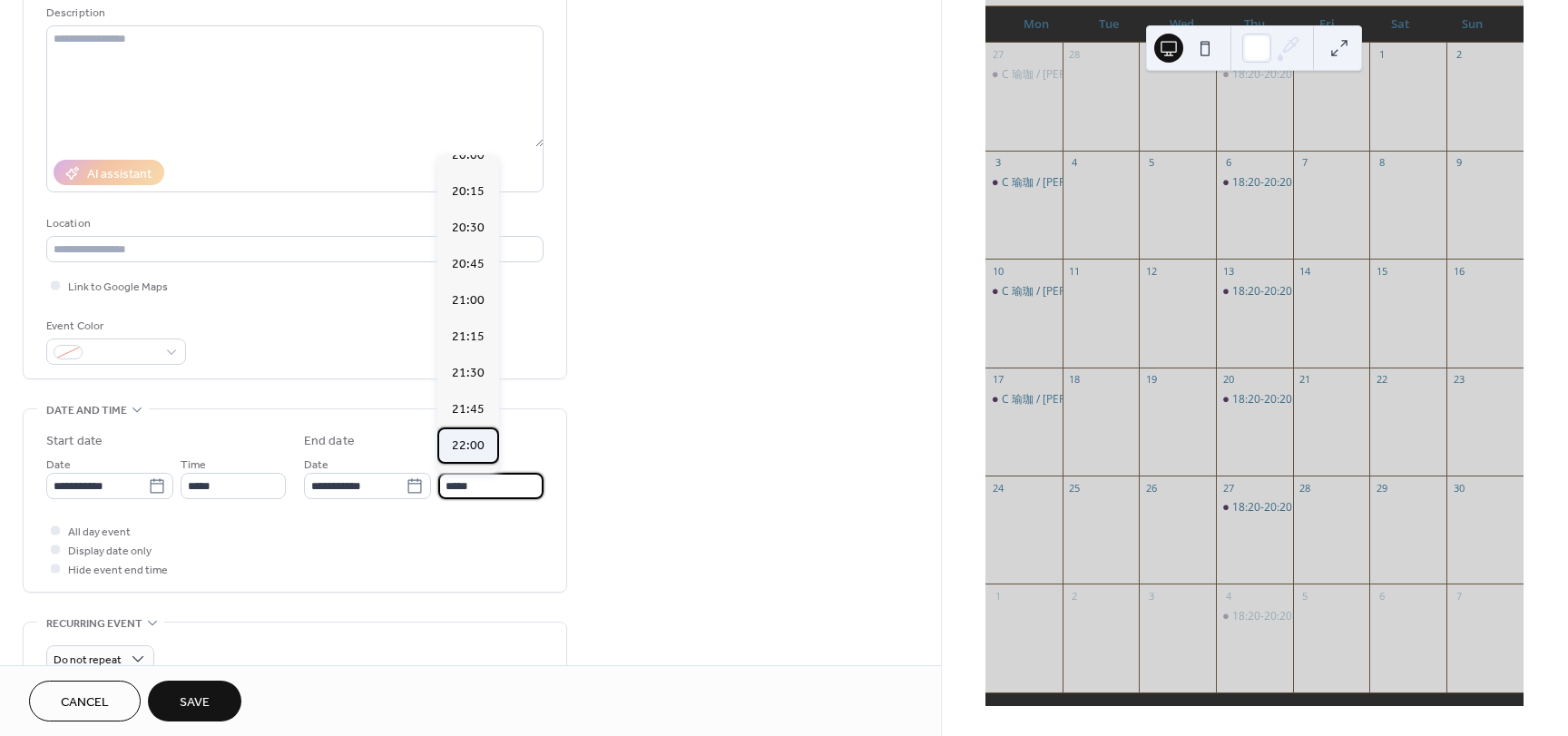 click on "22:00" at bounding box center (468, 446) 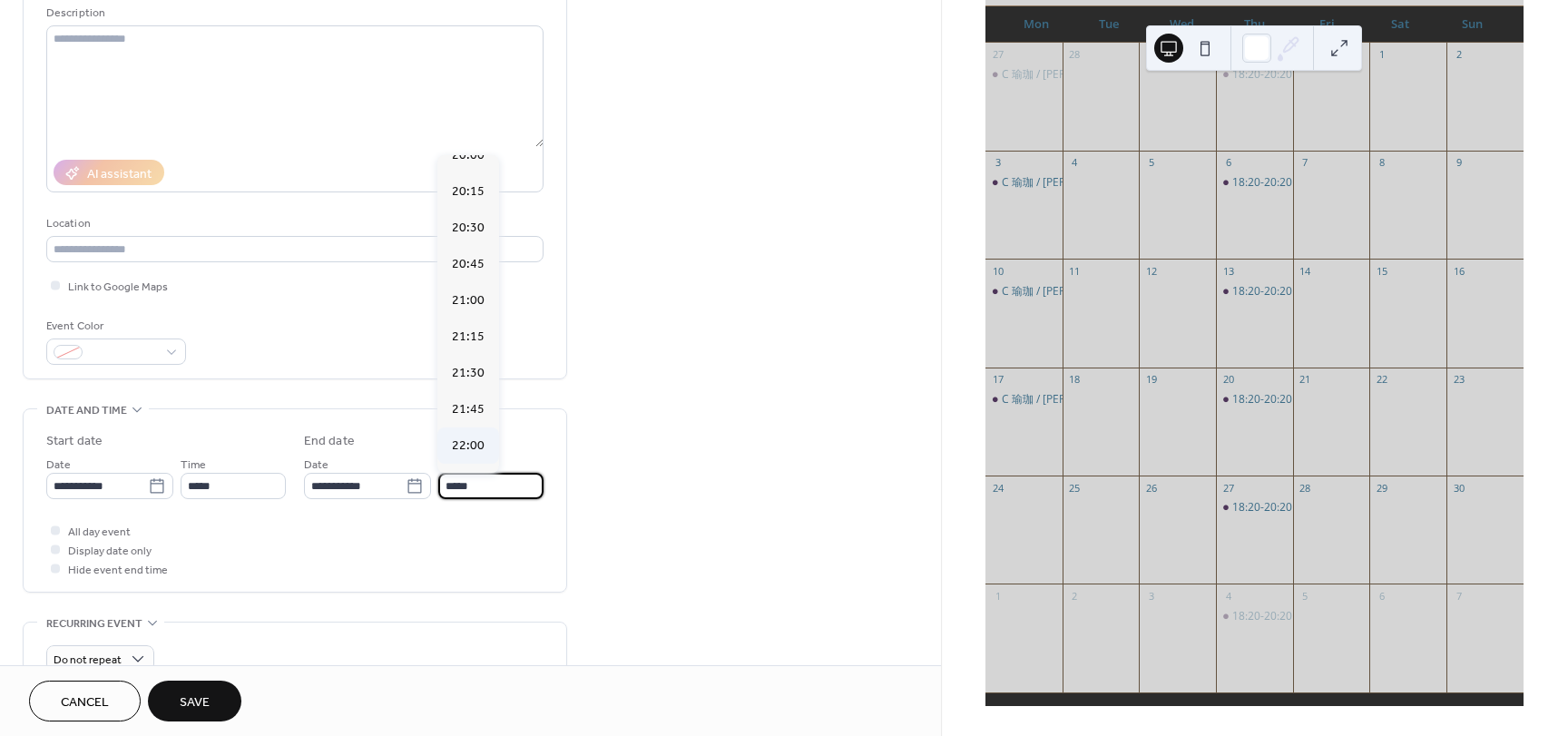 type on "*****" 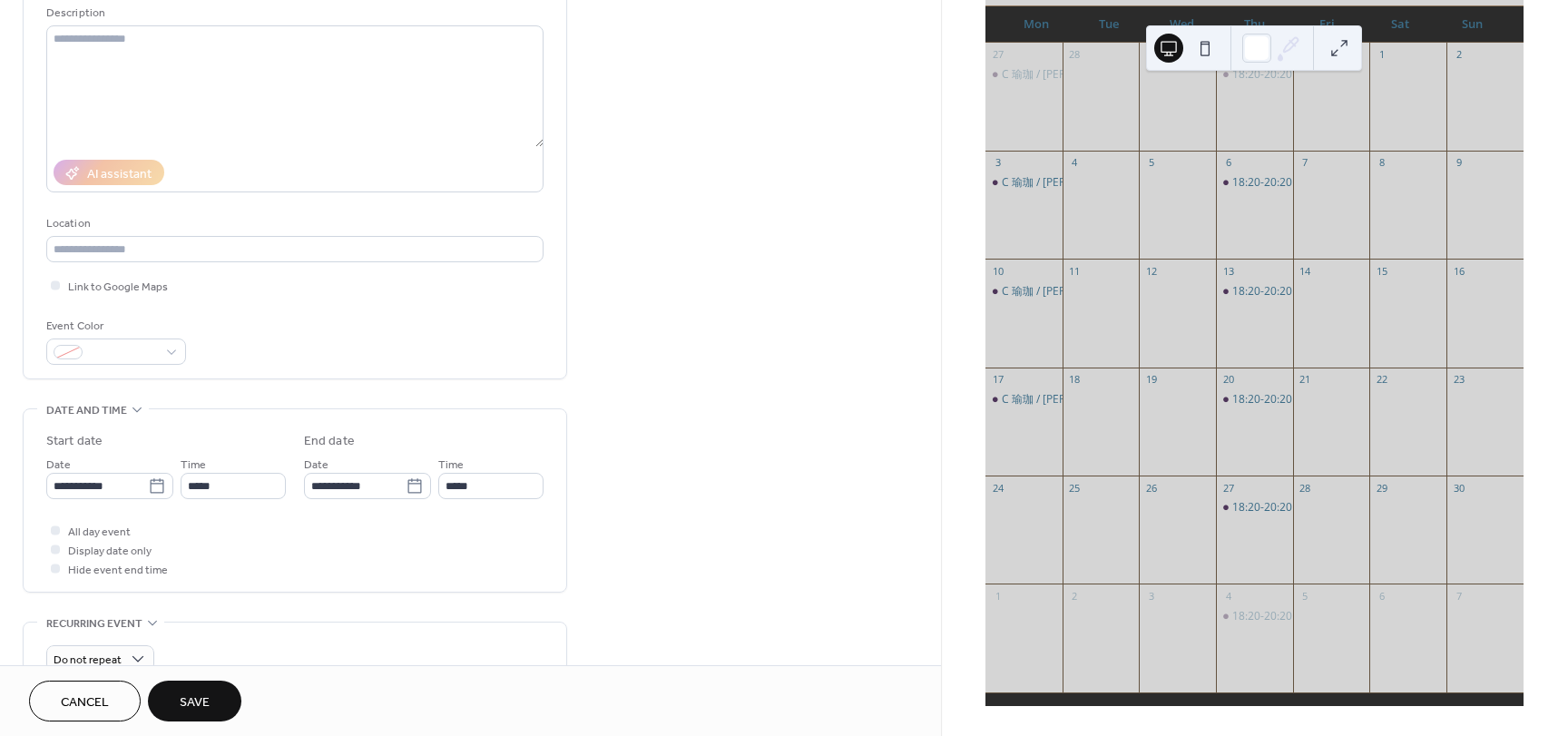 click on "Save" at bounding box center [194, 702] 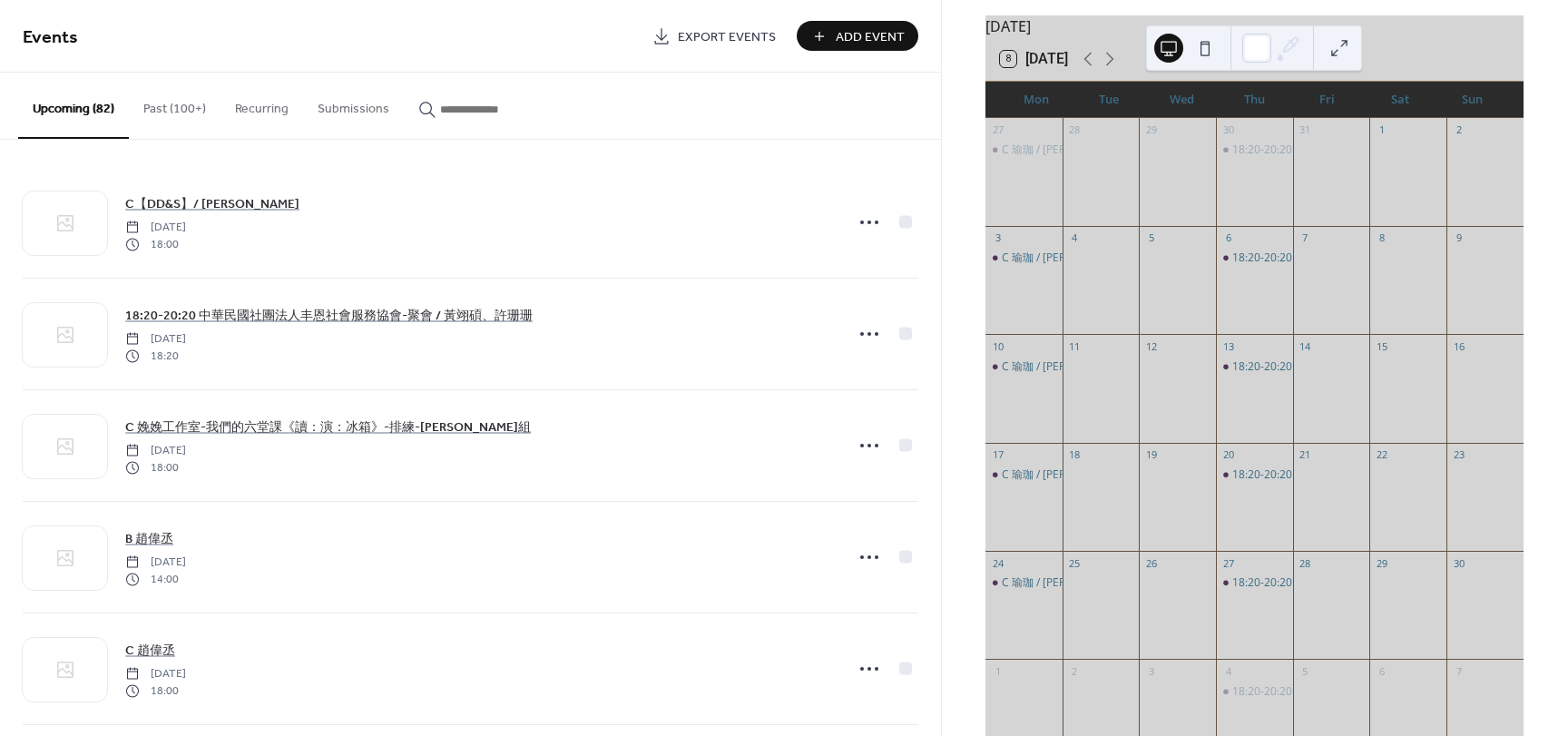 scroll, scrollTop: 77, scrollLeft: 0, axis: vertical 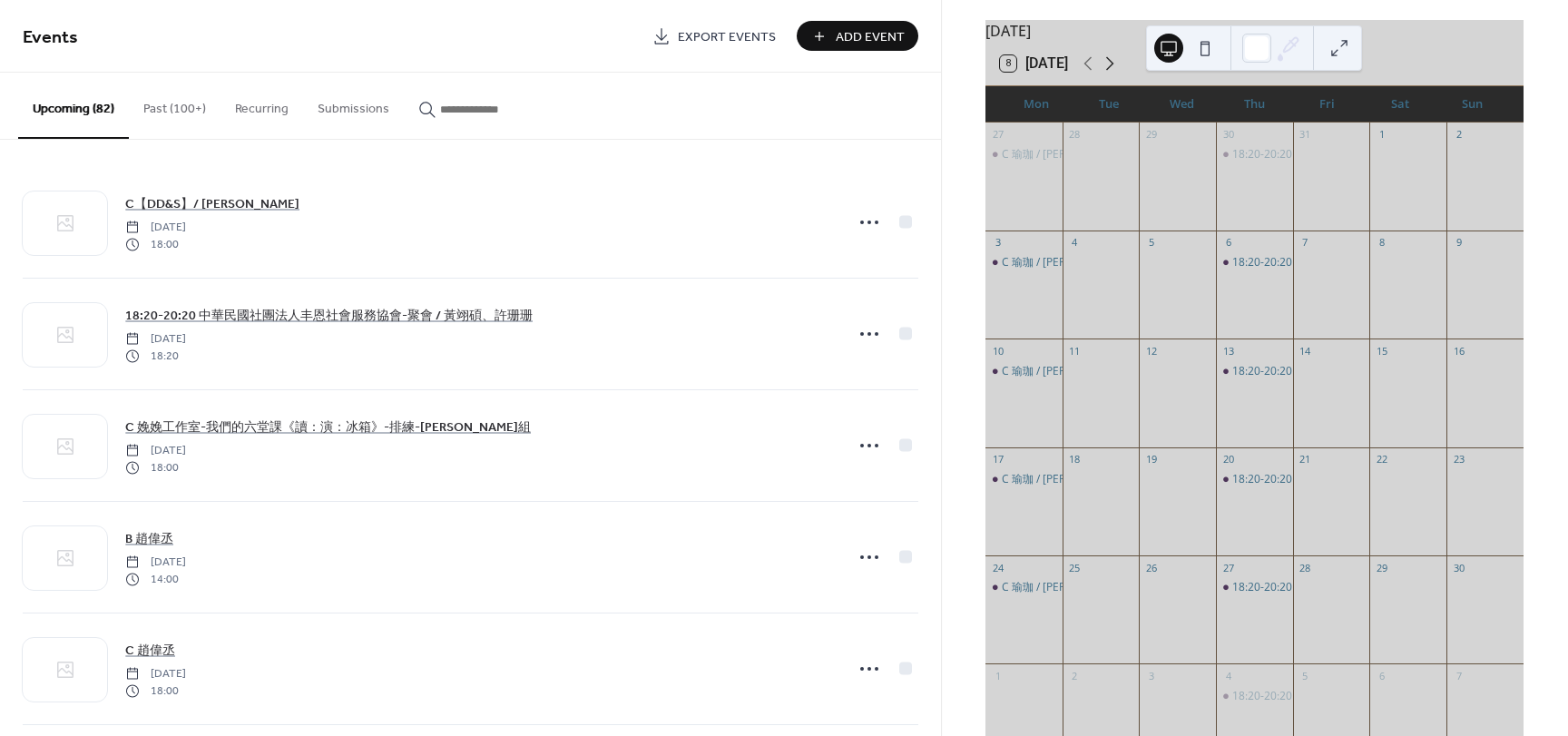 click 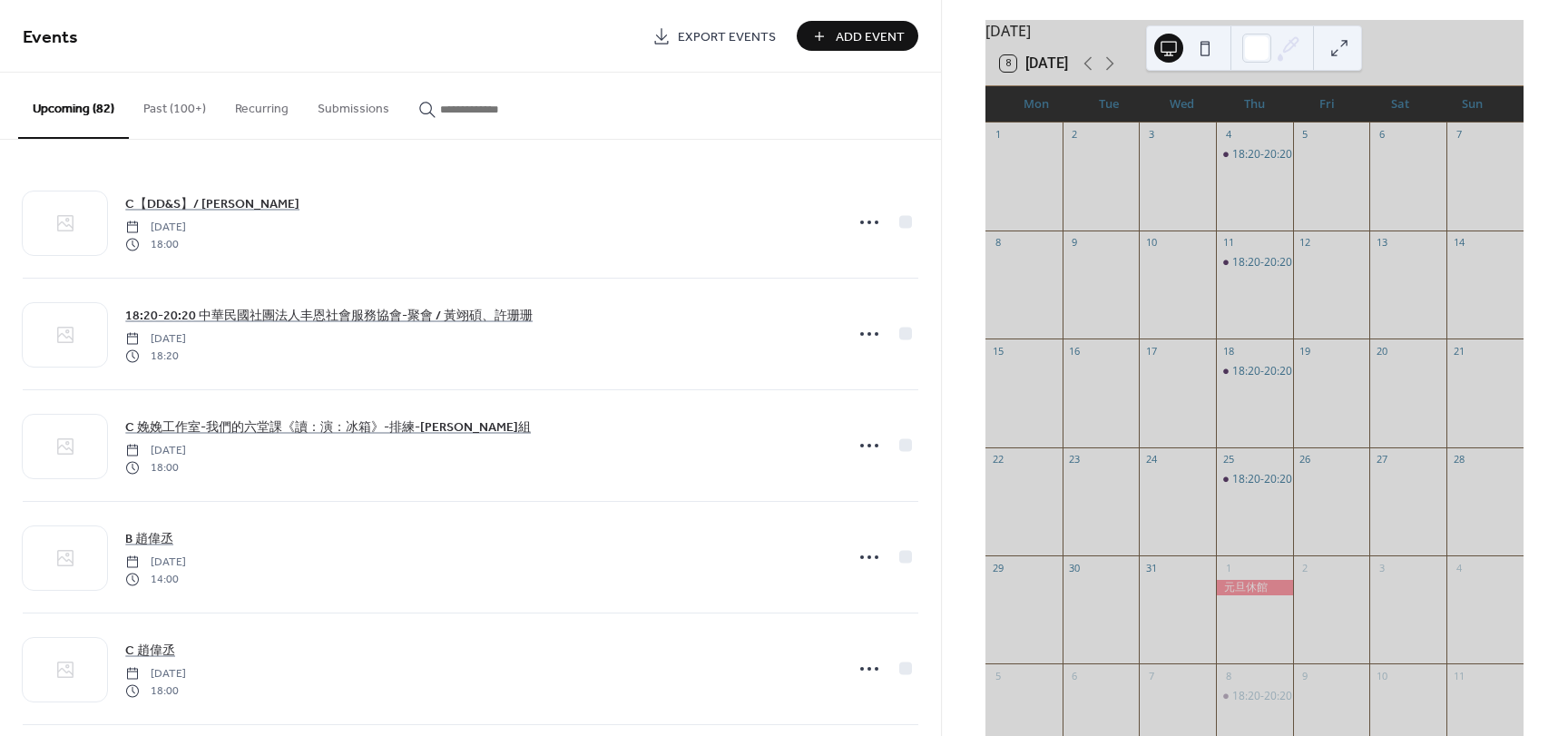 click on "Add Event" at bounding box center (870, 37) 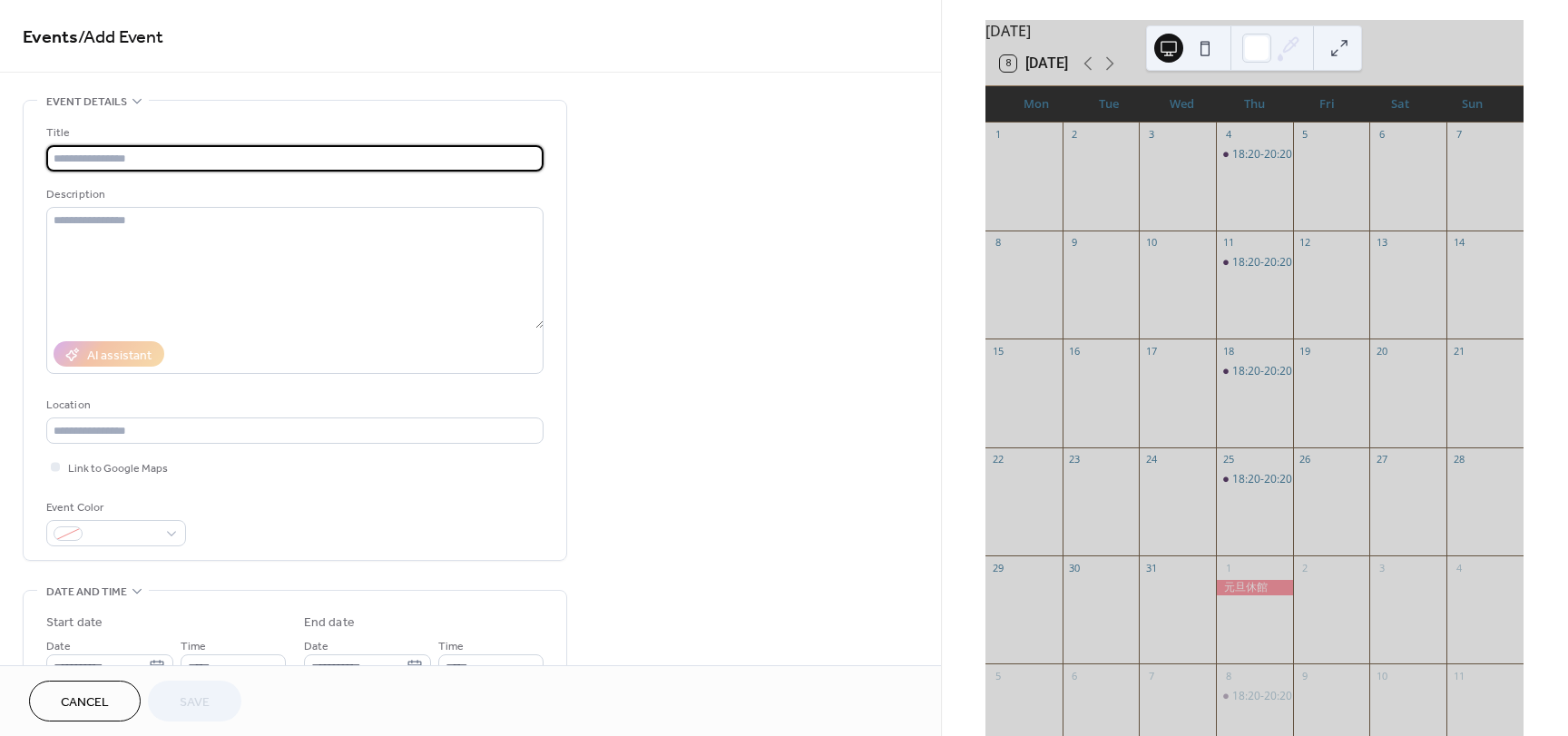 click at bounding box center (295, 158) 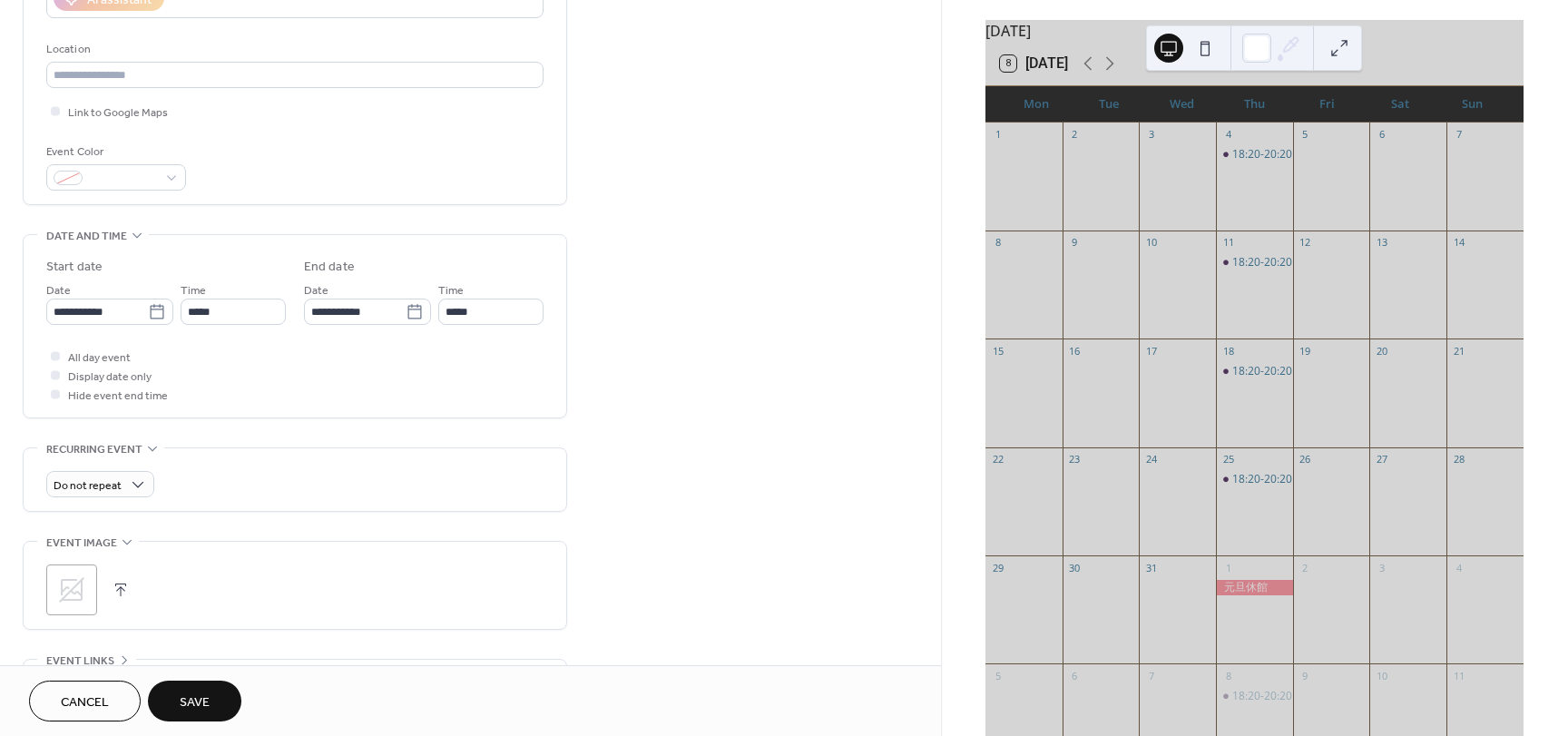 scroll, scrollTop: 363, scrollLeft: 0, axis: vertical 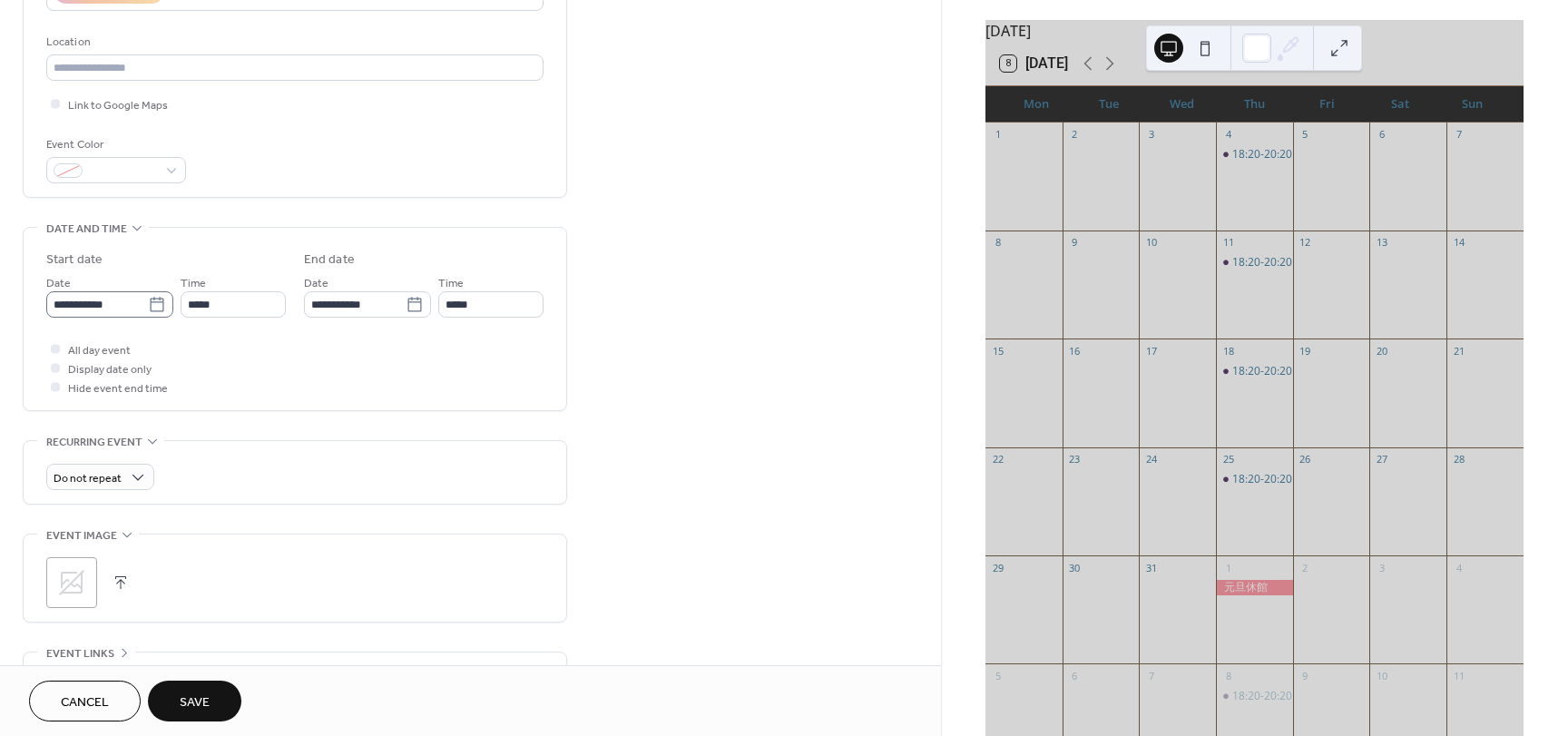 type on "**********" 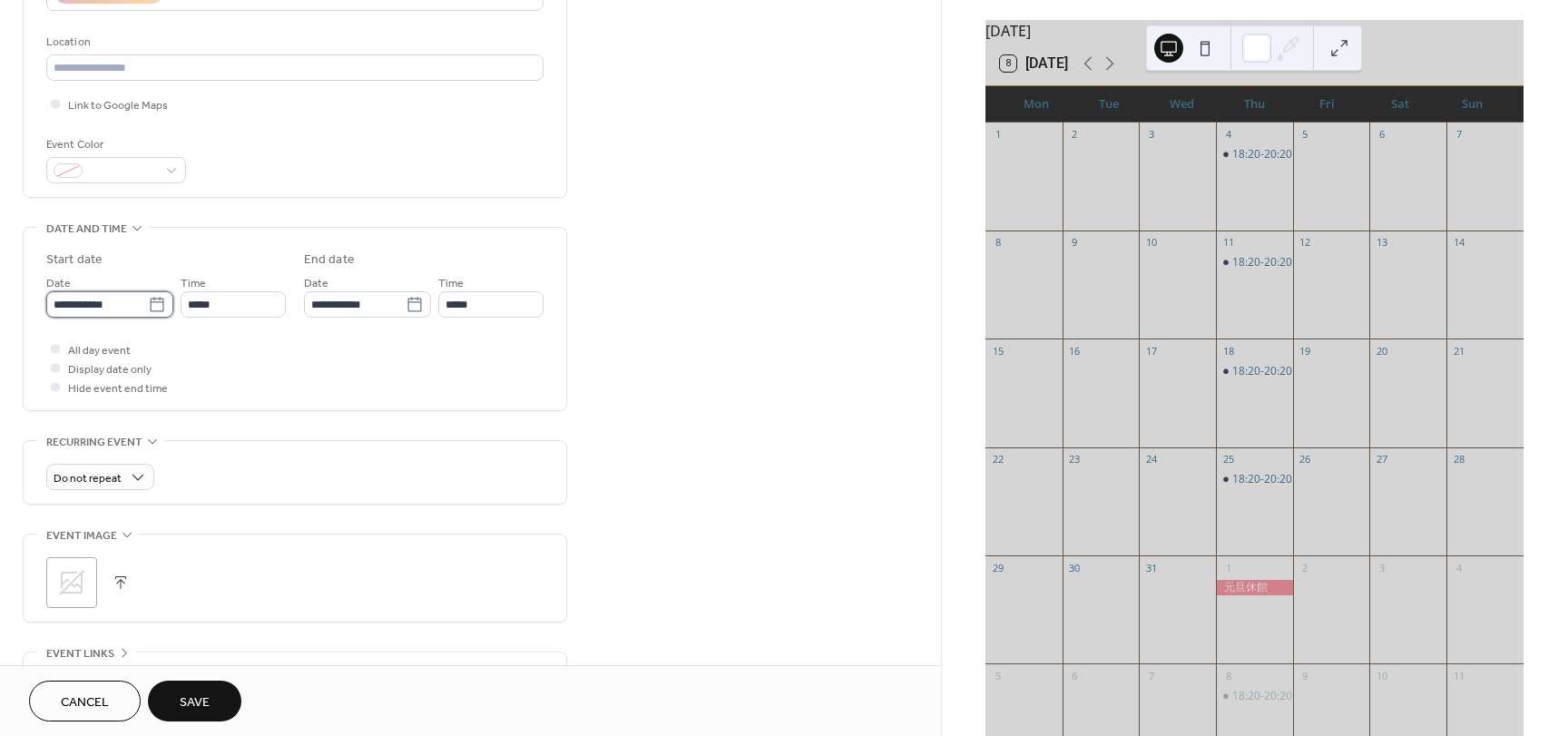 click on "**********" at bounding box center (97, 304) 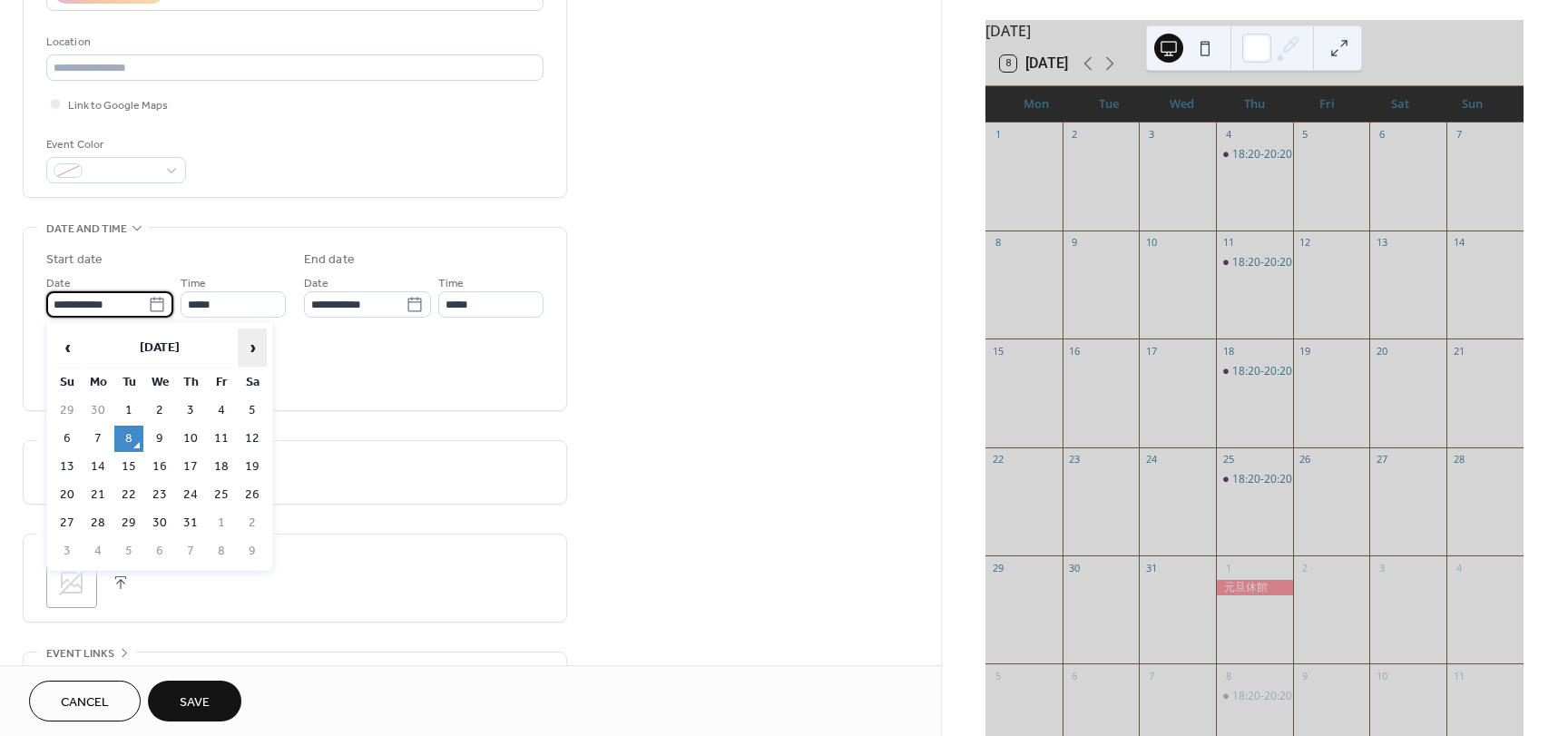 click on "›" at bounding box center [252, 348] 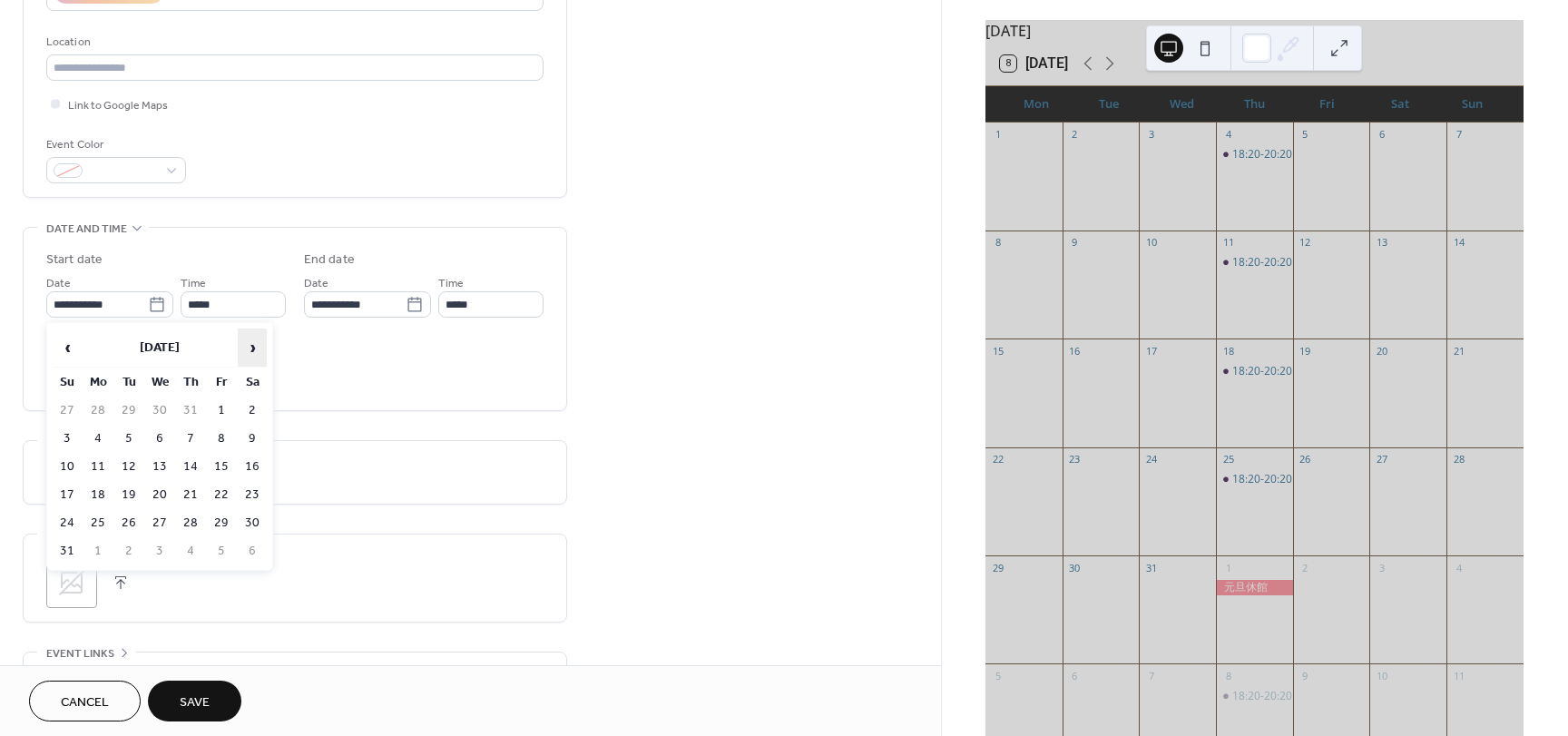 click on "›" at bounding box center [252, 348] 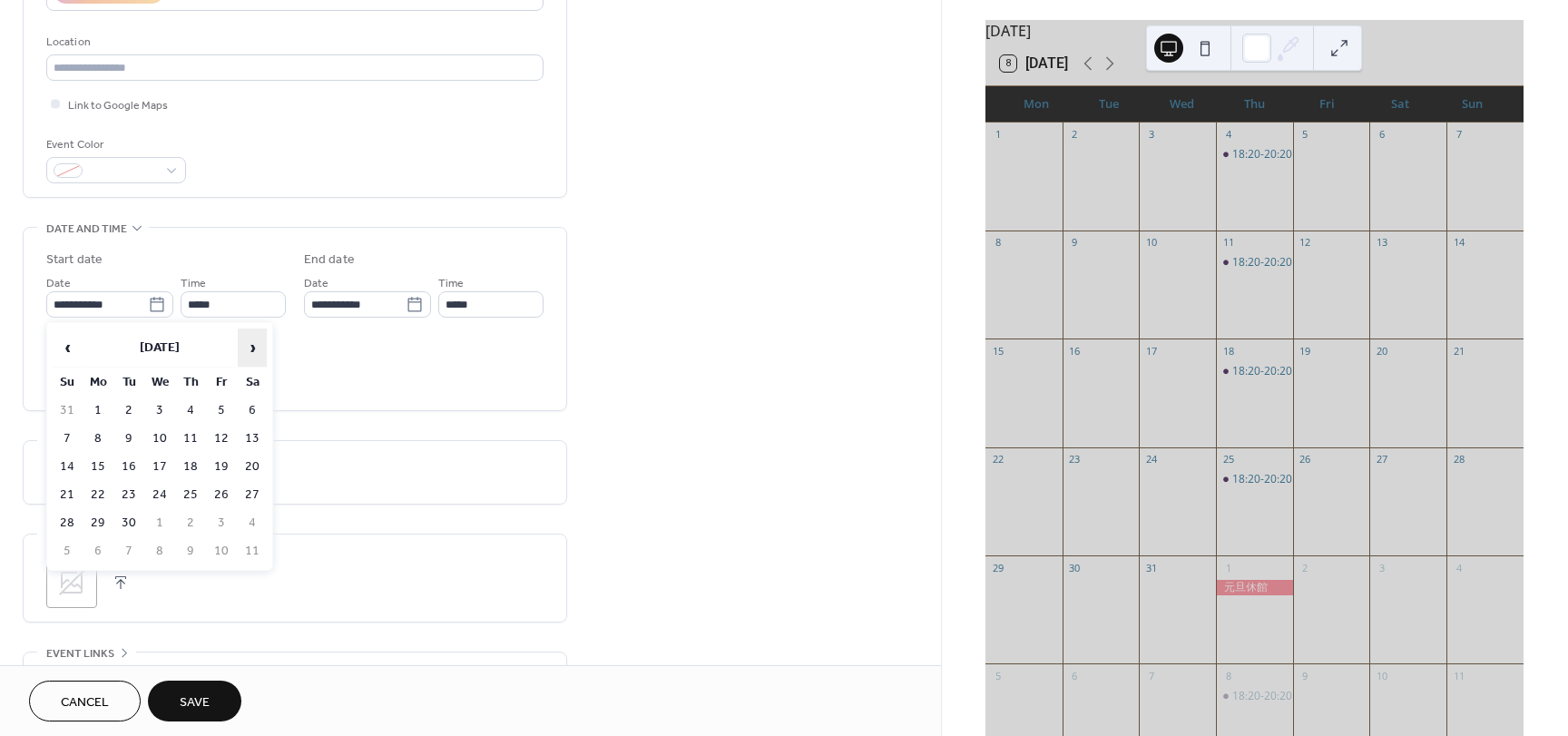 click on "›" at bounding box center (252, 348) 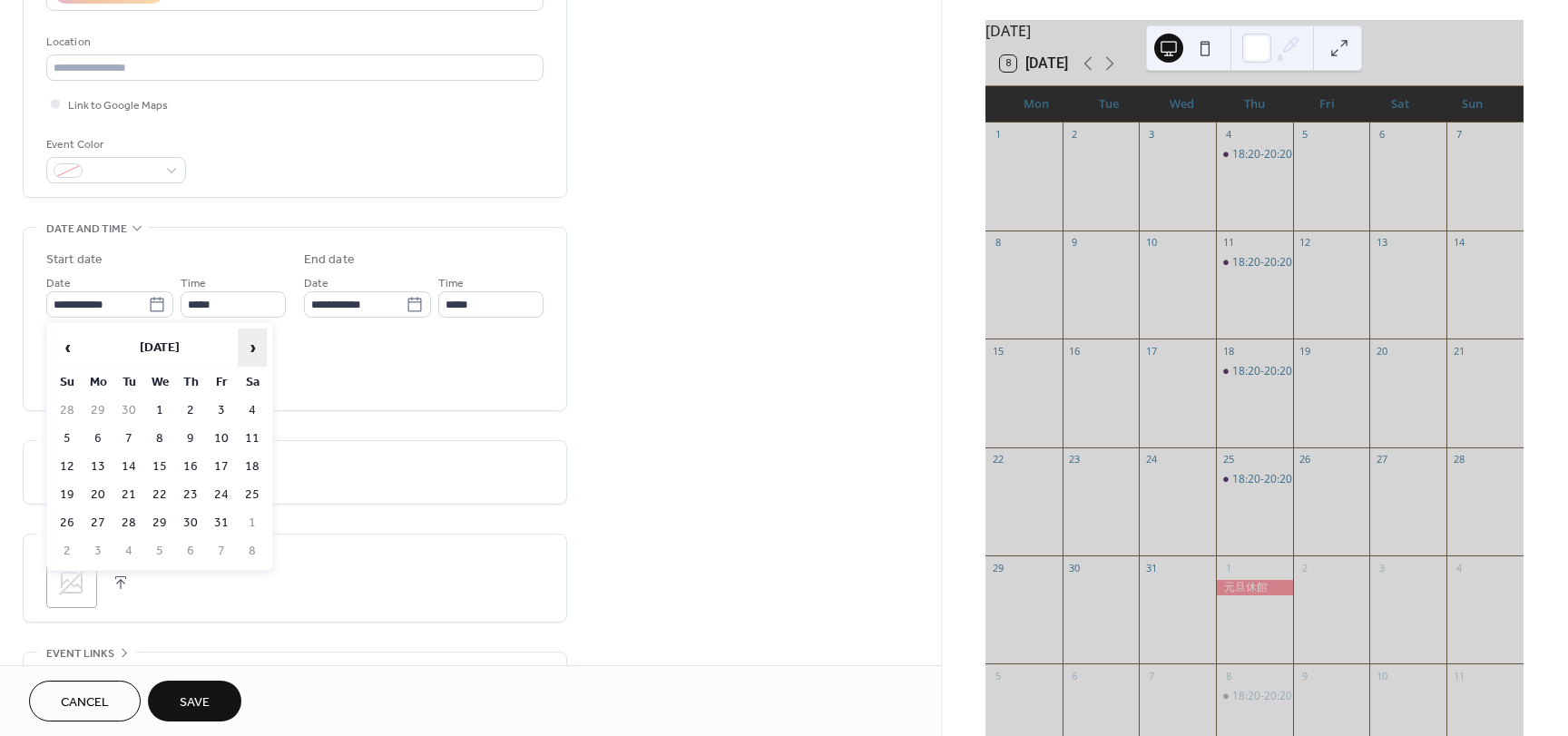 click on "›" at bounding box center [252, 348] 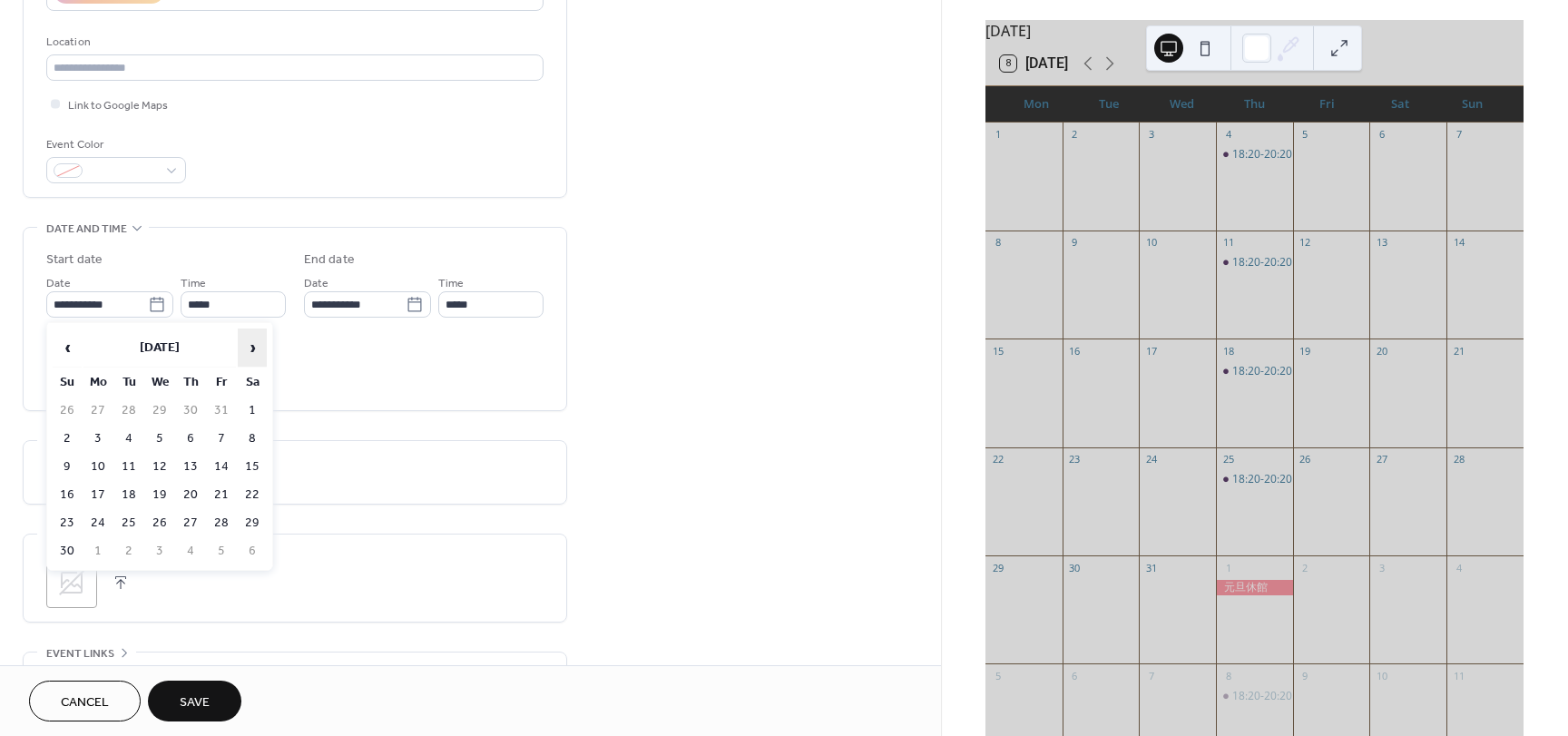 click on "›" at bounding box center (252, 348) 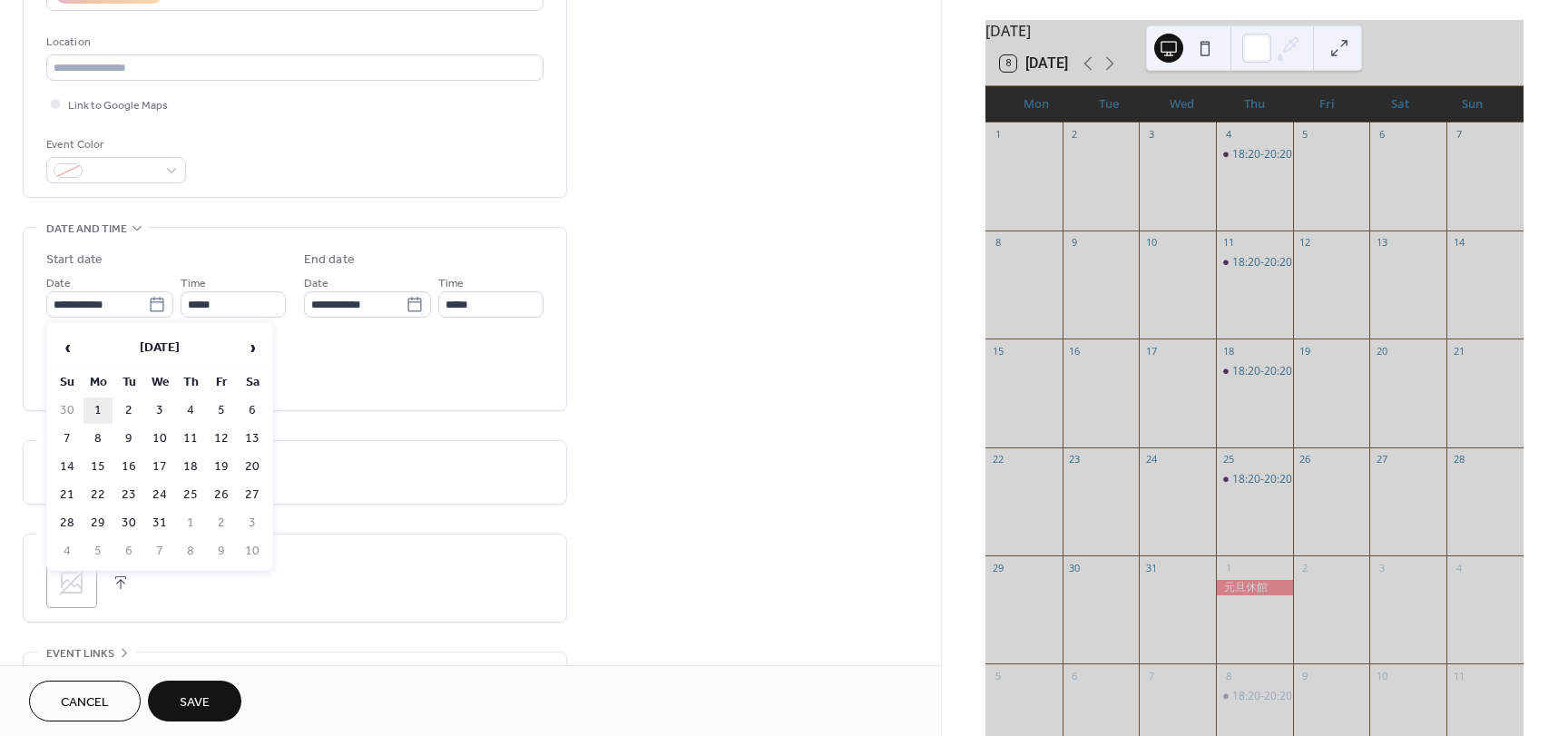 click on "1" at bounding box center [98, 410] 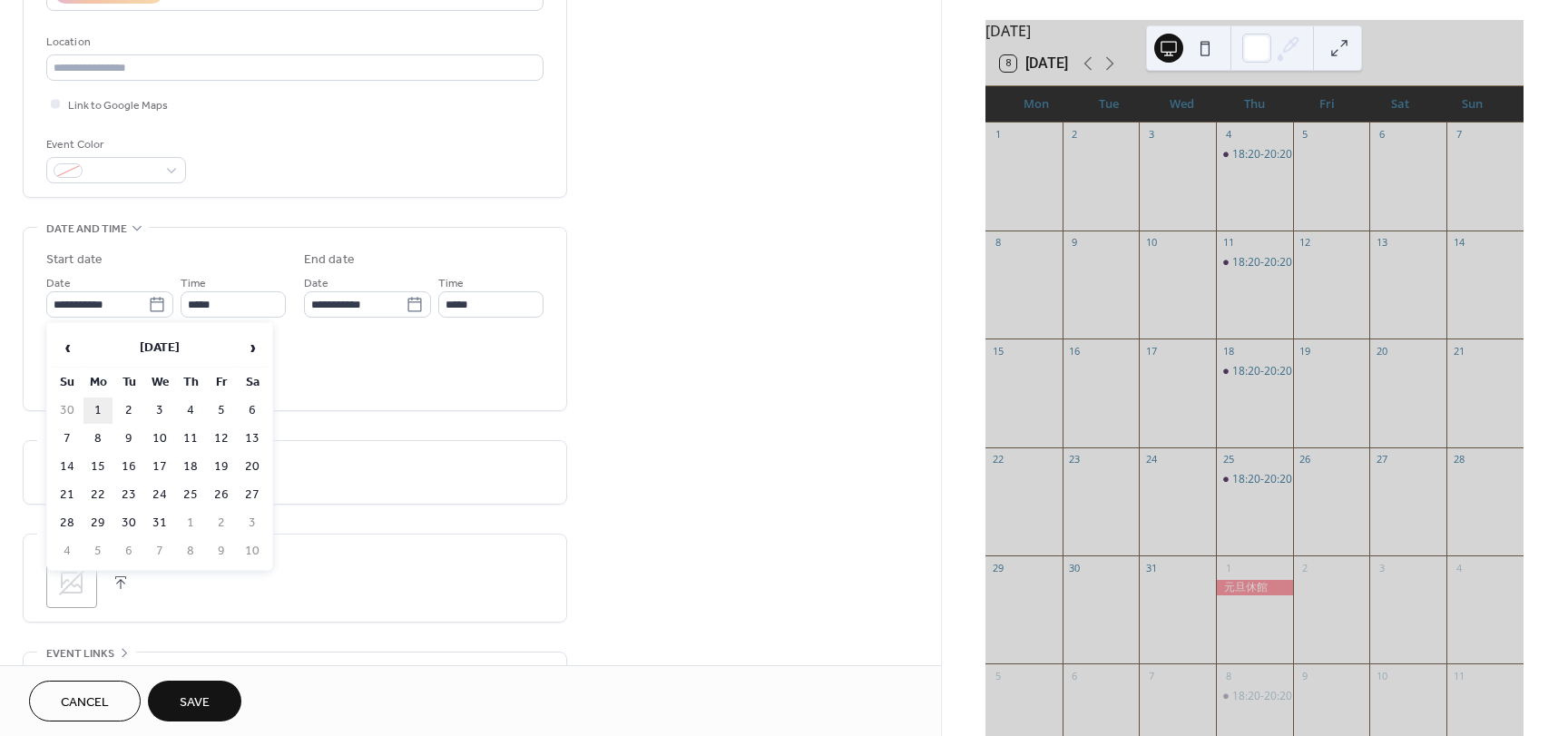 type on "**********" 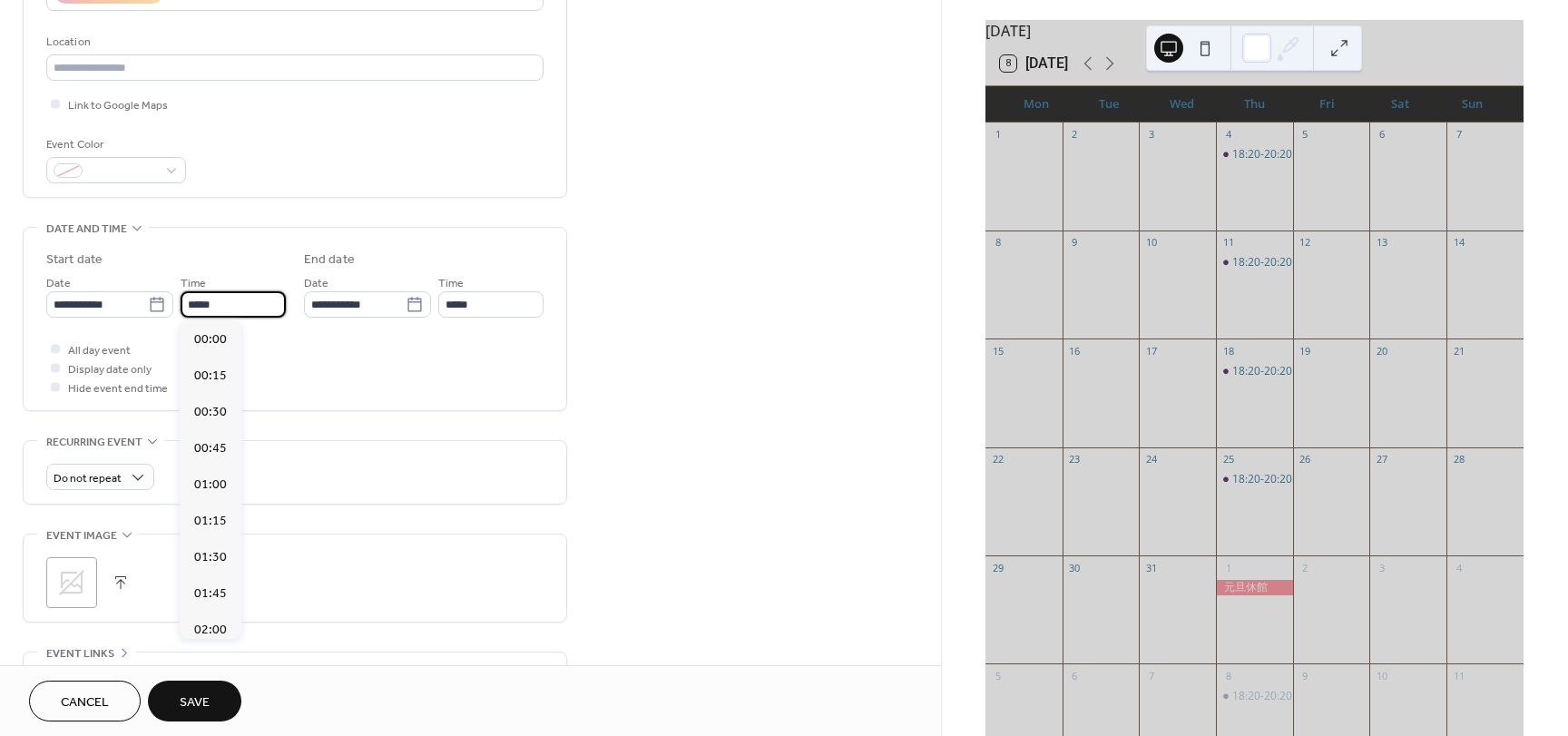 click on "*****" at bounding box center [233, 304] 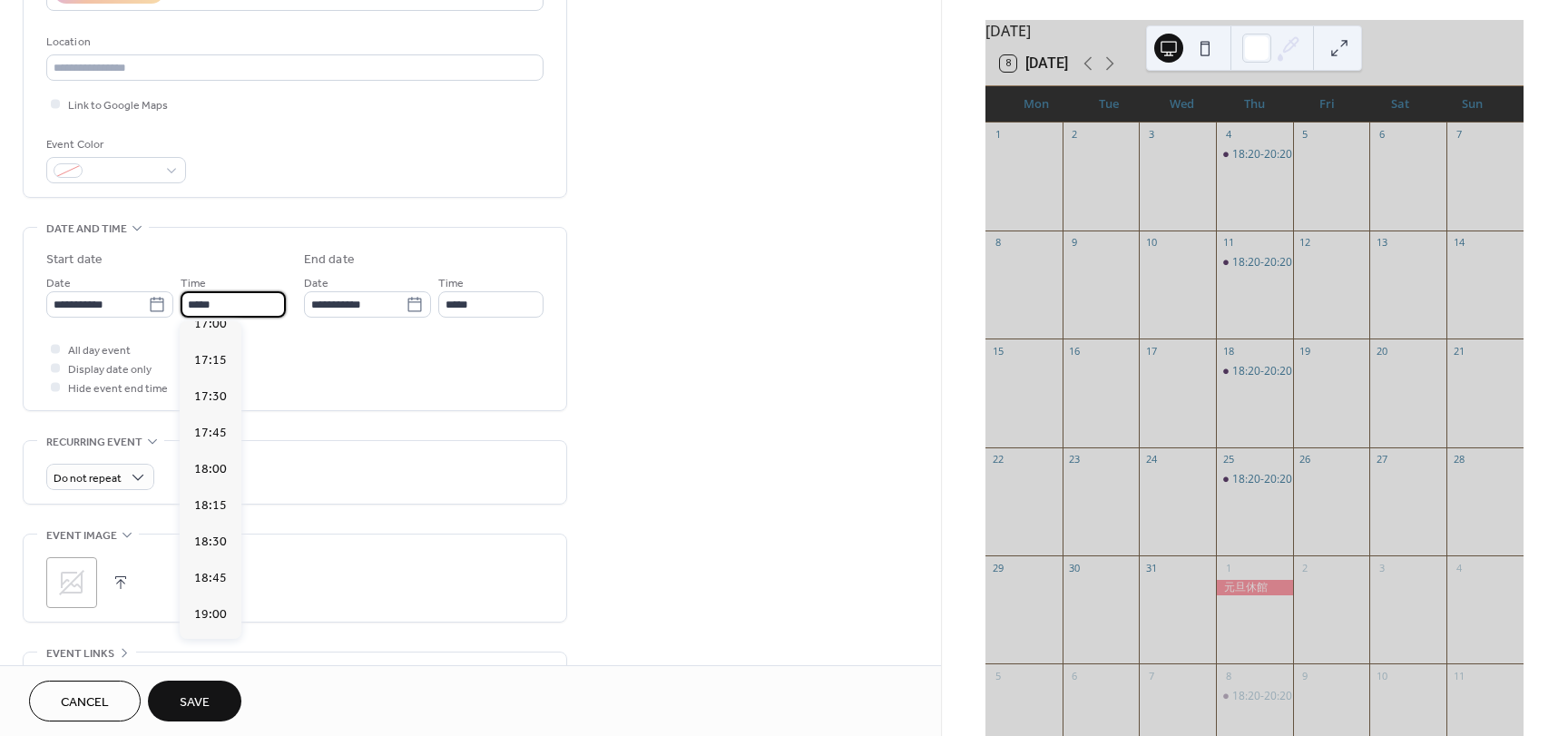 scroll, scrollTop: 2512, scrollLeft: 0, axis: vertical 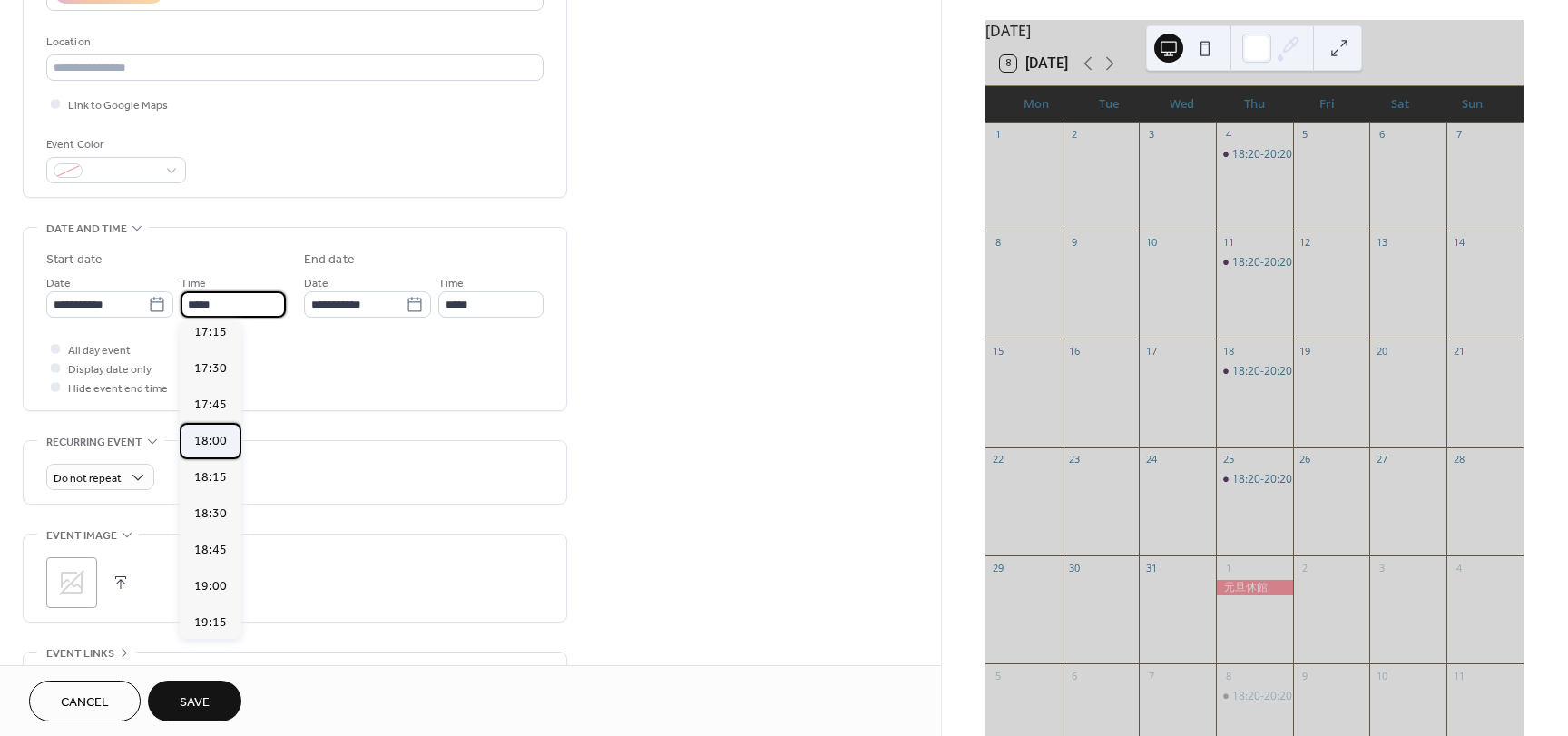click on "18:00" at bounding box center (211, 441) 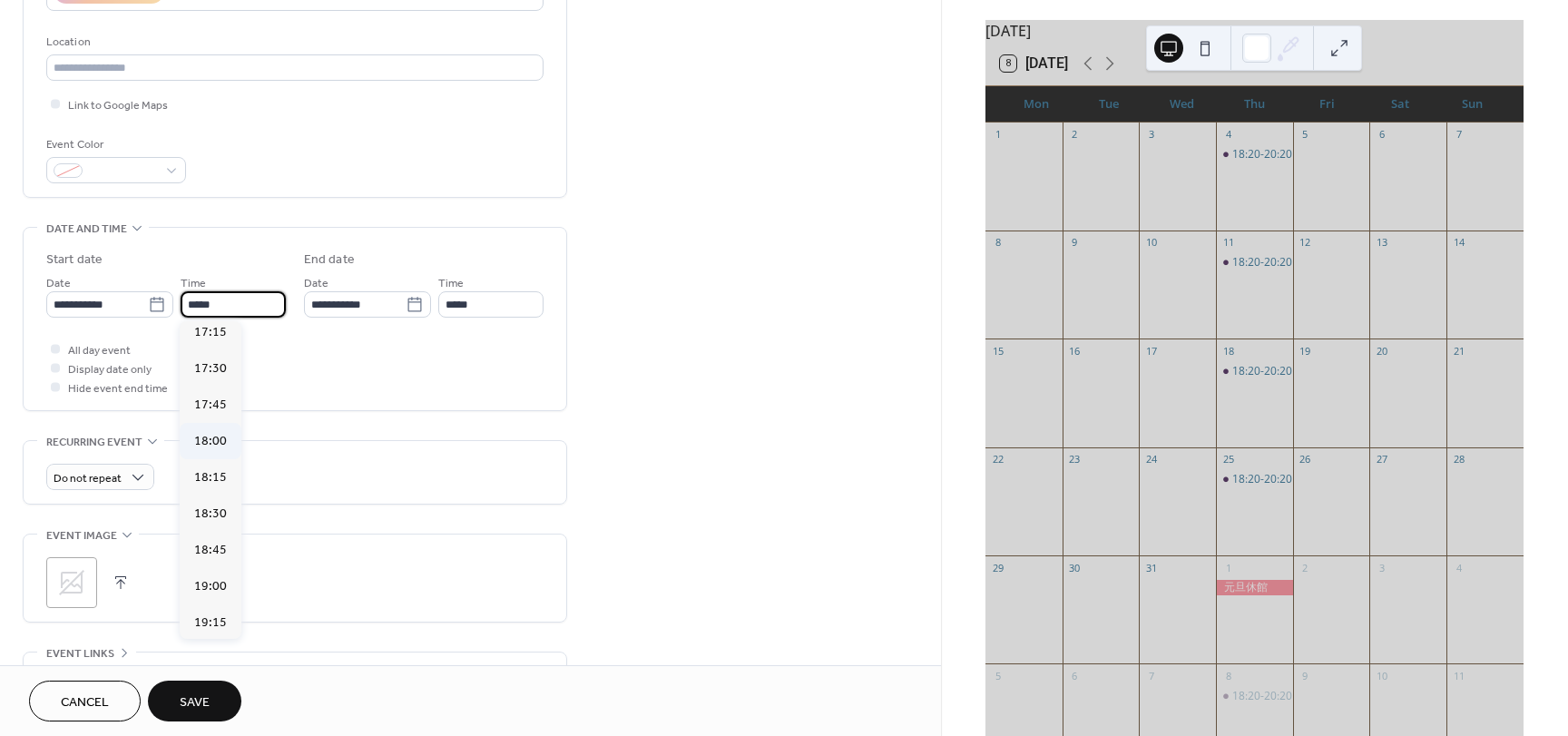 type on "*****" 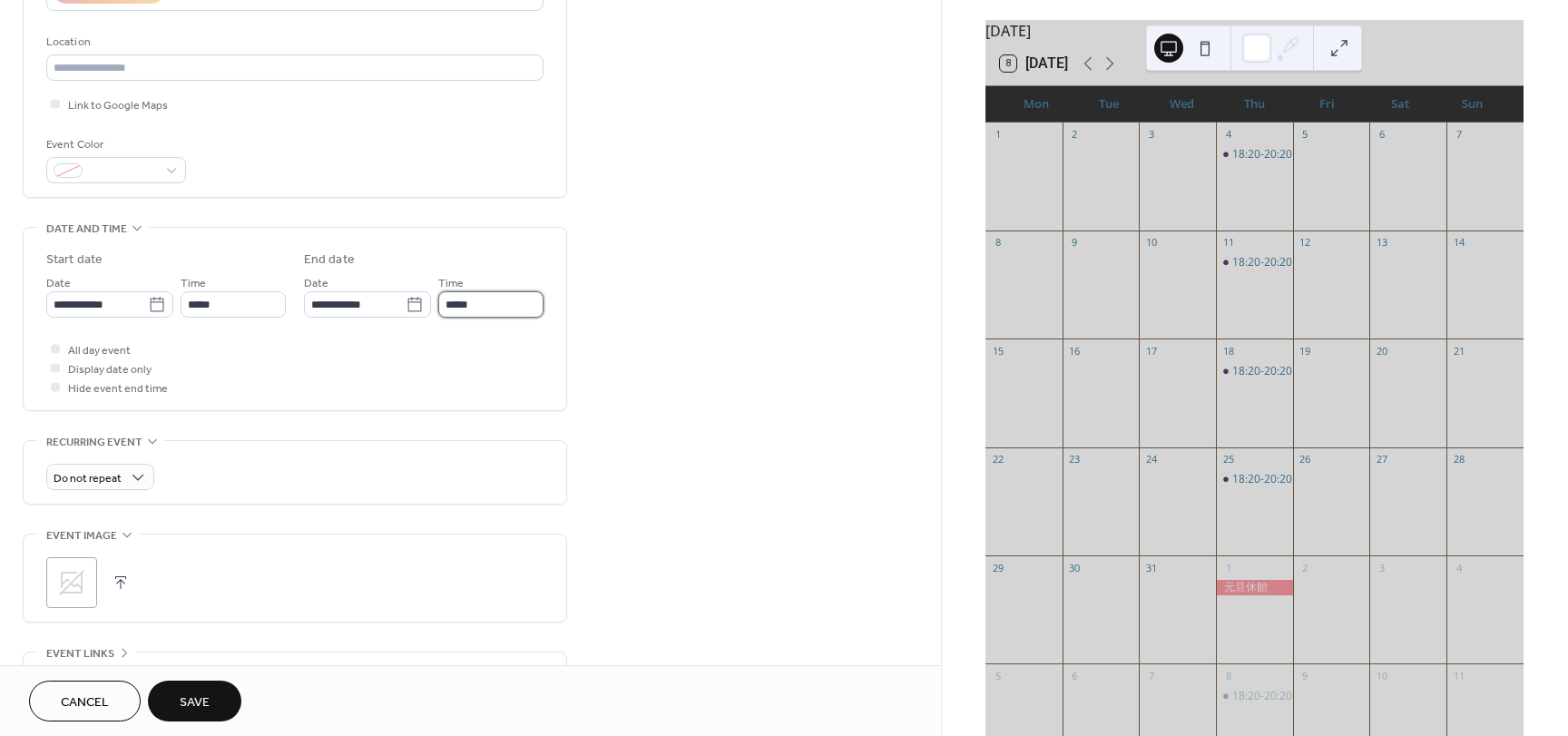 click on "*****" at bounding box center [491, 304] 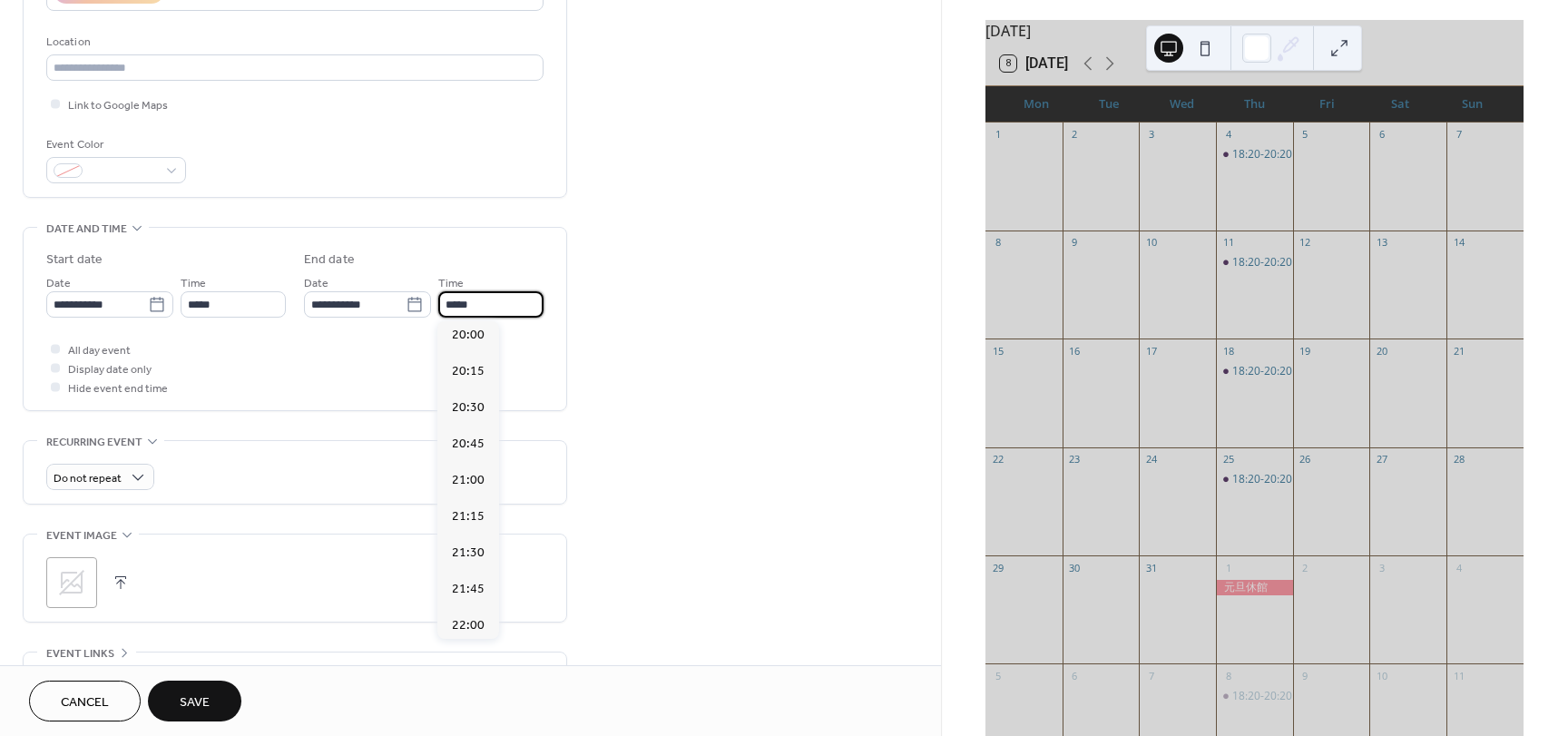scroll, scrollTop: 363, scrollLeft: 0, axis: vertical 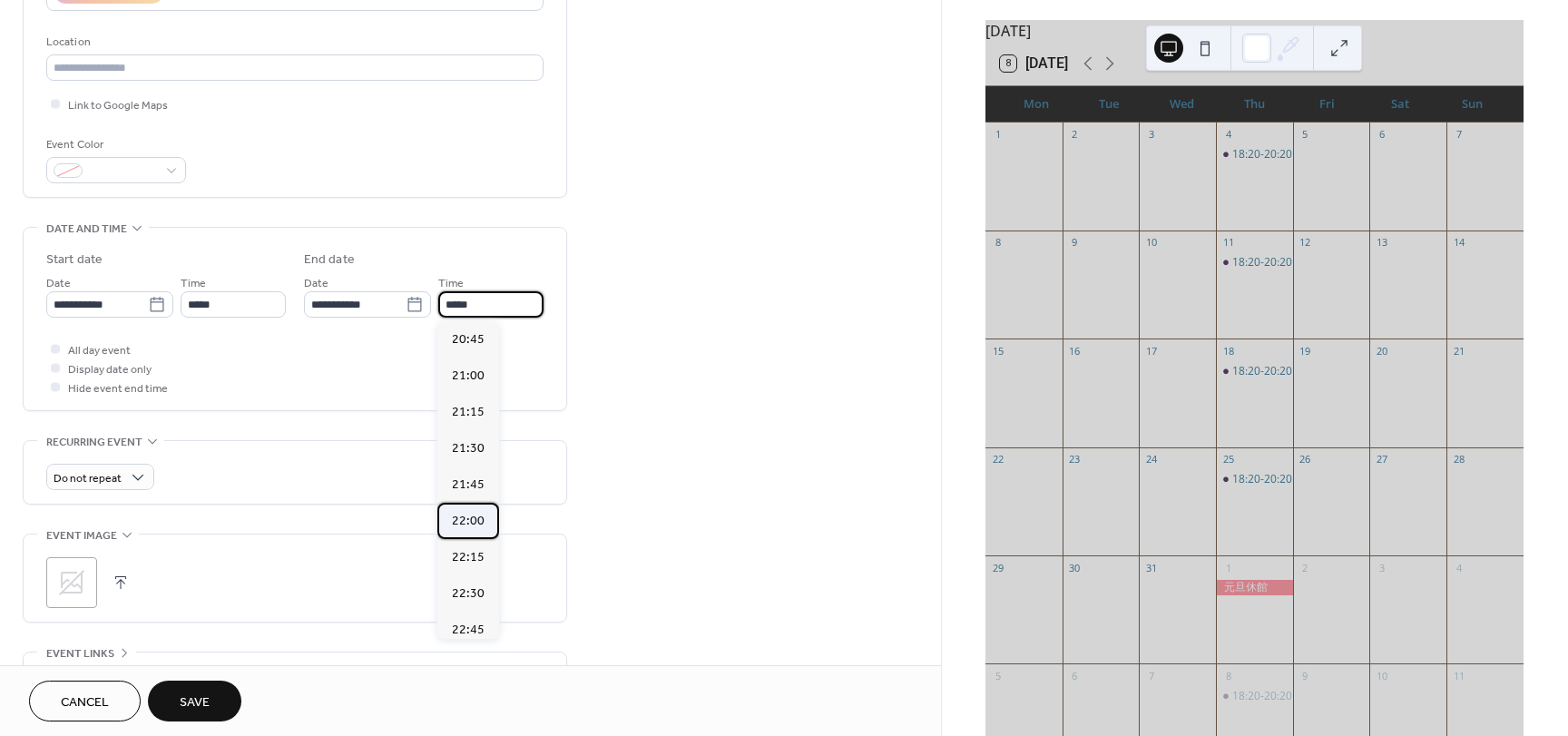 click on "22:00" at bounding box center [468, 521] 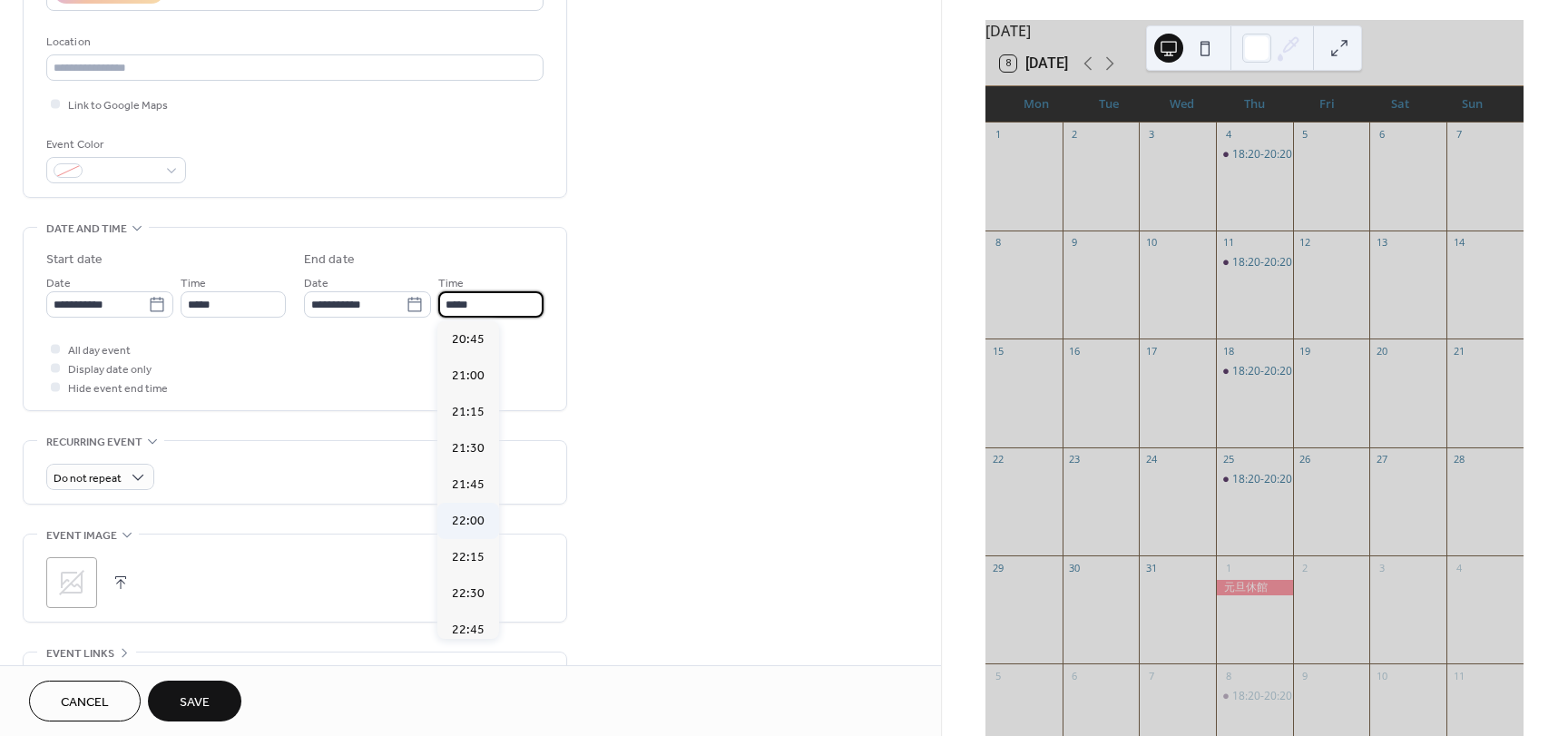 type on "*****" 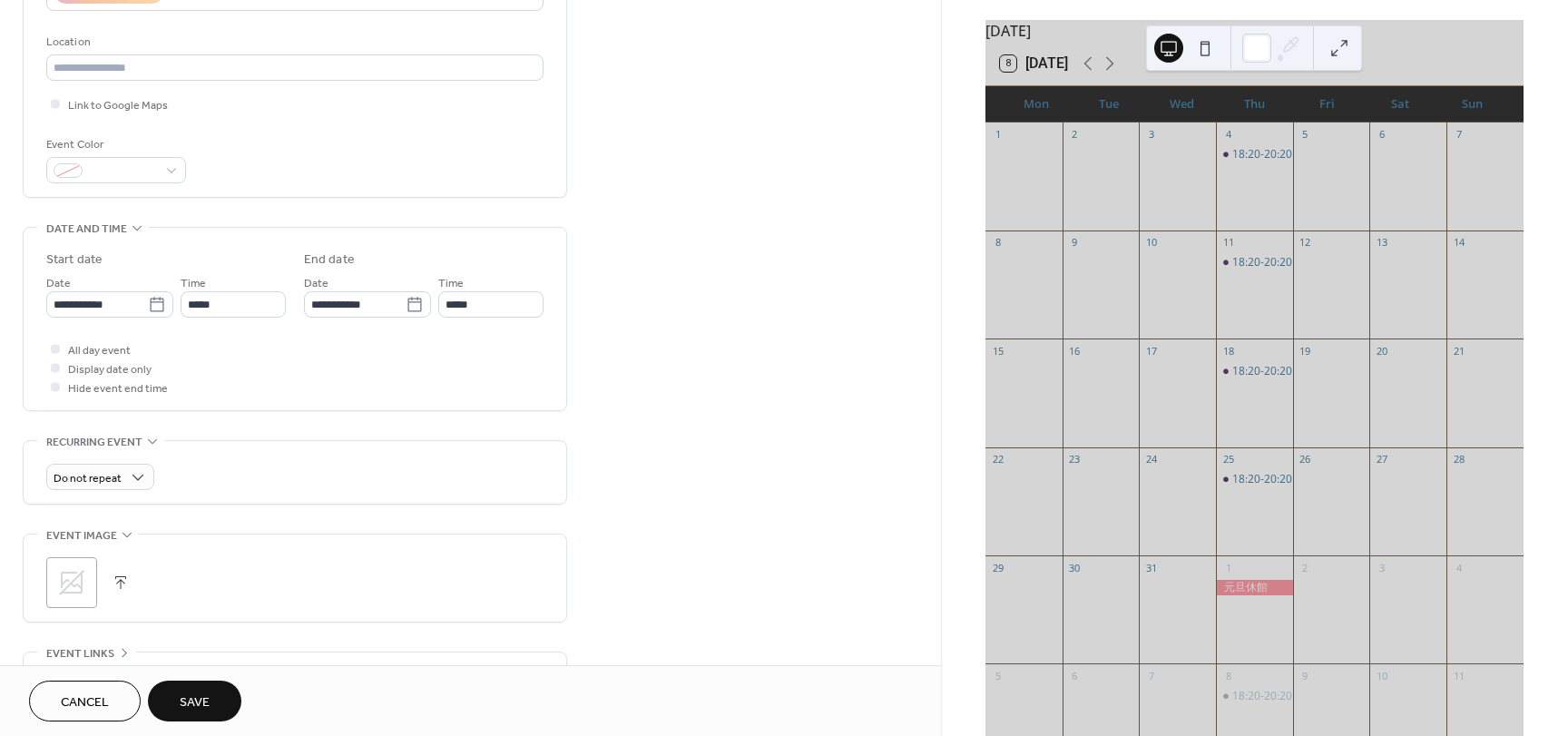 click on "Save" at bounding box center (194, 702) 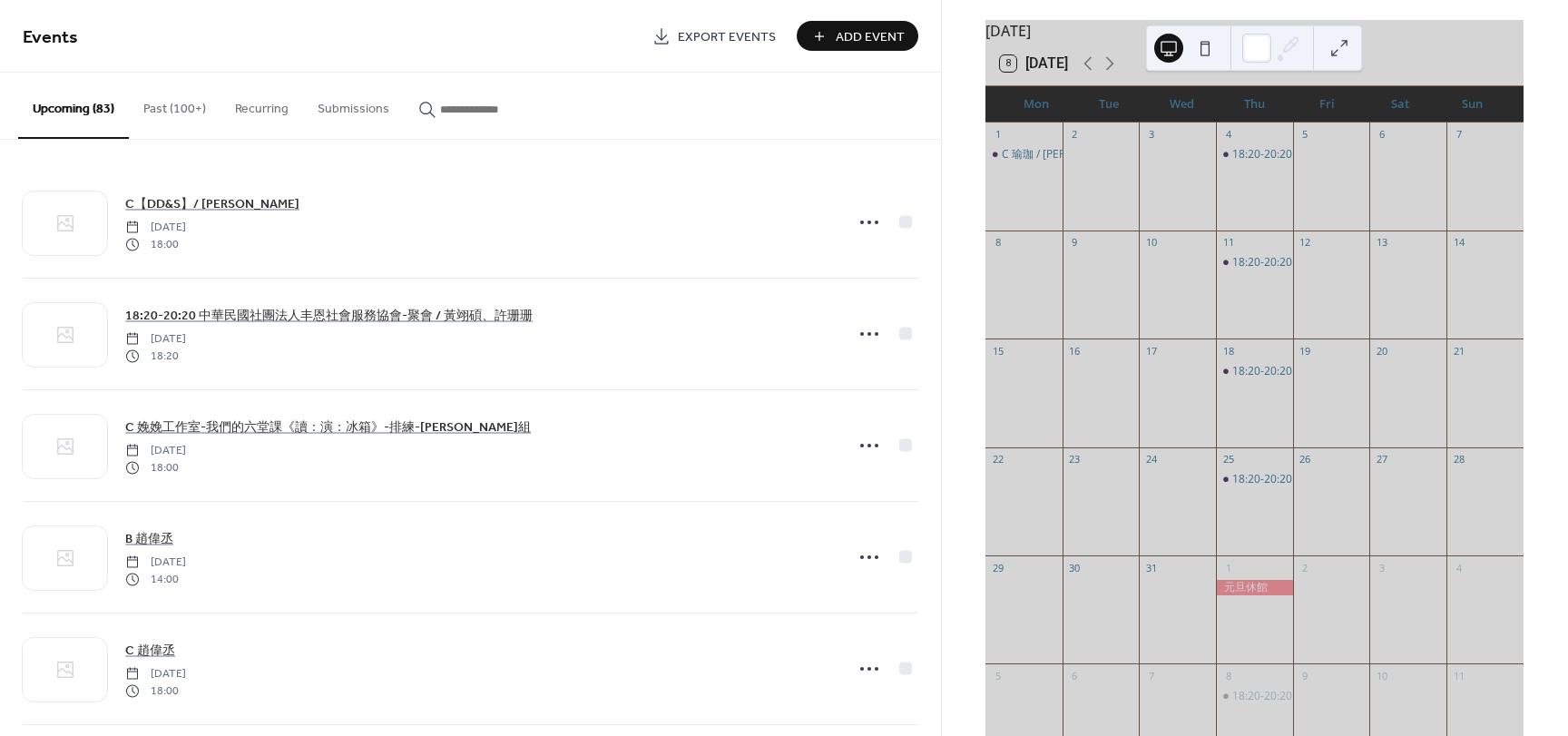 click on "Add Event" at bounding box center [870, 37] 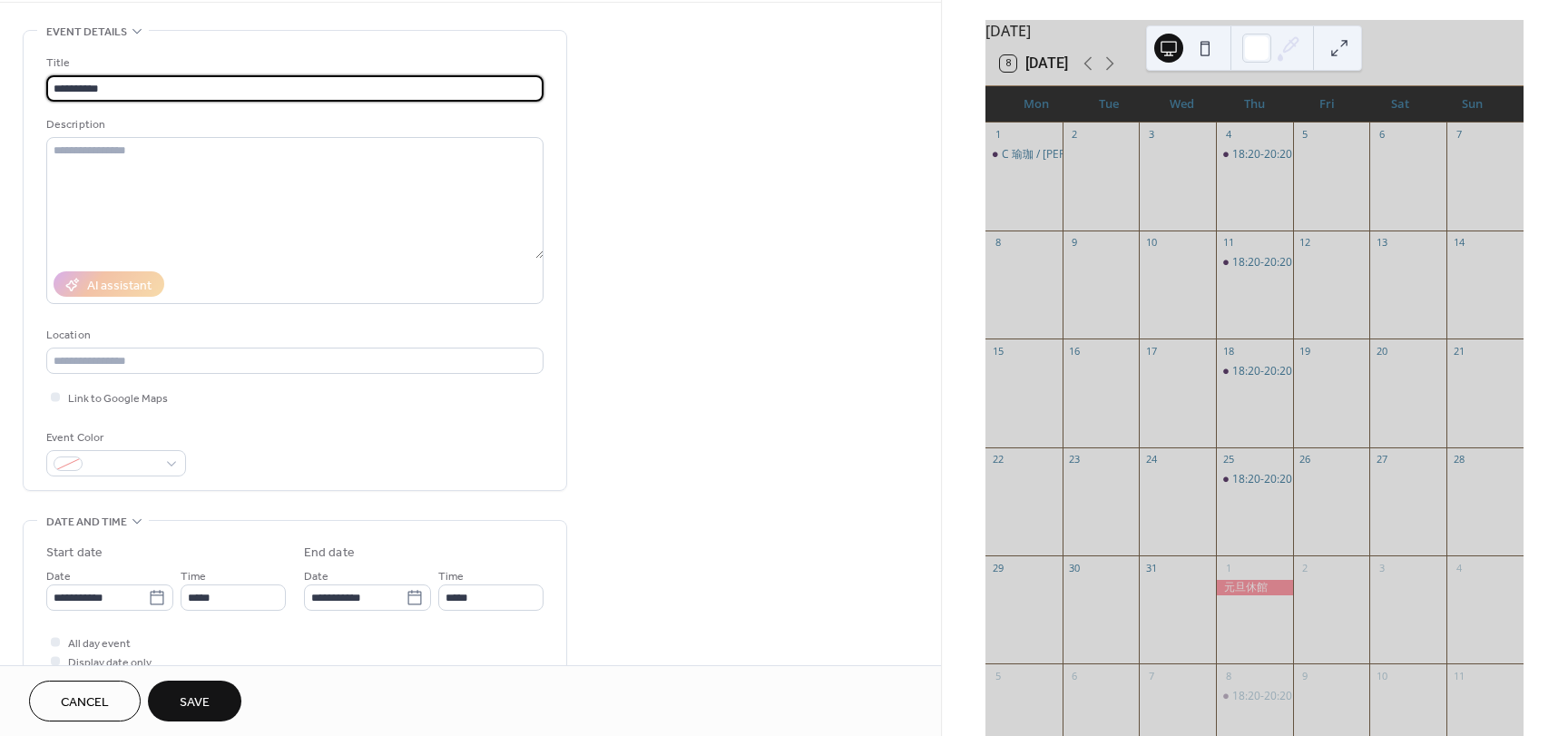 scroll, scrollTop: 363, scrollLeft: 0, axis: vertical 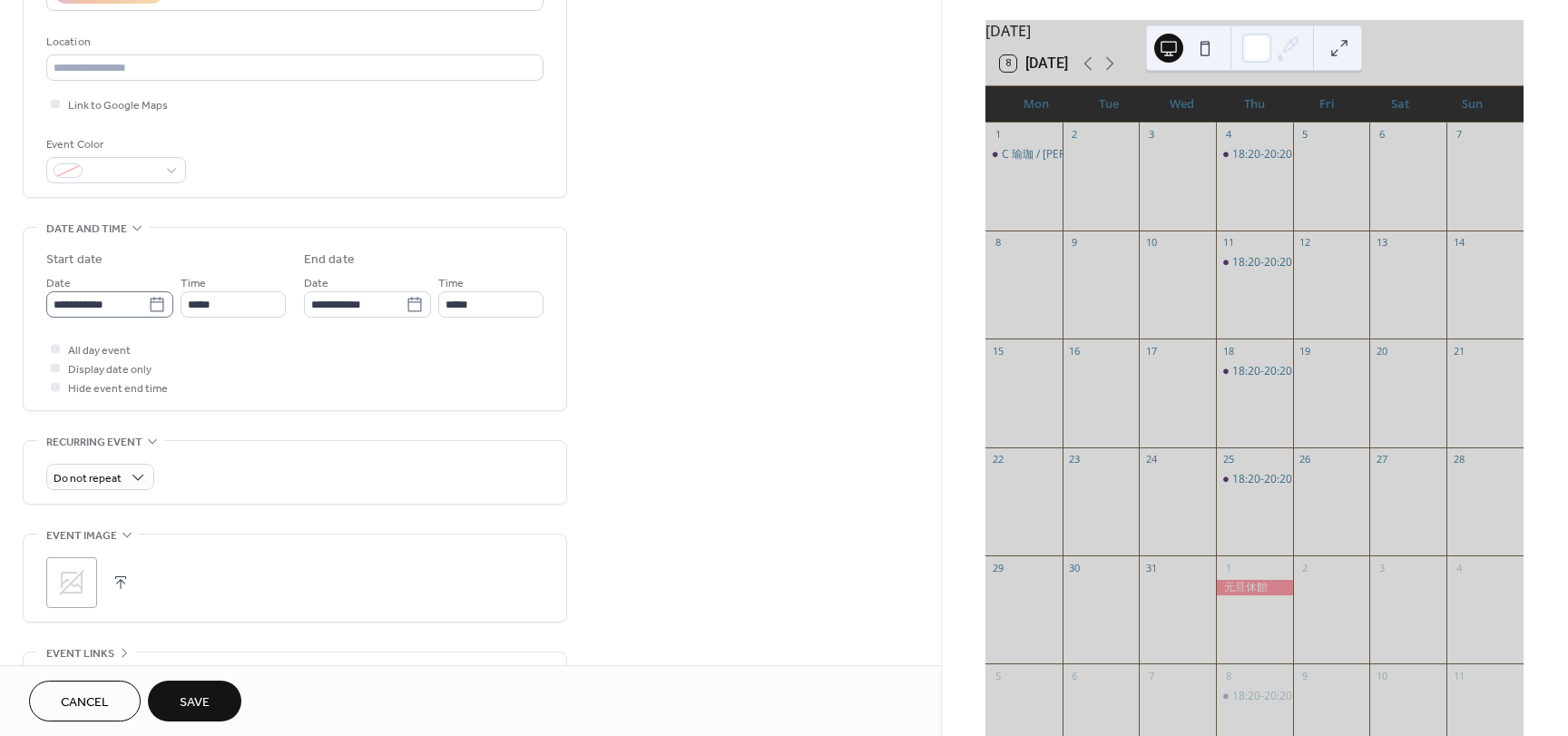 type on "**********" 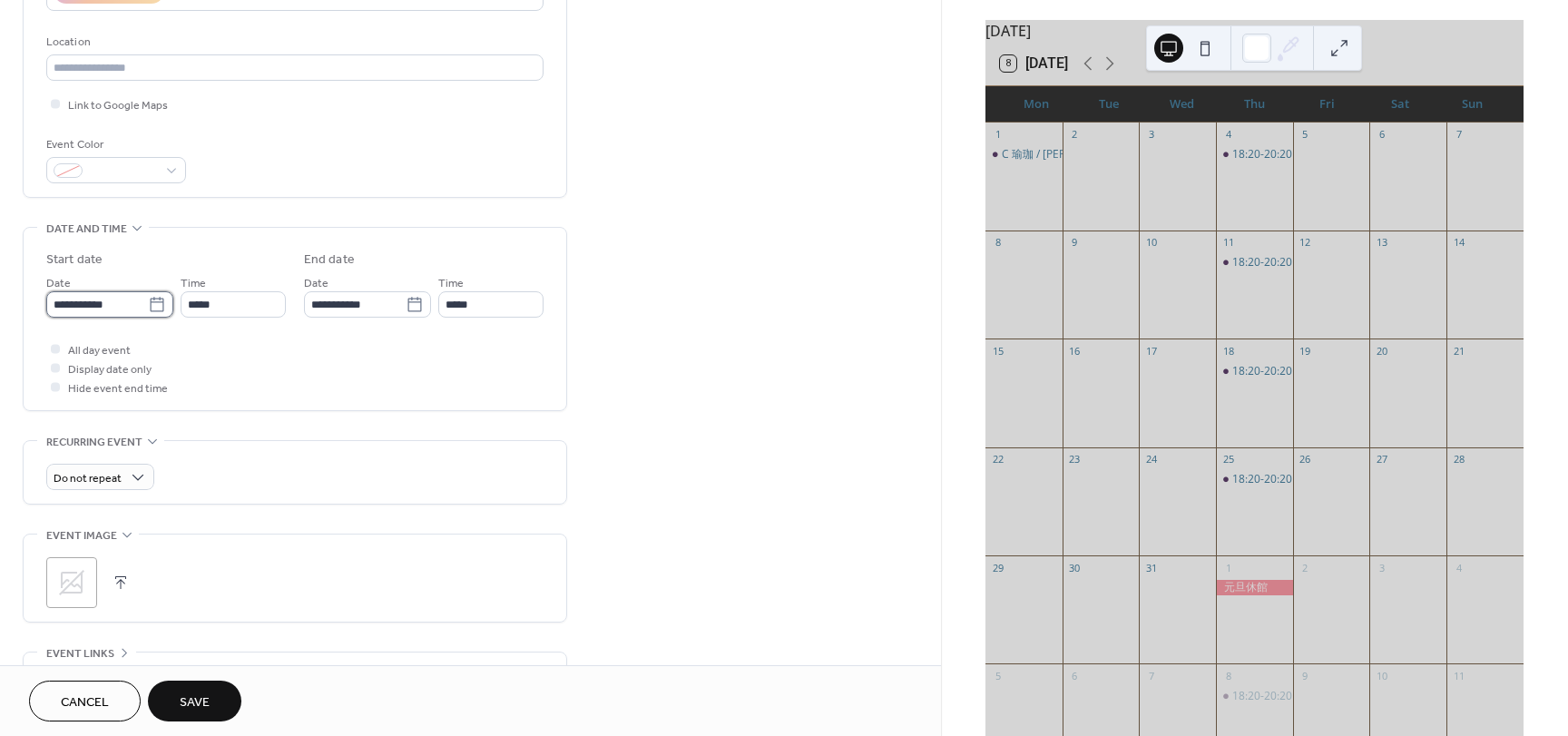click on "**********" at bounding box center [97, 304] 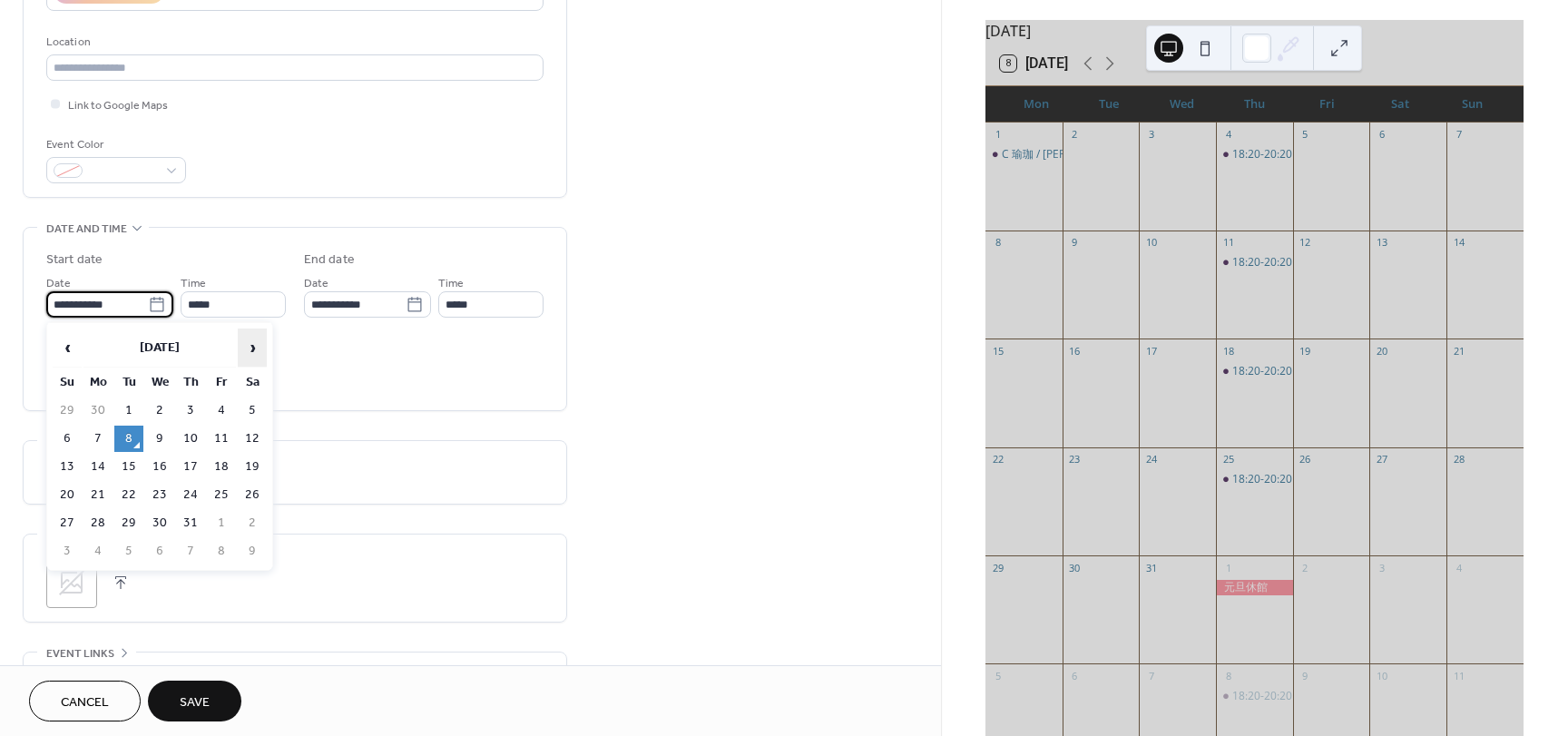 click on "›" at bounding box center [252, 348] 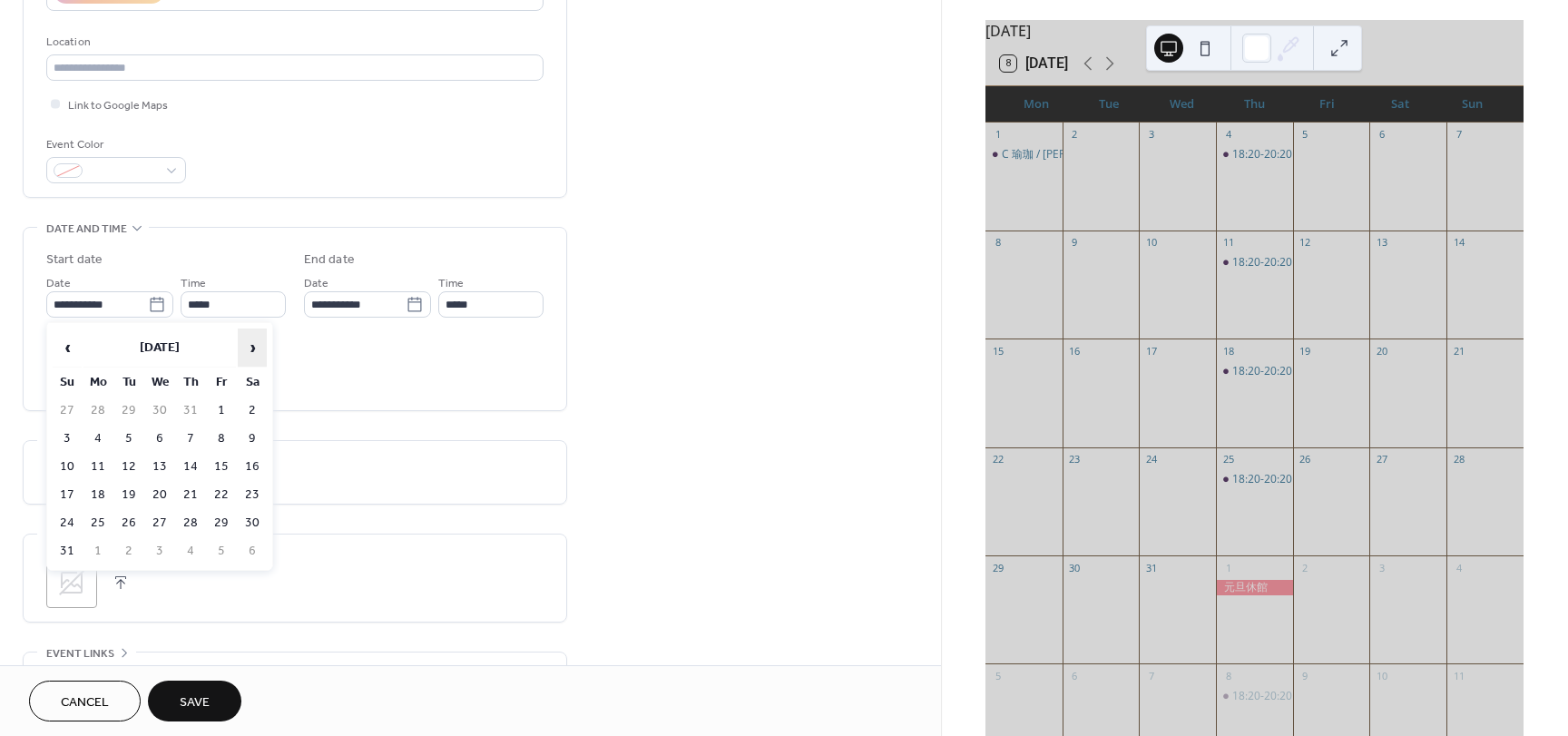 click on "›" at bounding box center [252, 348] 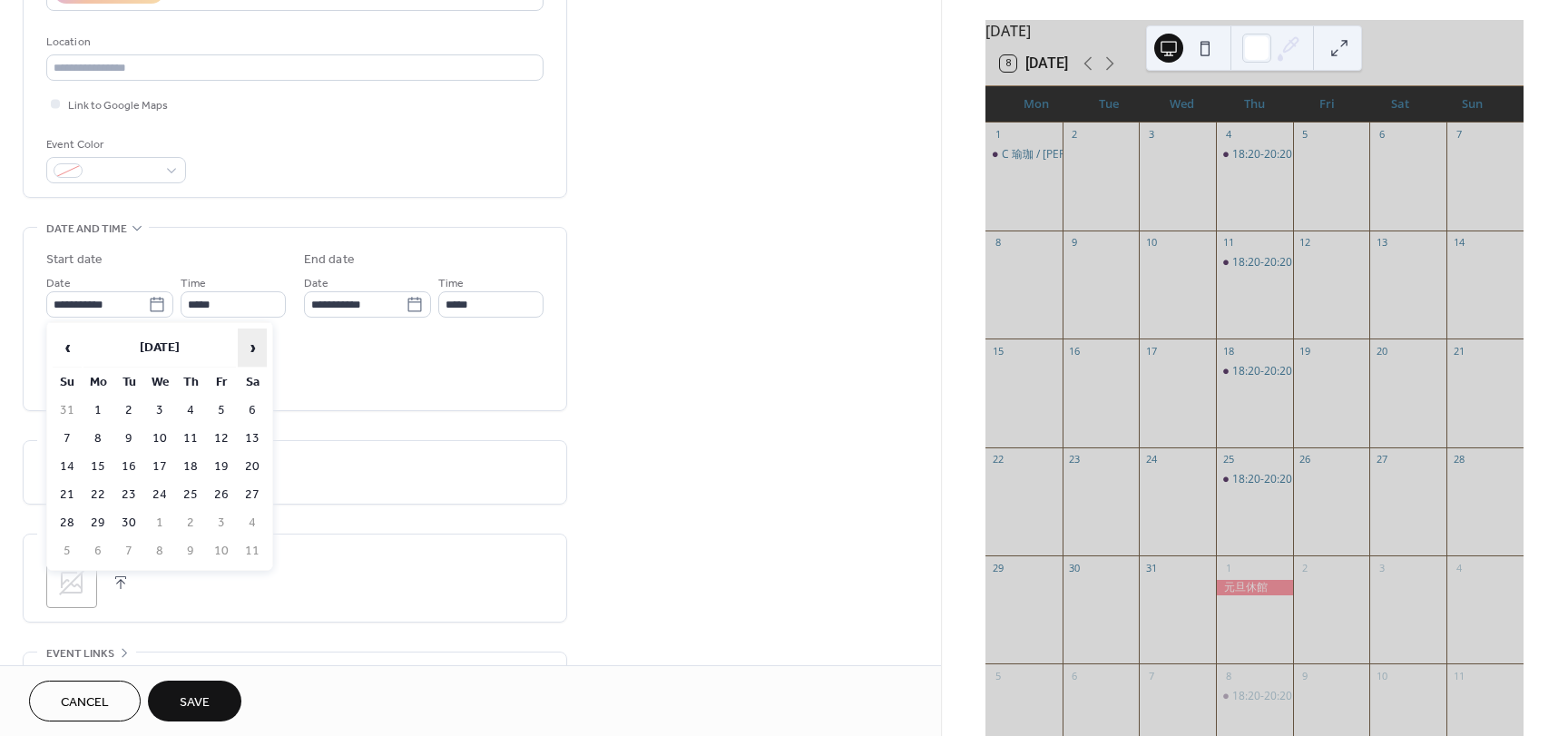 click on "›" at bounding box center (252, 348) 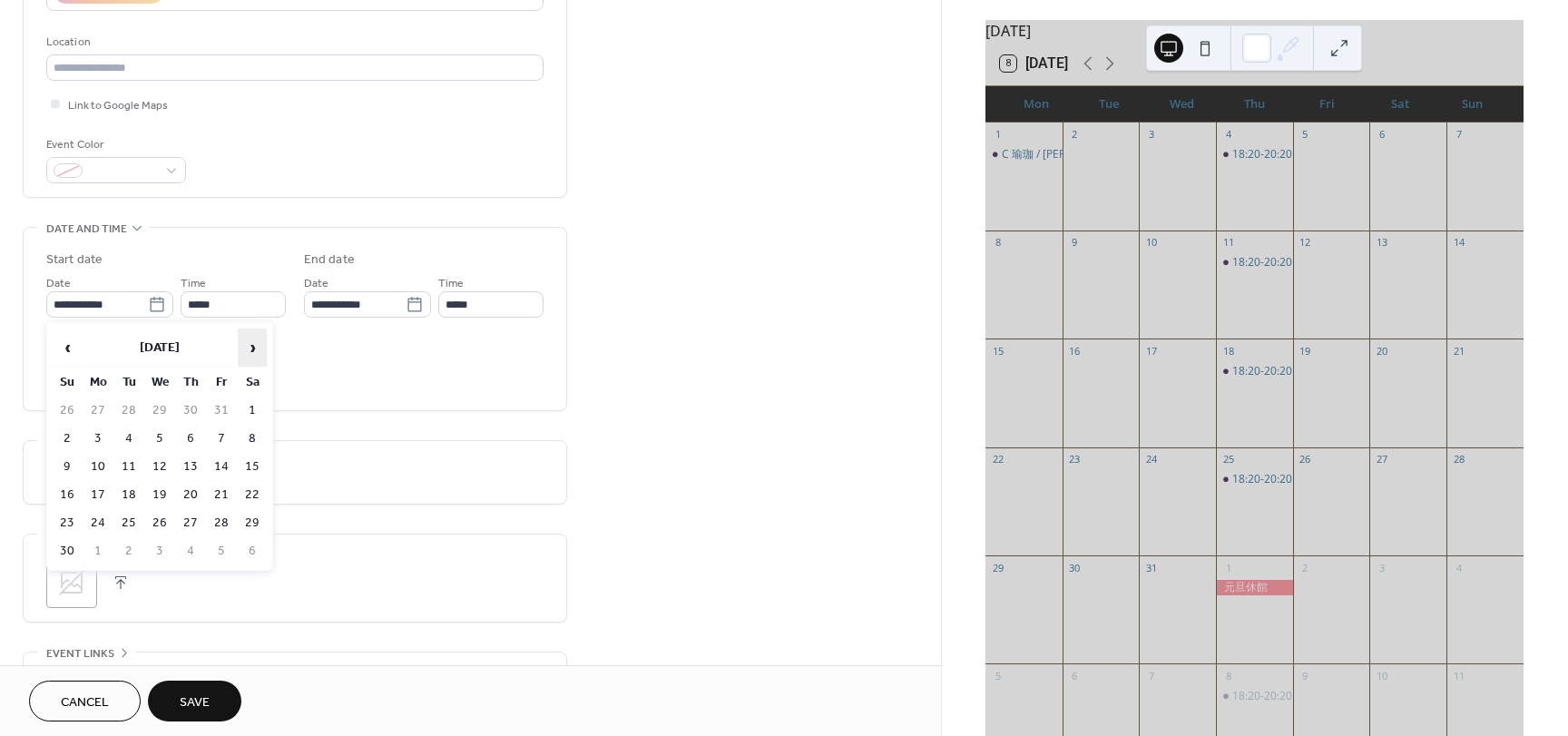 click on "›" at bounding box center [252, 348] 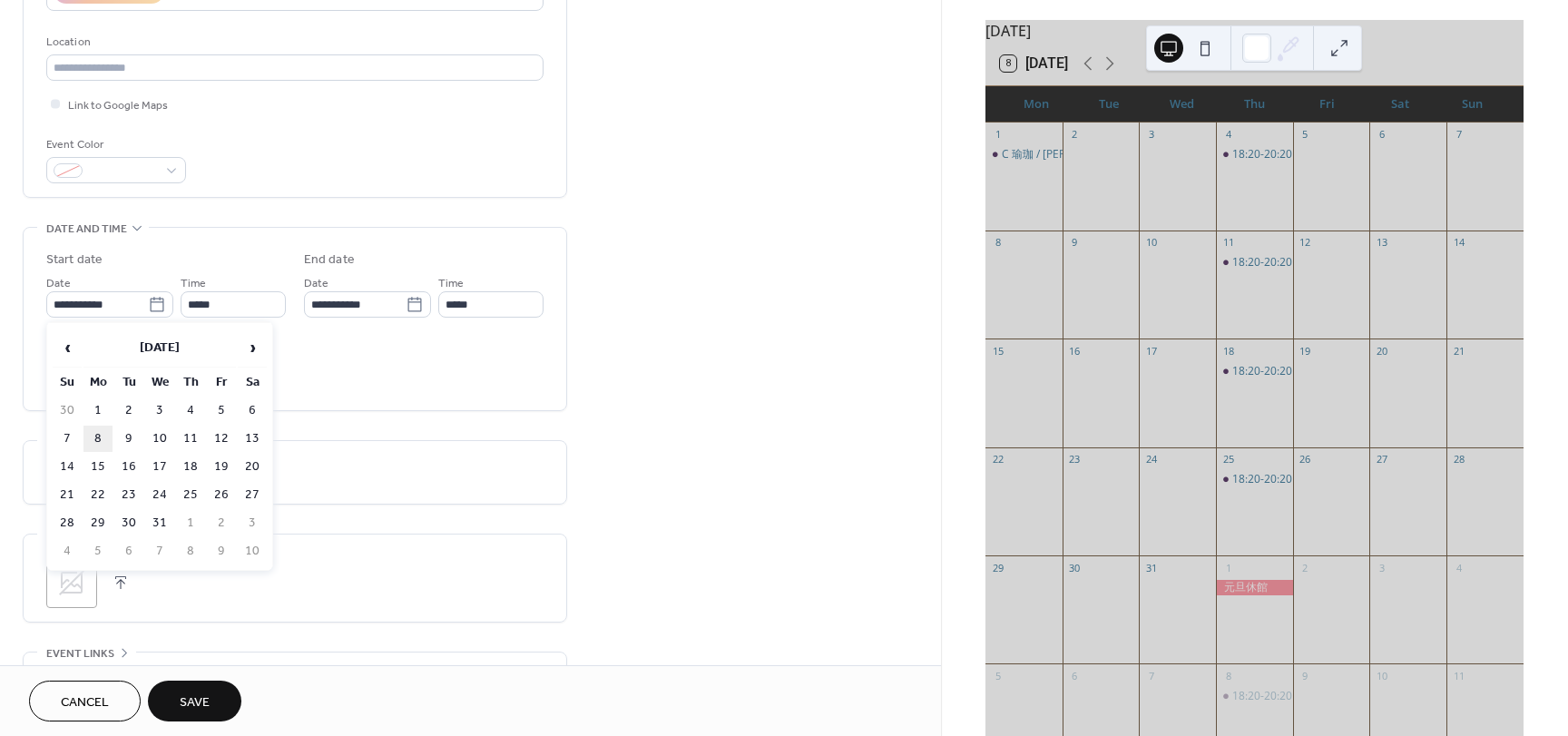 click on "8" at bounding box center (98, 438) 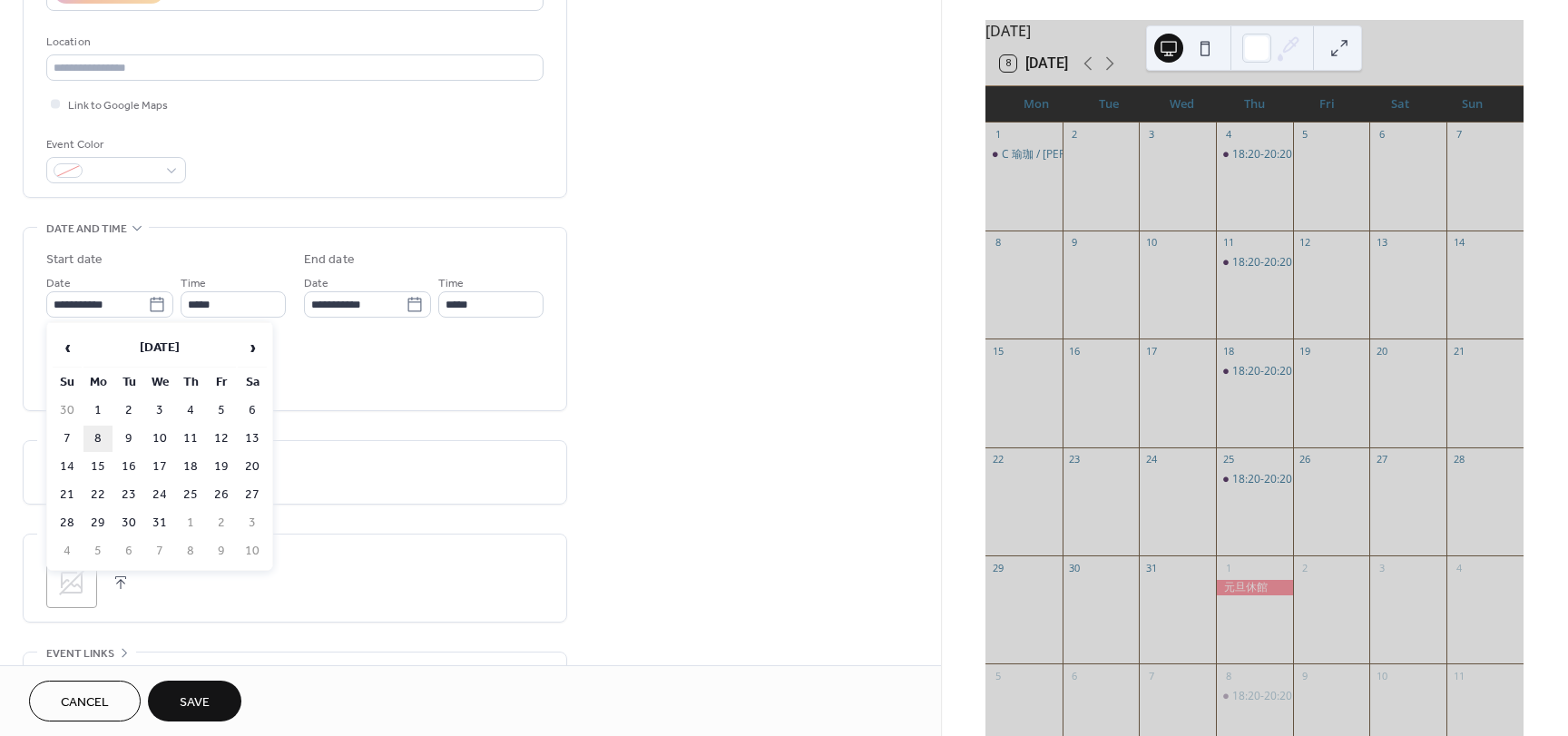 type on "**********" 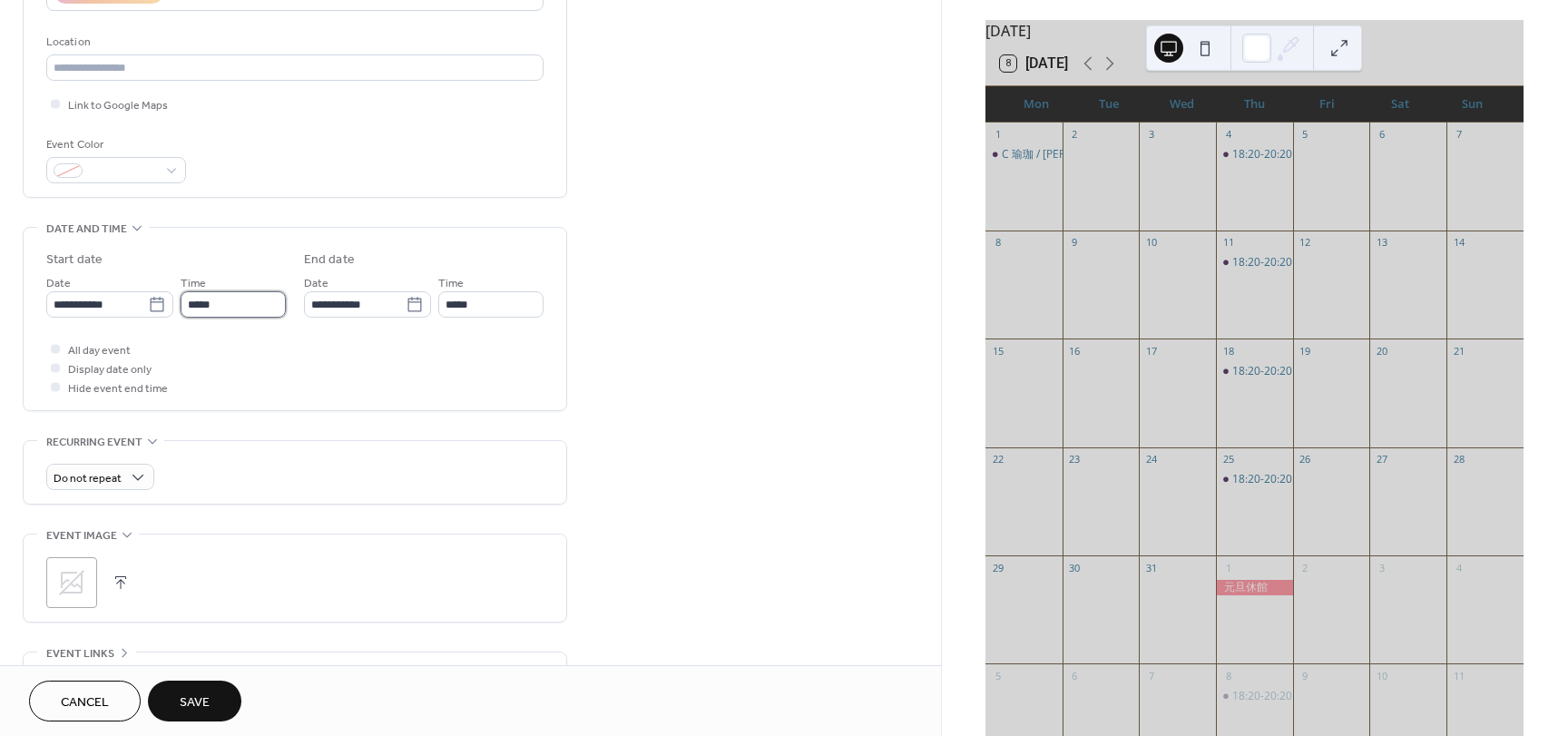 click on "*****" at bounding box center (233, 304) 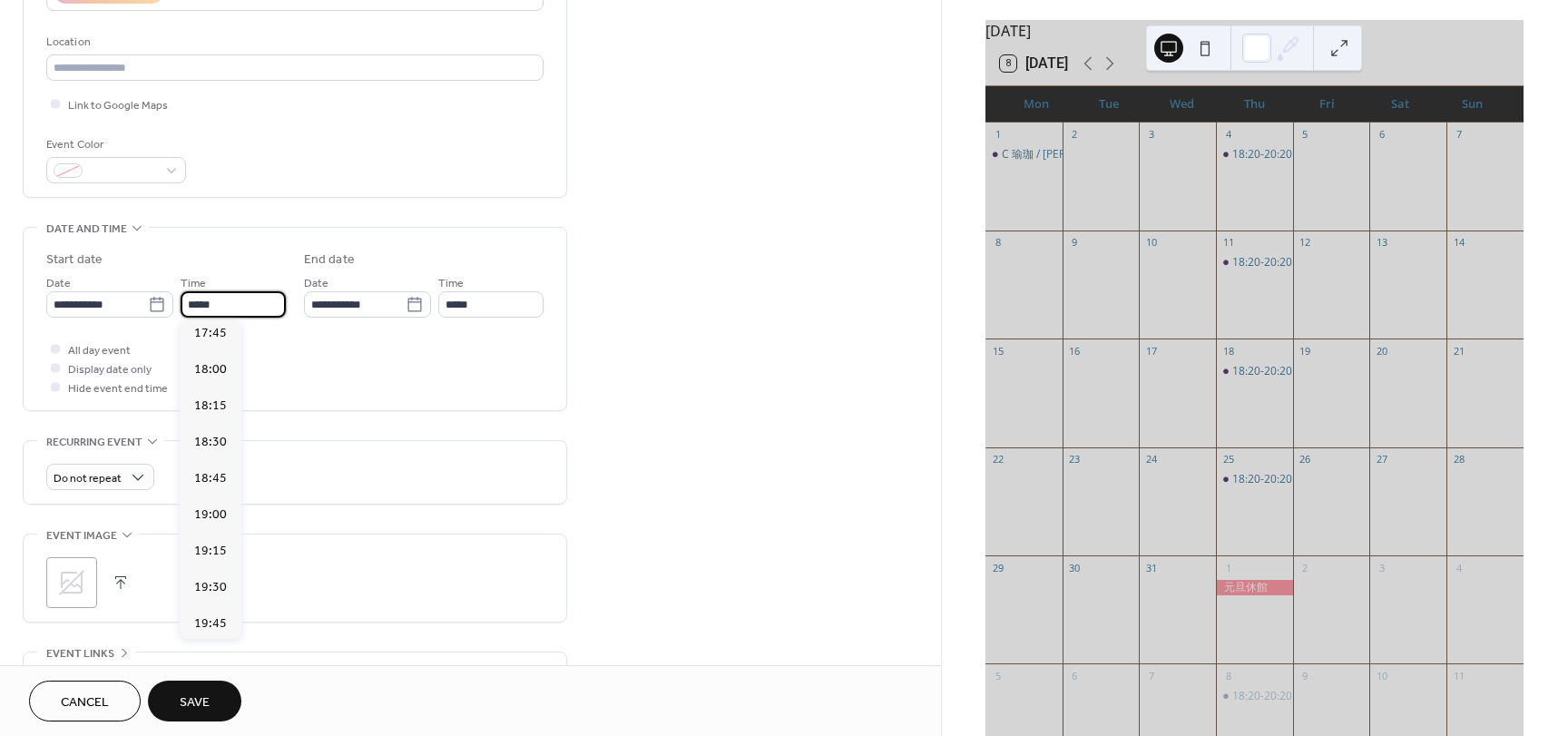 scroll, scrollTop: 2603, scrollLeft: 0, axis: vertical 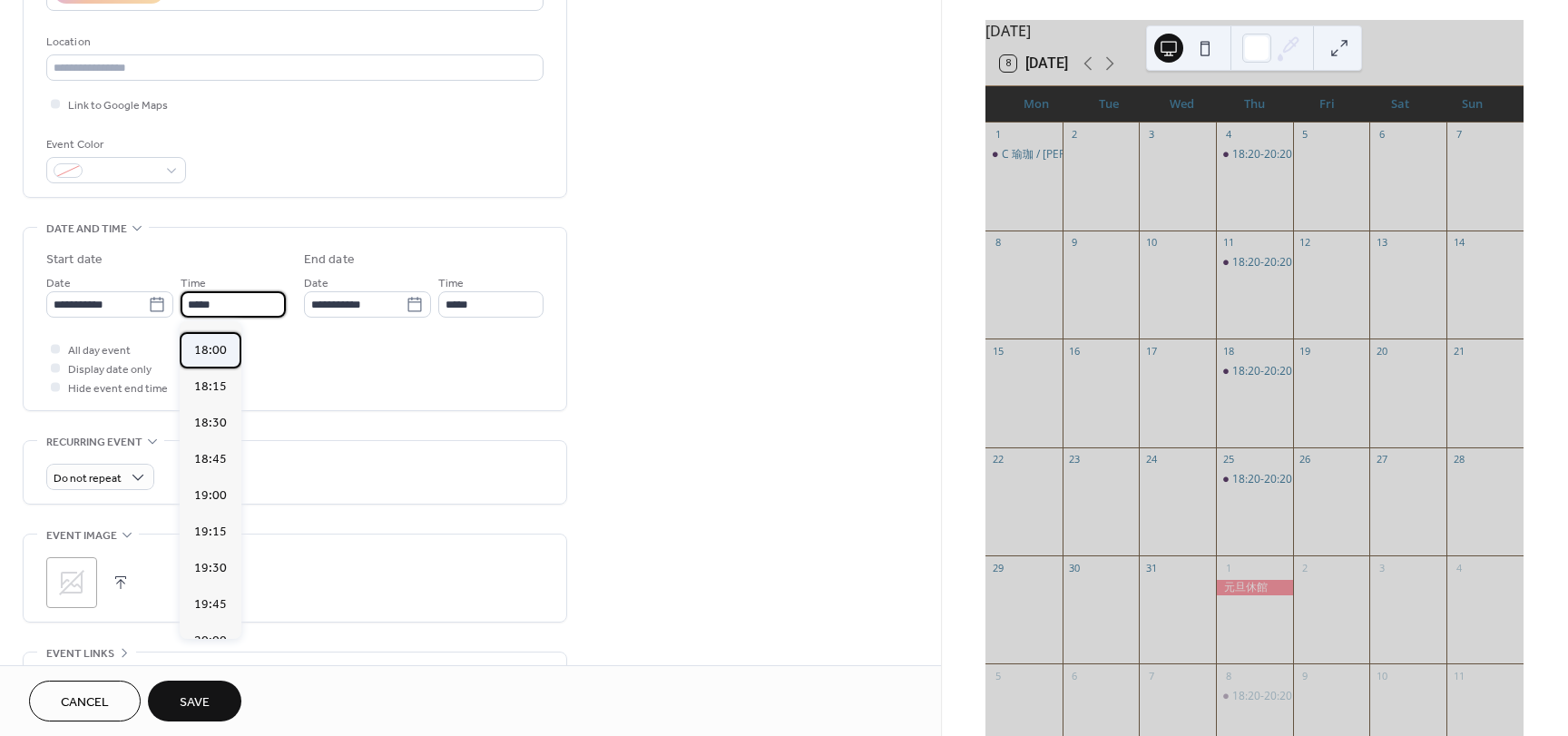 click on "18:00" at bounding box center [211, 350] 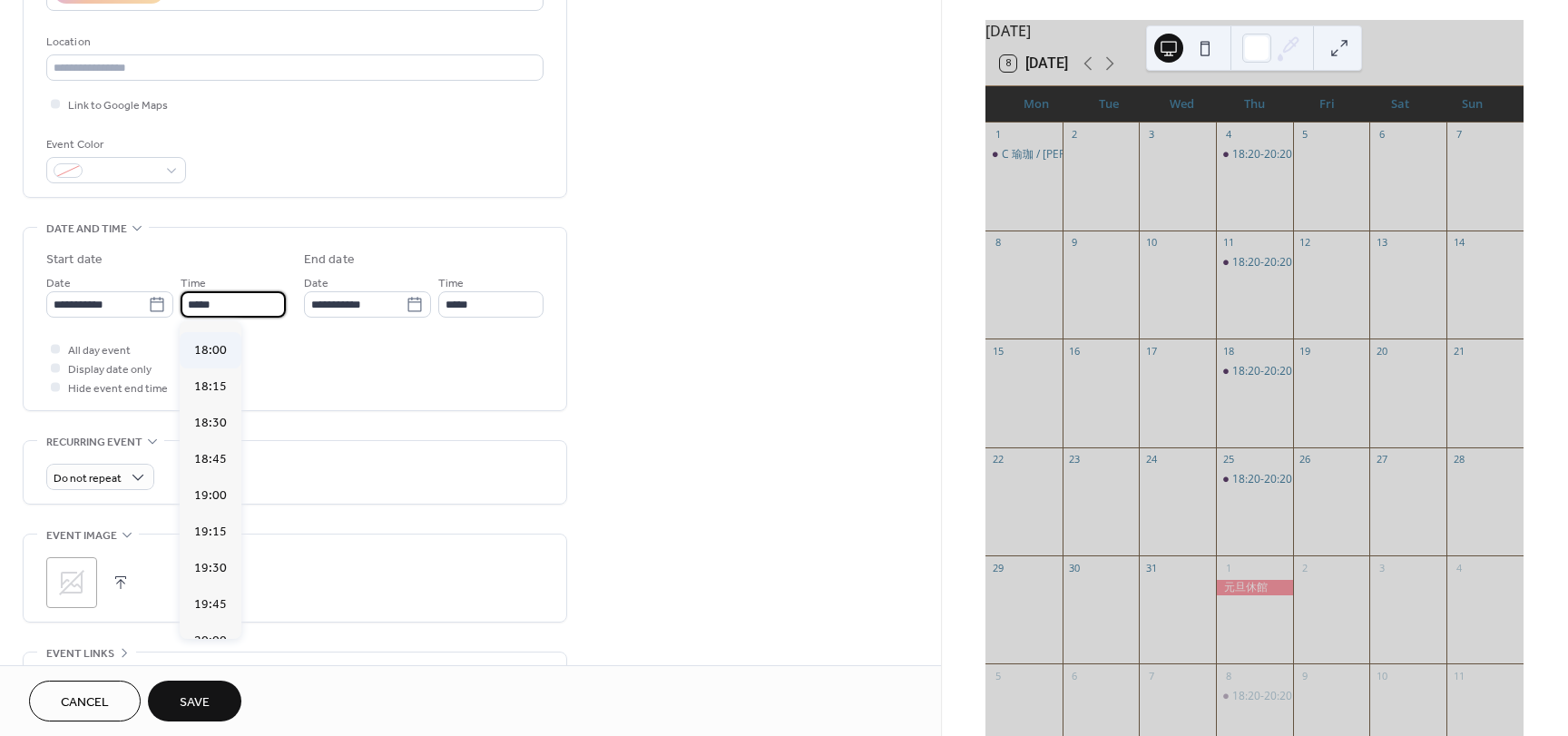 type on "*****" 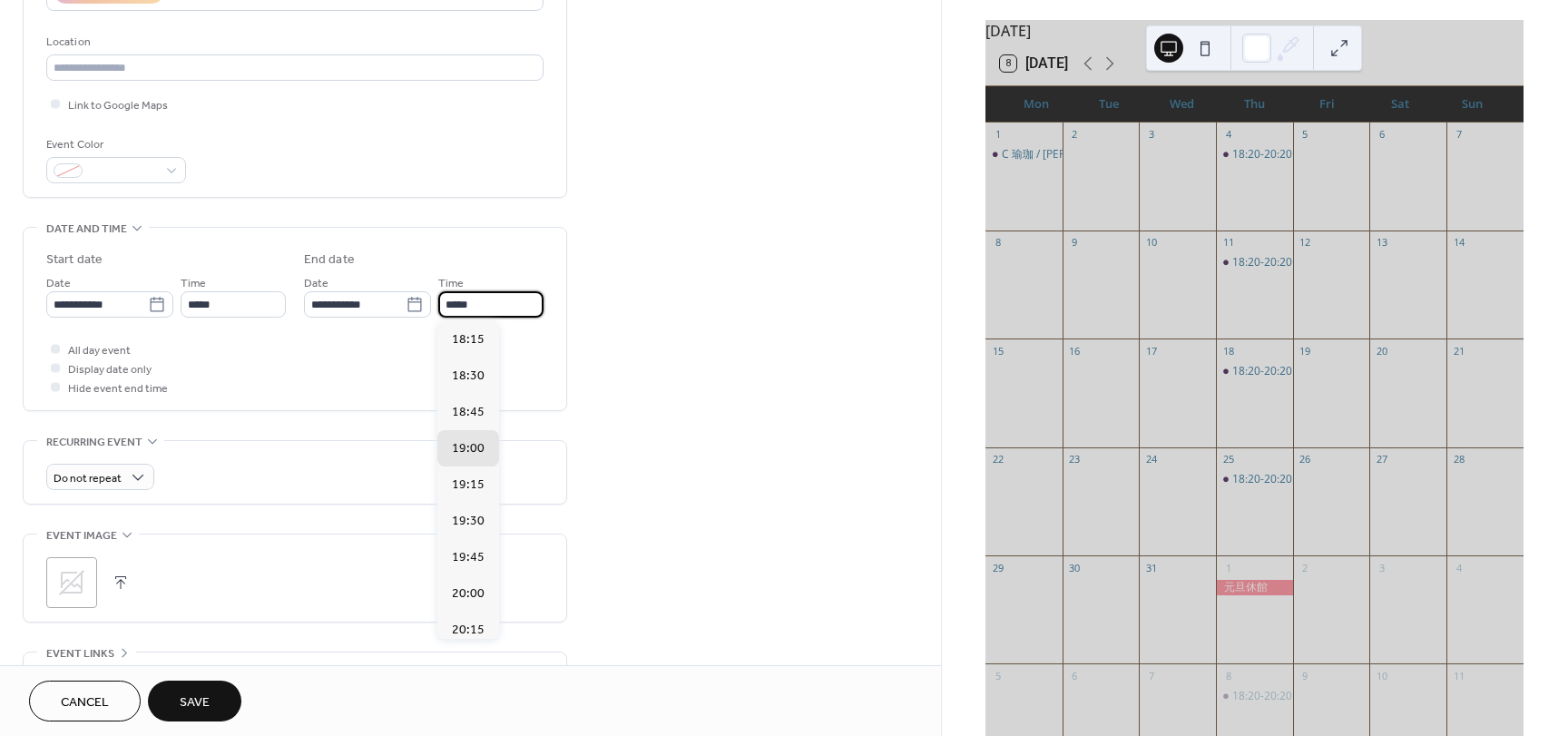 click on "*****" at bounding box center [491, 304] 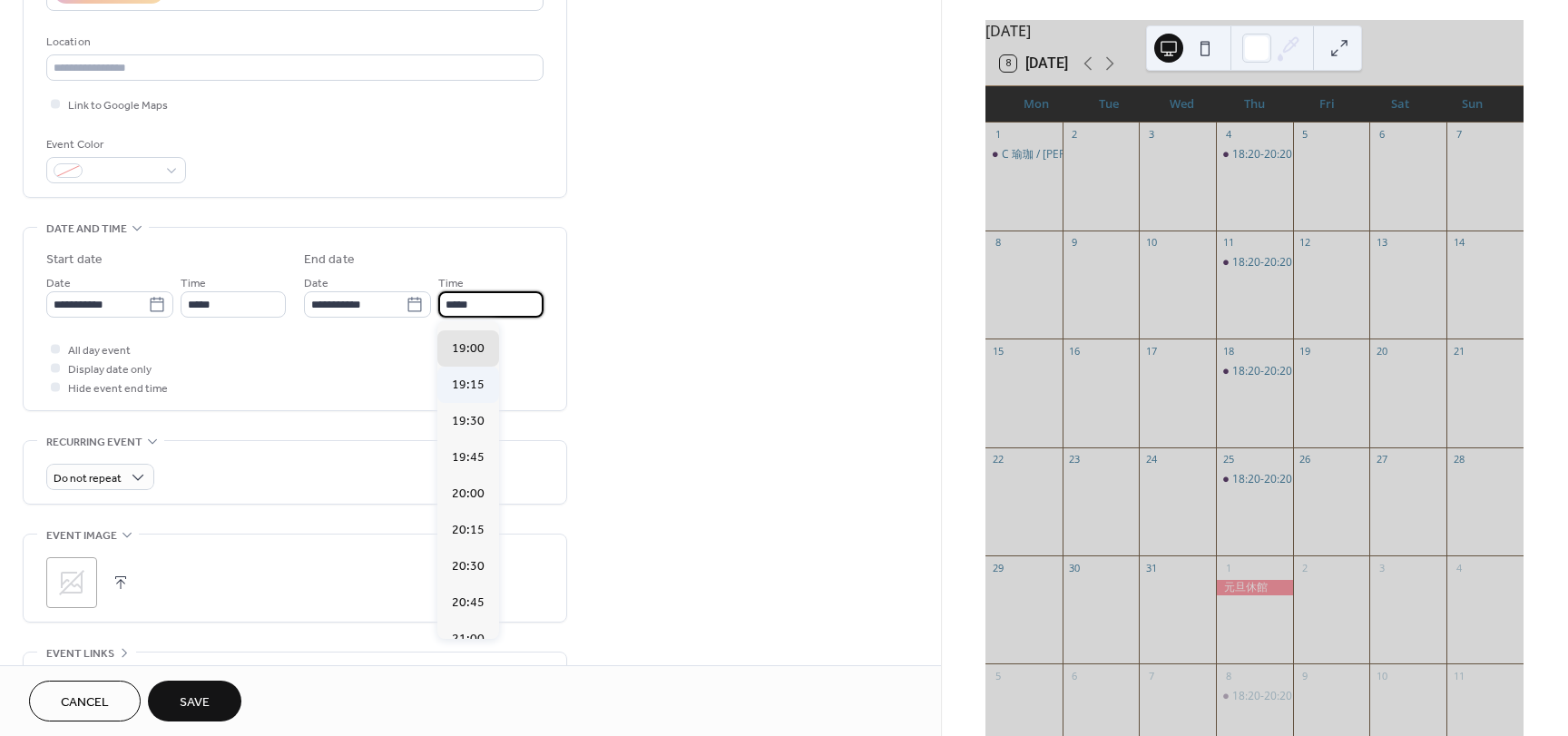 scroll, scrollTop: 454, scrollLeft: 0, axis: vertical 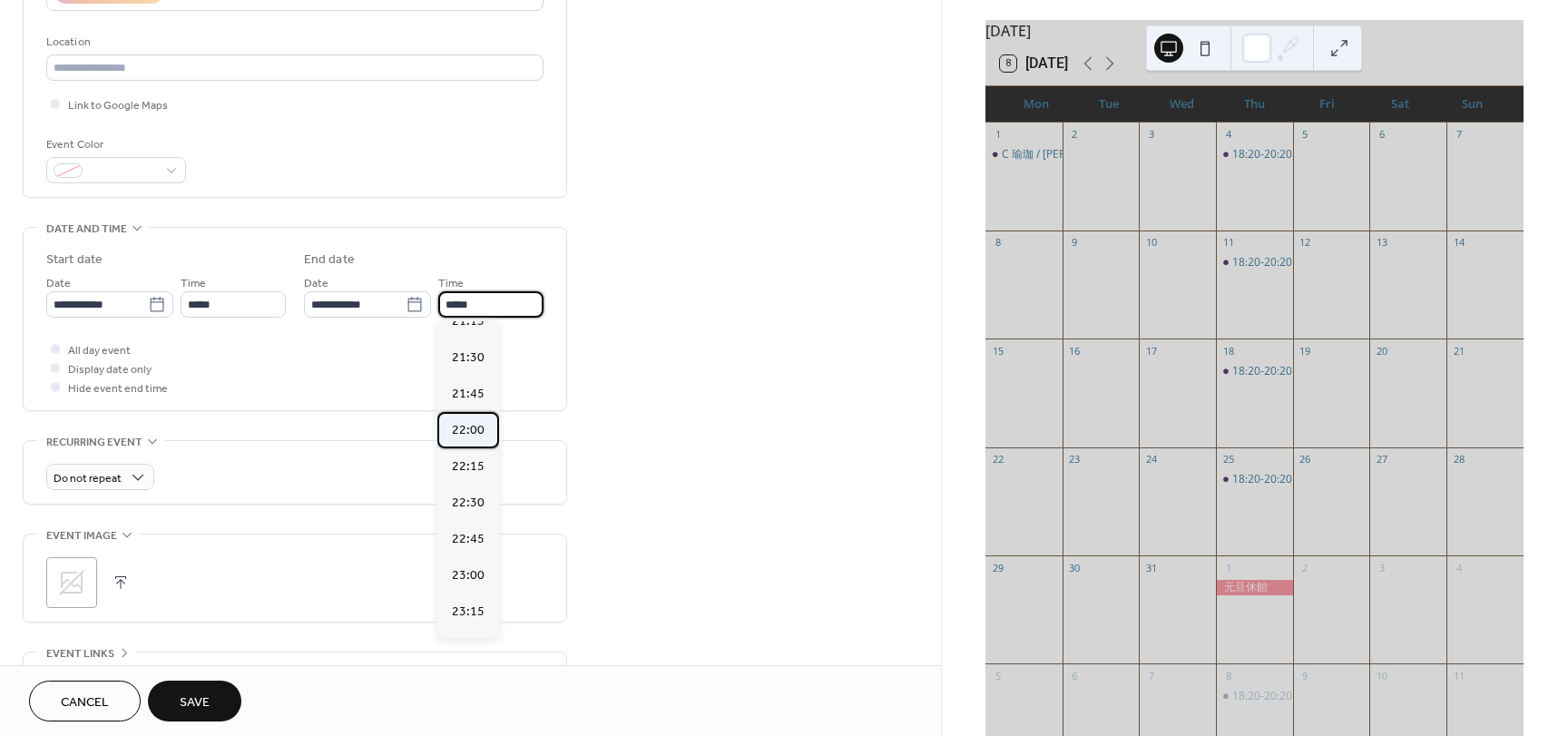 click on "22:00" at bounding box center (468, 430) 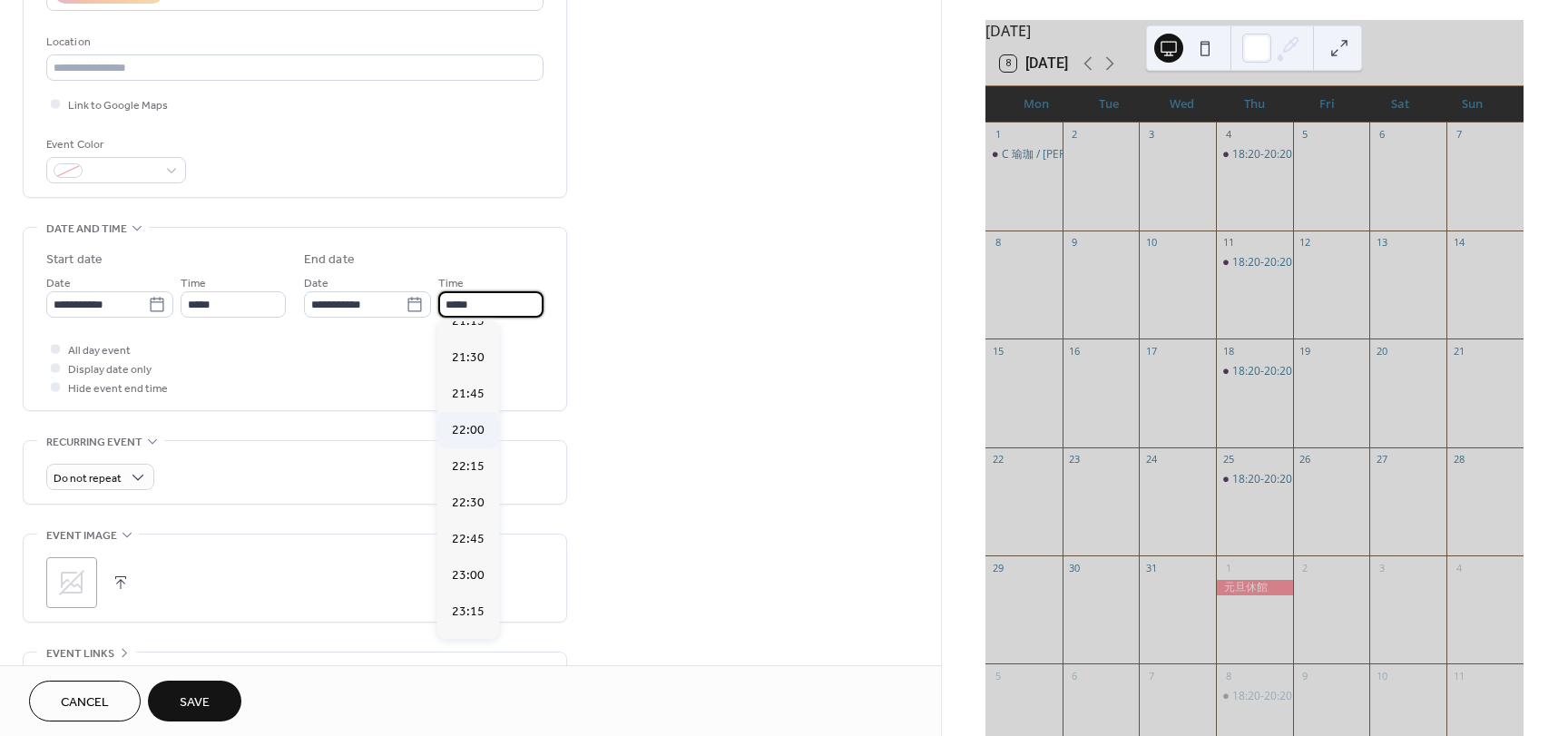 type on "*****" 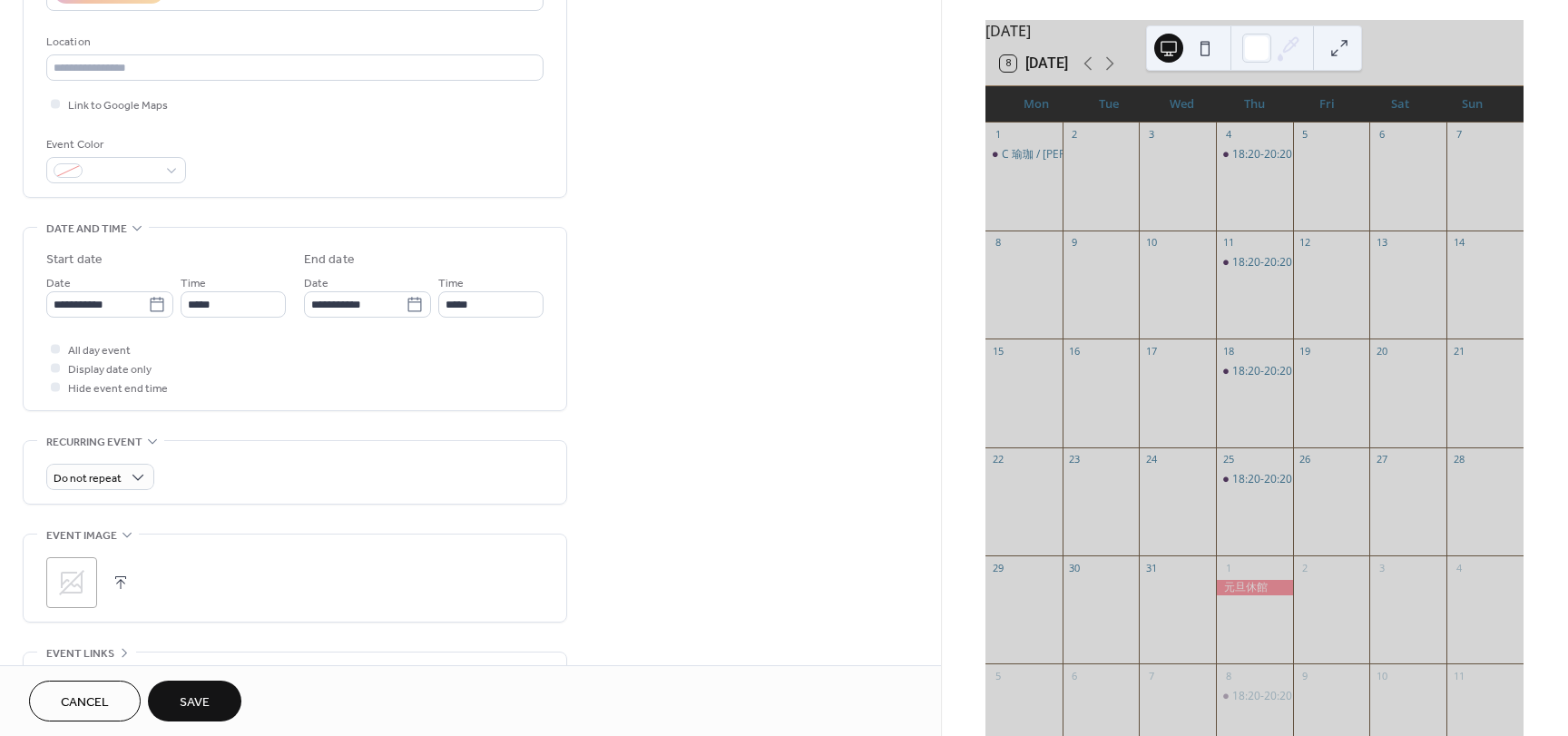 click on "Save" at bounding box center [194, 702] 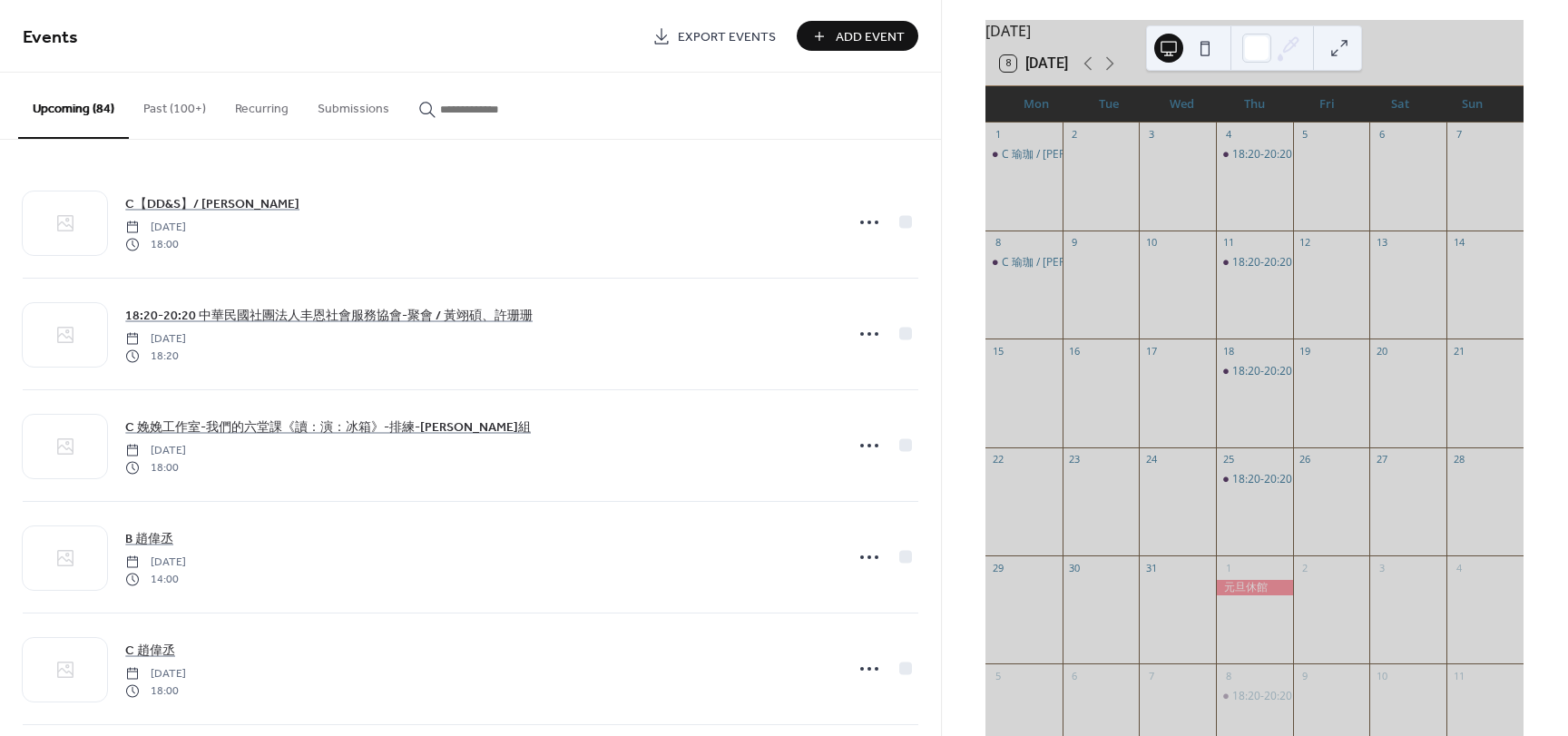 click on "Add Event" at bounding box center [858, 35] 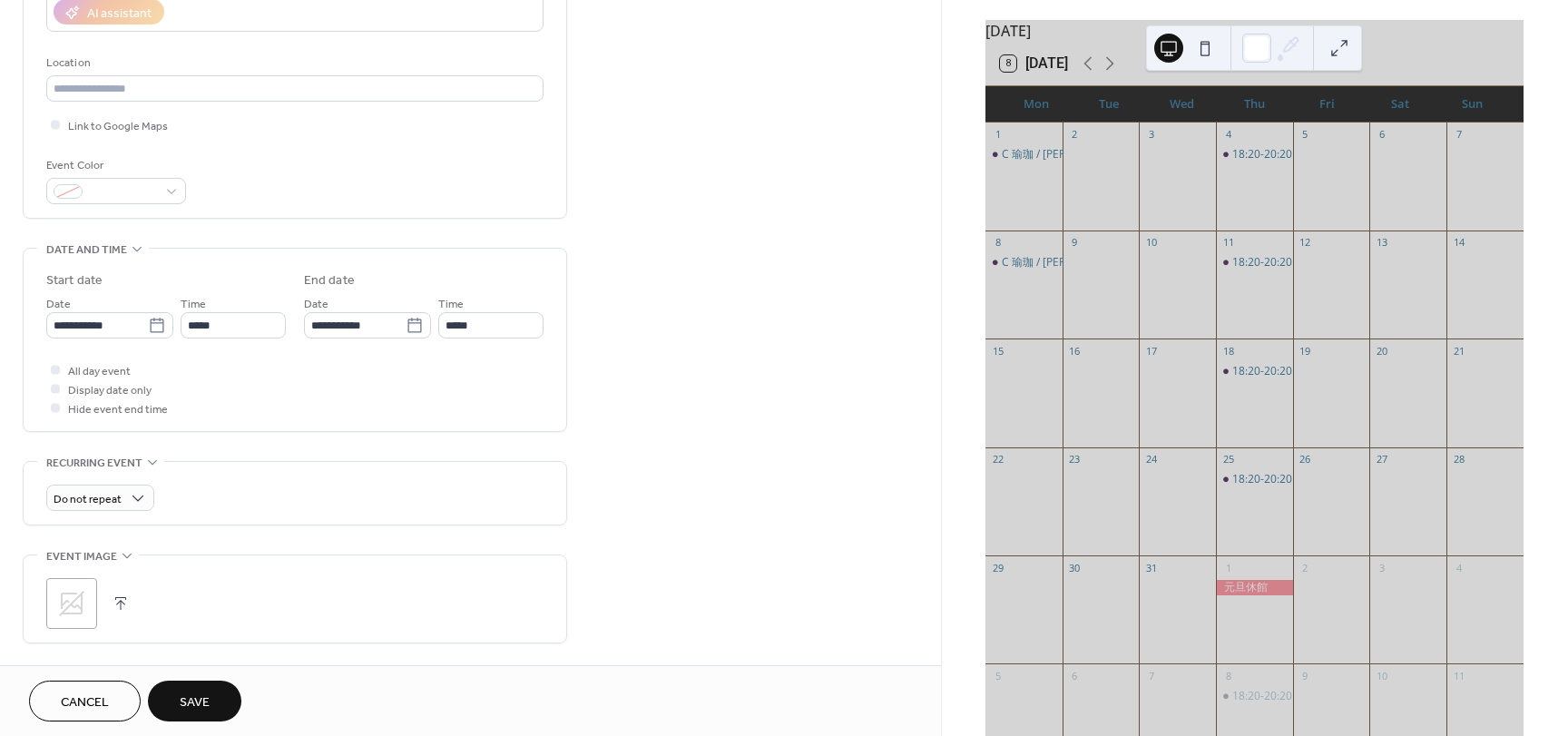 scroll, scrollTop: 363, scrollLeft: 0, axis: vertical 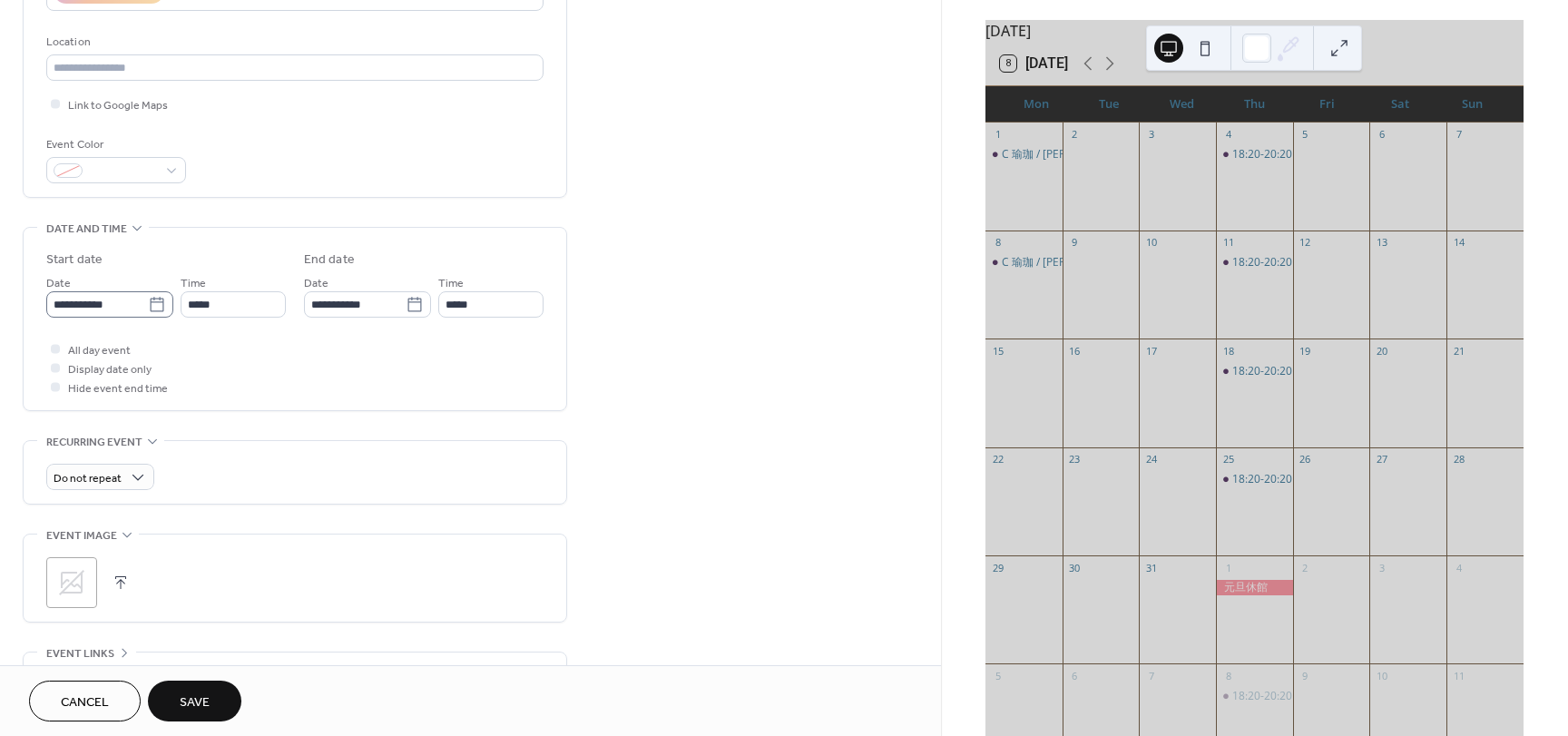 type on "**********" 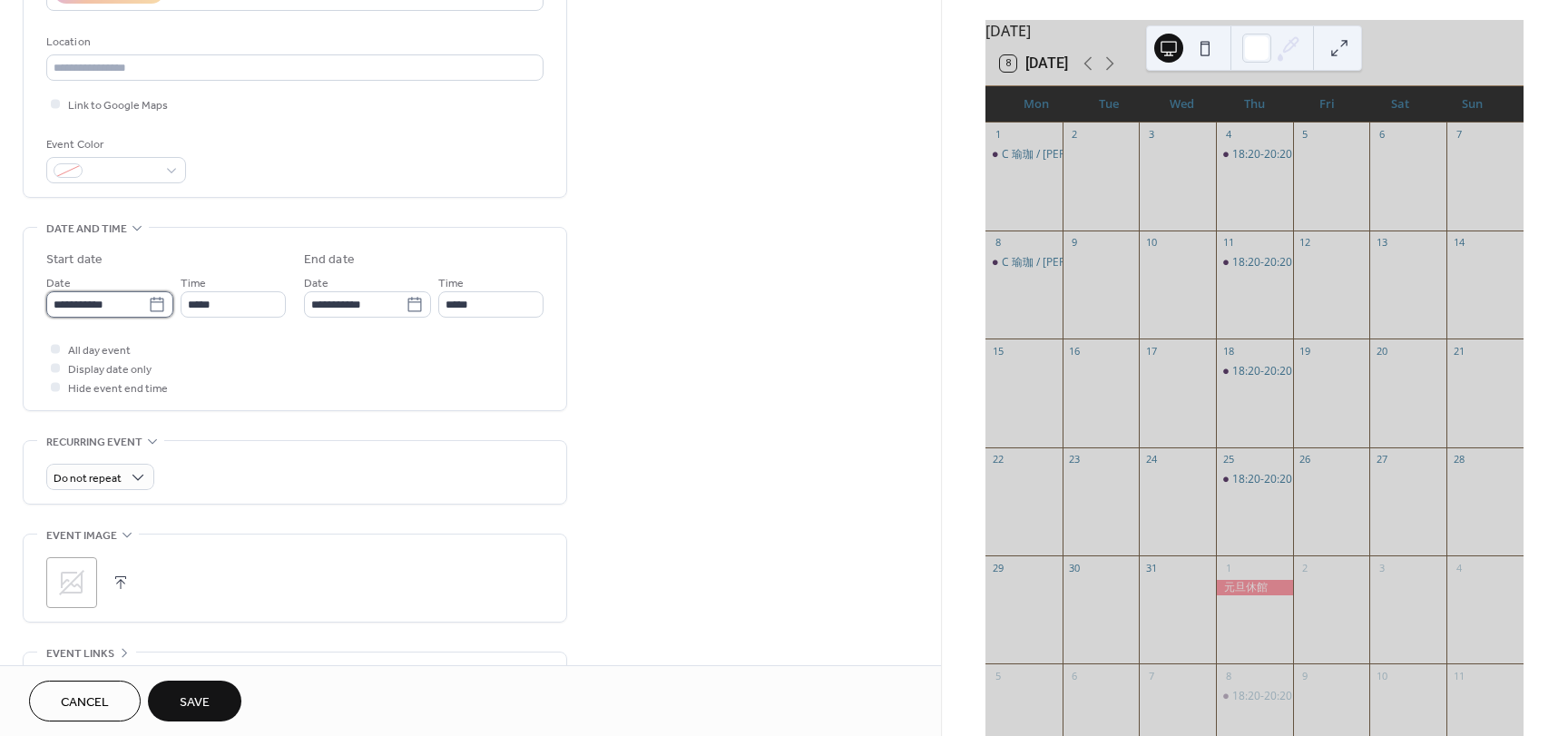 click on "**********" at bounding box center [97, 304] 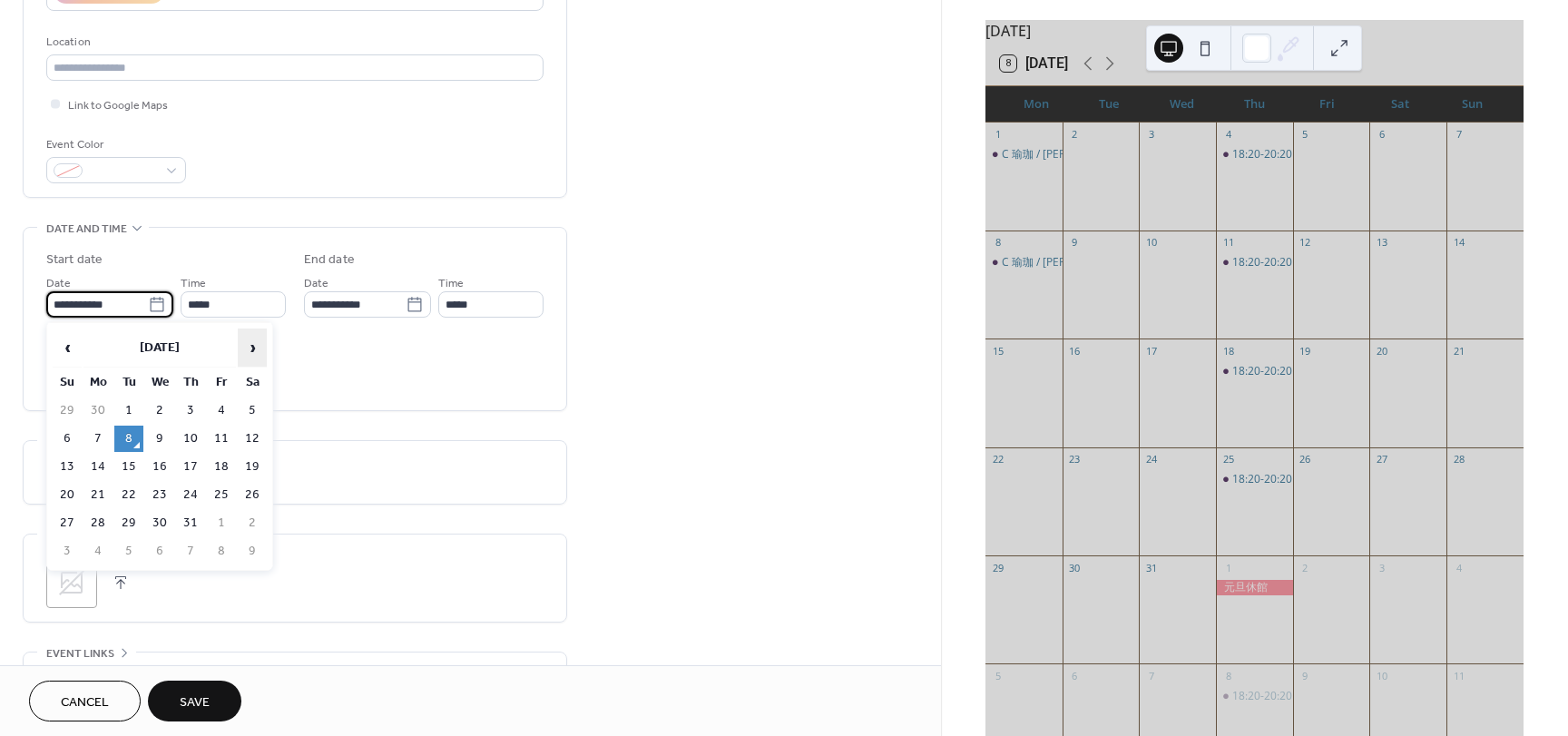 click on "›" at bounding box center (252, 348) 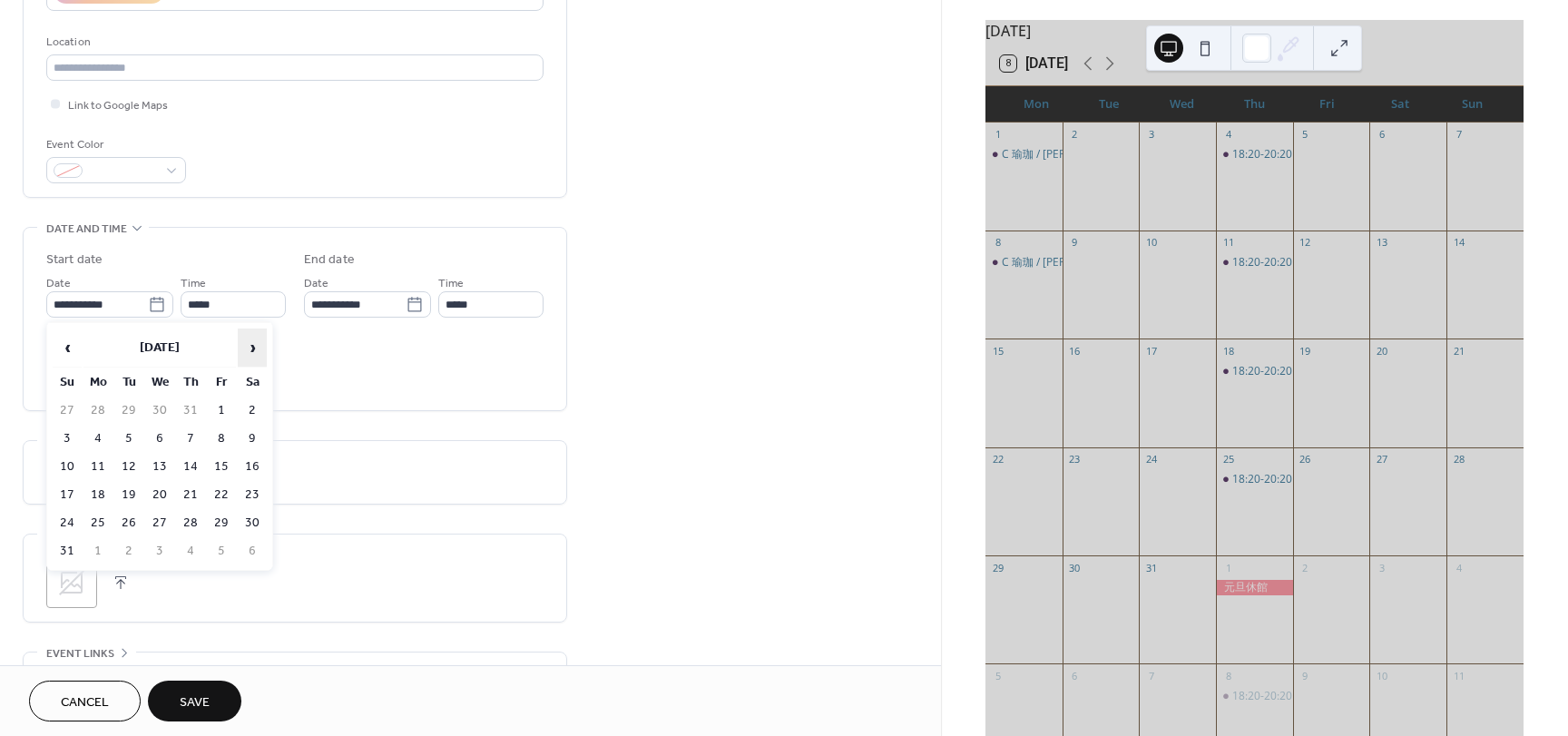 click on "›" at bounding box center [252, 348] 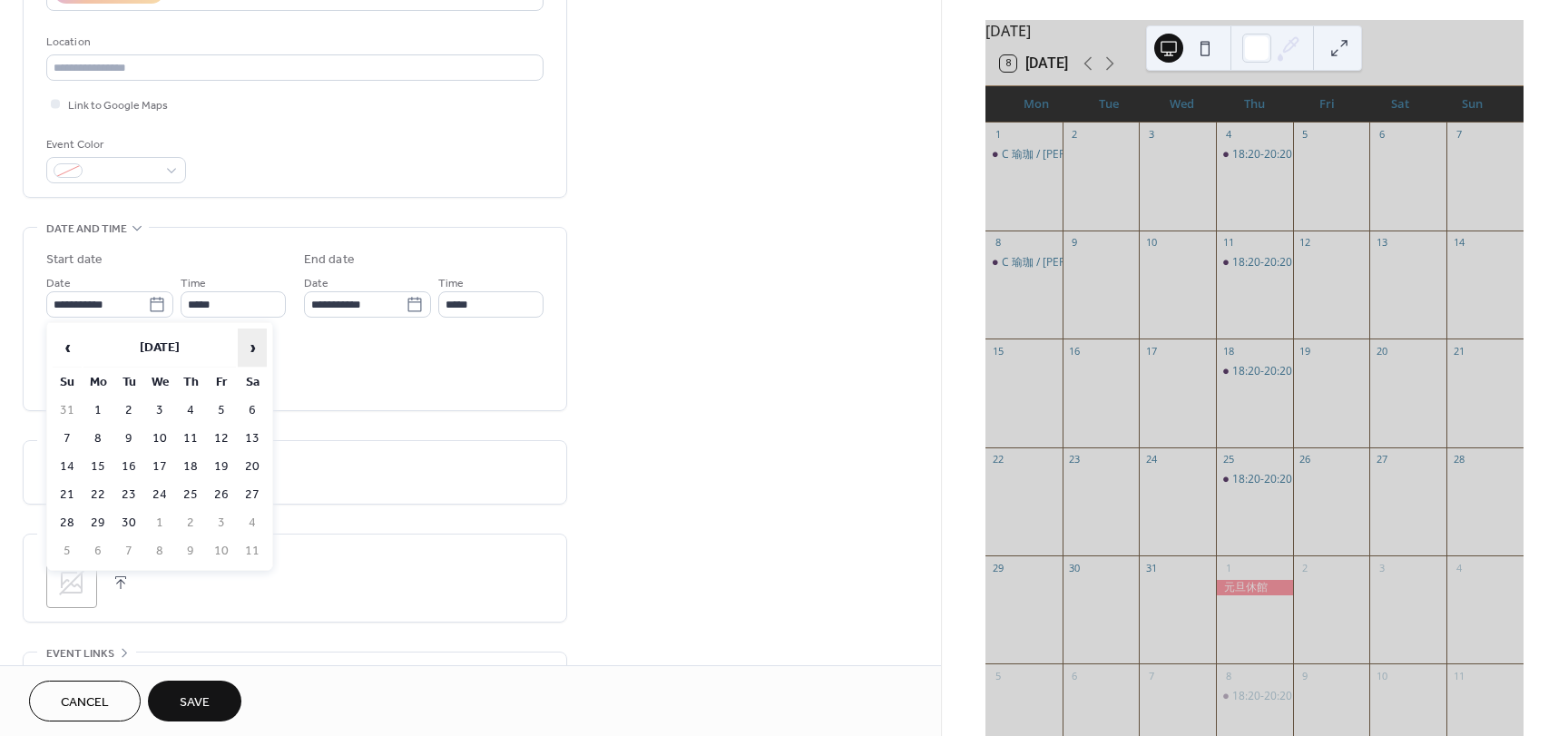 click on "›" at bounding box center [252, 348] 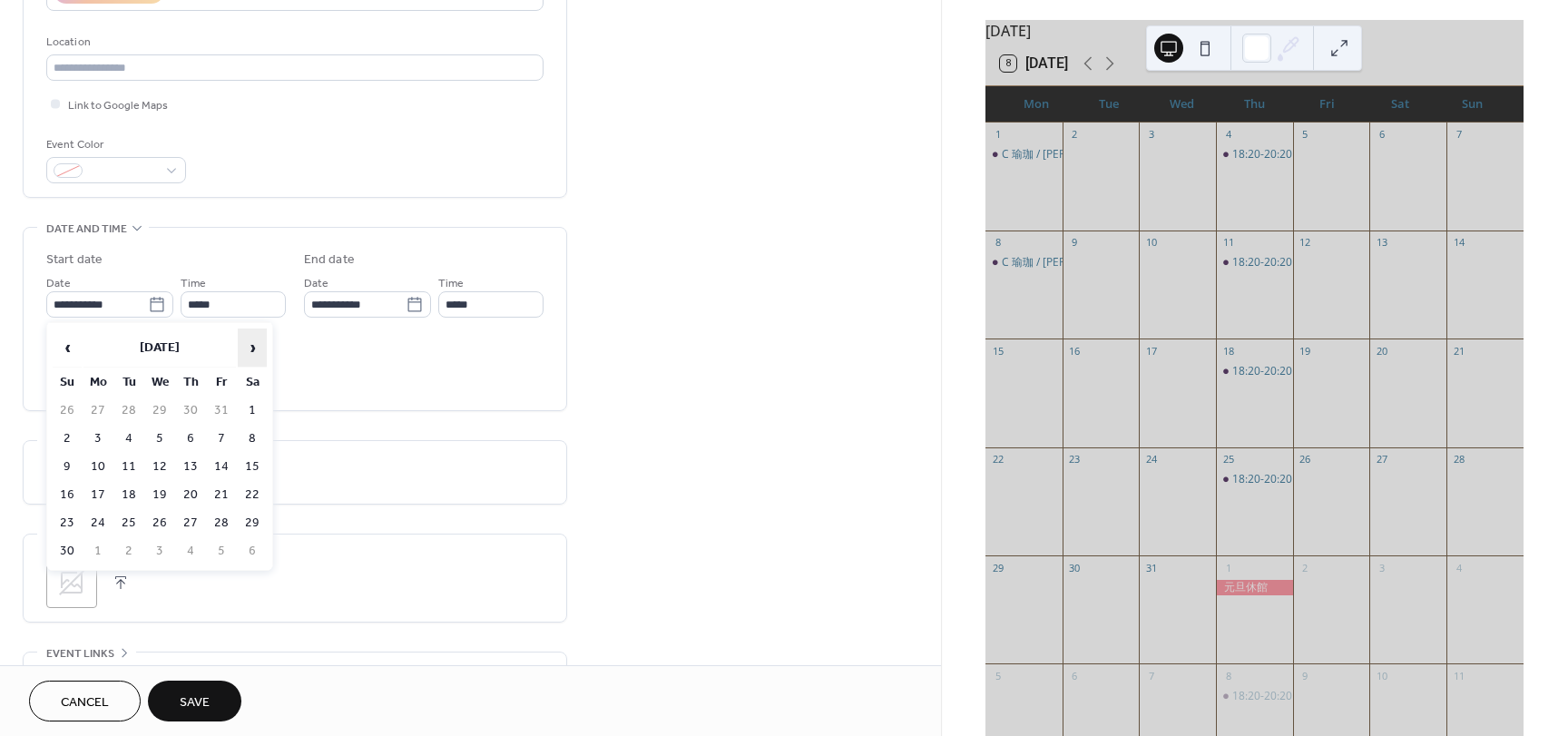 click on "›" at bounding box center [252, 348] 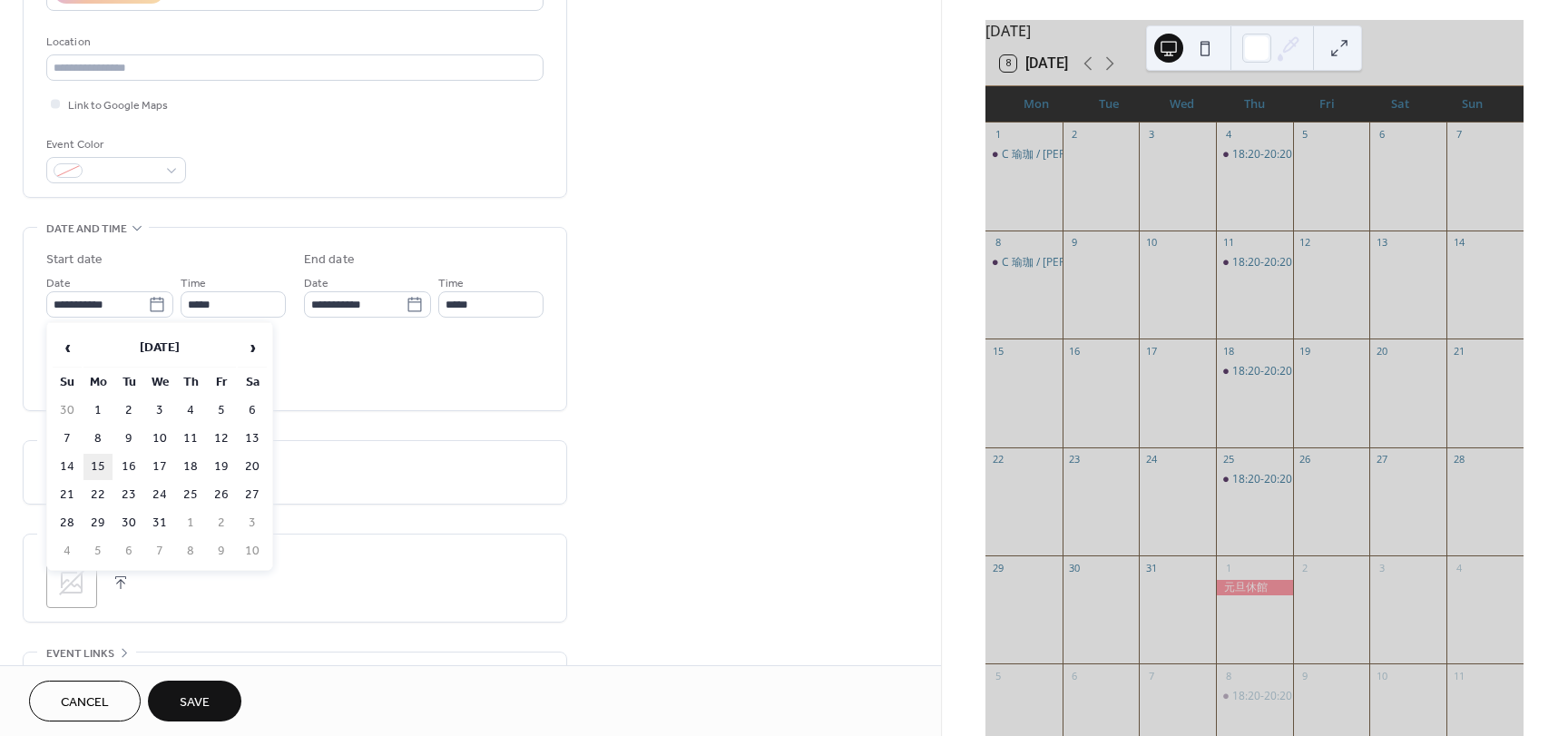 click on "15" at bounding box center (98, 466) 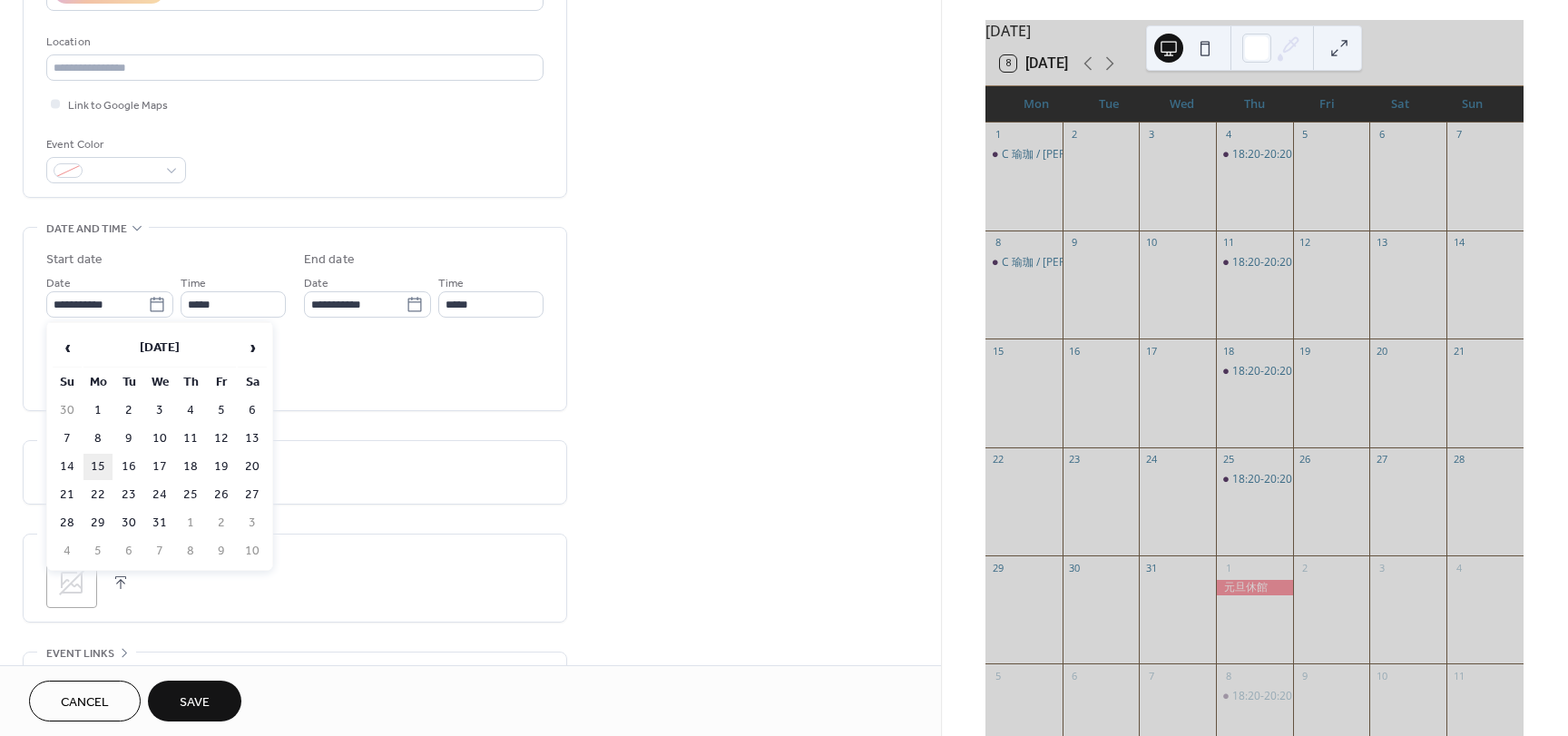 type on "**********" 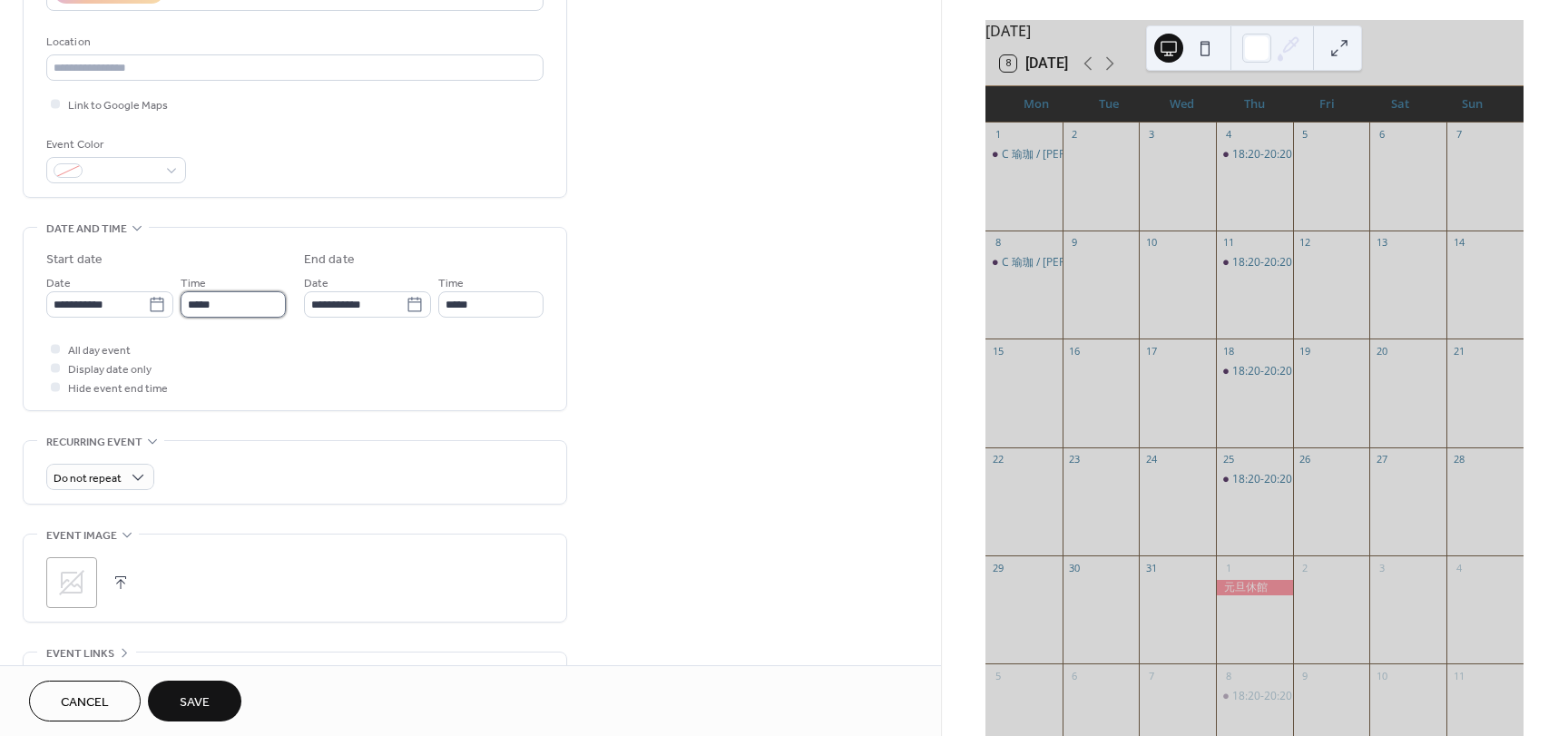 click on "*****" at bounding box center [233, 304] 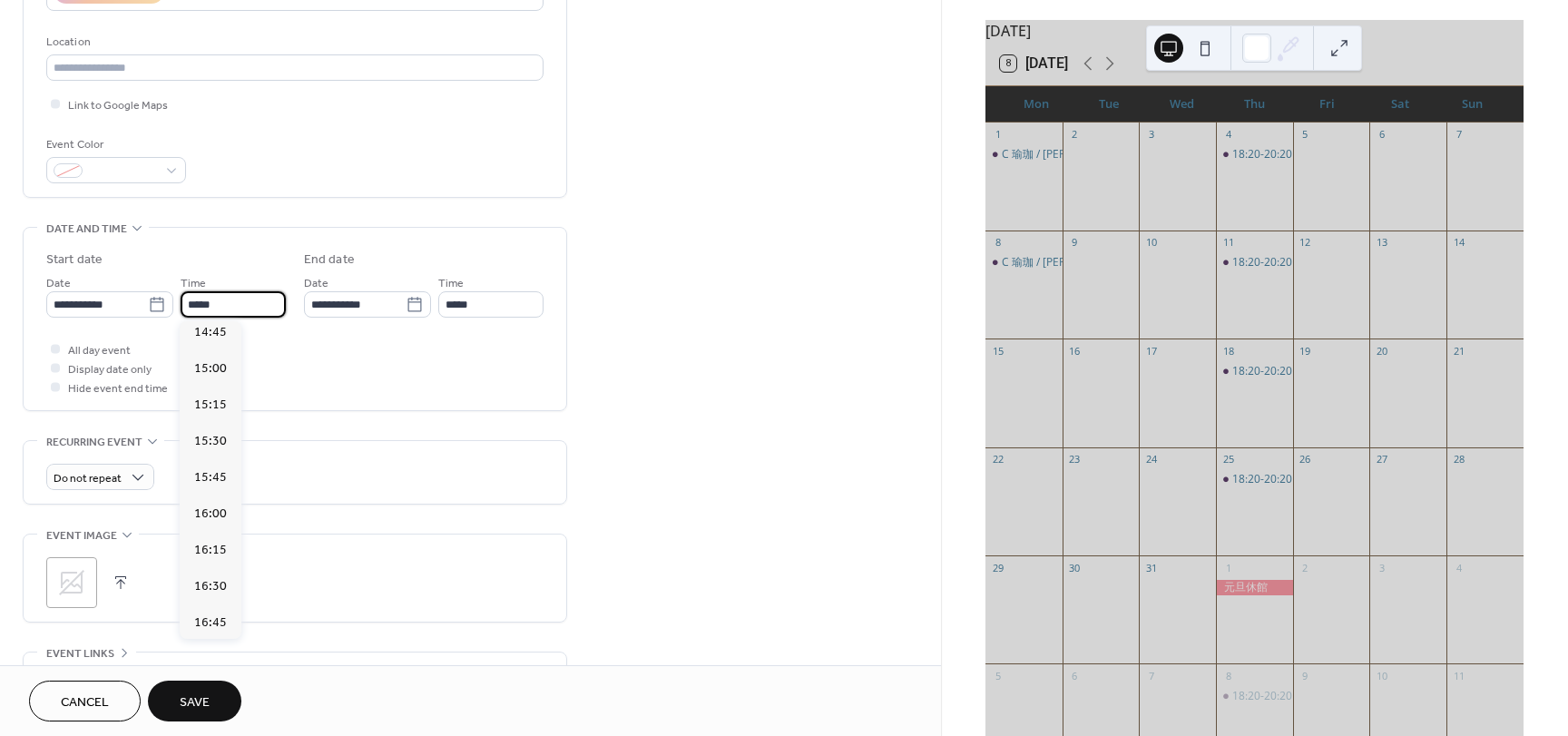scroll, scrollTop: 2603, scrollLeft: 0, axis: vertical 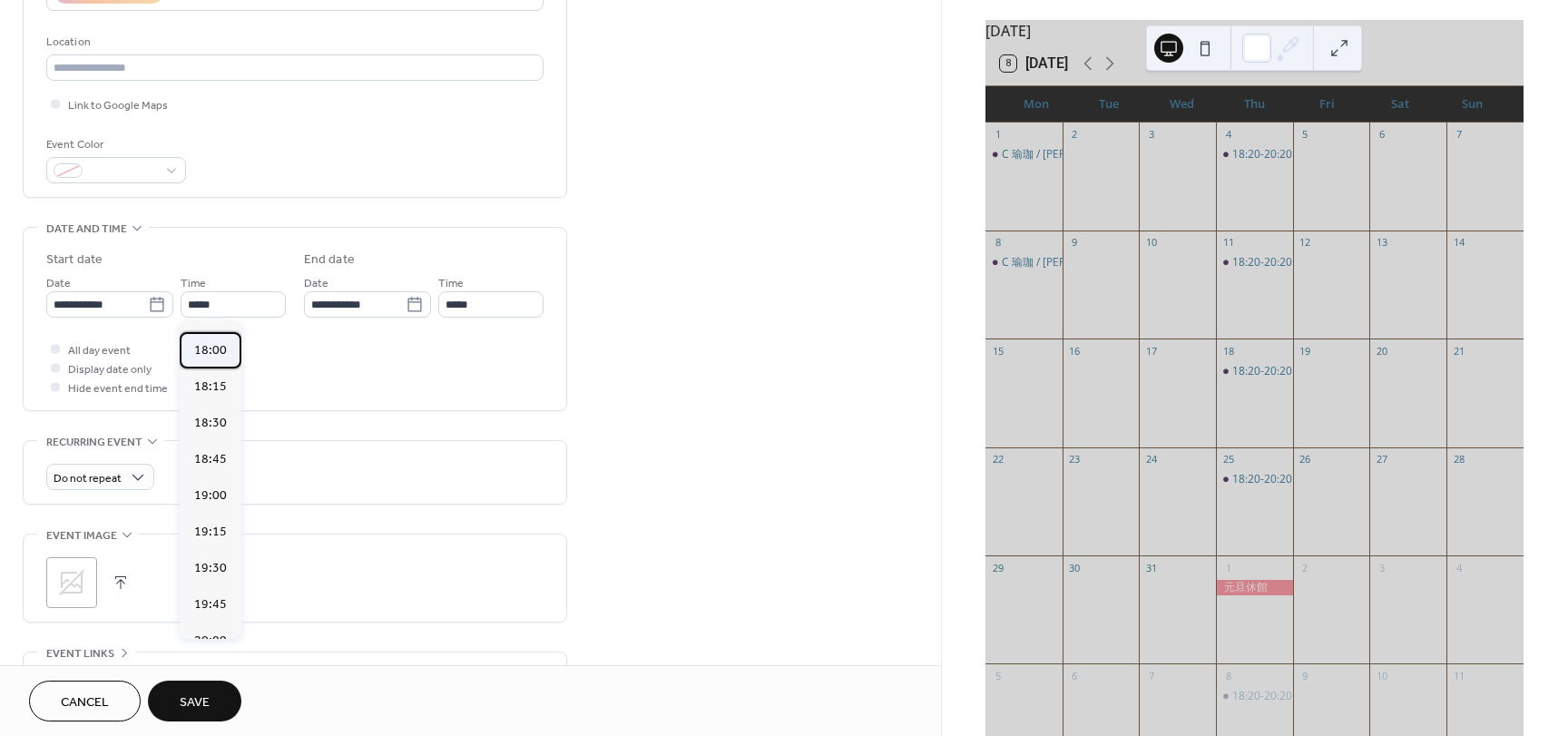 click on "18:00" at bounding box center [211, 350] 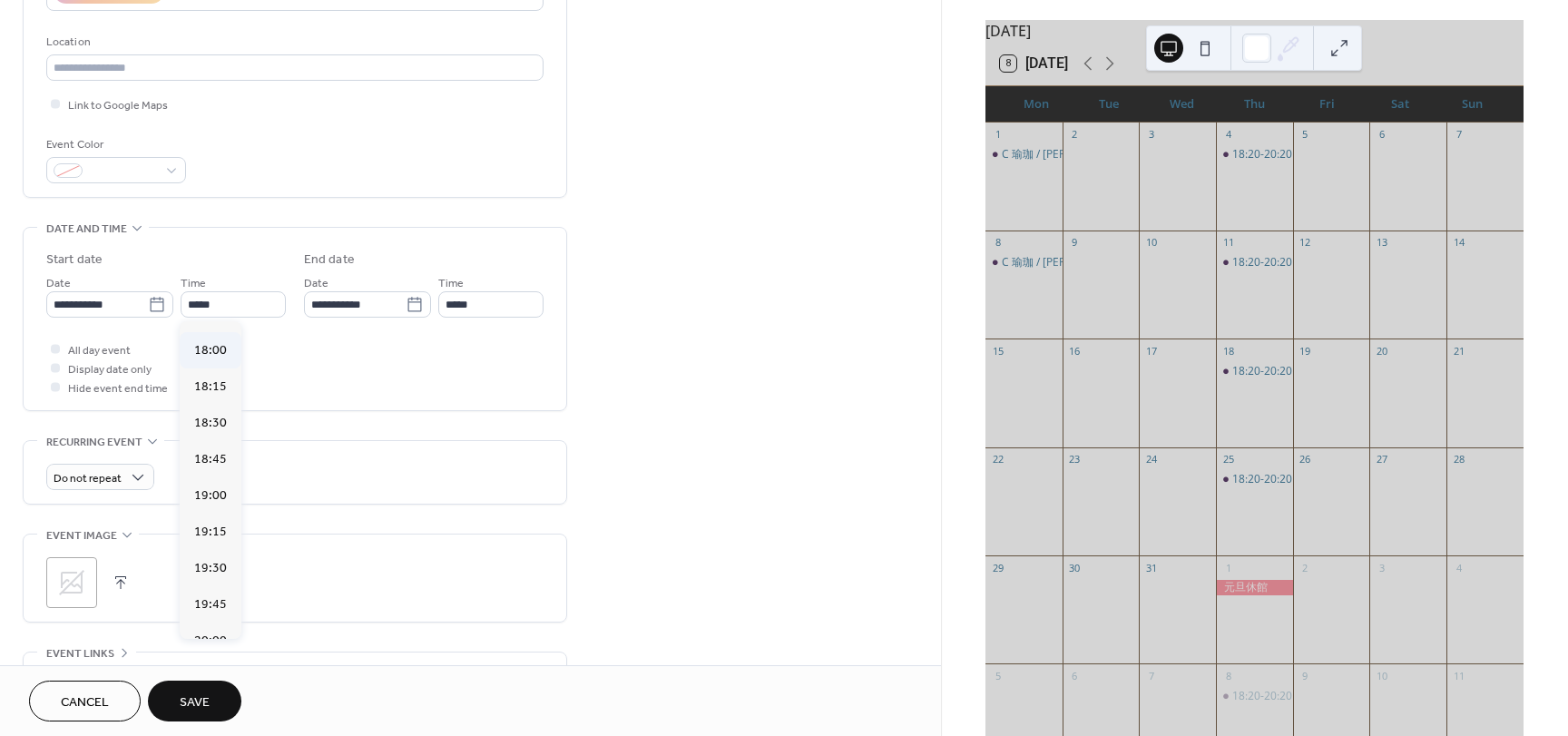 type on "*****" 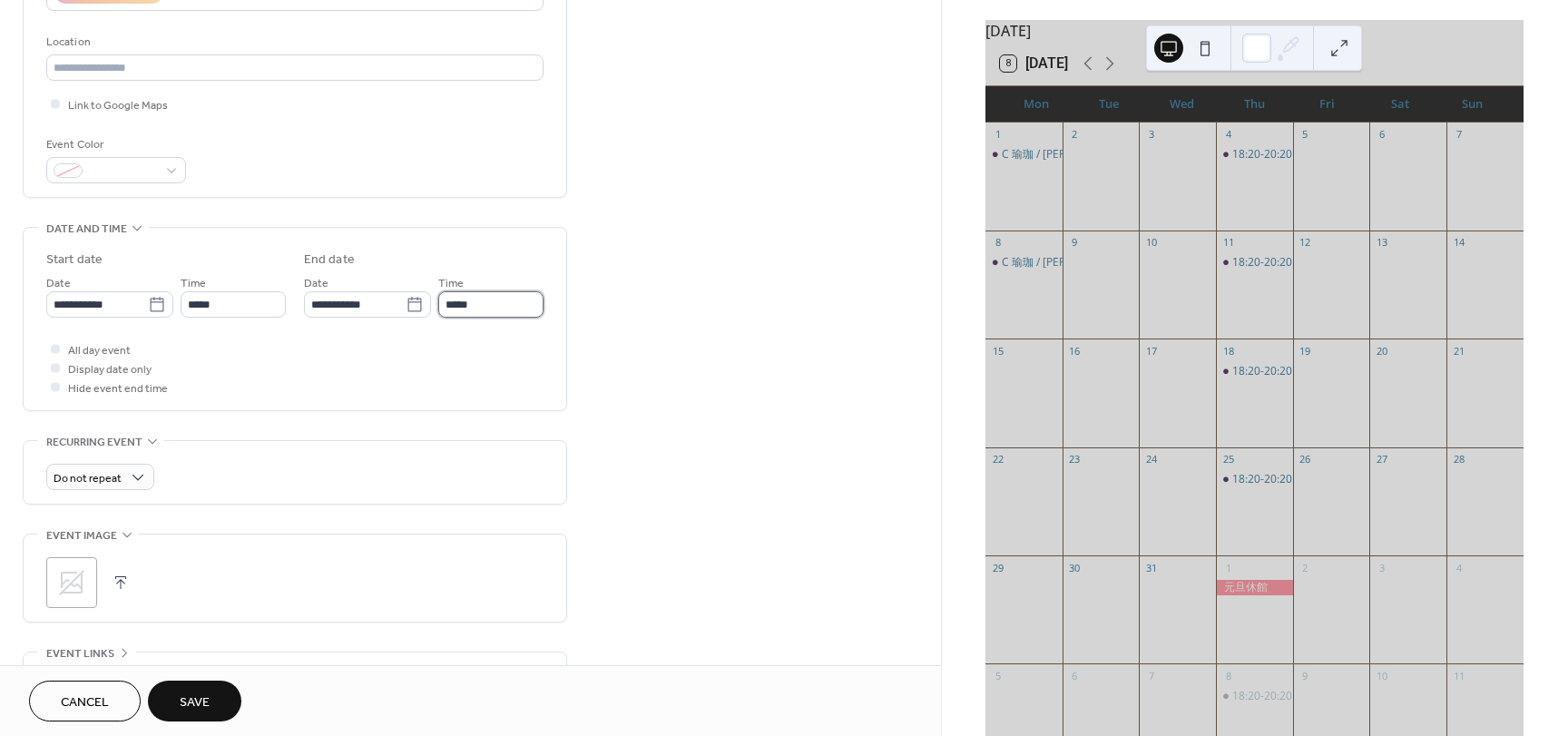 click on "*****" at bounding box center (491, 304) 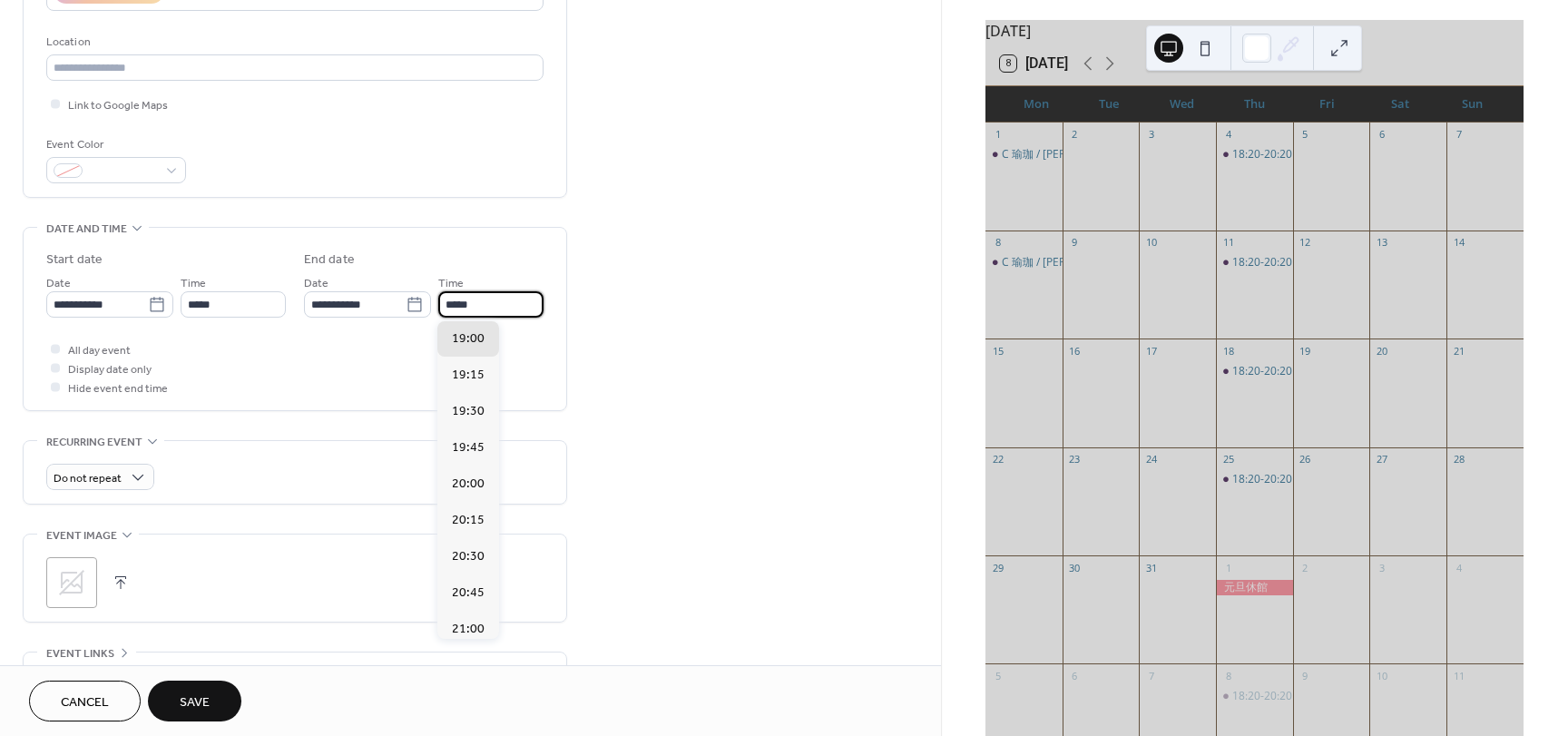 scroll, scrollTop: 538, scrollLeft: 0, axis: vertical 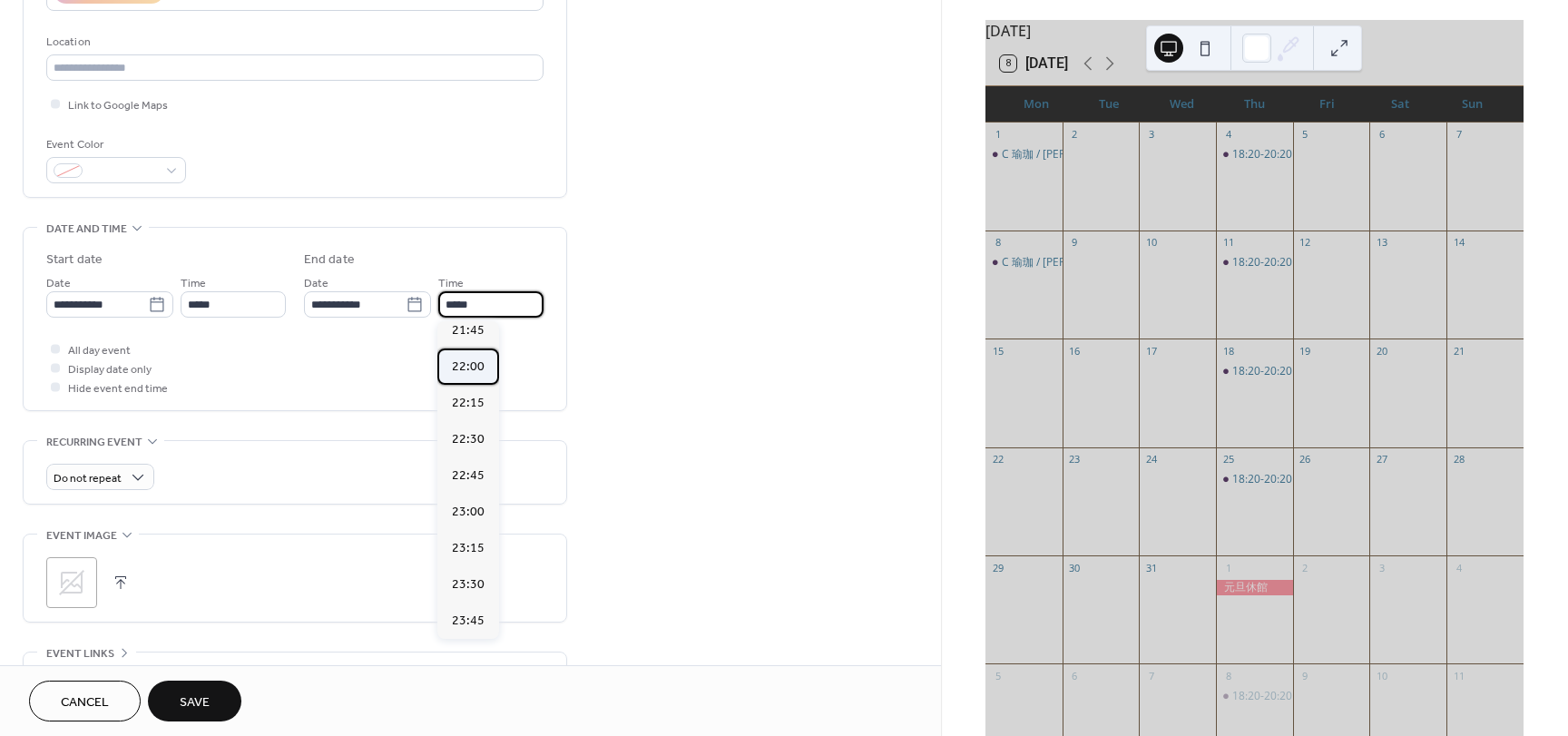 click on "22:00" at bounding box center [468, 367] 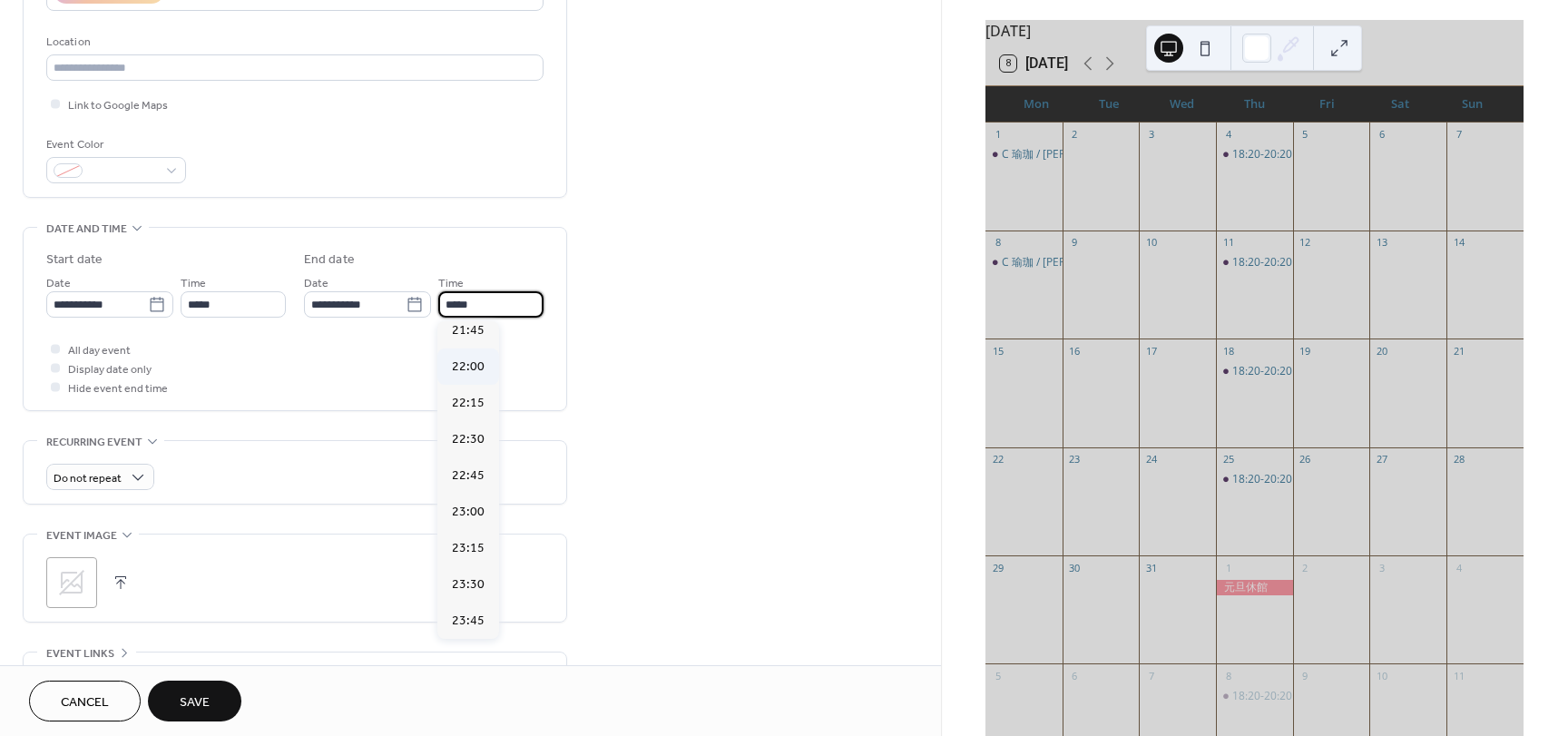 type on "*****" 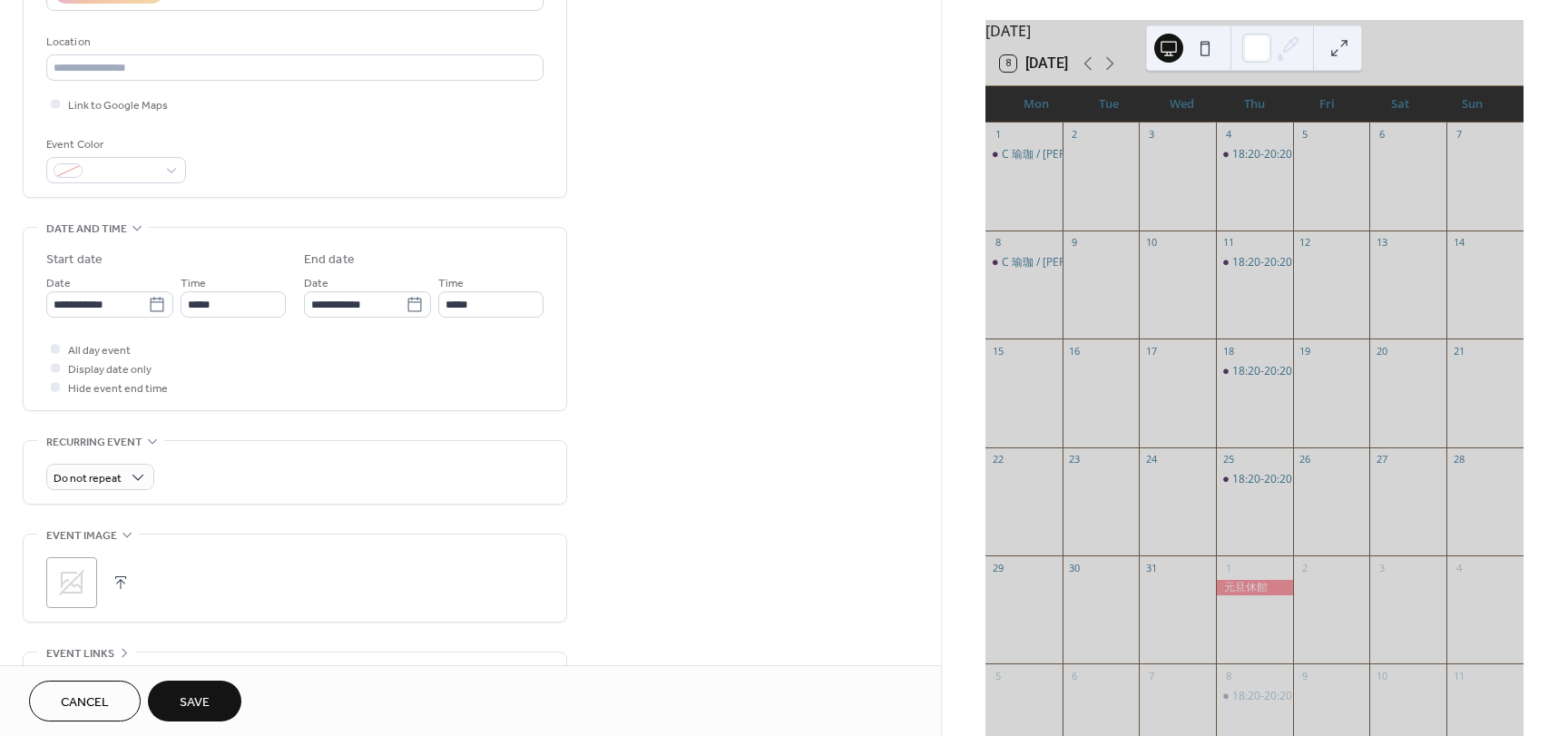 click on "Save" at bounding box center (194, 702) 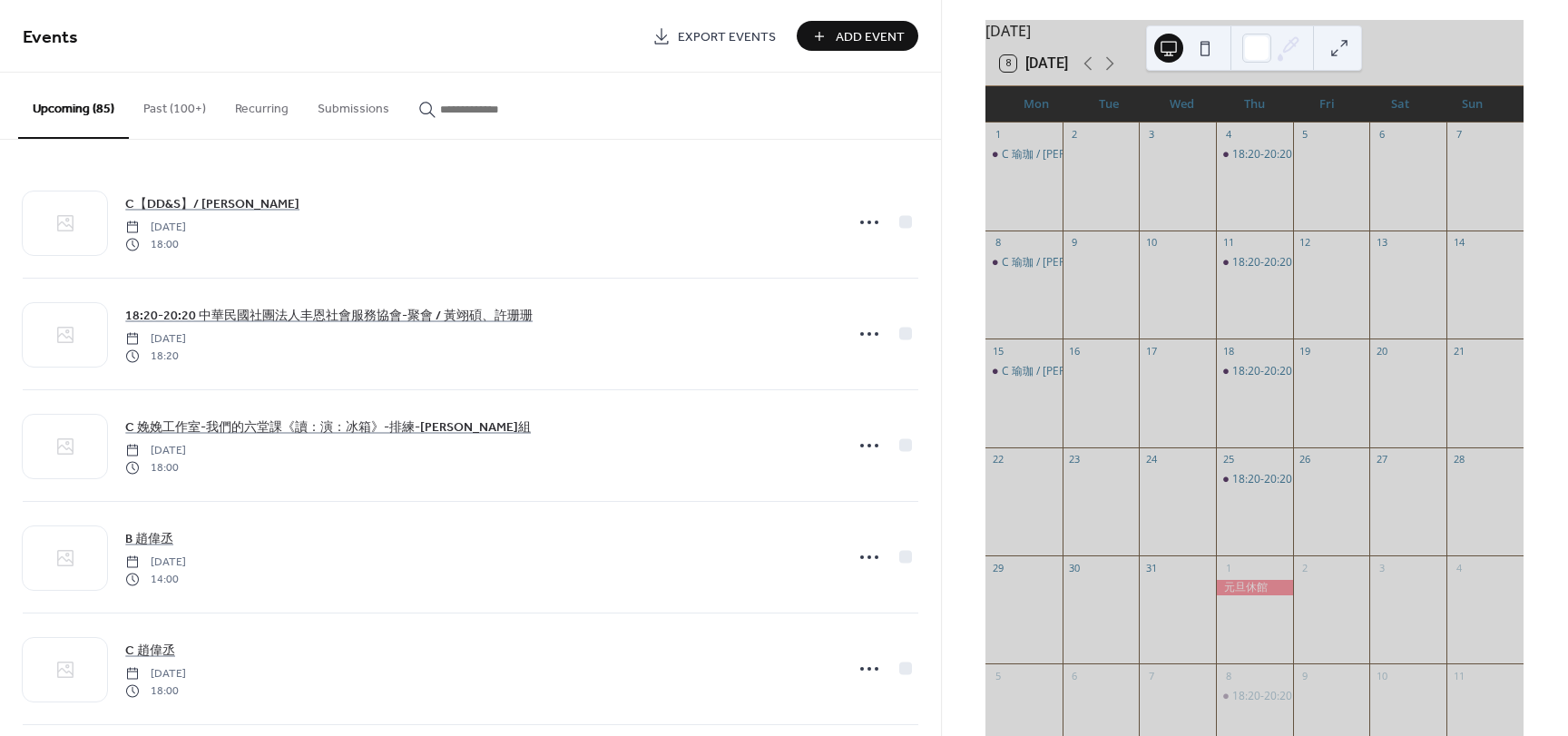 click on "Add Event" at bounding box center (870, 37) 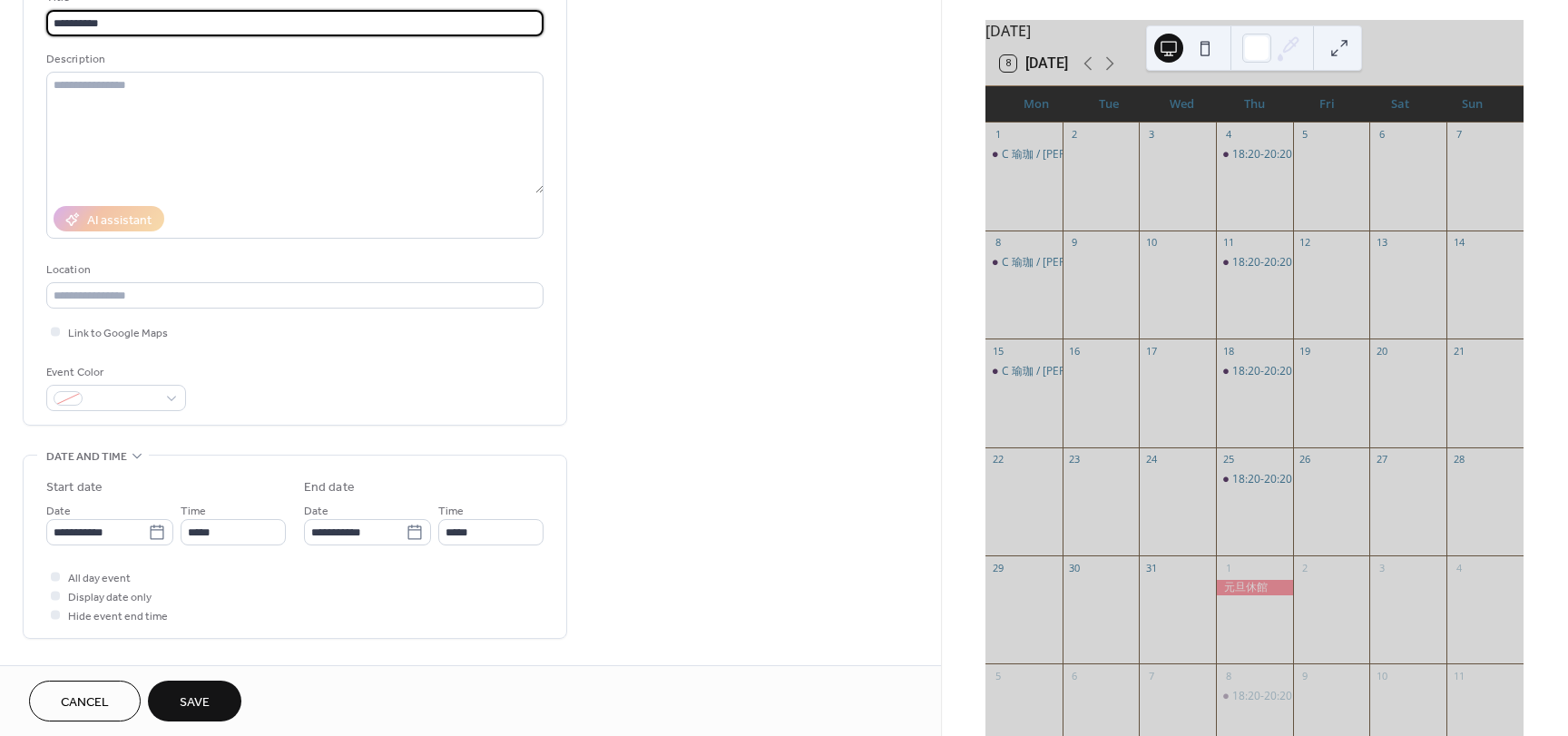 scroll, scrollTop: 182, scrollLeft: 0, axis: vertical 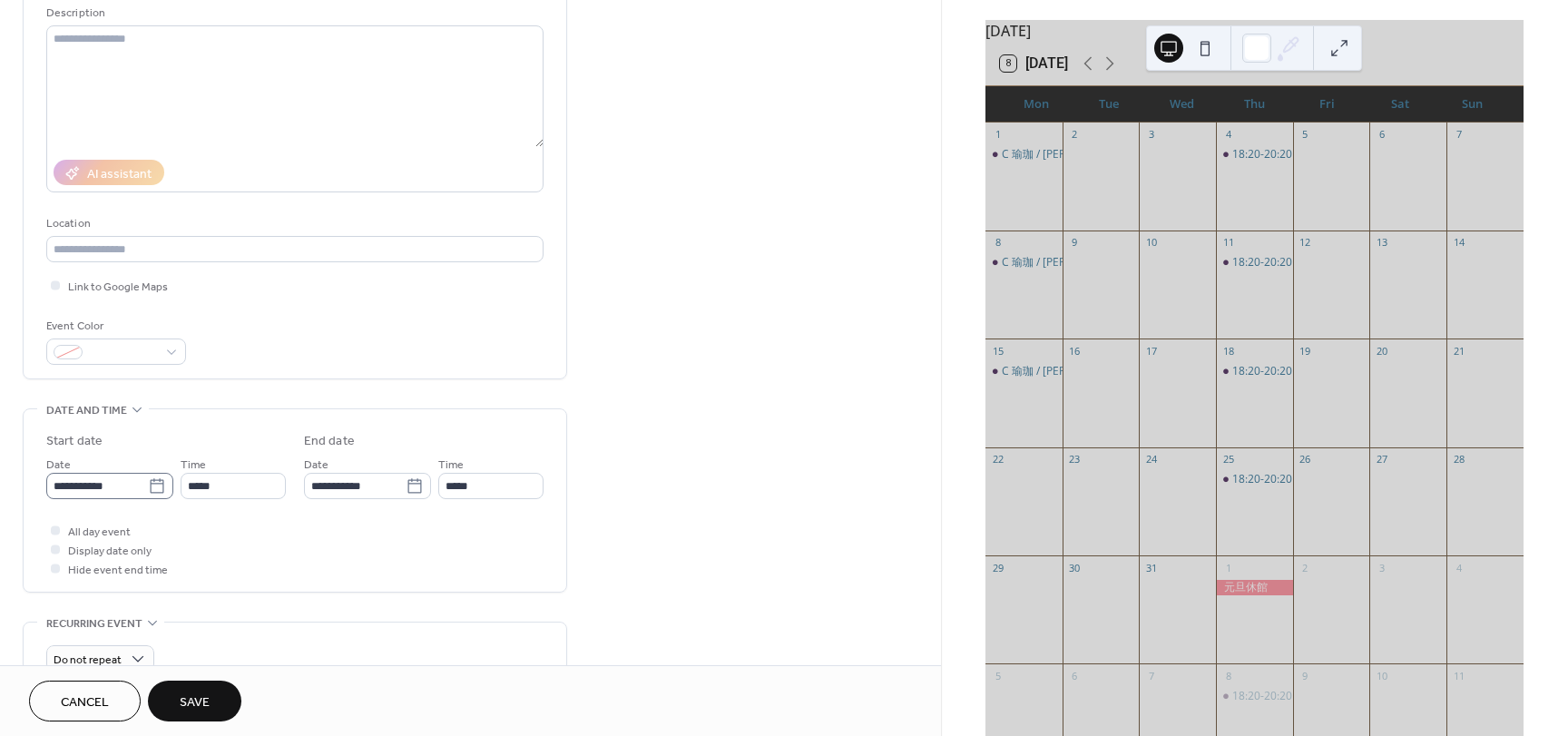 type on "**********" 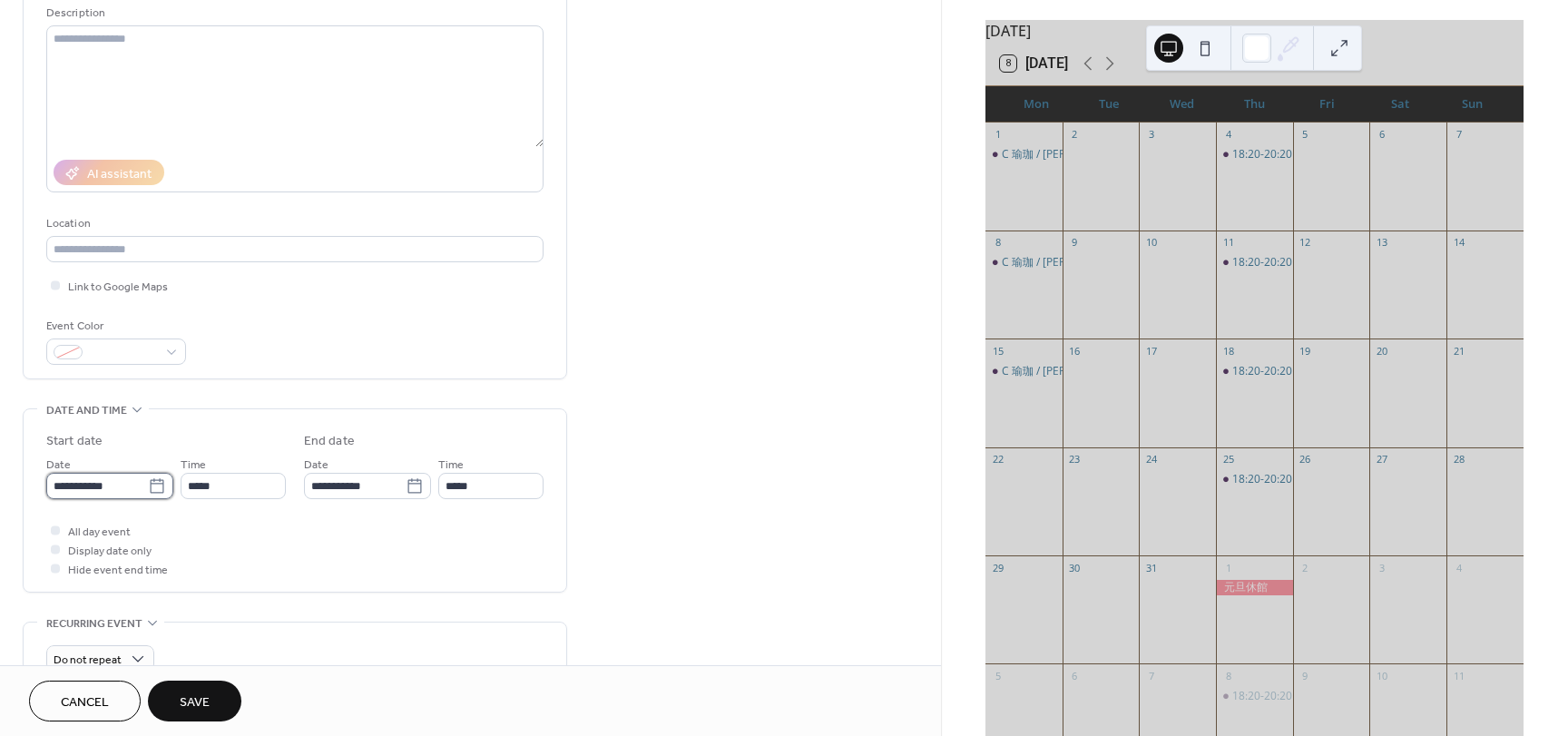 click on "**********" at bounding box center (97, 486) 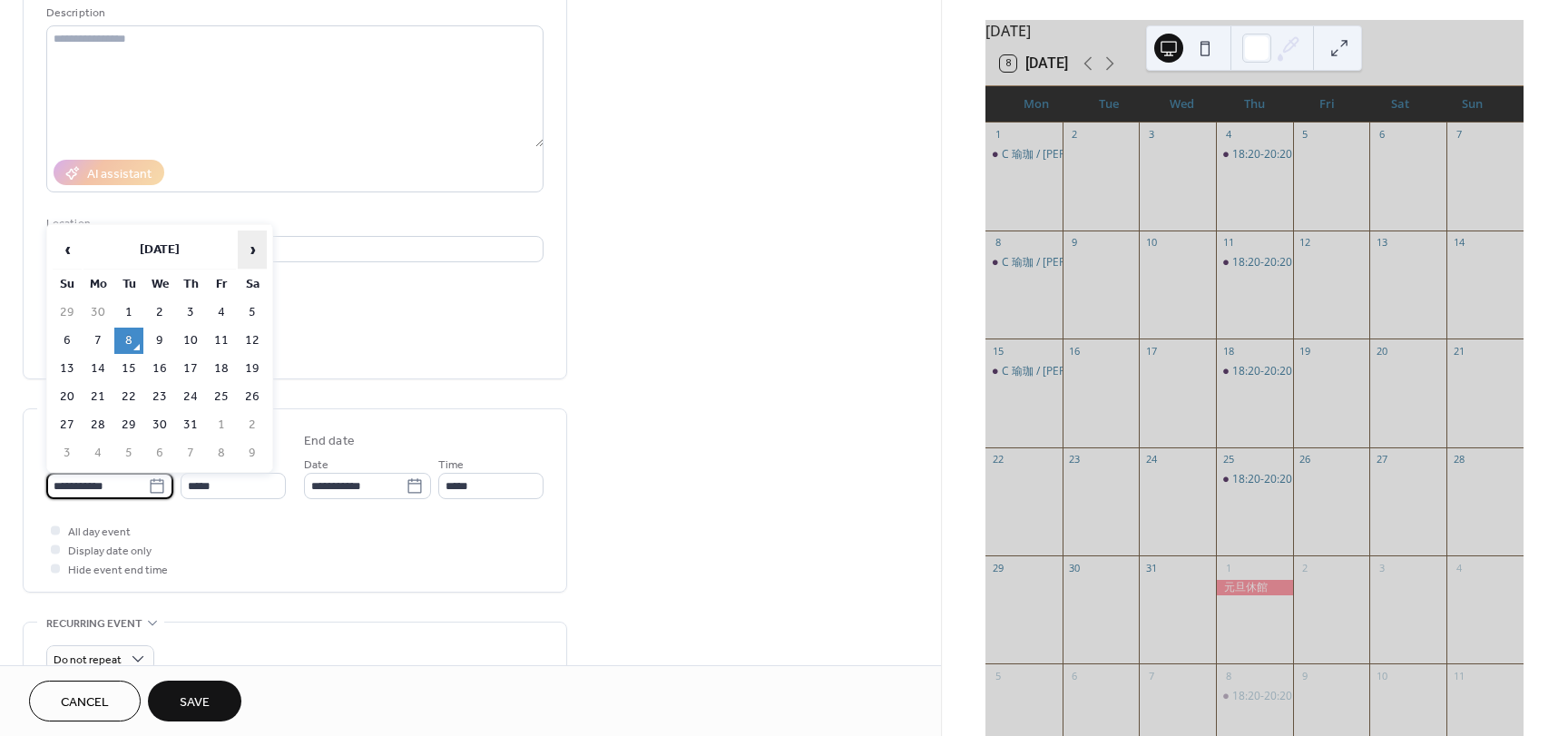 click on "›" at bounding box center (252, 250) 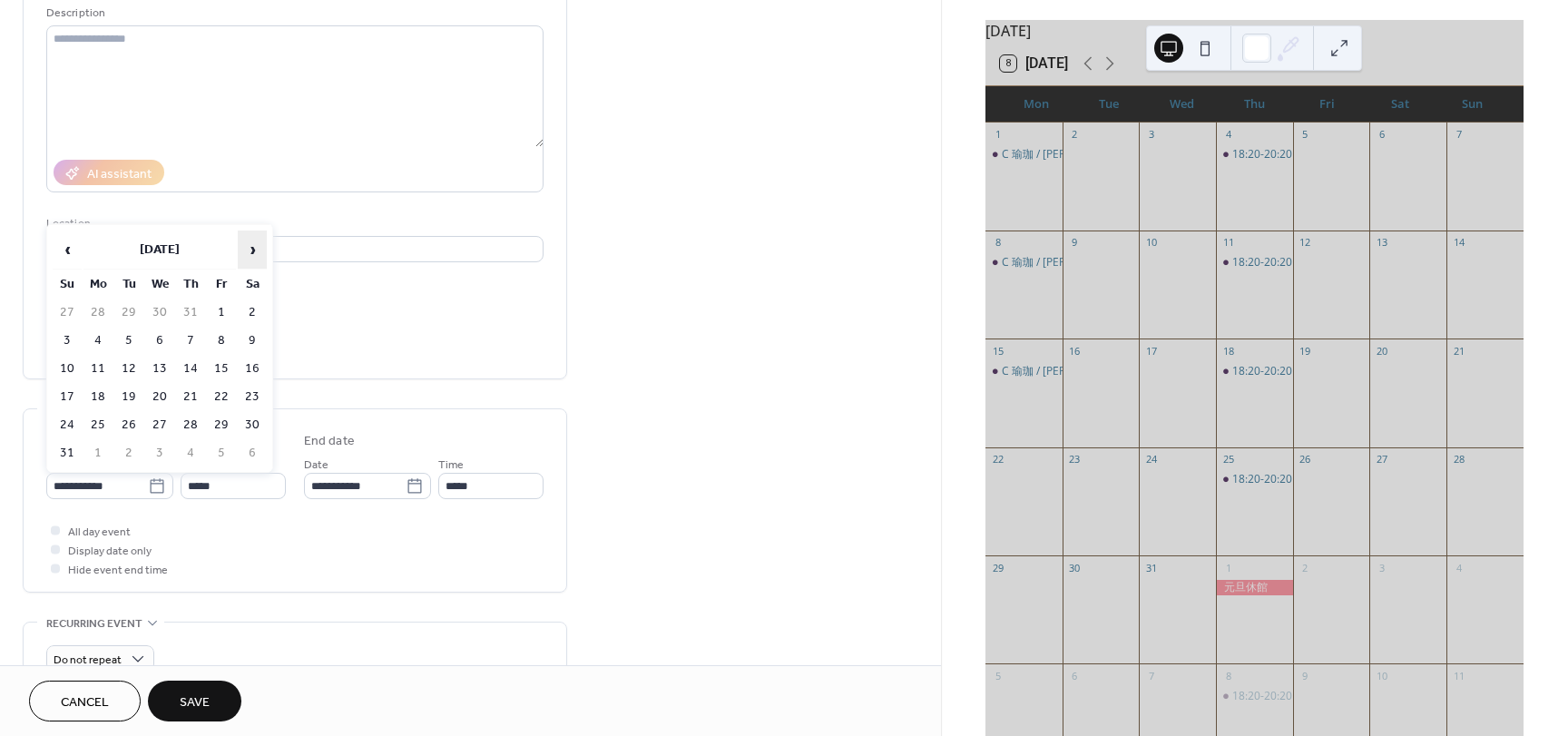 click on "›" at bounding box center (252, 250) 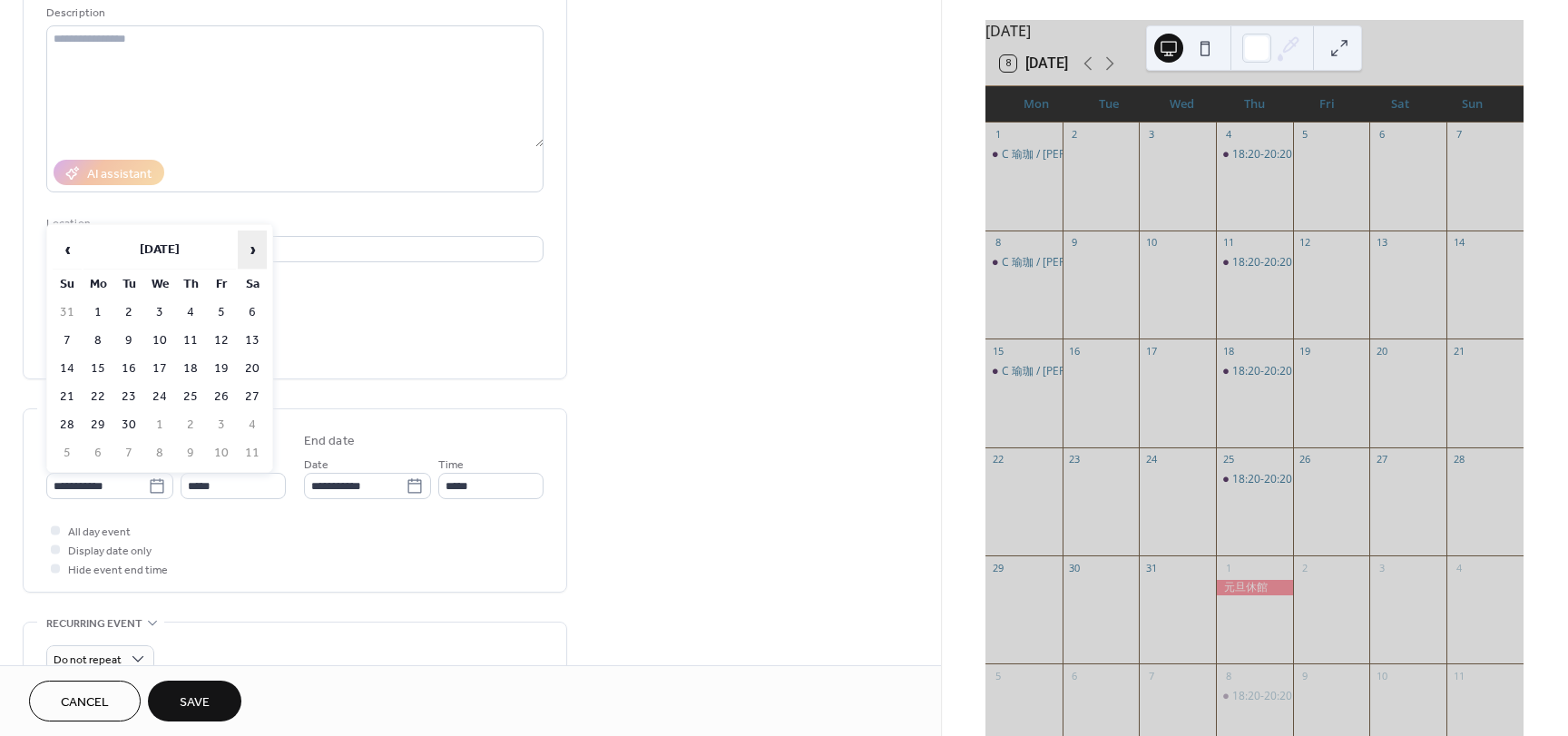 click on "›" at bounding box center [252, 250] 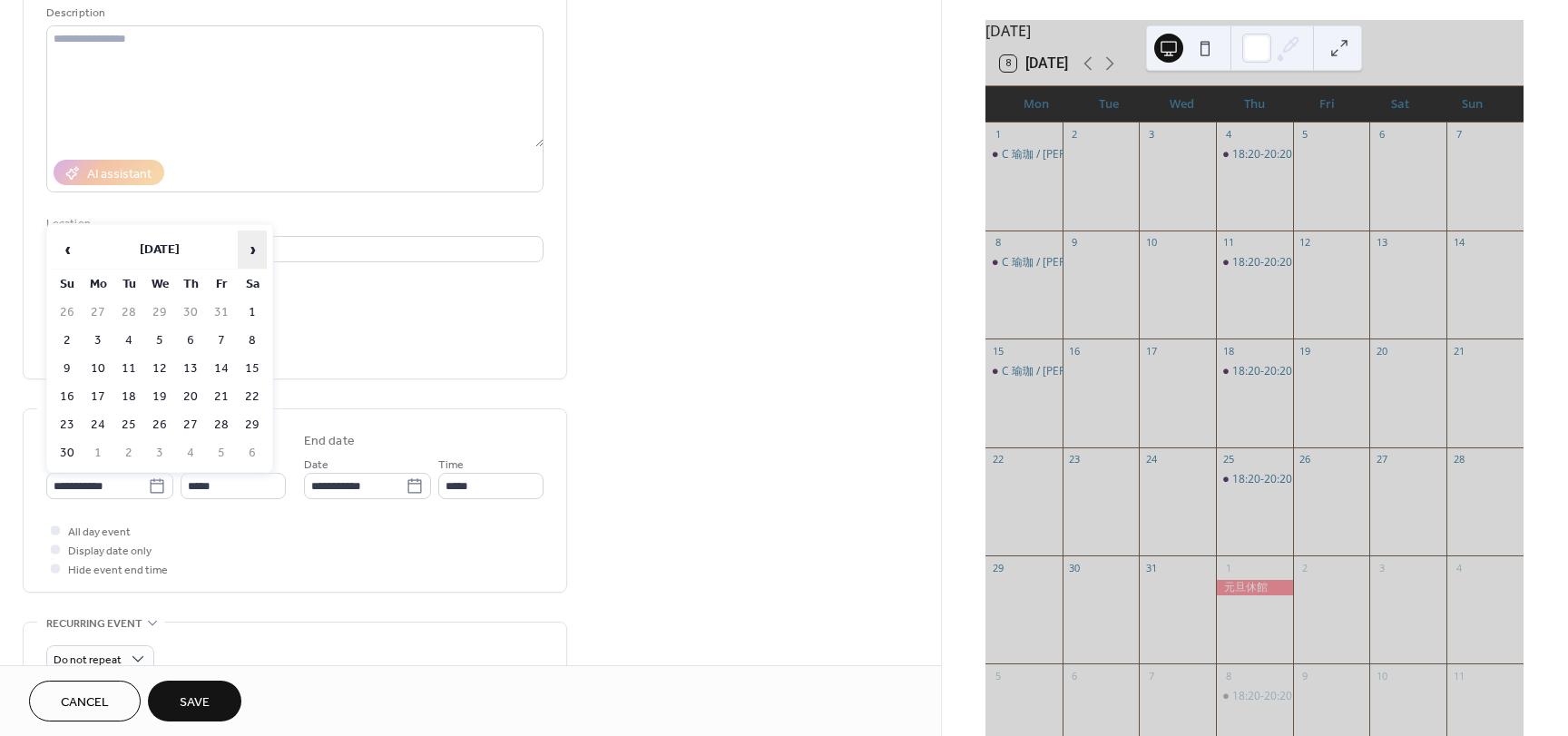 click on "›" at bounding box center [252, 250] 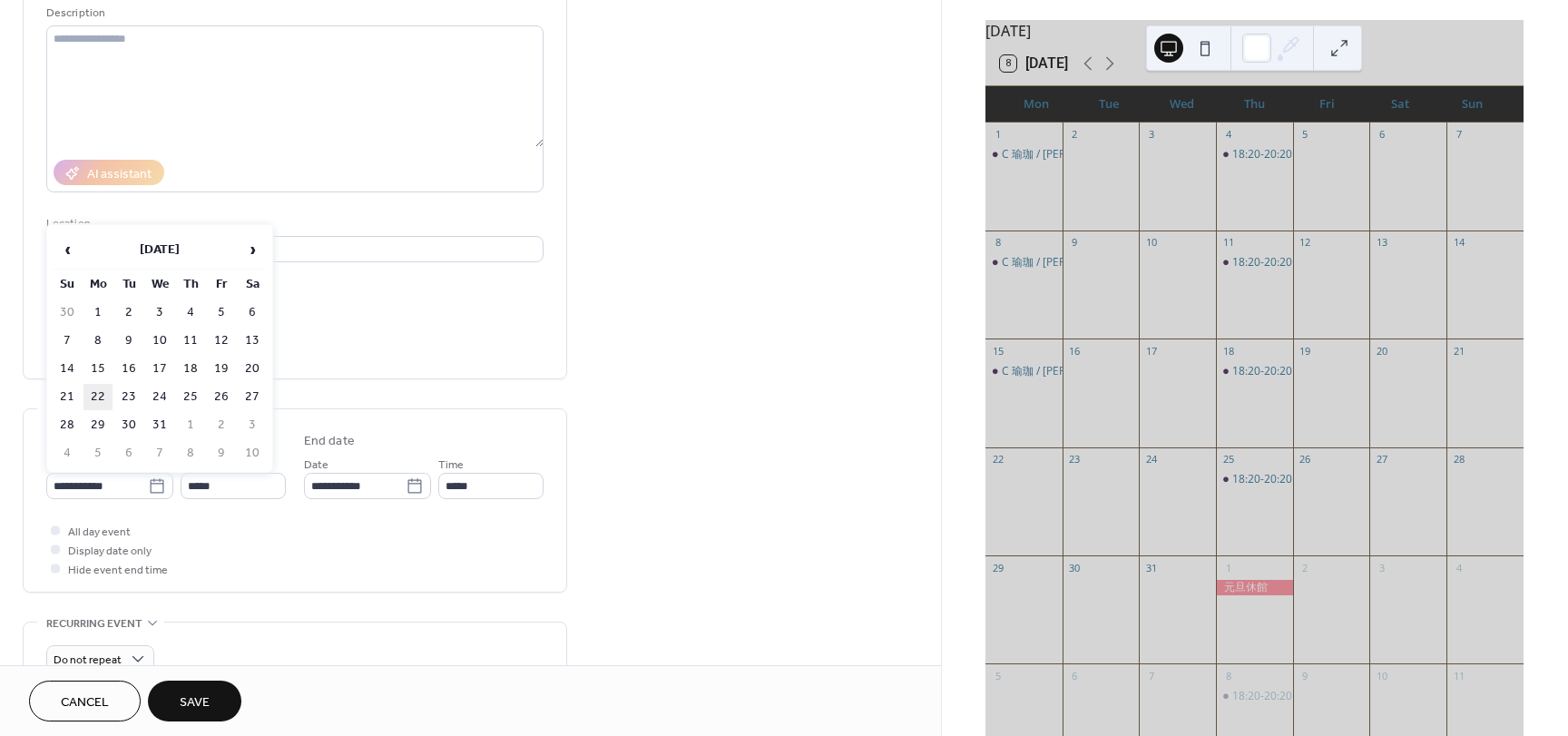 click on "22" at bounding box center (98, 397) 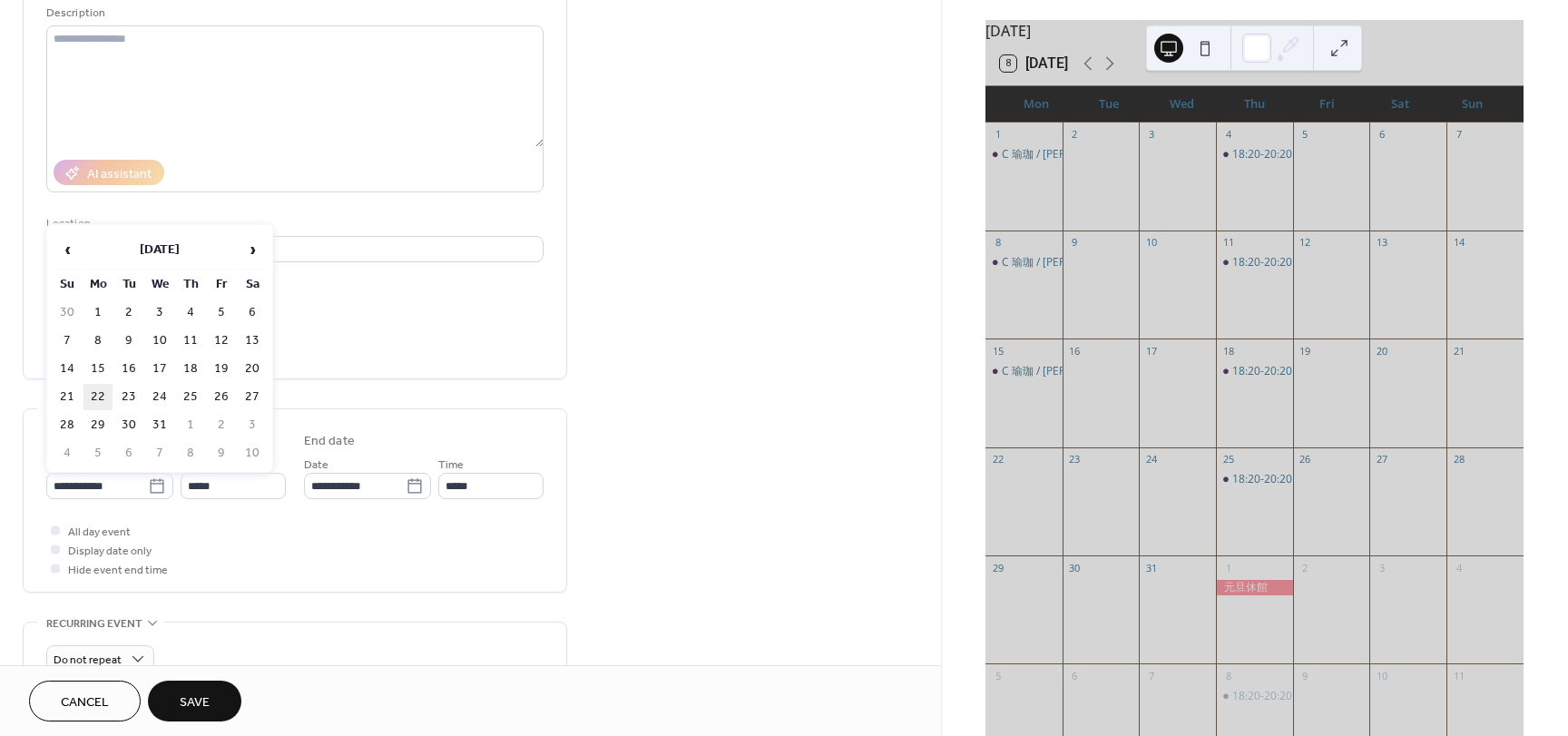 type on "**********" 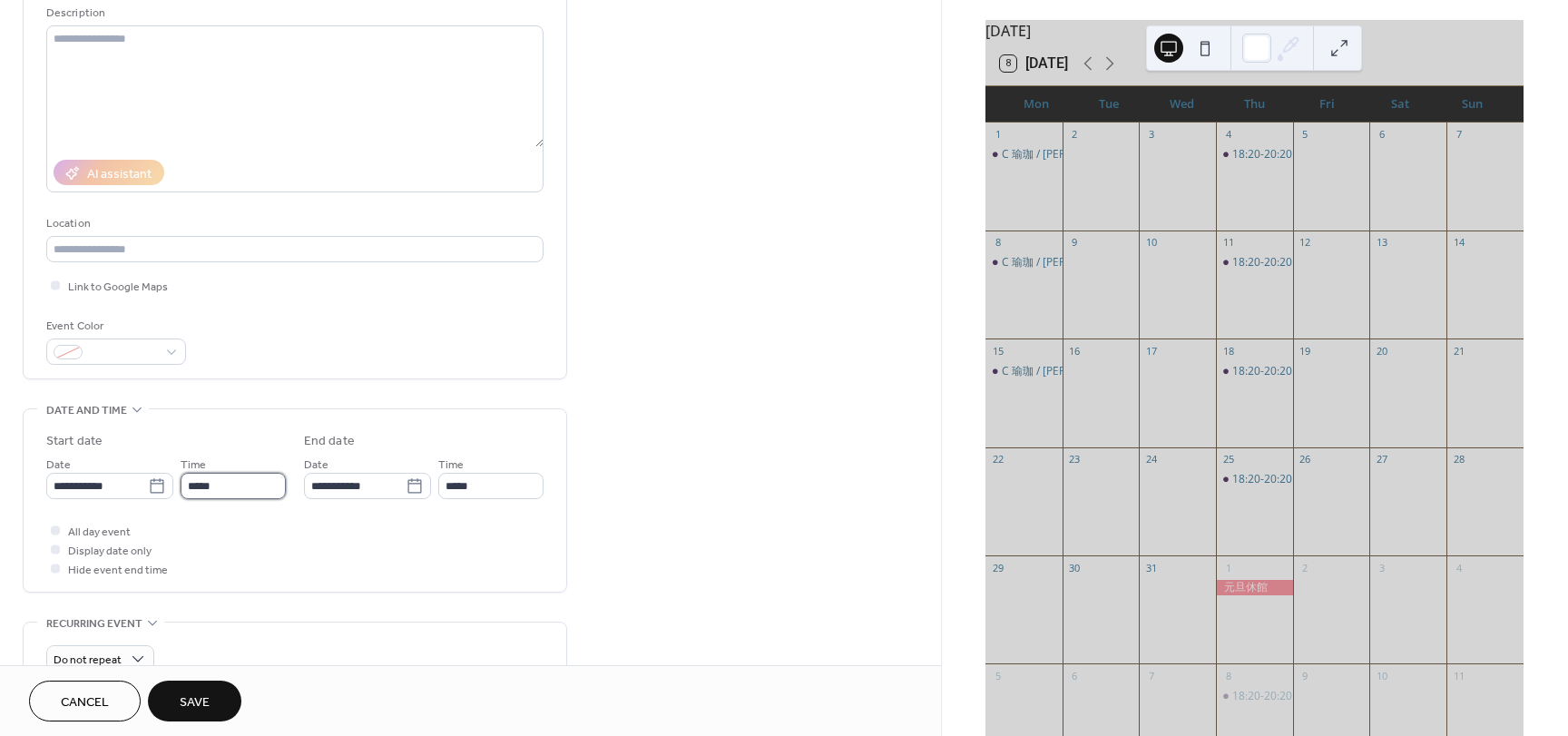 click on "*****" at bounding box center [233, 486] 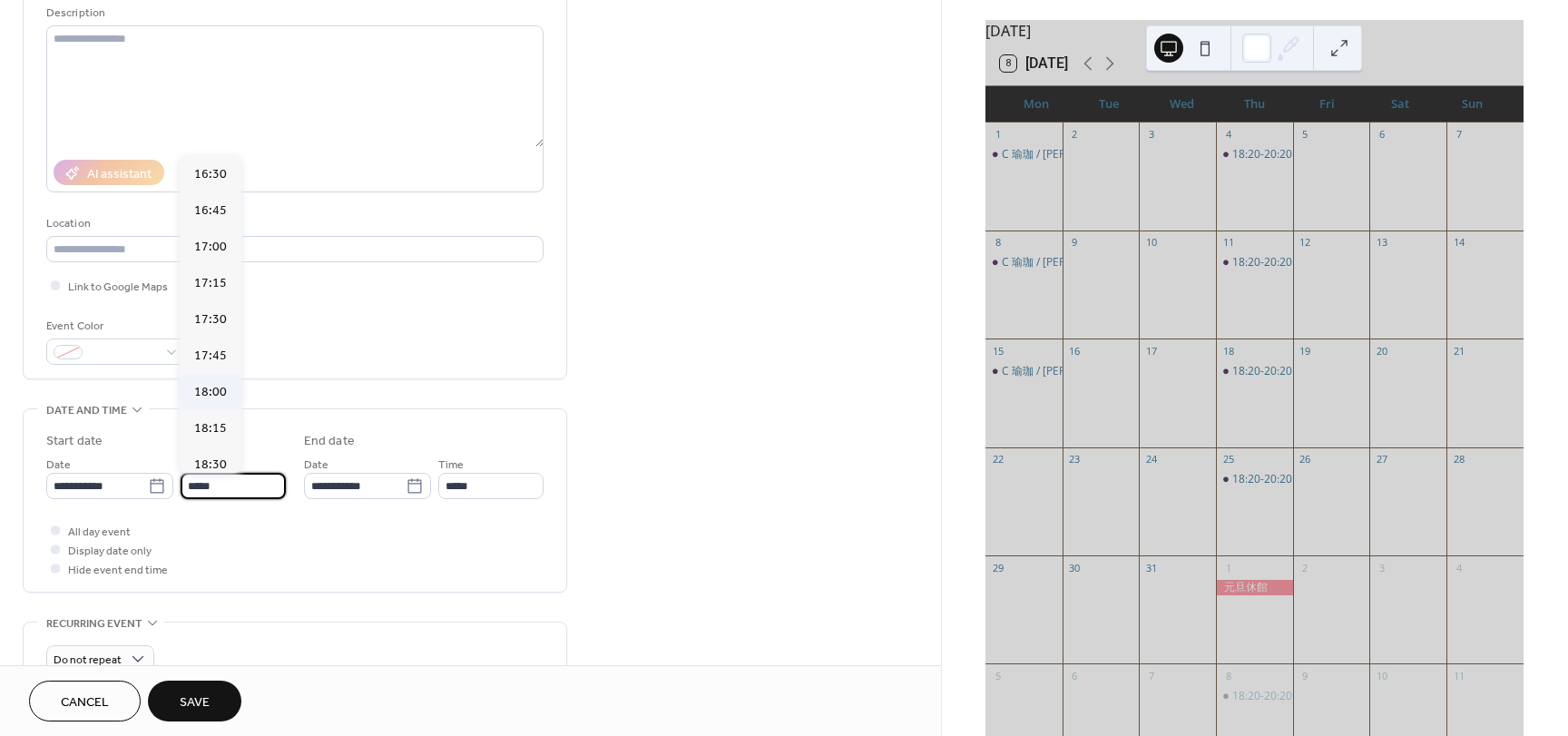 scroll, scrollTop: 2421, scrollLeft: 0, axis: vertical 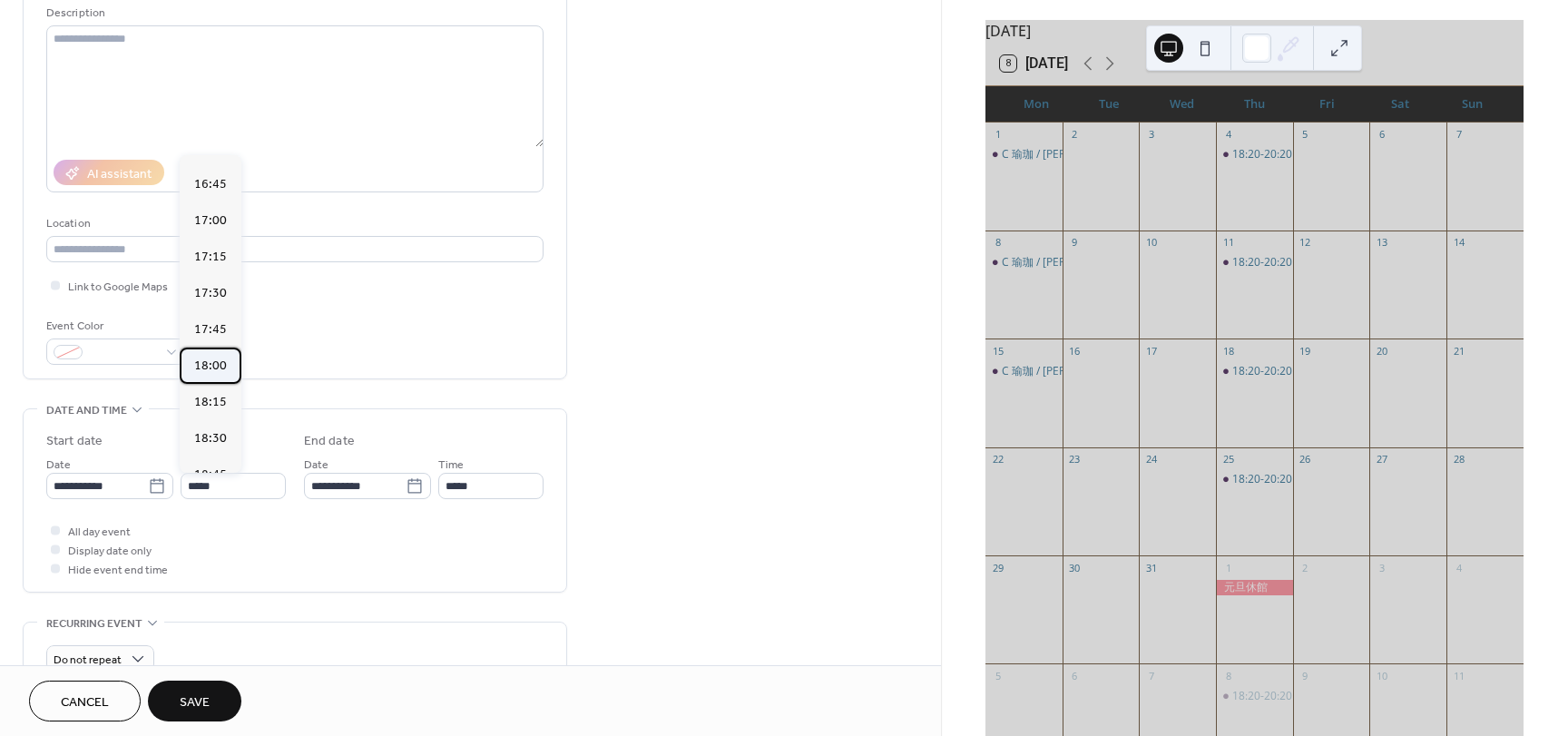 click on "18:00" at bounding box center (211, 366) 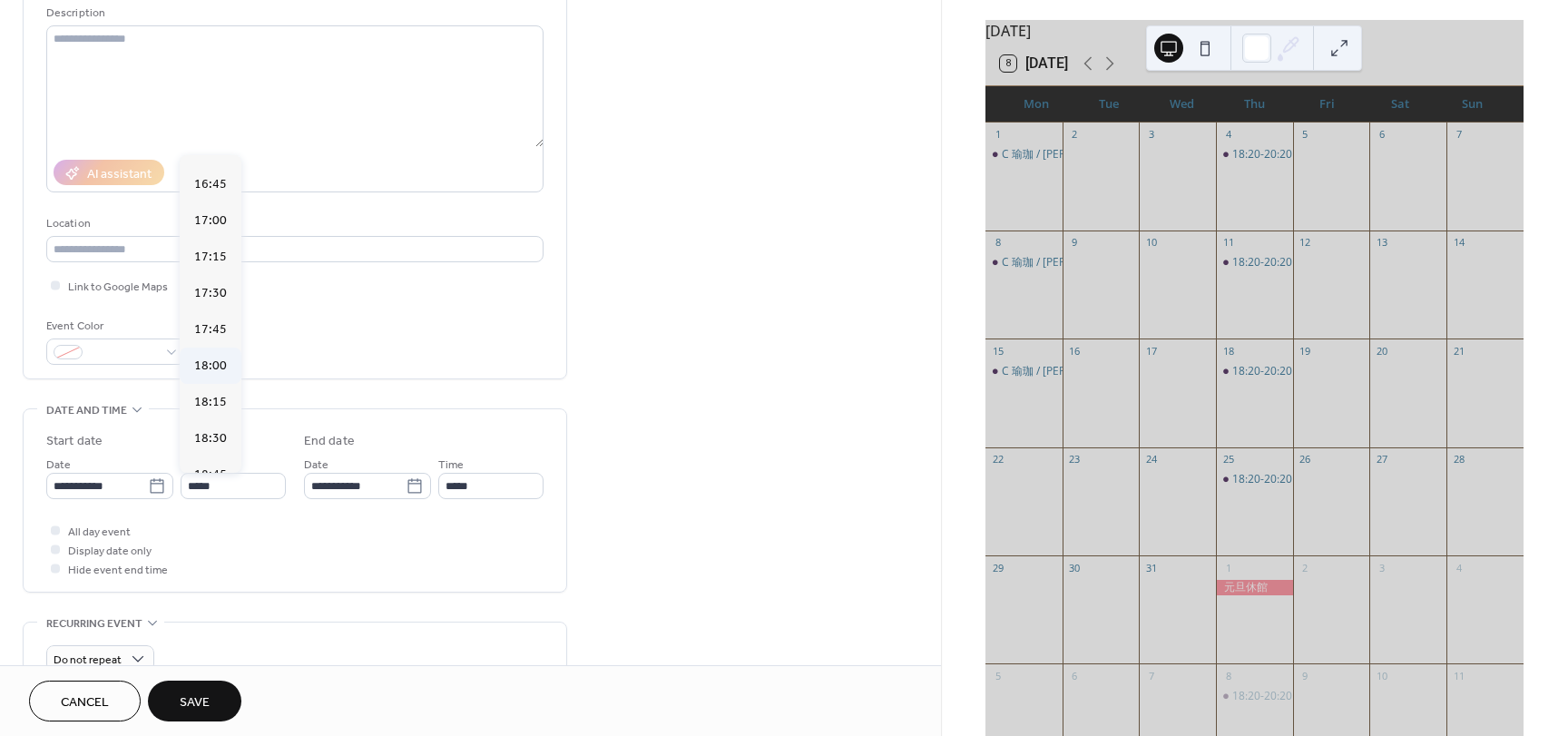type on "*****" 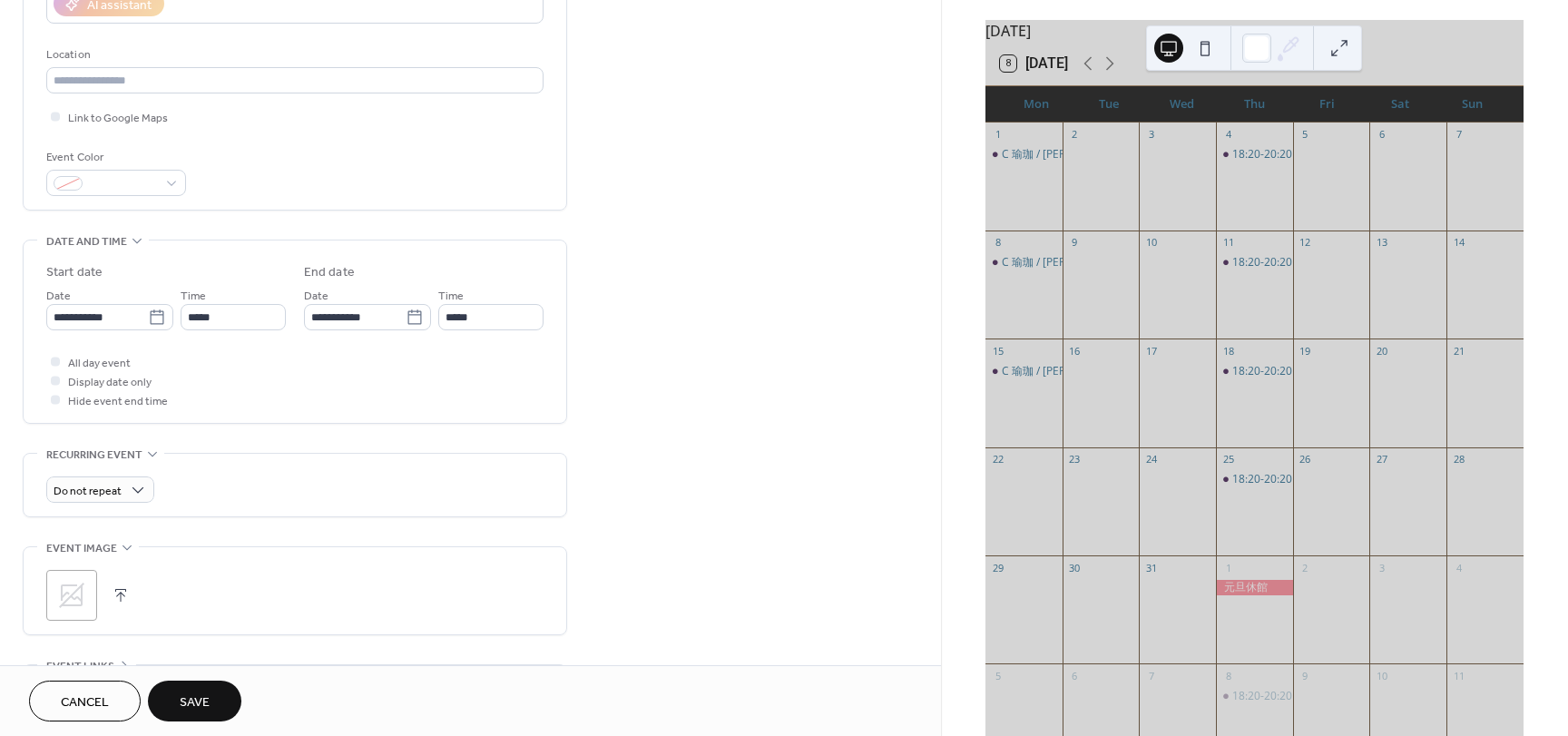 scroll, scrollTop: 363, scrollLeft: 0, axis: vertical 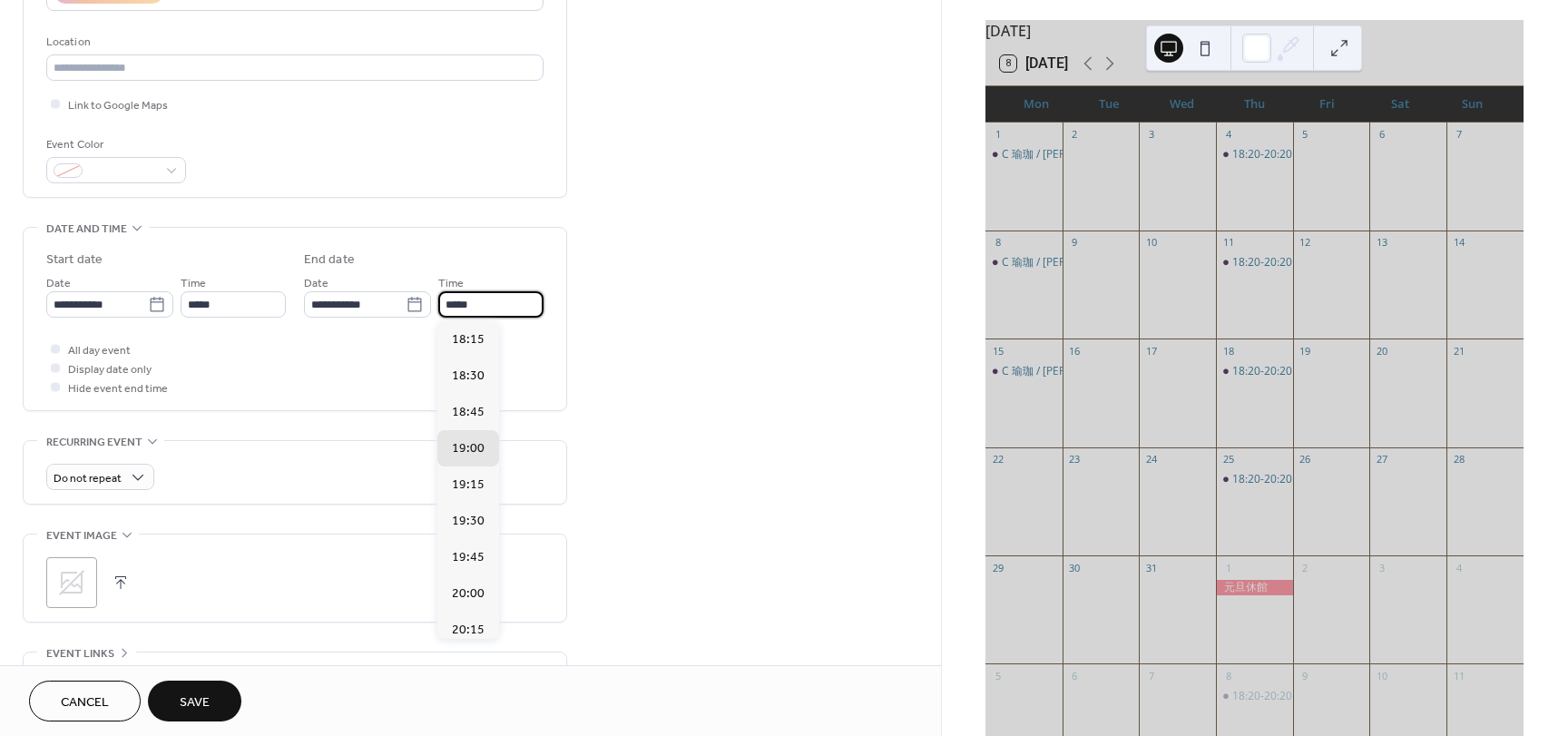 click on "*****" at bounding box center (491, 304) 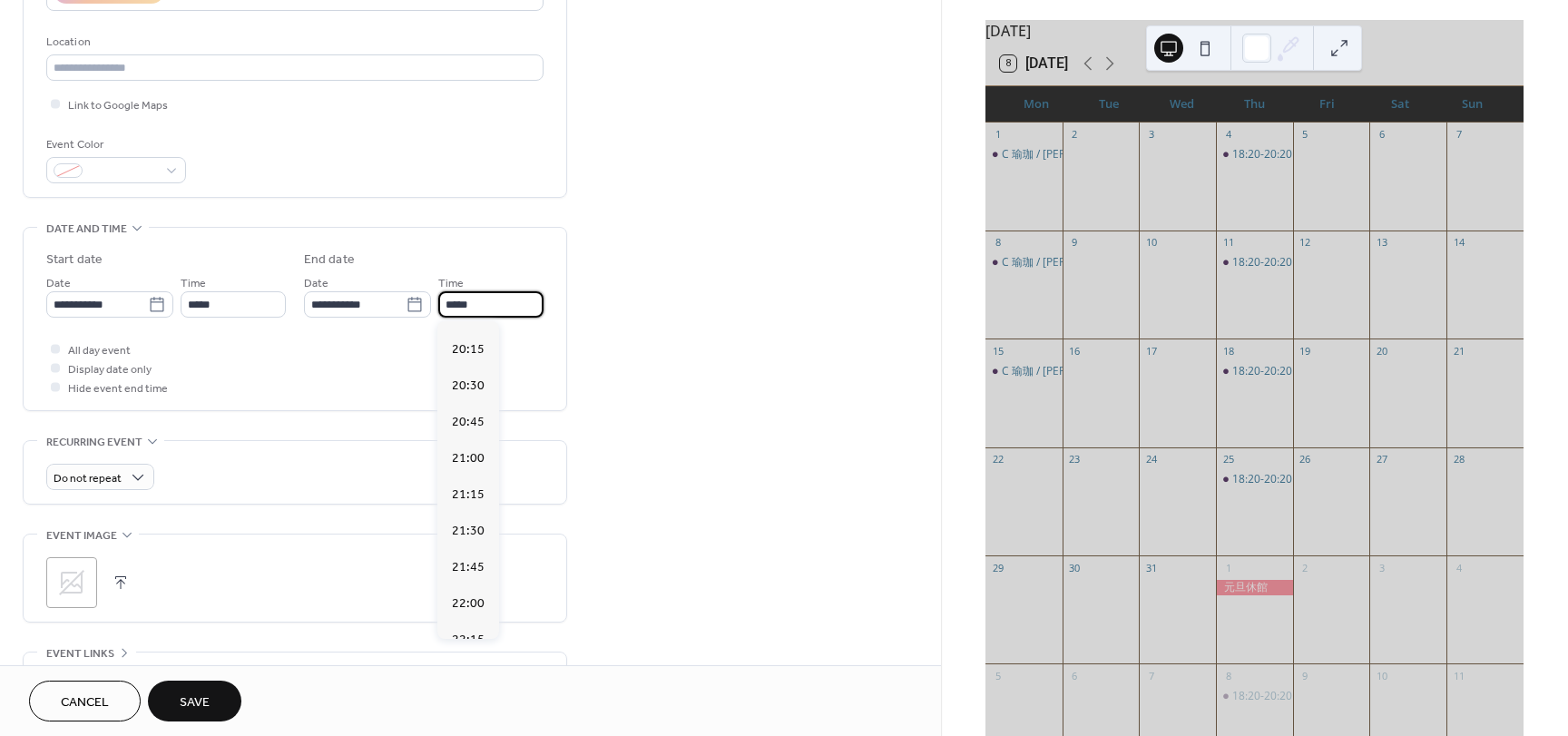 scroll, scrollTop: 363, scrollLeft: 0, axis: vertical 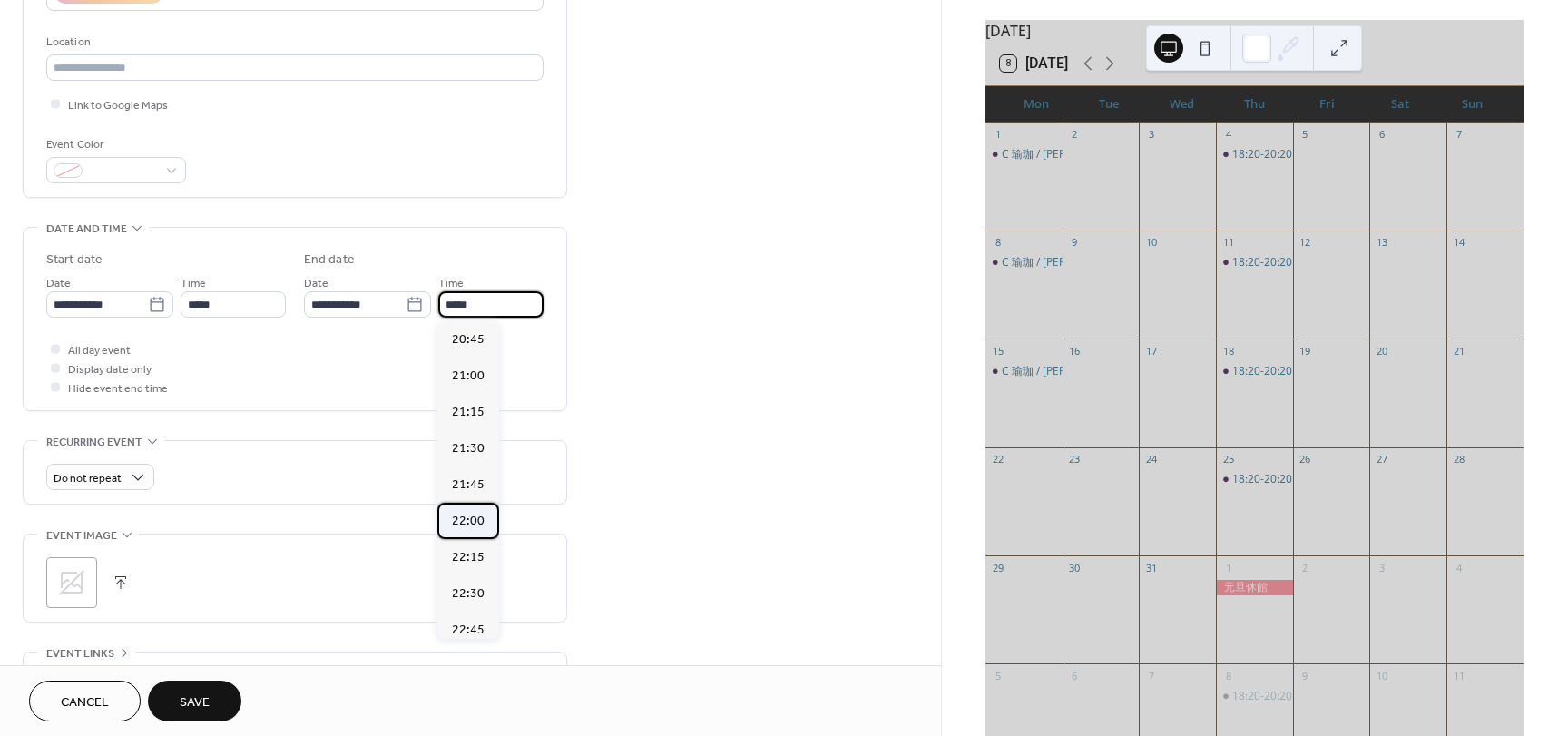 click on "22:00" at bounding box center (468, 521) 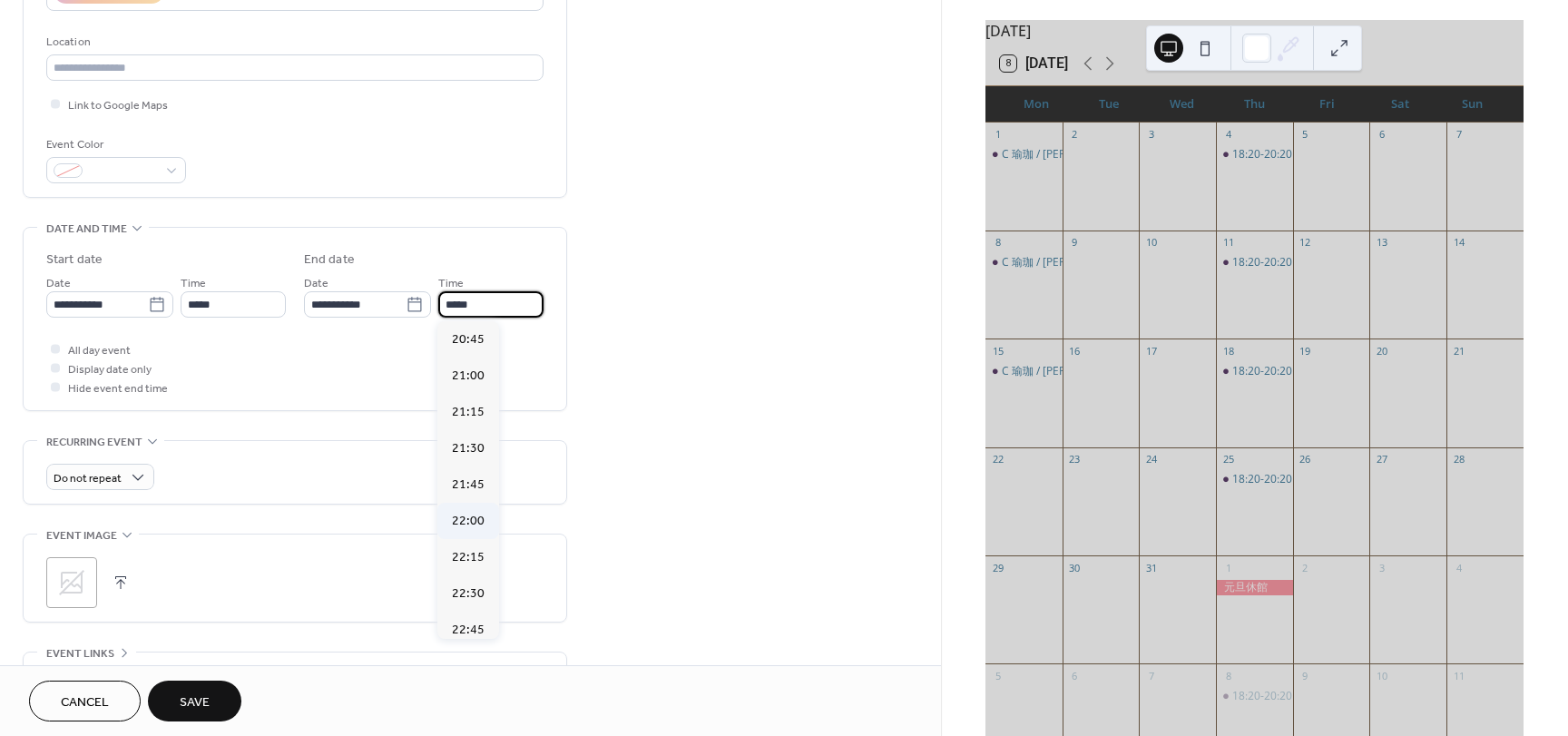 type on "*****" 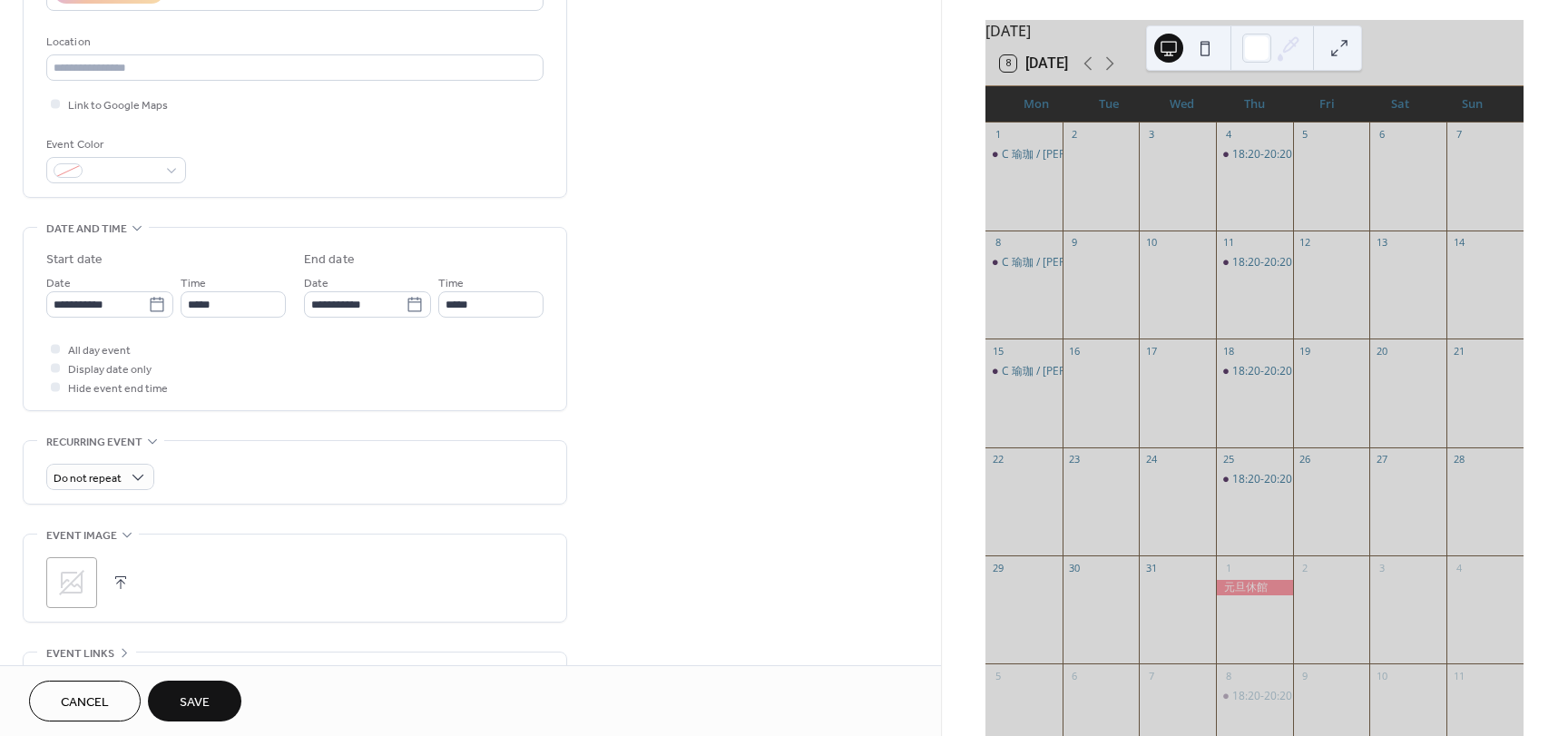 click on "Save" at bounding box center [194, 701] 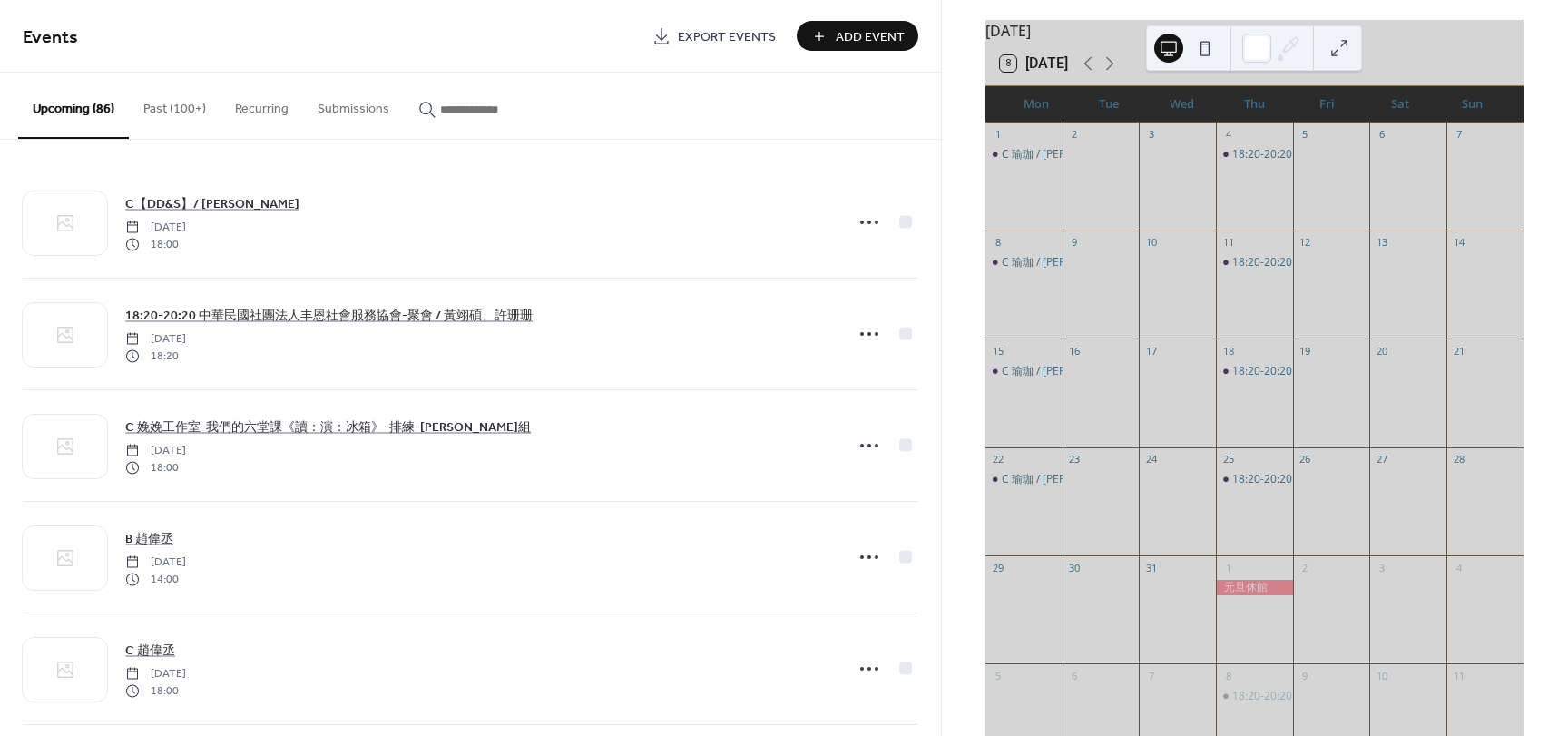 click on "Add Event" at bounding box center [870, 37] 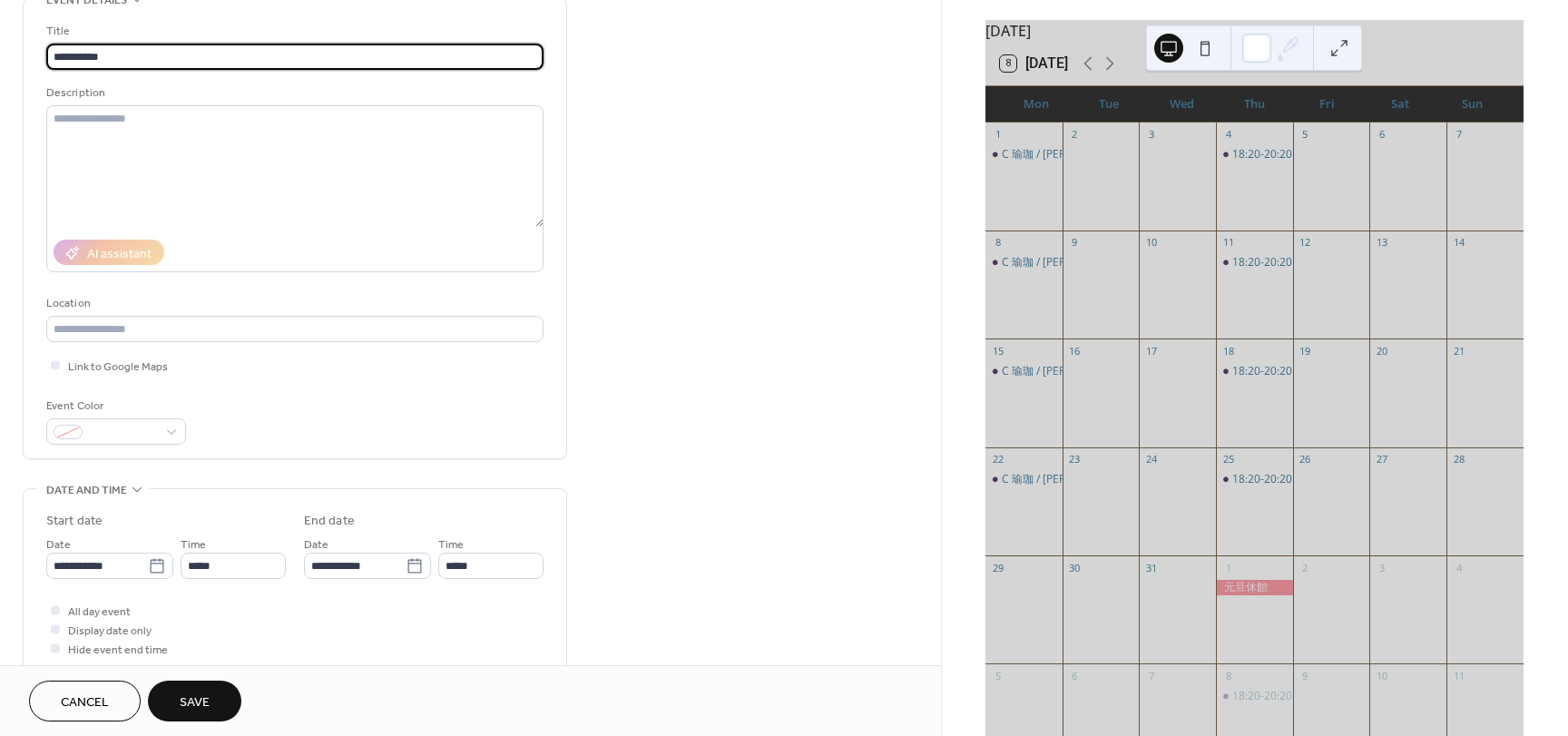 scroll, scrollTop: 363, scrollLeft: 0, axis: vertical 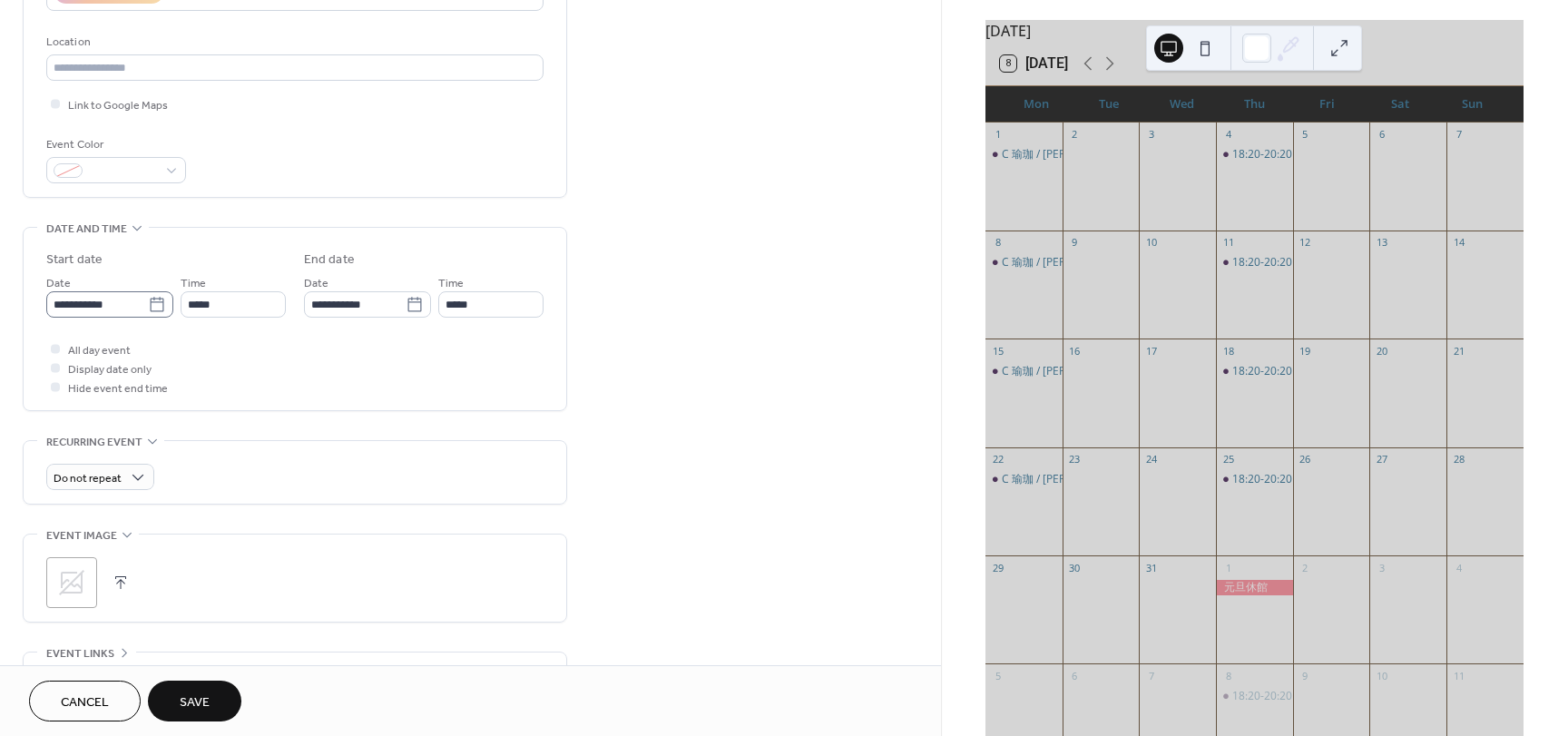 type on "**********" 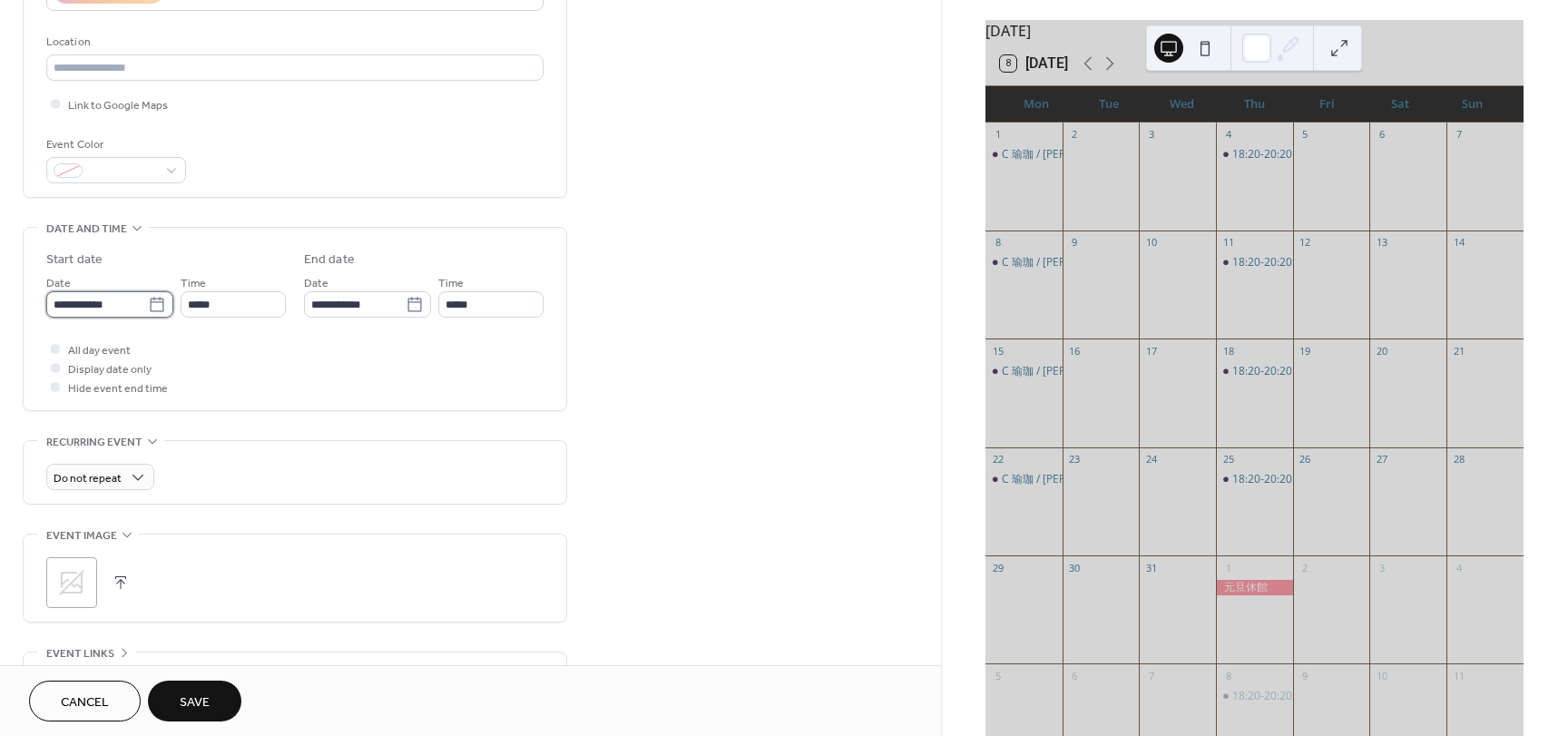 click on "**********" at bounding box center [97, 304] 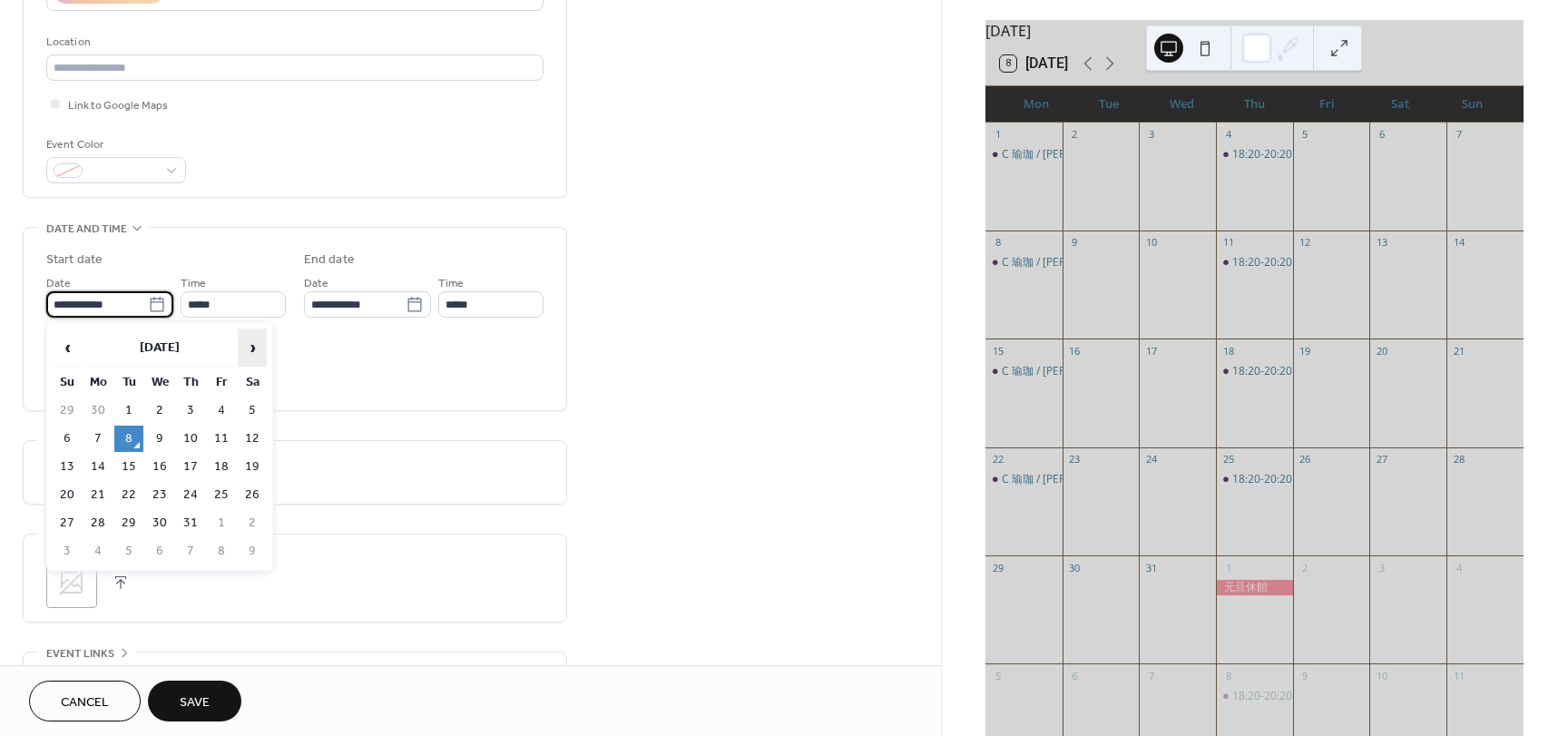click on "›" at bounding box center [252, 348] 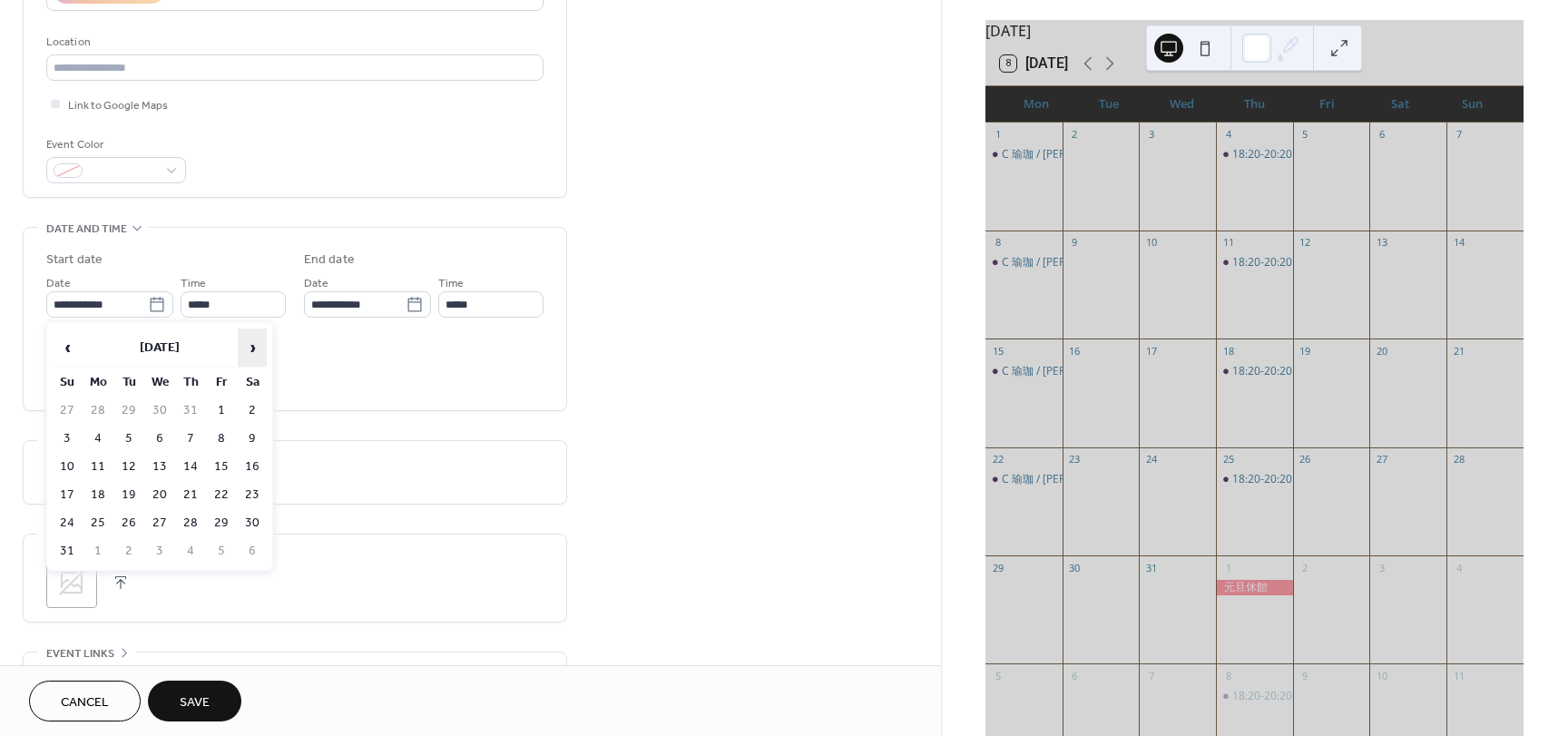 click on "›" at bounding box center [252, 348] 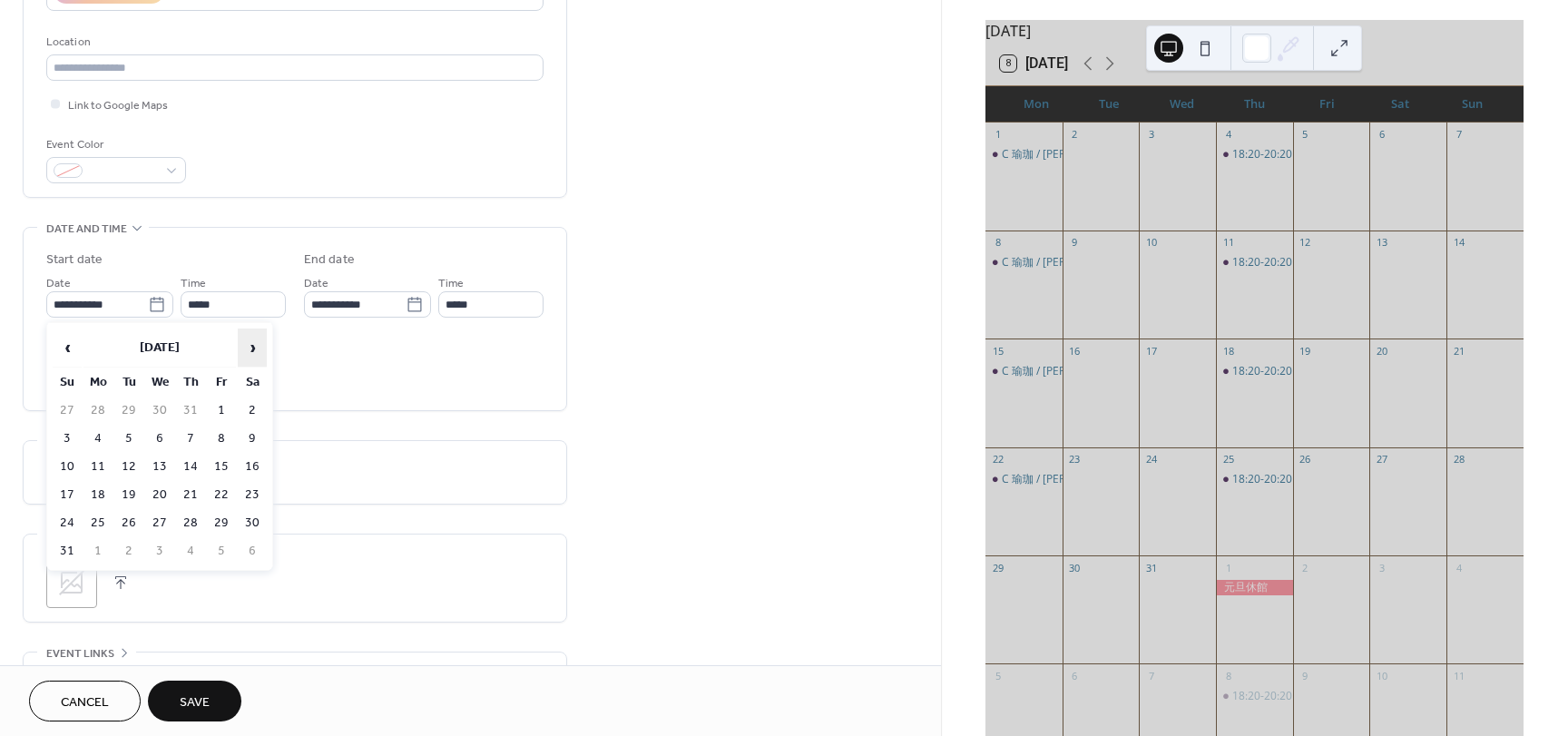 click on "›" at bounding box center (252, 348) 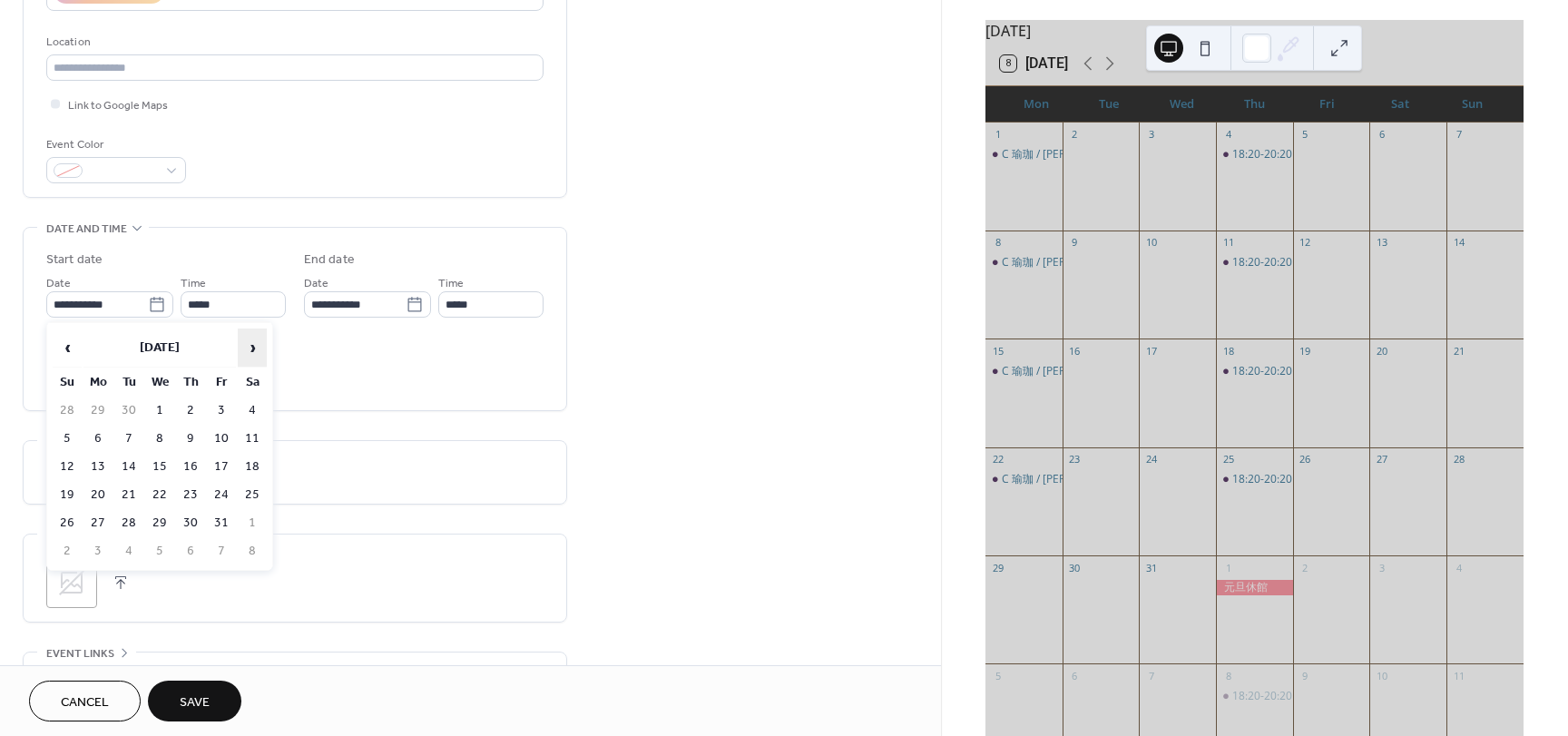 click on "›" at bounding box center (252, 348) 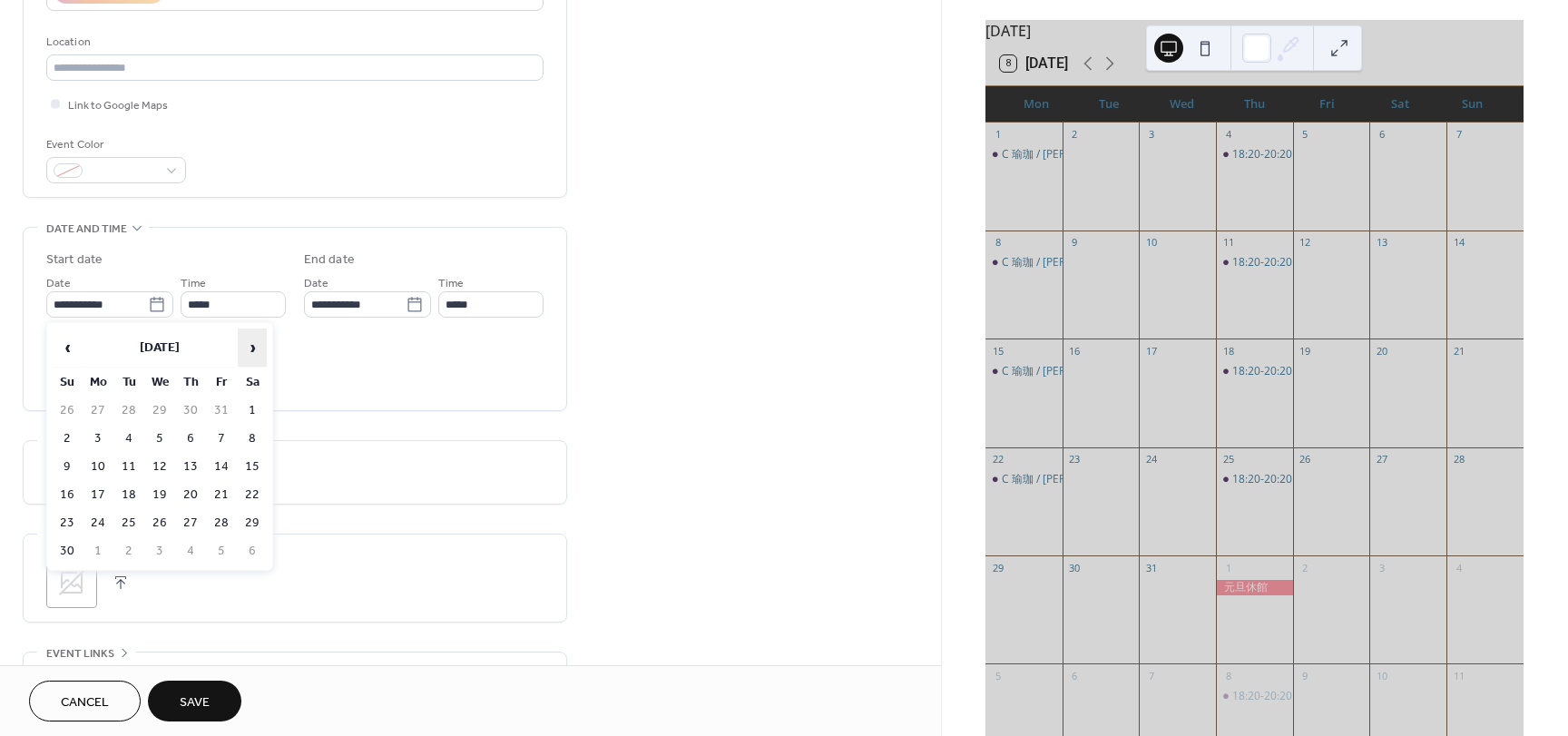 click on "›" at bounding box center (252, 348) 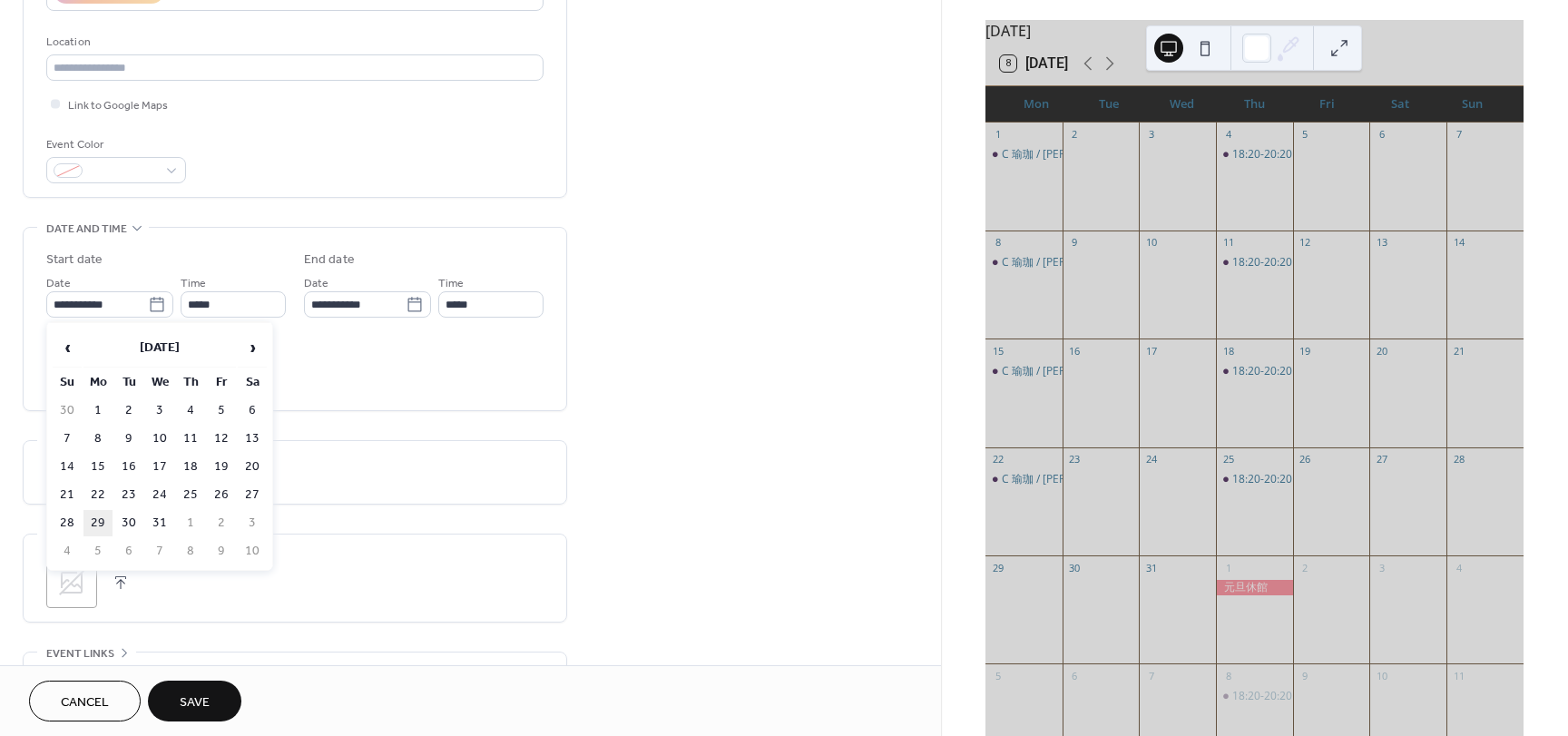 click on "29" at bounding box center (98, 523) 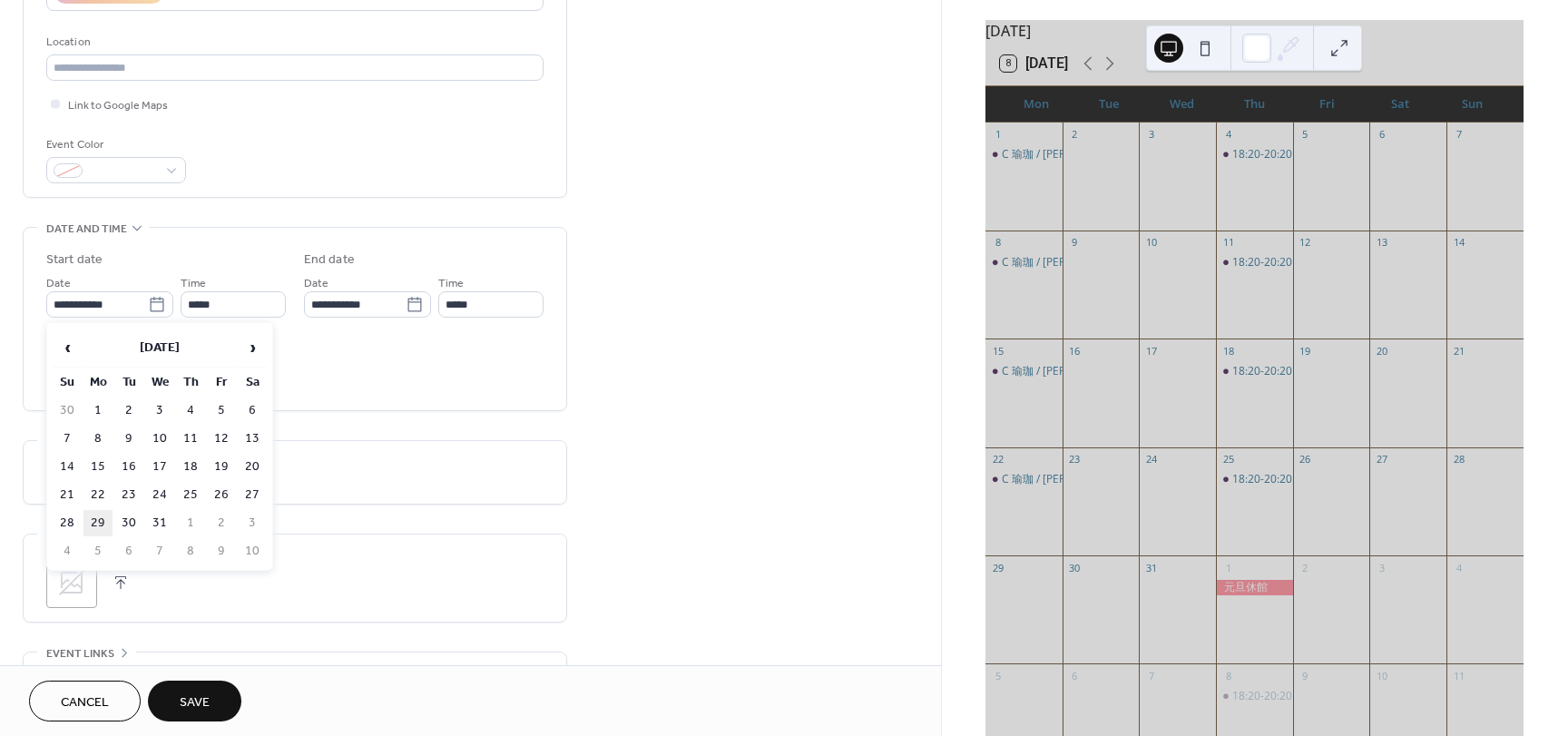 type on "**********" 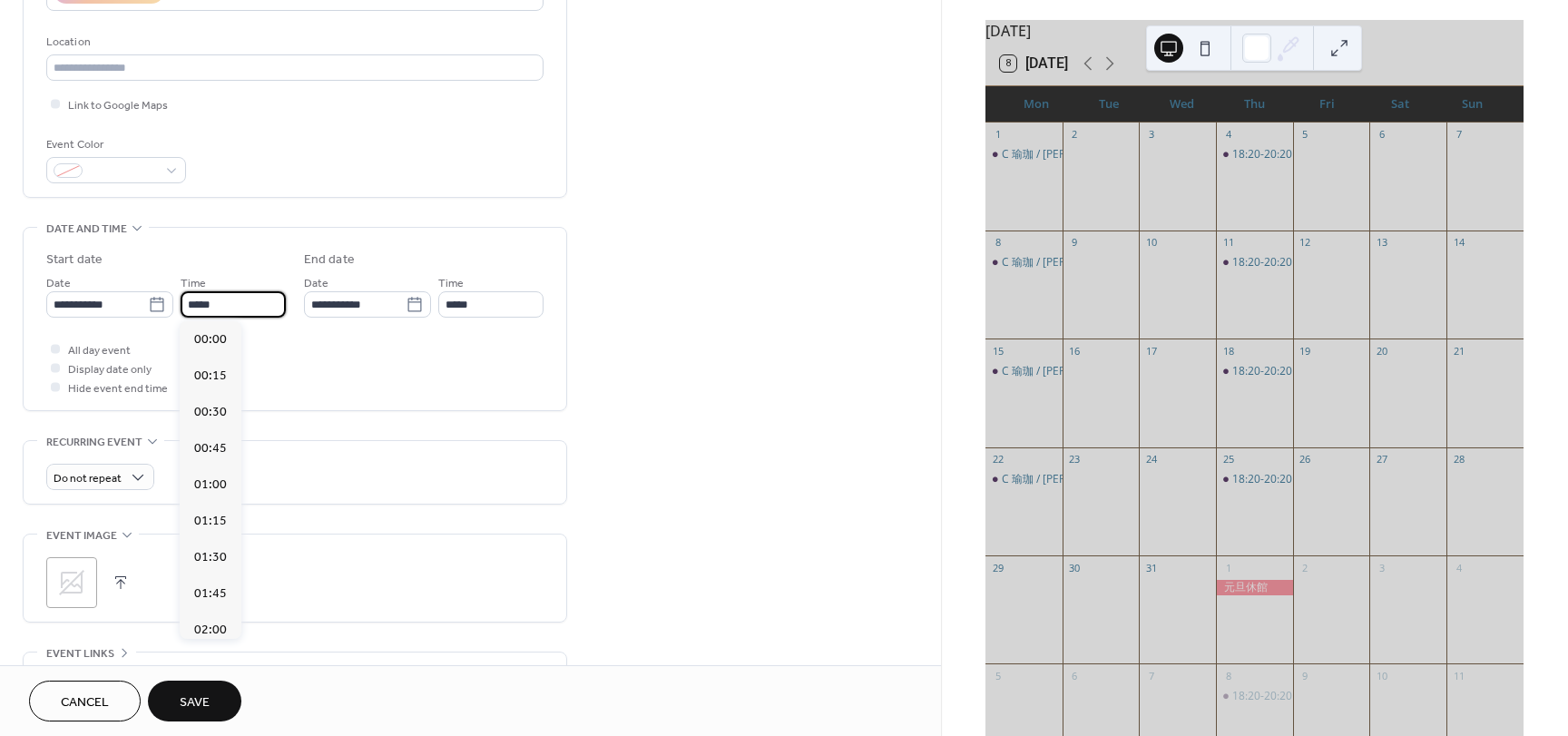 click on "*****" at bounding box center (233, 304) 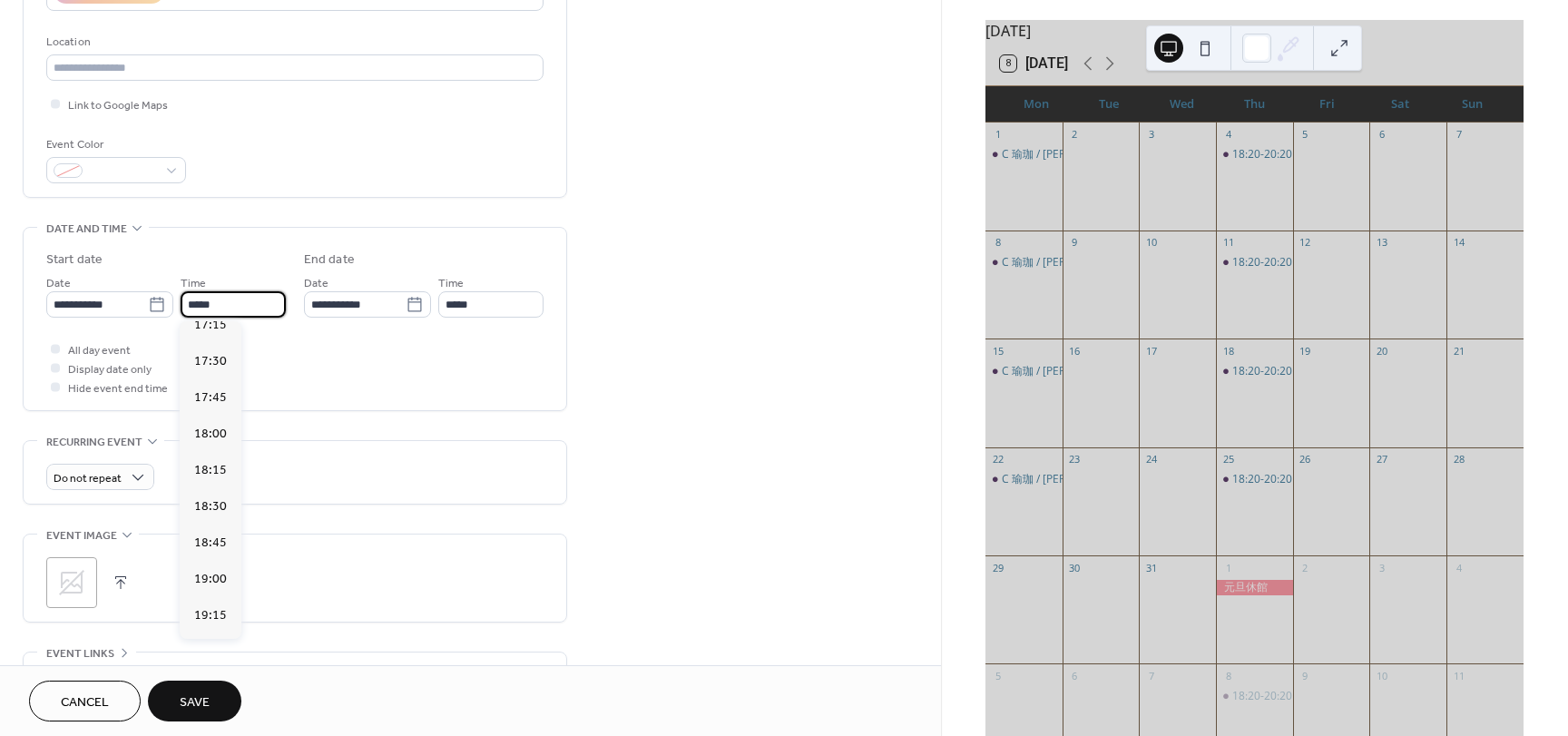 scroll, scrollTop: 2603, scrollLeft: 0, axis: vertical 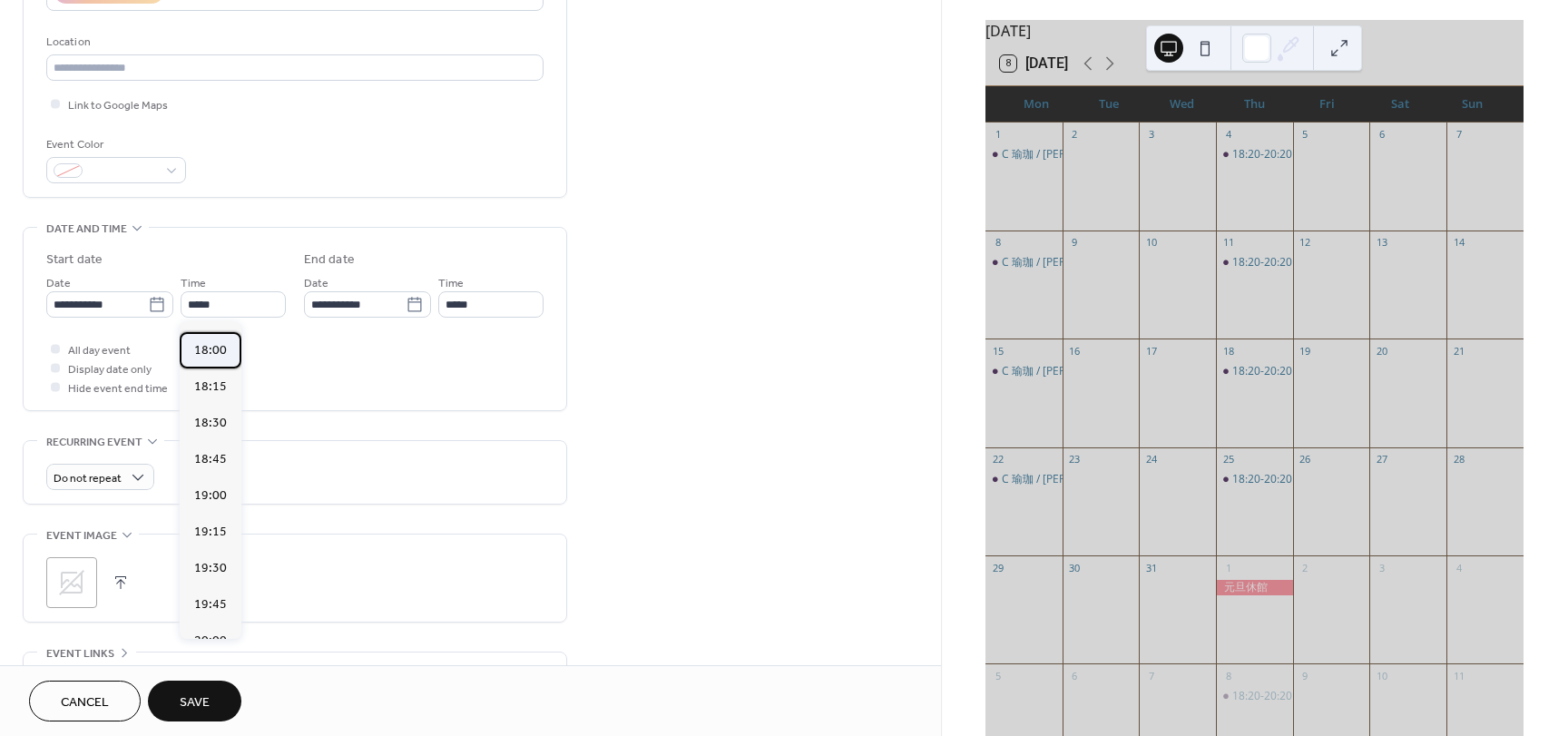 click on "18:00" at bounding box center [211, 350] 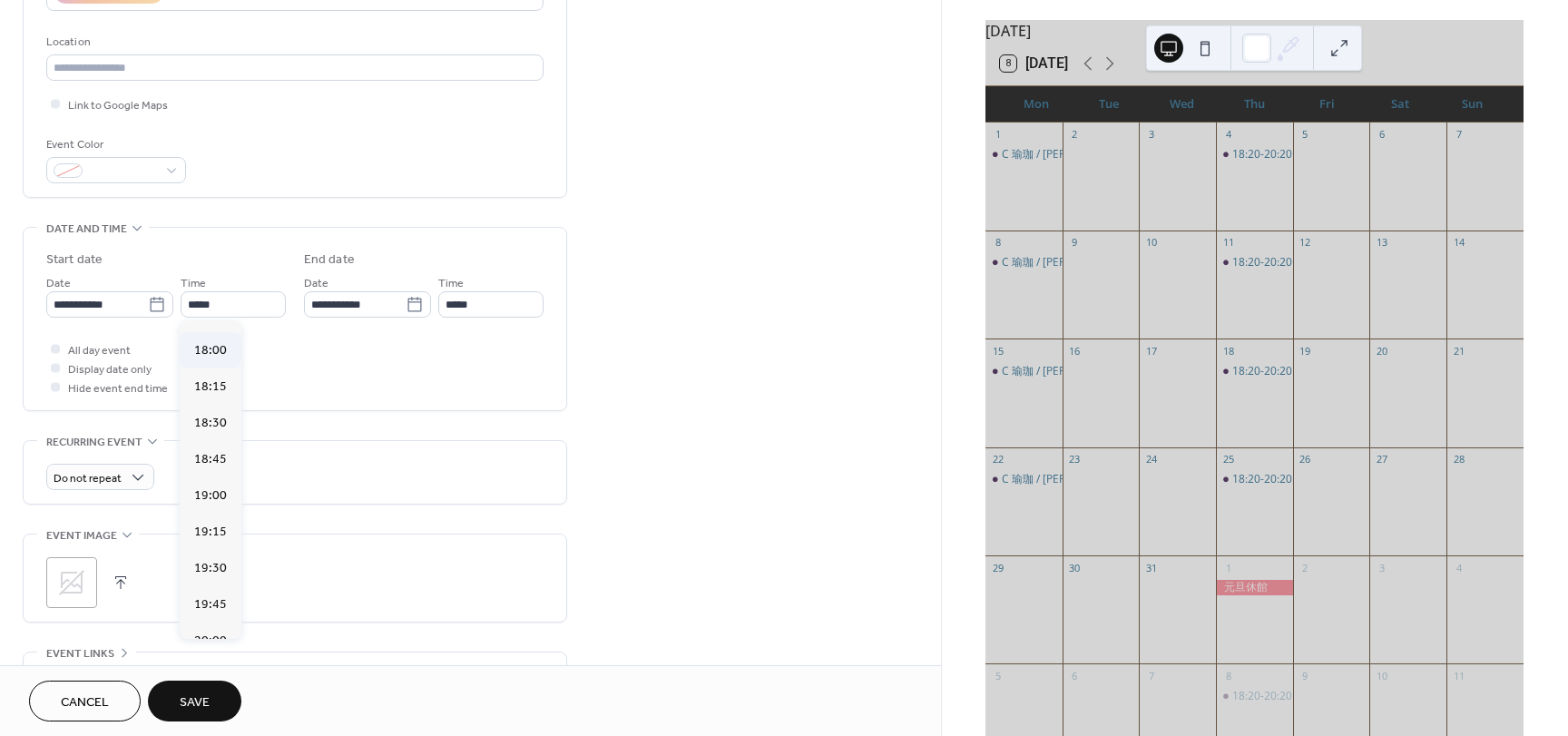 type on "*****" 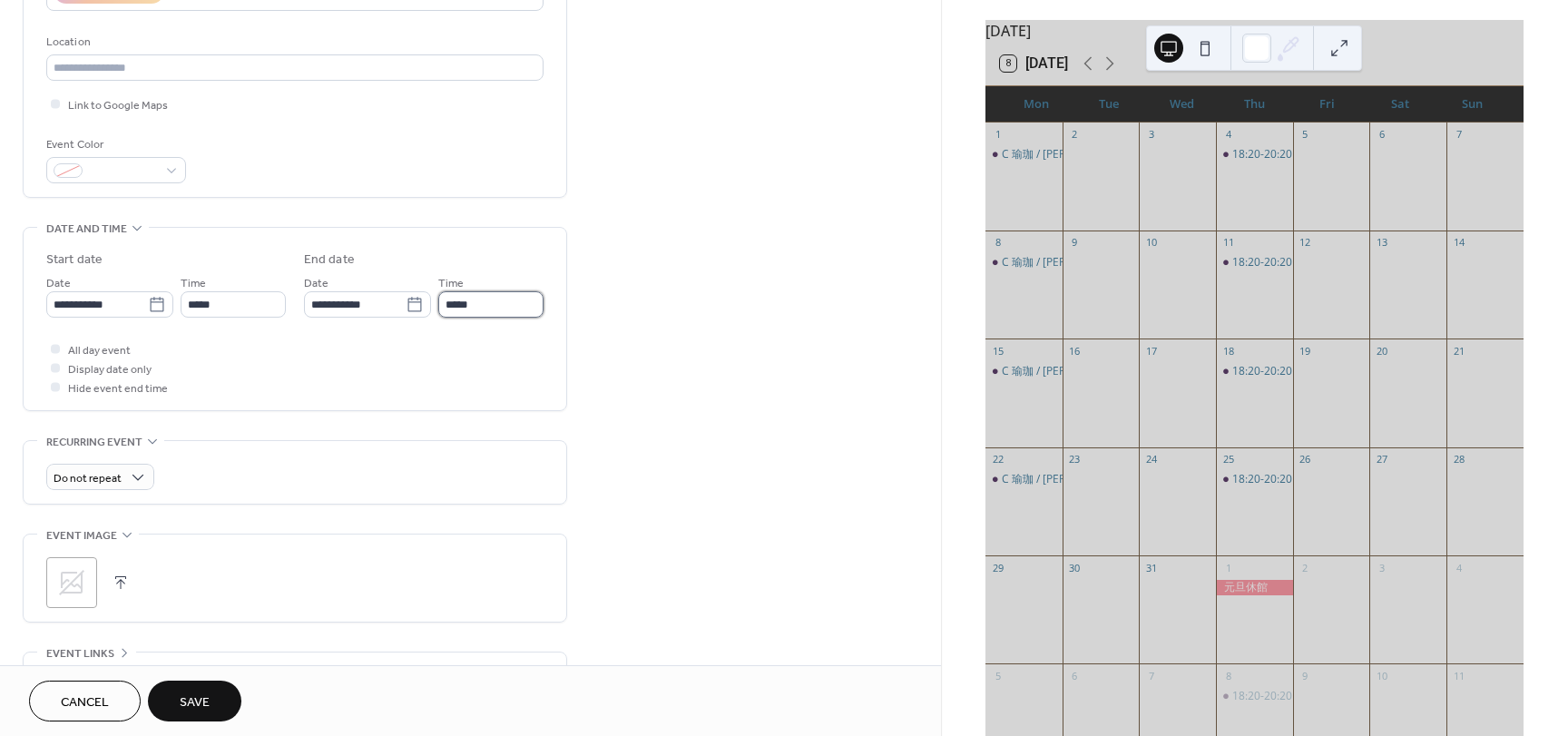 click on "*****" at bounding box center (491, 304) 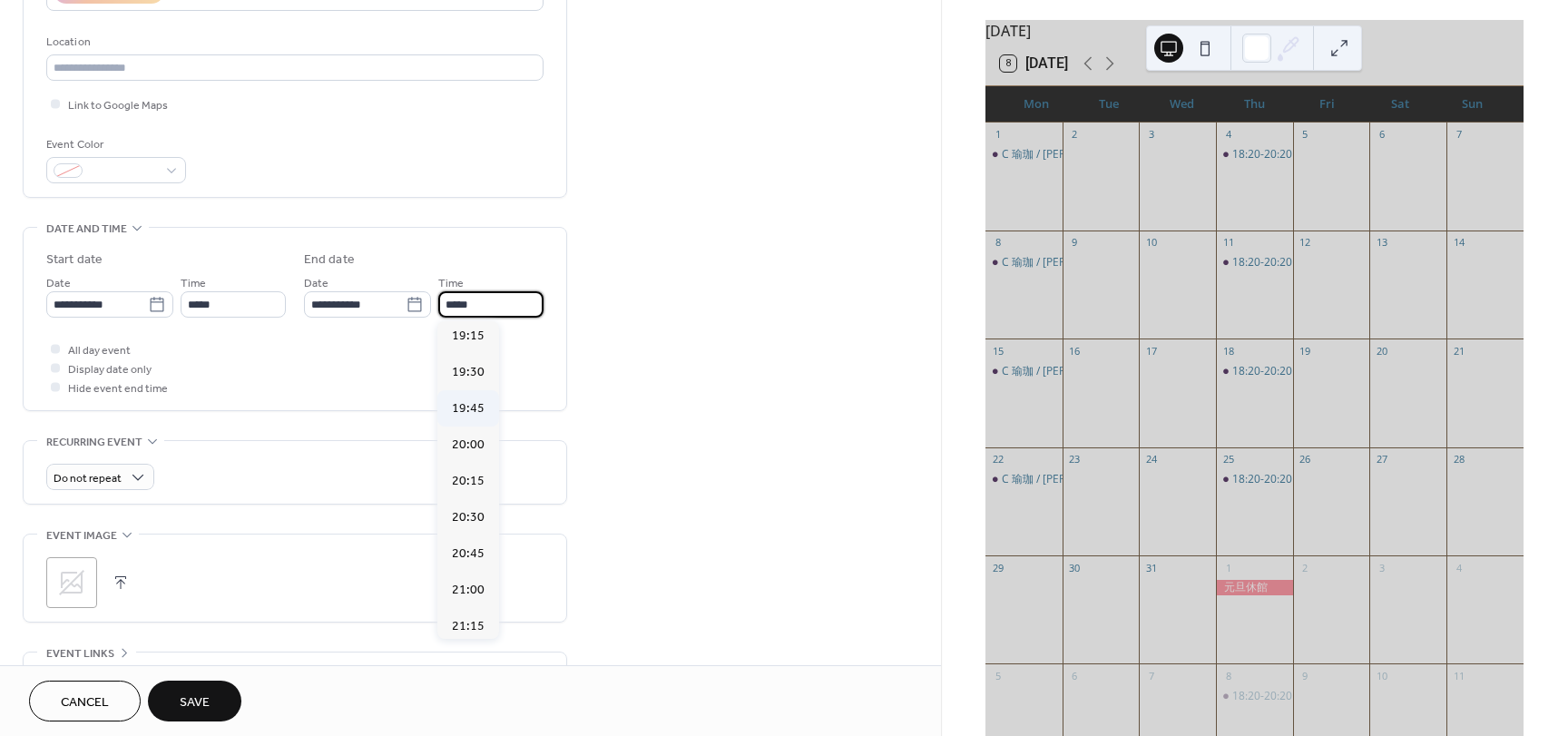 scroll, scrollTop: 272, scrollLeft: 0, axis: vertical 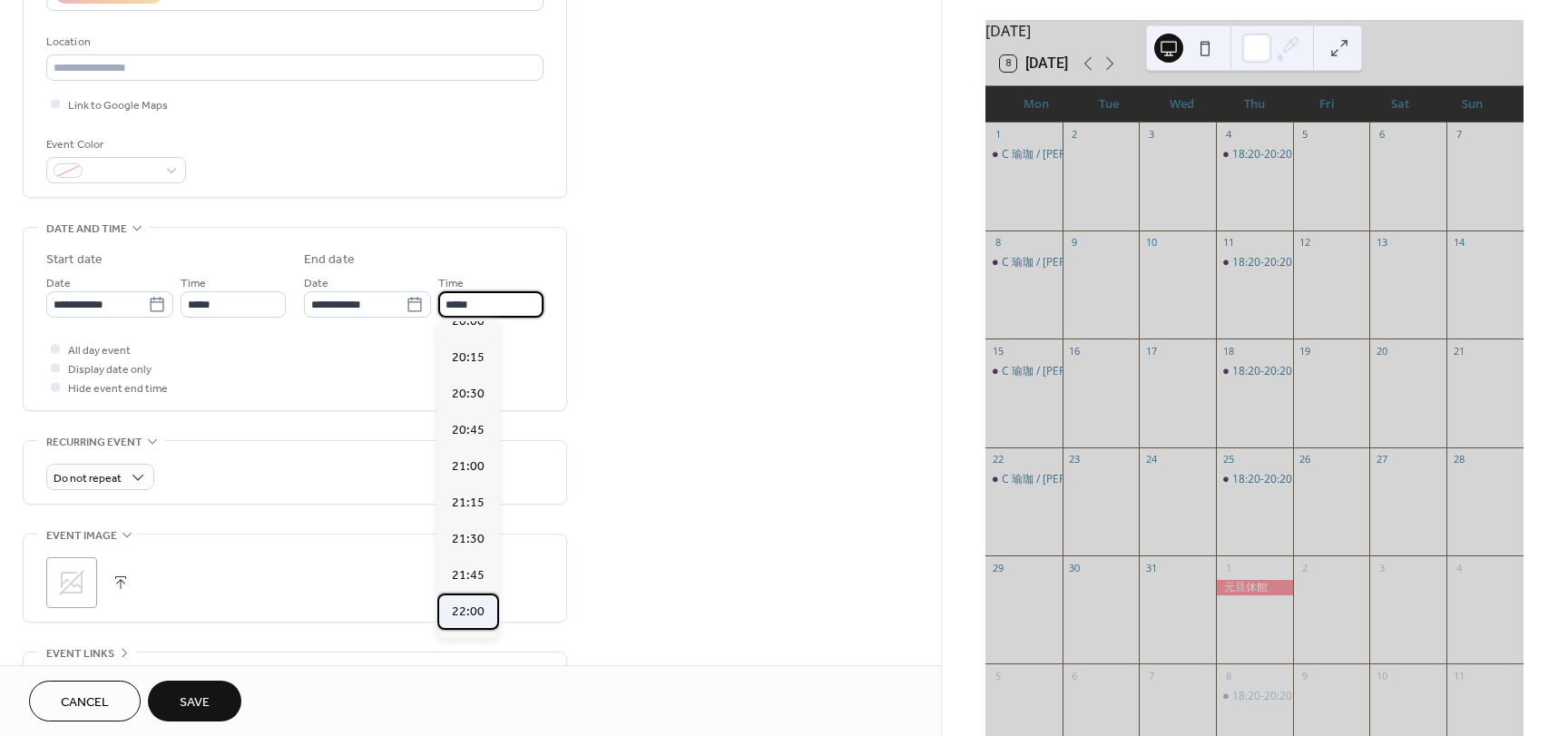 click on "22:00" at bounding box center (468, 612) 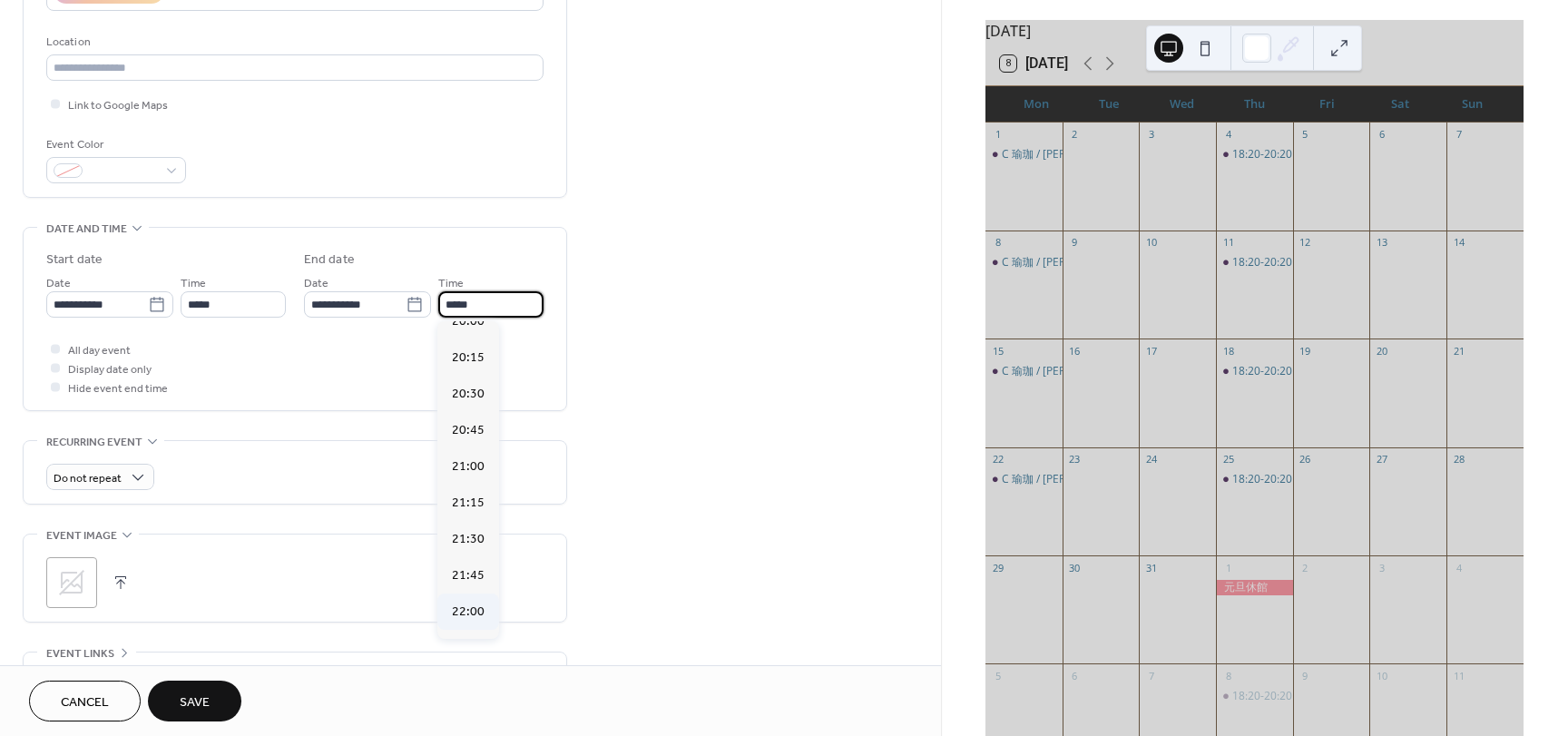 type on "*****" 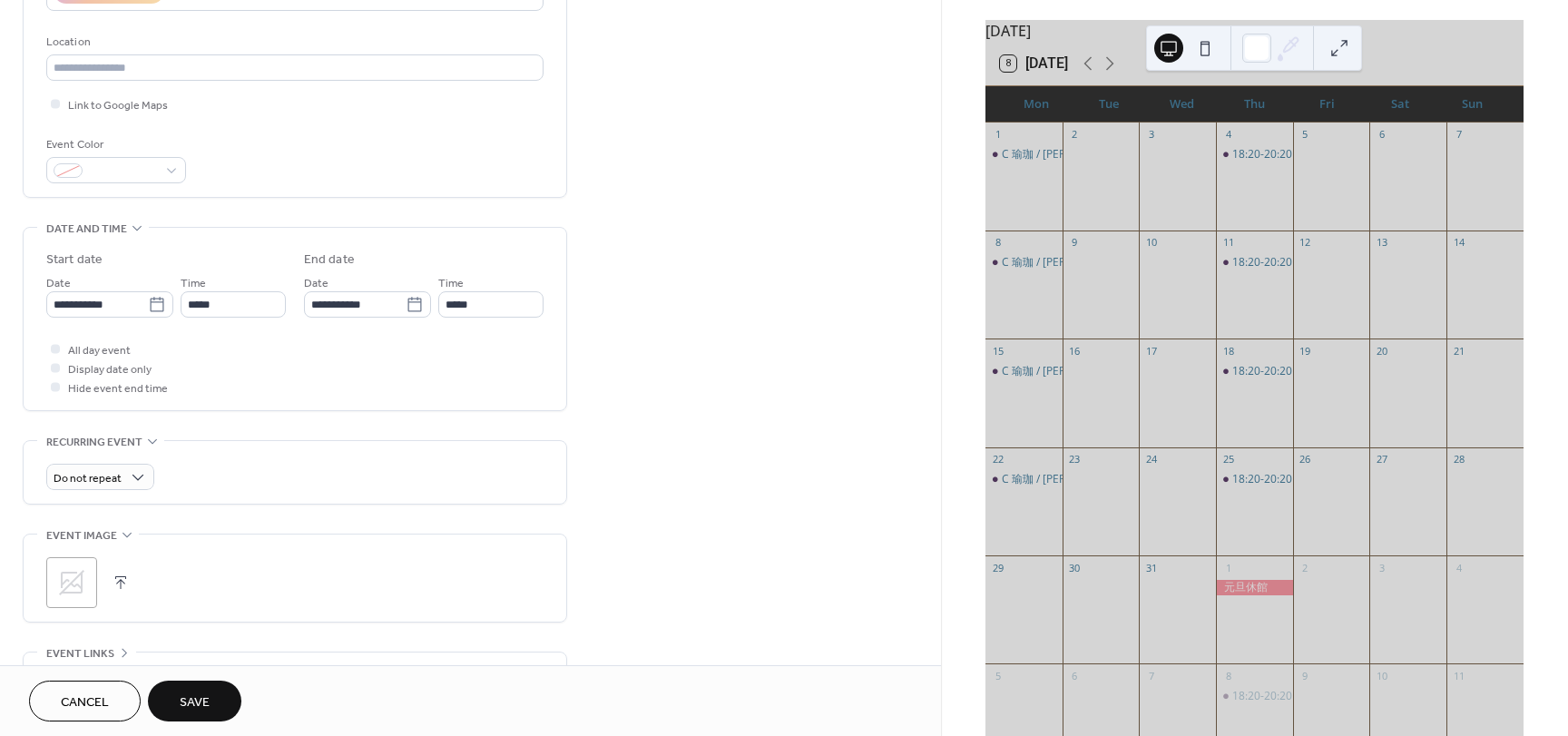 click on "Save" at bounding box center [194, 702] 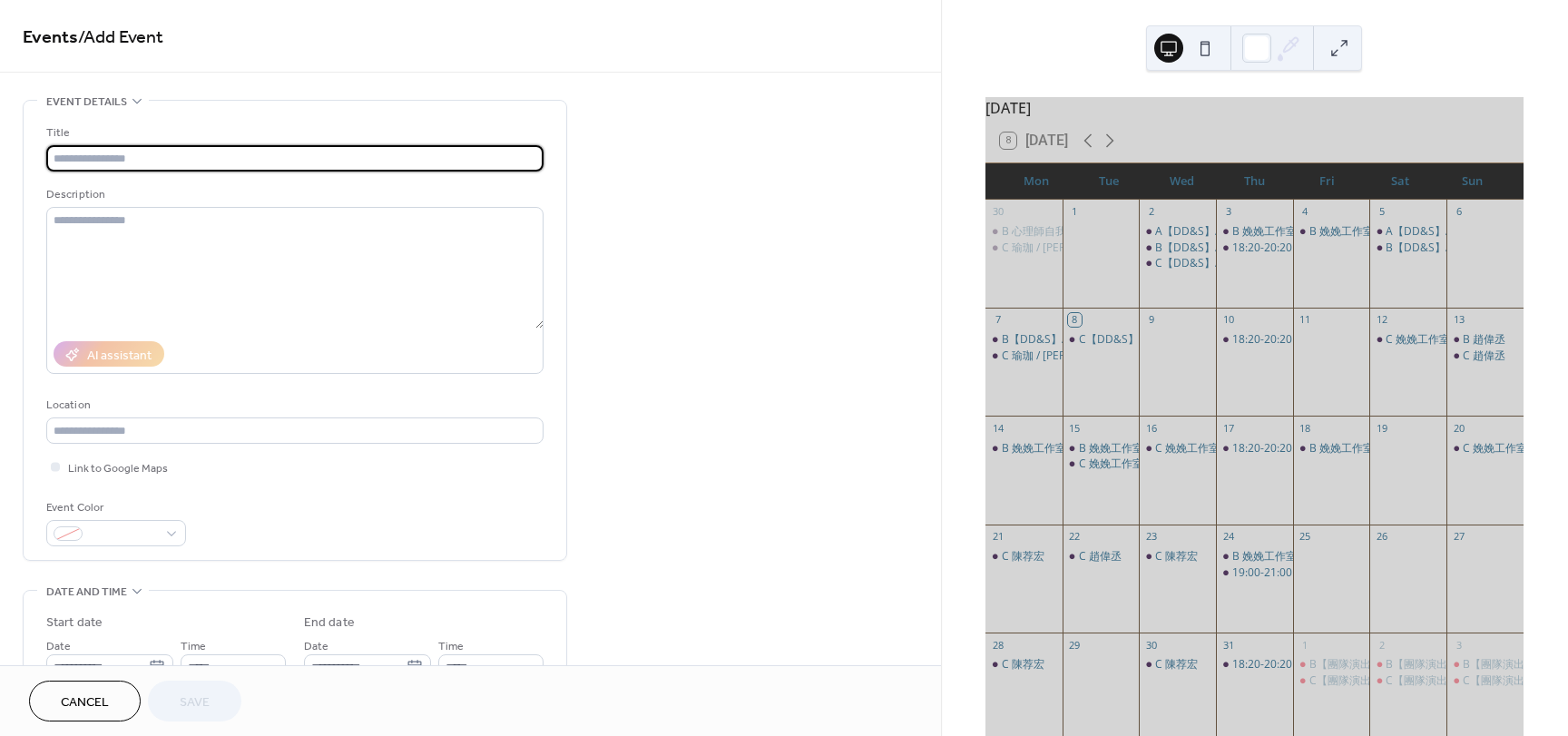 scroll, scrollTop: 0, scrollLeft: 0, axis: both 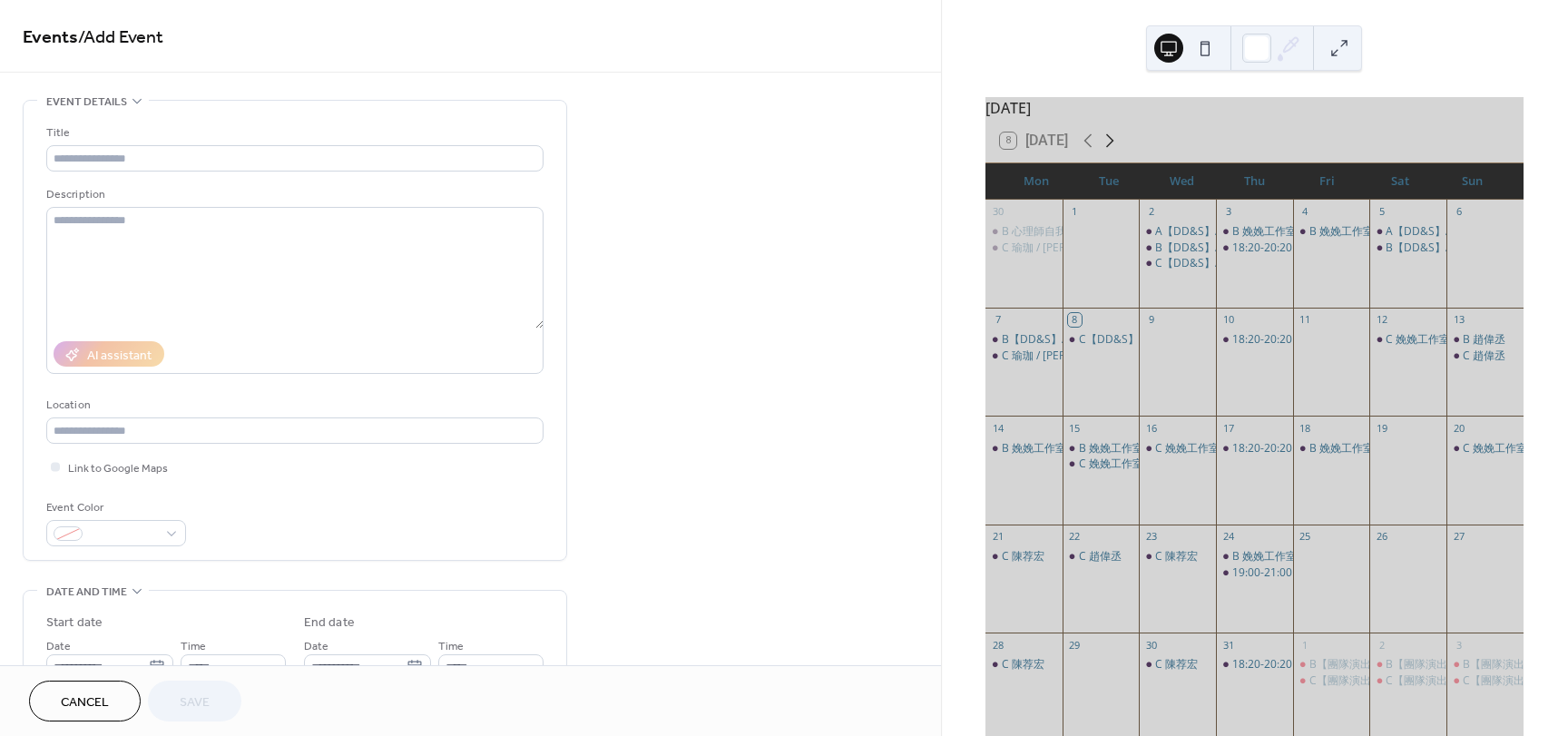 click 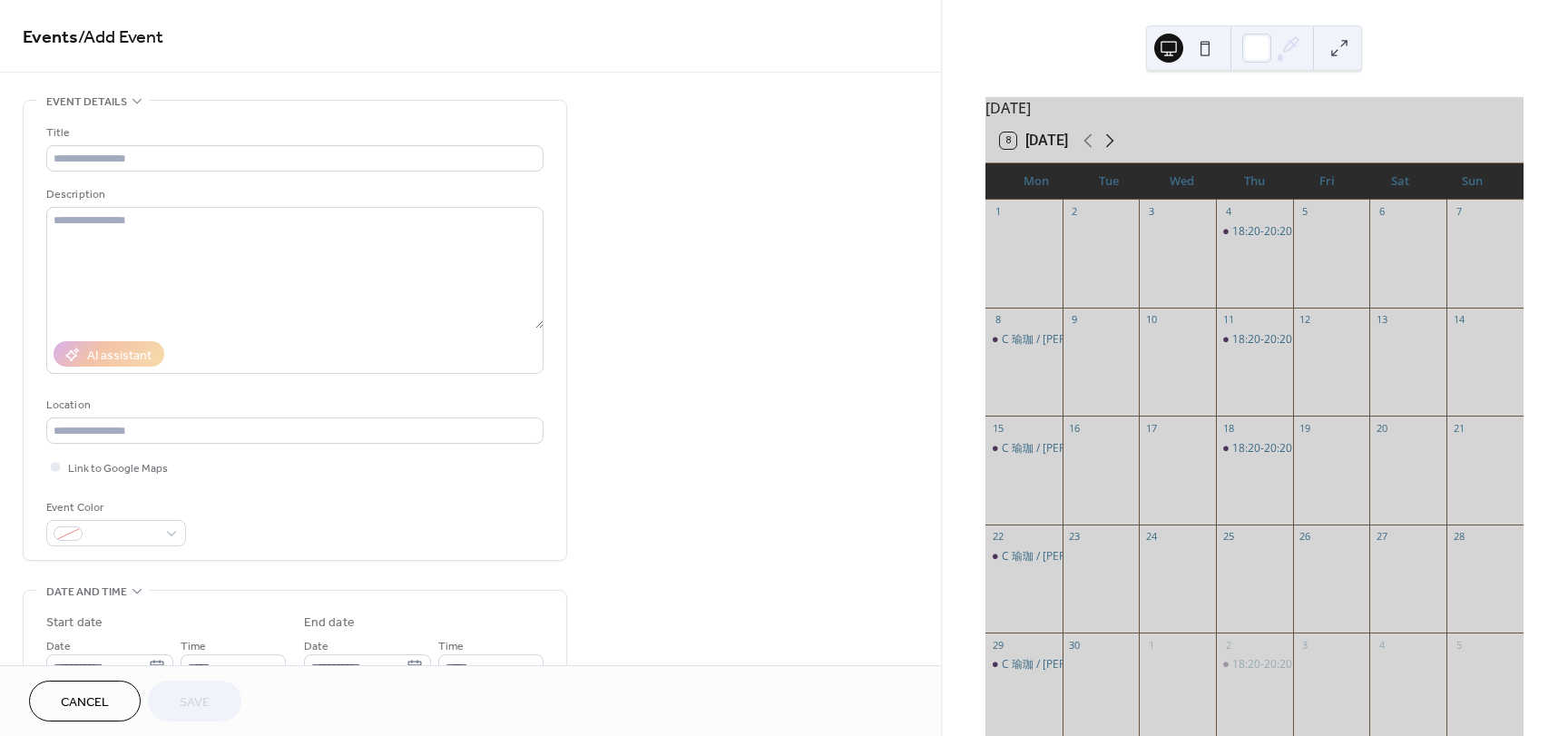 click 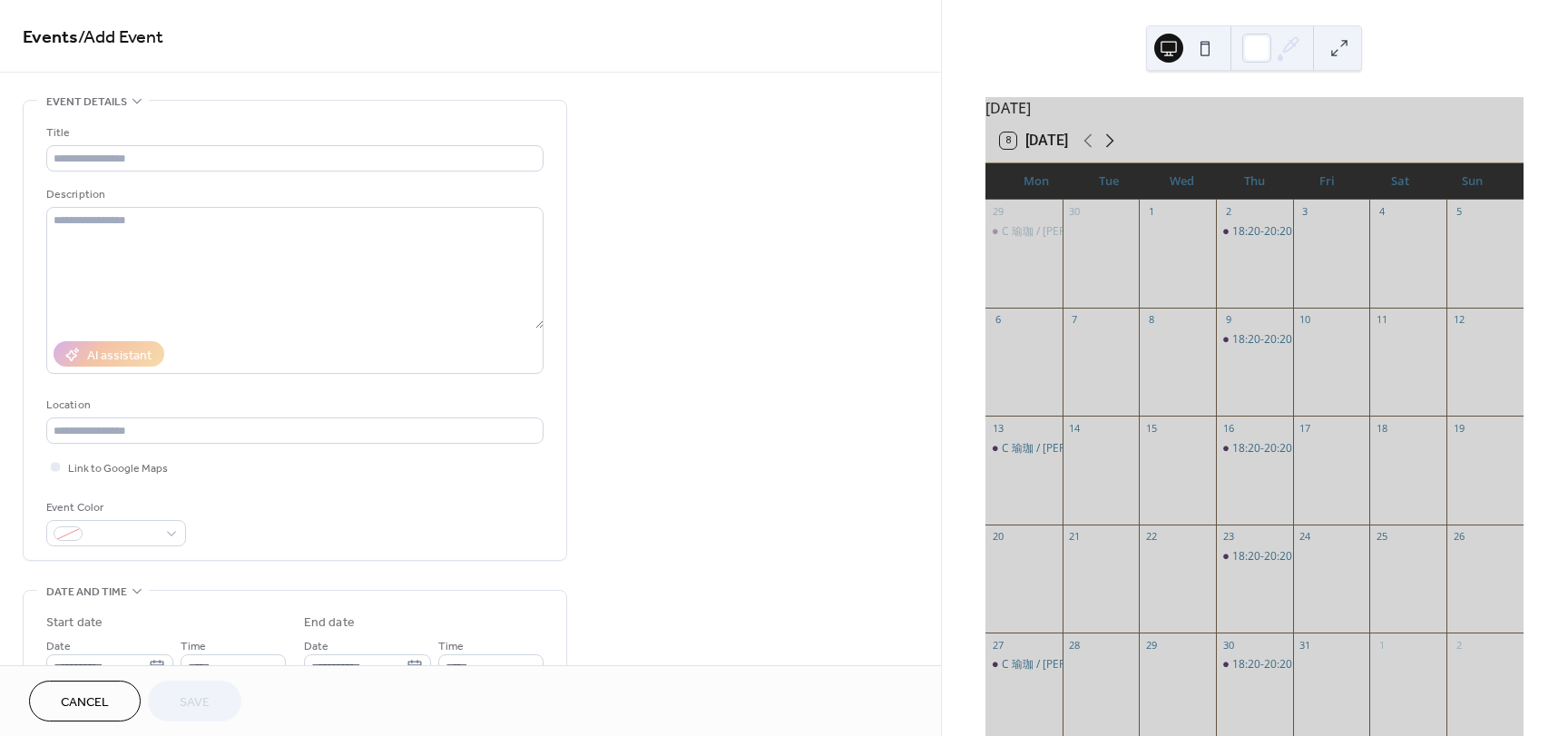 click 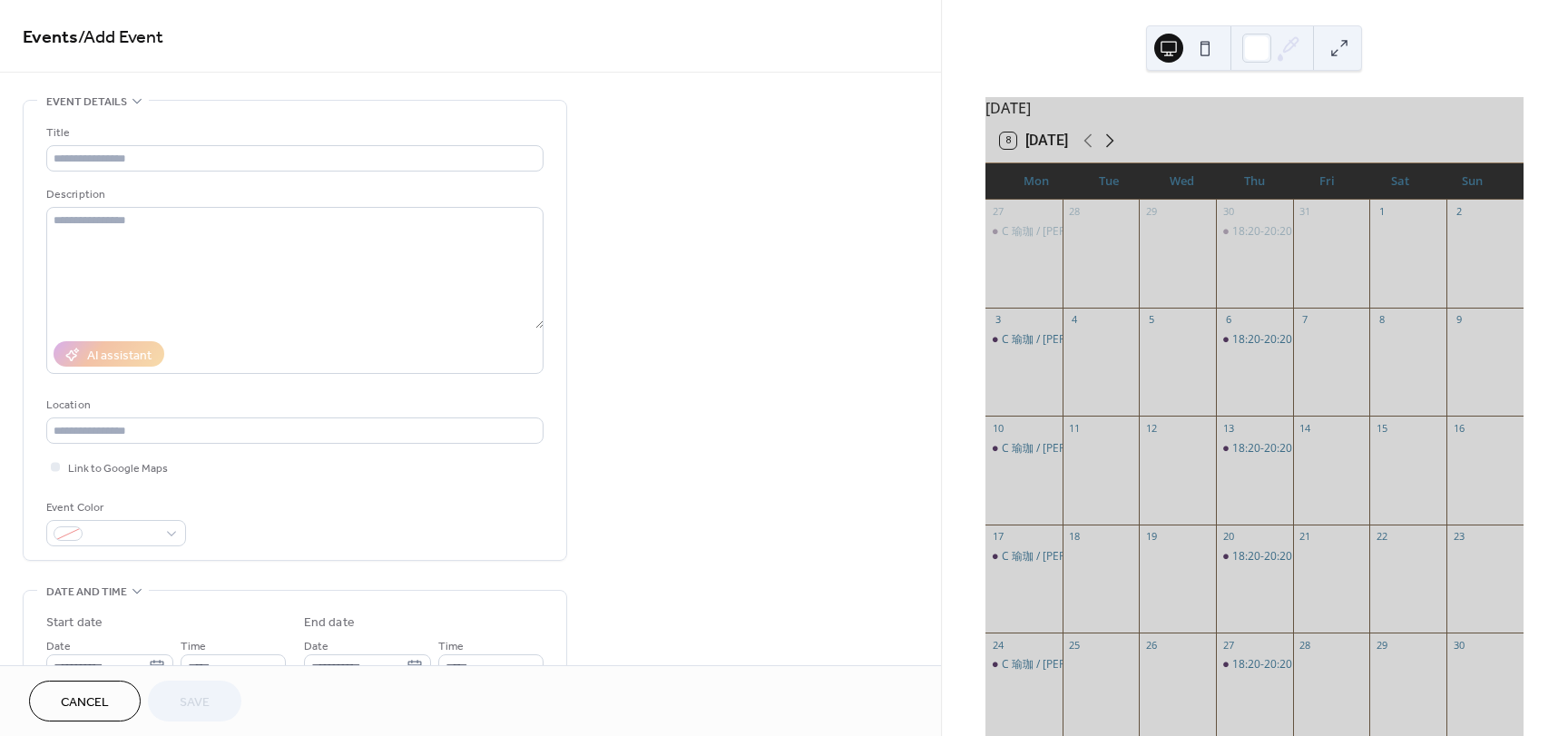 click 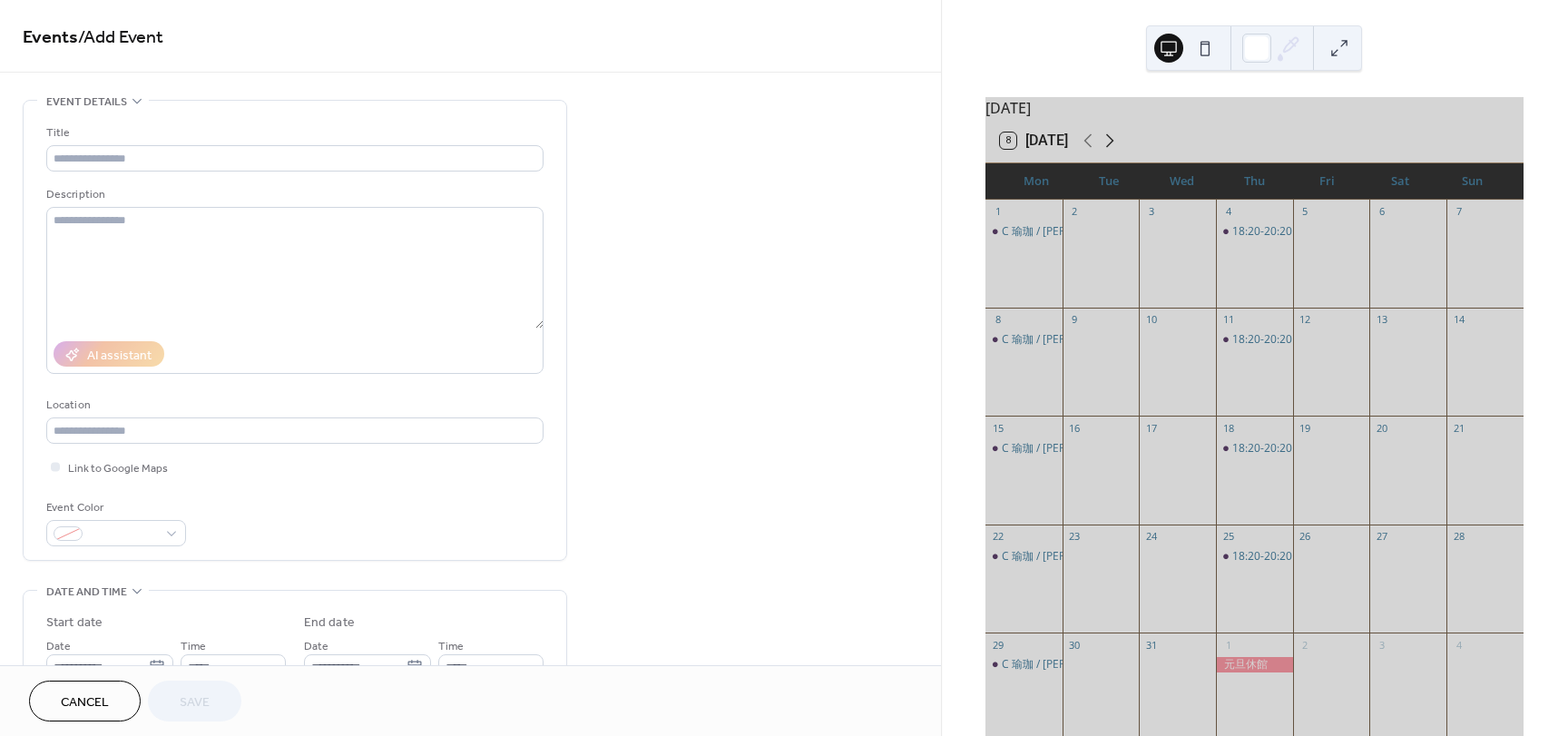 click 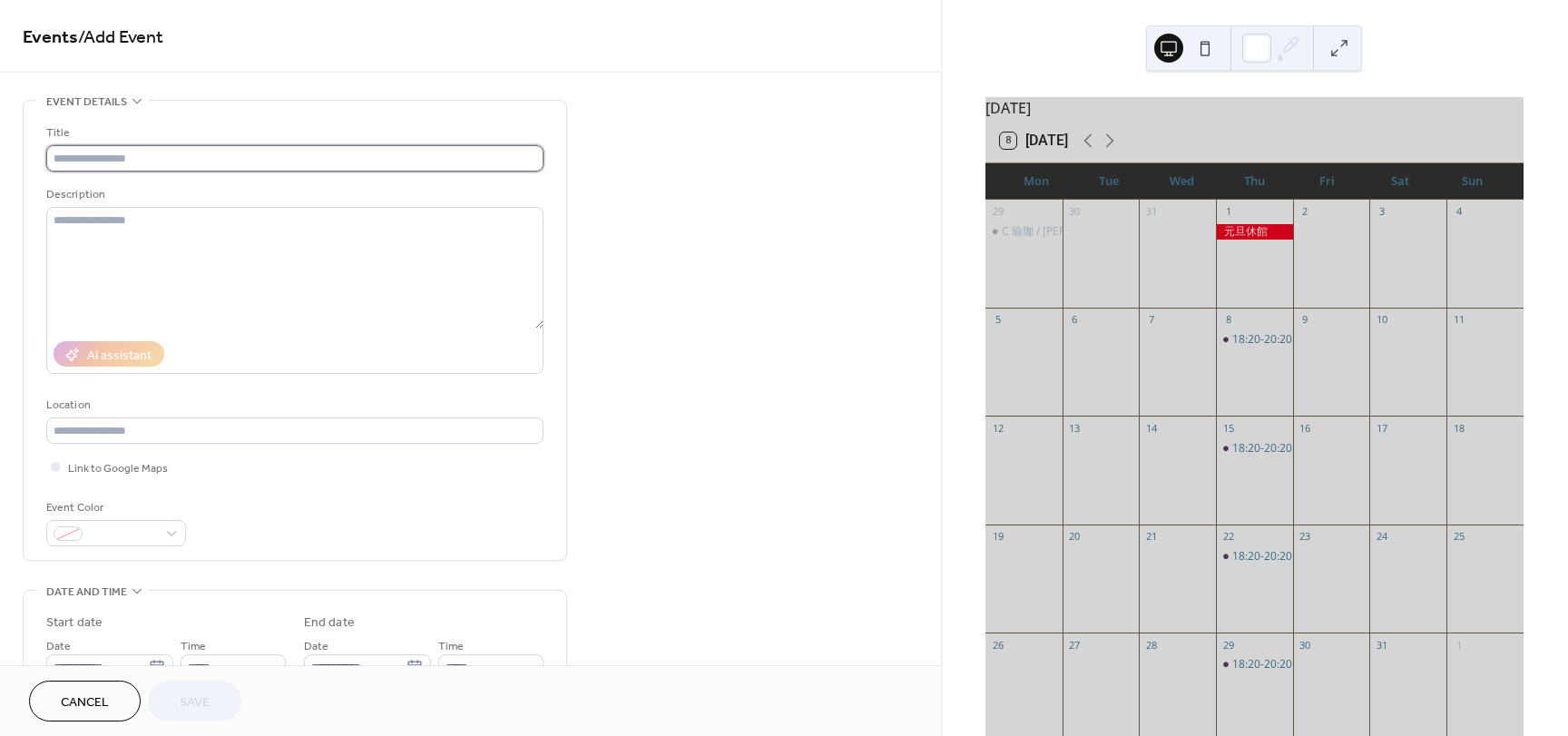 click at bounding box center [295, 158] 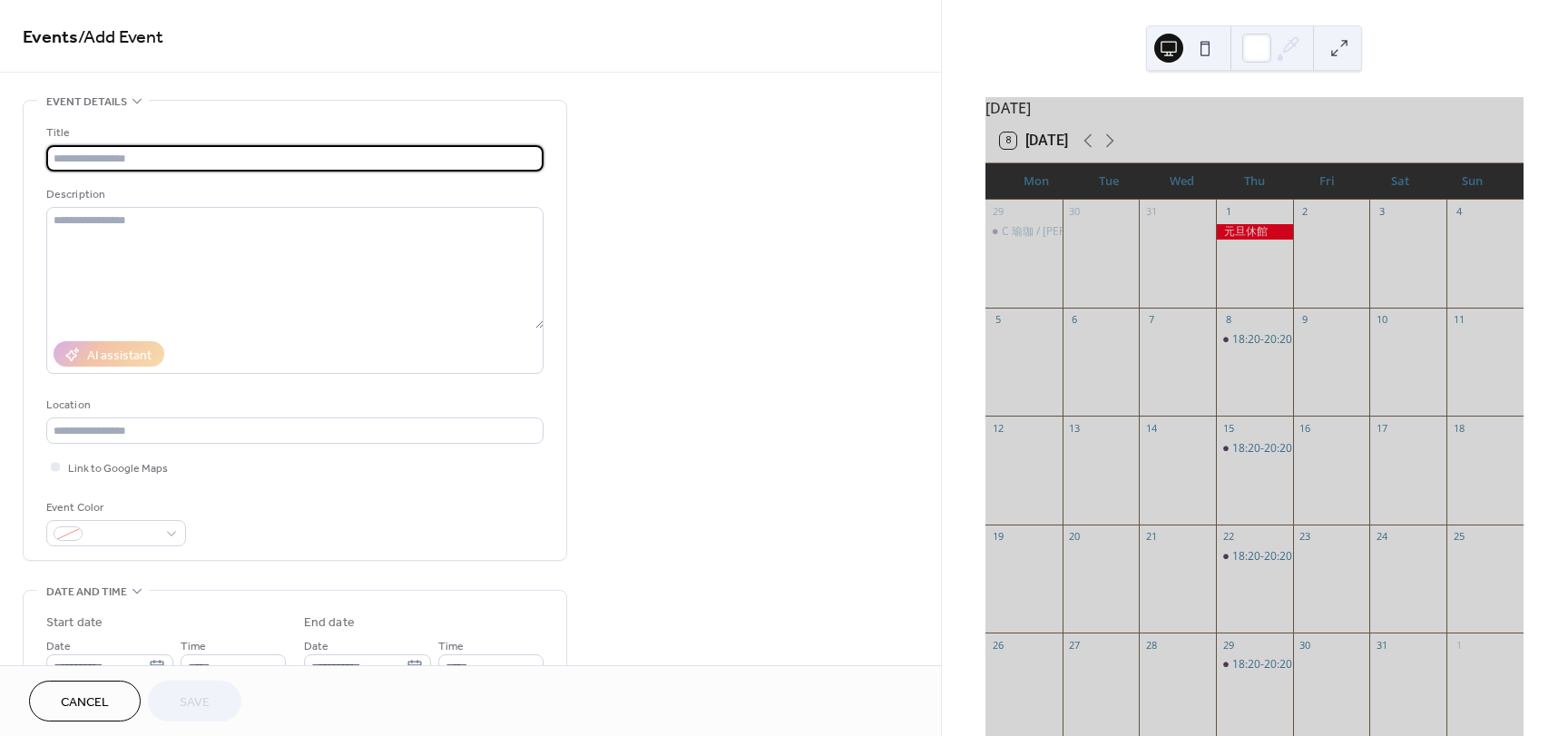 paste on "**********" 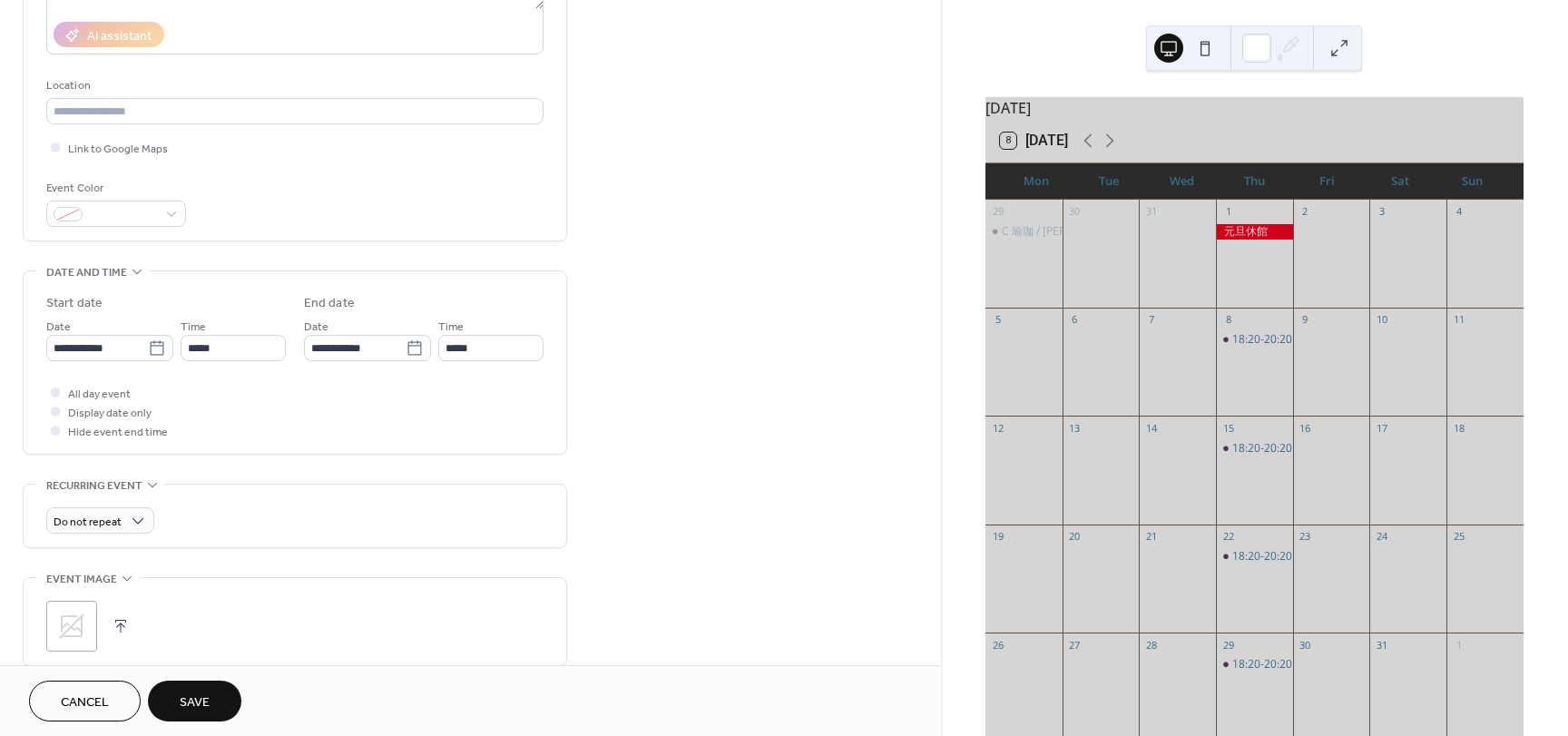 scroll, scrollTop: 363, scrollLeft: 0, axis: vertical 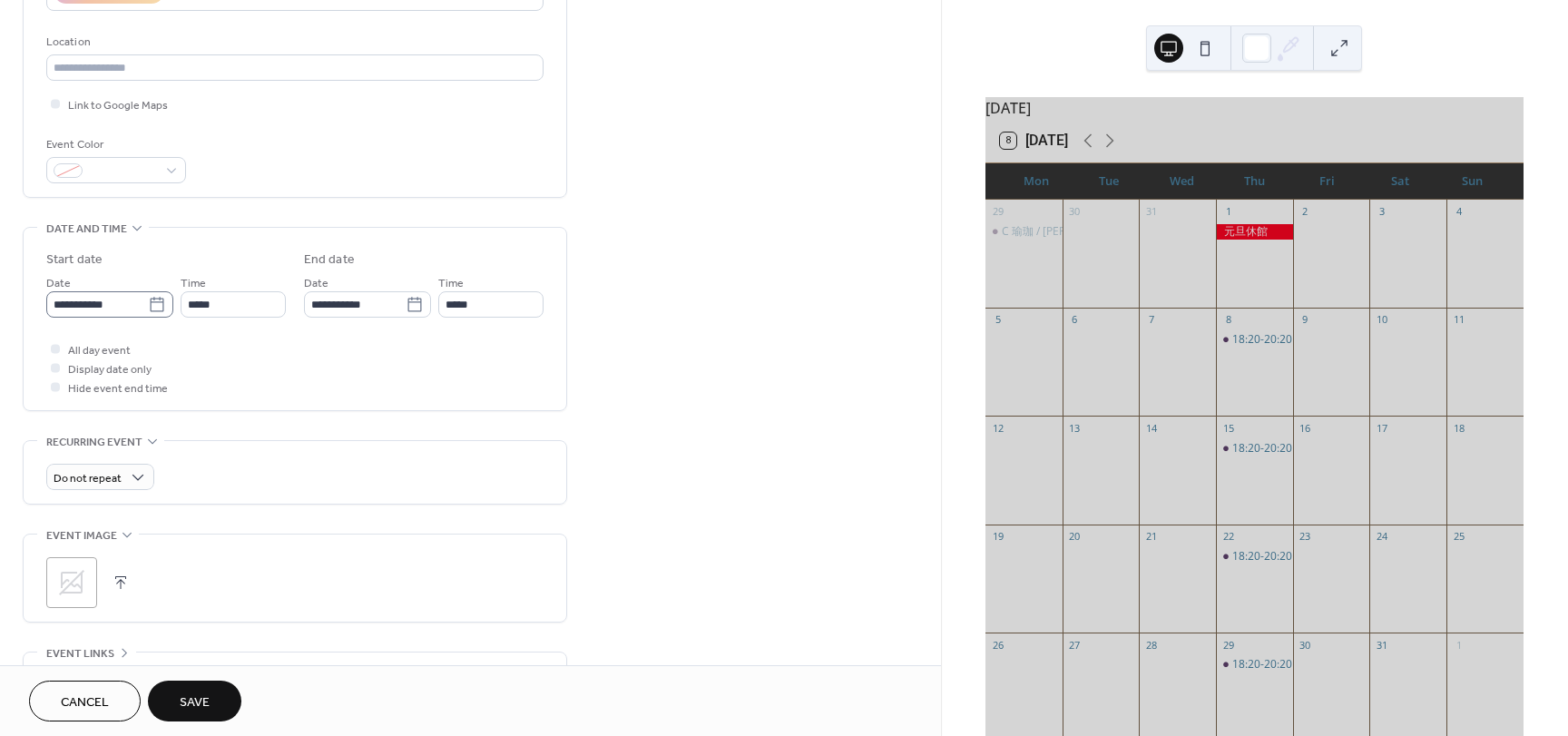 type on "**********" 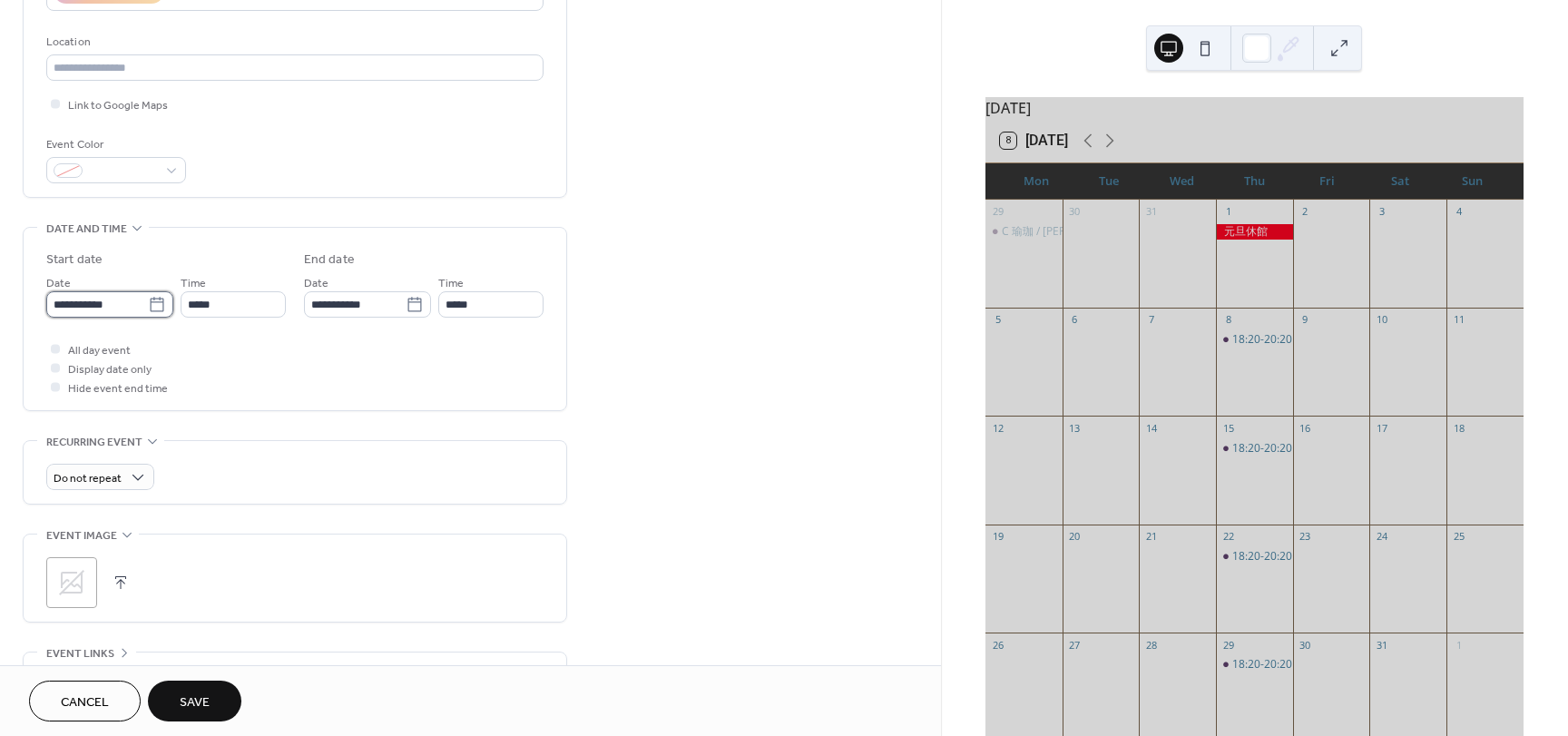 click on "**********" at bounding box center [97, 304] 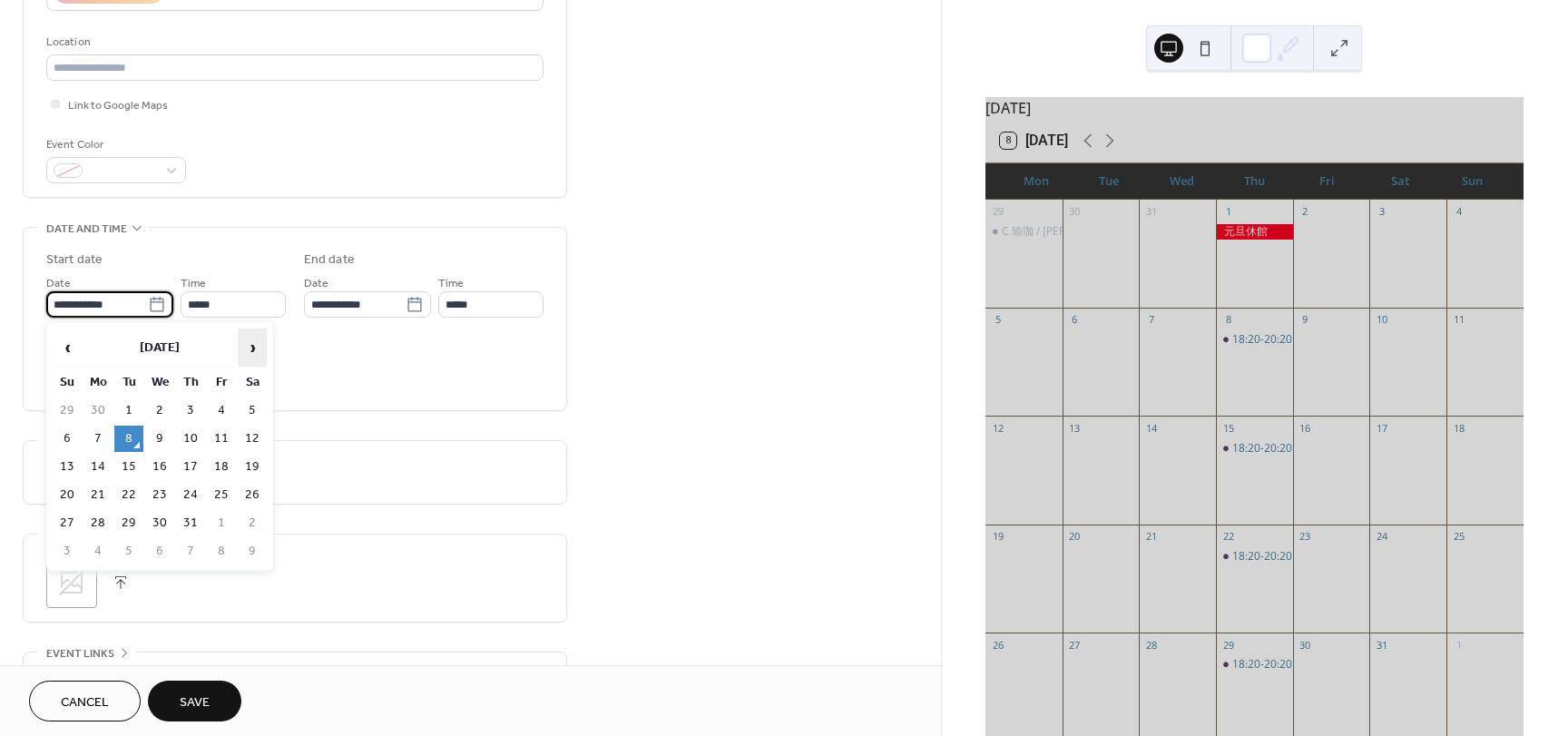 click on "›" at bounding box center [252, 348] 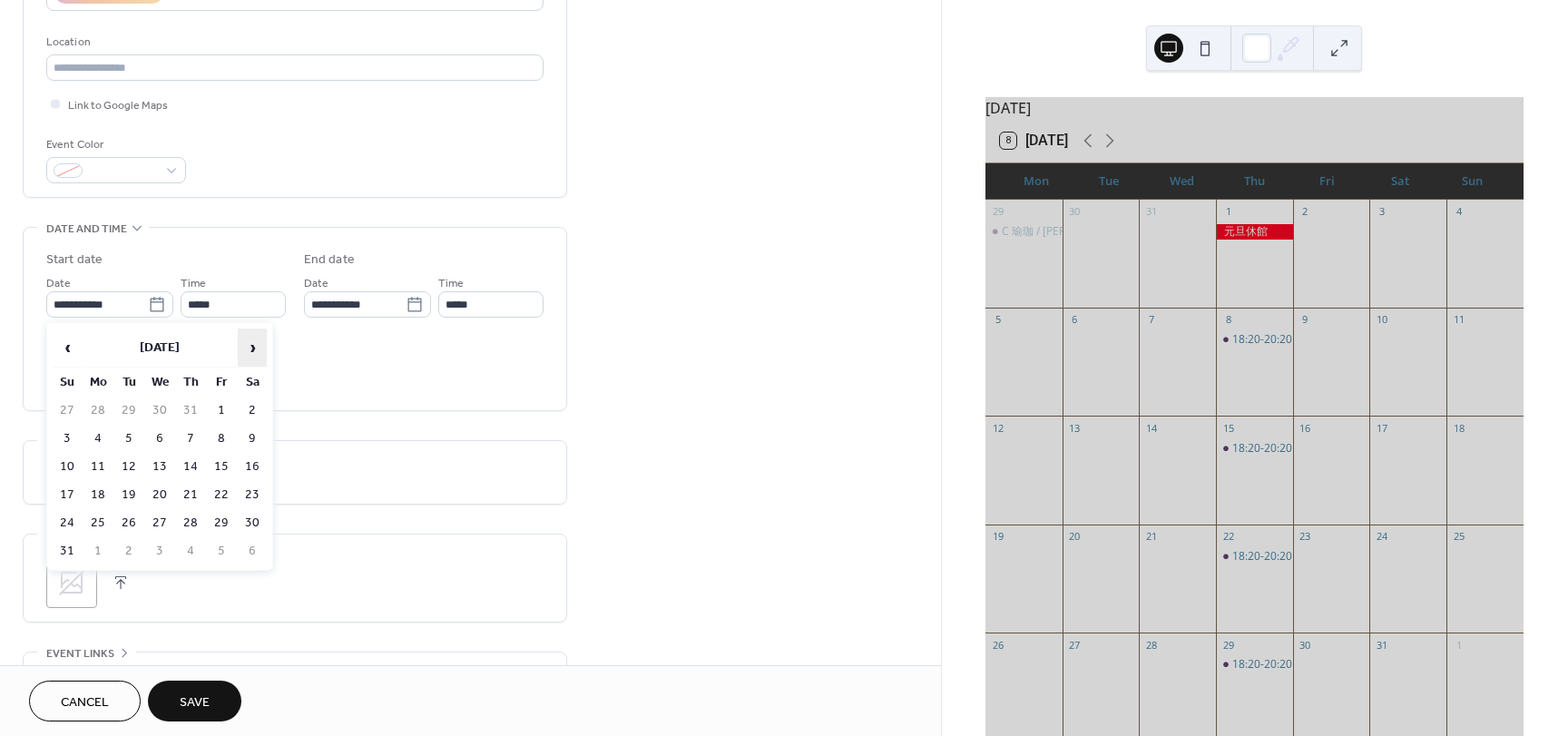 click on "›" at bounding box center [252, 348] 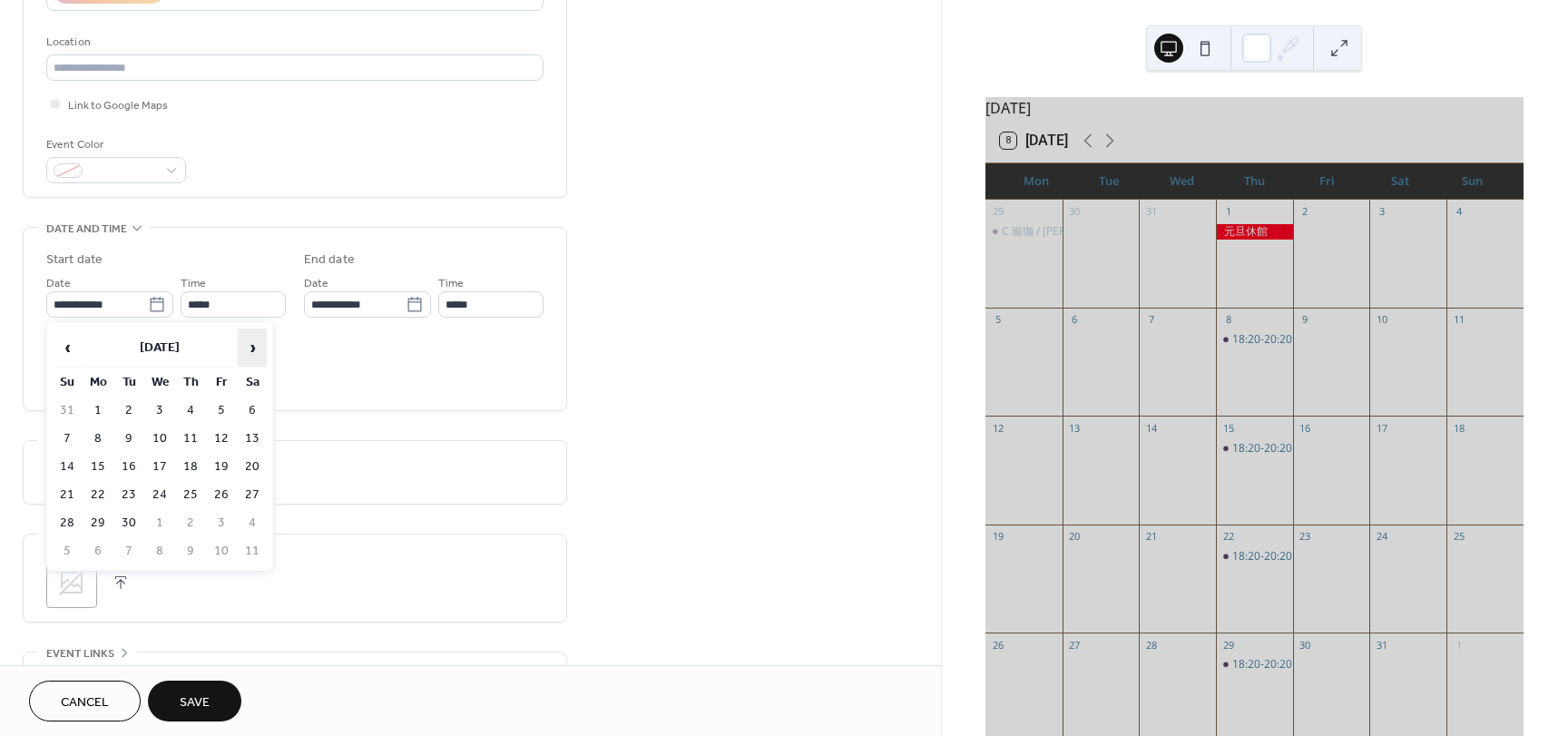 click on "›" at bounding box center (252, 348) 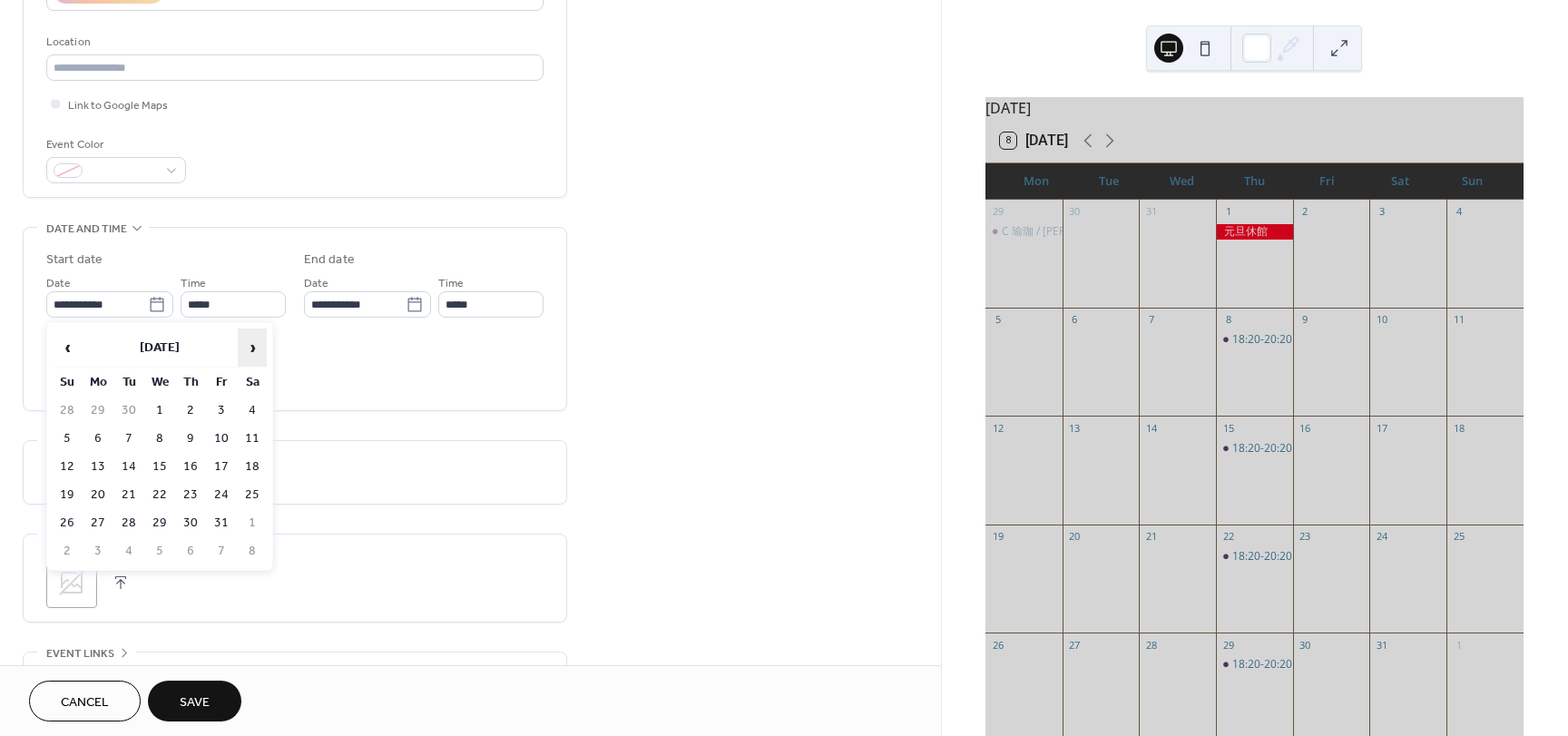 click on "›" at bounding box center (252, 348) 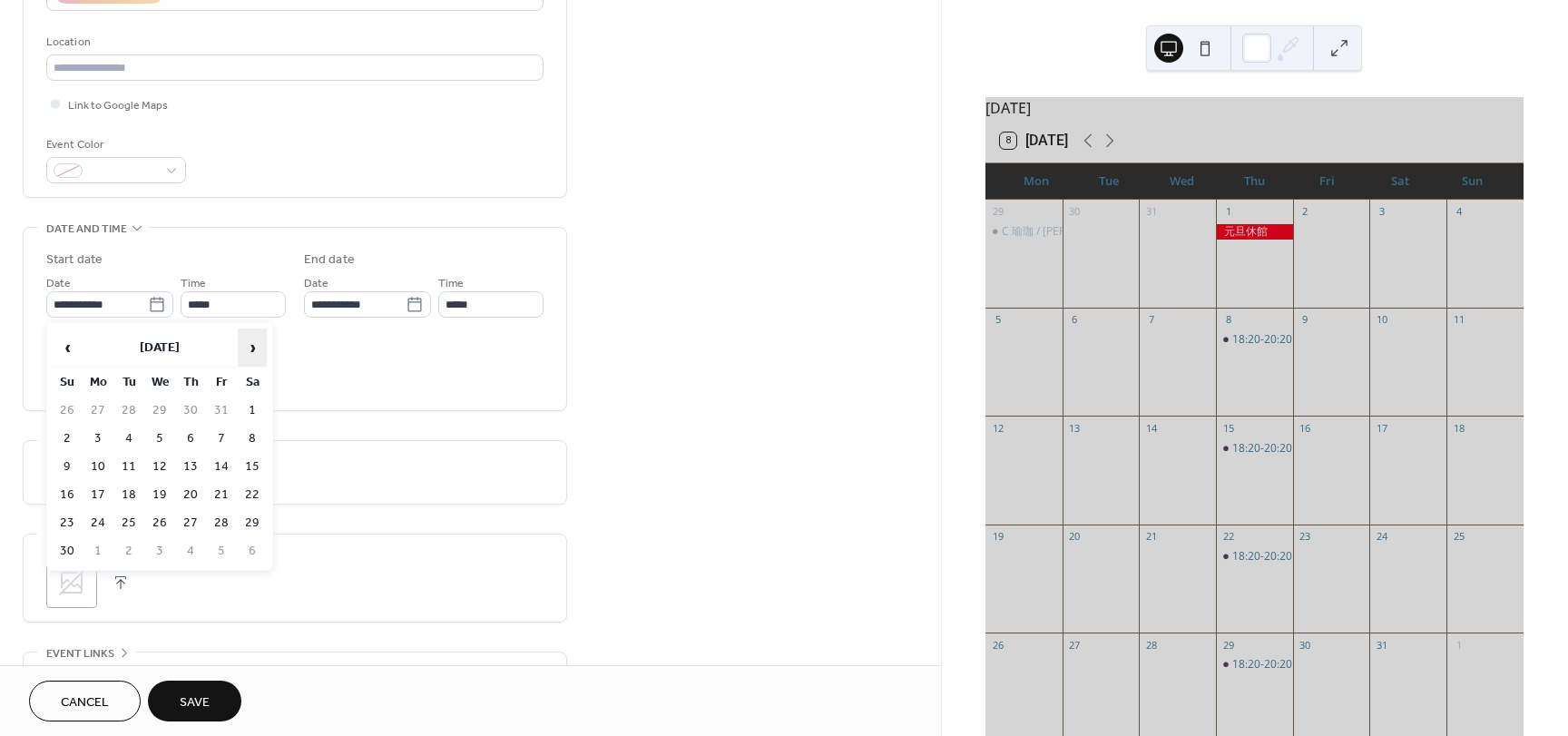 click on "›" at bounding box center (252, 348) 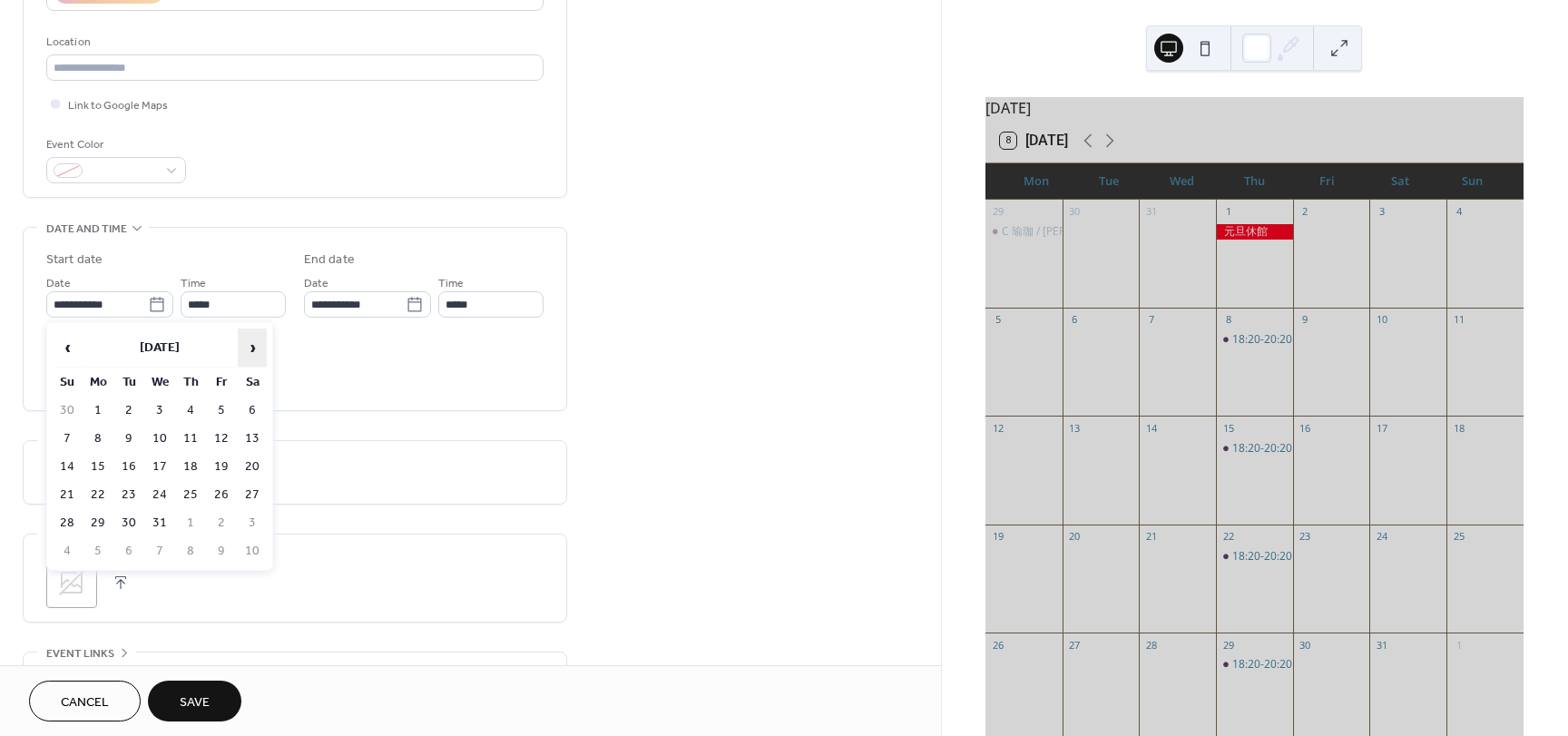 click on "›" at bounding box center [252, 348] 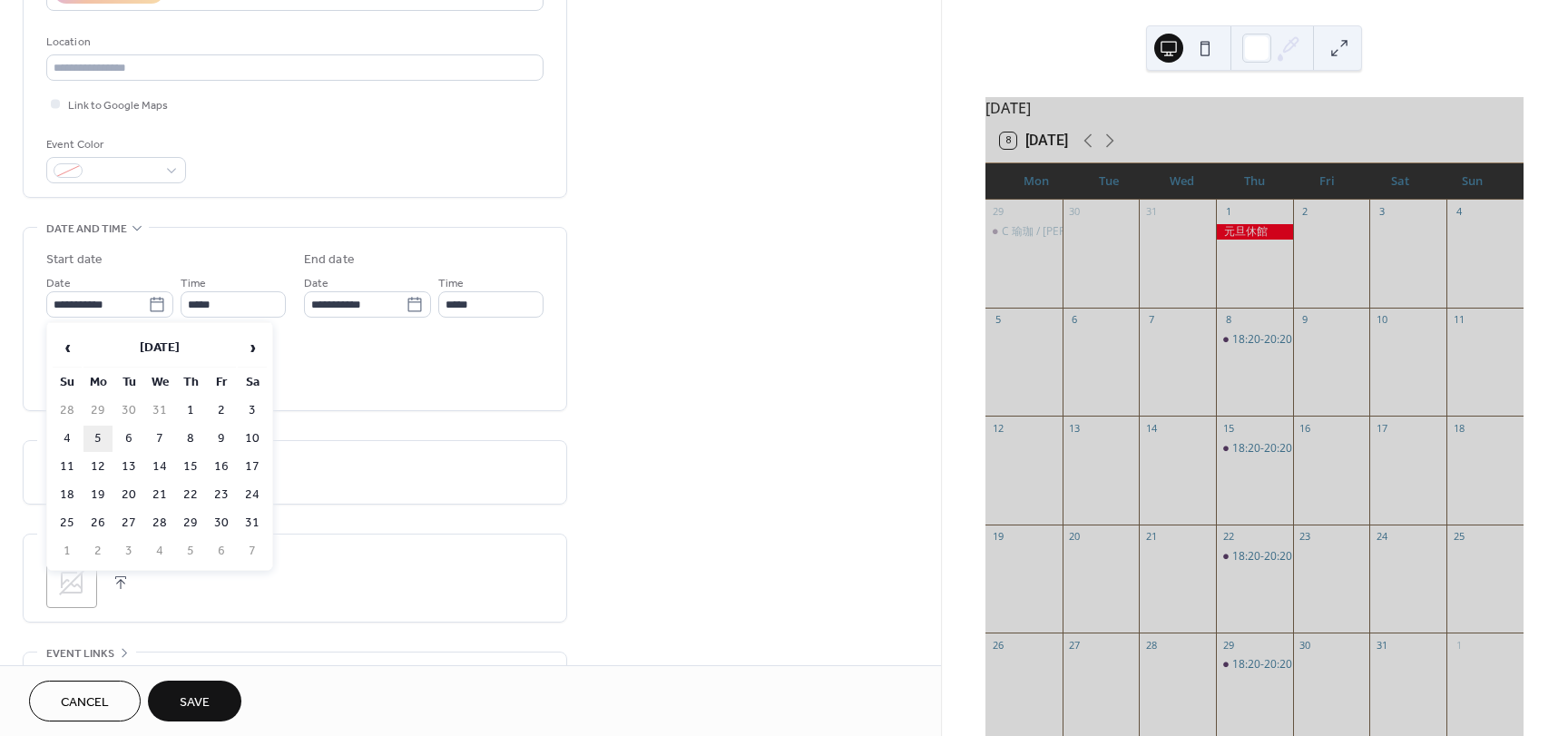 click on "5" at bounding box center [98, 438] 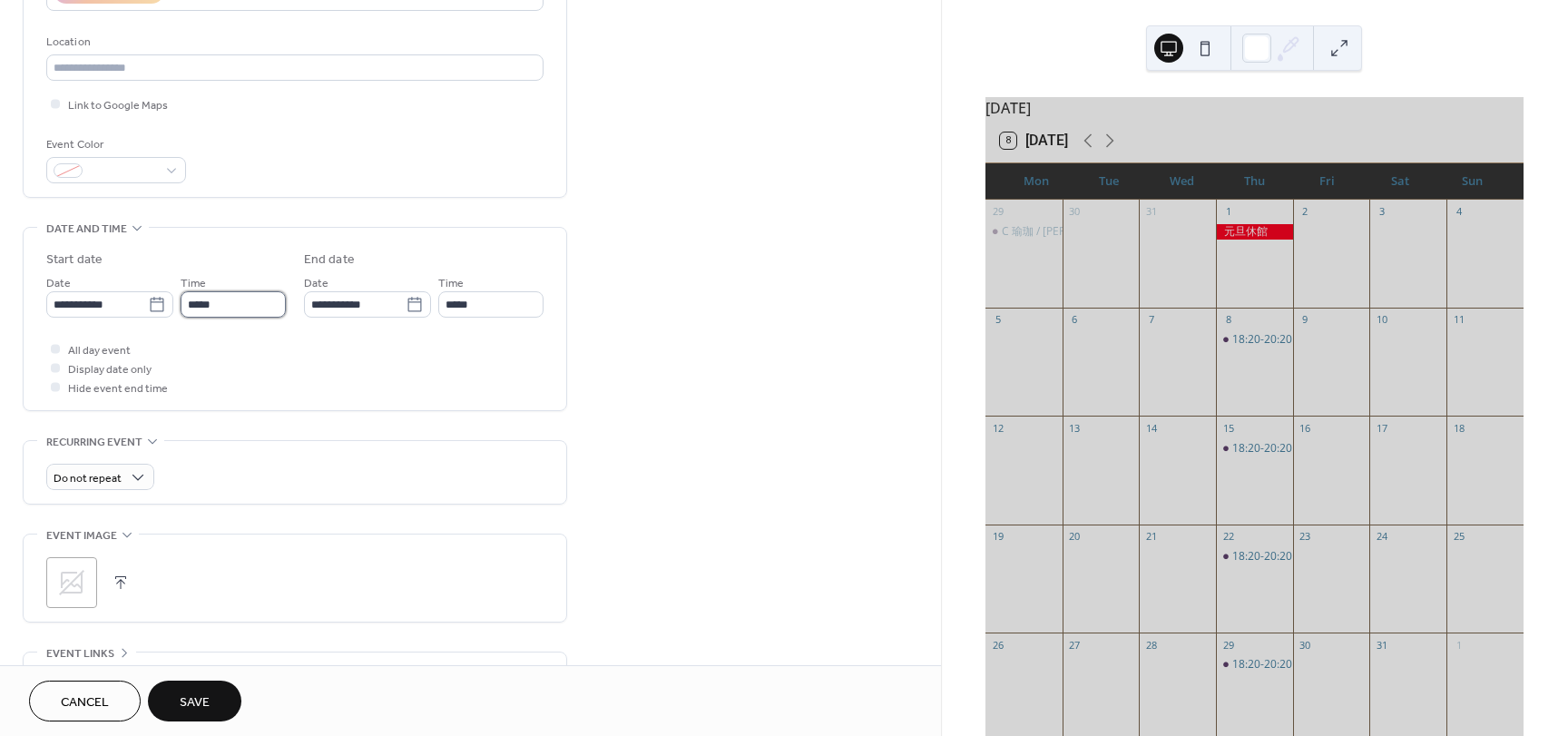 click on "*****" at bounding box center (233, 304) 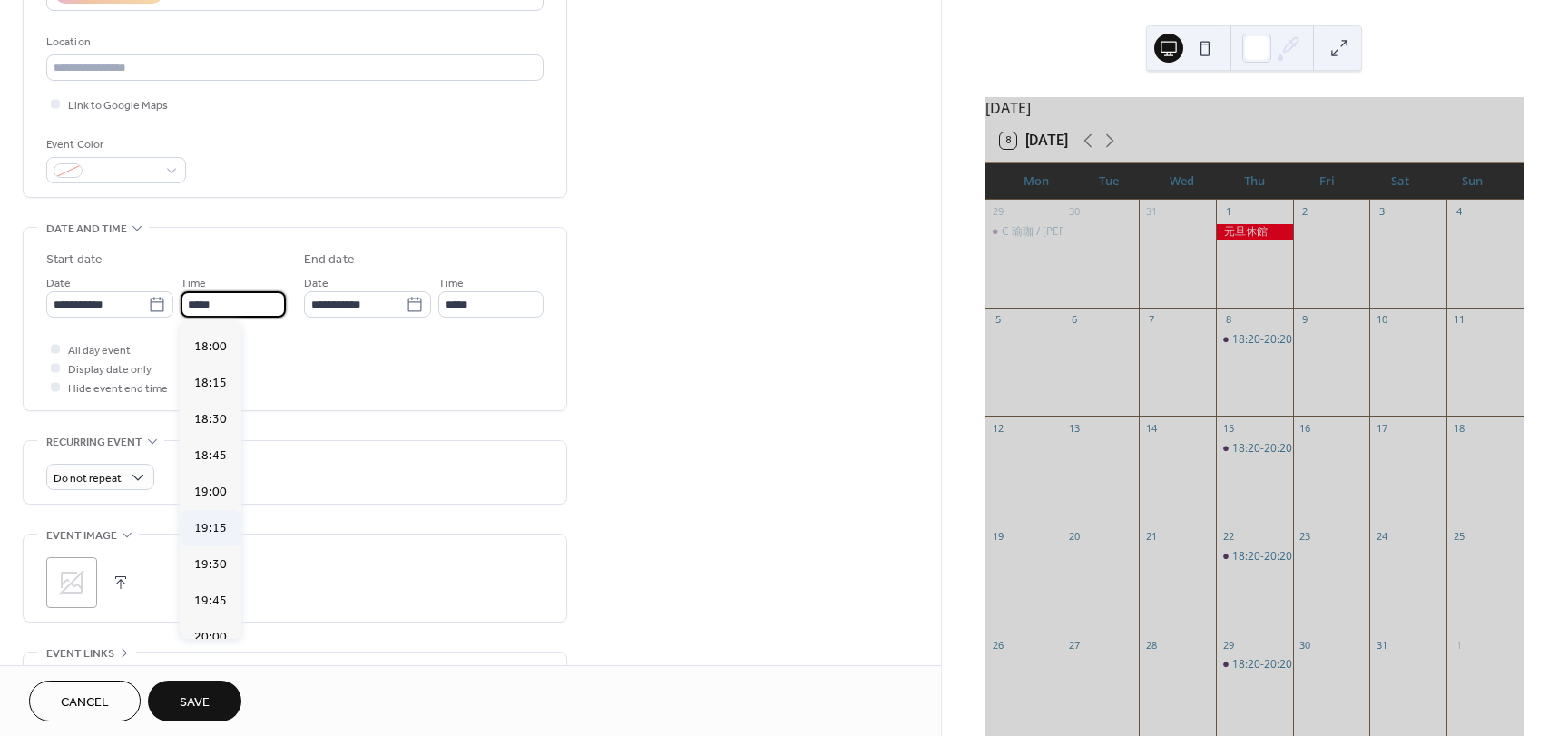 scroll, scrollTop: 2603, scrollLeft: 0, axis: vertical 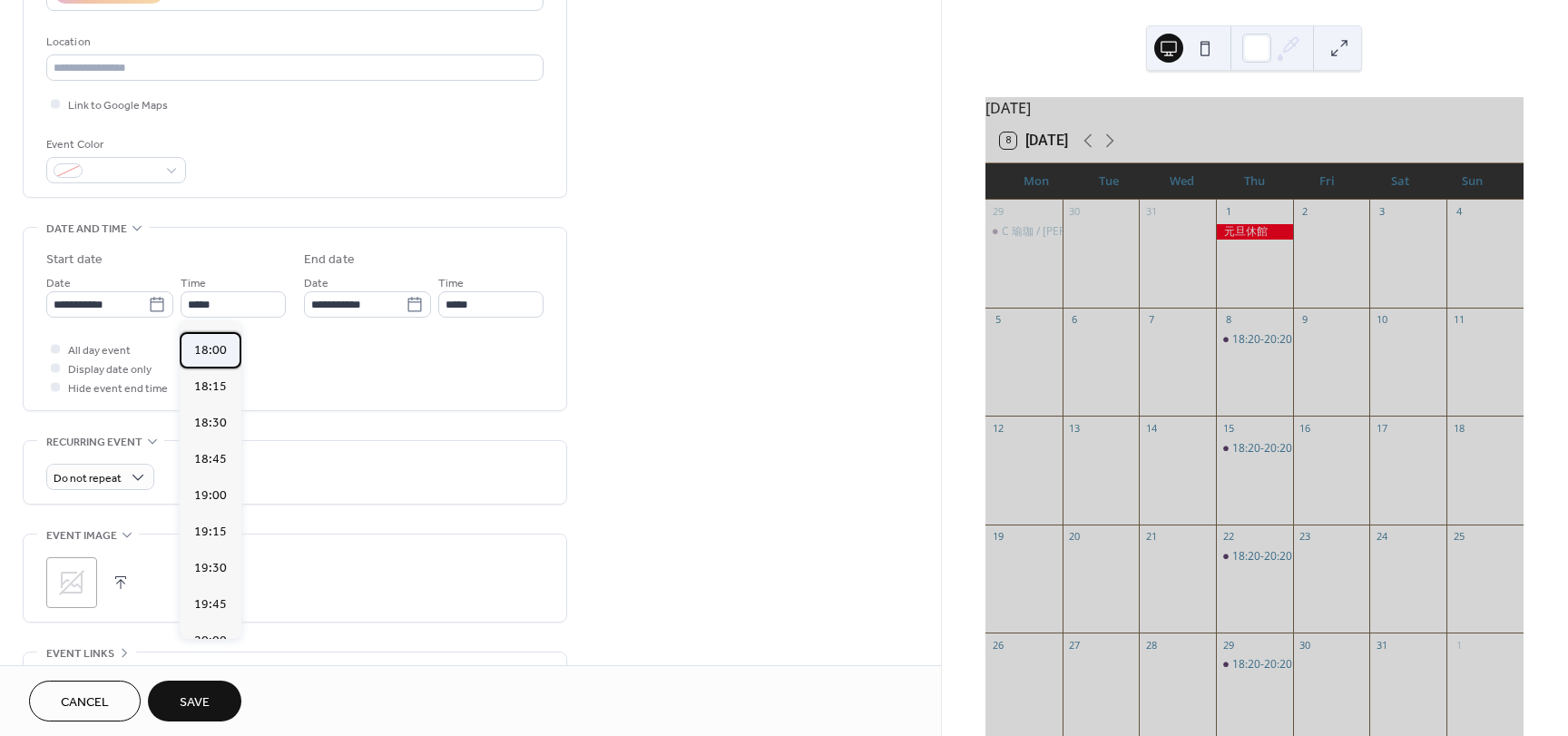 click on "18:00" at bounding box center [211, 350] 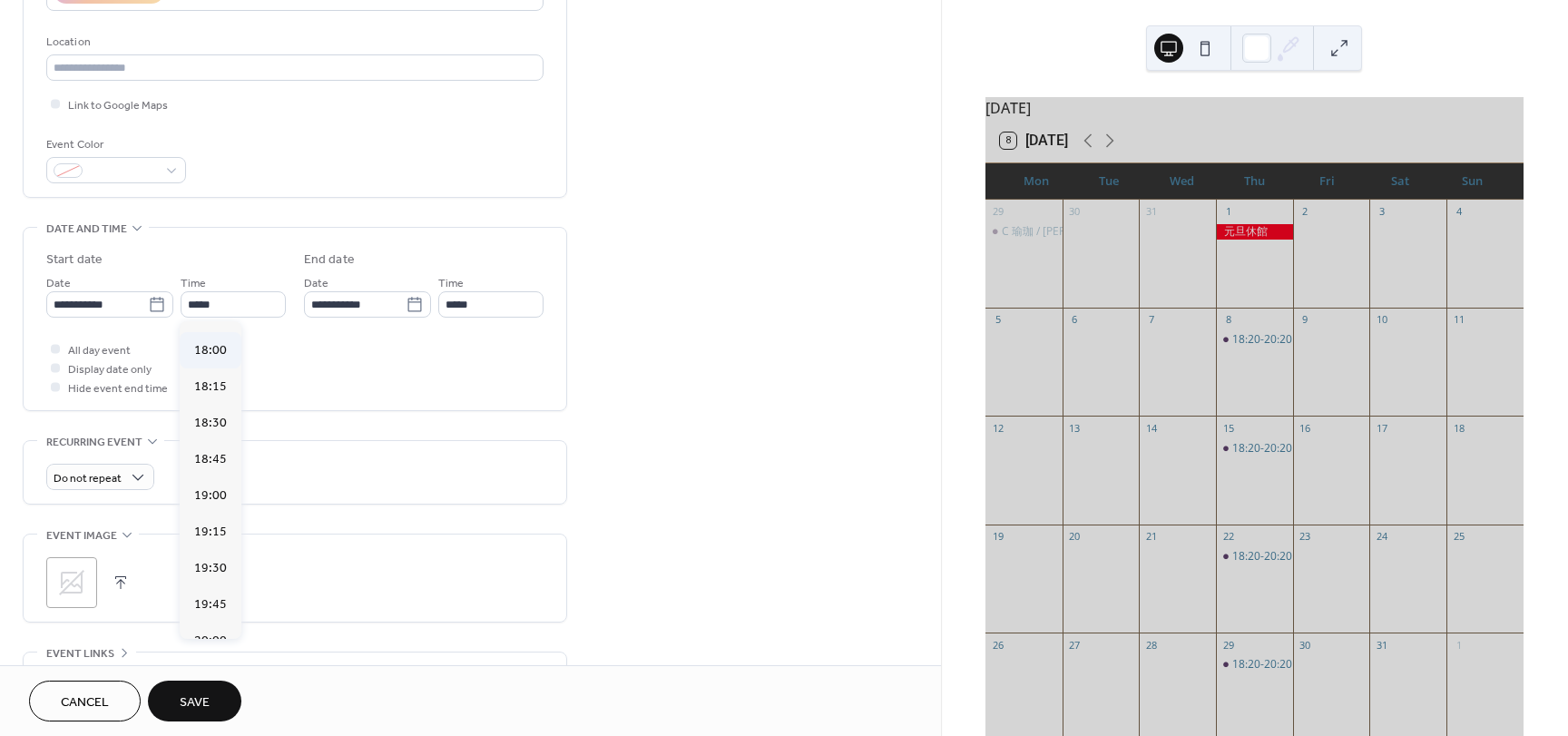 type on "*****" 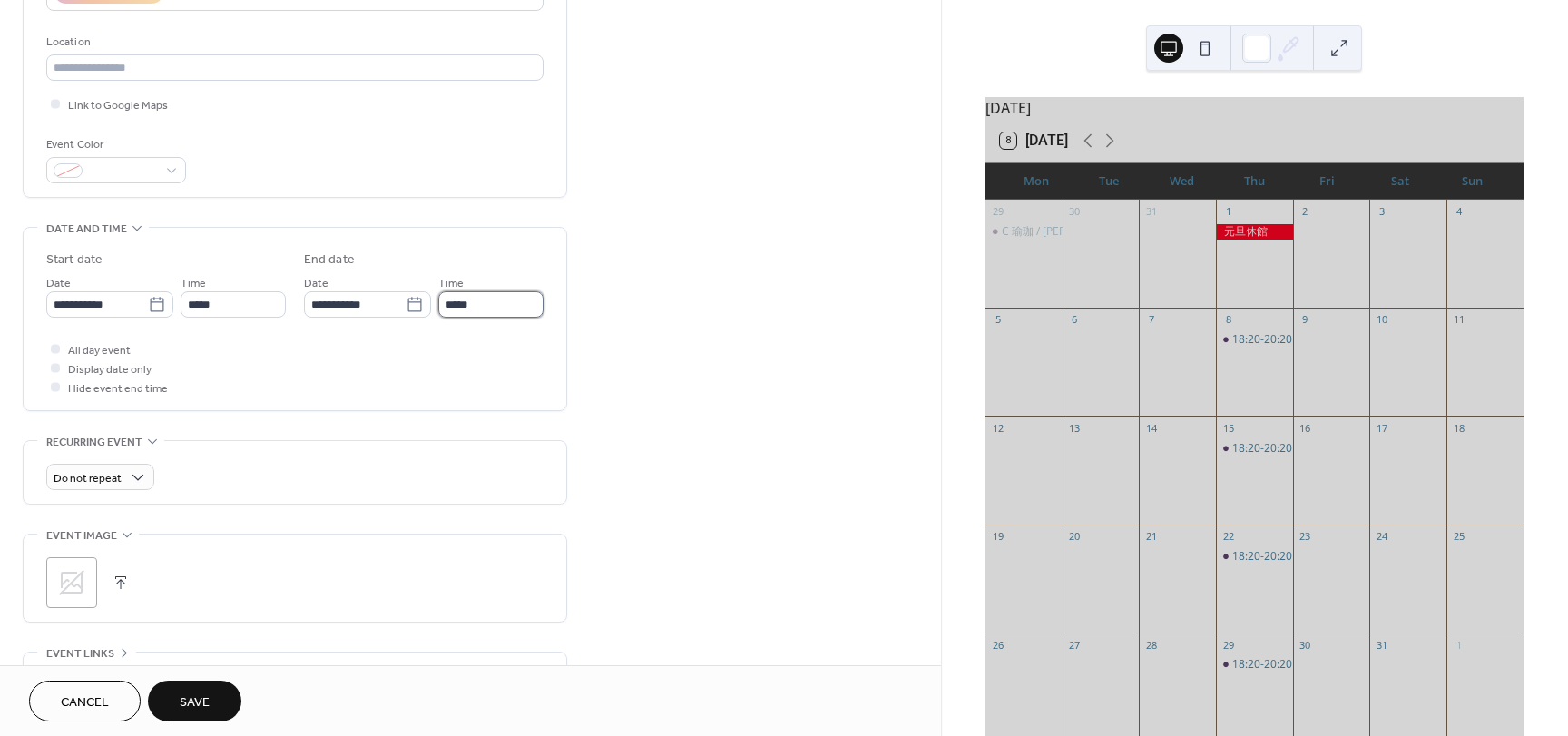 click on "*****" at bounding box center [491, 304] 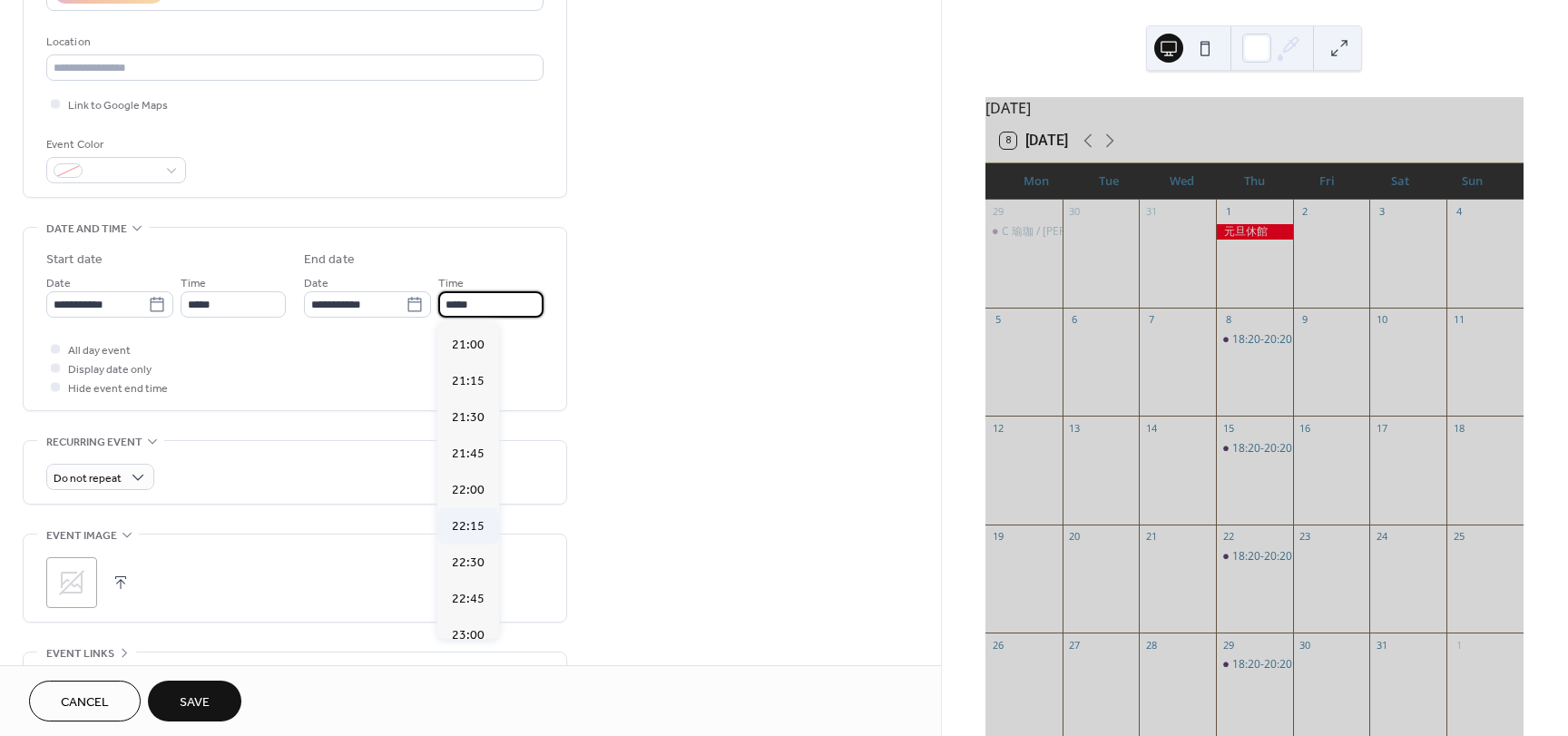 scroll, scrollTop: 454, scrollLeft: 0, axis: vertical 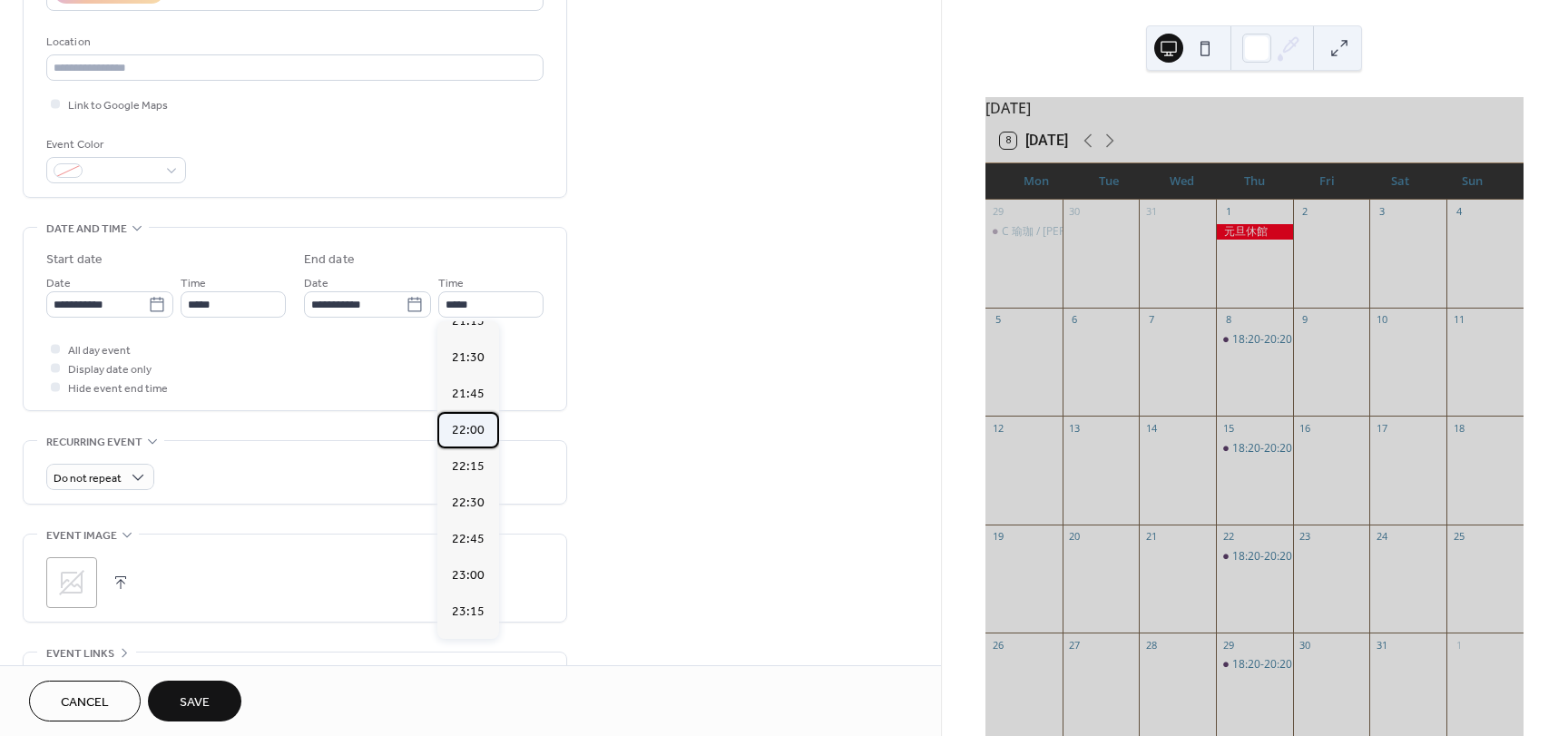 click on "22:00" at bounding box center (468, 430) 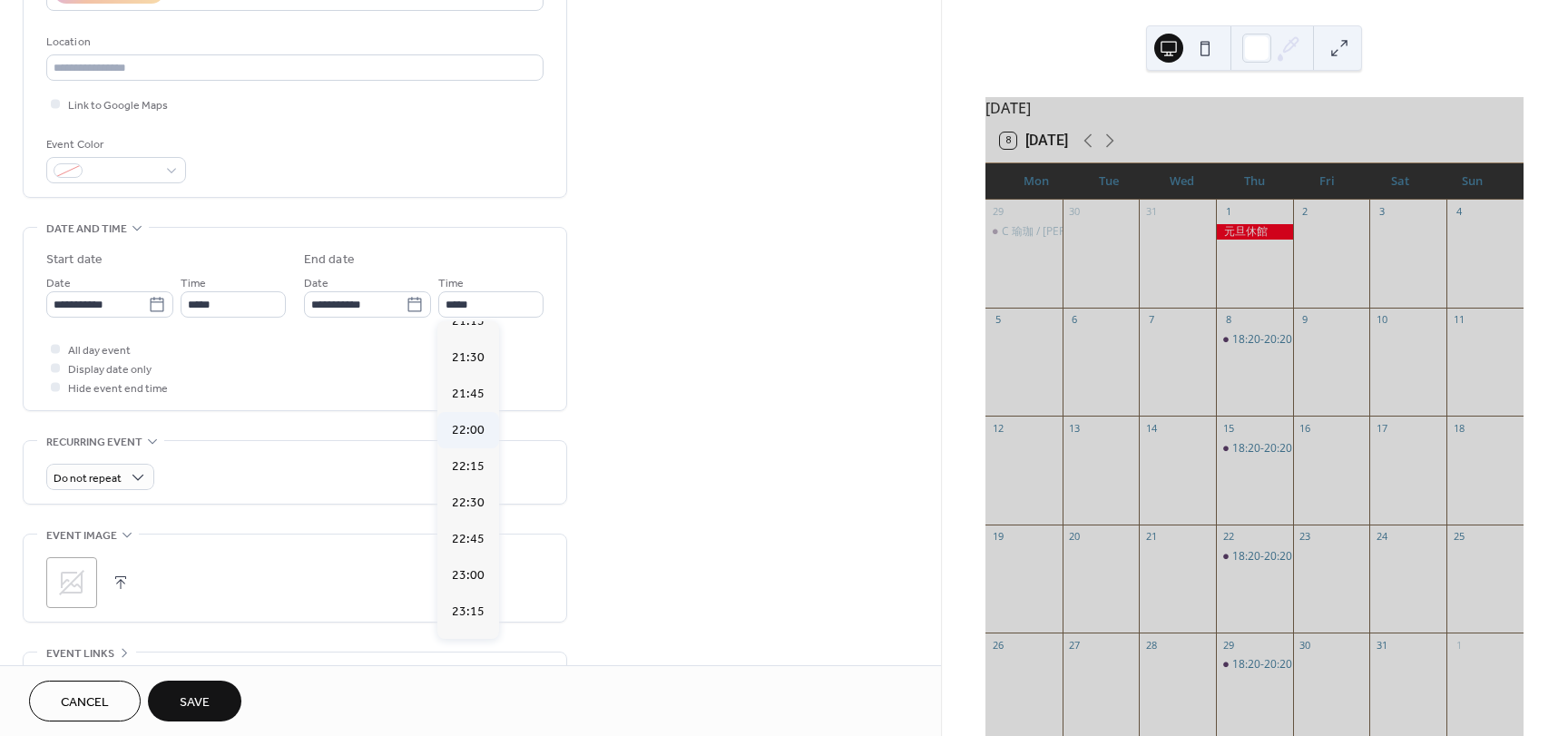 type on "*****" 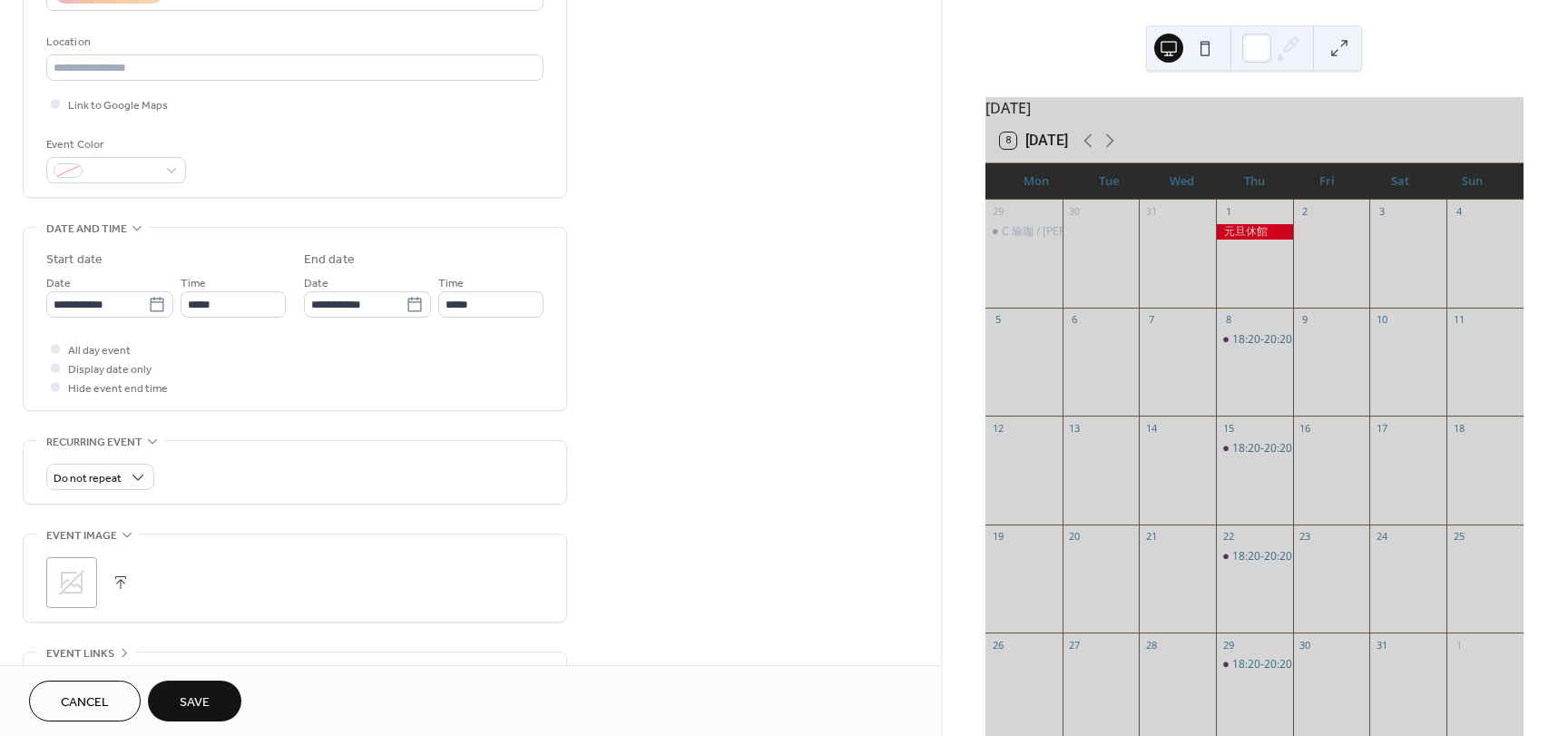 click on "Save" at bounding box center [194, 702] 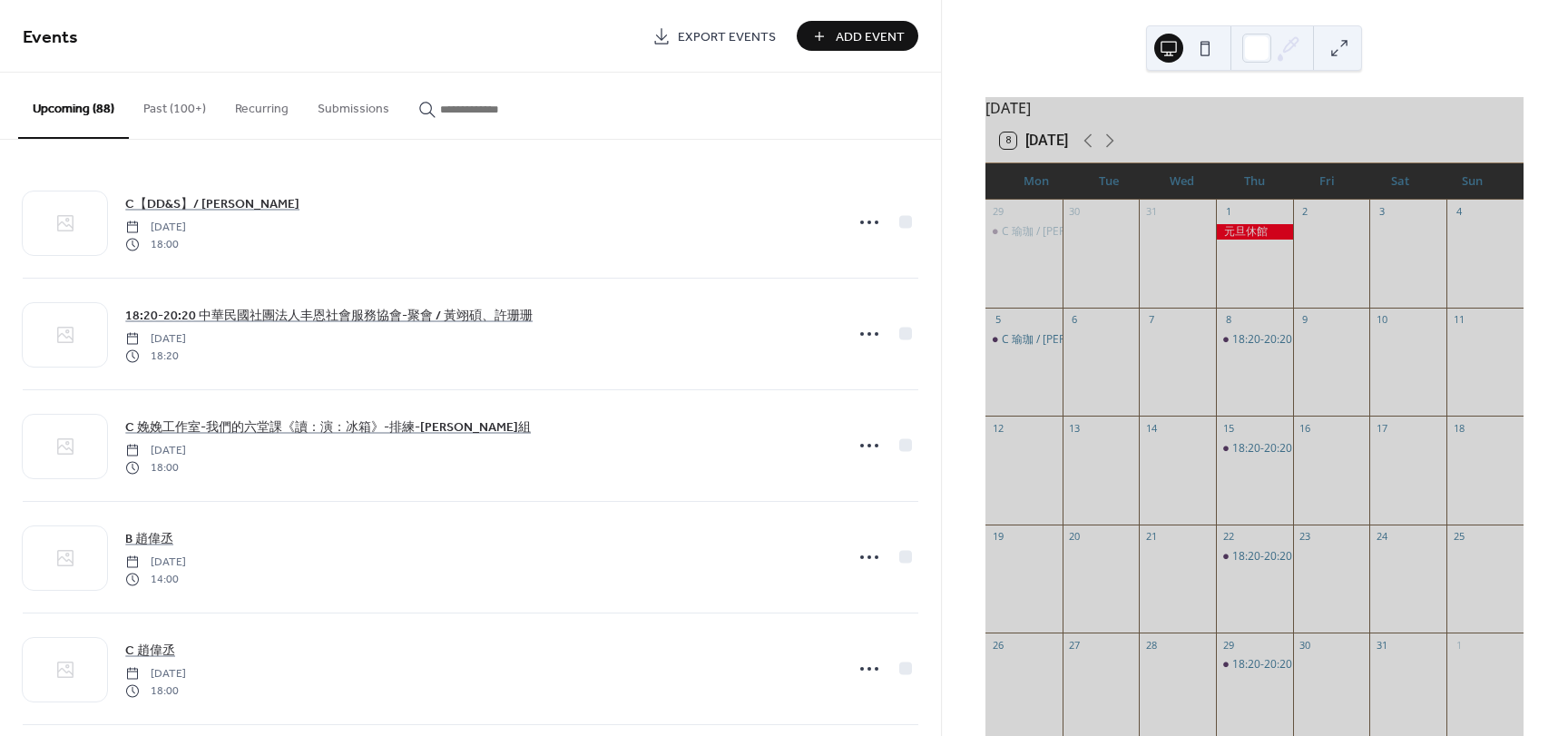 click on "Add Event" at bounding box center [870, 37] 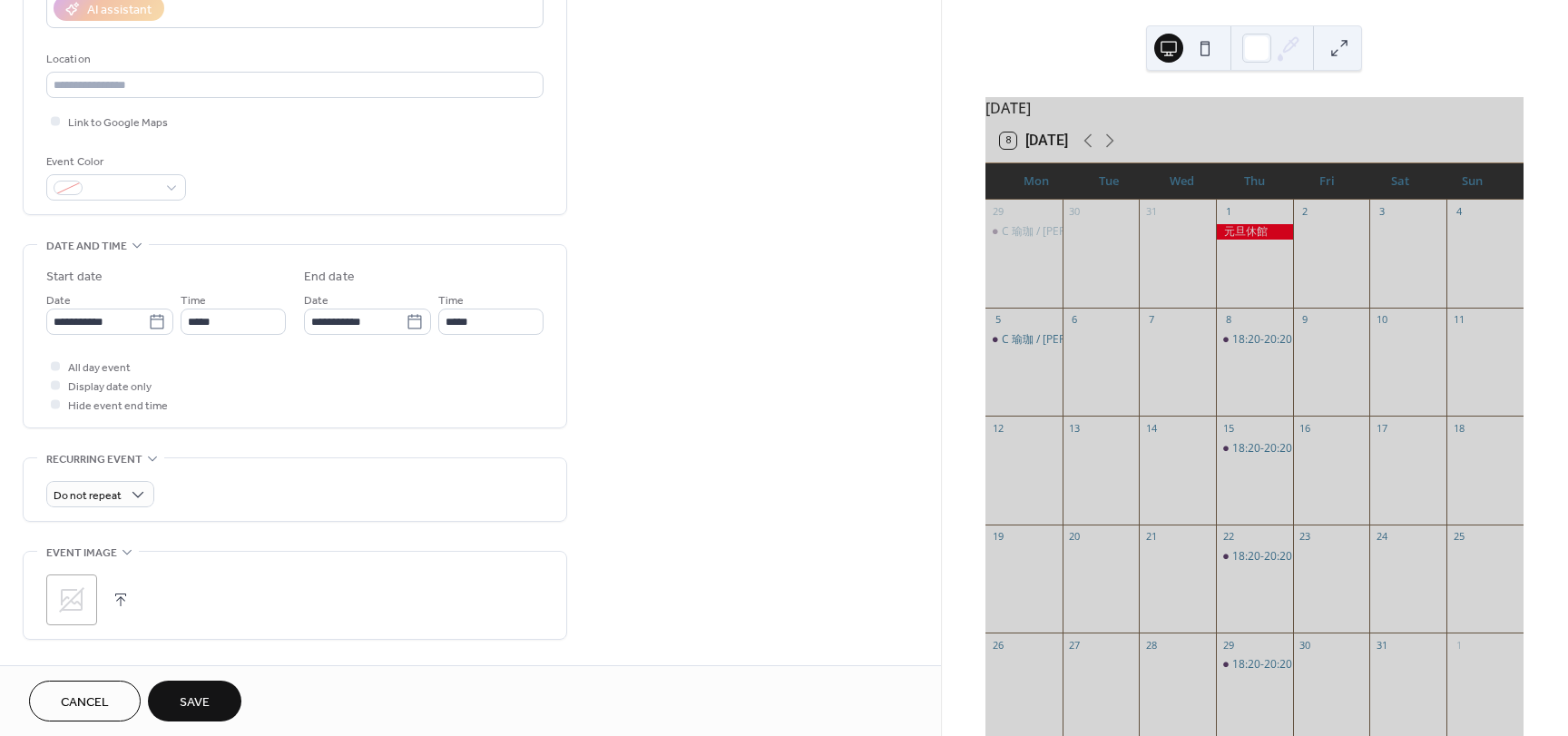 scroll, scrollTop: 363, scrollLeft: 0, axis: vertical 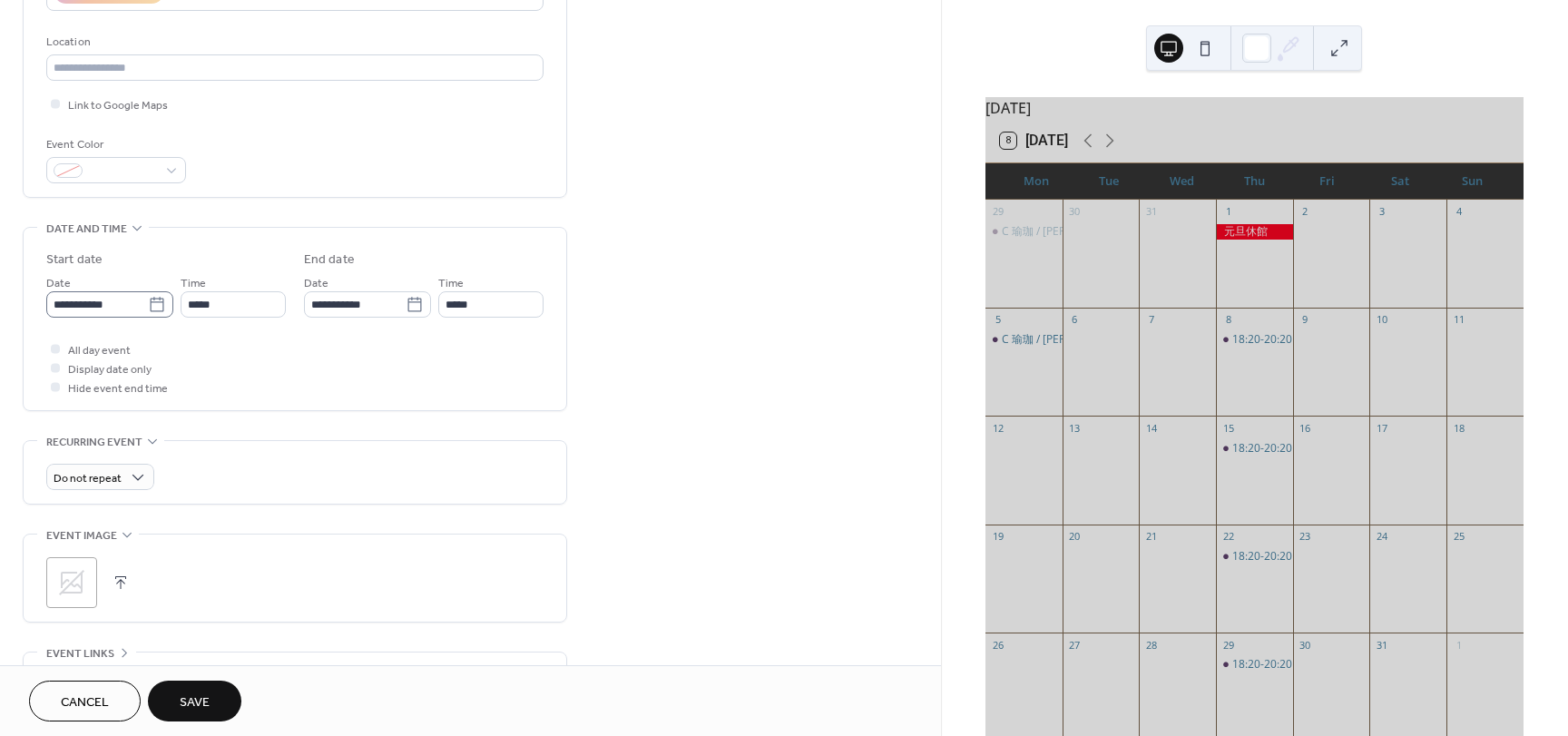 type on "**********" 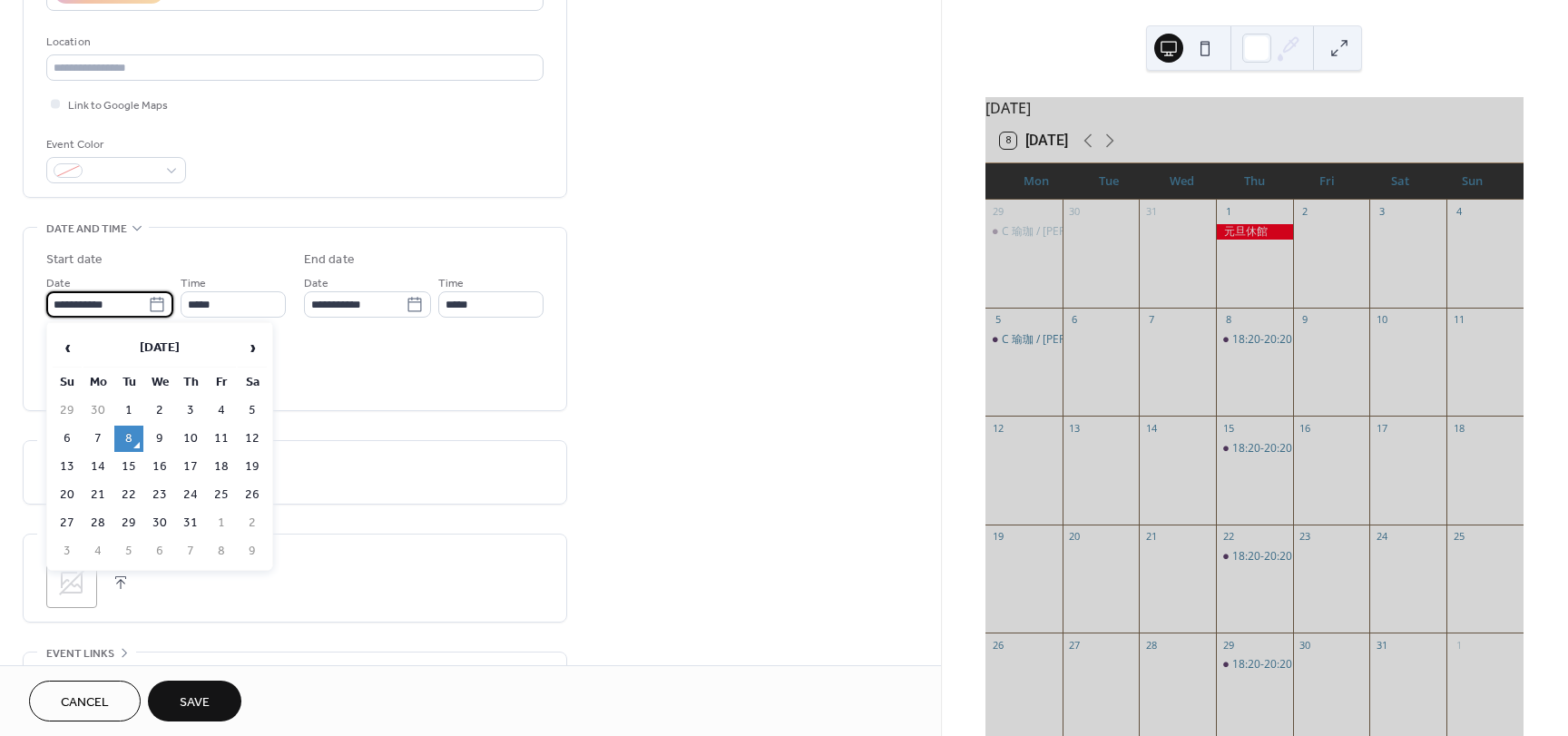 click on "**********" at bounding box center [97, 304] 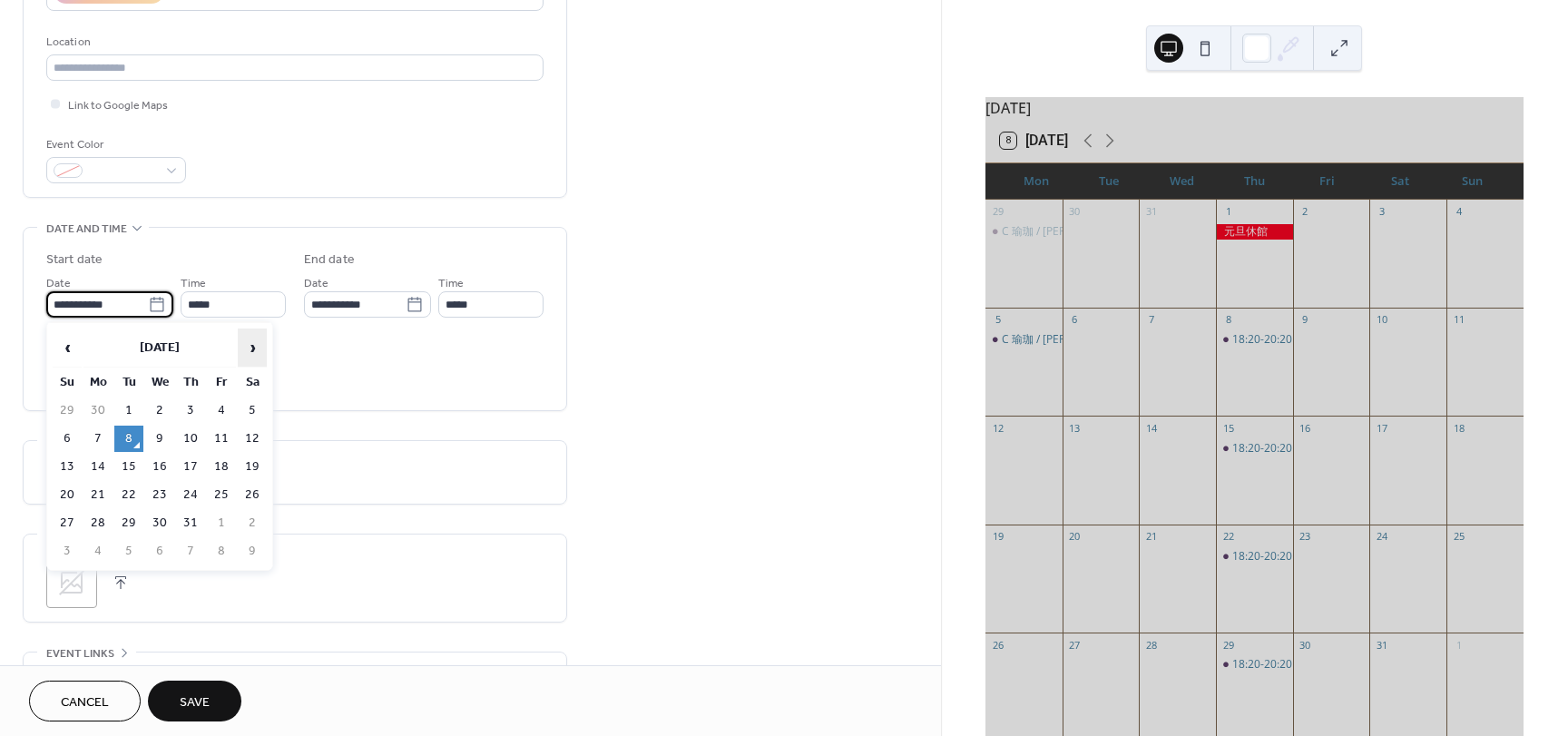 click on "›" at bounding box center [252, 348] 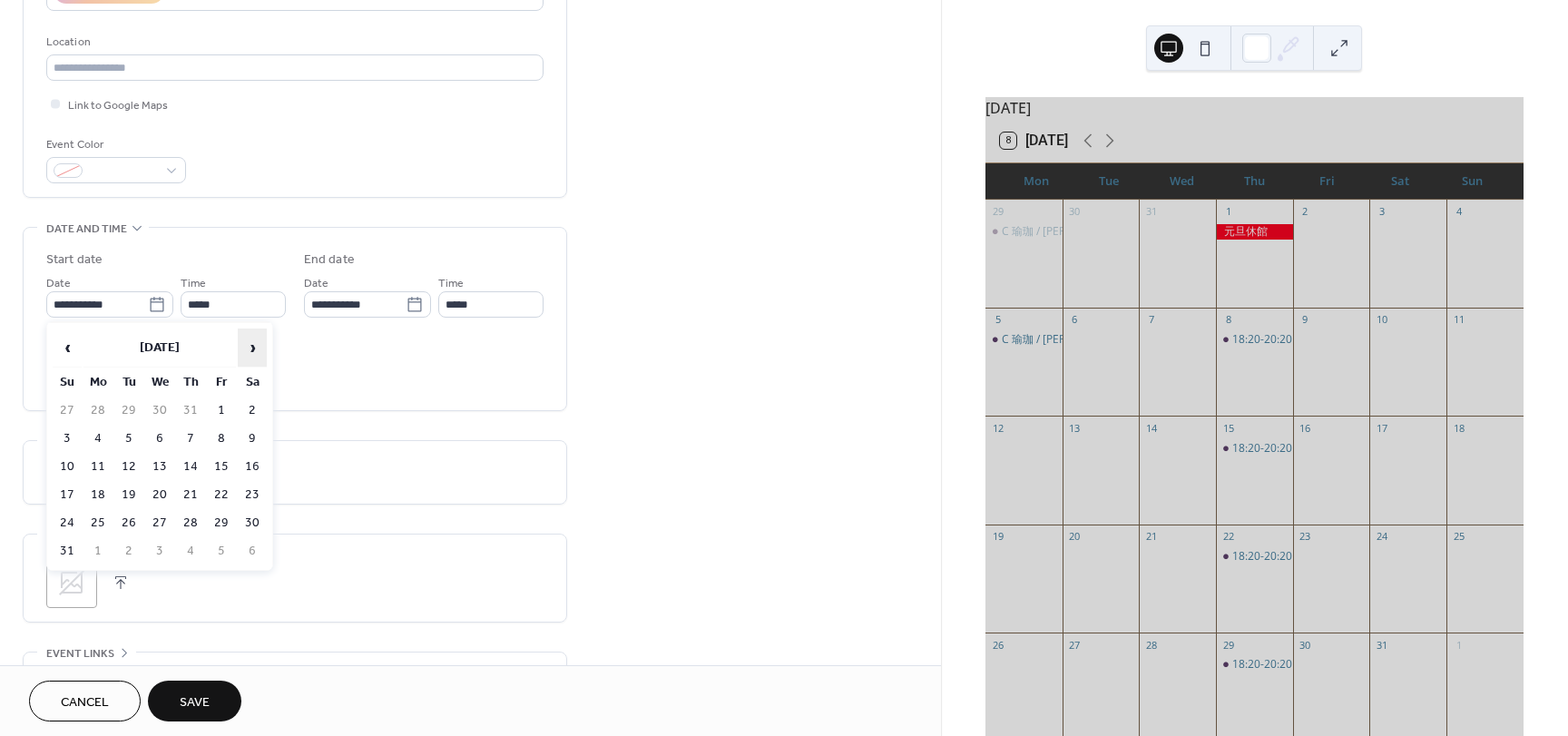 click on "›" at bounding box center (252, 348) 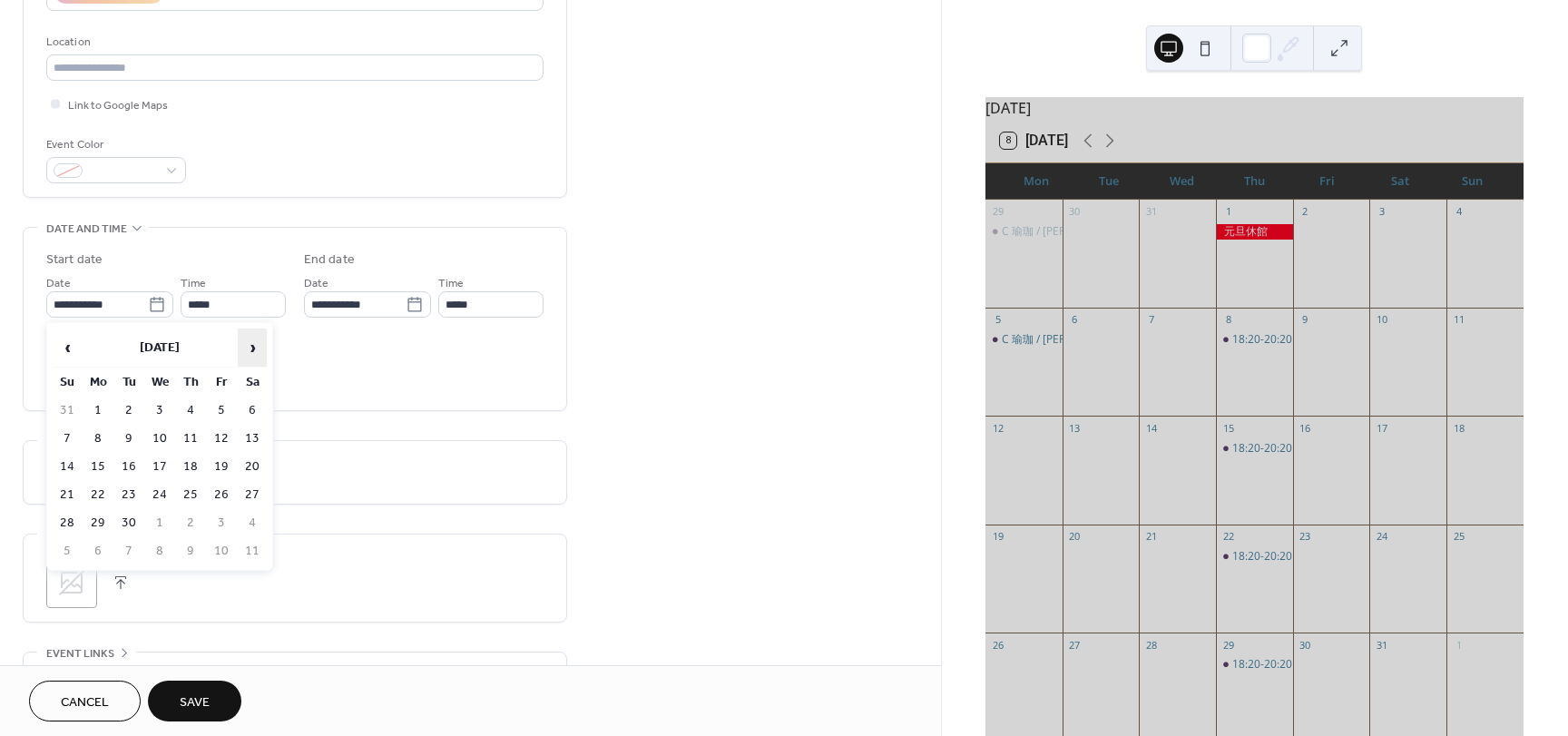 click on "›" at bounding box center [252, 348] 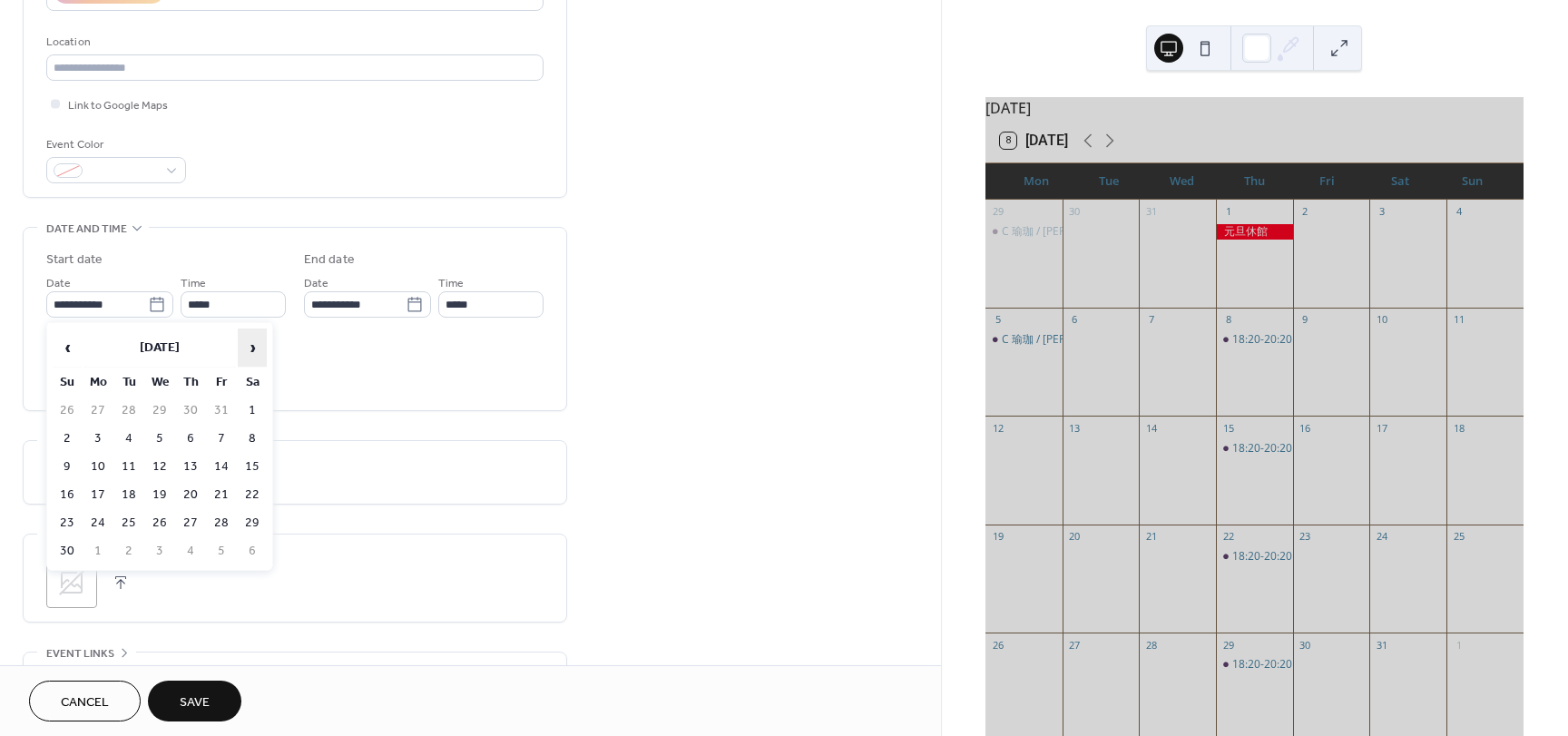 click on "›" at bounding box center [252, 348] 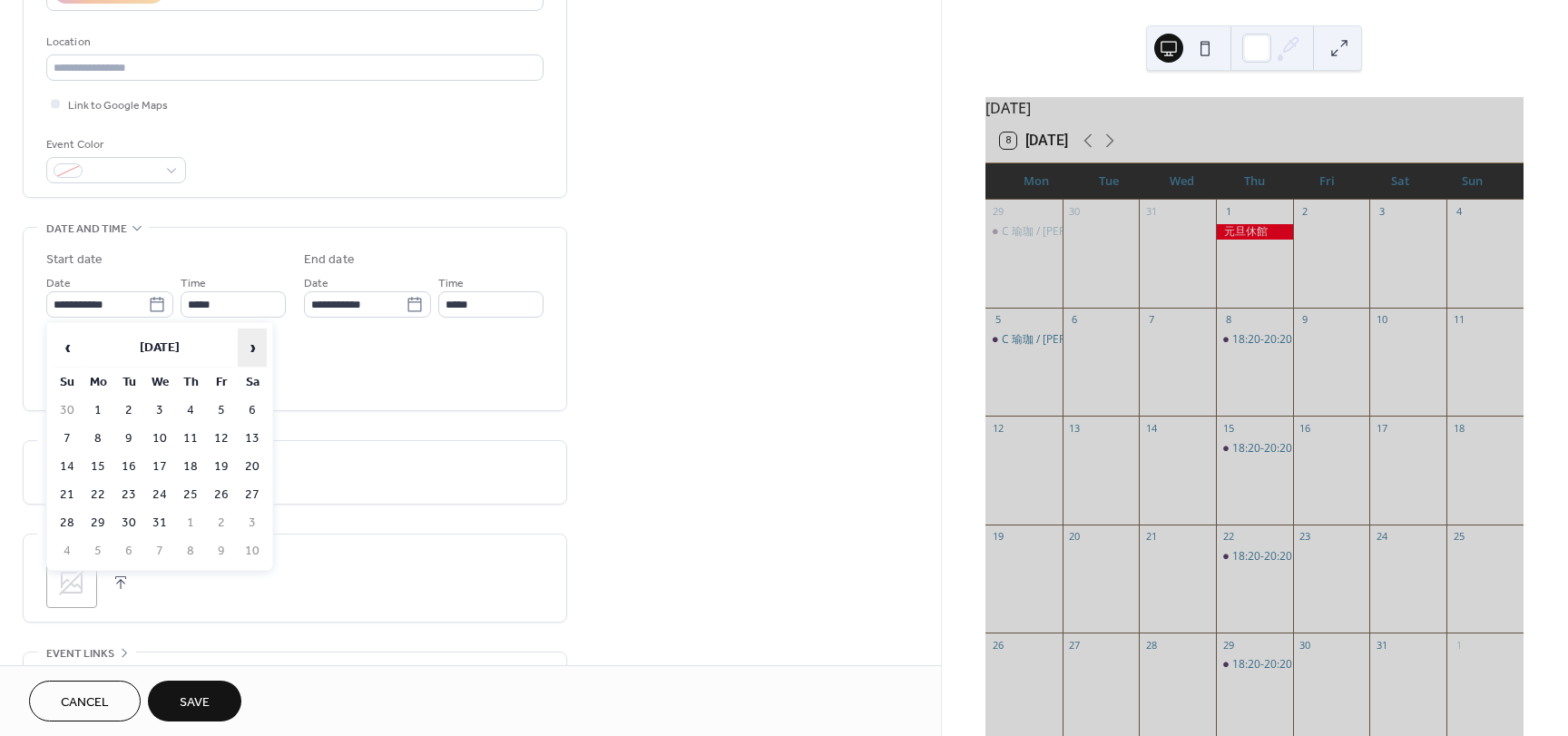 click on "›" at bounding box center (252, 348) 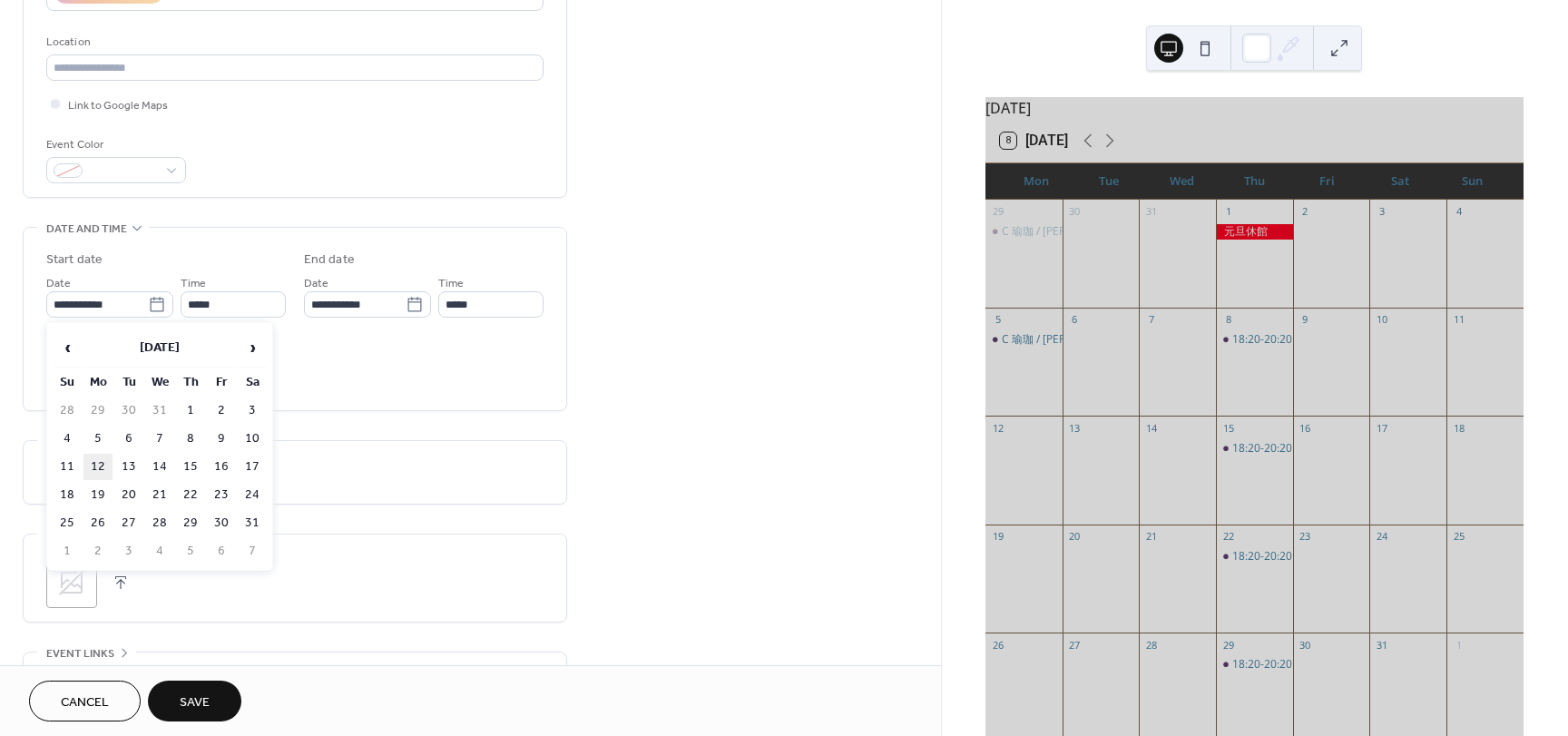 click on "12" at bounding box center (98, 466) 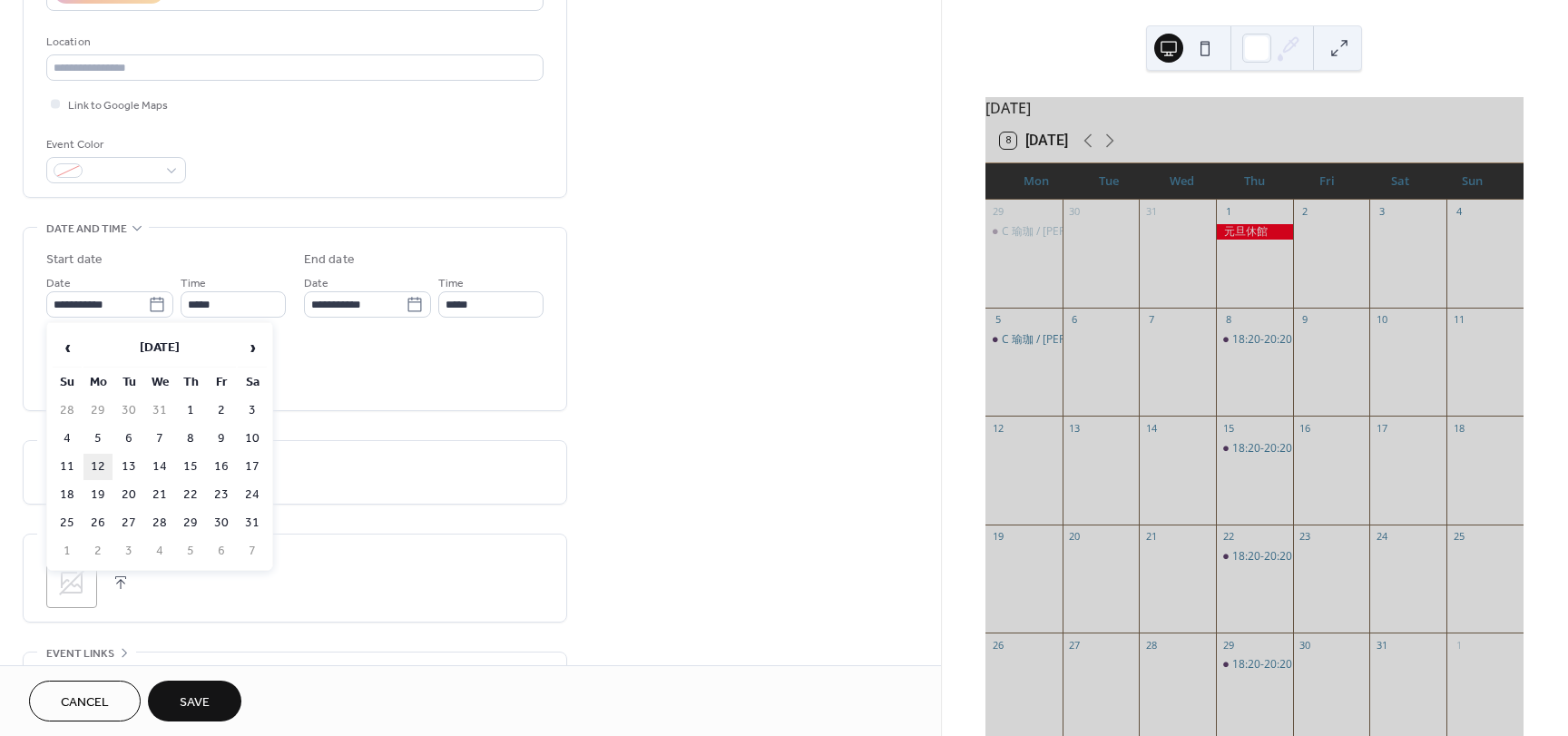 type on "**********" 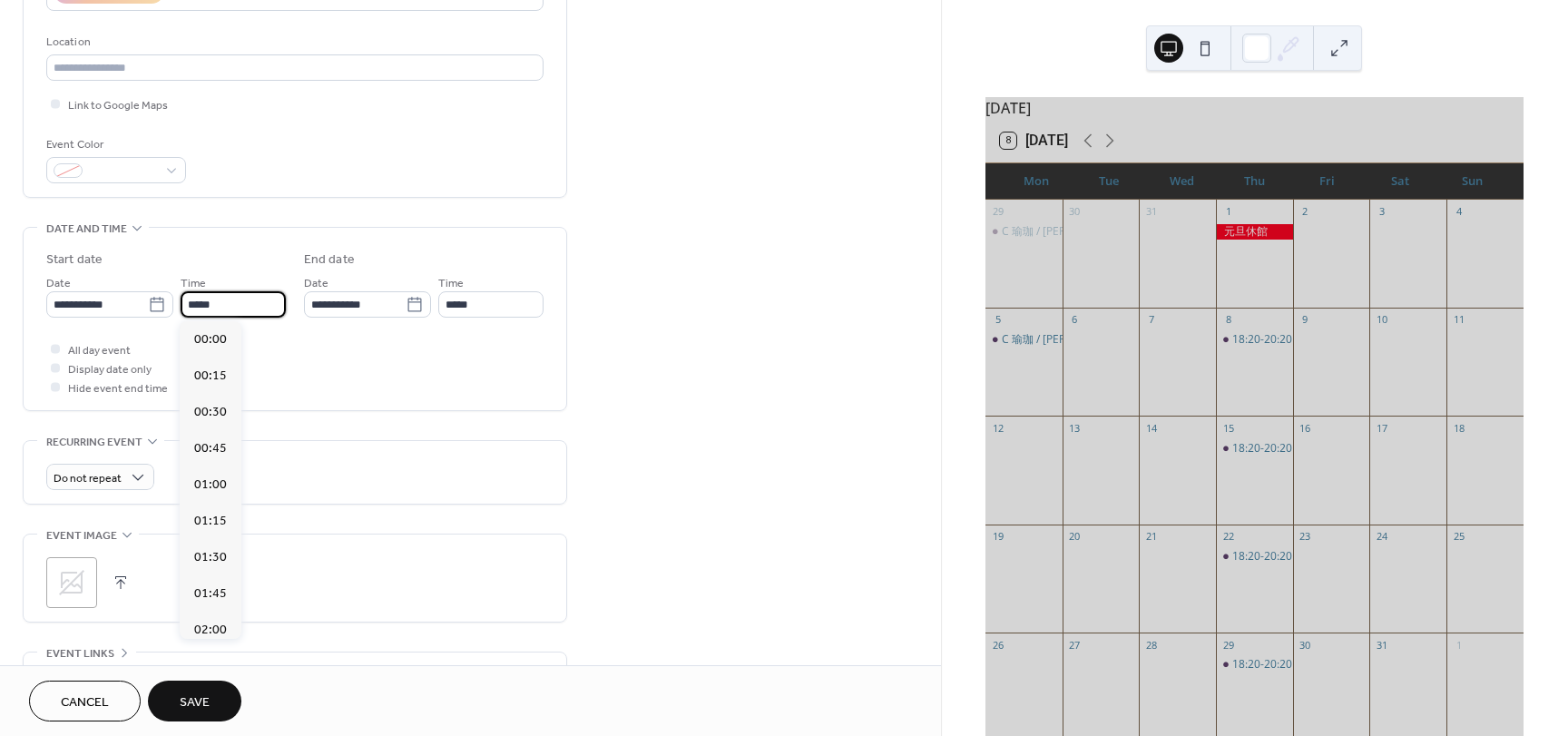 click on "*****" at bounding box center (233, 304) 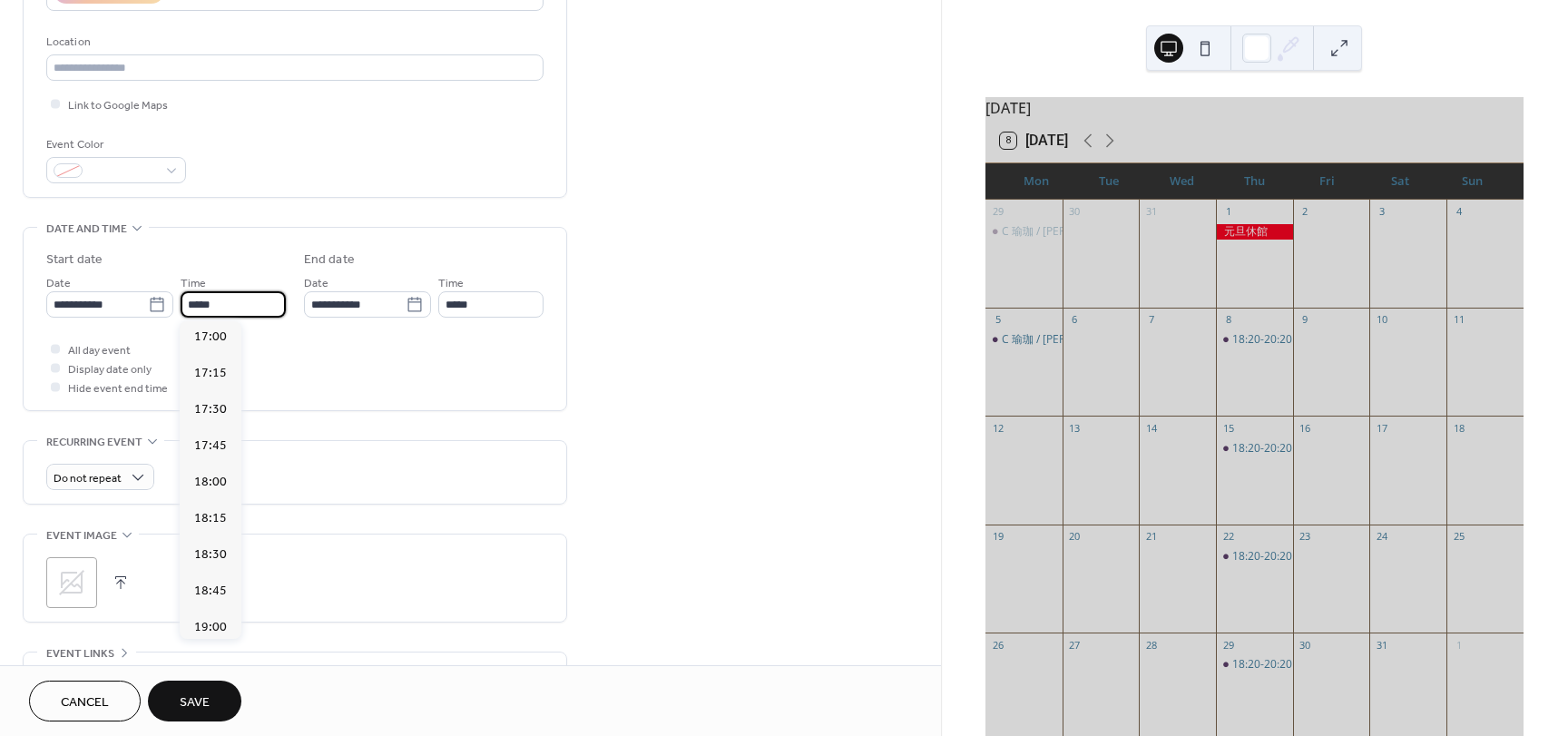 scroll, scrollTop: 2512, scrollLeft: 0, axis: vertical 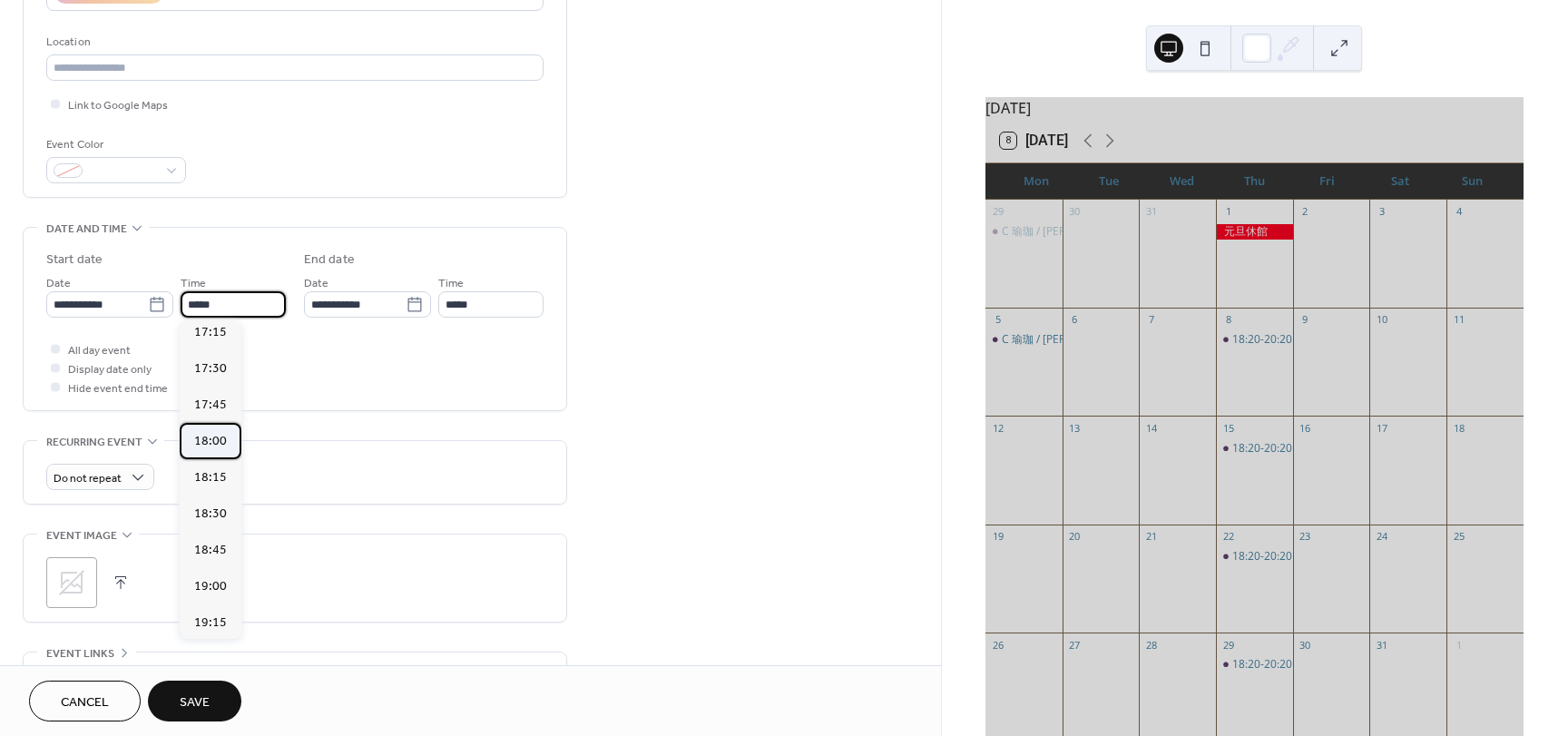 click on "18:00" at bounding box center (211, 441) 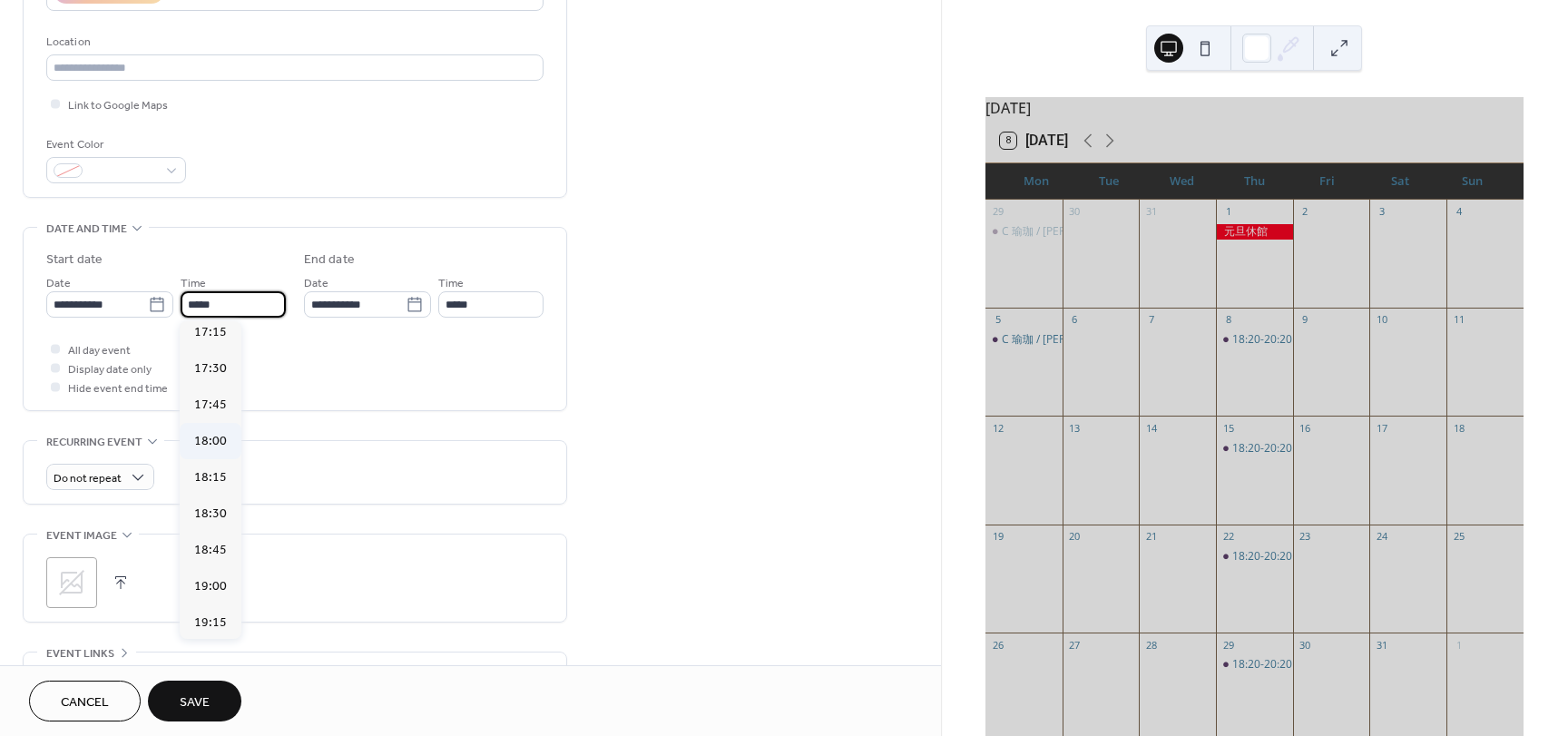 type on "*****" 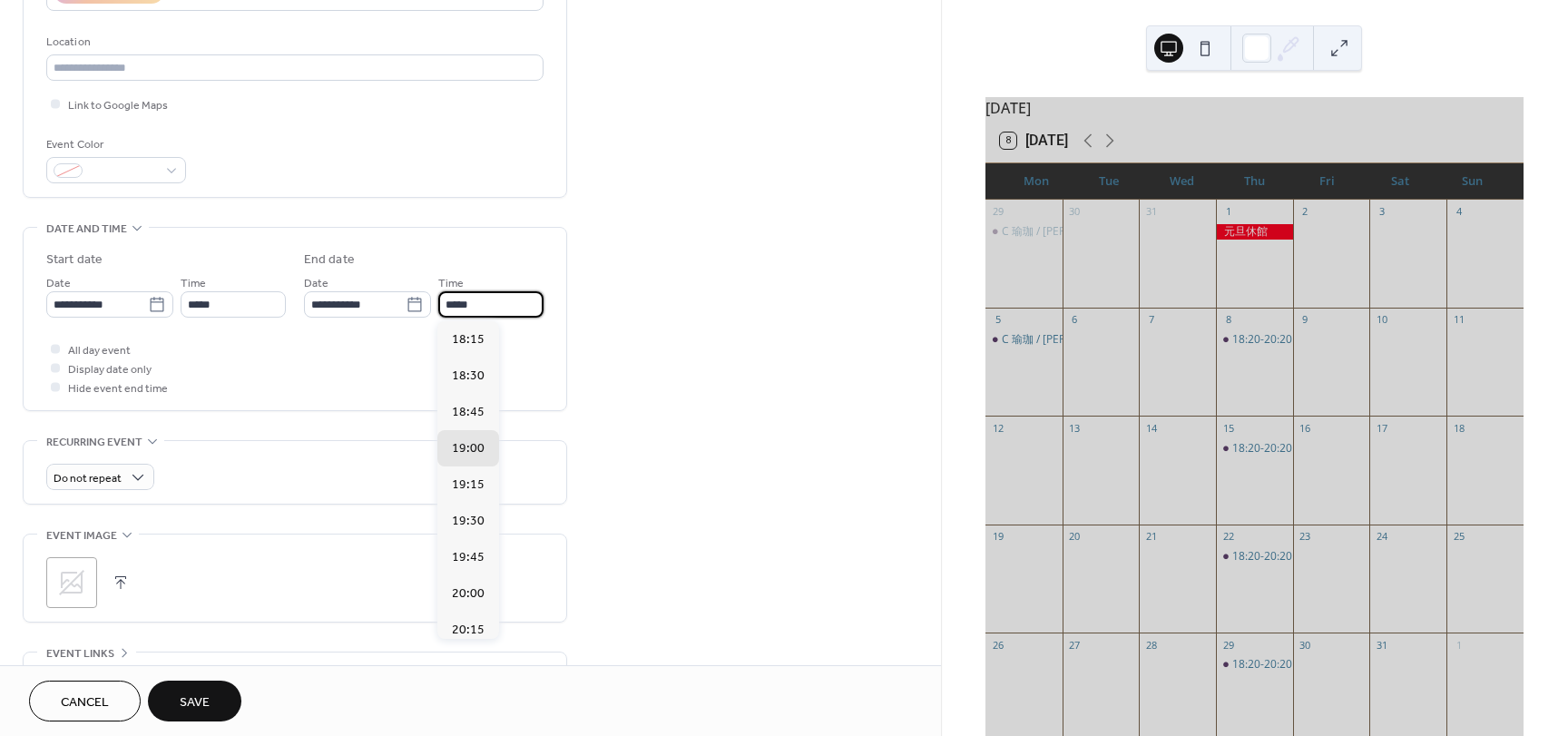 click on "*****" at bounding box center (491, 304) 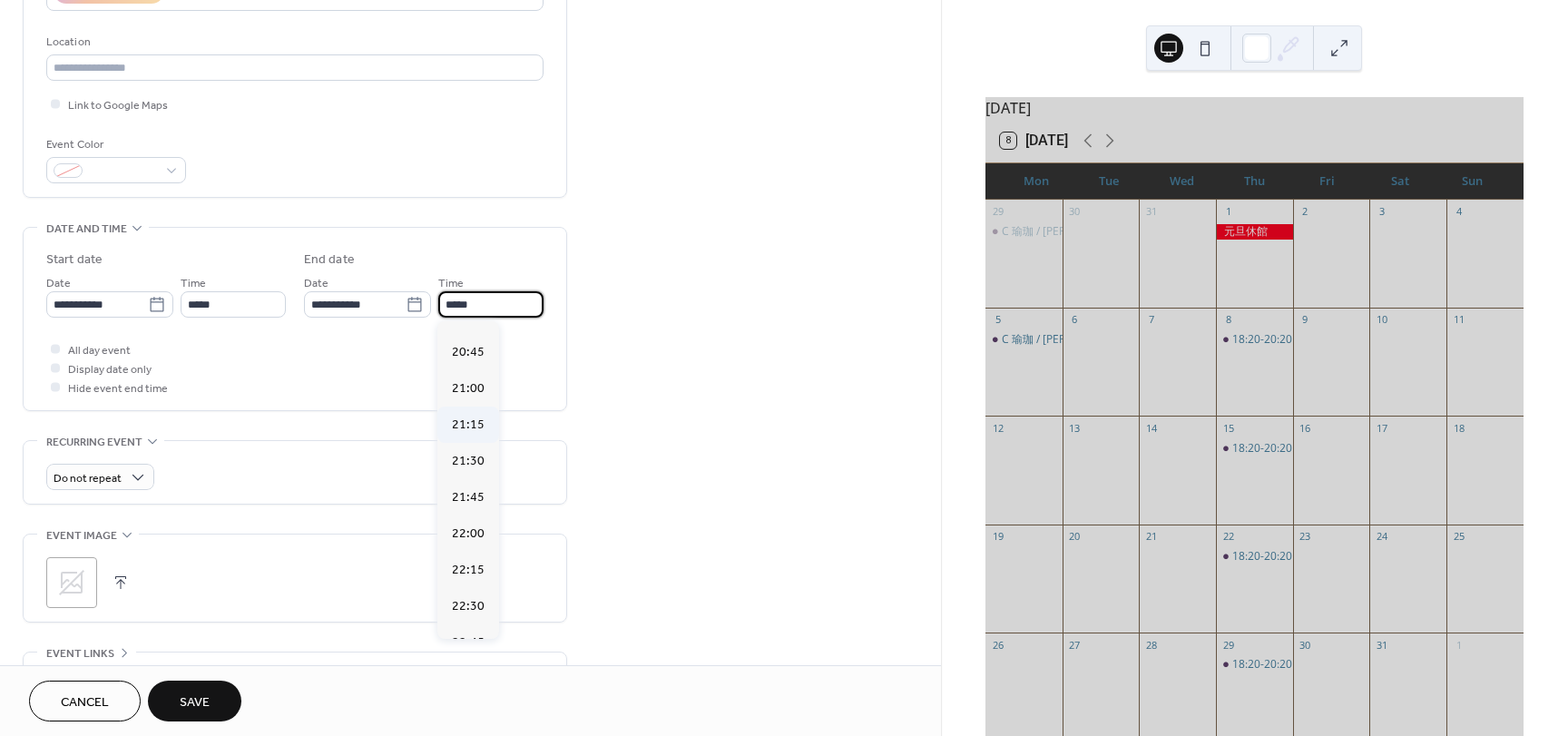 scroll, scrollTop: 363, scrollLeft: 0, axis: vertical 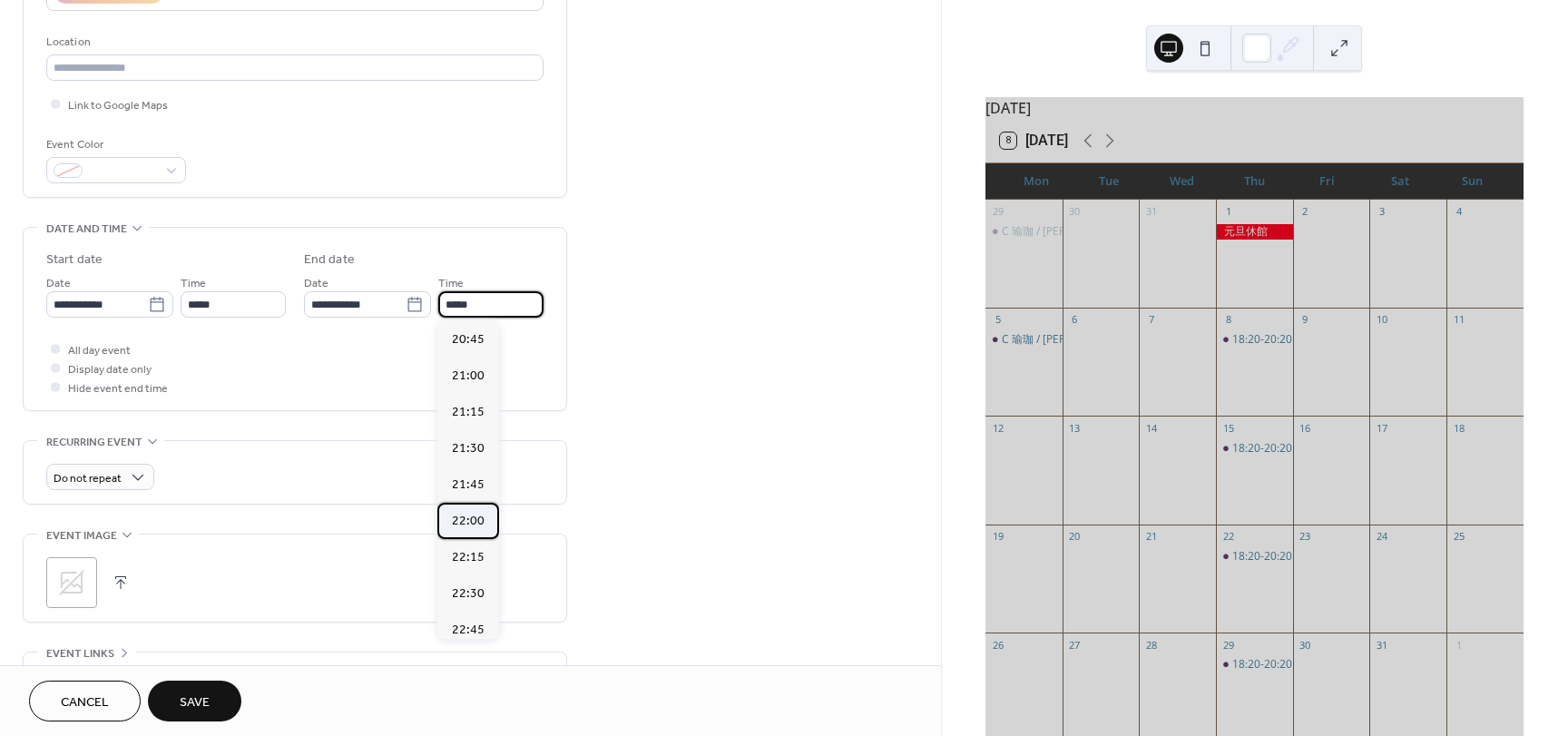 click on "22:00" at bounding box center (468, 521) 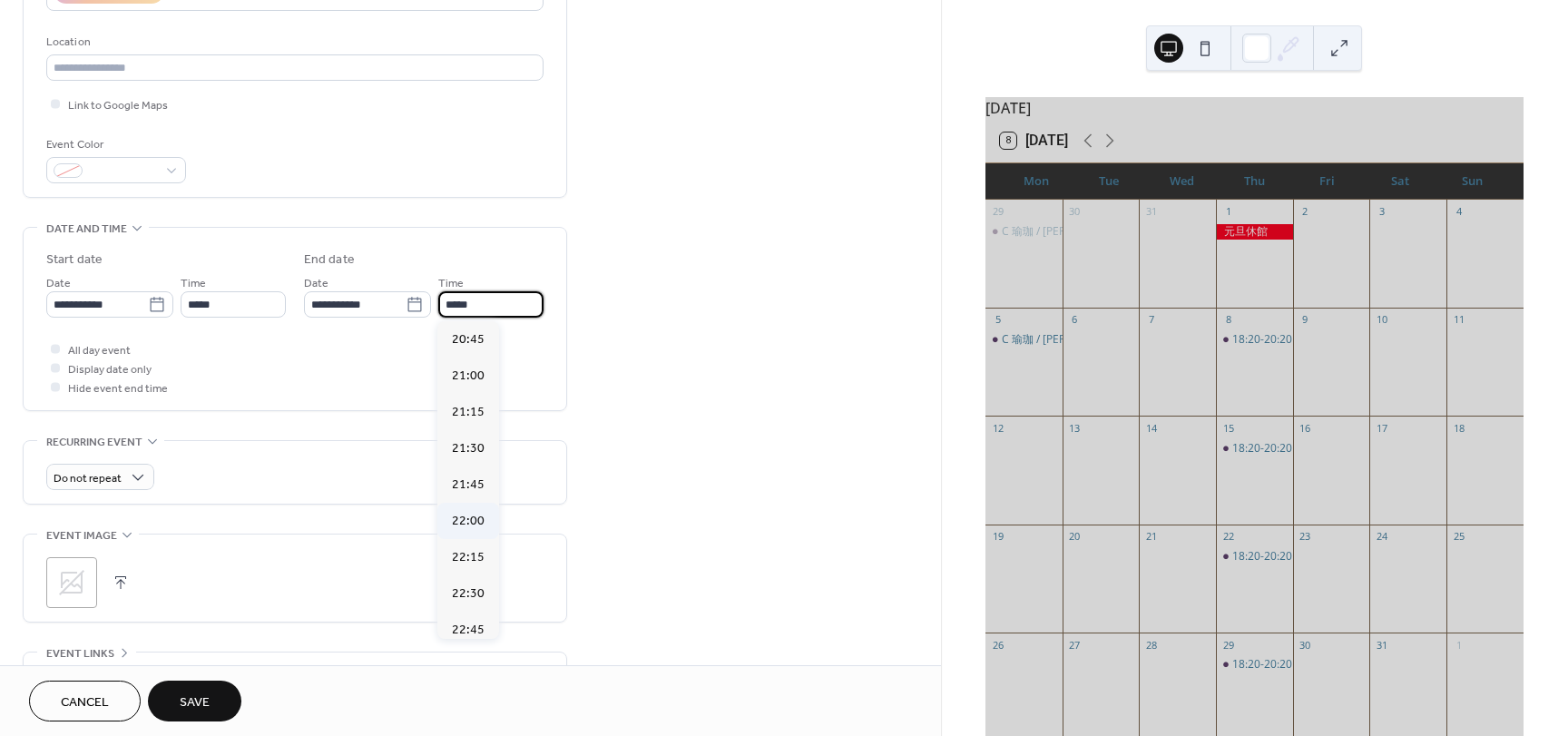 type on "*****" 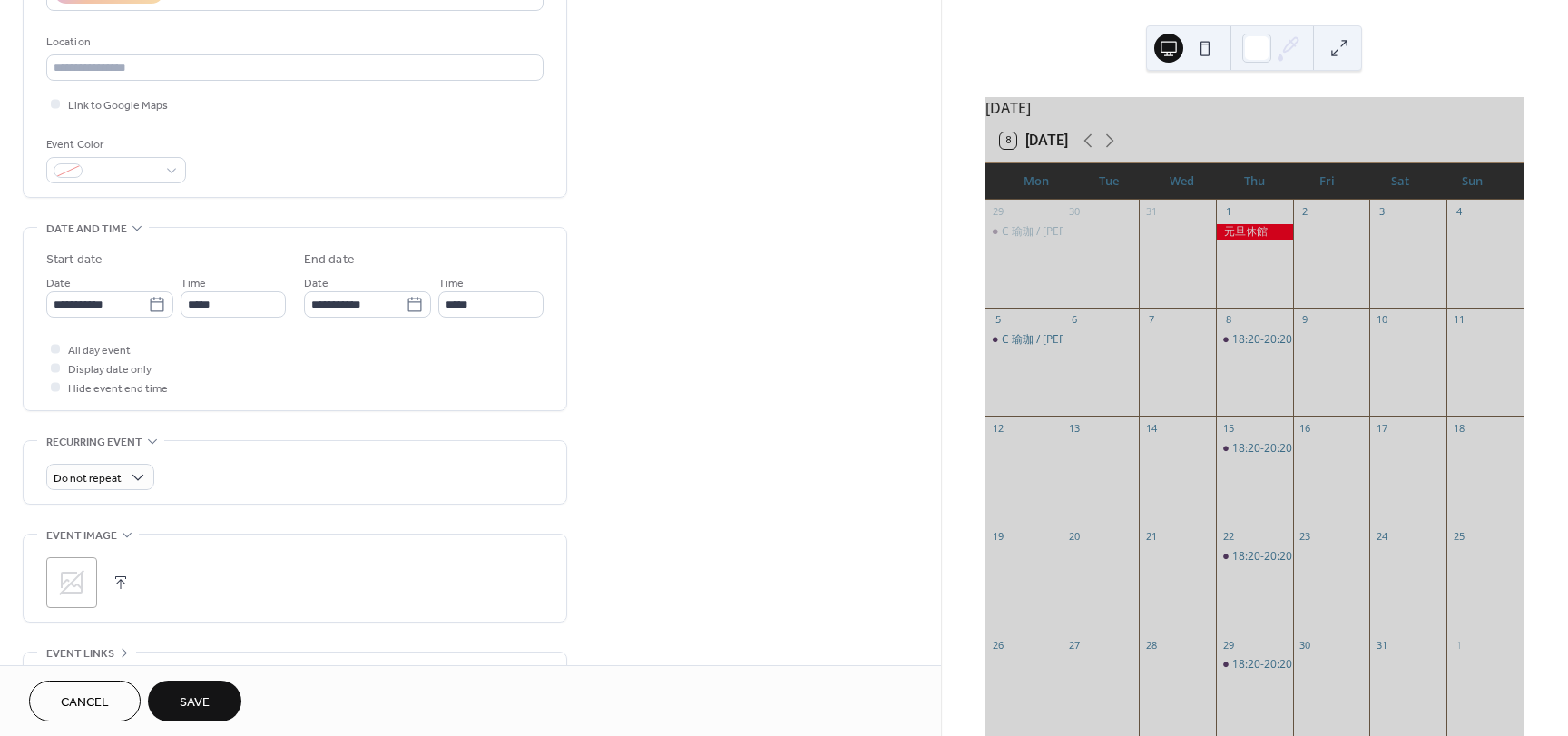 click on "Save" at bounding box center (194, 702) 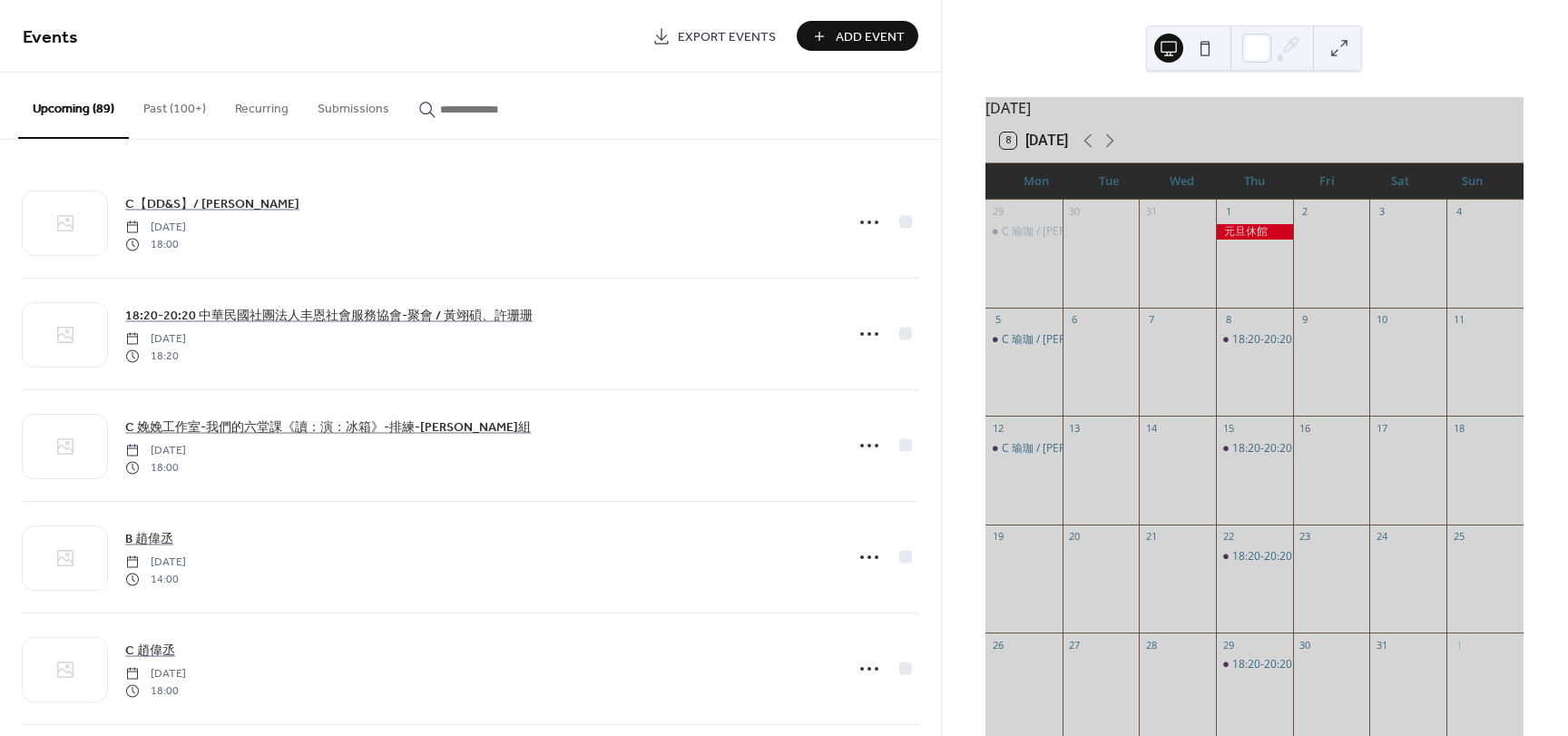 click on "Add Event" at bounding box center (870, 37) 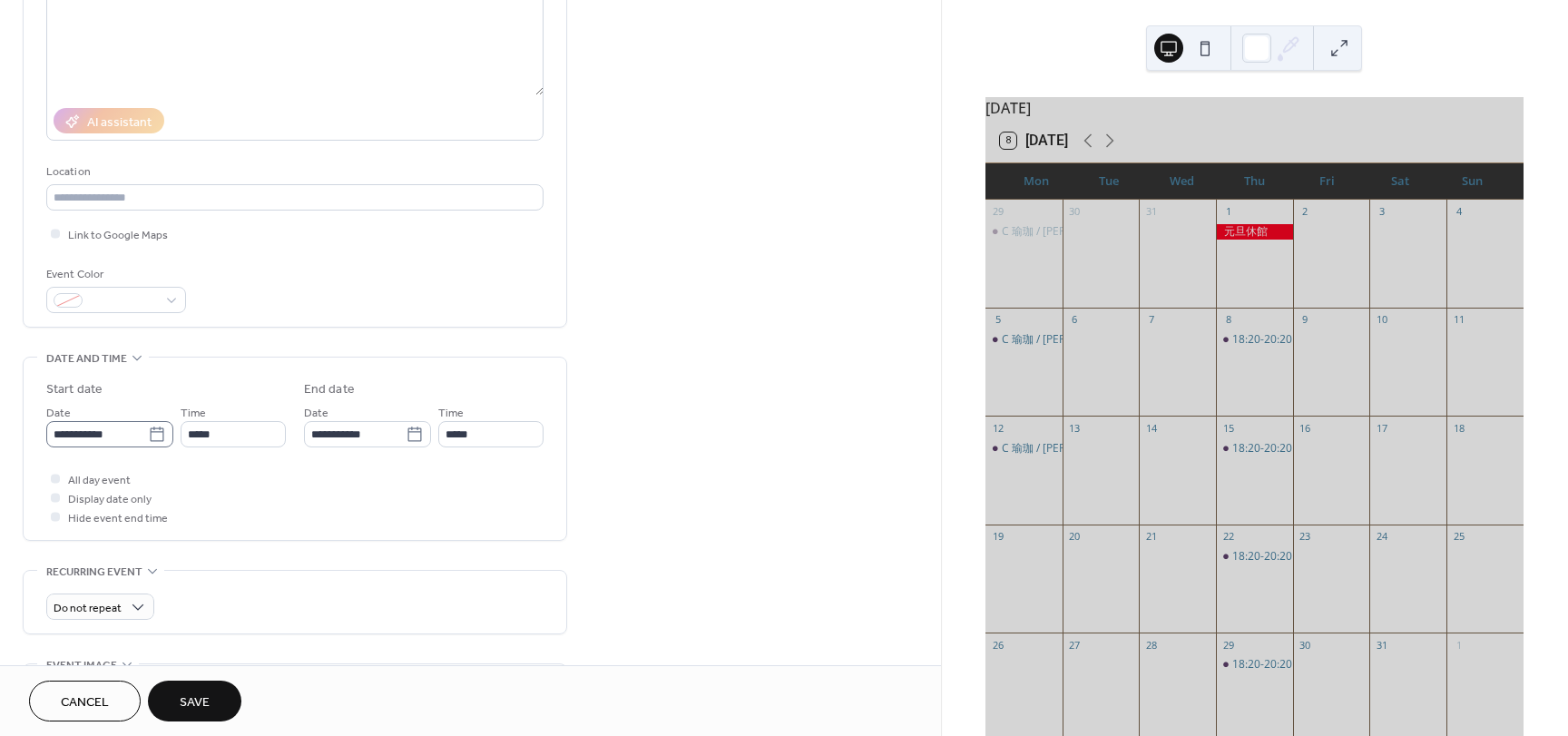 scroll, scrollTop: 272, scrollLeft: 0, axis: vertical 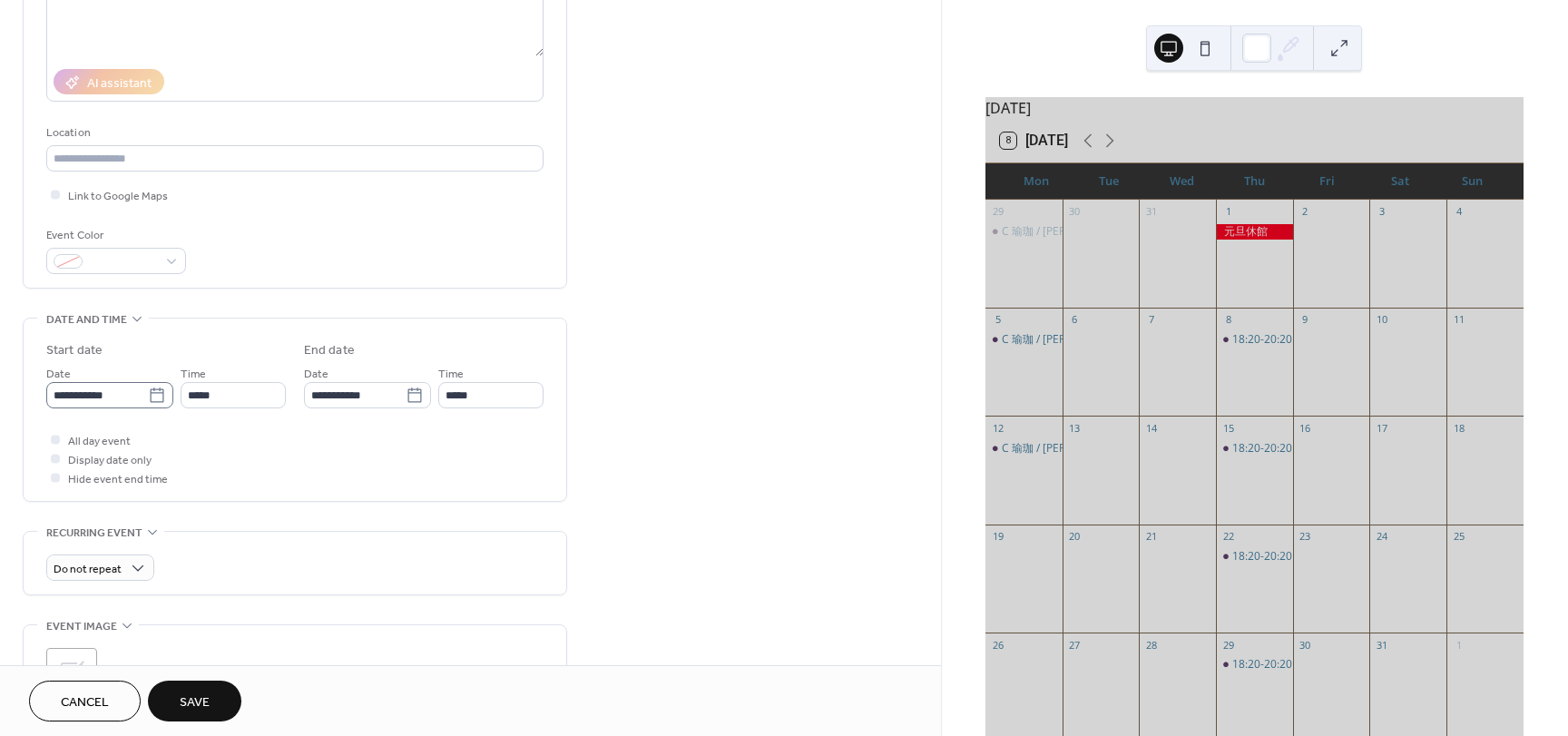 type on "**********" 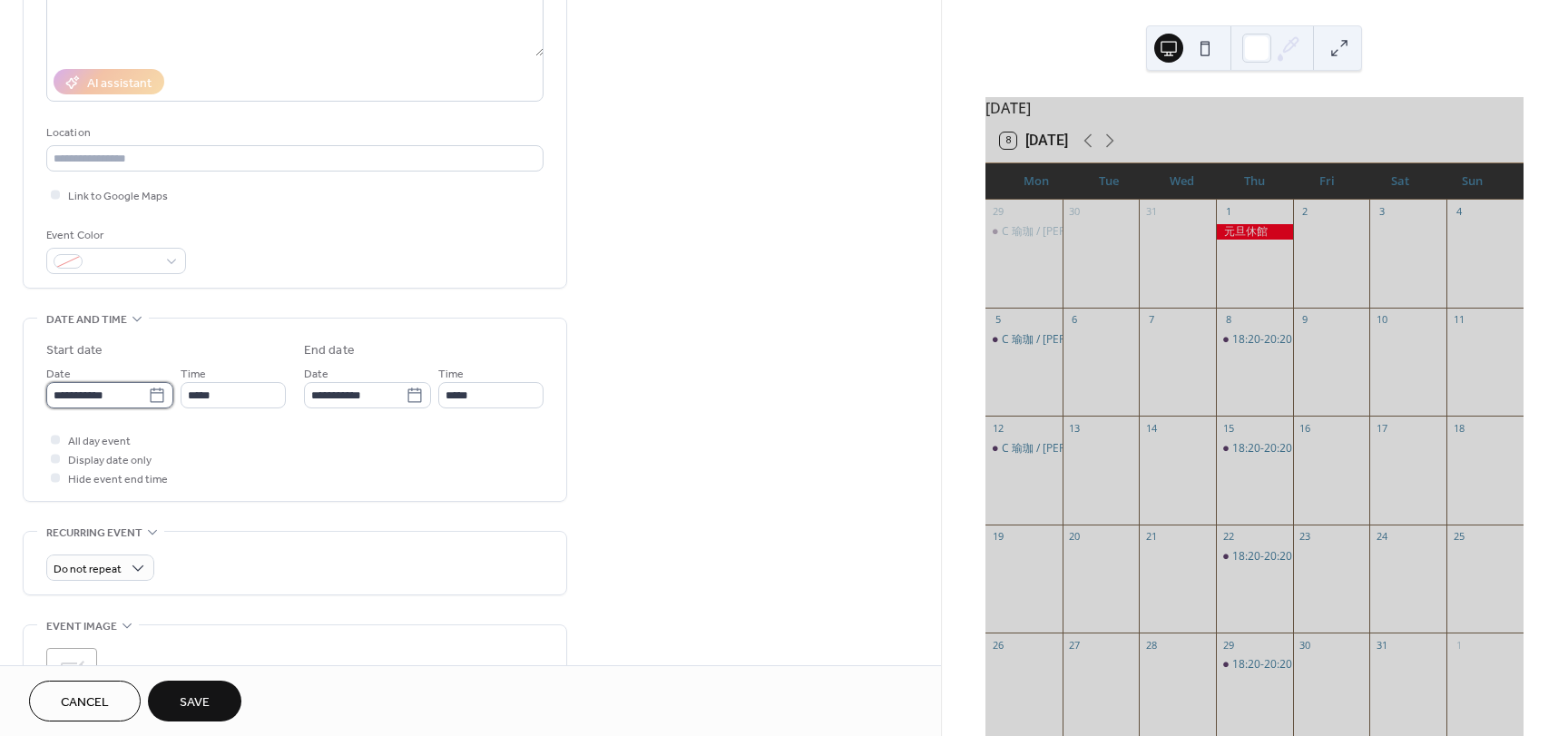 click on "**********" at bounding box center (97, 395) 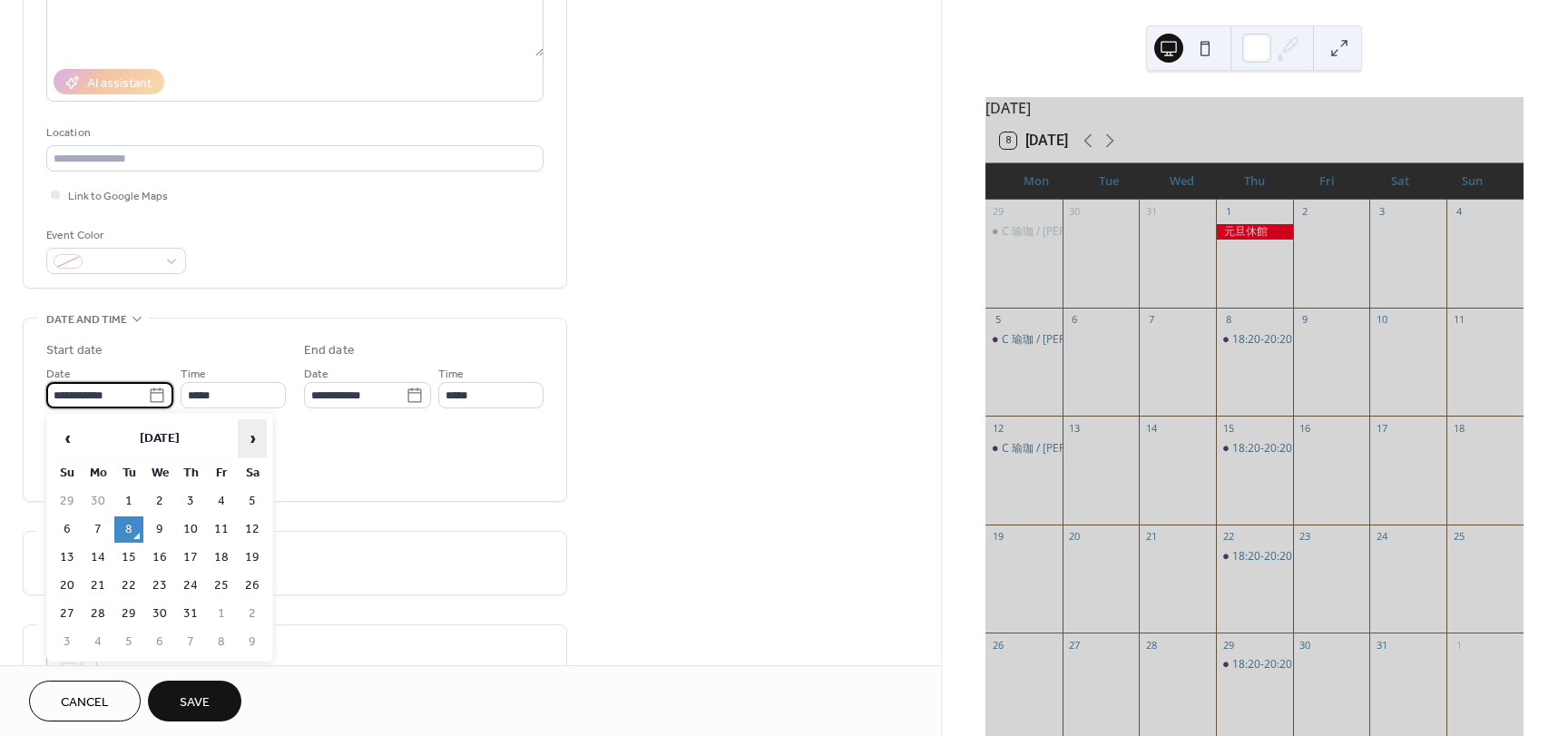 click on "›" at bounding box center [252, 438] 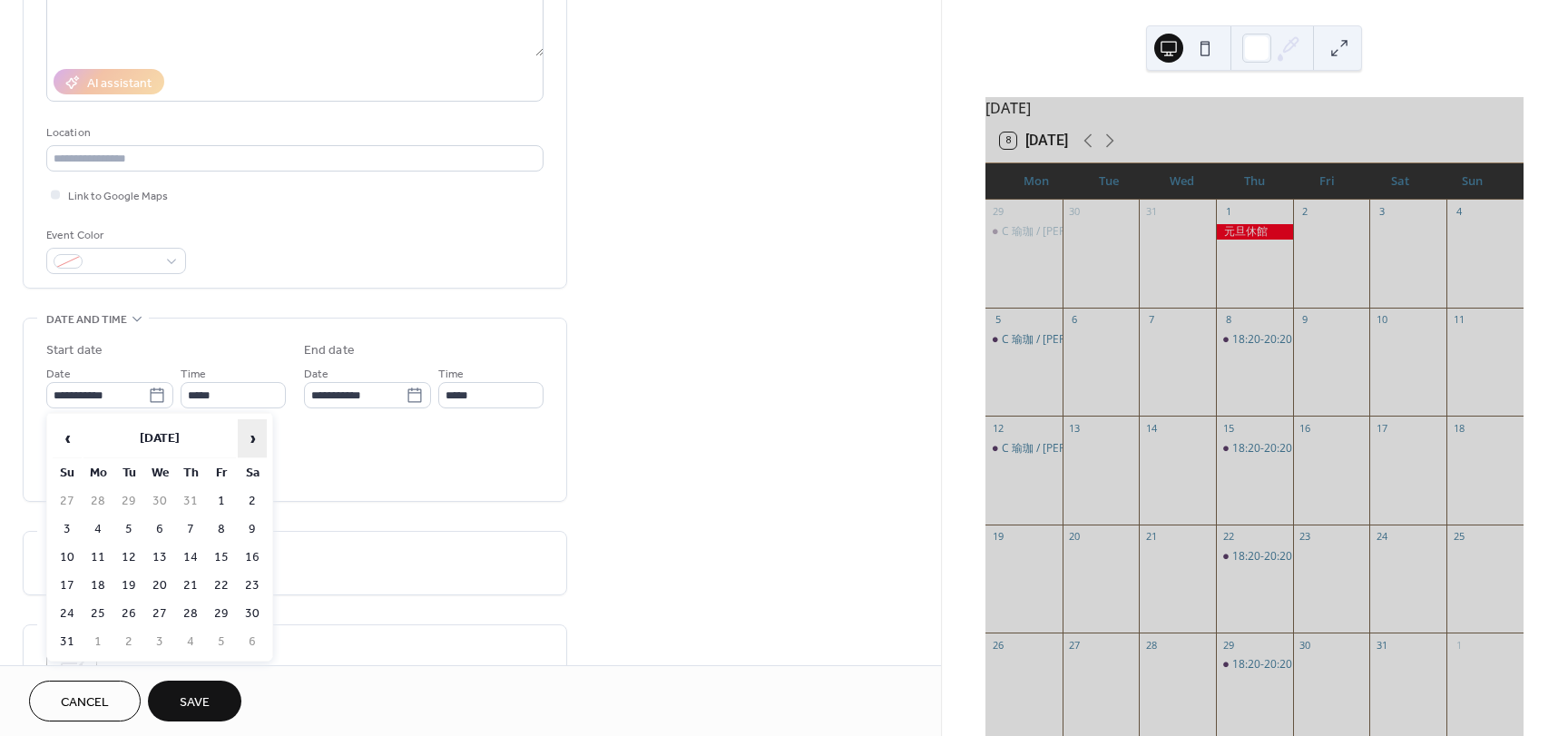 click on "›" at bounding box center (252, 438) 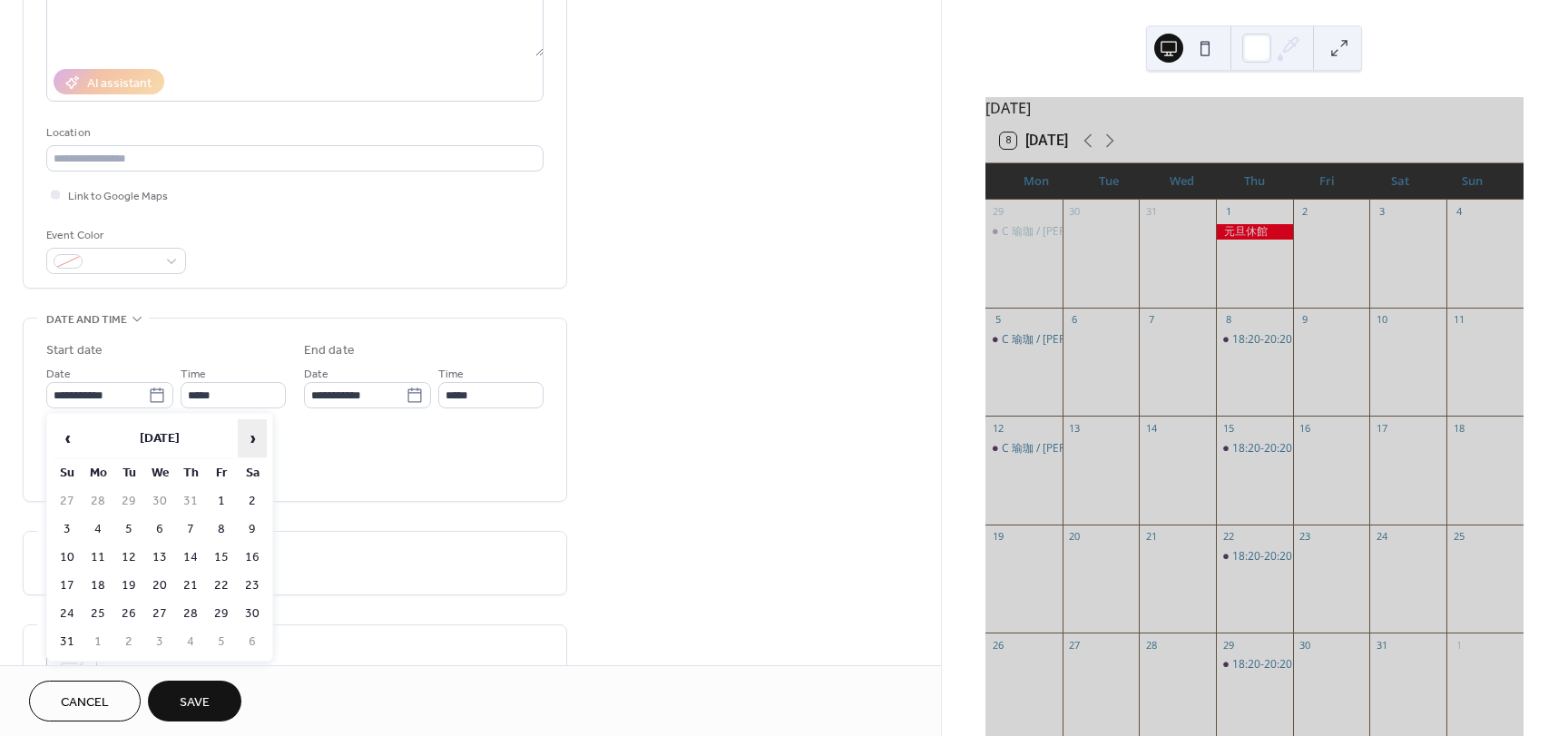 click on "›" at bounding box center (252, 438) 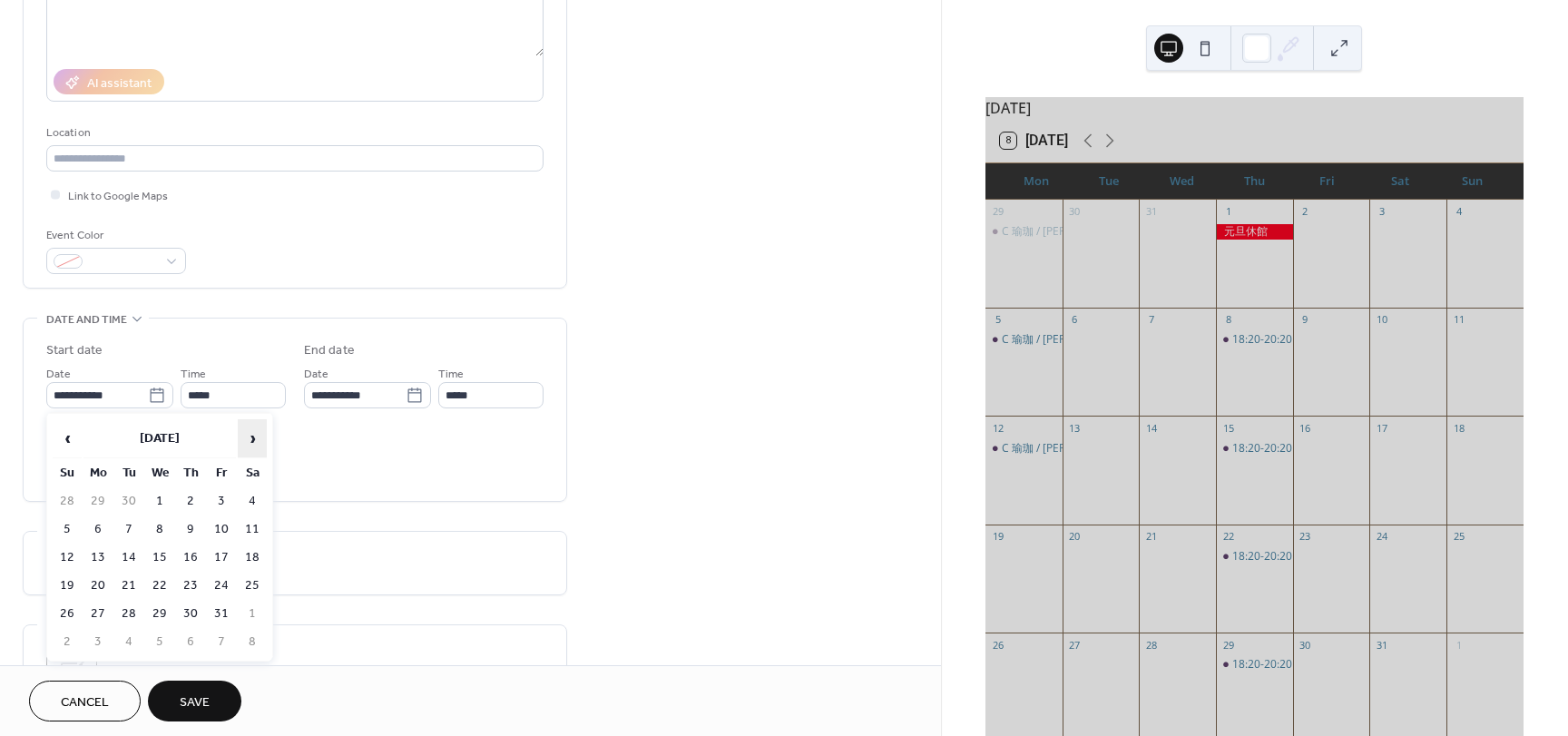 click on "›" at bounding box center (252, 438) 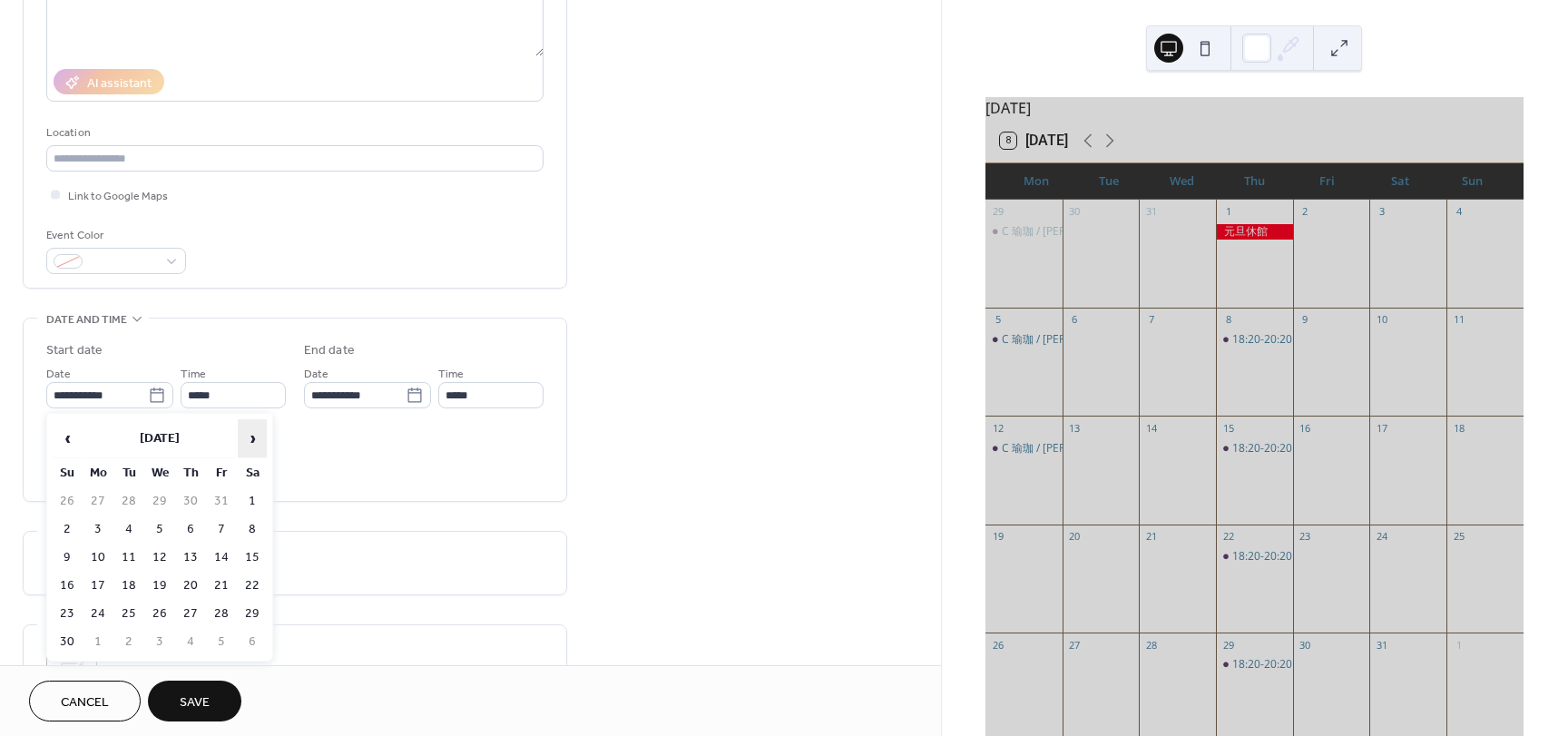 click on "›" at bounding box center [252, 438] 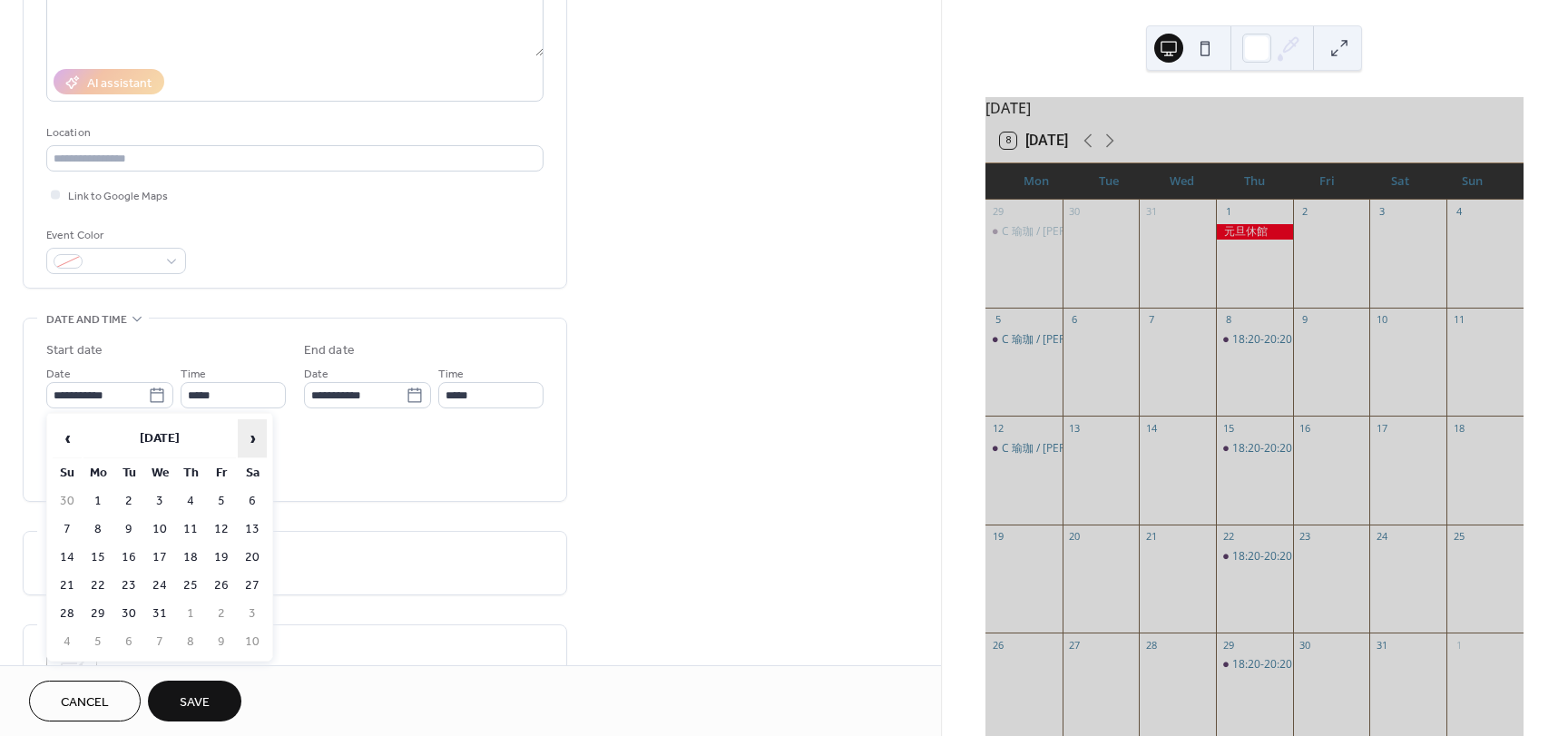 click on "›" at bounding box center (252, 438) 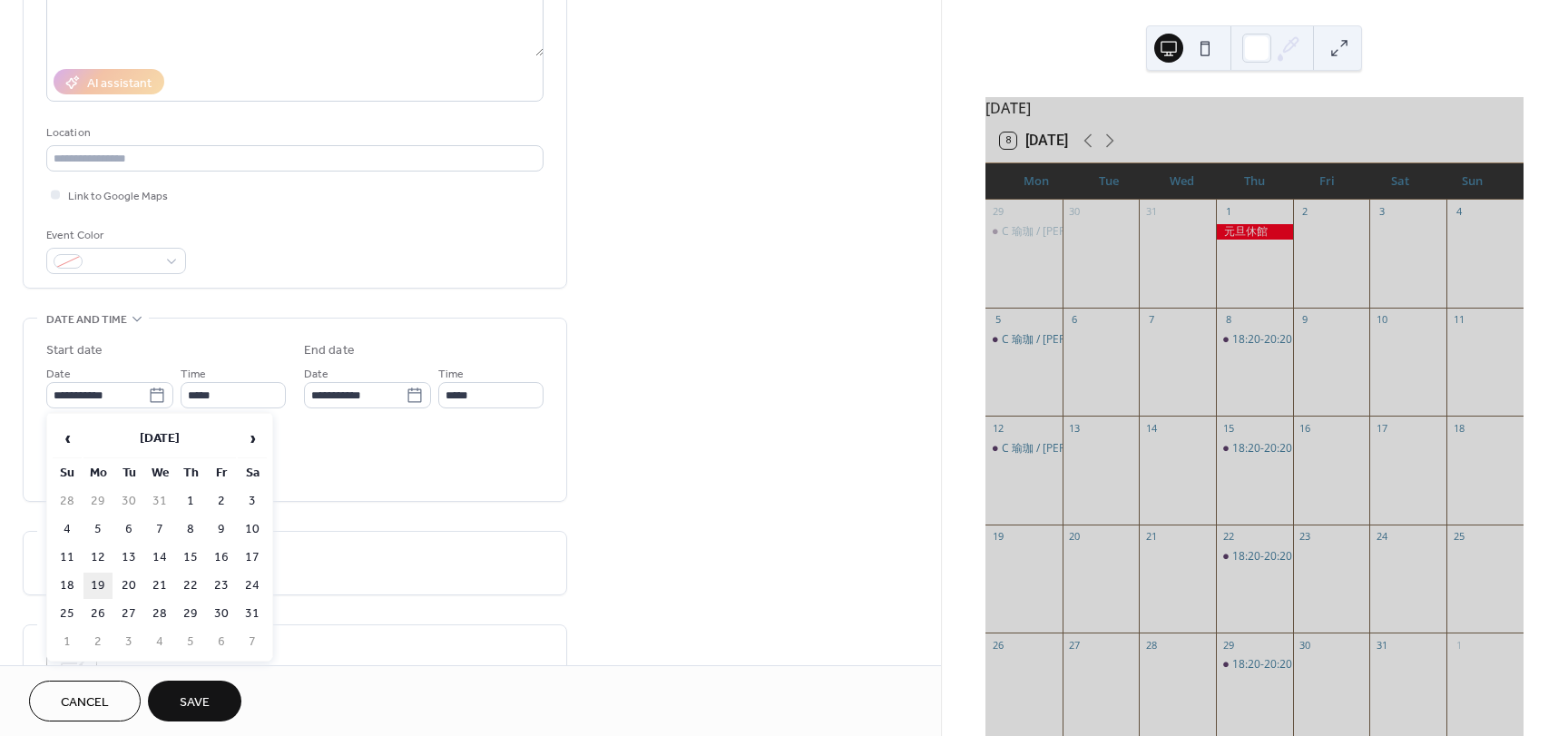 click on "19" at bounding box center [98, 585] 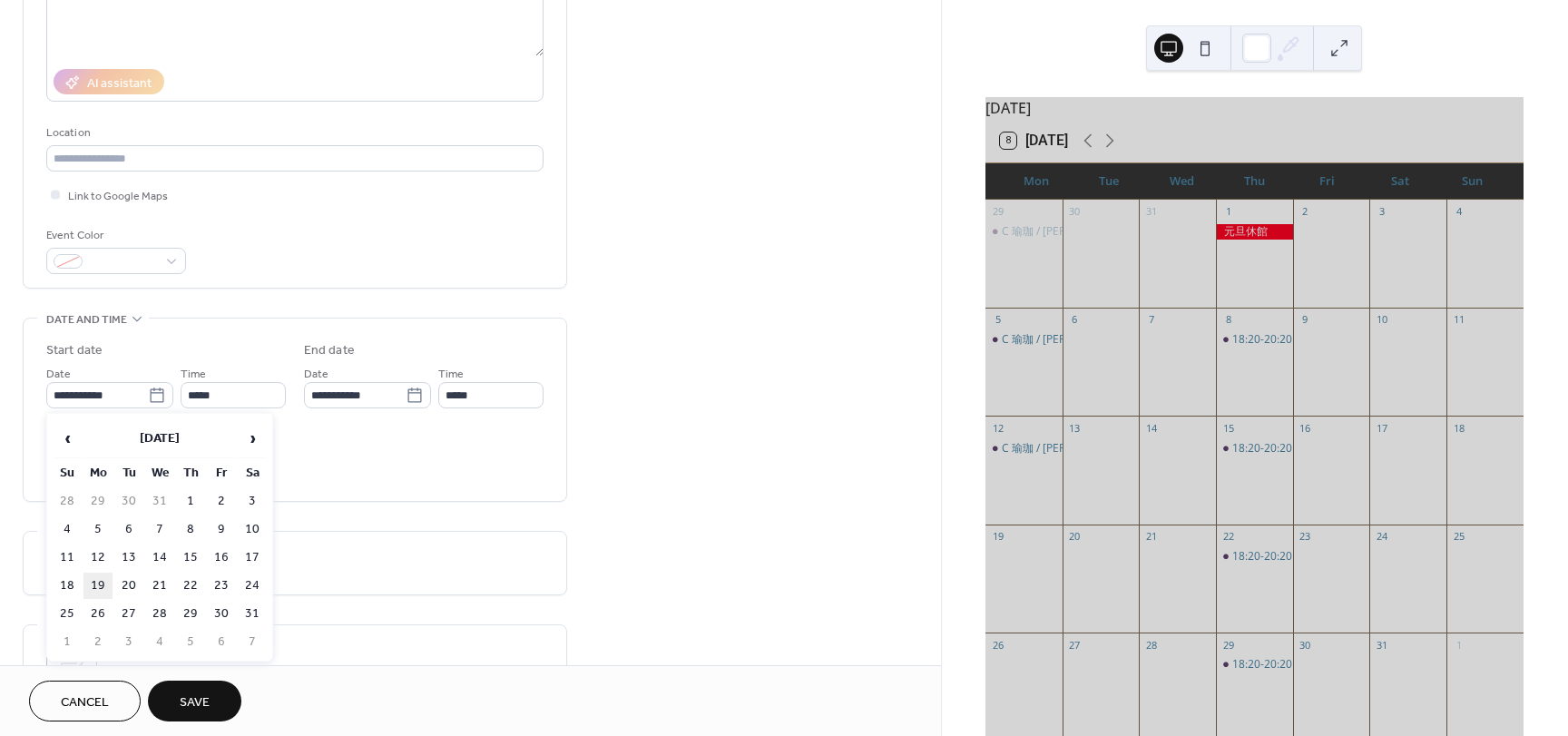 type on "**********" 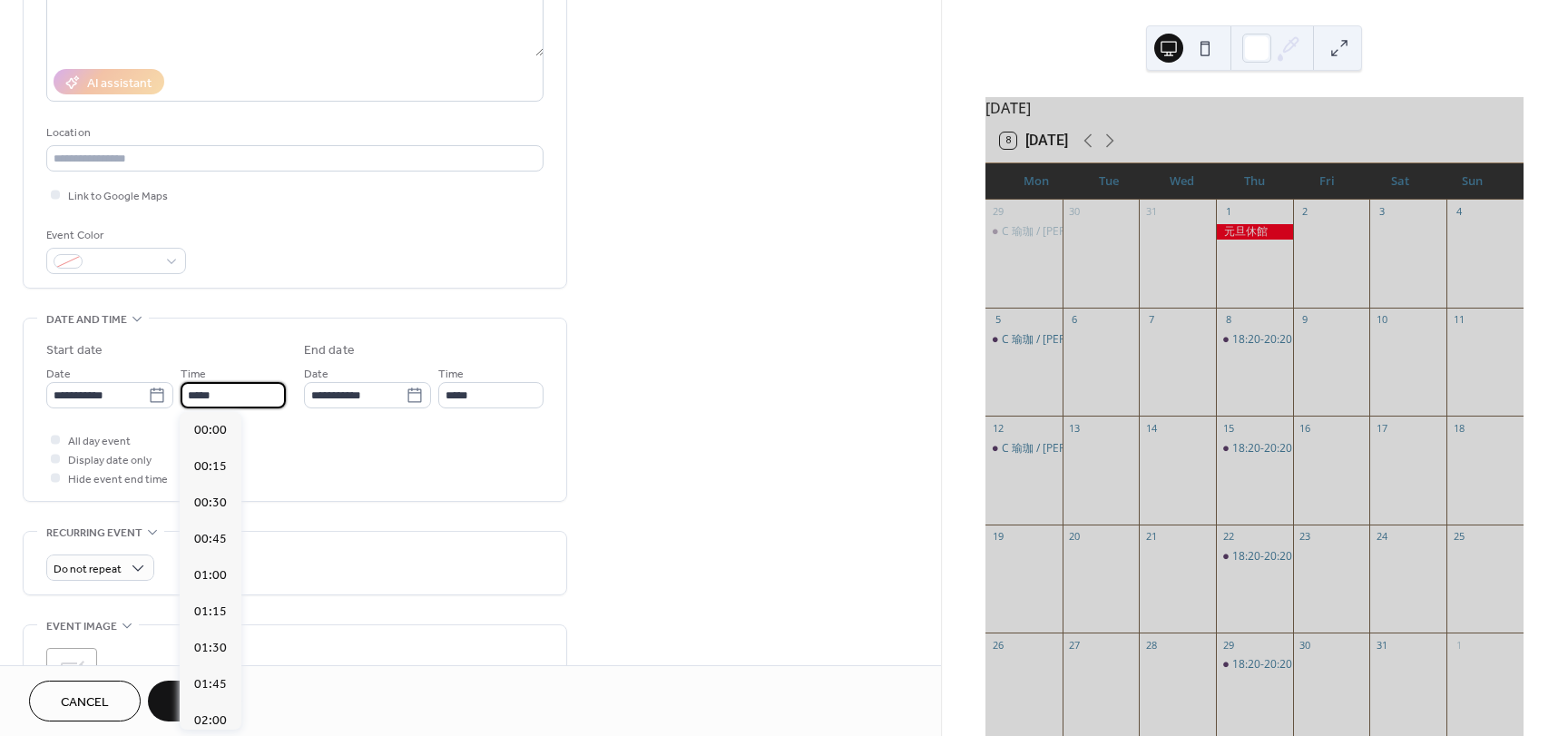 click on "*****" at bounding box center (233, 395) 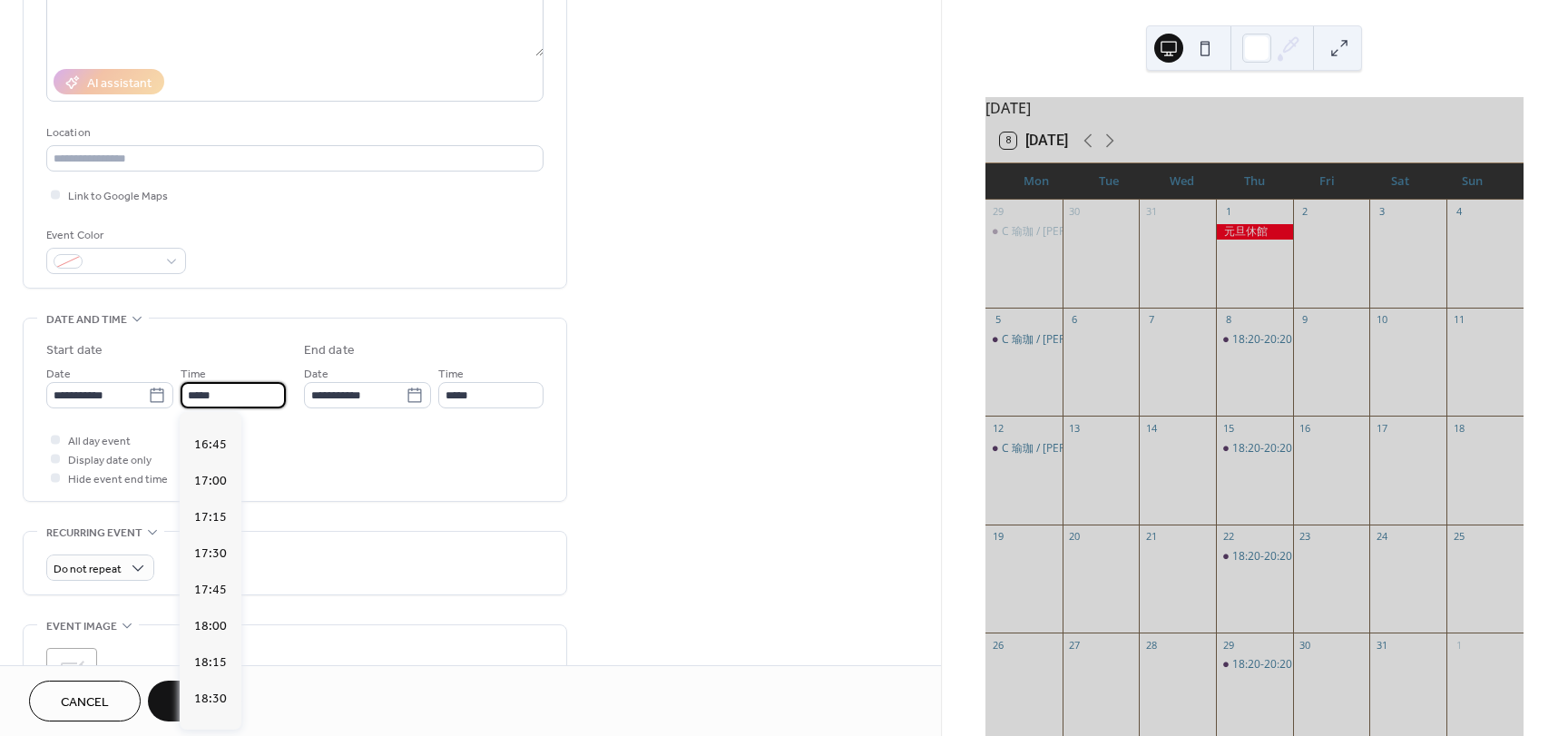 scroll, scrollTop: 2421, scrollLeft: 0, axis: vertical 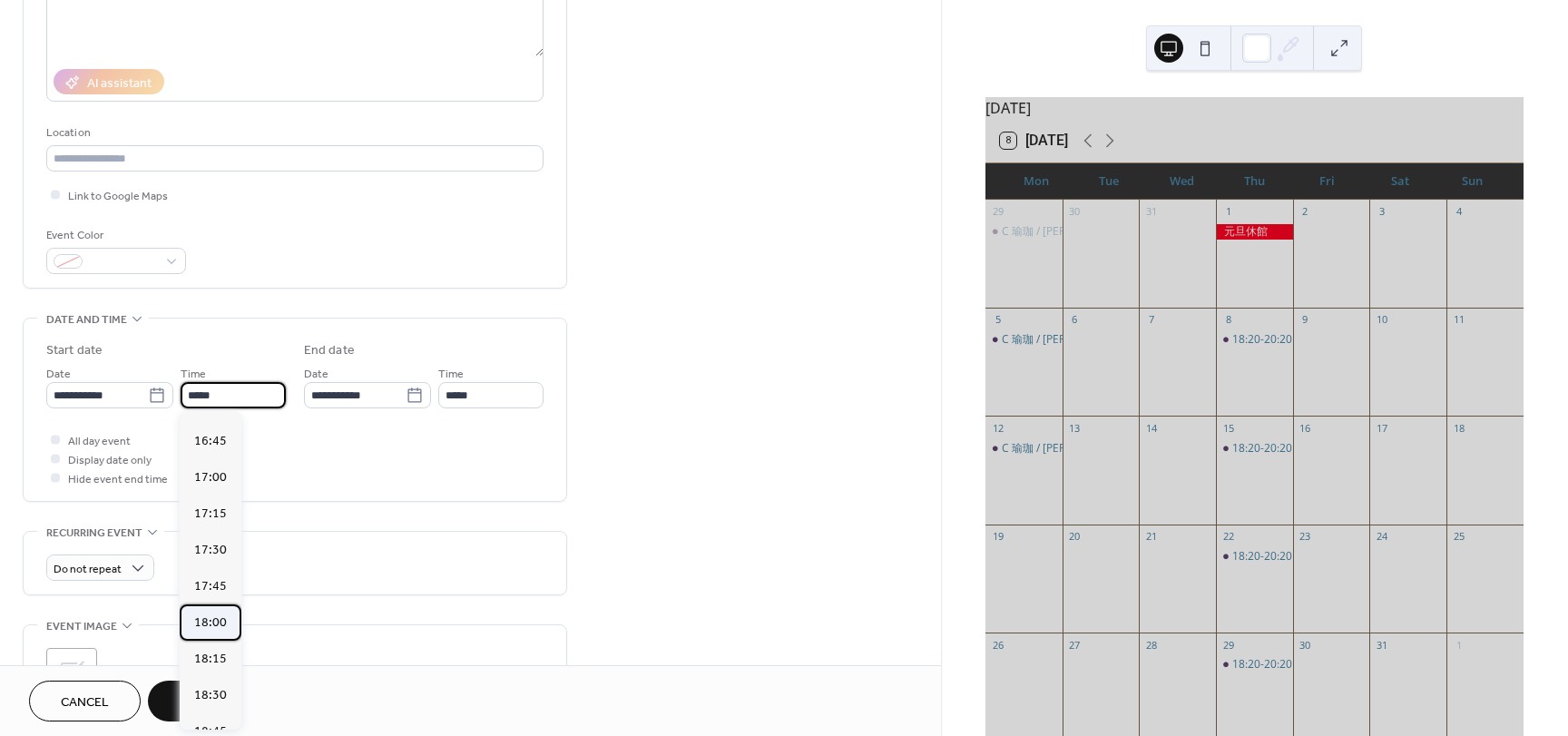 click on "18:00" at bounding box center [211, 623] 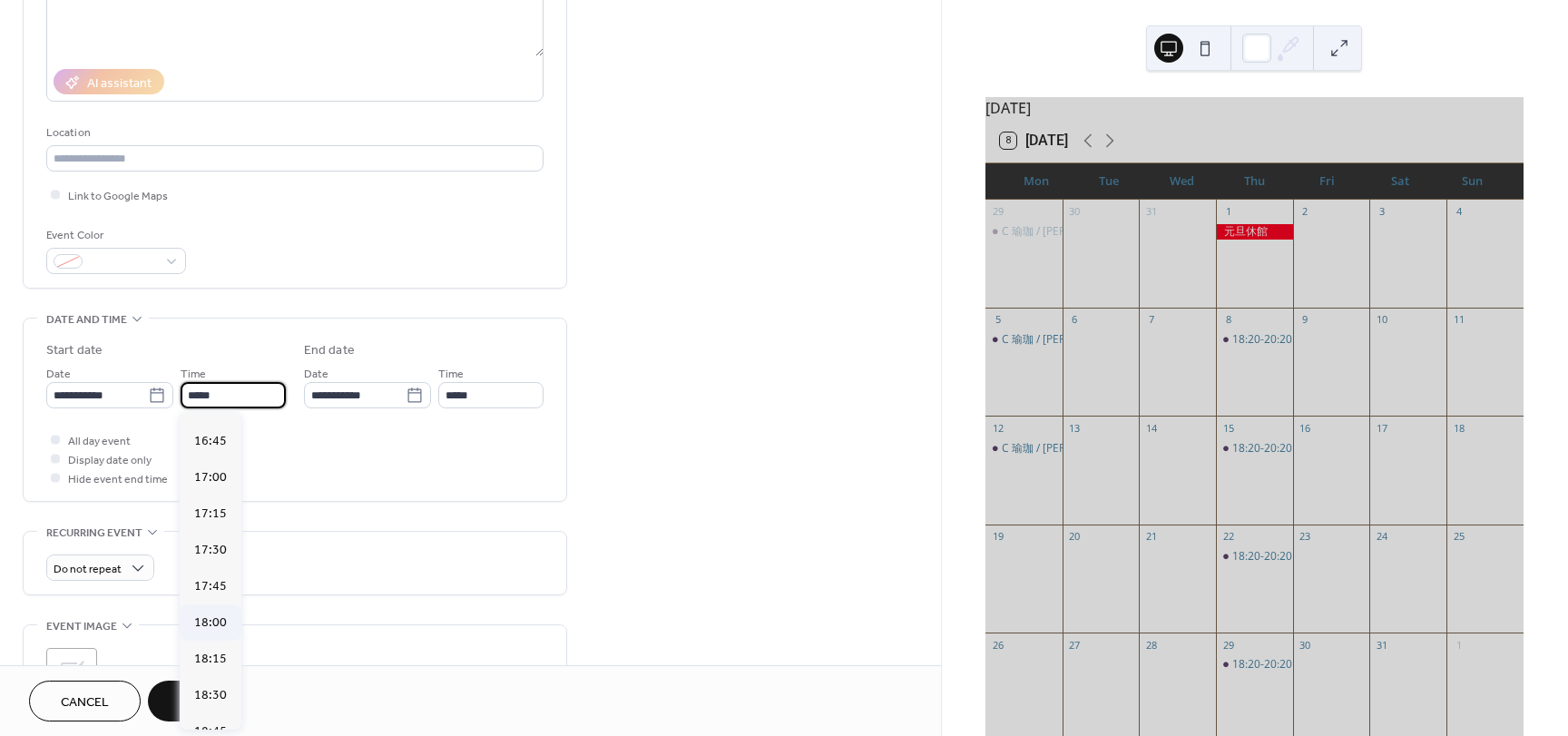 type on "*****" 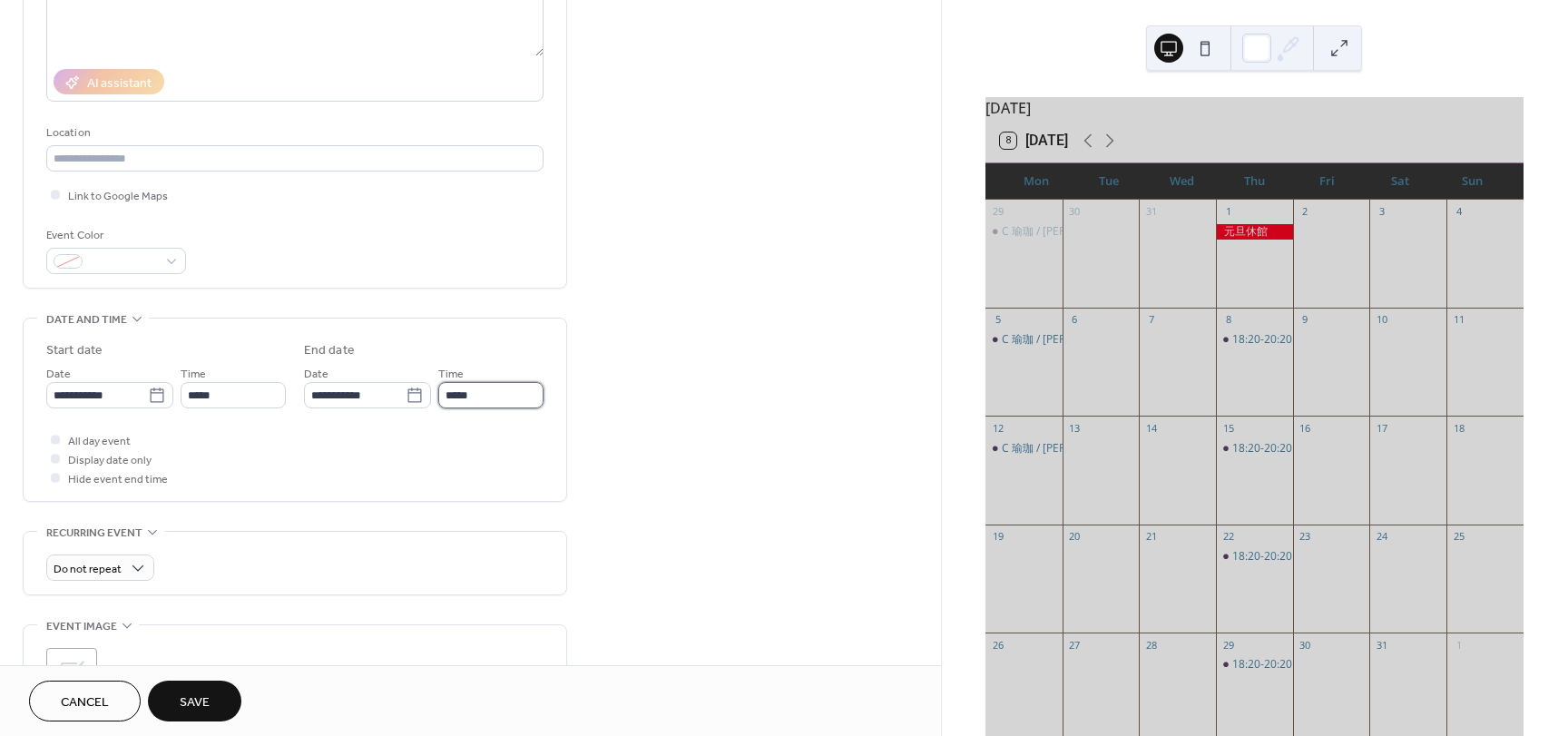click on "*****" at bounding box center (491, 395) 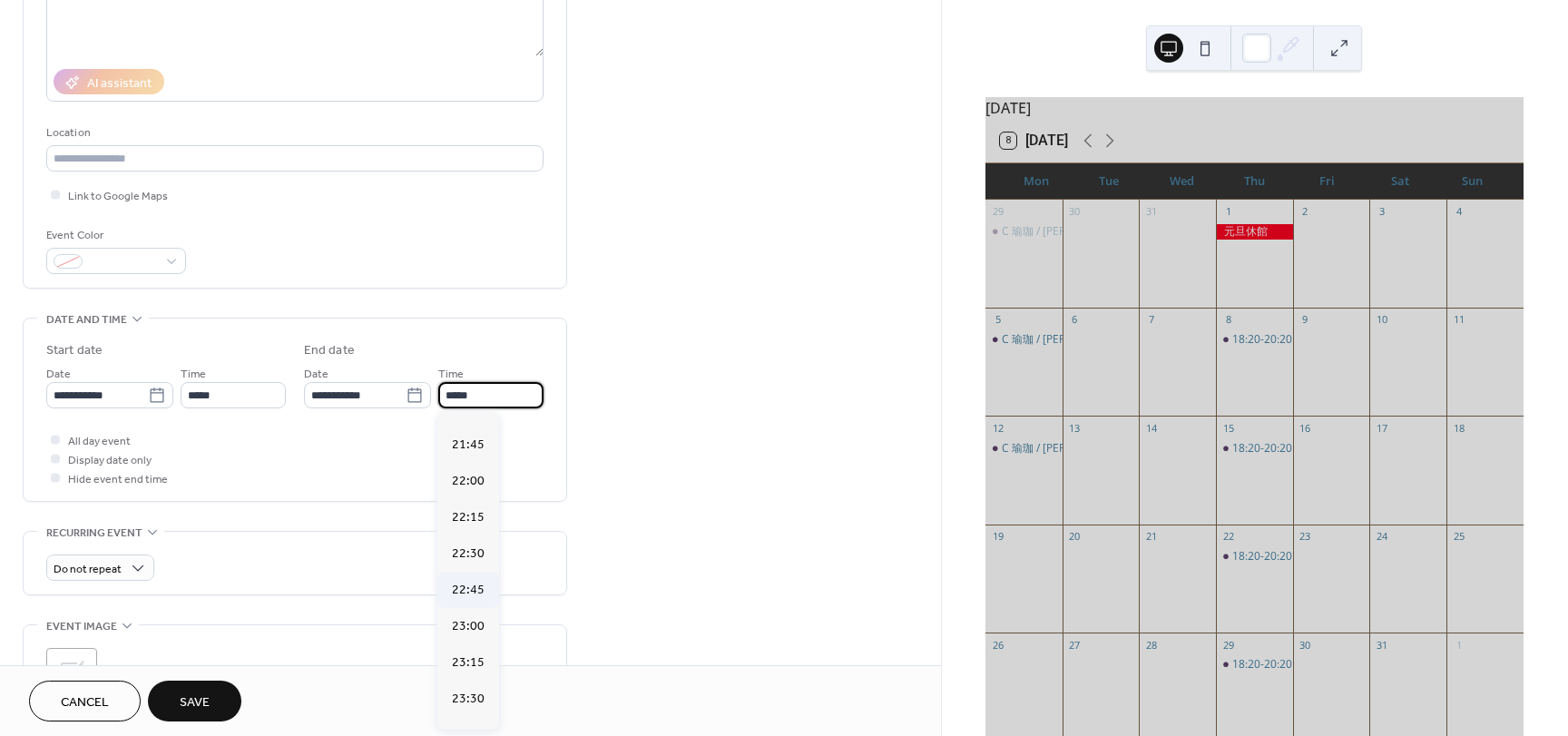 scroll, scrollTop: 538, scrollLeft: 0, axis: vertical 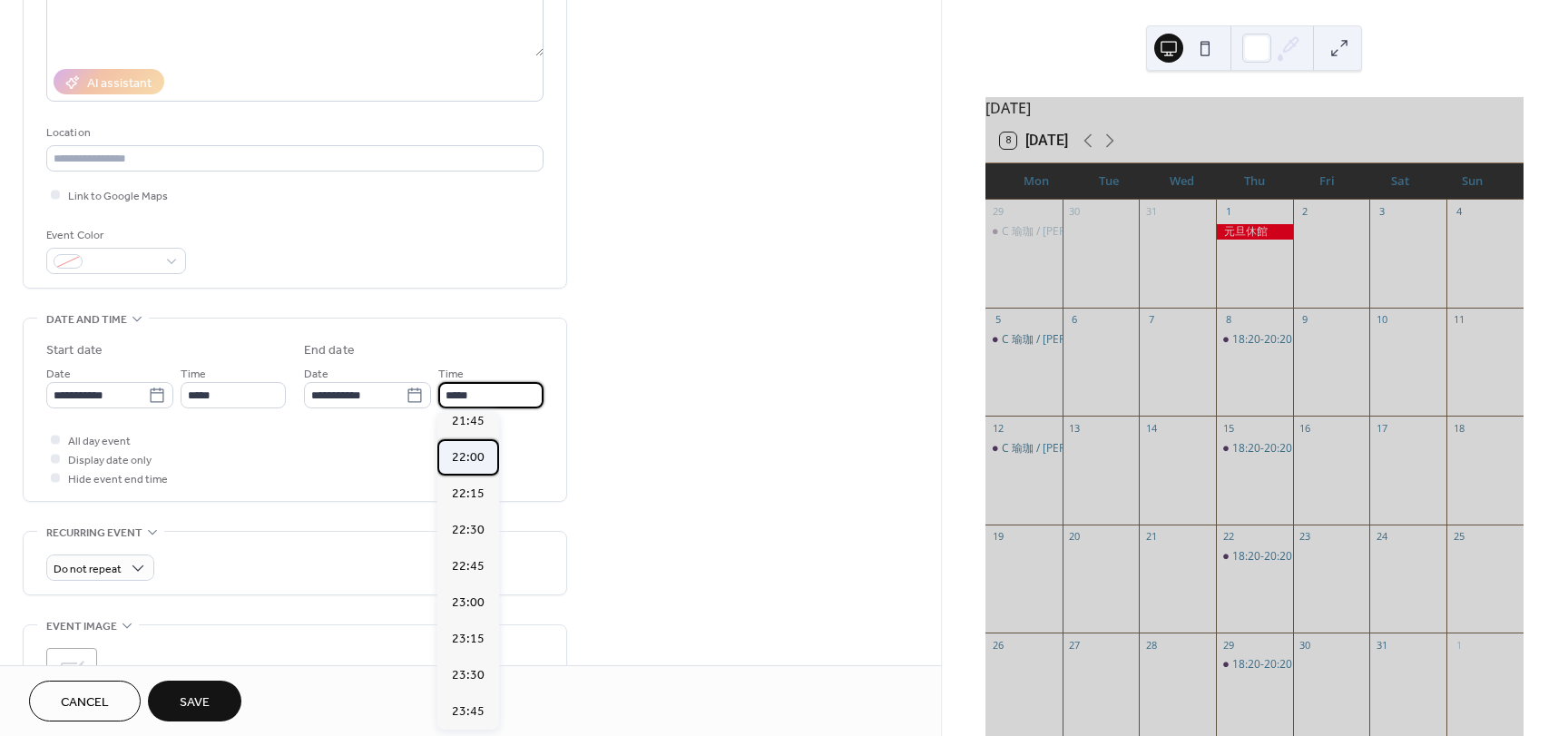 click on "22:00" at bounding box center (468, 457) 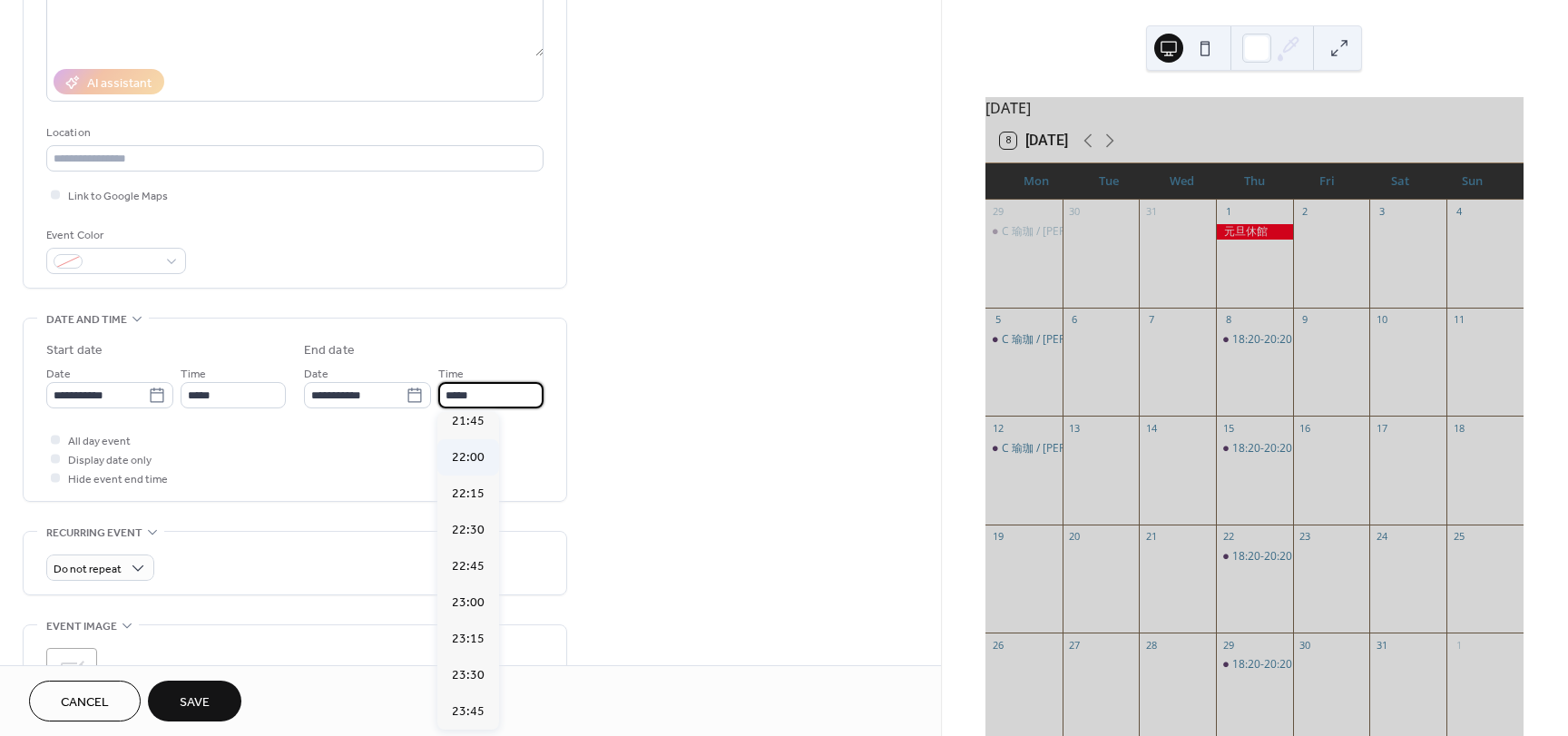 type on "*****" 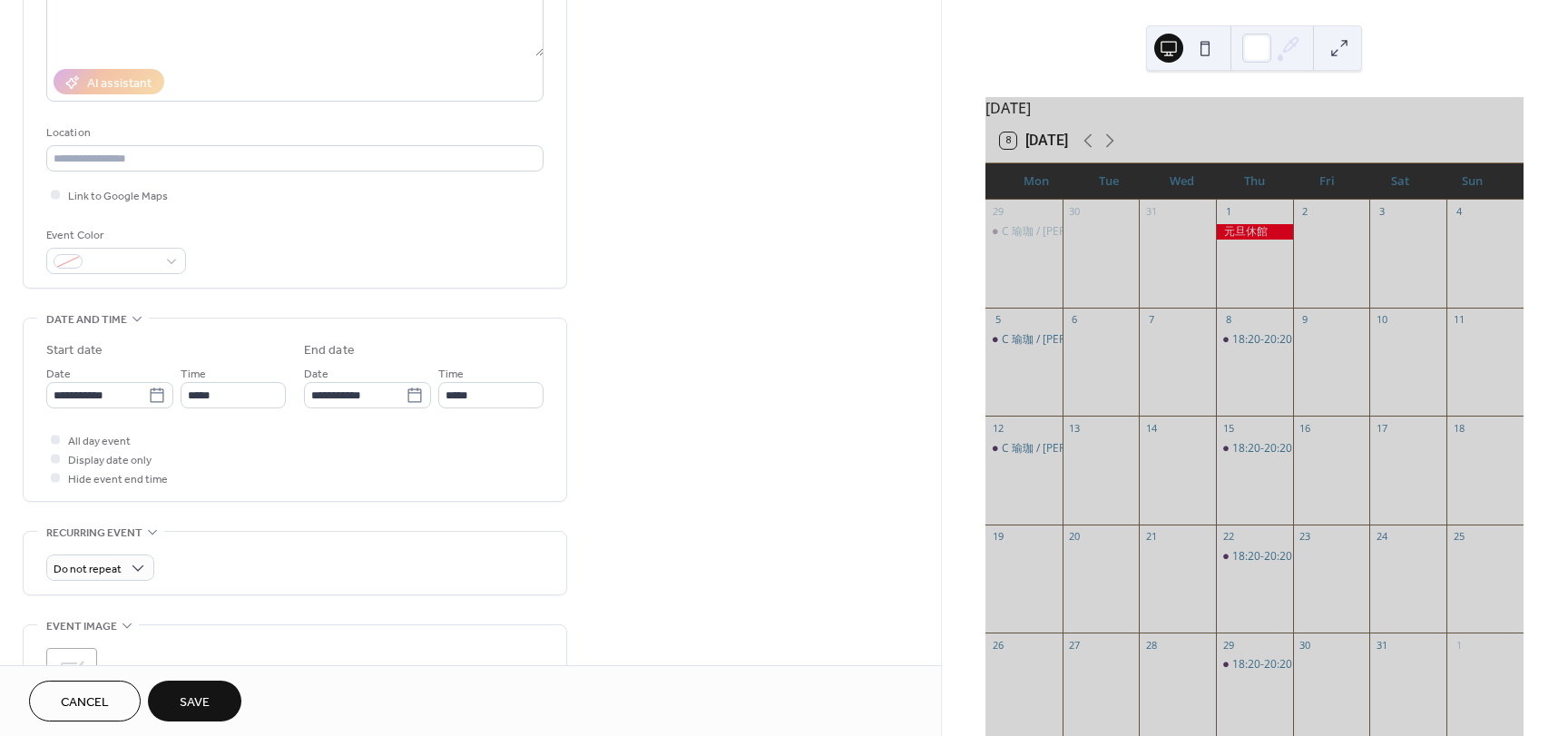 click on "Save" at bounding box center (194, 702) 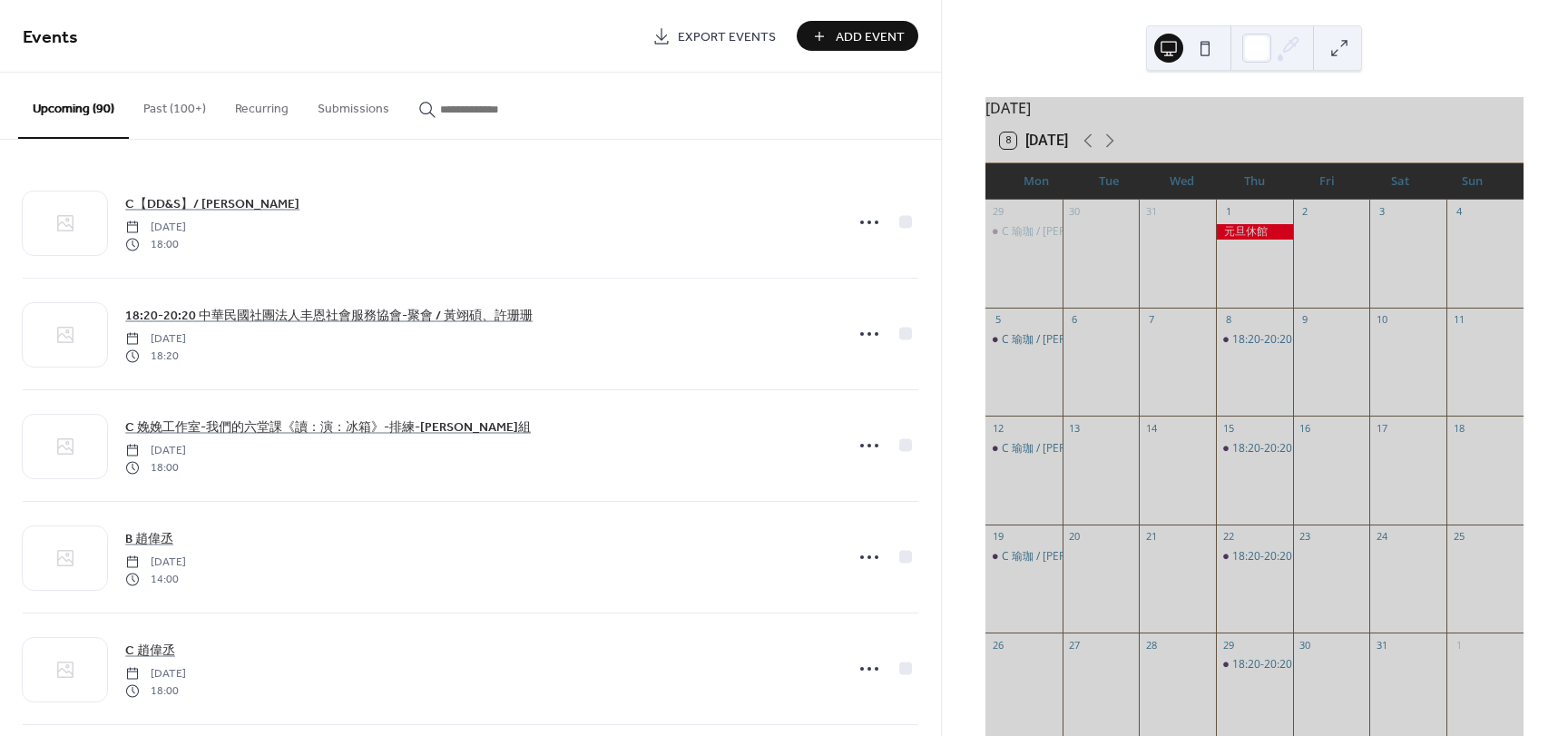 click on "Add Event" at bounding box center (858, 35) 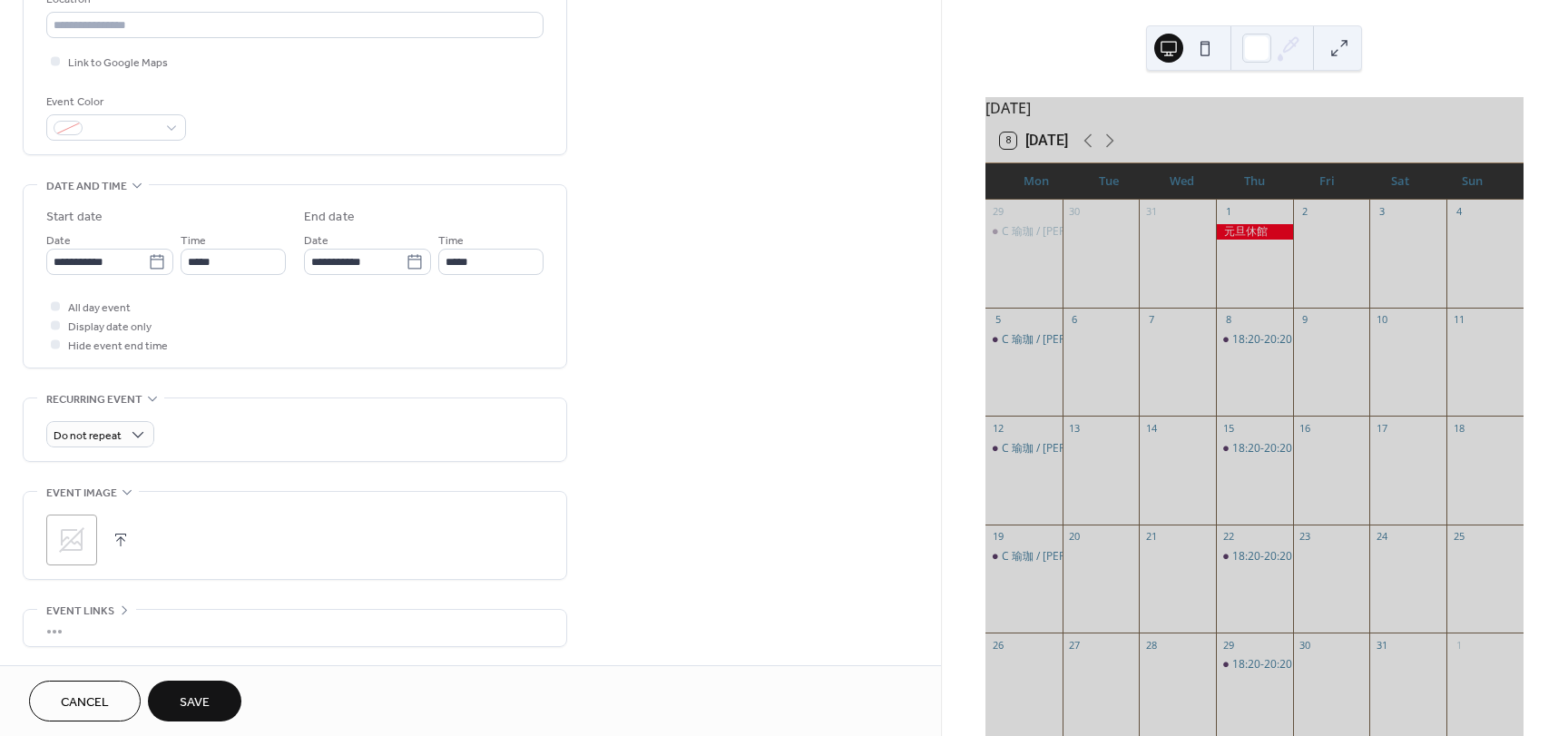 scroll, scrollTop: 454, scrollLeft: 0, axis: vertical 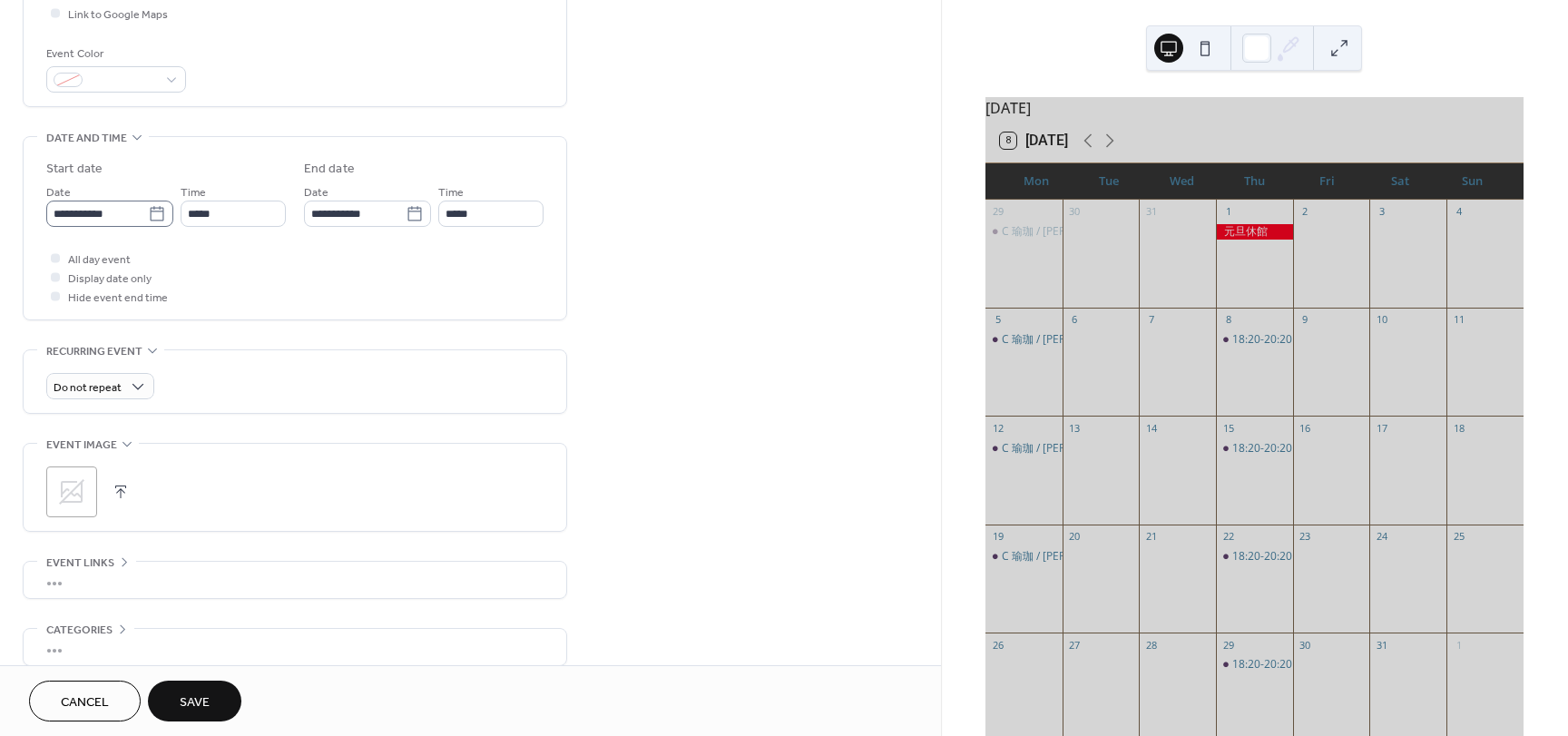 type on "**********" 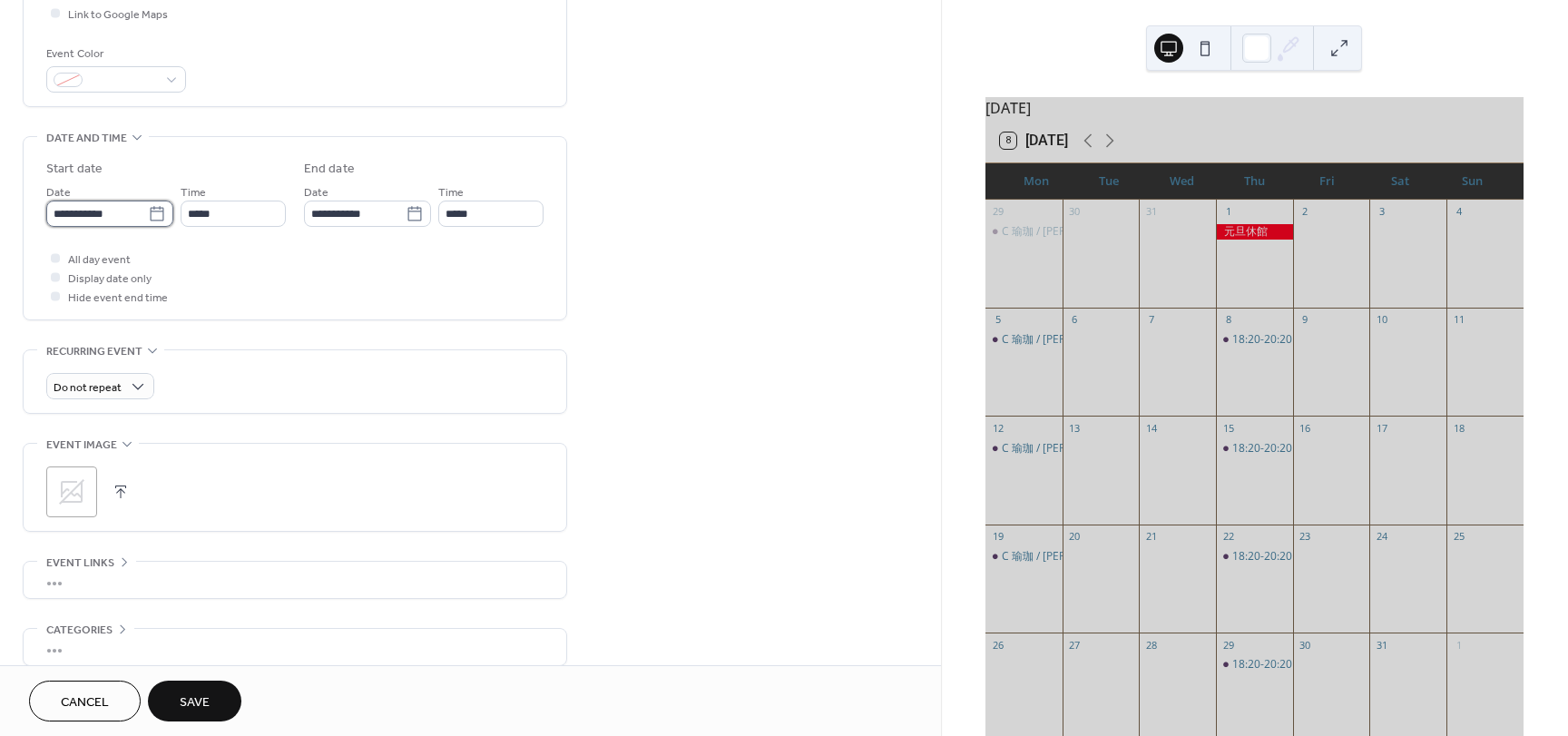 click on "**********" at bounding box center [97, 213] 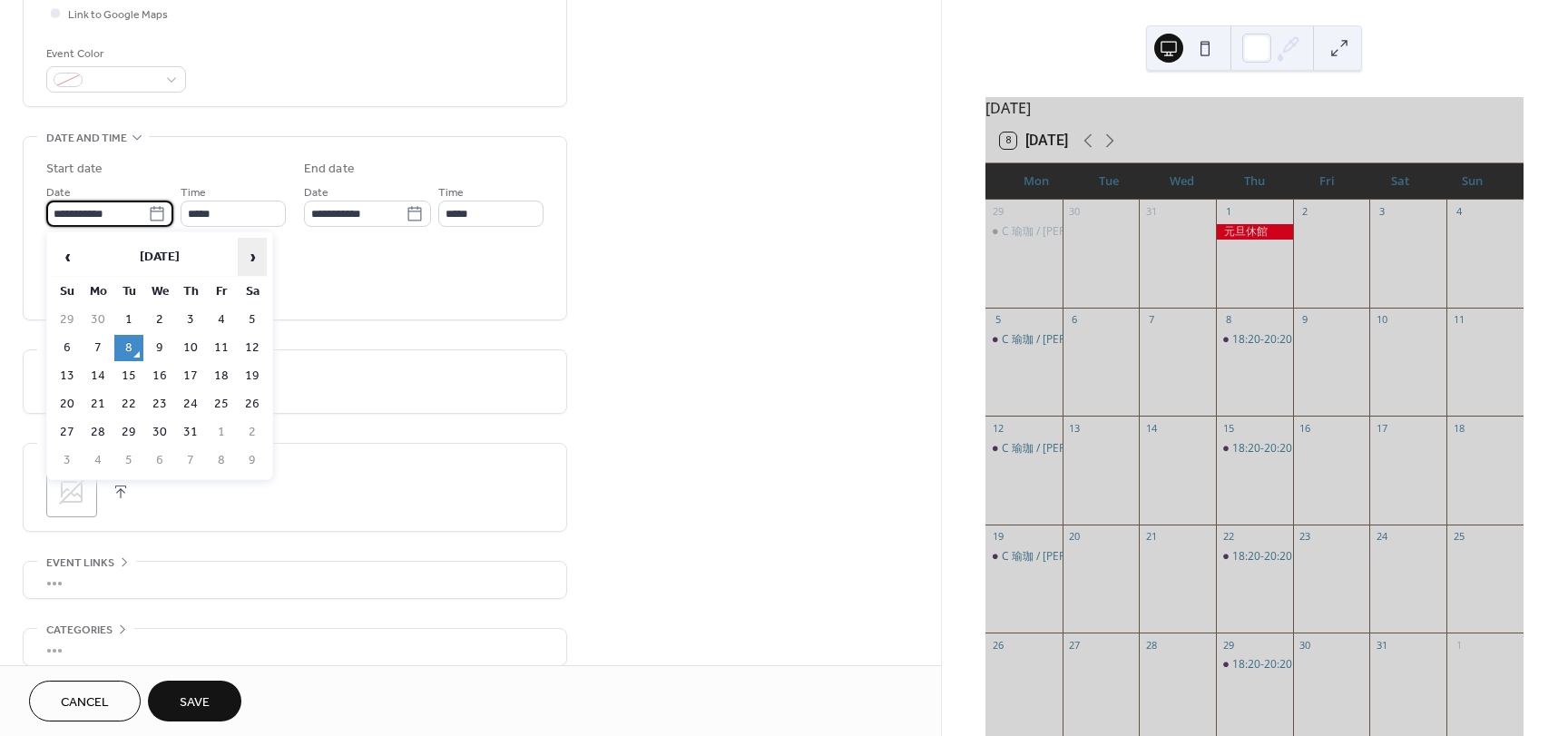click on "›" at bounding box center [252, 257] 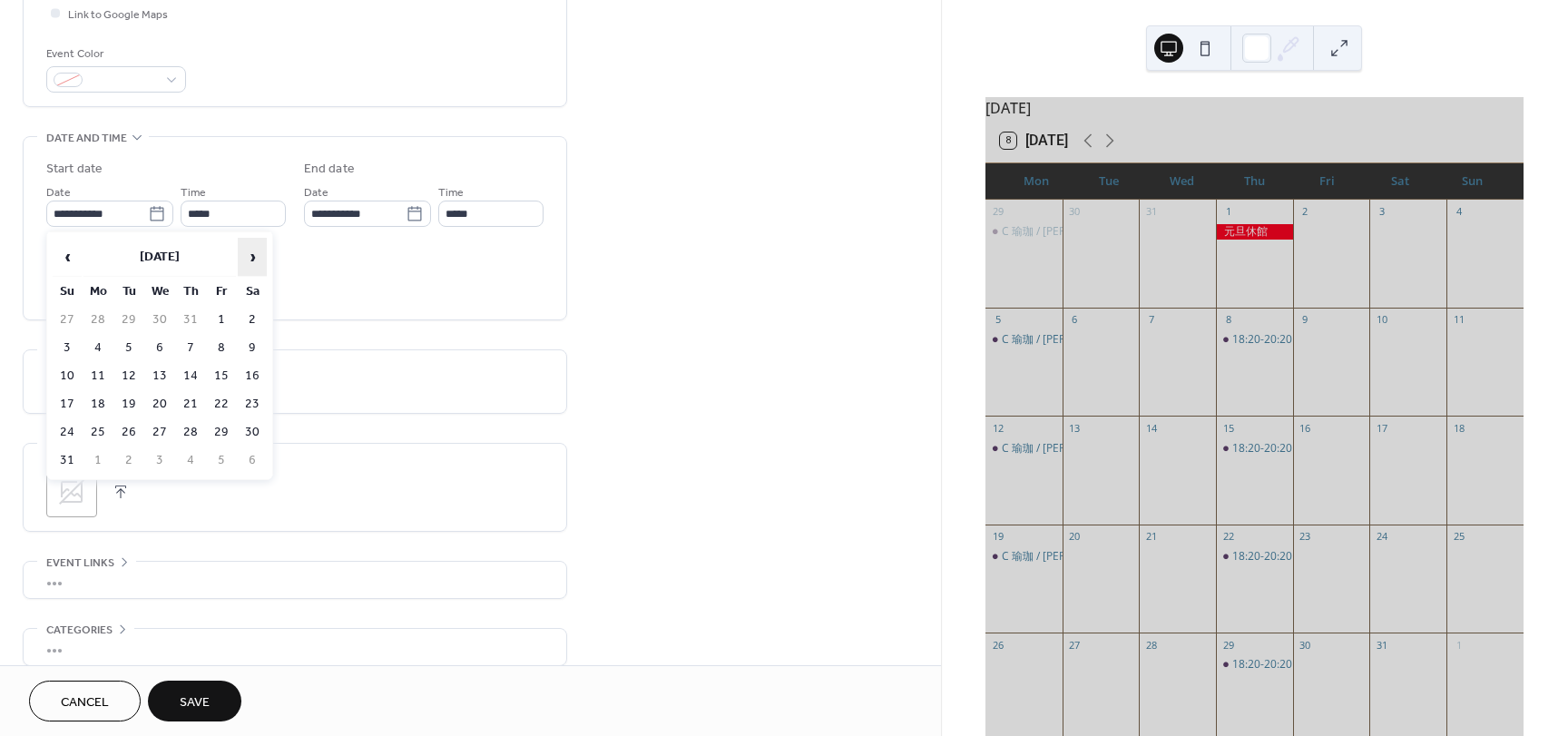 click on "›" at bounding box center [252, 257] 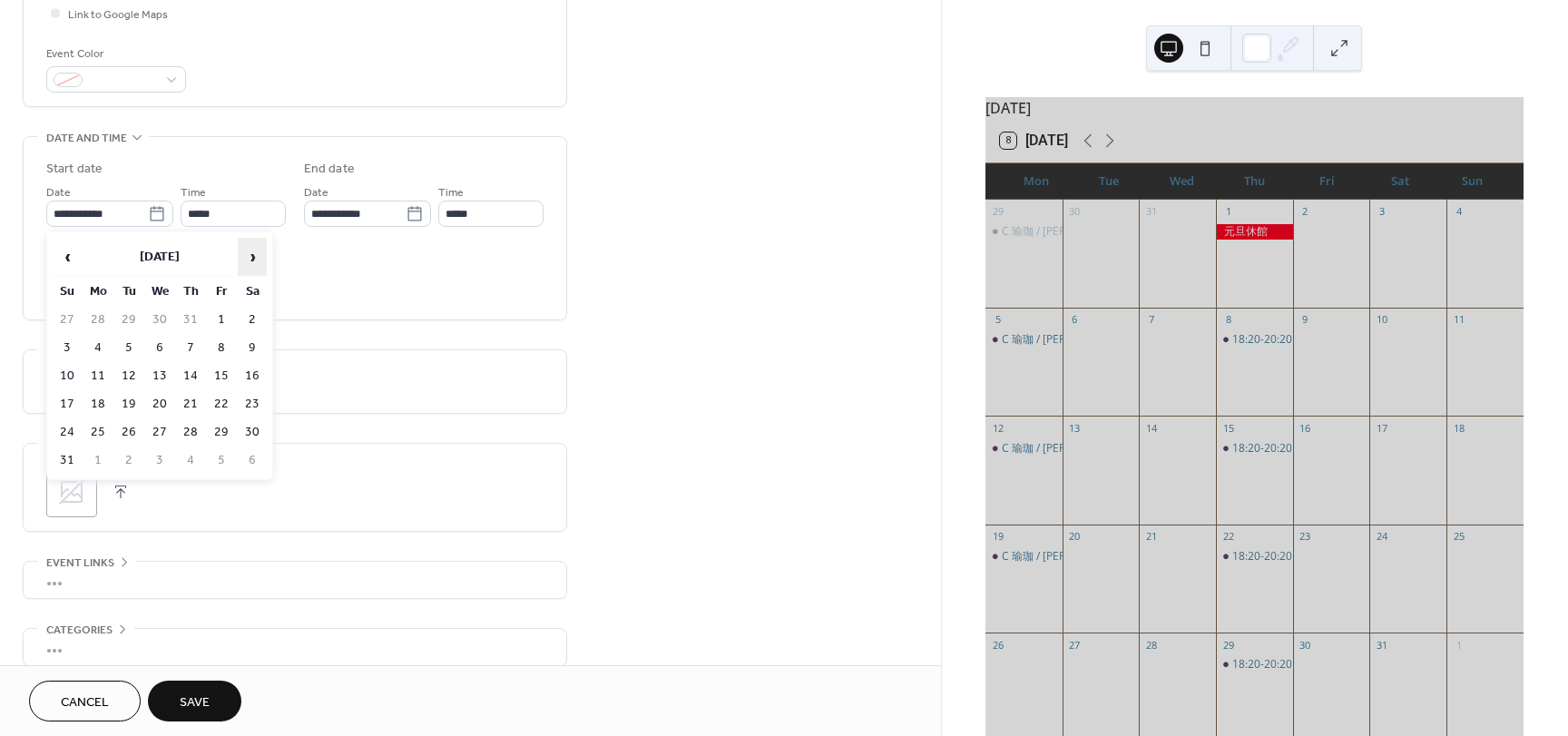 click on "›" at bounding box center (252, 257) 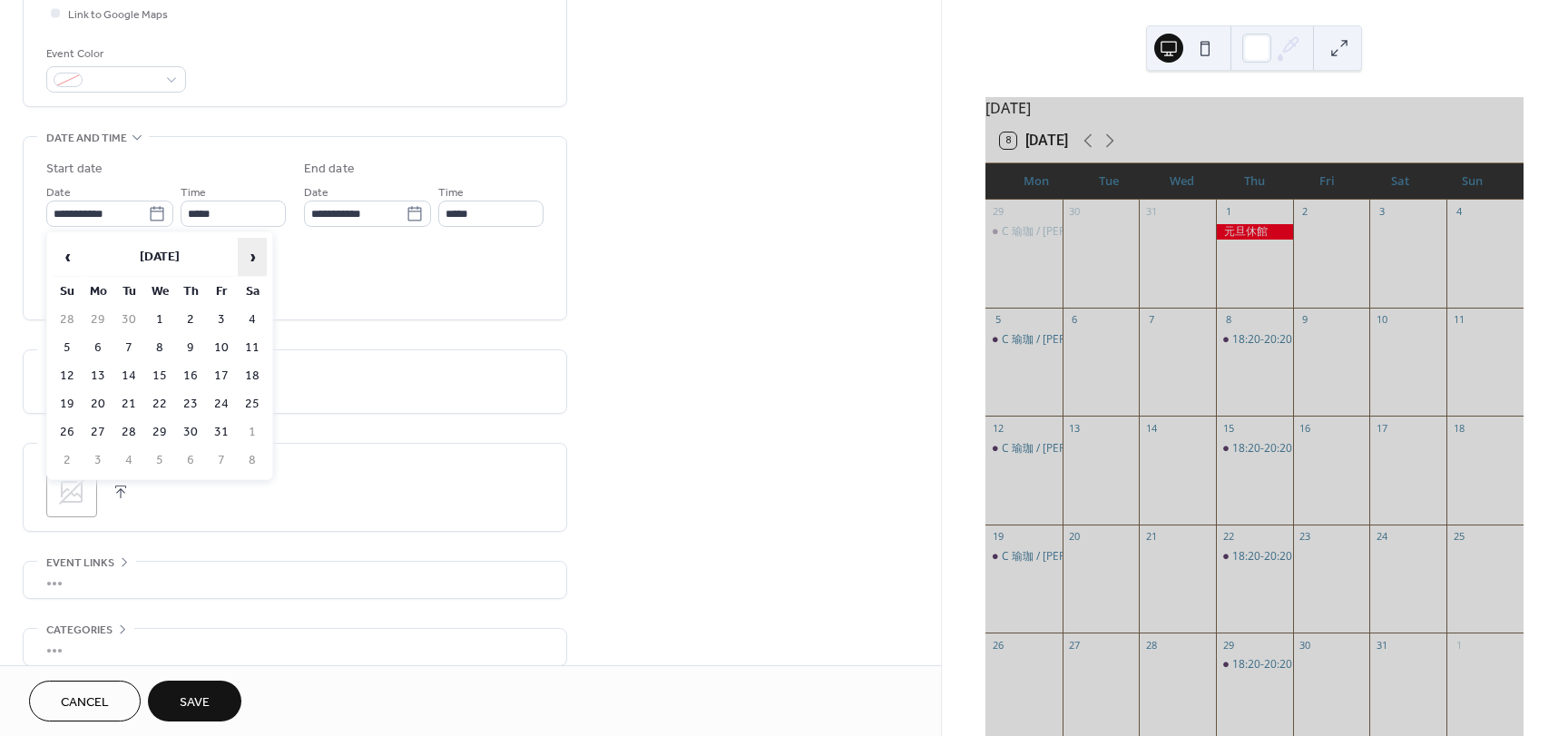 click on "›" at bounding box center (252, 257) 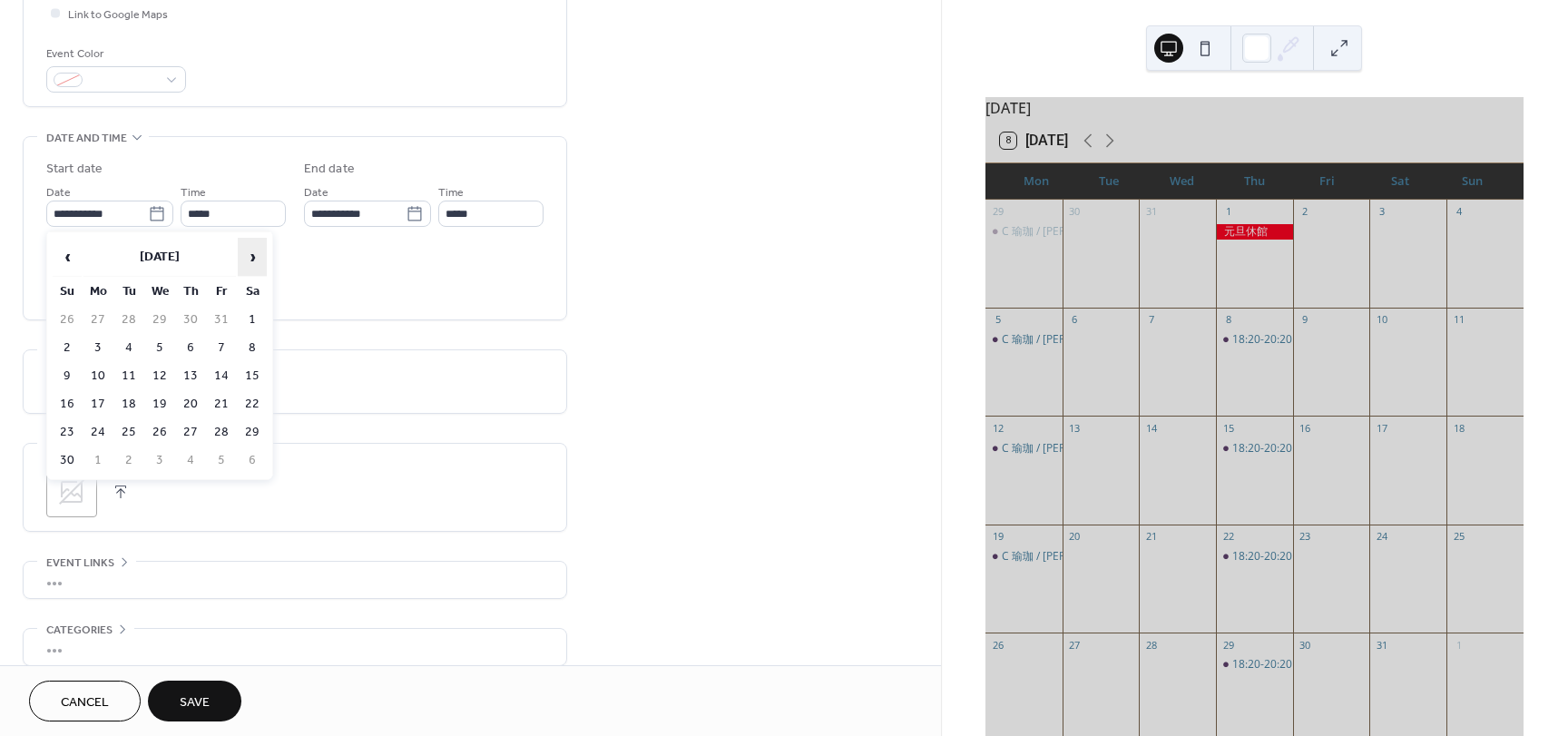 click on "›" at bounding box center (252, 257) 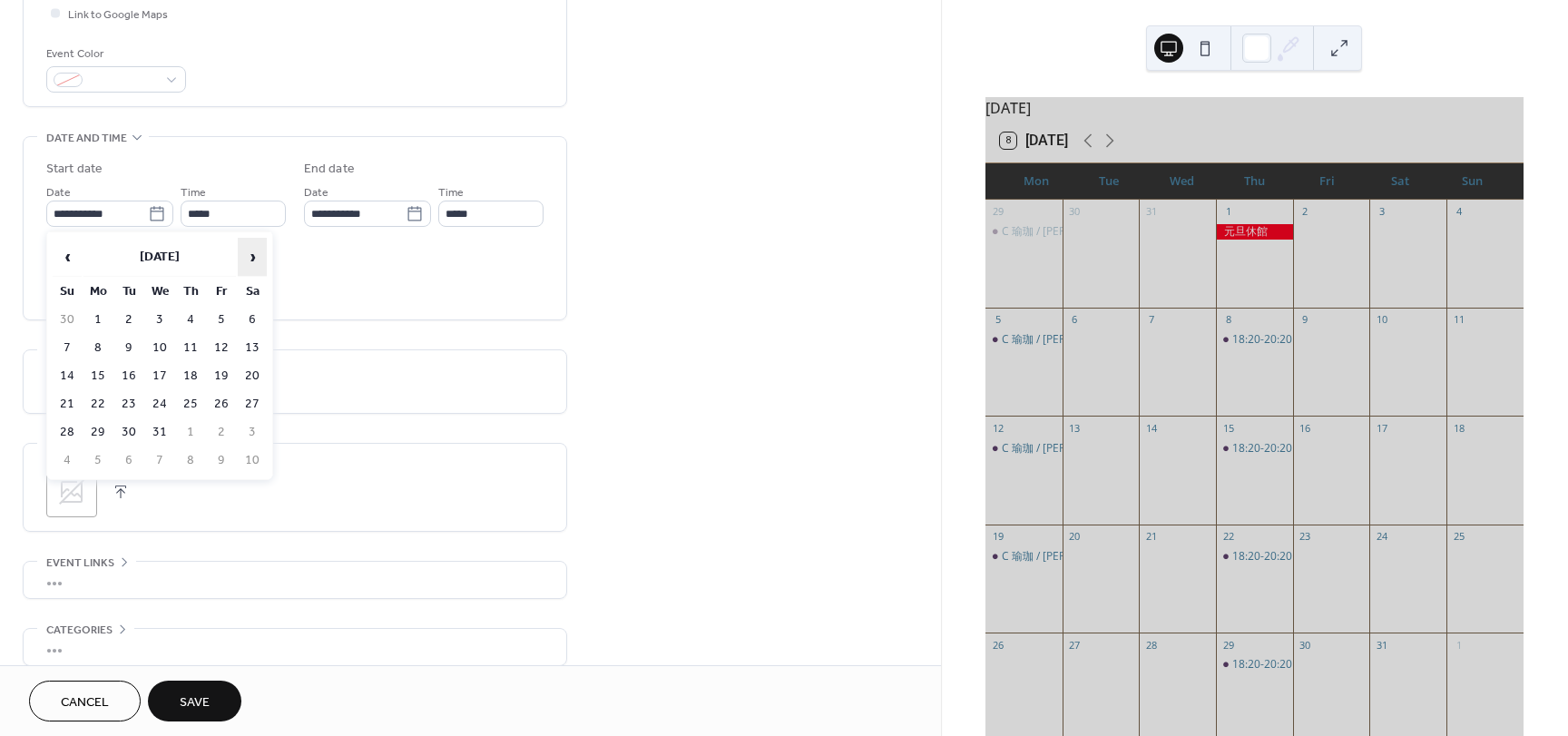 click on "›" at bounding box center (252, 257) 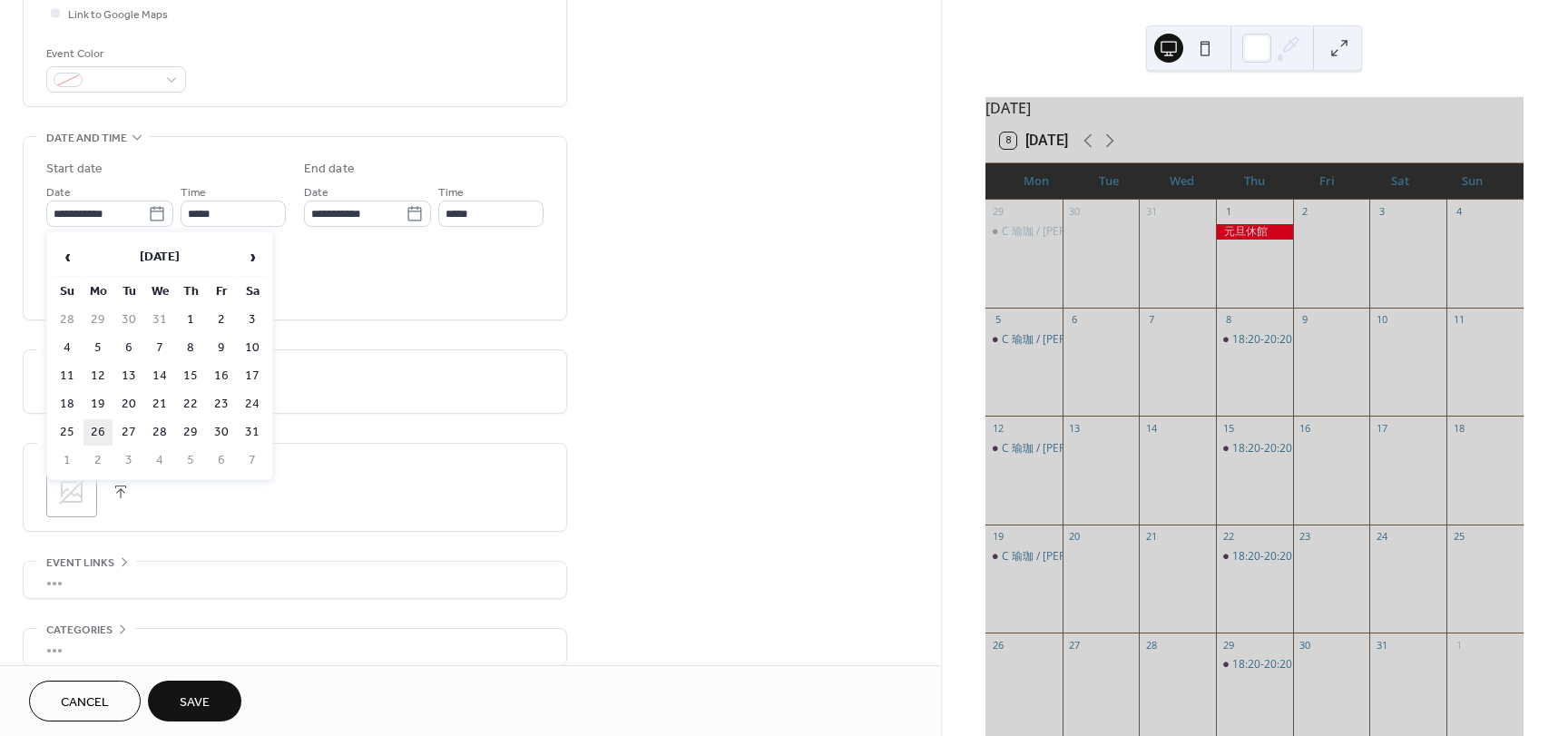 click on "26" at bounding box center (98, 432) 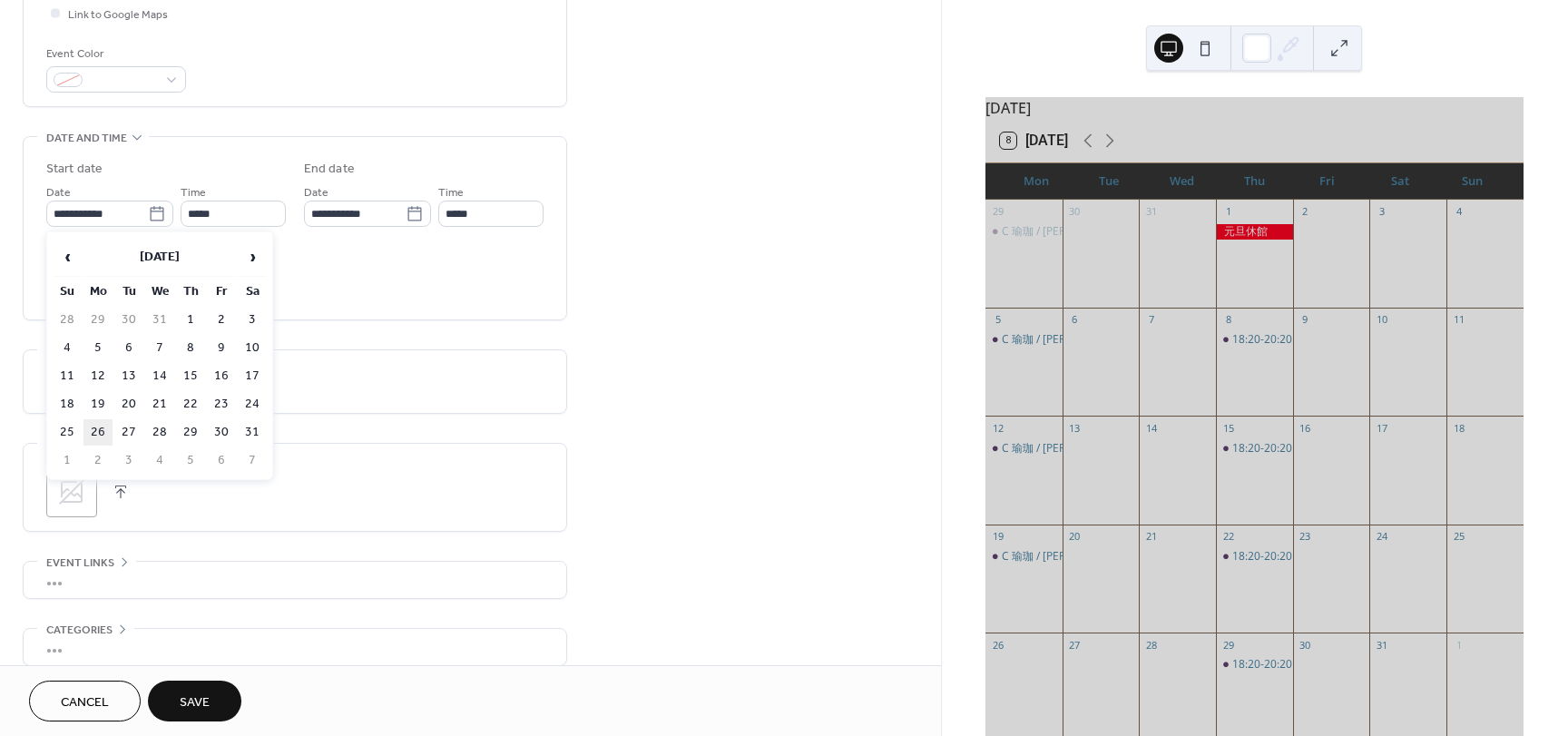 type on "**********" 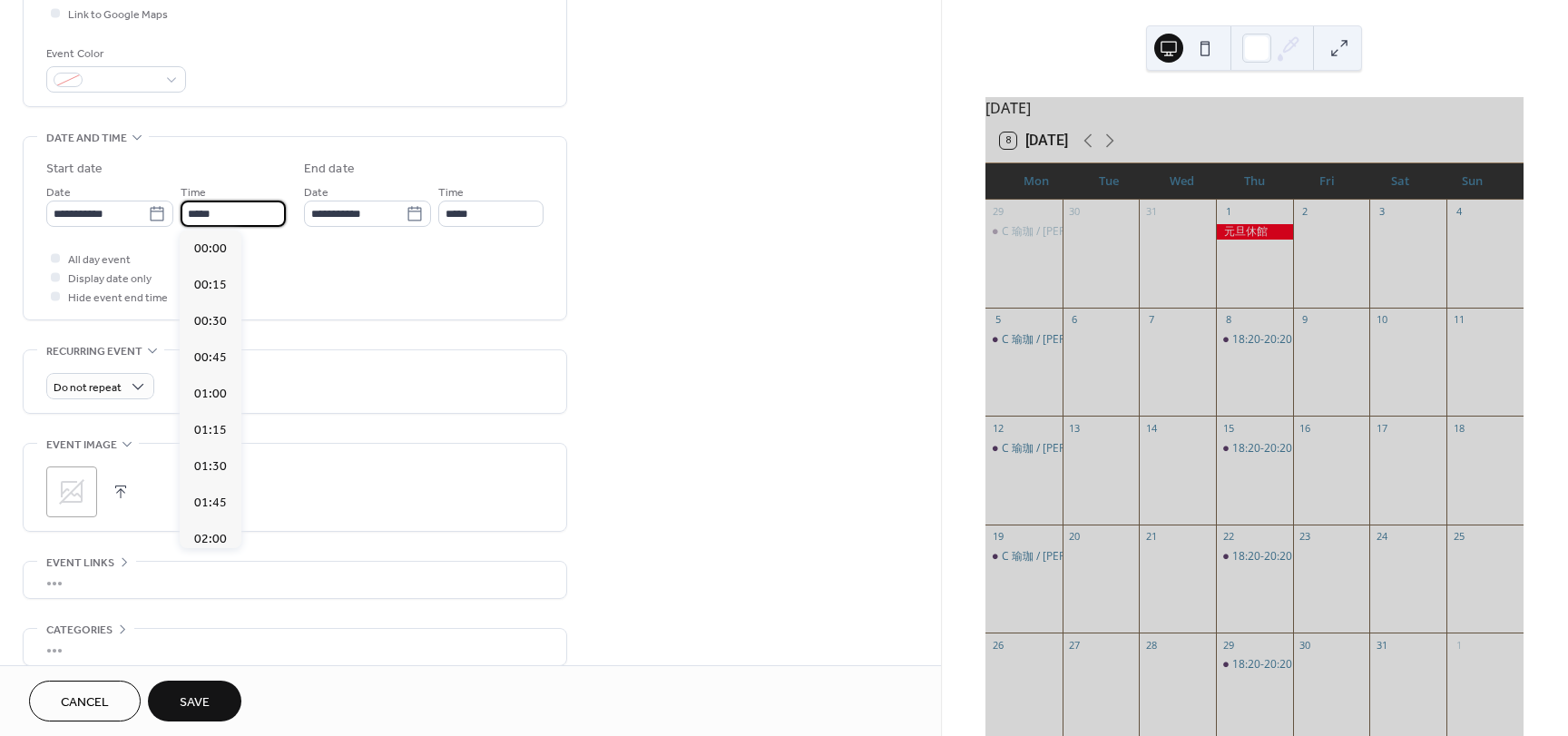 click on "*****" at bounding box center (233, 213) 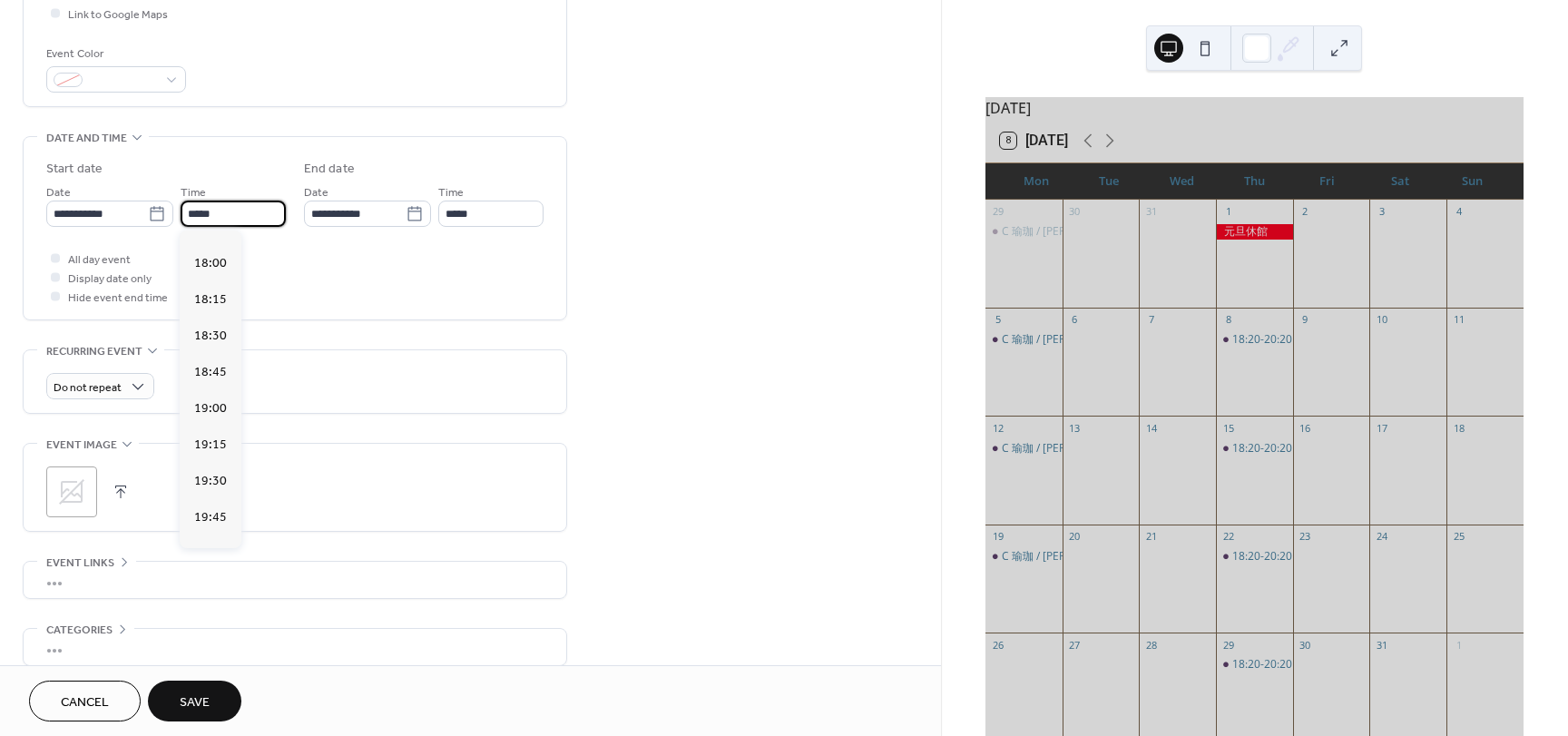 scroll, scrollTop: 2603, scrollLeft: 0, axis: vertical 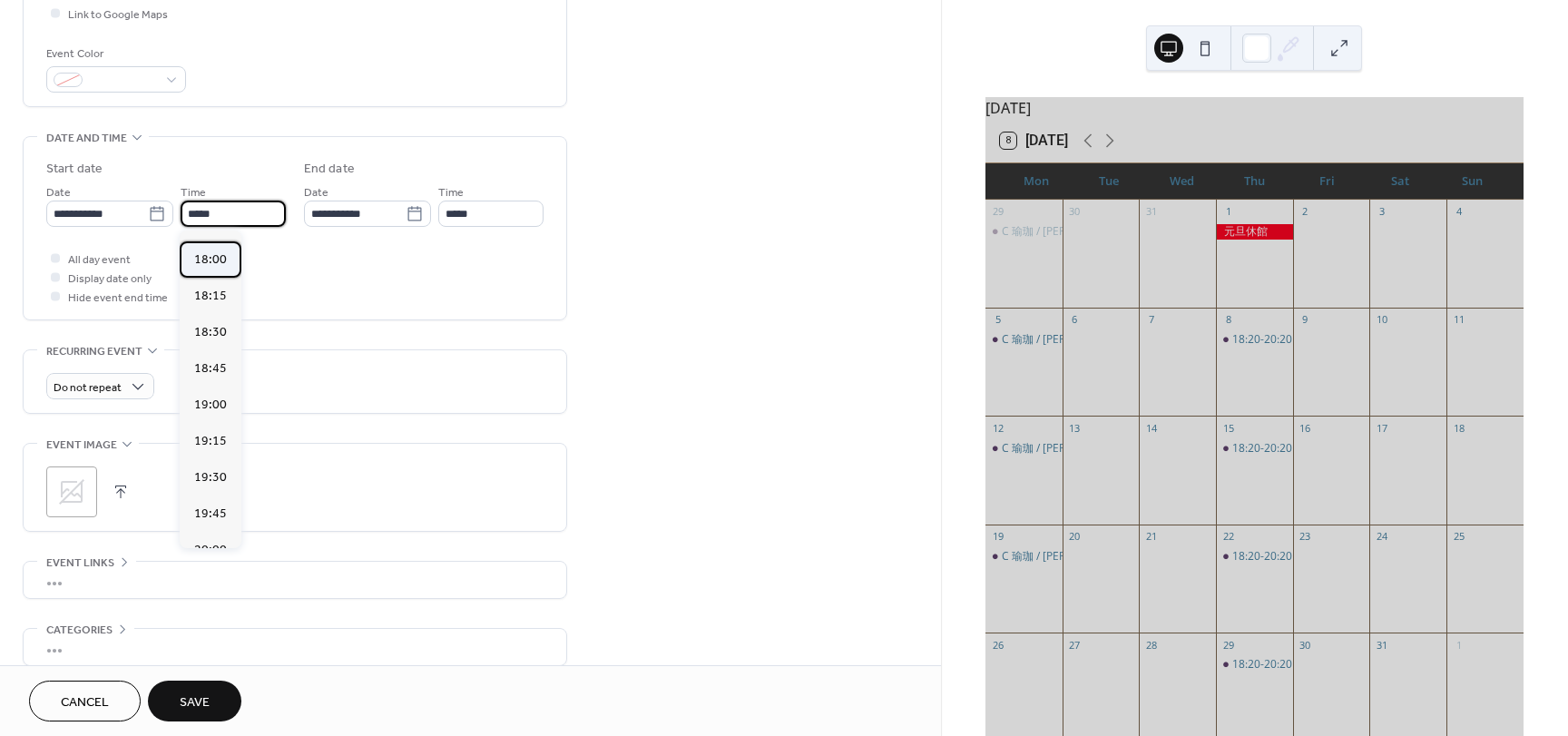 click on "18:00" at bounding box center (211, 260) 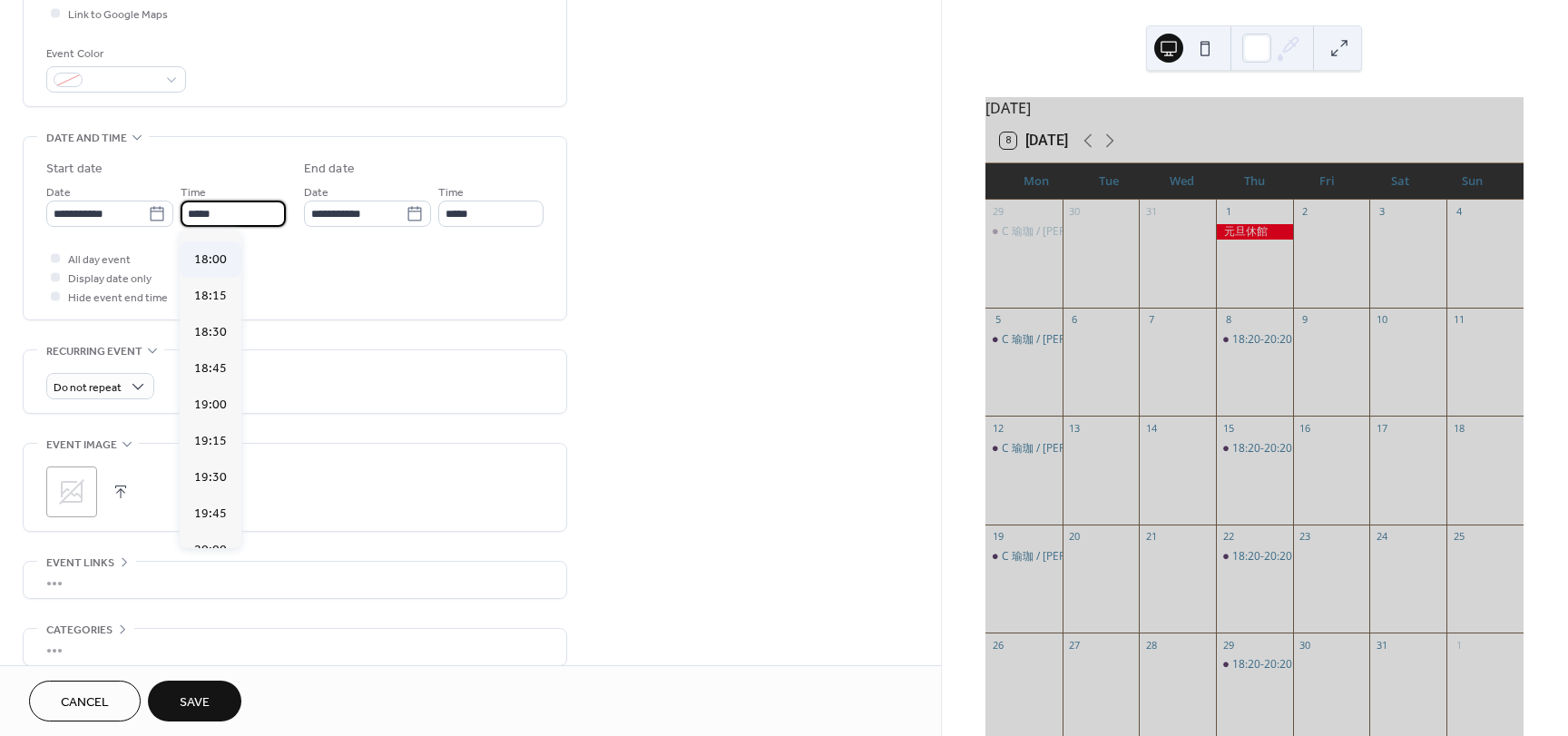 type on "*****" 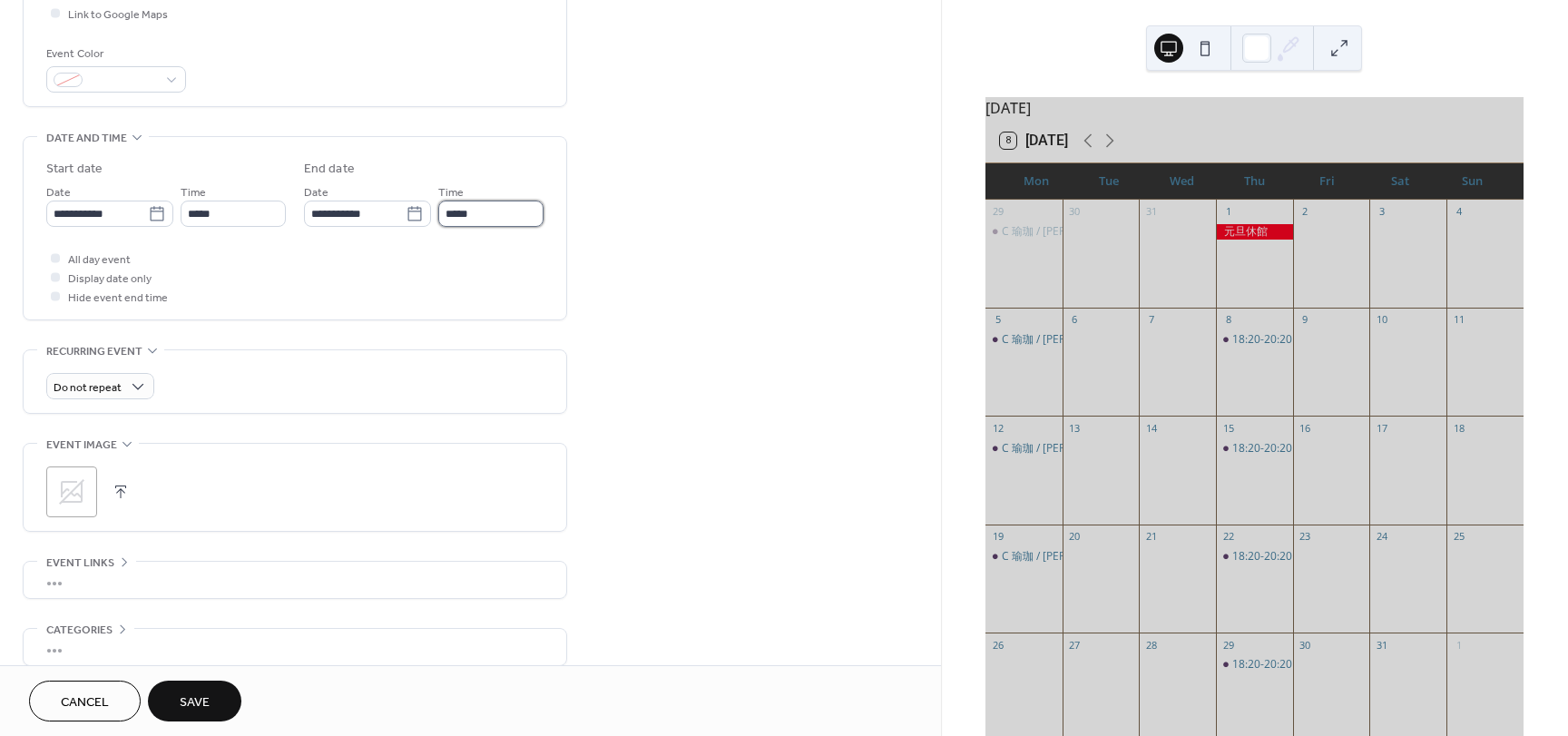 click on "*****" at bounding box center [491, 213] 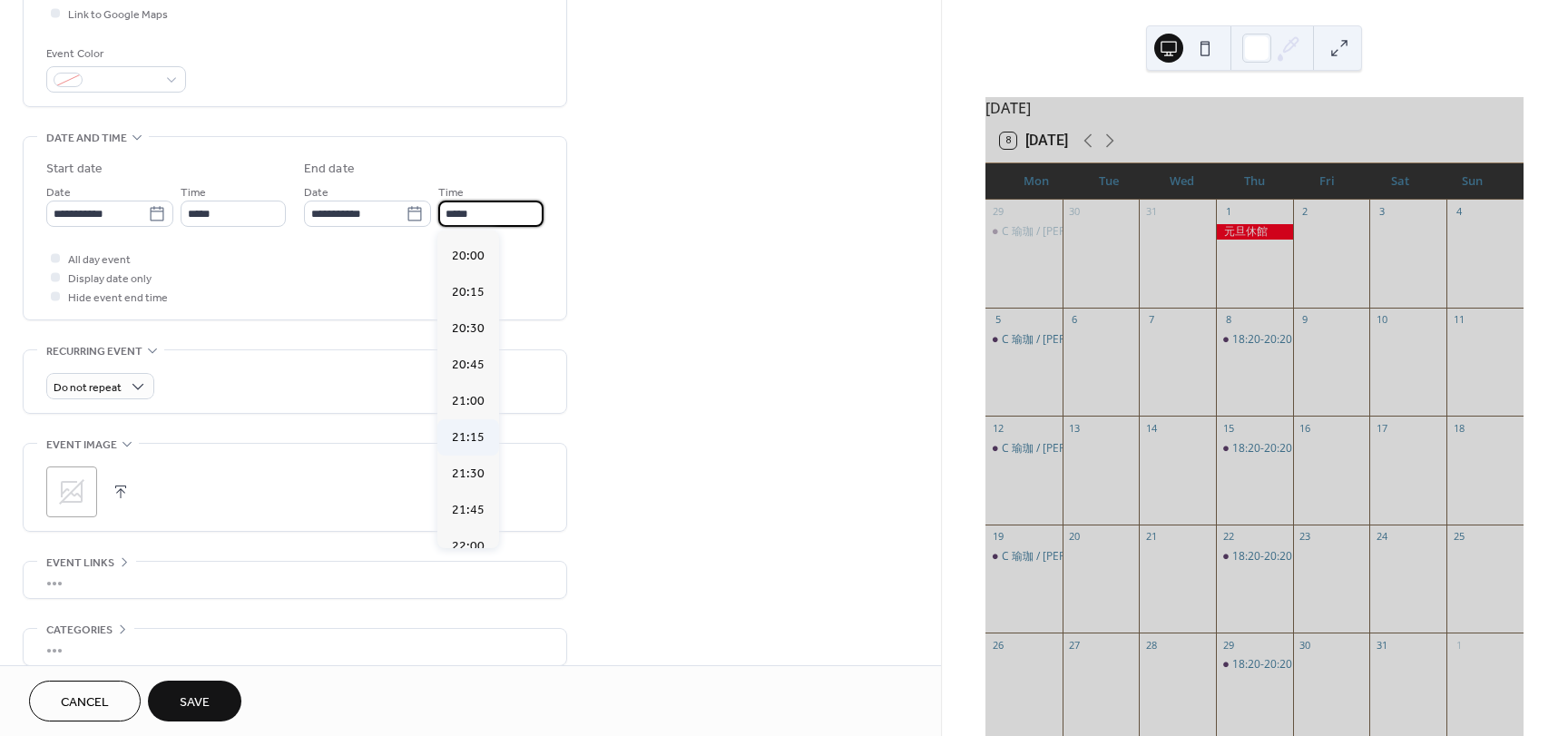 scroll, scrollTop: 272, scrollLeft: 0, axis: vertical 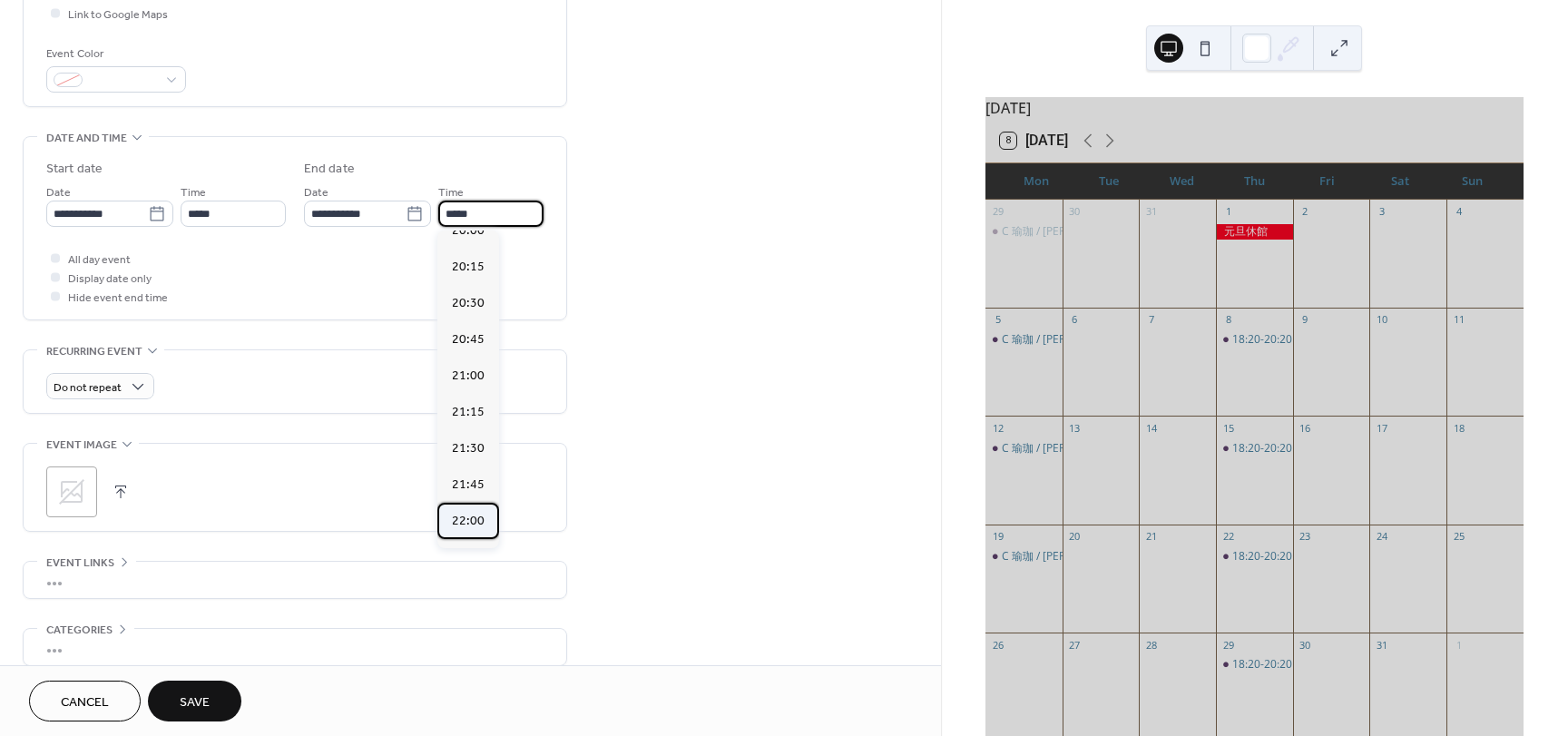 click on "22:00" at bounding box center [468, 521] 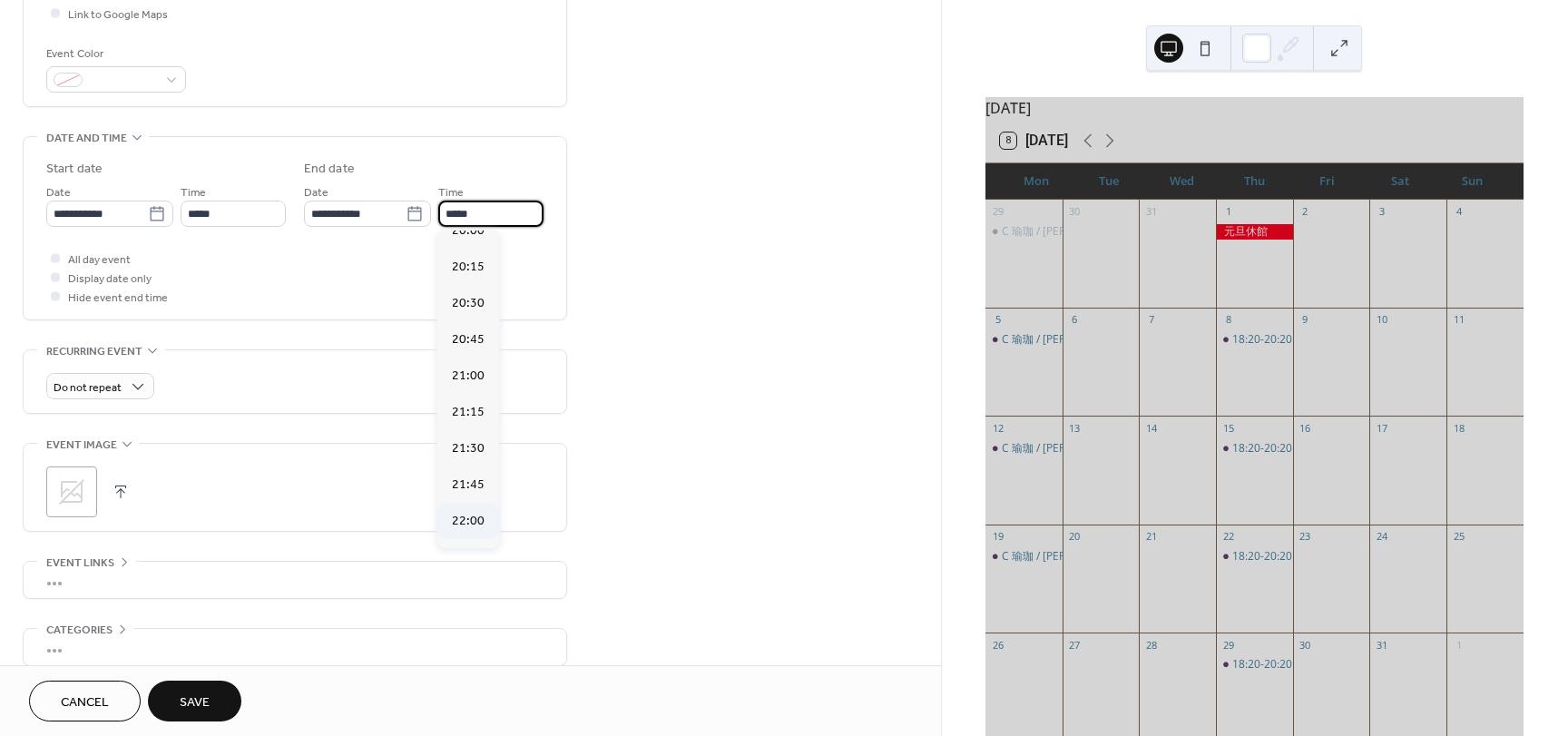 type on "*****" 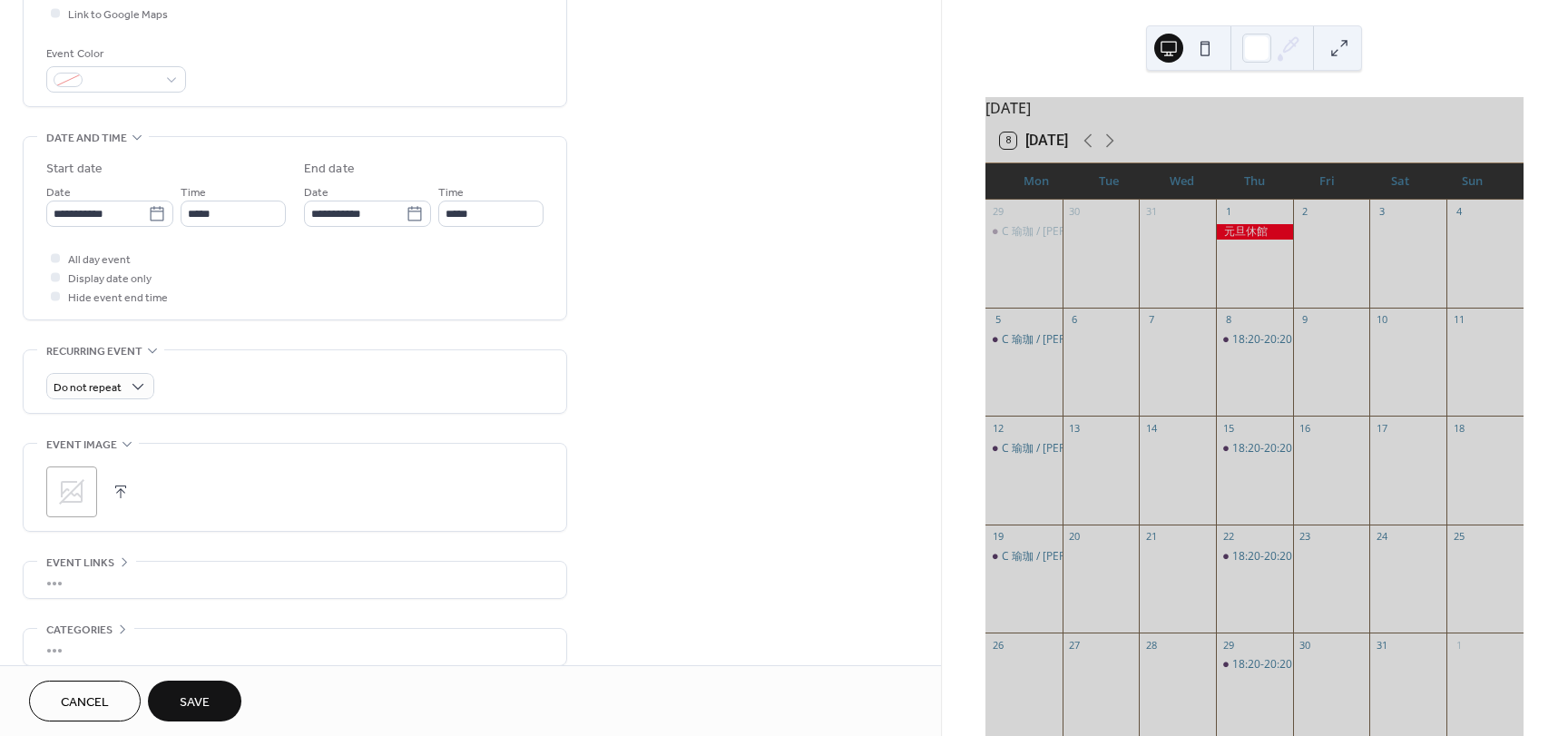 click on "Save" at bounding box center [194, 701] 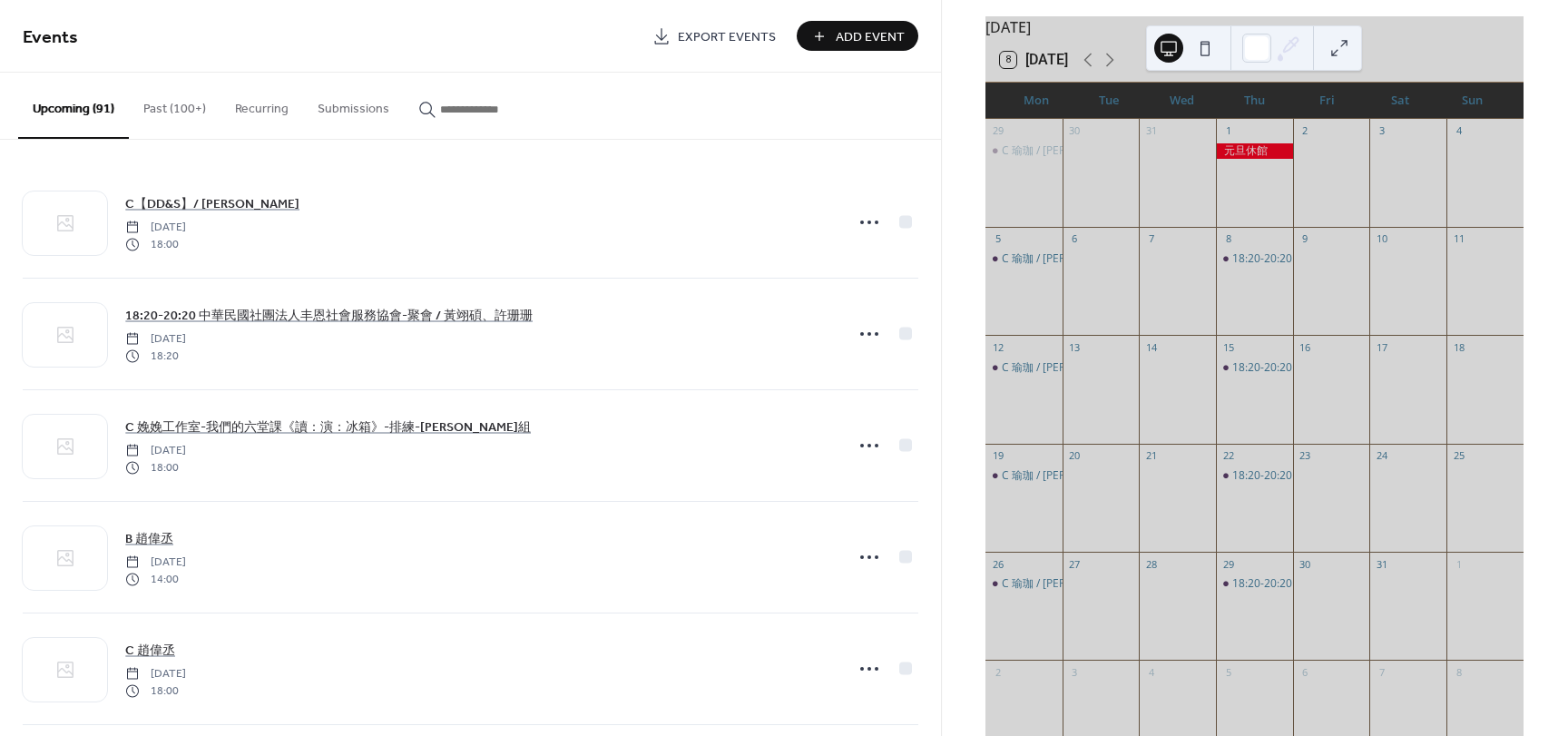 scroll, scrollTop: 77, scrollLeft: 0, axis: vertical 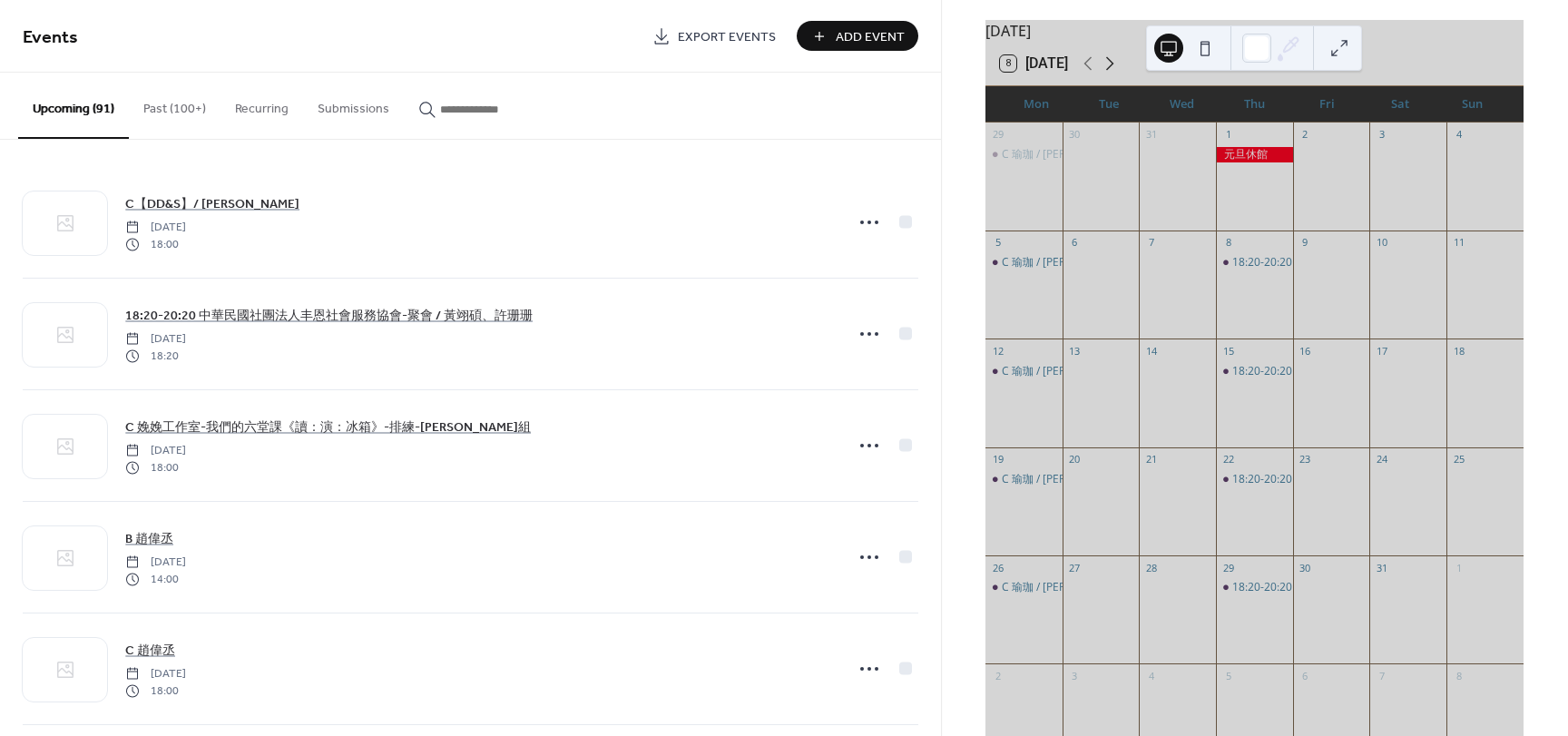 click 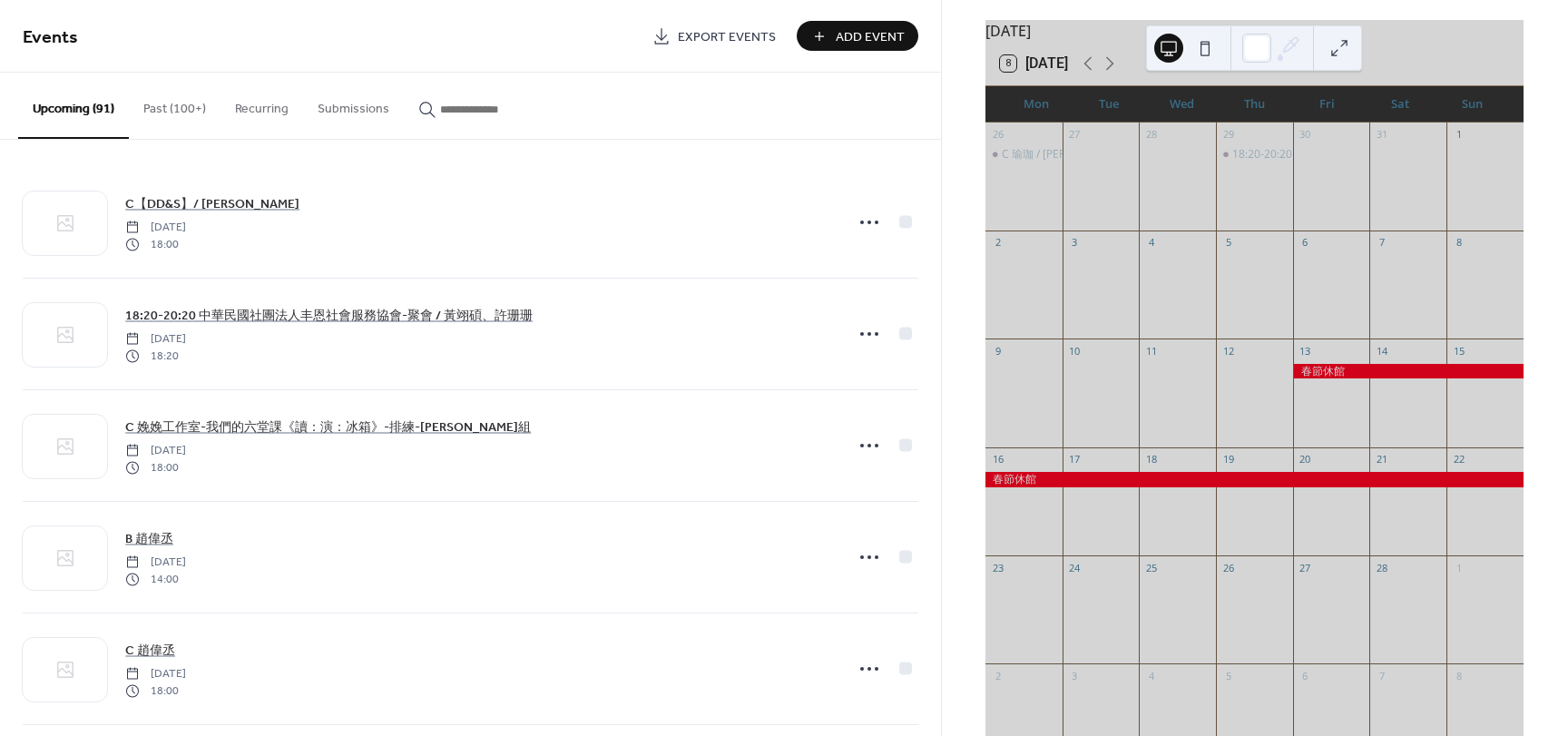 click on "Add Event" at bounding box center [870, 37] 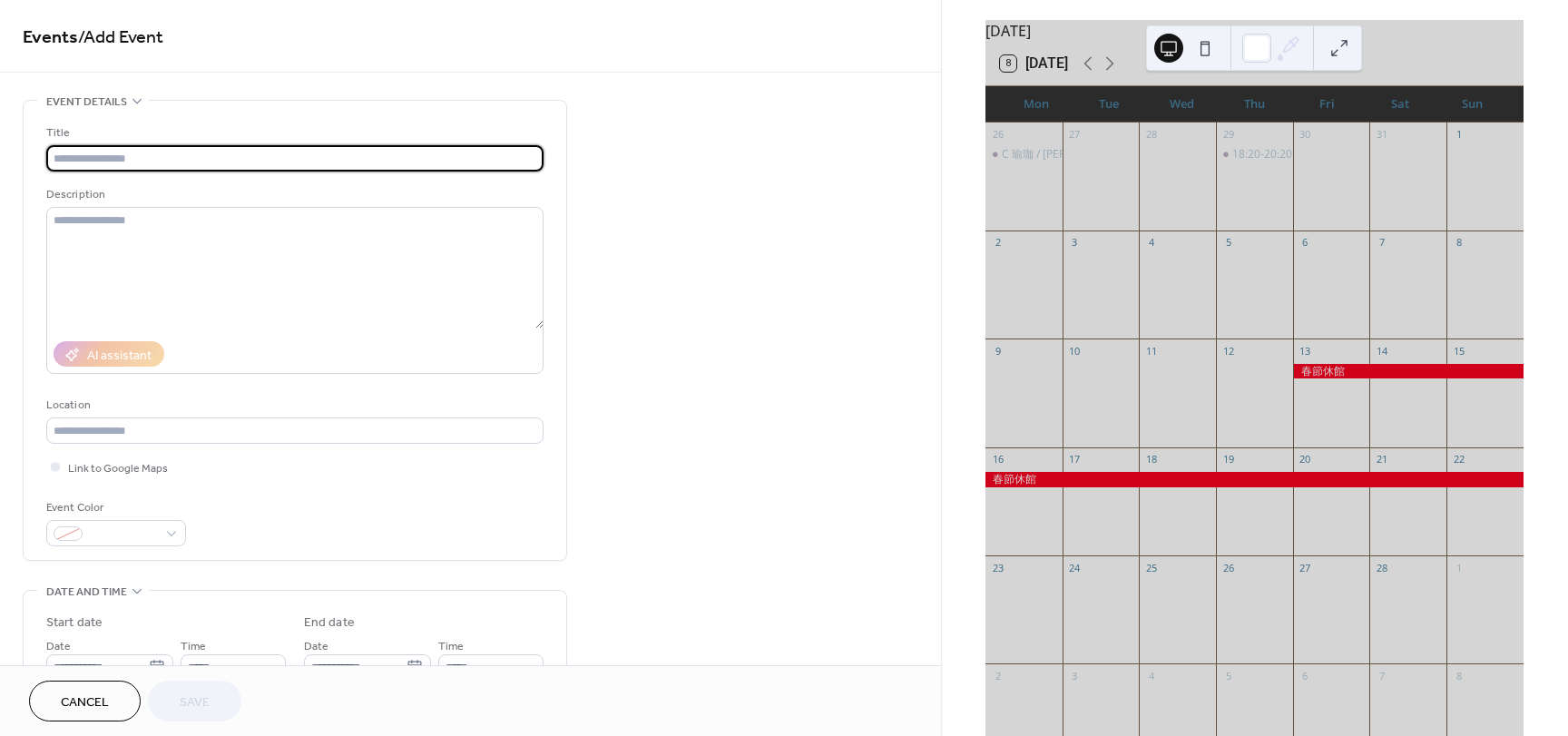 click at bounding box center [295, 158] 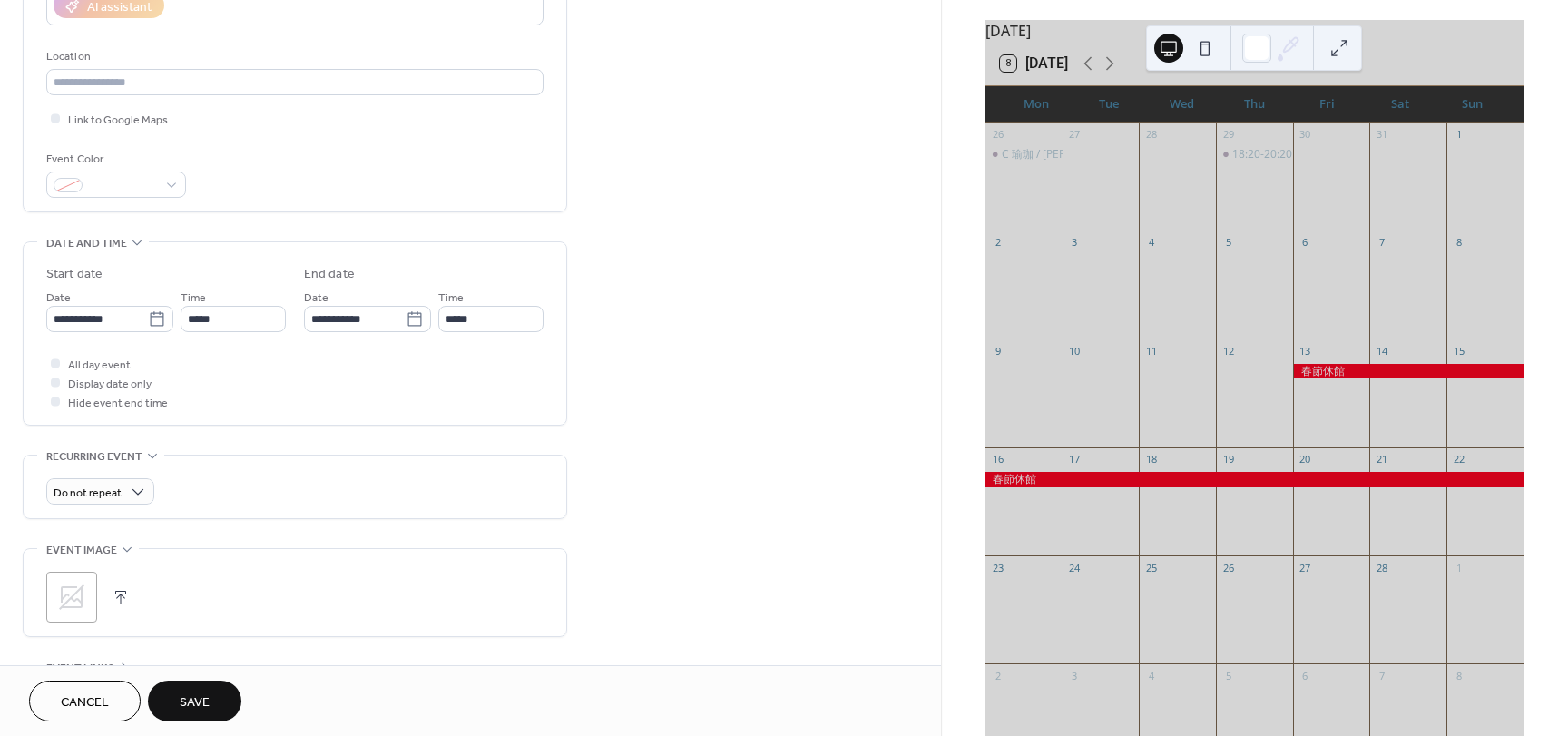 scroll, scrollTop: 363, scrollLeft: 0, axis: vertical 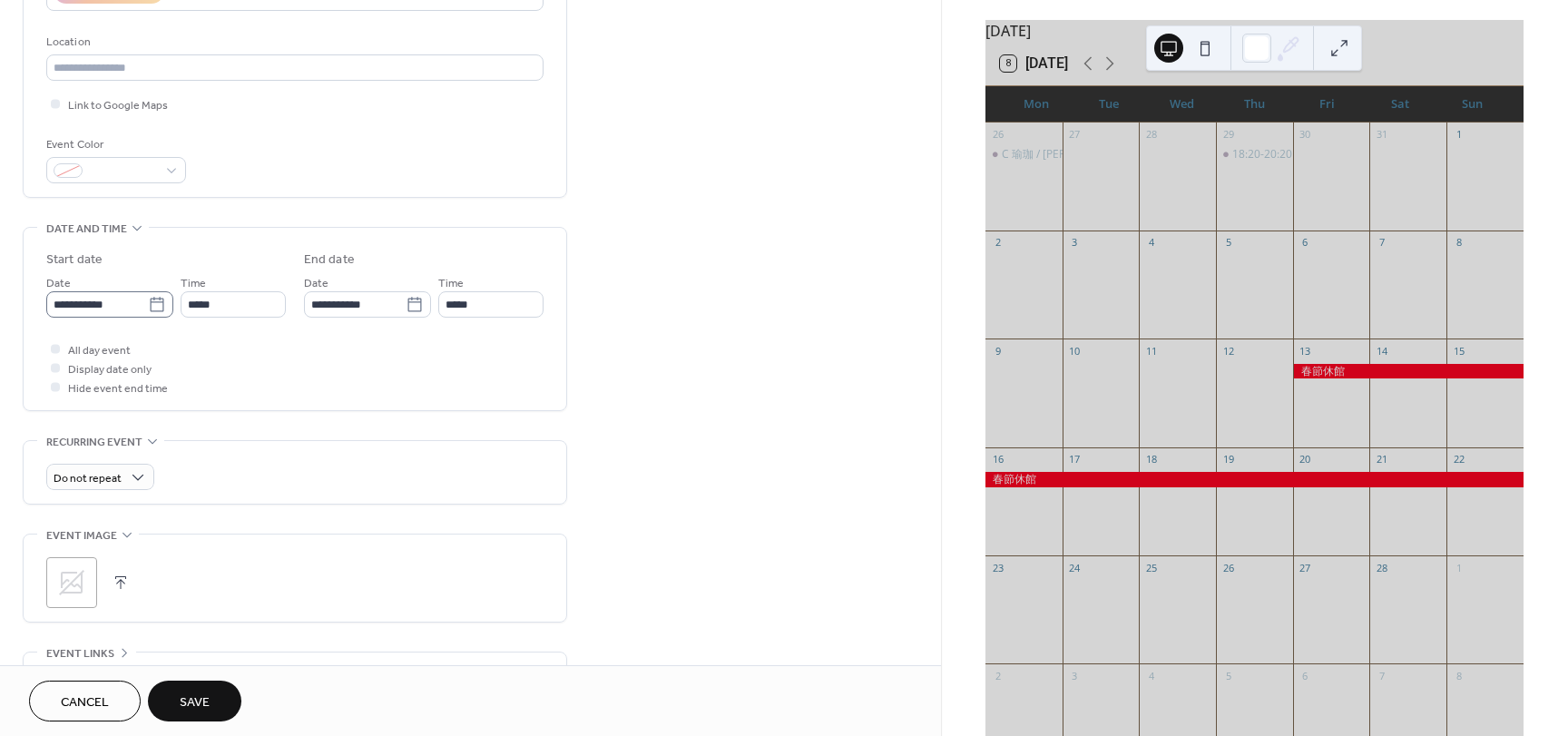 type on "**********" 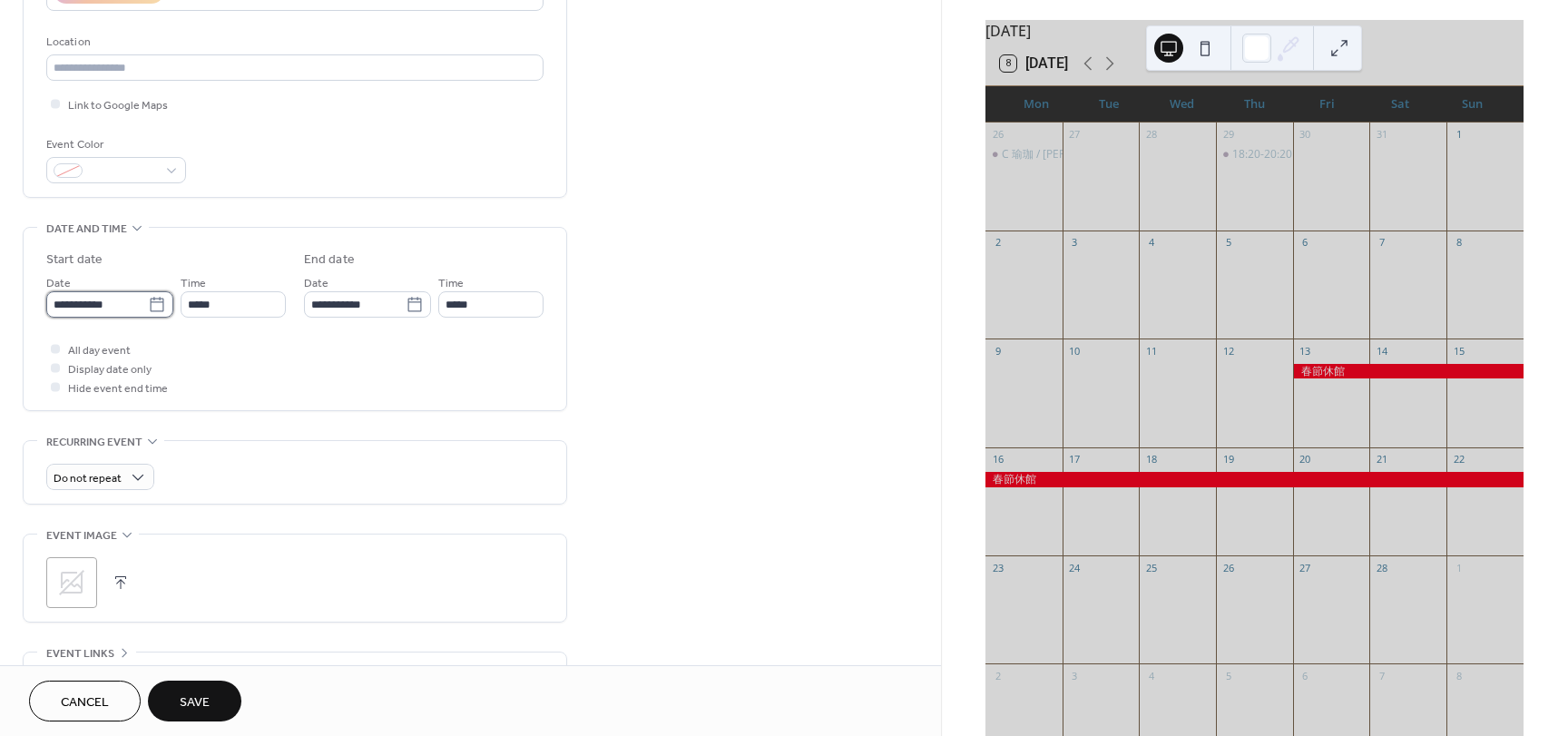 click on "**********" at bounding box center [97, 304] 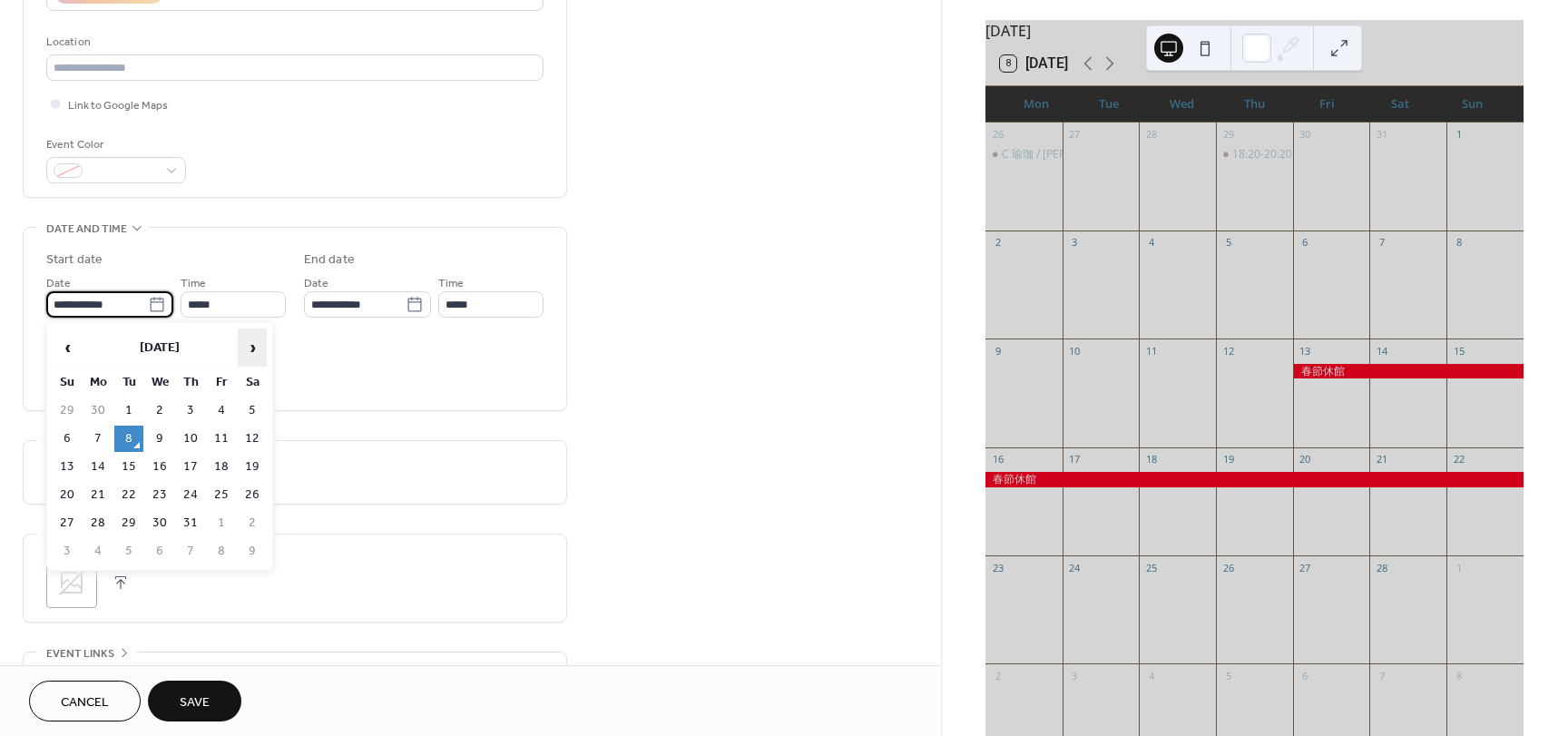 click on "›" at bounding box center [252, 348] 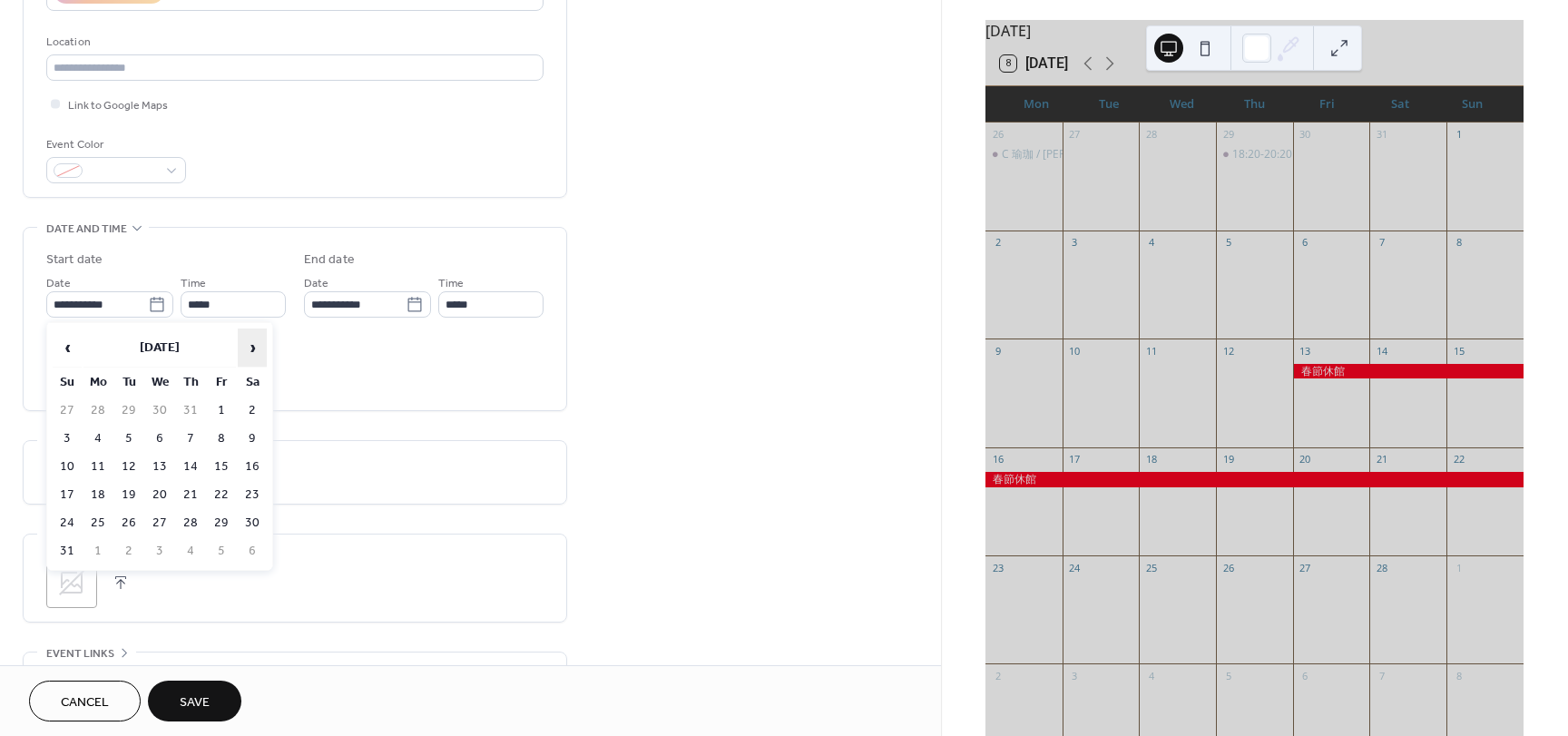 click on "›" at bounding box center [252, 348] 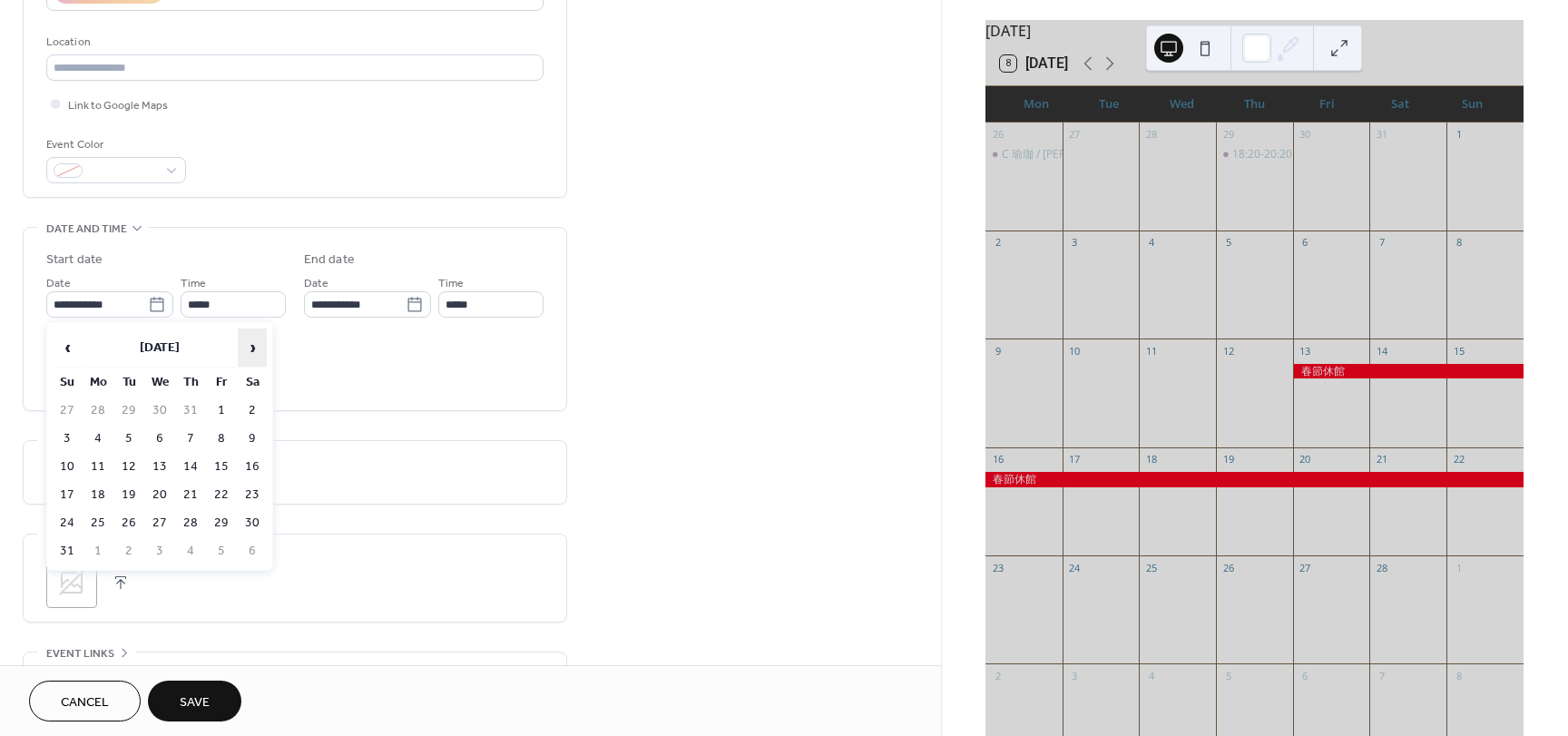 click on "›" at bounding box center (252, 348) 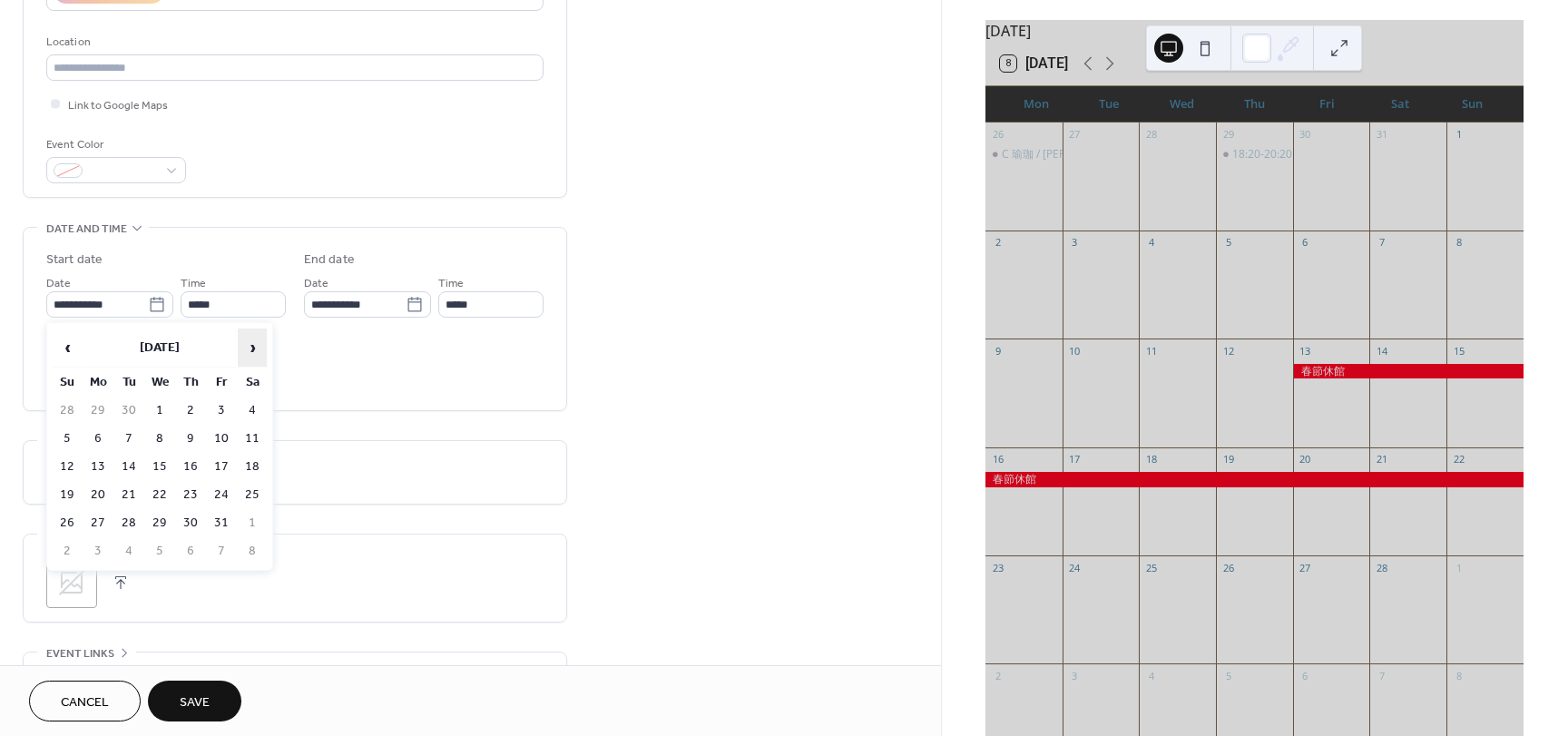 click on "›" at bounding box center (252, 348) 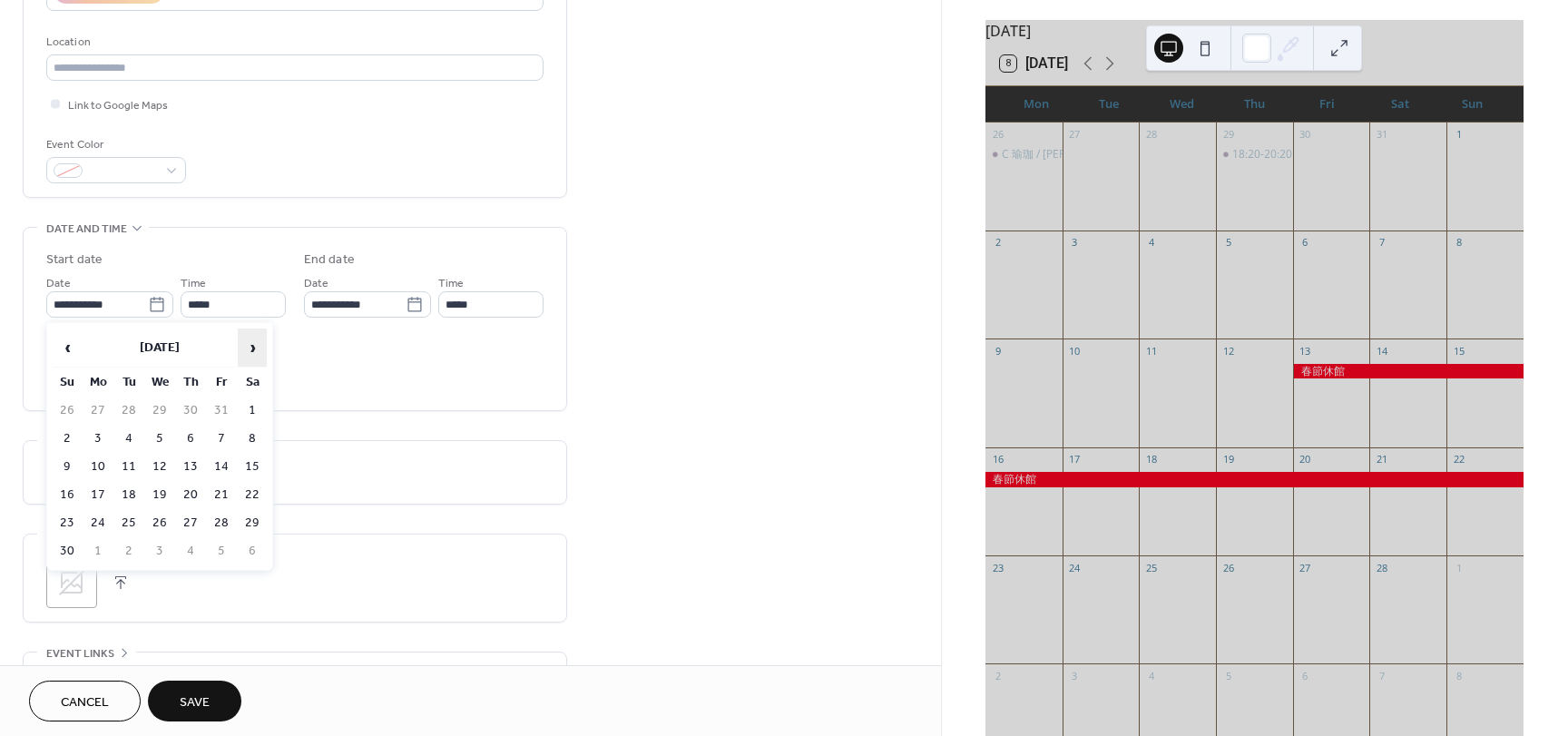 click on "›" at bounding box center (252, 348) 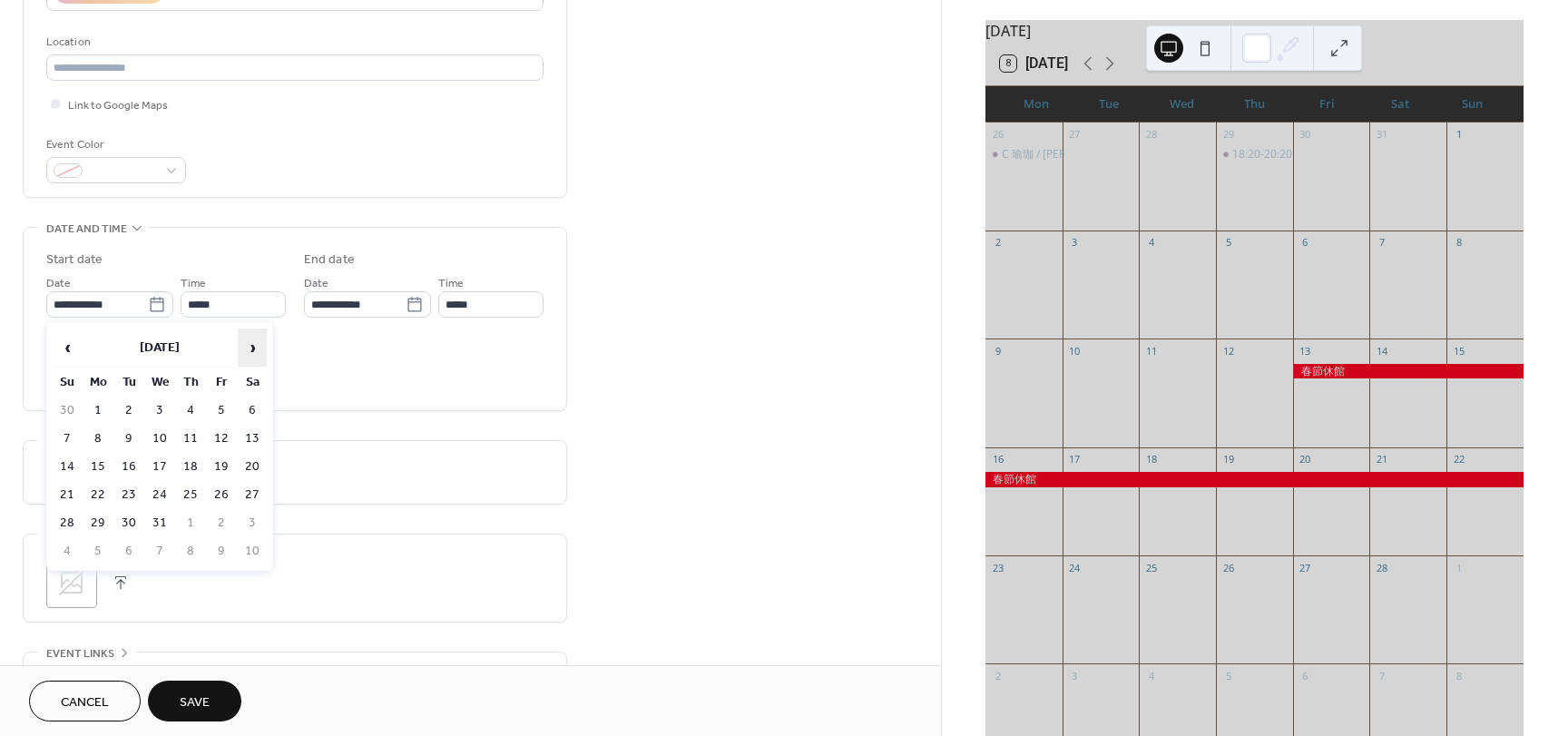 click on "›" at bounding box center (252, 348) 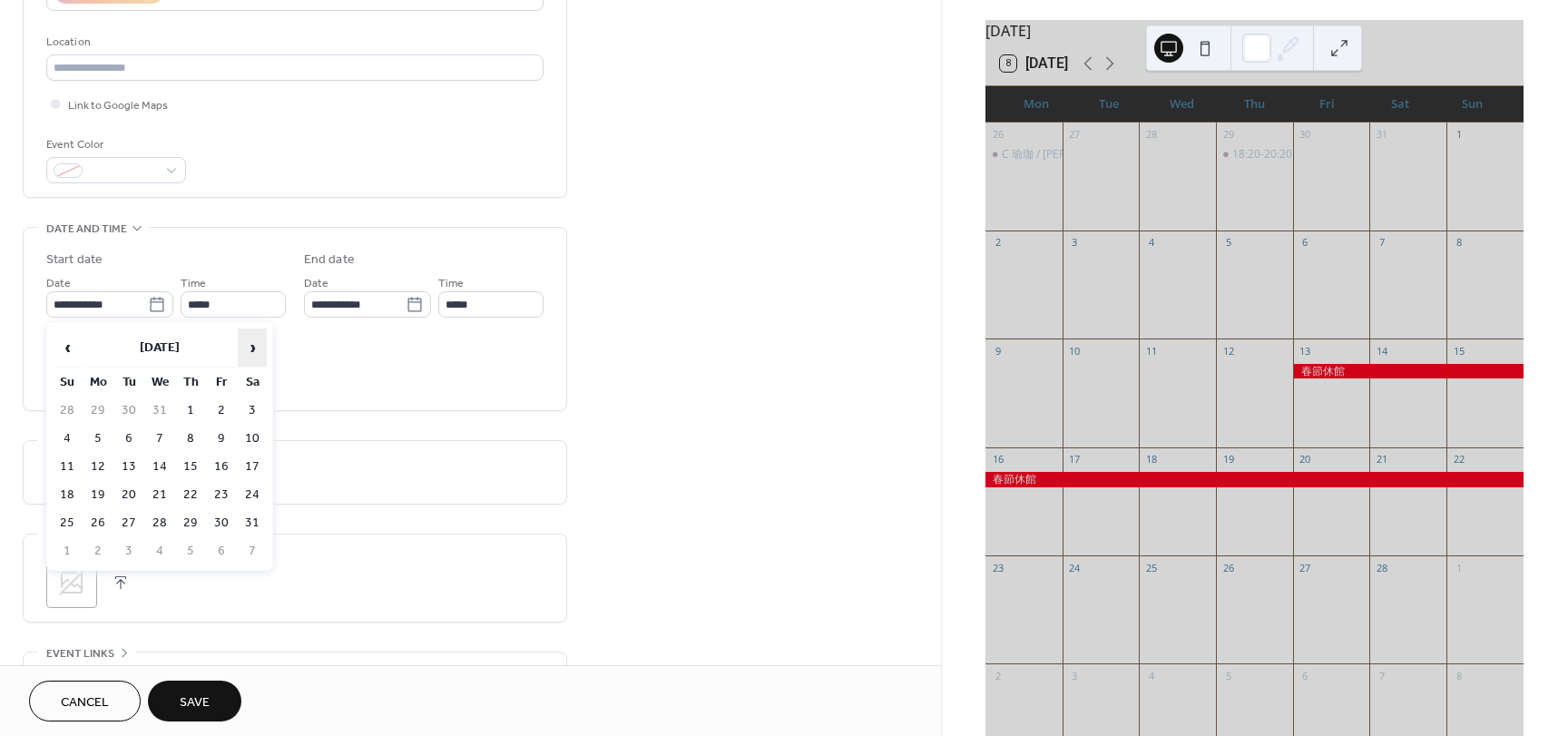 click on "›" at bounding box center (252, 348) 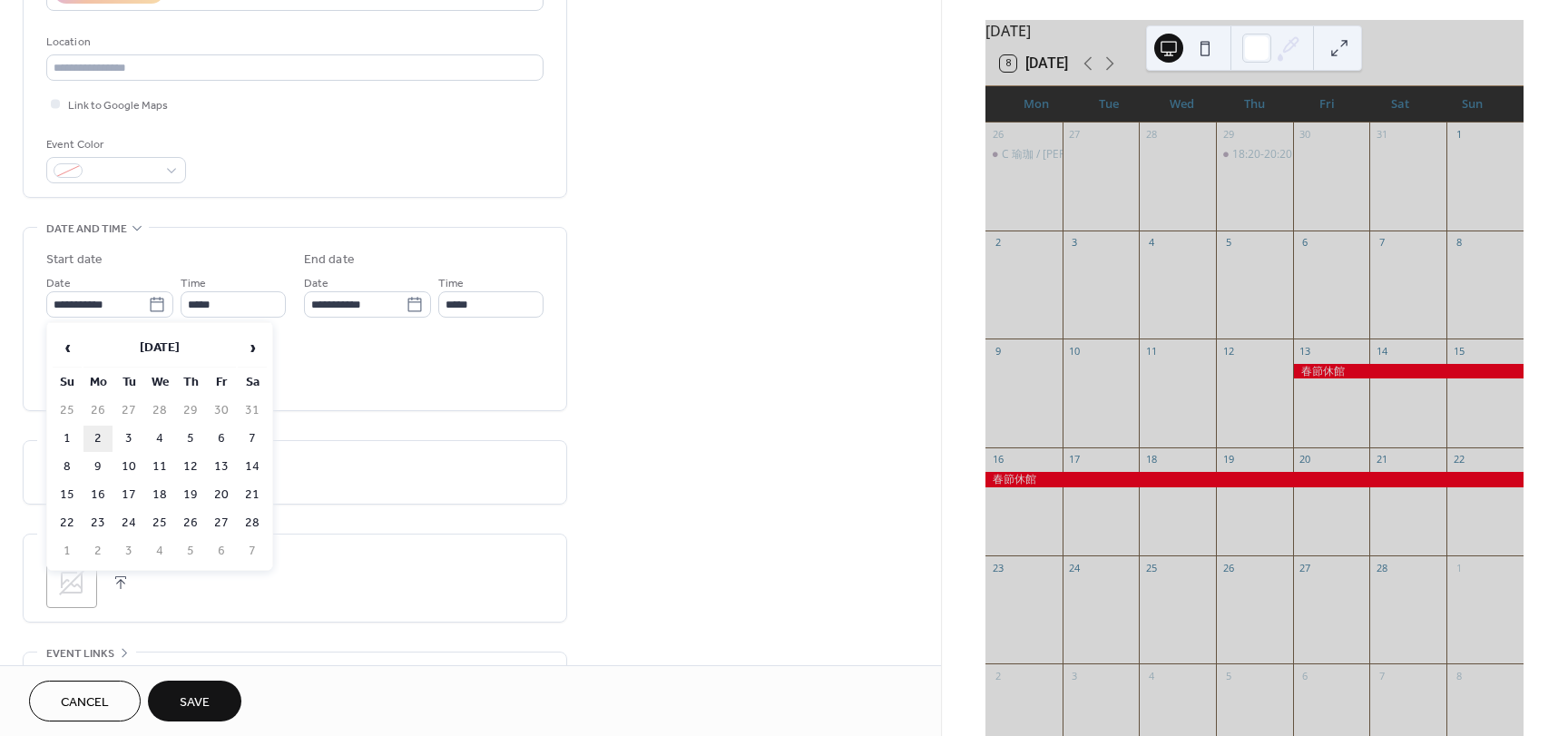 click on "2" at bounding box center (98, 438) 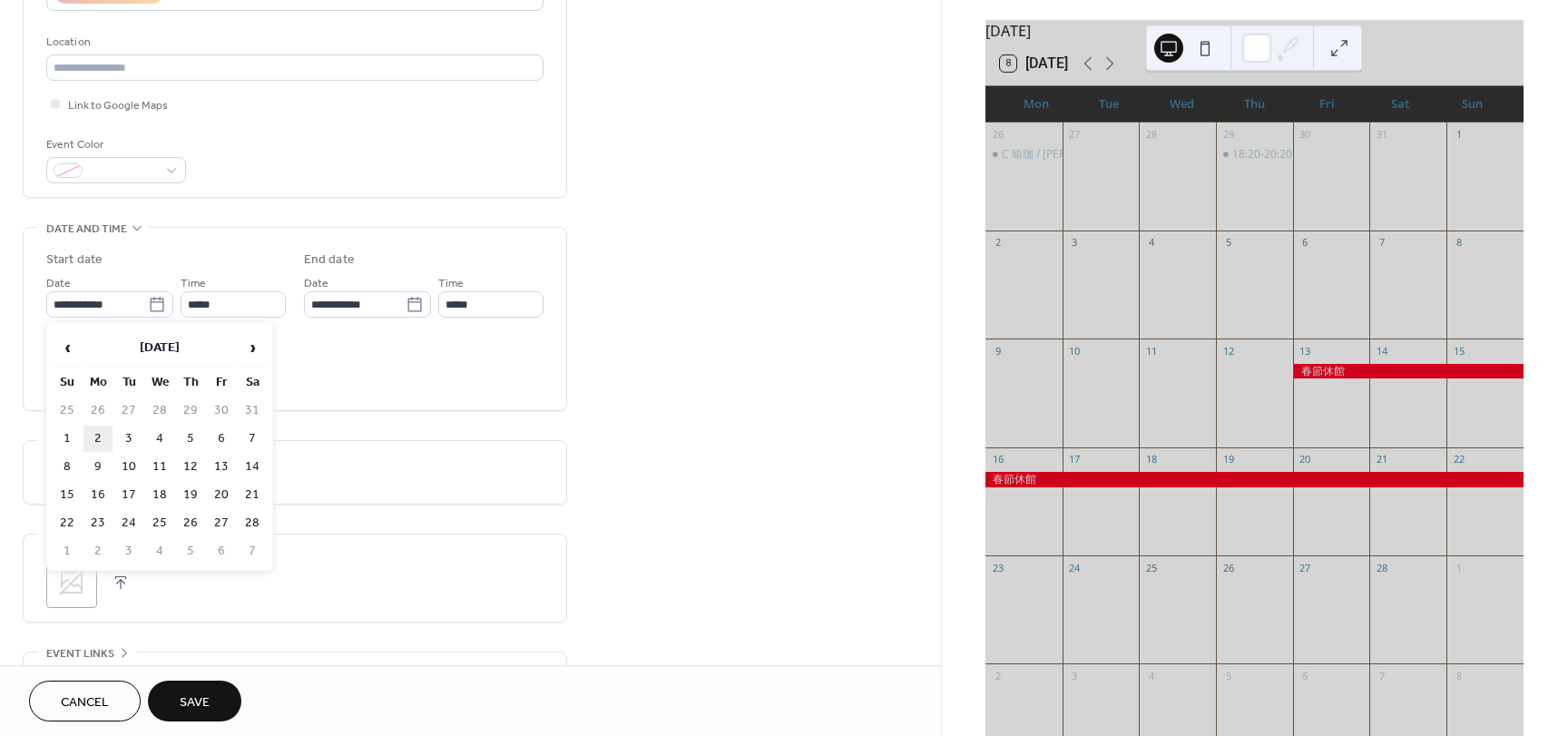 type on "**********" 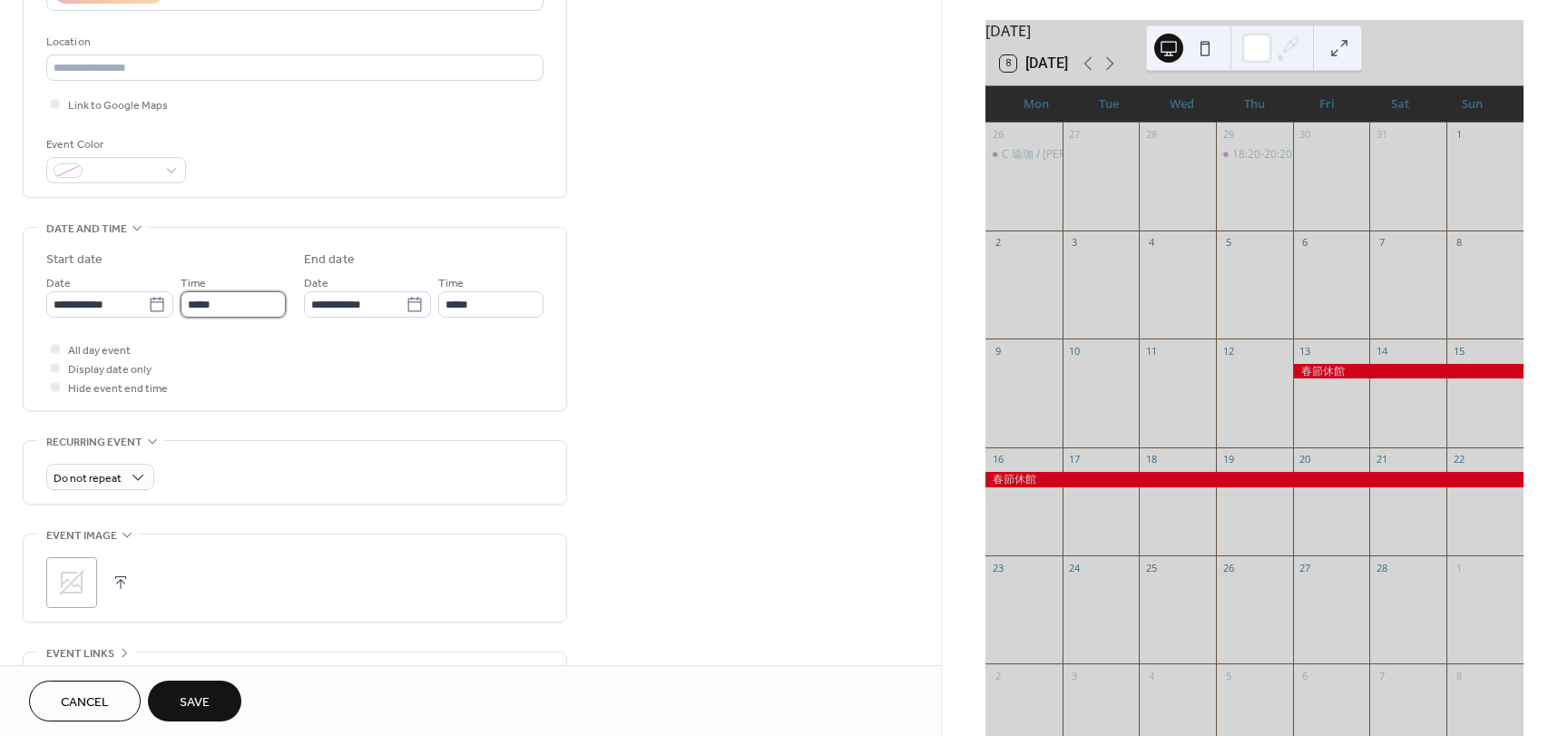 click on "*****" at bounding box center [233, 304] 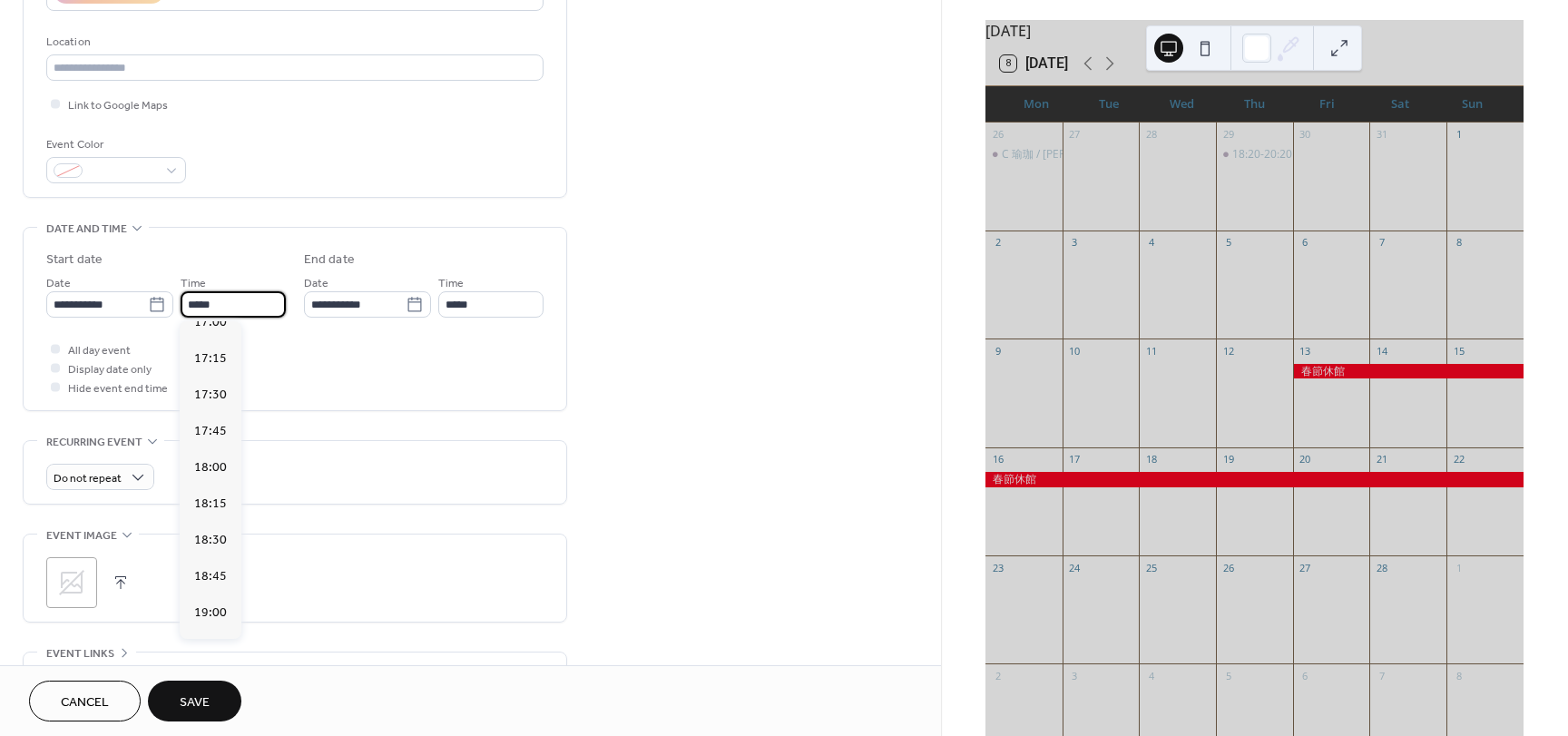 scroll, scrollTop: 2512, scrollLeft: 0, axis: vertical 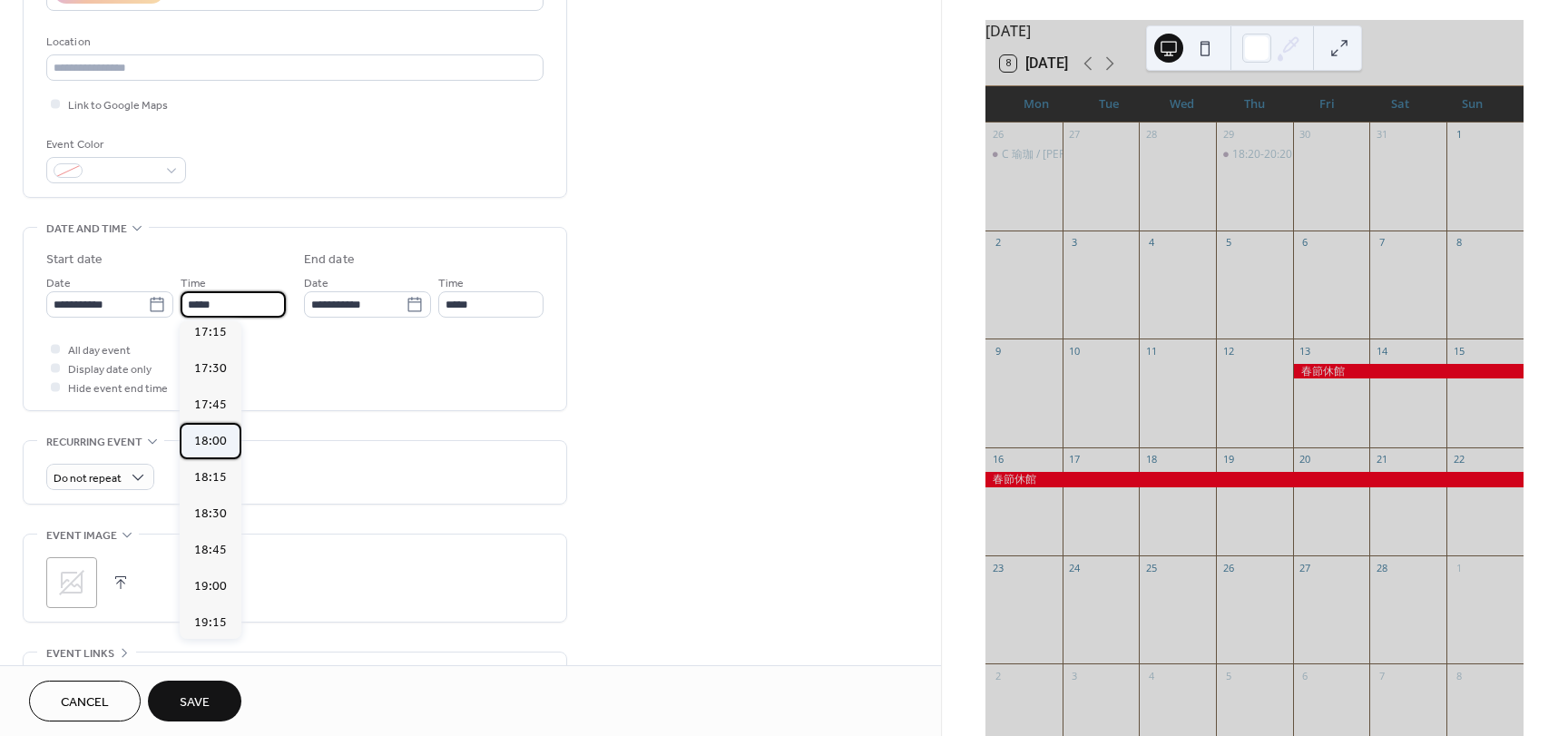 click on "18:00" at bounding box center (211, 441) 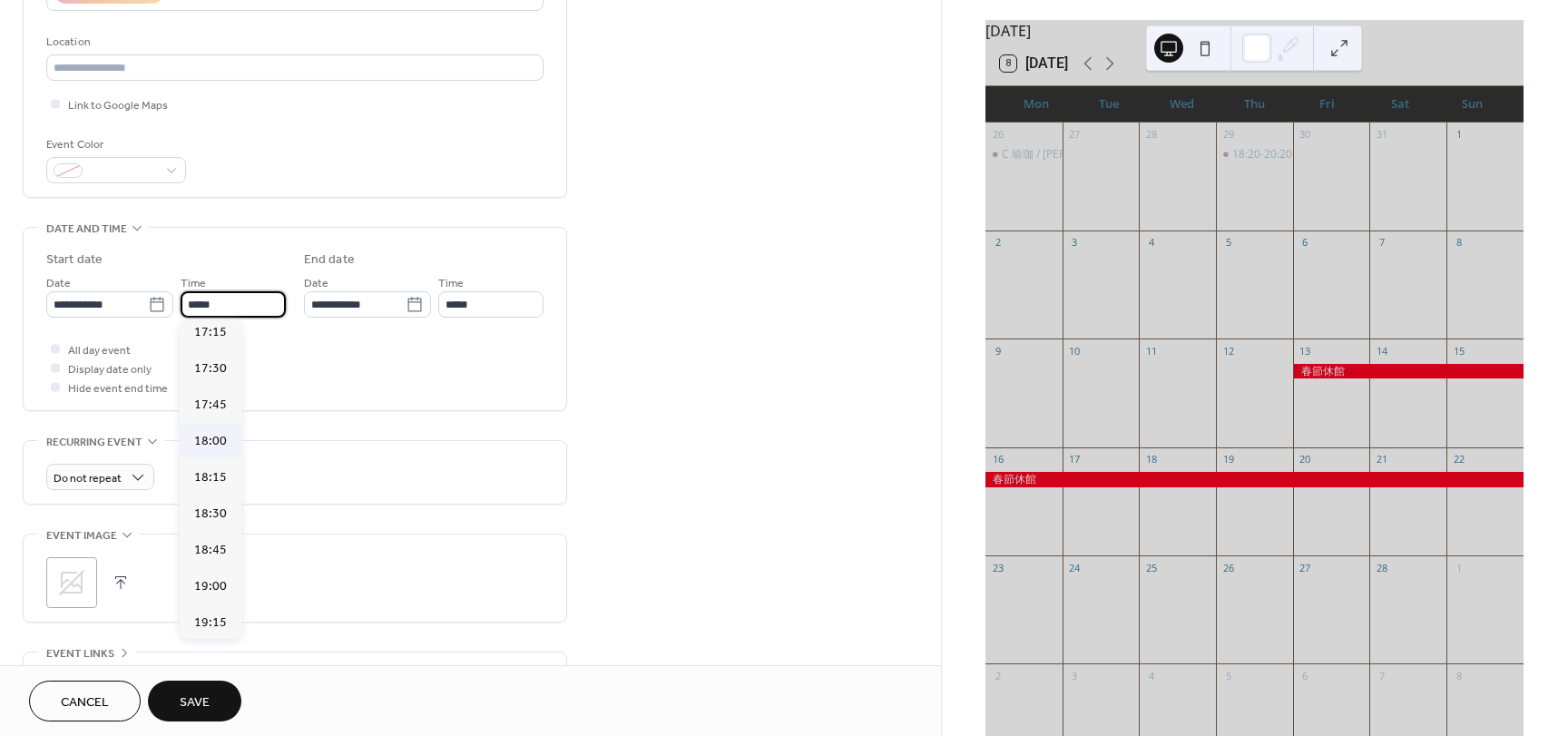 type on "*****" 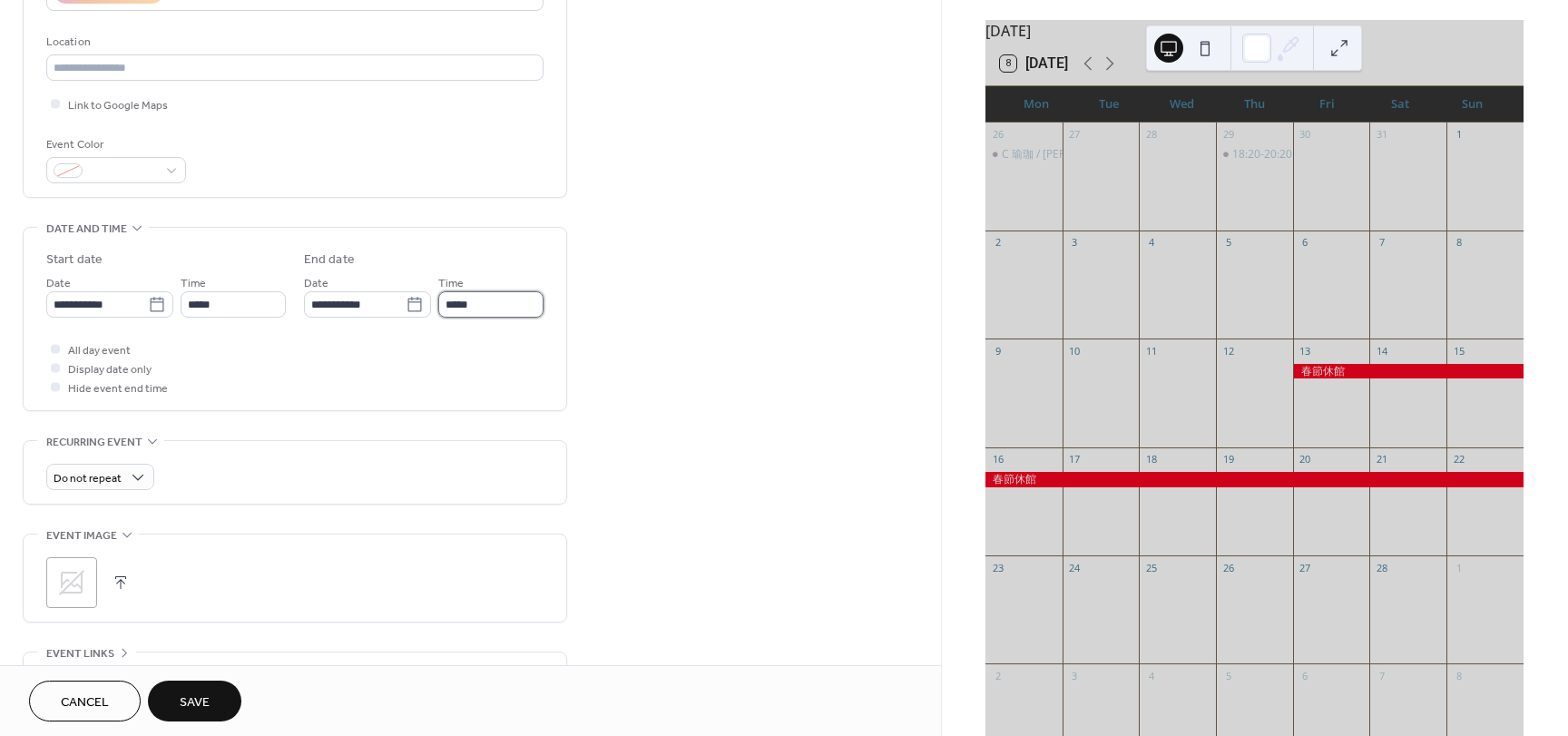 click on "*****" at bounding box center (491, 304) 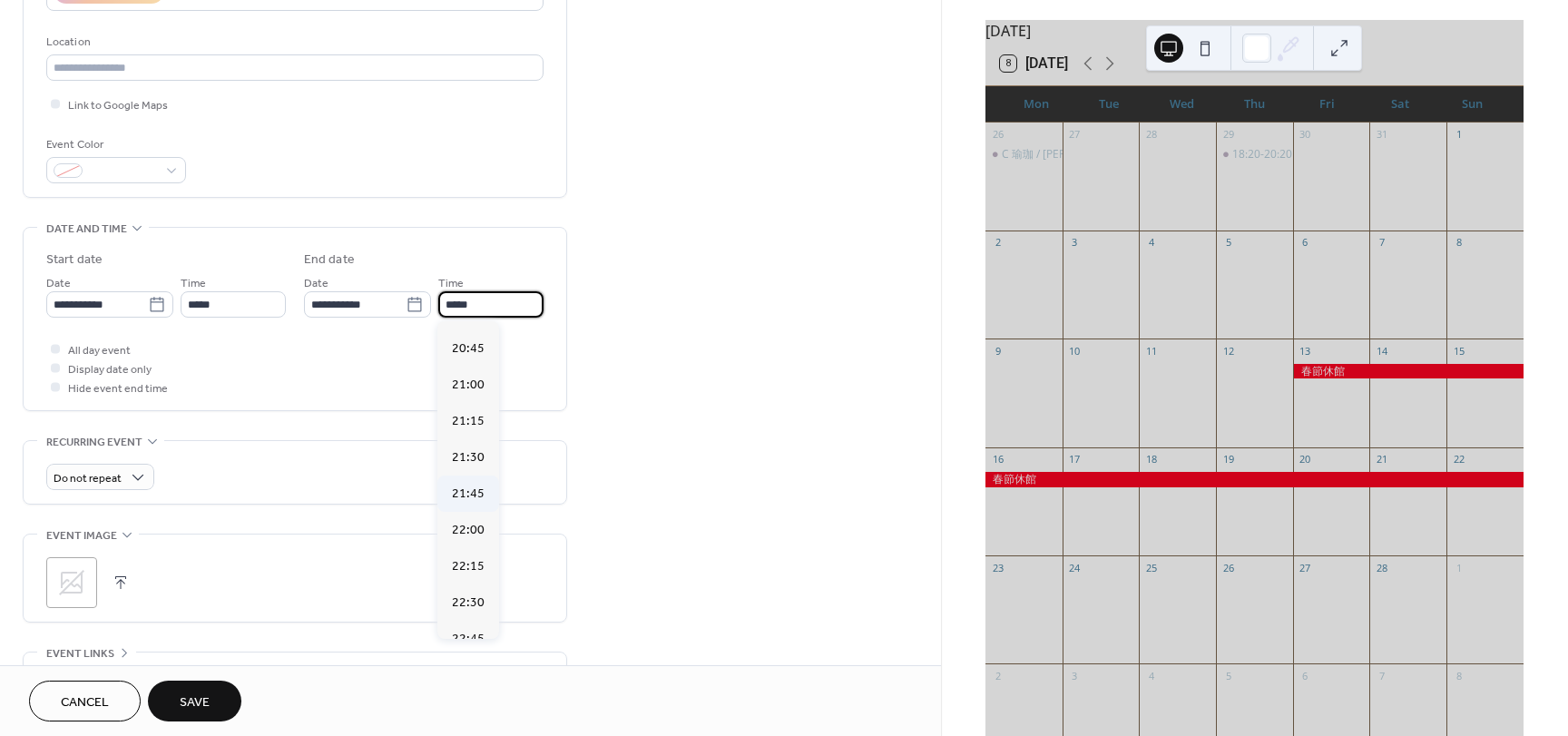 scroll, scrollTop: 363, scrollLeft: 0, axis: vertical 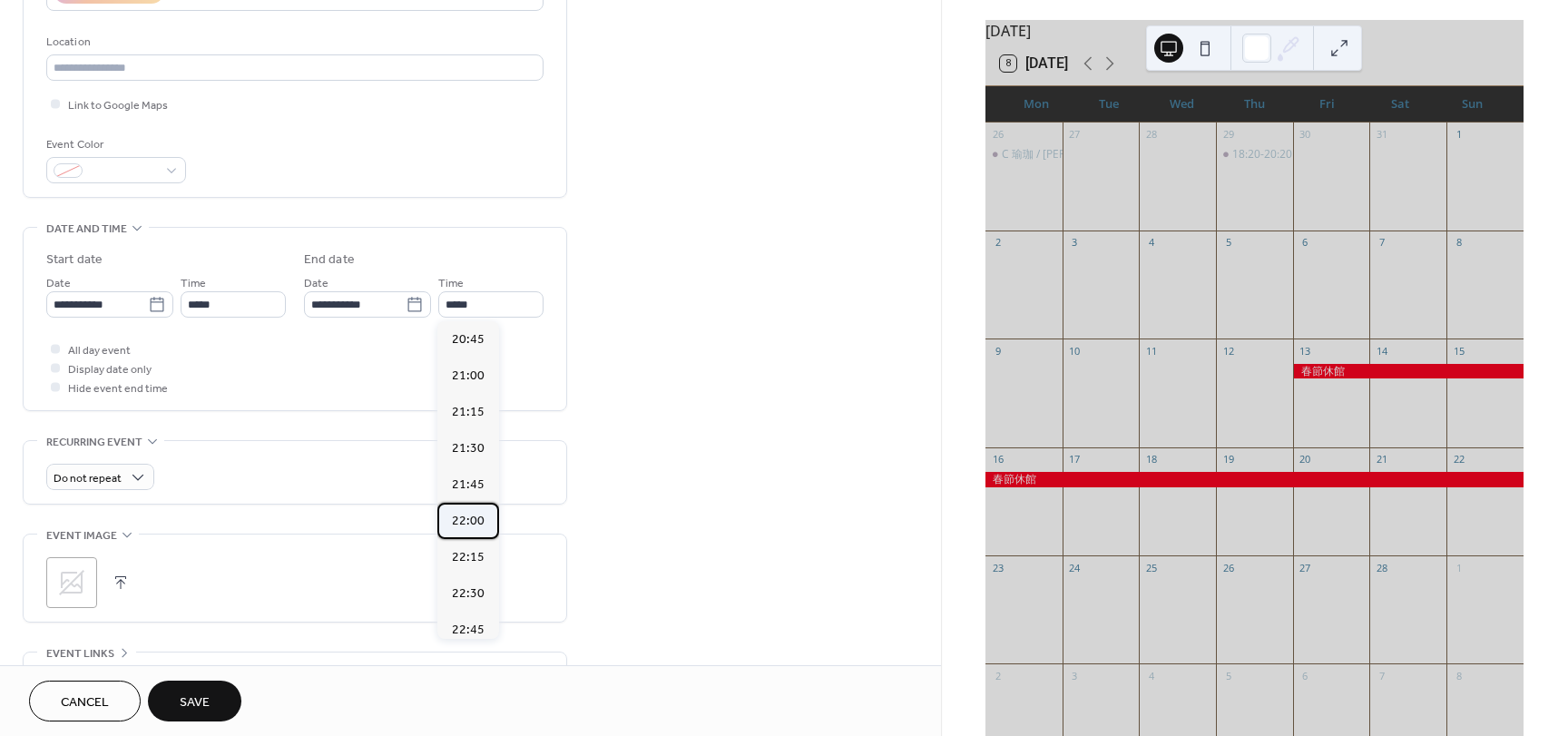 click on "22:00" at bounding box center (468, 521) 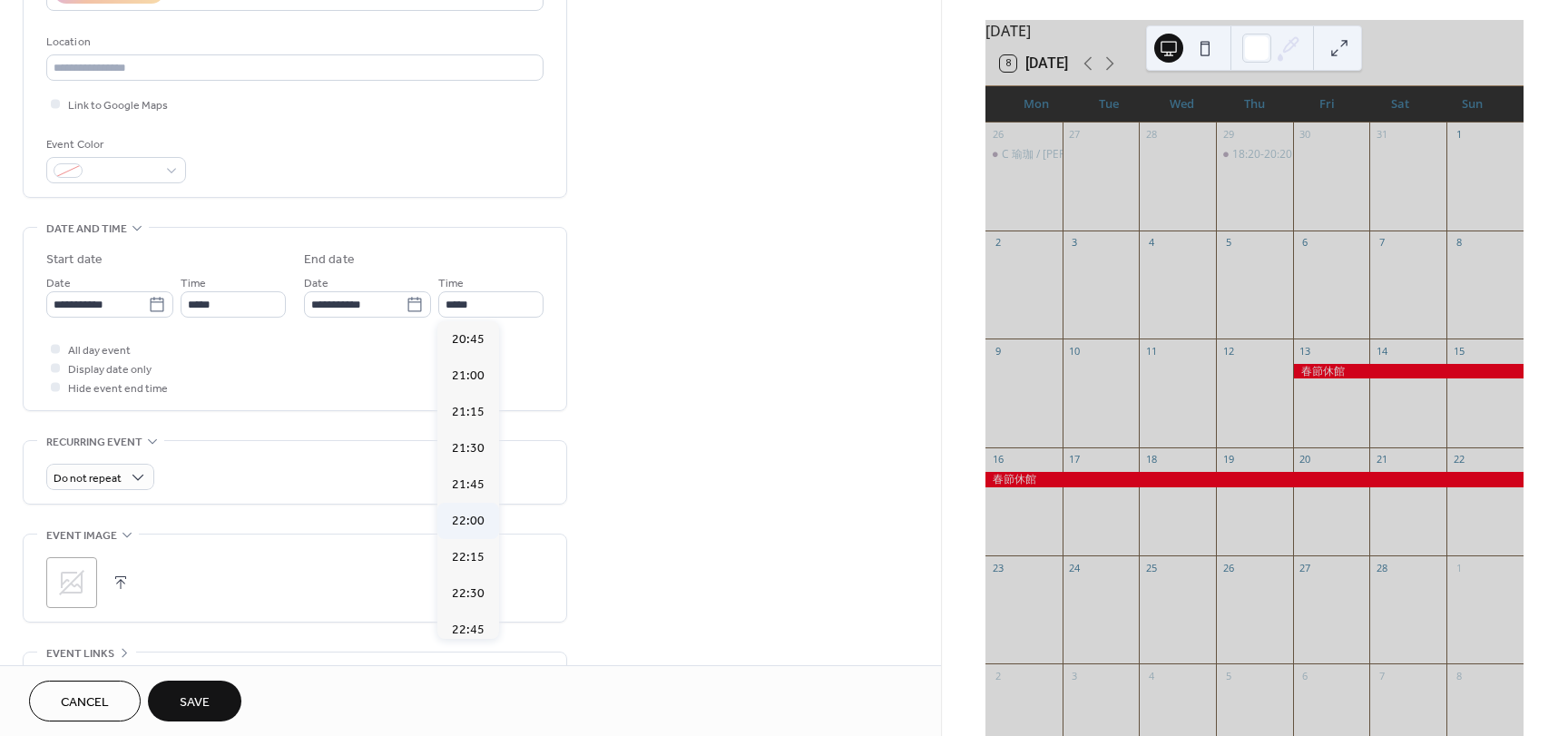 type on "*****" 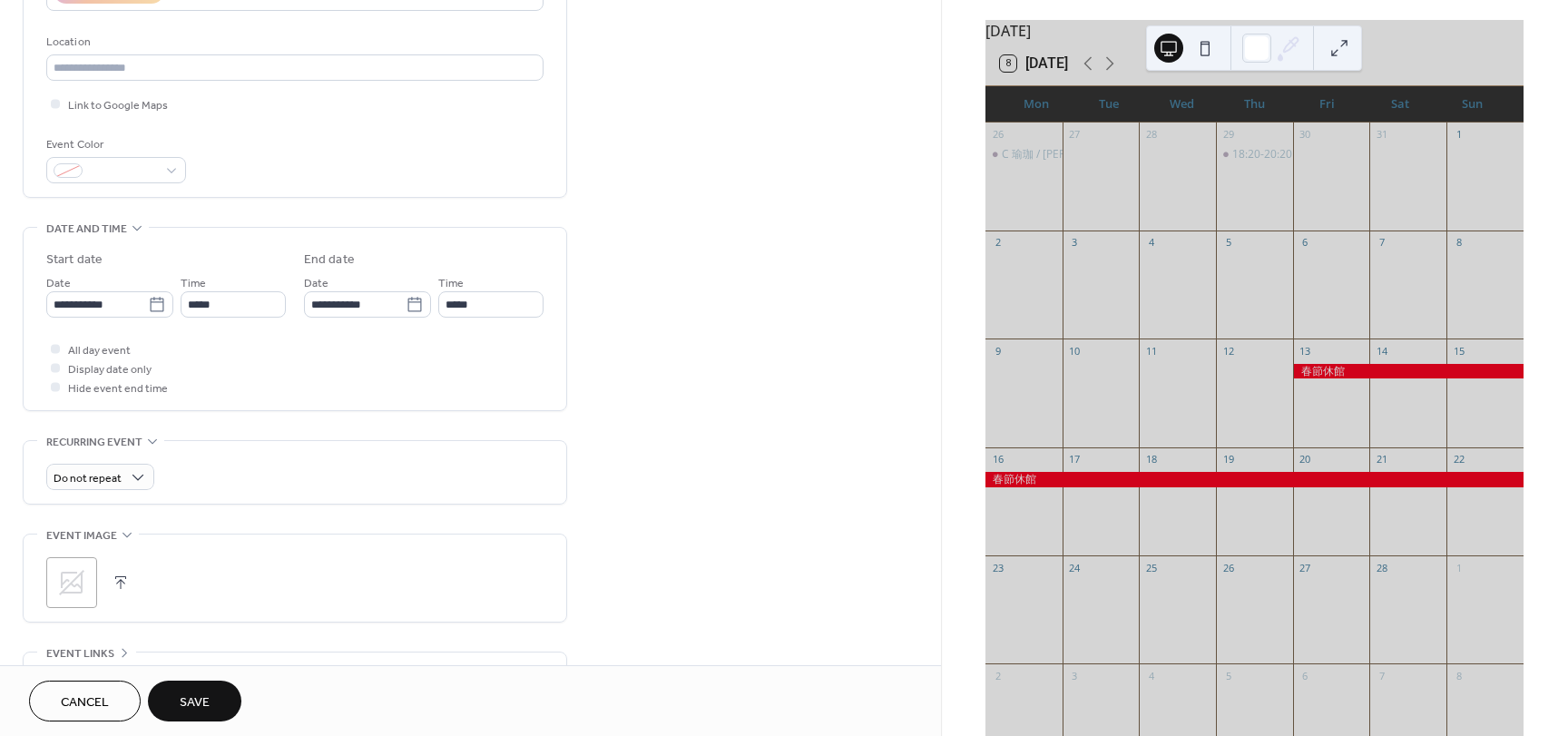 click on "Save" at bounding box center (194, 702) 